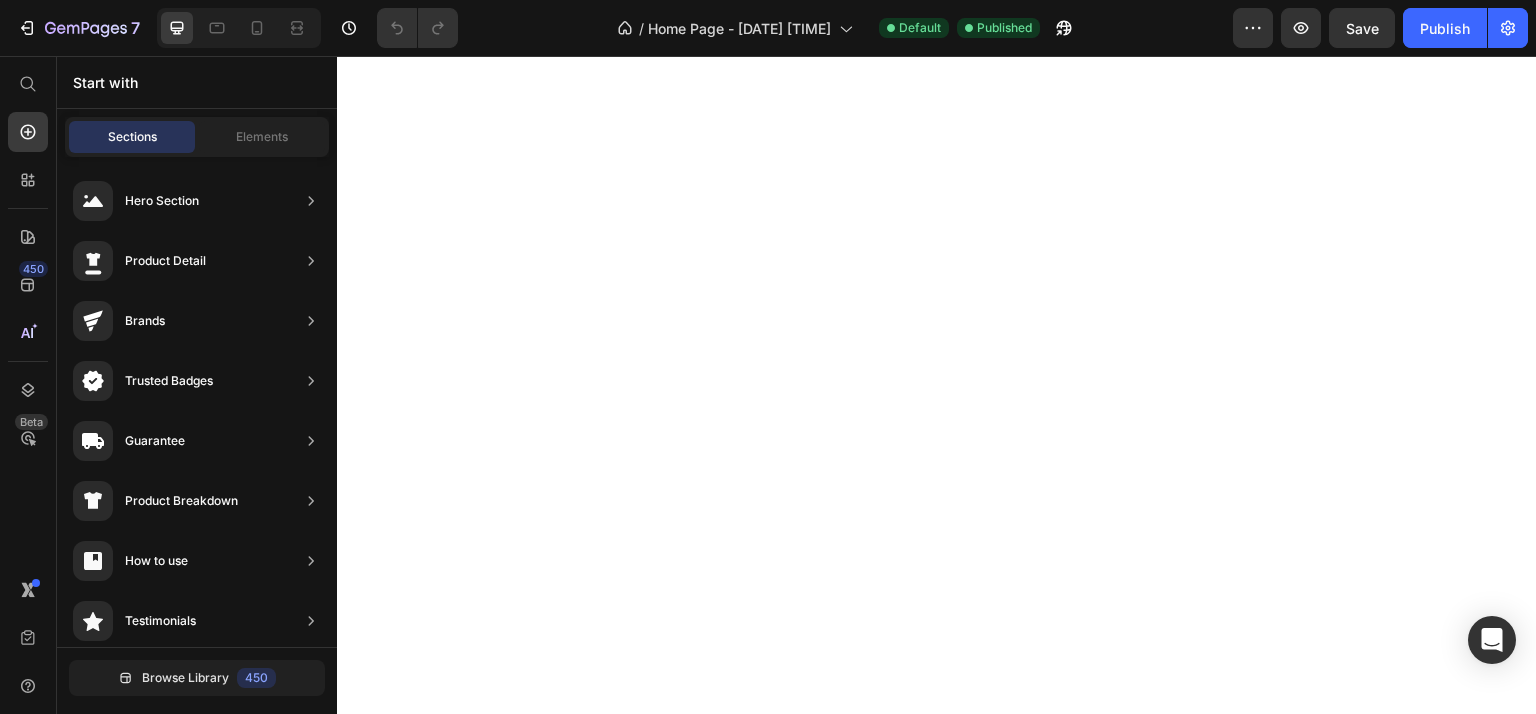 scroll, scrollTop: 0, scrollLeft: 0, axis: both 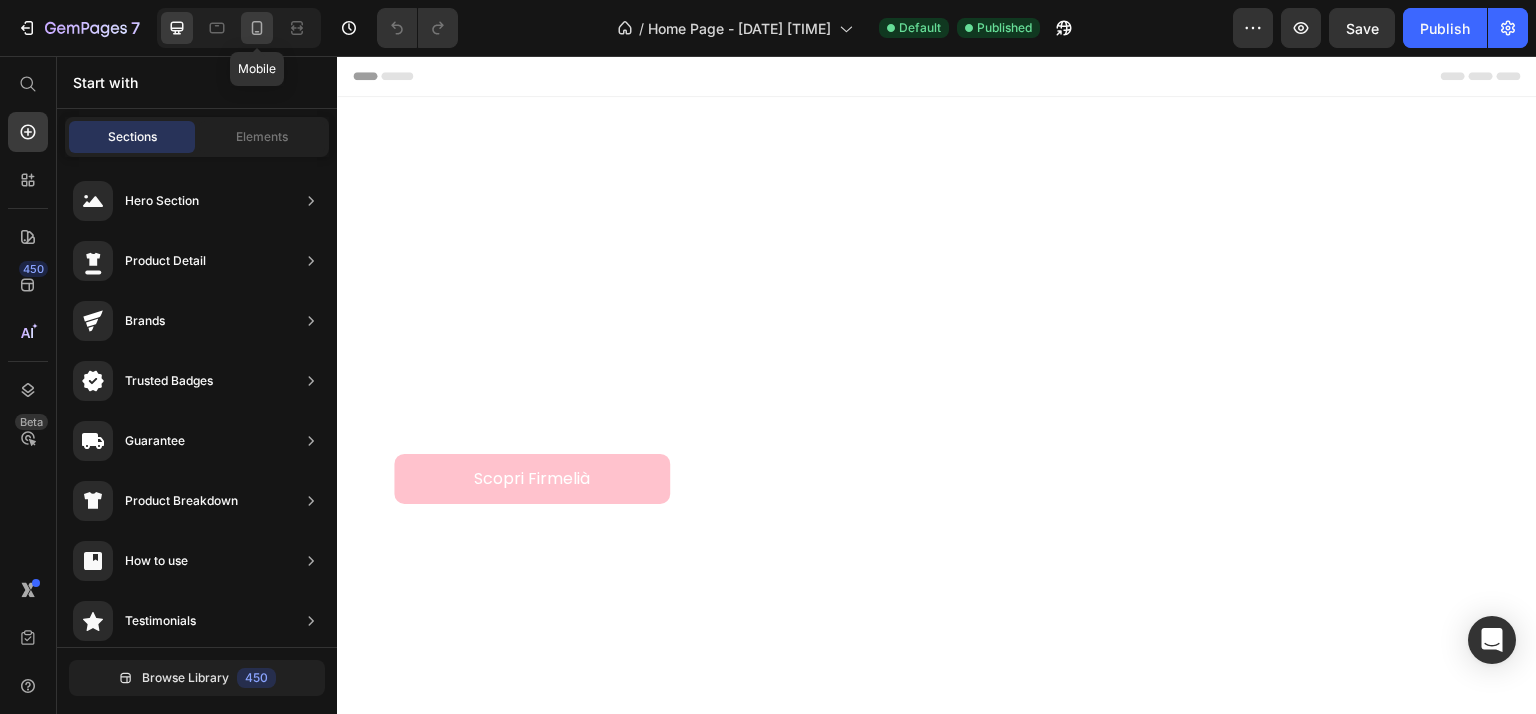 click 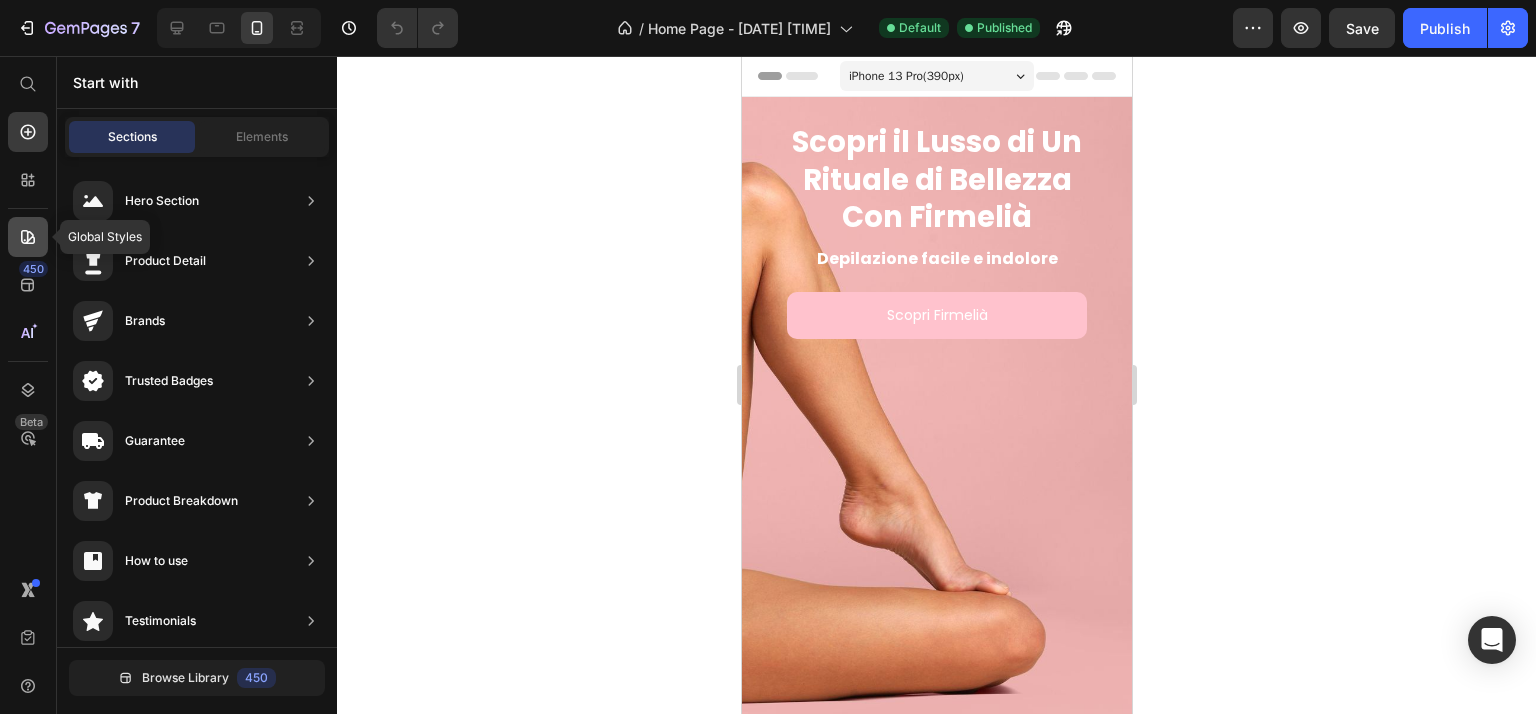 click 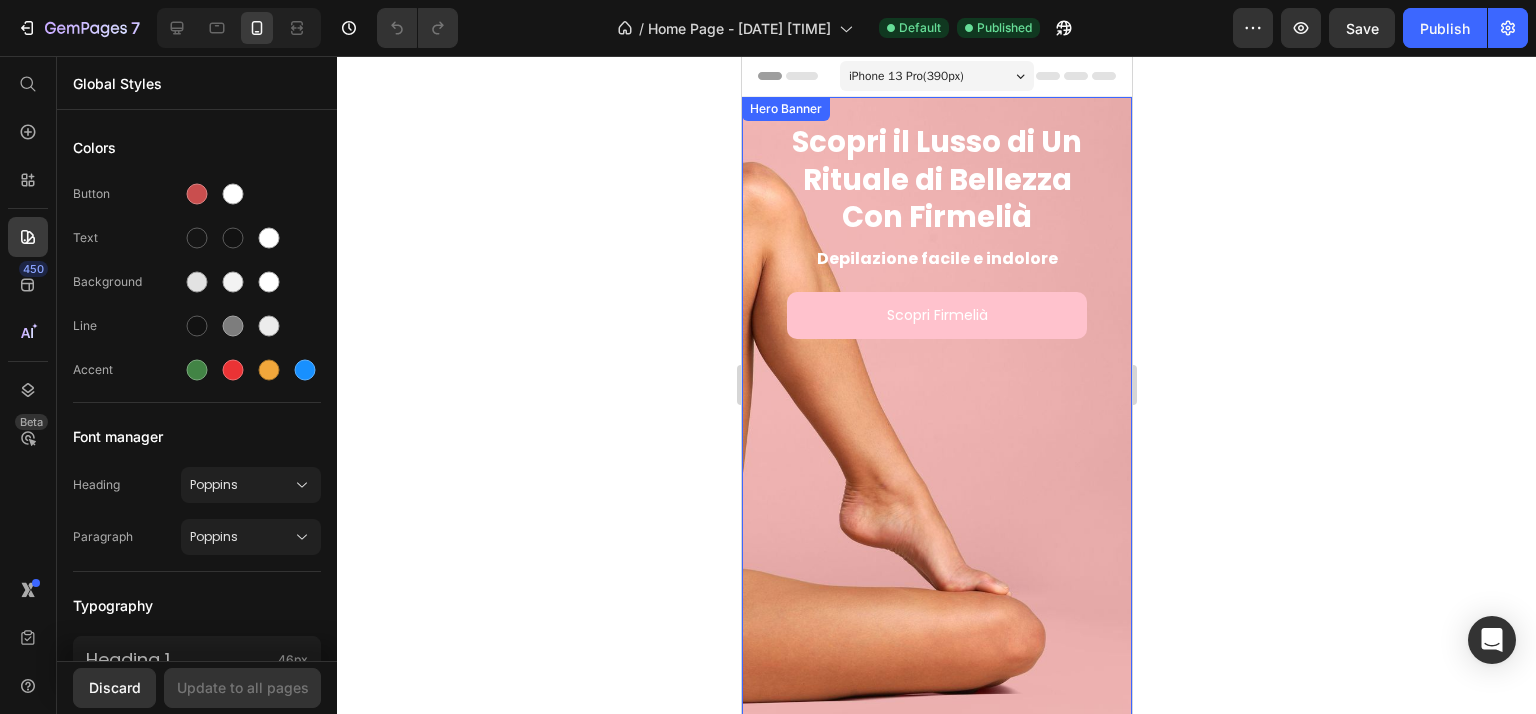 click at bounding box center [936, 430] 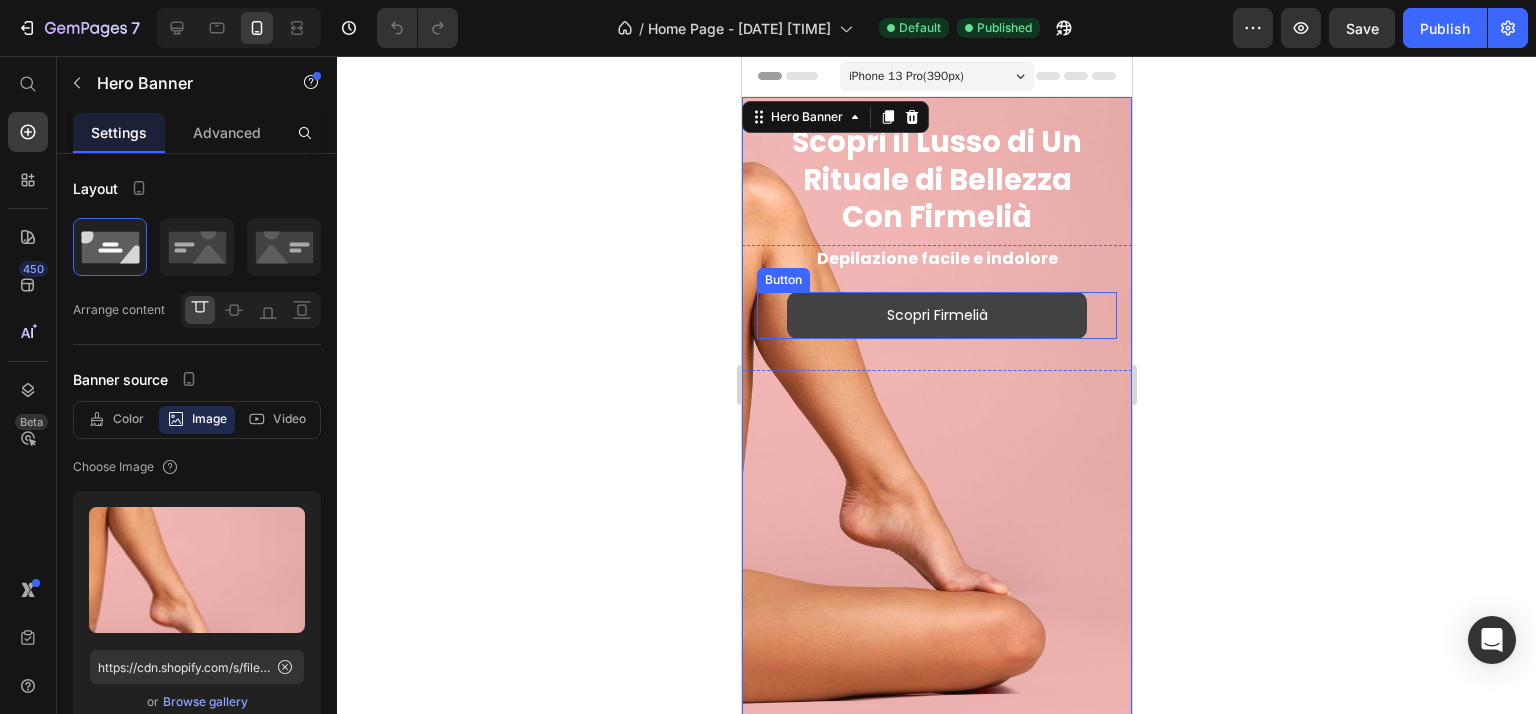 click on "Scopri Firmelià" at bounding box center (936, 315) 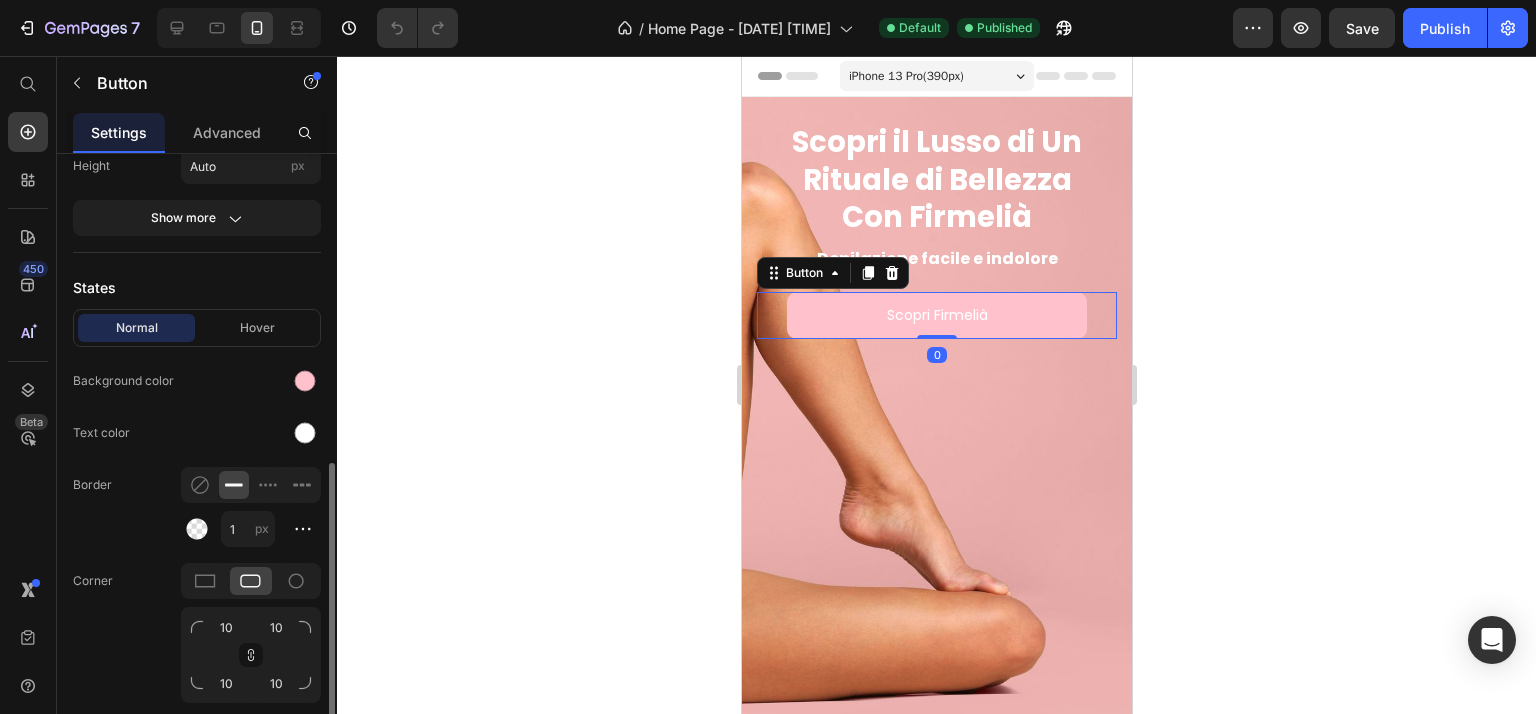 scroll, scrollTop: 500, scrollLeft: 0, axis: vertical 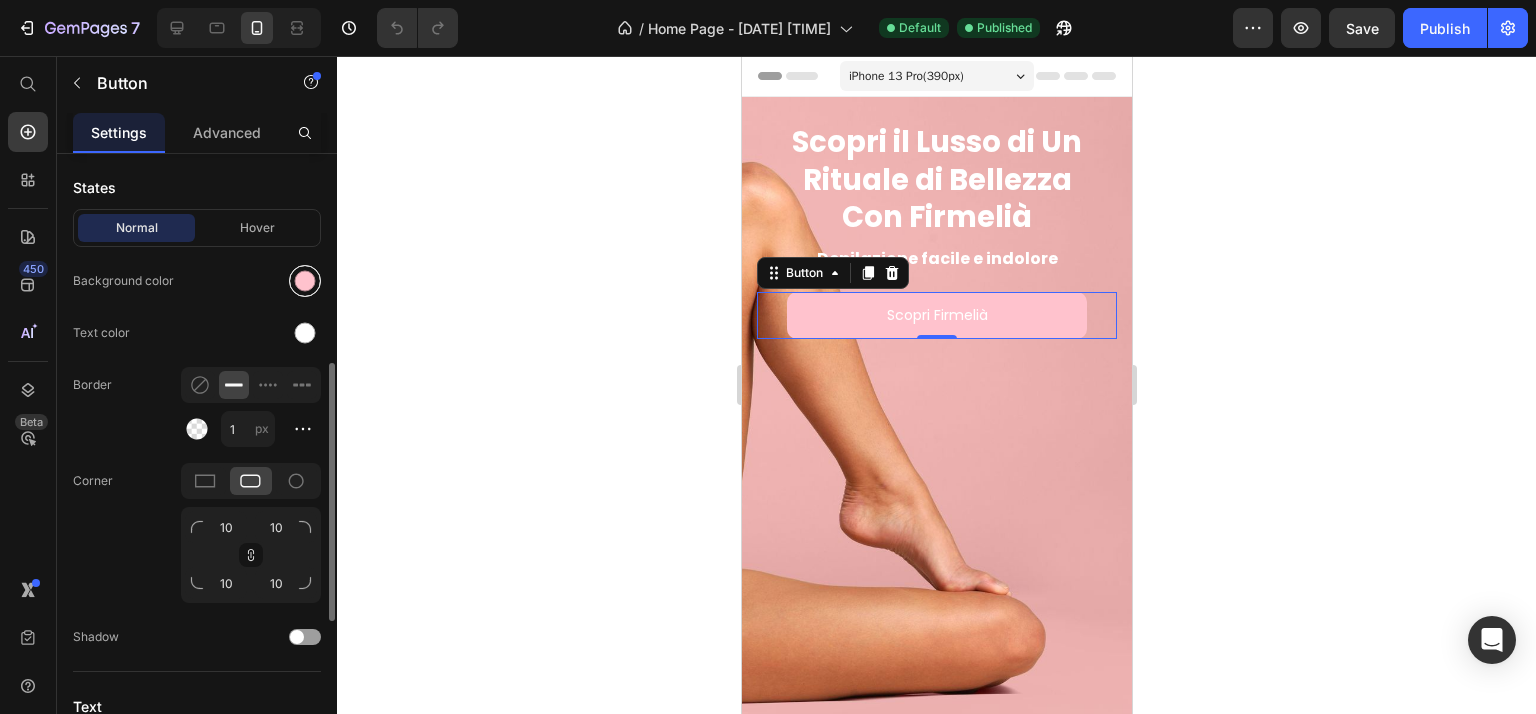 click at bounding box center (305, 281) 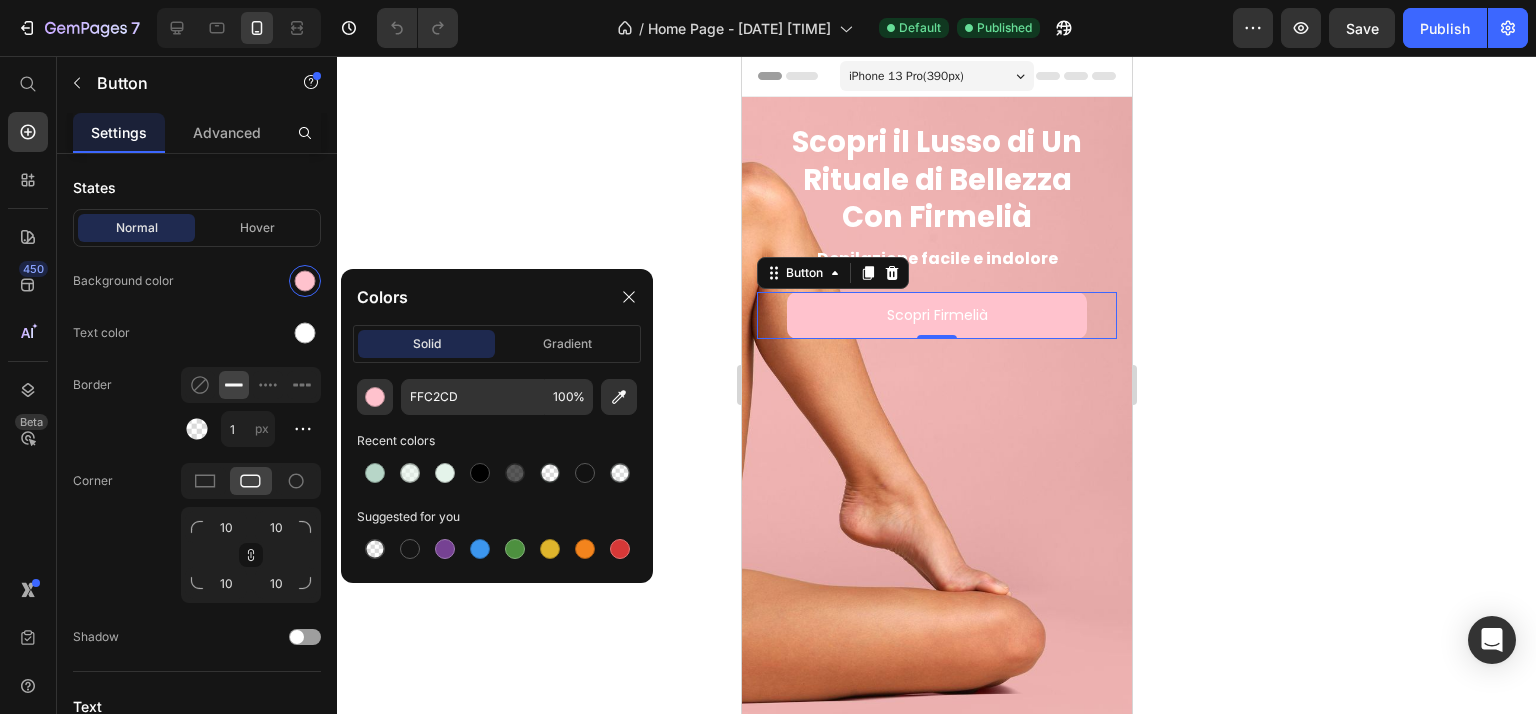 click on "Colors solid gradient FFC2CD 100 % Recent colors Suggested for you" 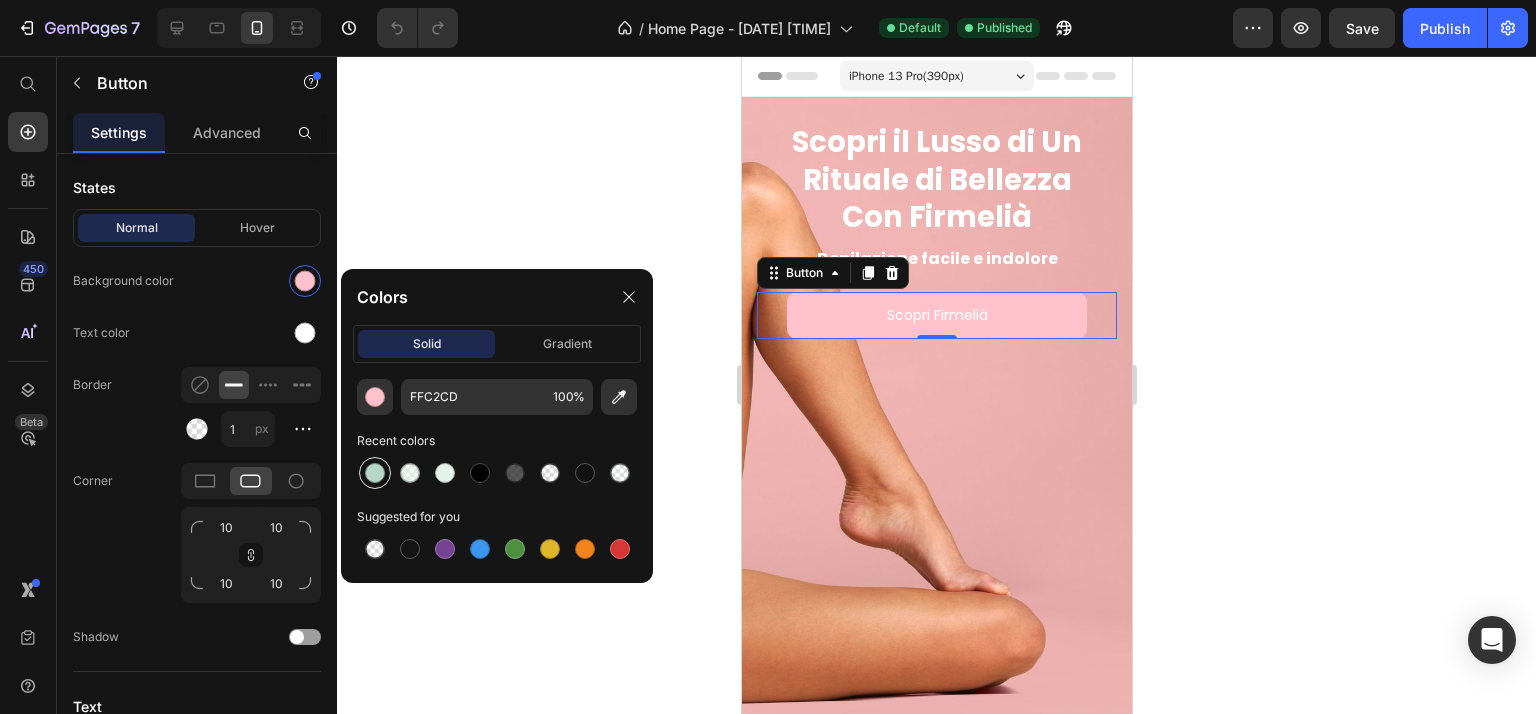 click at bounding box center [375, 473] 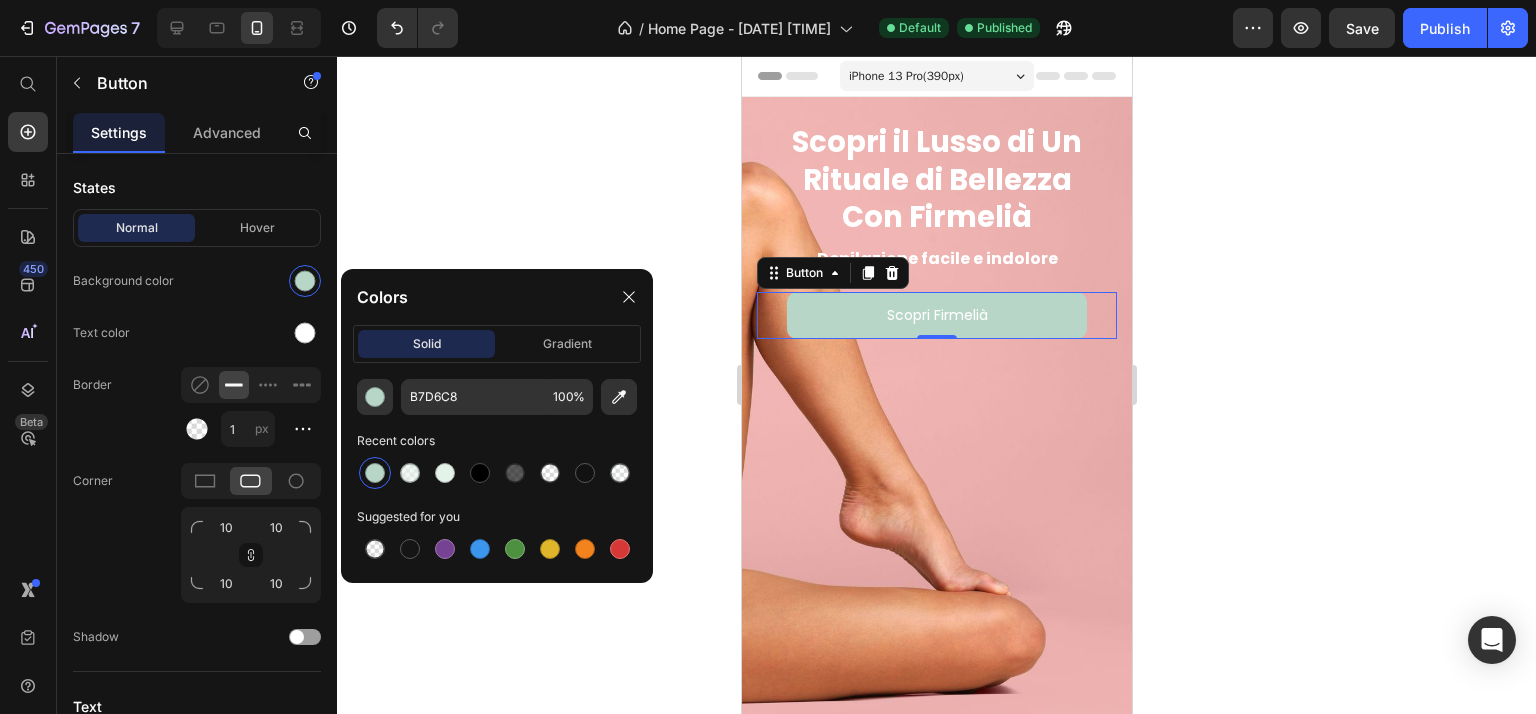 click 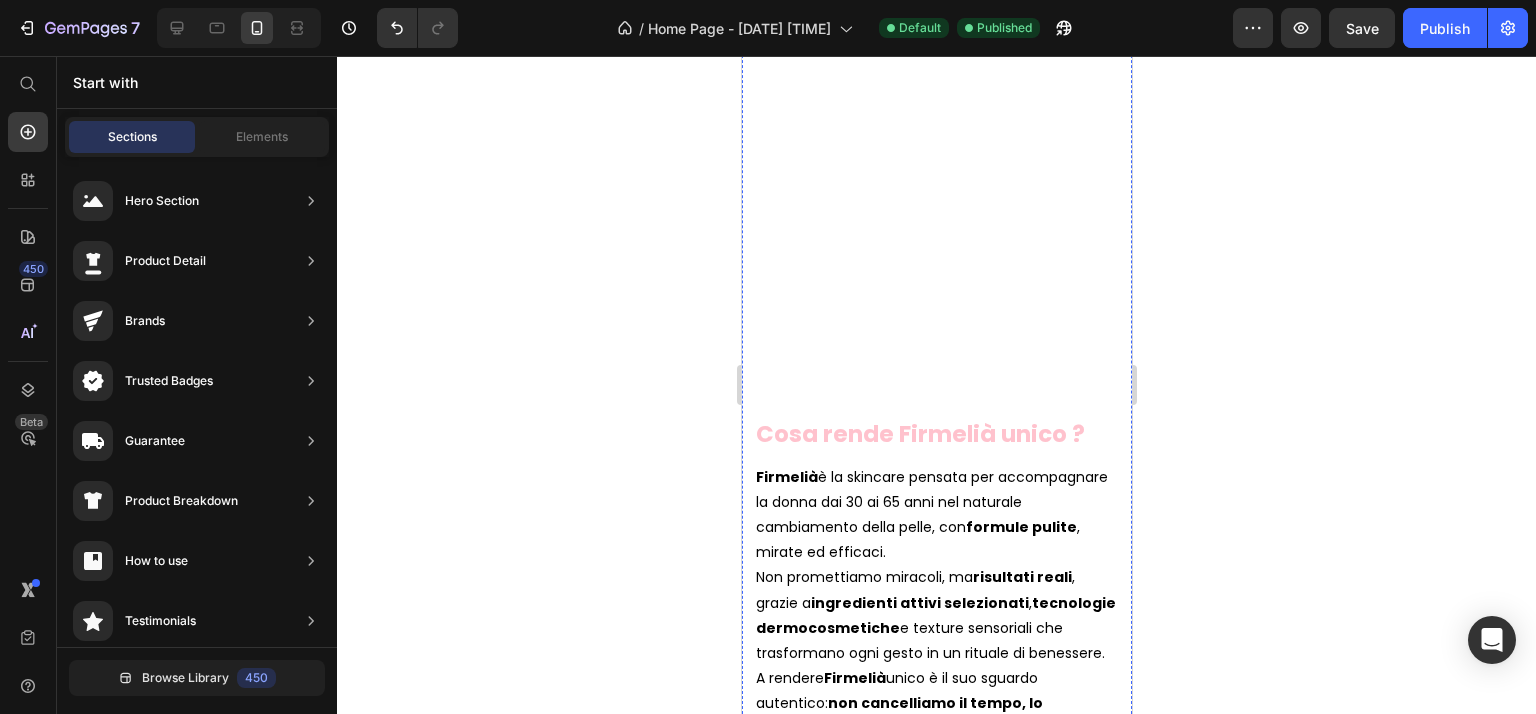 scroll, scrollTop: 1000, scrollLeft: 0, axis: vertical 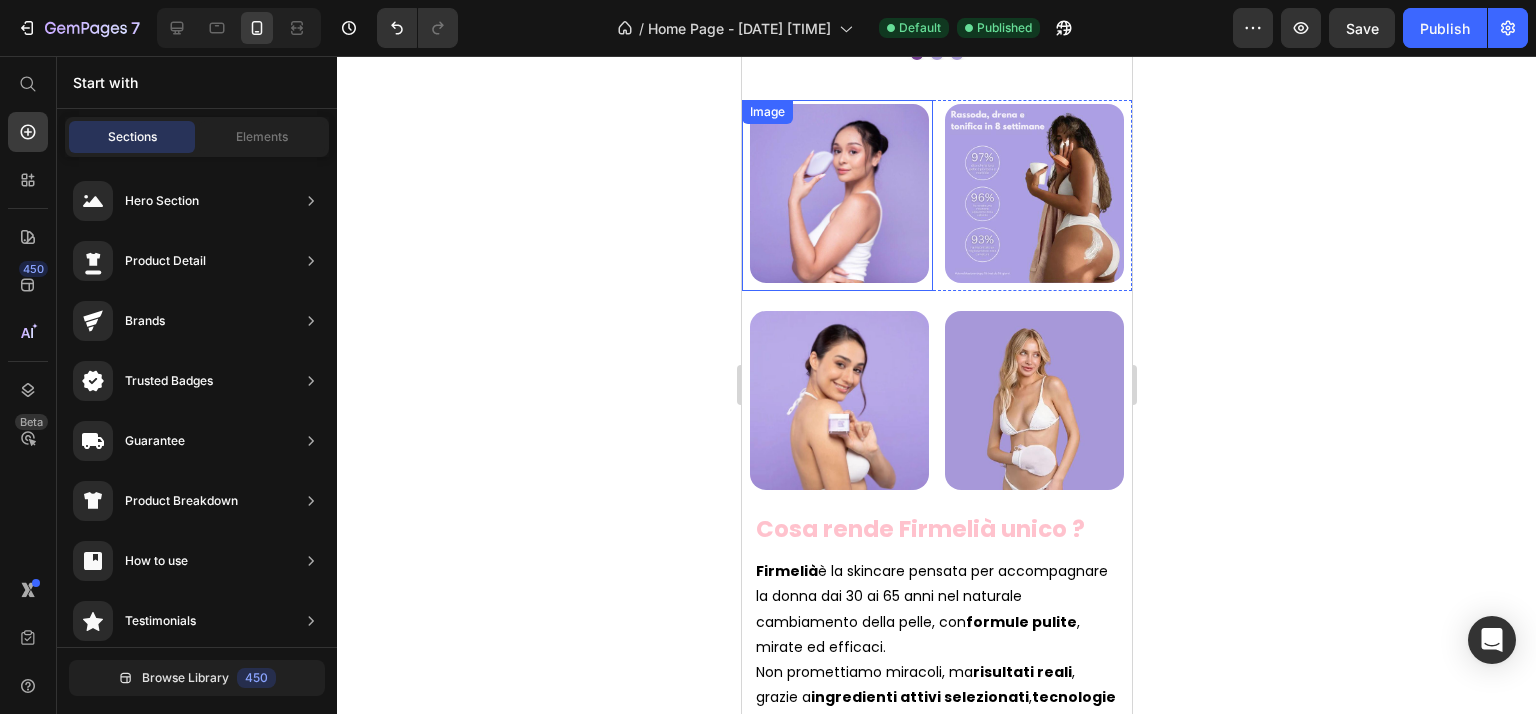 click at bounding box center (836, 195) 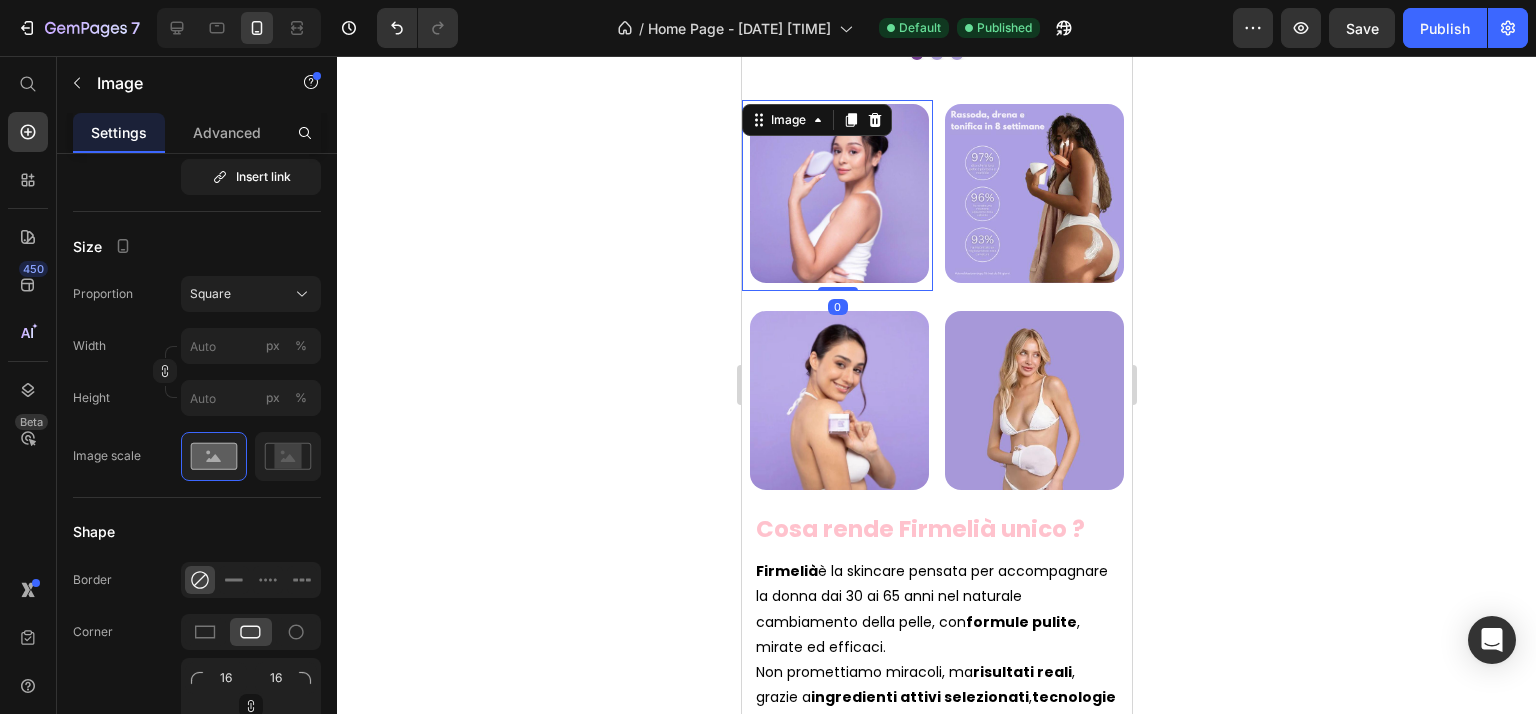 scroll, scrollTop: 0, scrollLeft: 0, axis: both 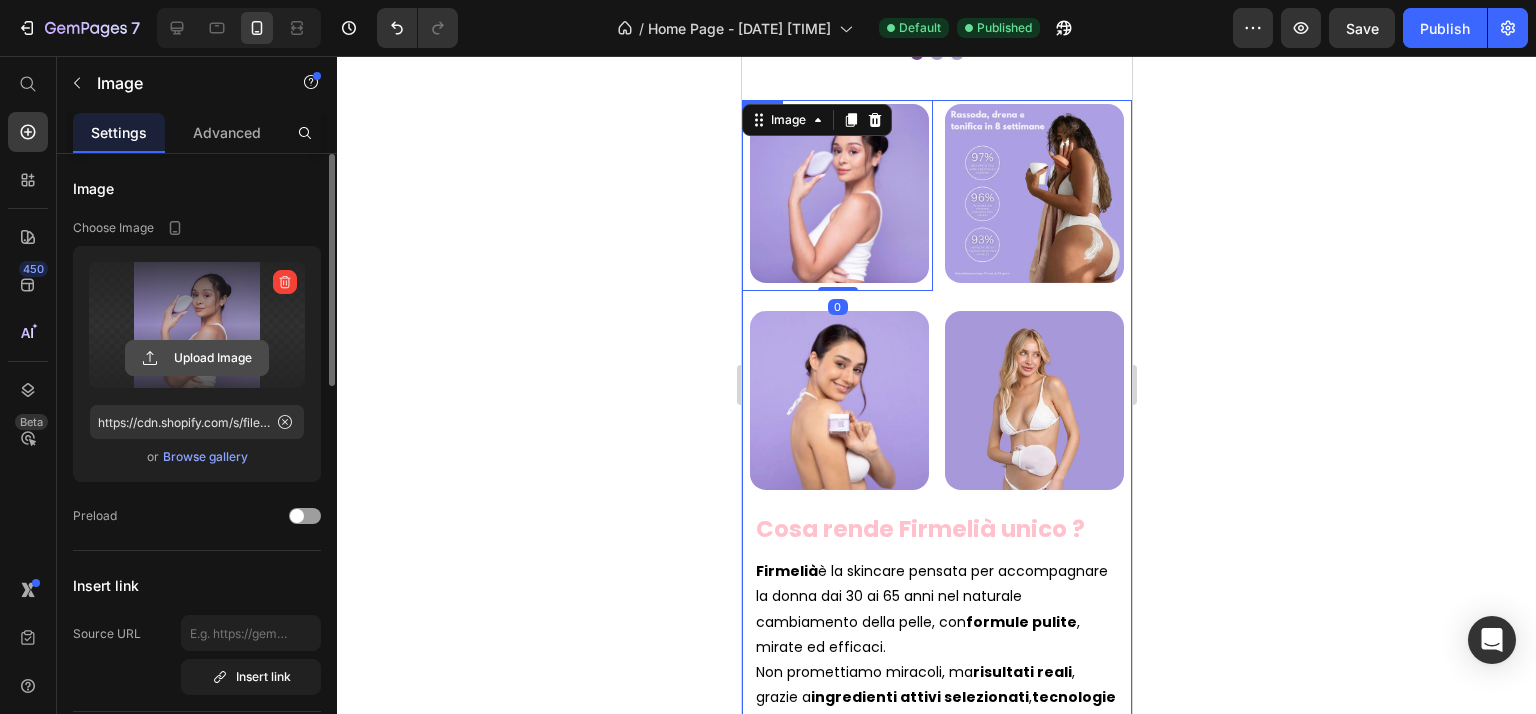 click on "Upload Image" at bounding box center (197, 358) 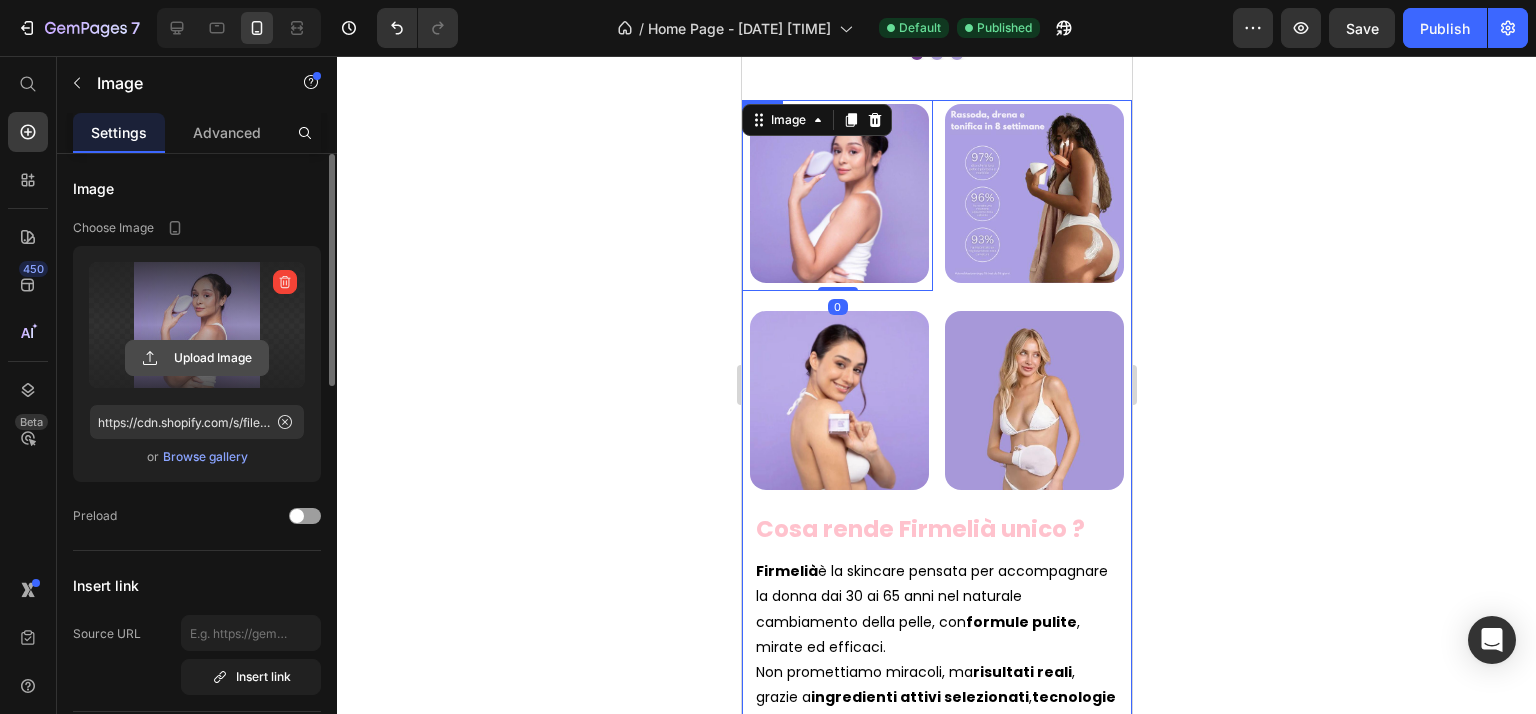 click 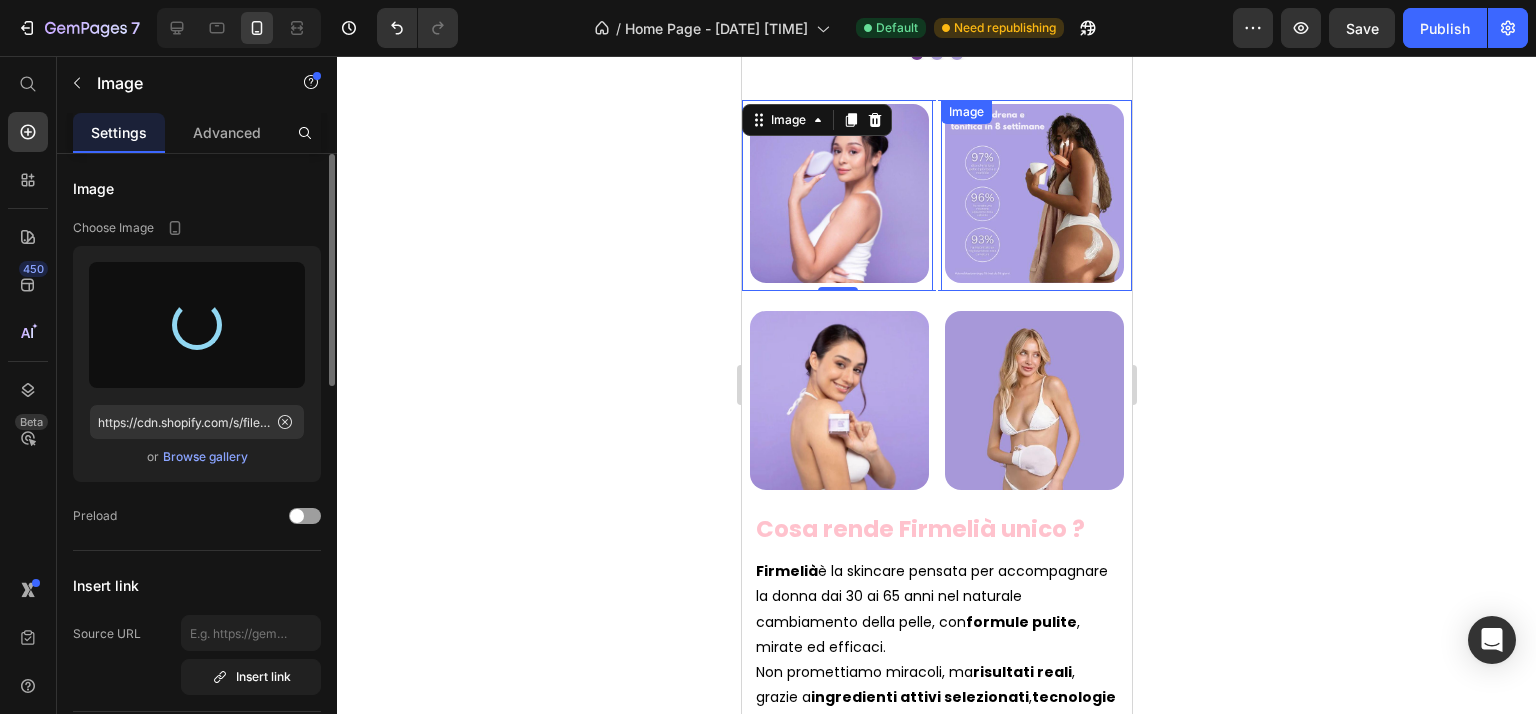 type on "https://cdn.shopify.com/s/files/1/0916/4151/2310/files/gempages_563412296819279013-a85869a7-aa6c-4914-b960-cdefa5e4c3dd.jpg" 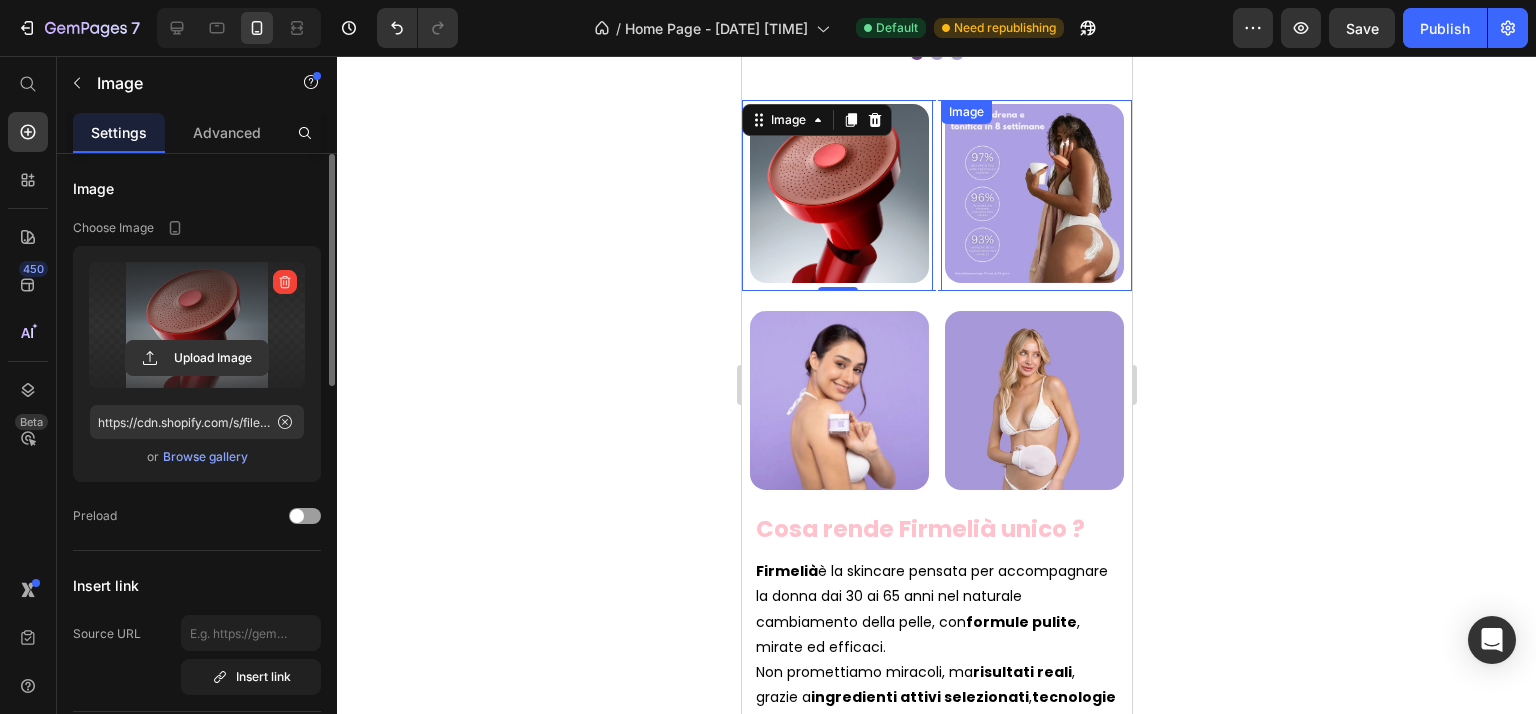 click at bounding box center (1035, 195) 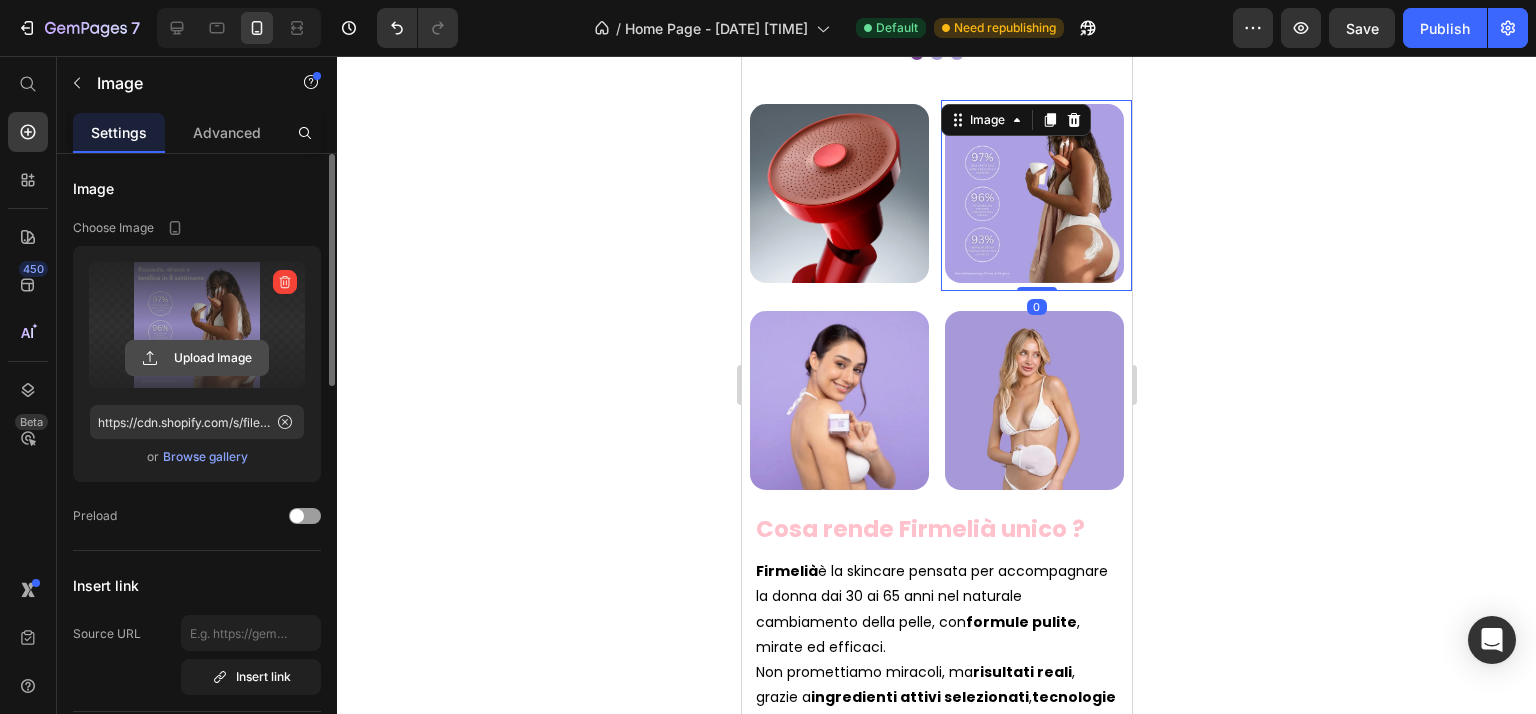 click 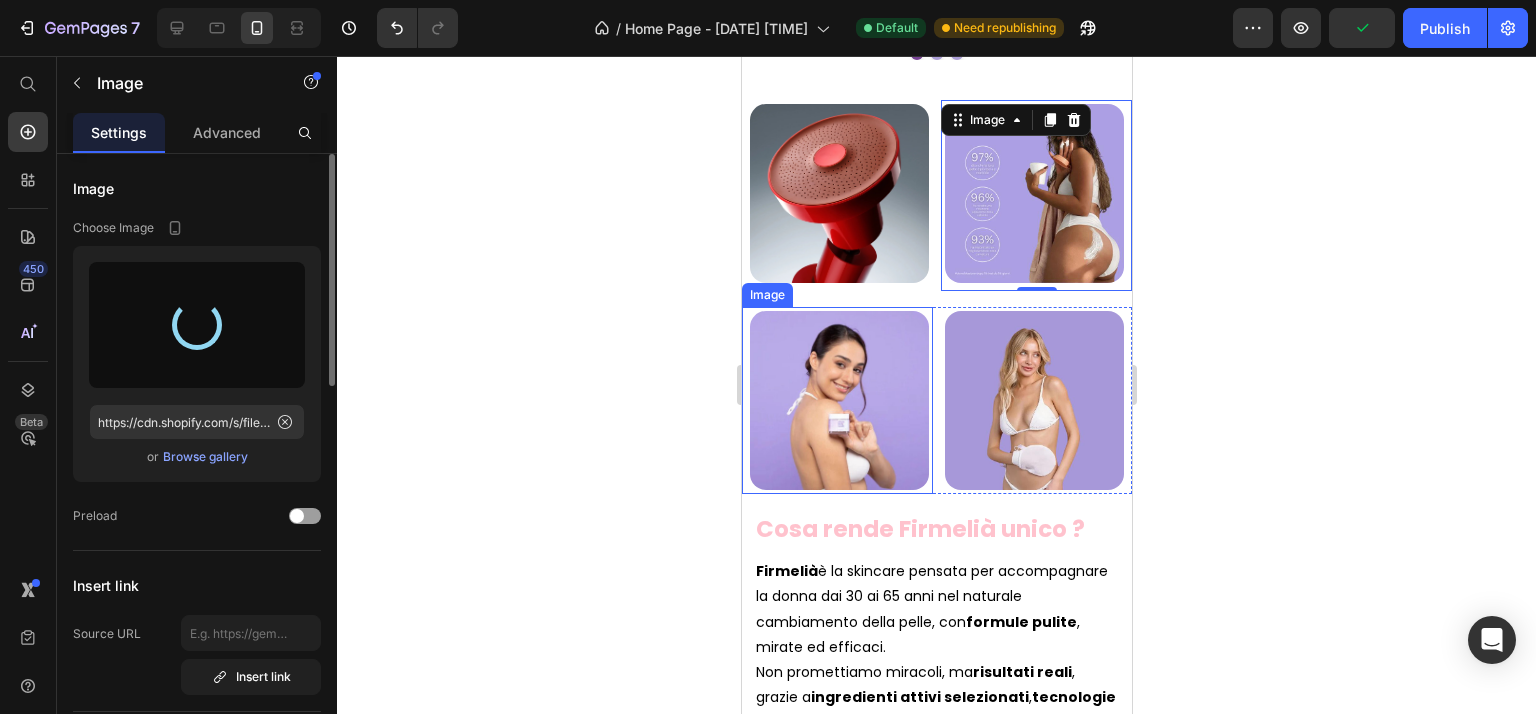 type on "https://cdn.shopify.com/s/files/1/0916/4151/2310/files/gempages_563412296819279013-6754b92f-dd90-4de0-b992-71d81da51e76.webp" 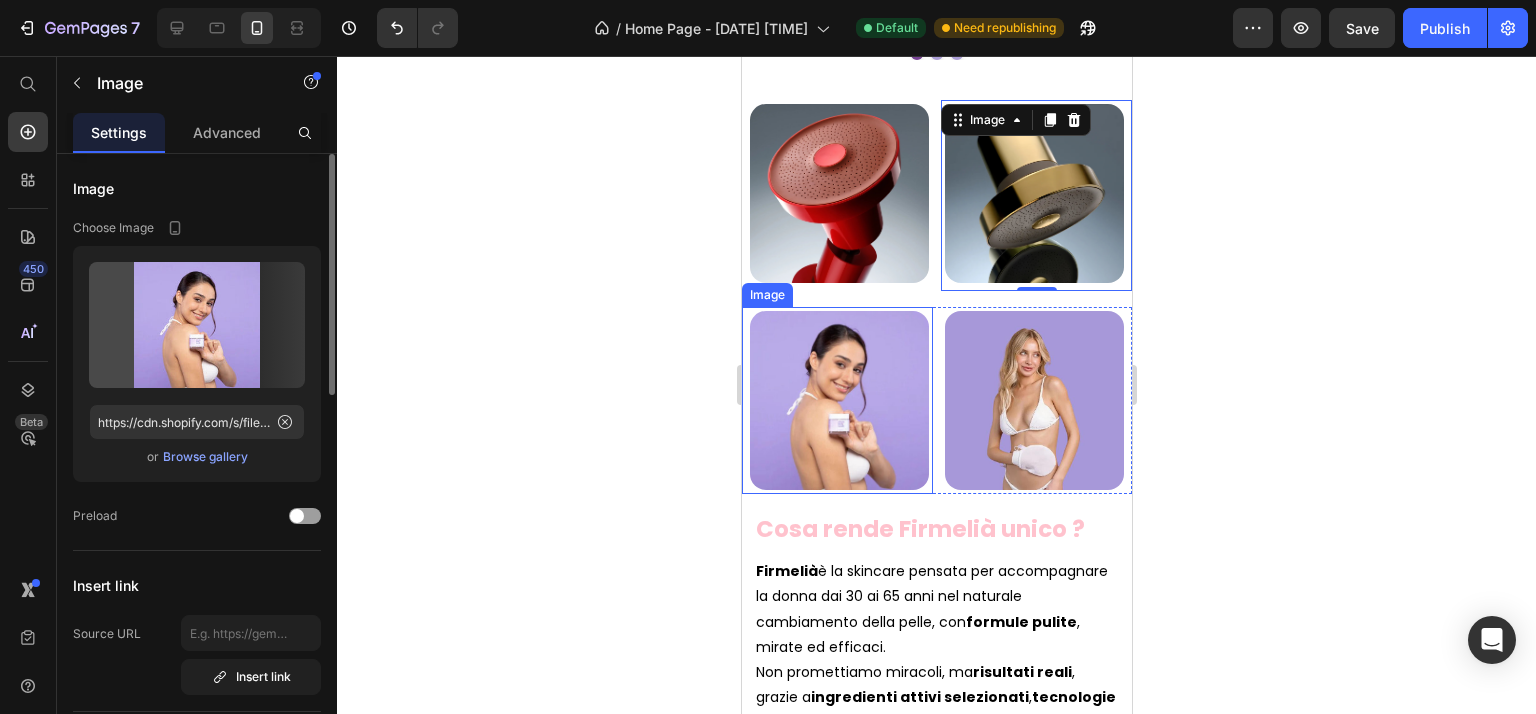 click at bounding box center (836, 400) 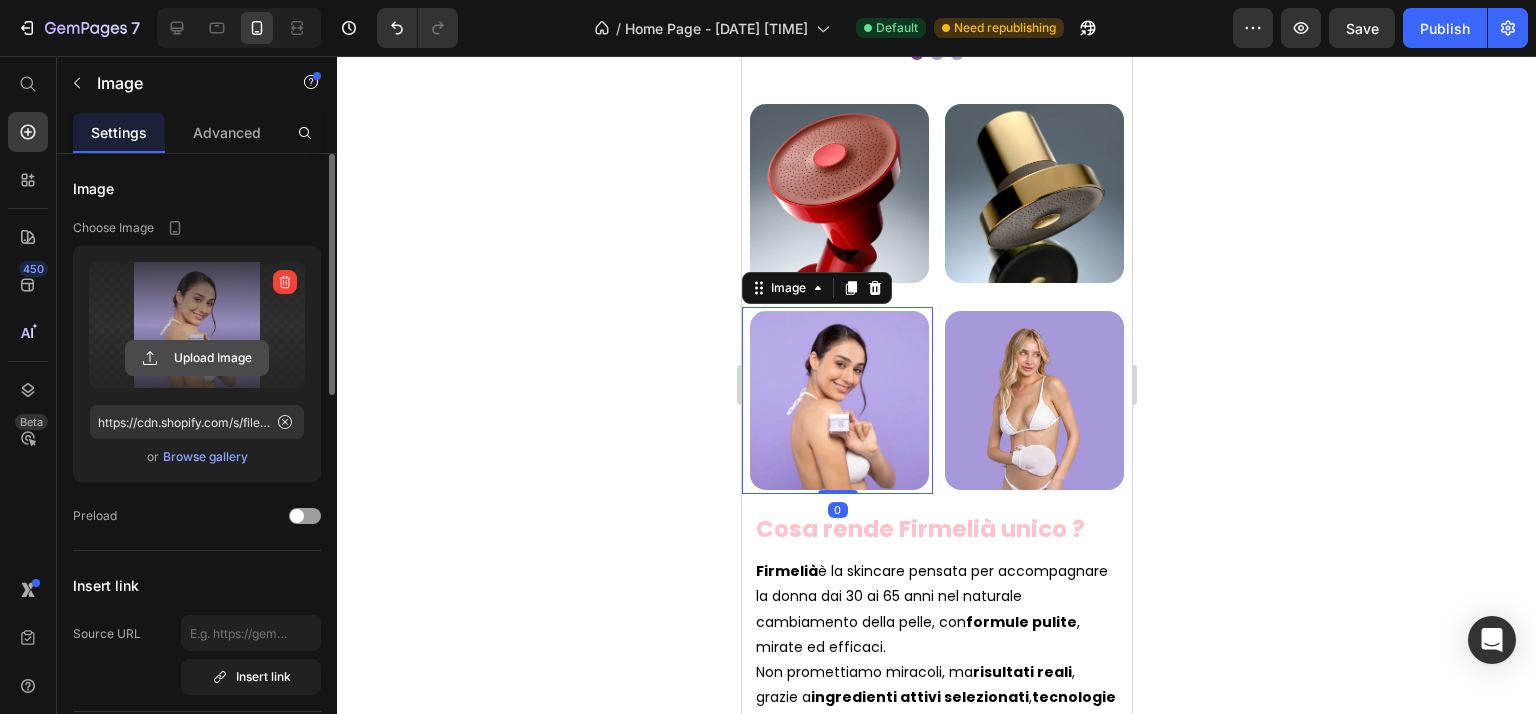 click 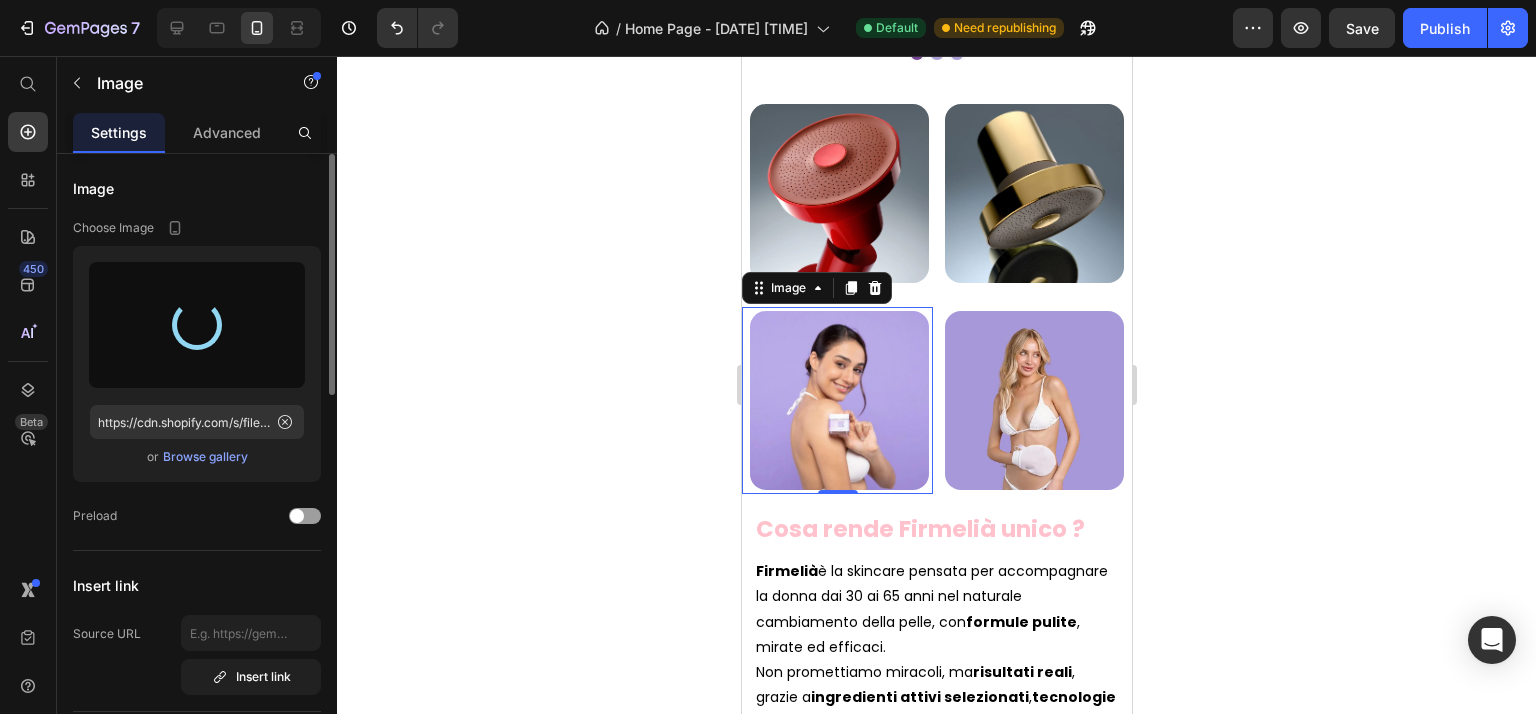 type on "https://cdn.shopify.com/s/files/1/0916/4151/2310/files/gempages_563412296819279013-0bb5fc3c-1c72-4dcb-b538-febf53d1a441.webp" 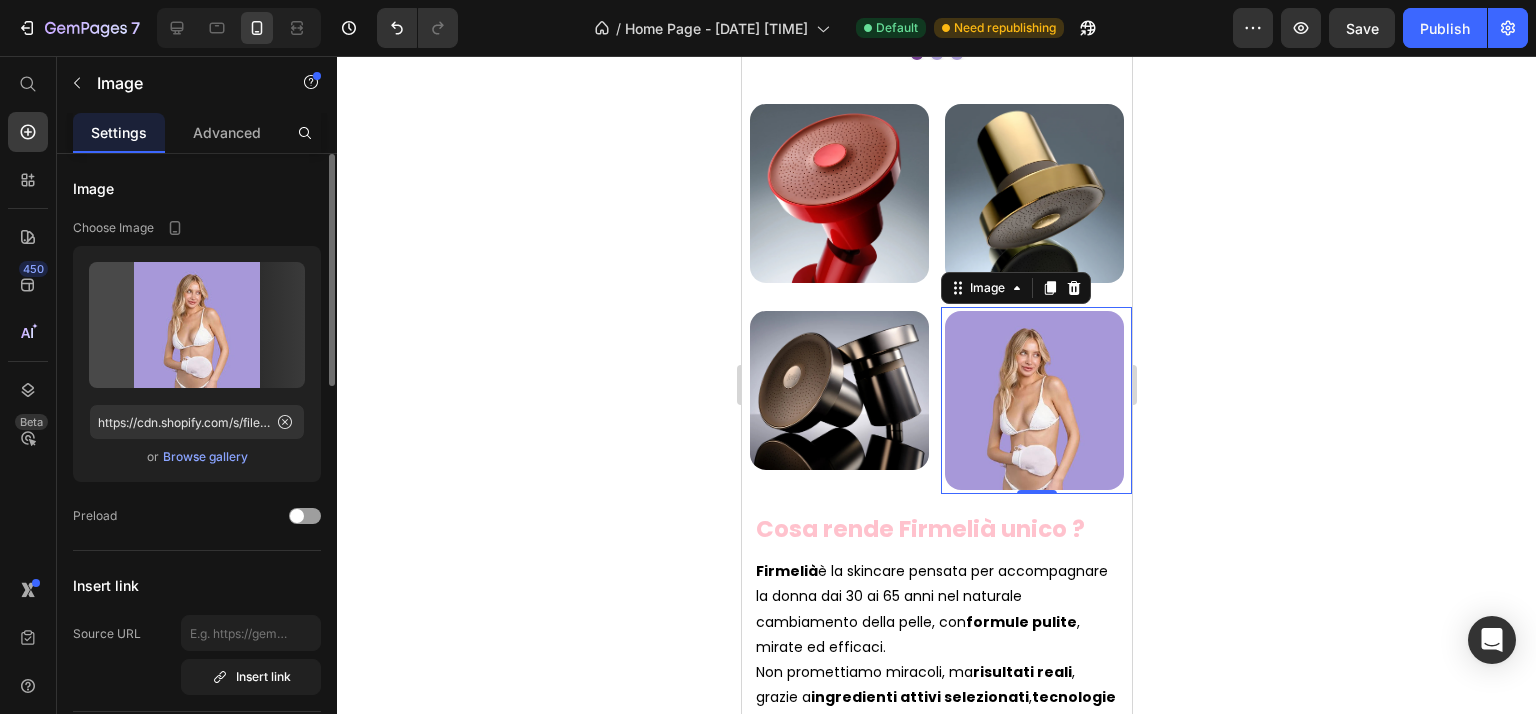 click at bounding box center [1035, 400] 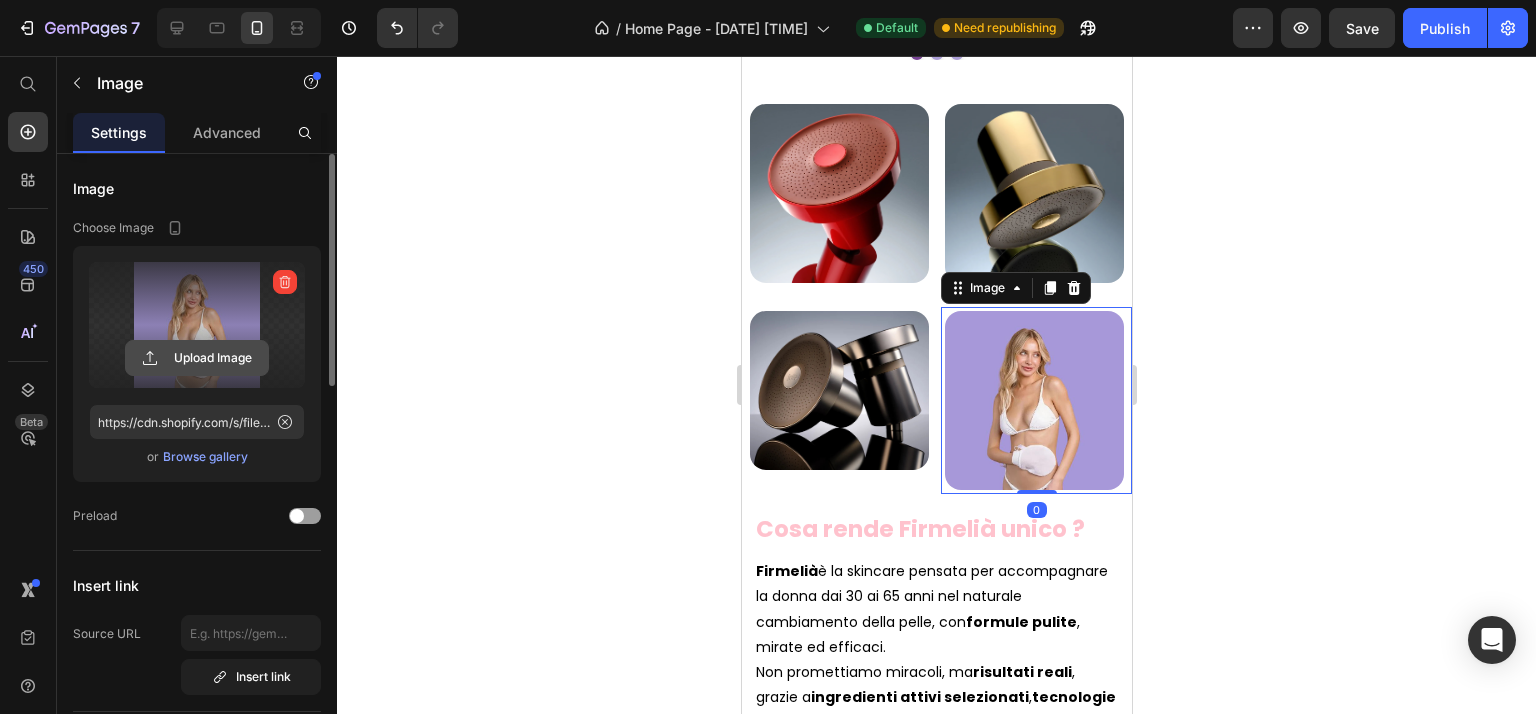 click 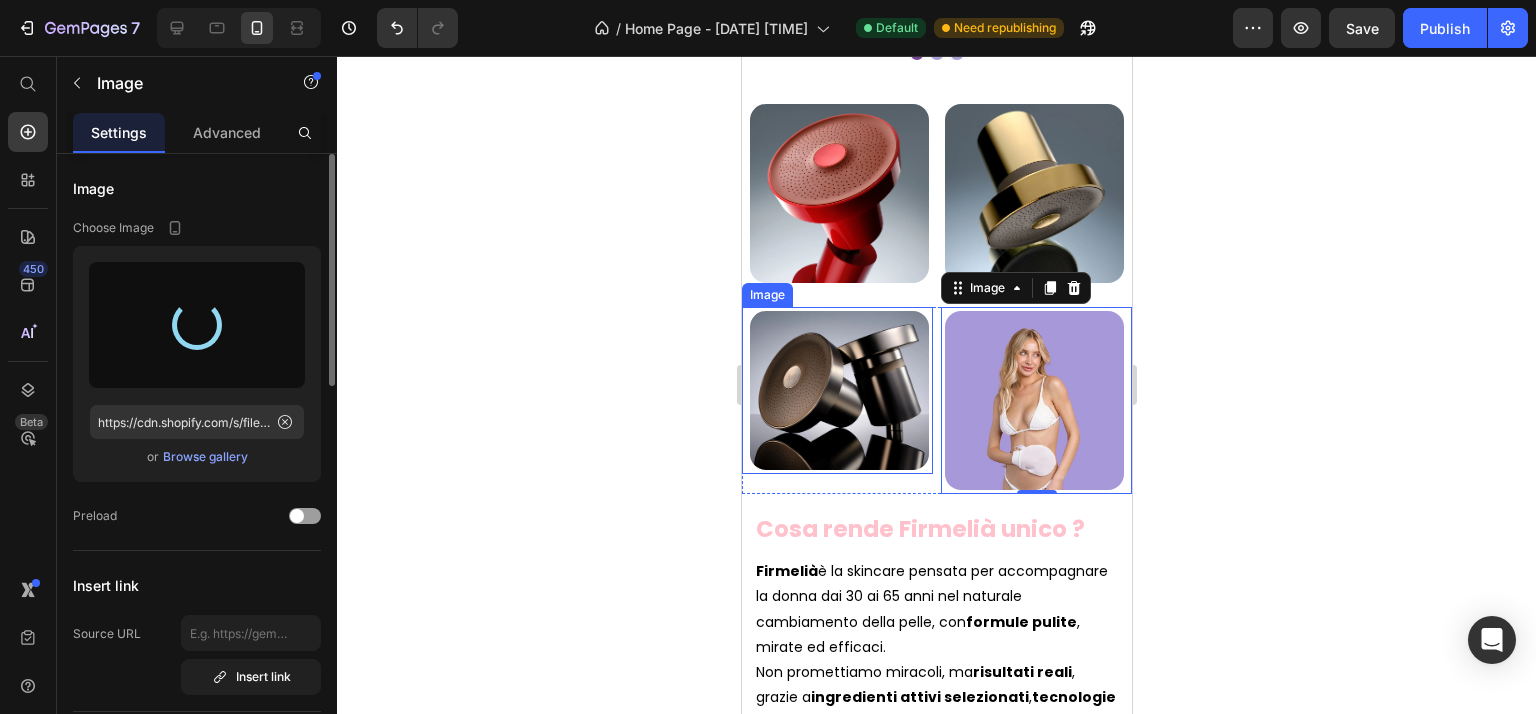 type on "https://cdn.shopify.com/s/files/1/0916/4151/2310/files/gempages_563412296819279013-bf3921a7-b0e3-4657-b8f6-fd51f8542515.webp" 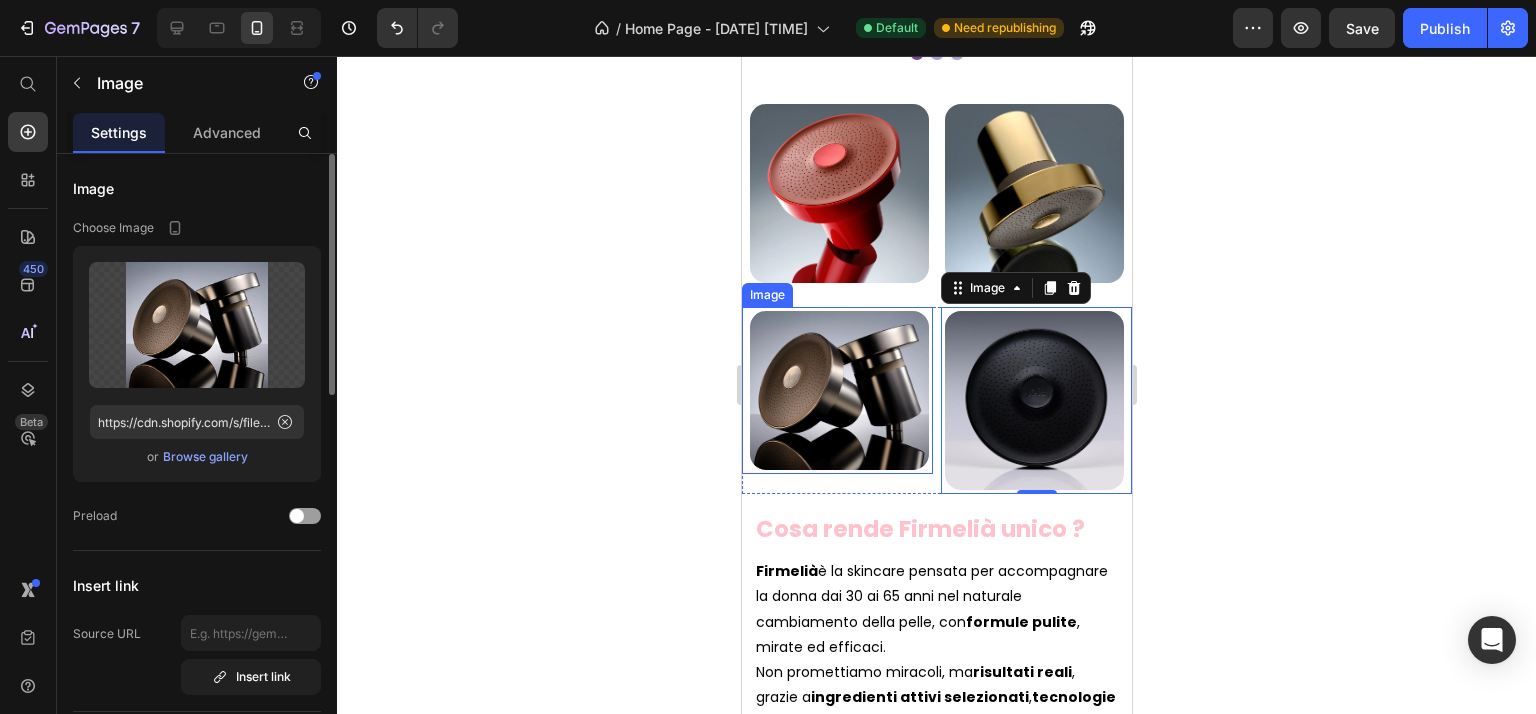 click at bounding box center [836, 390] 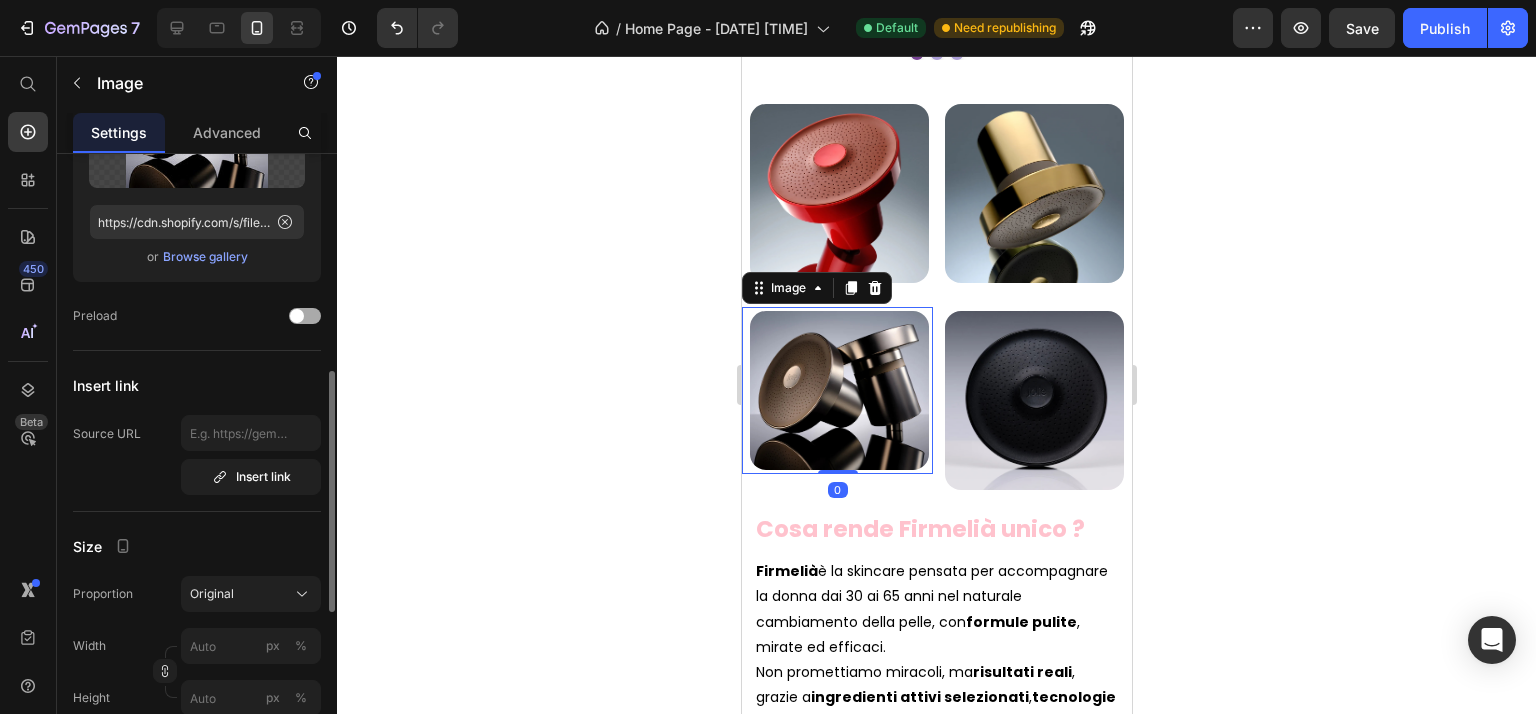 scroll, scrollTop: 300, scrollLeft: 0, axis: vertical 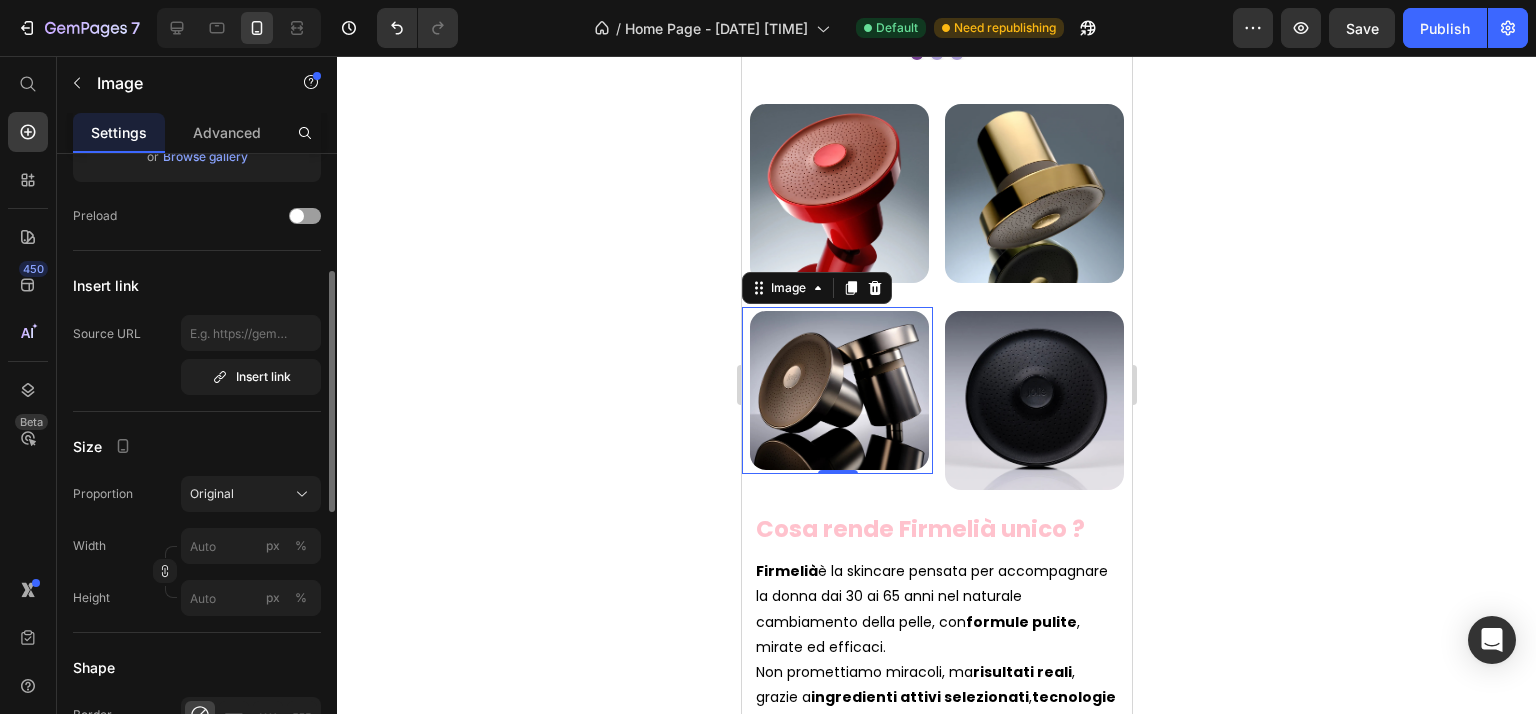 click on "Proportion Original Width px % Height px %" at bounding box center (197, 546) 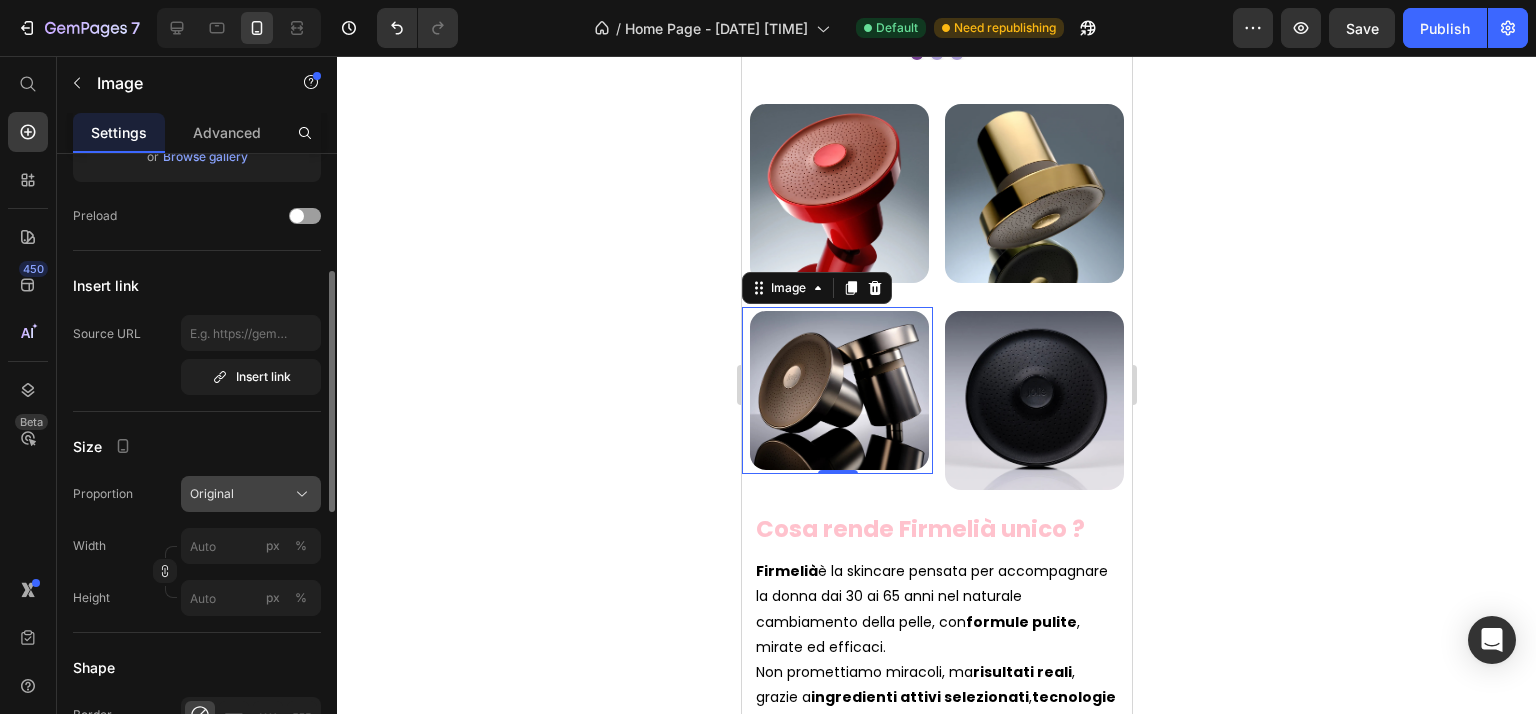 click on "Original" at bounding box center [251, 494] 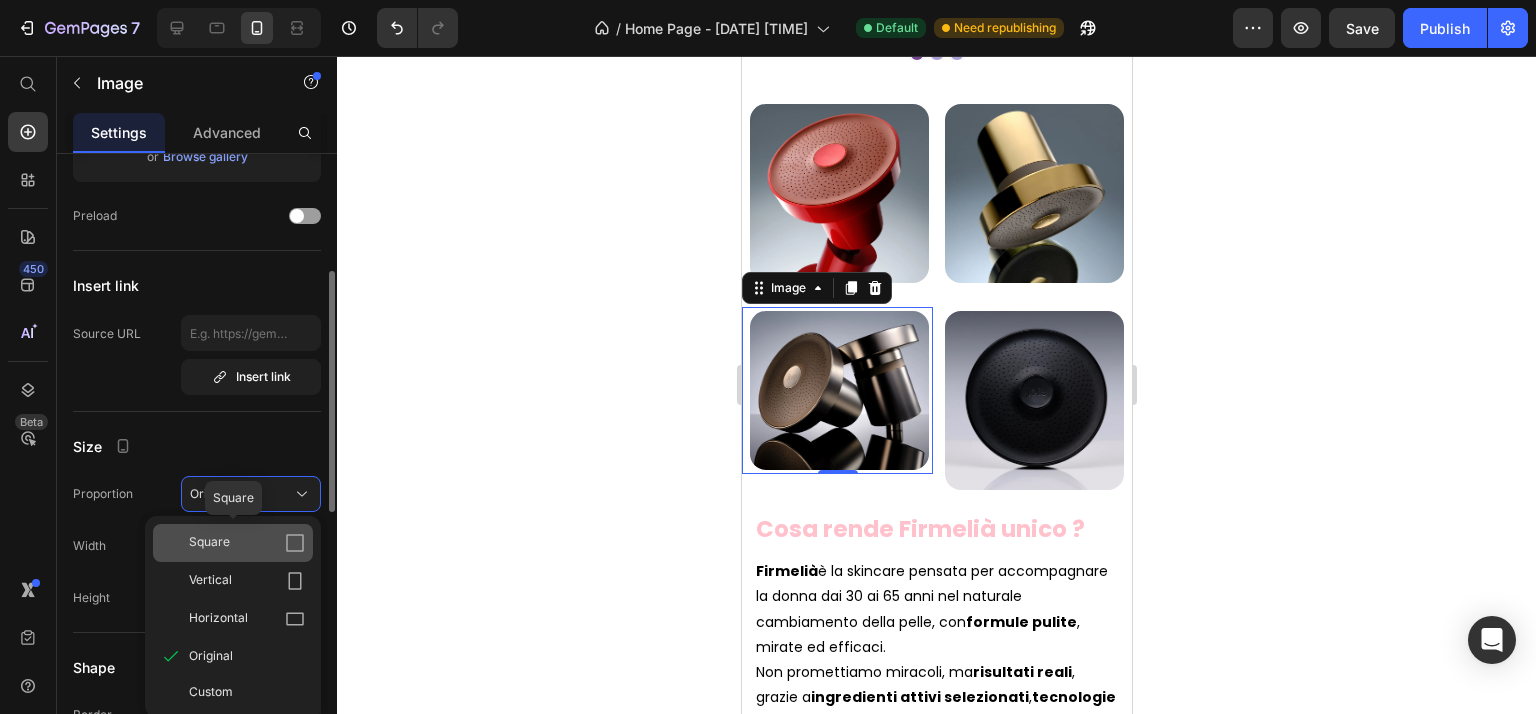 click on "Square" at bounding box center (247, 543) 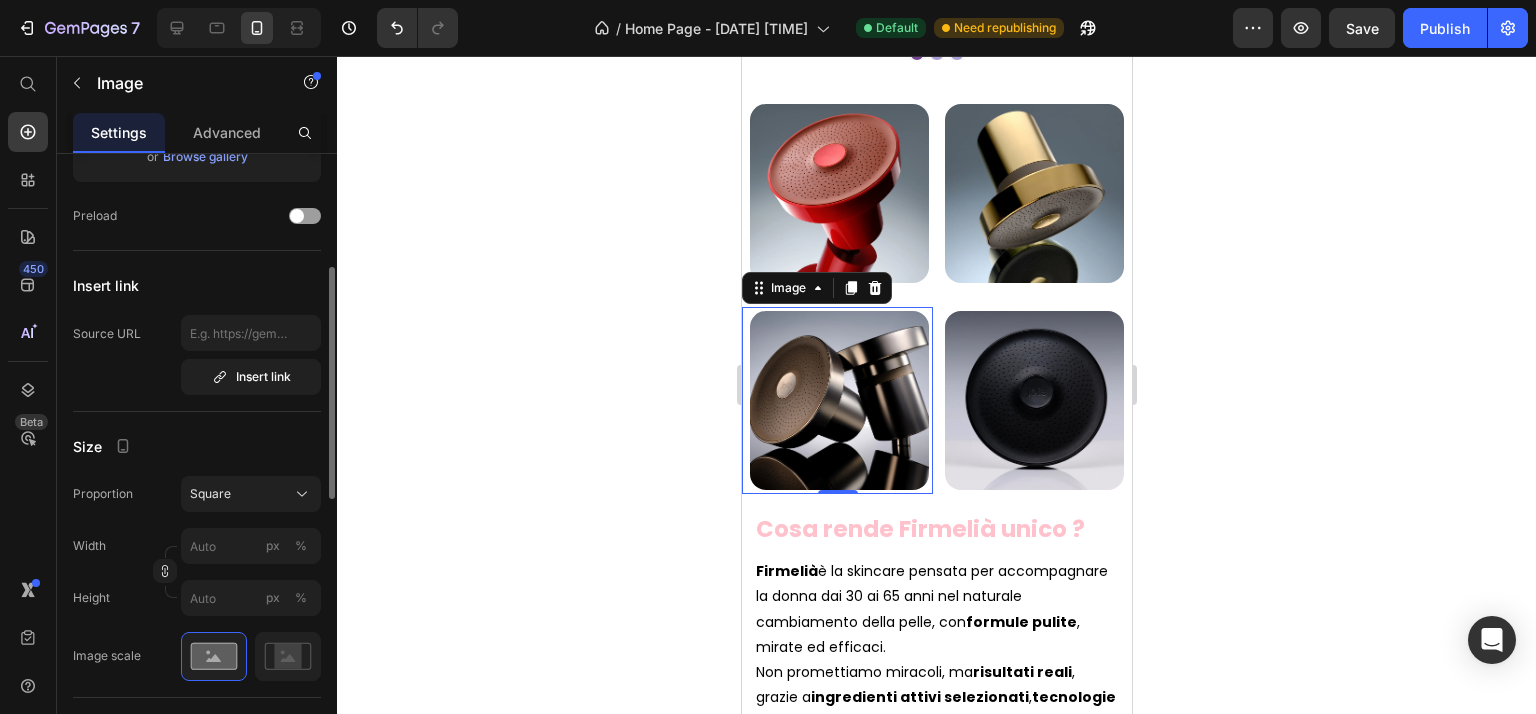 click 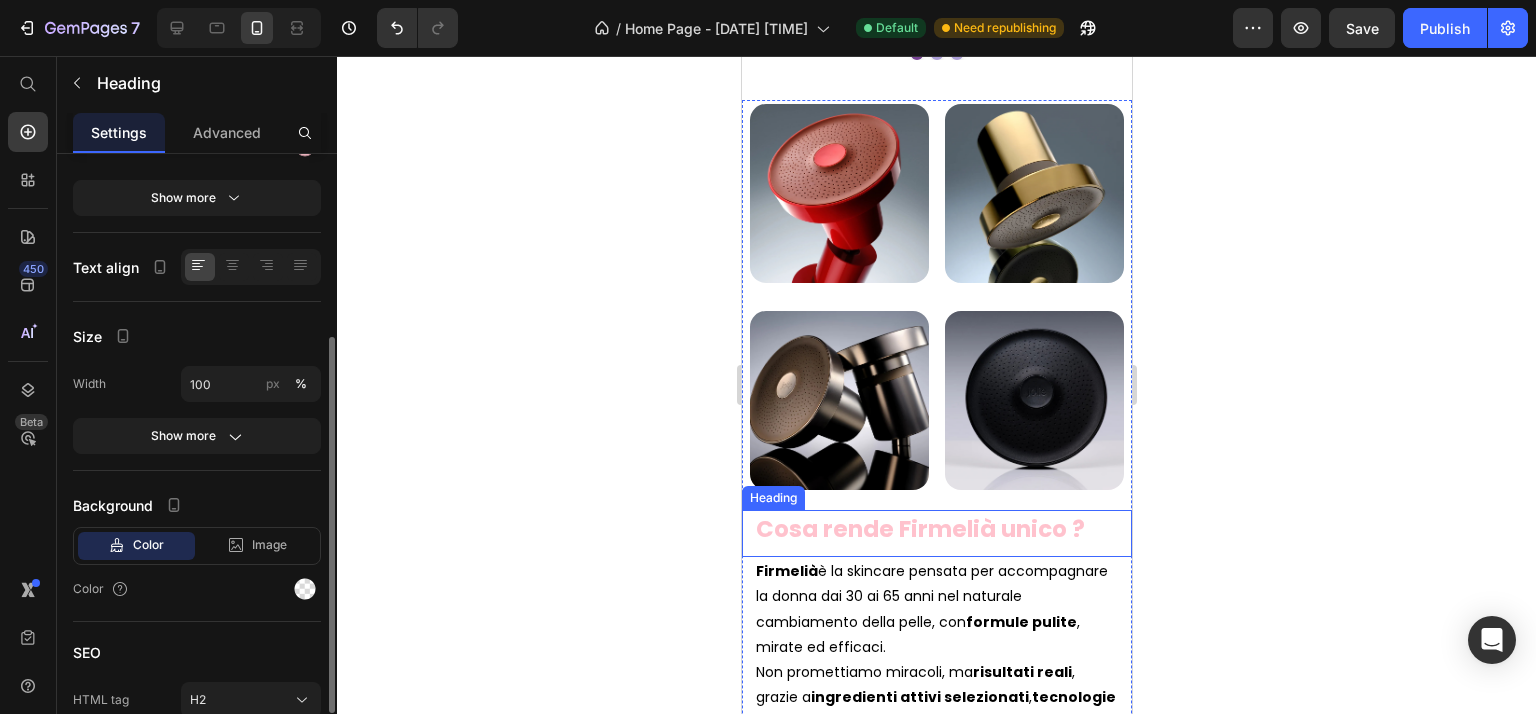click on "Cosa rende Firmelià unico ?" at bounding box center [919, 529] 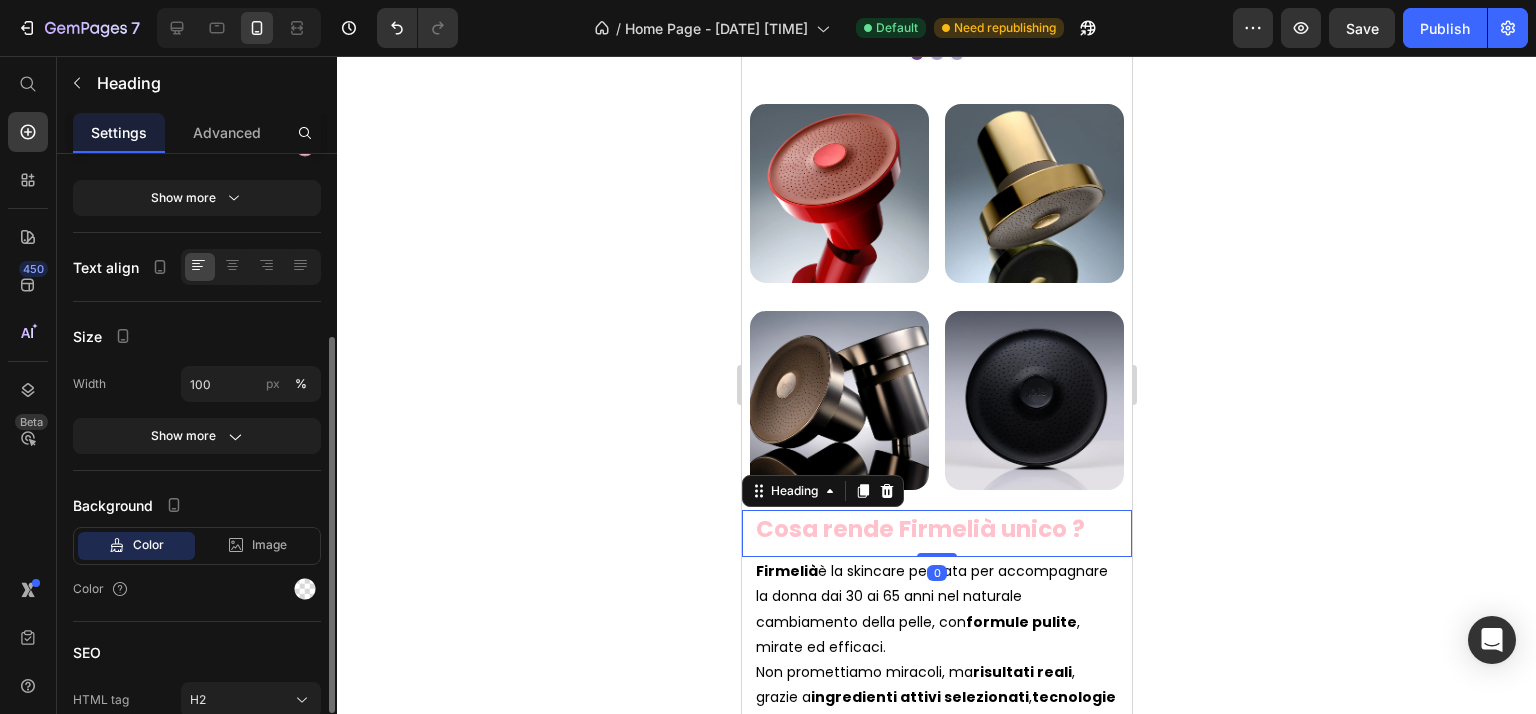 scroll, scrollTop: 0, scrollLeft: 0, axis: both 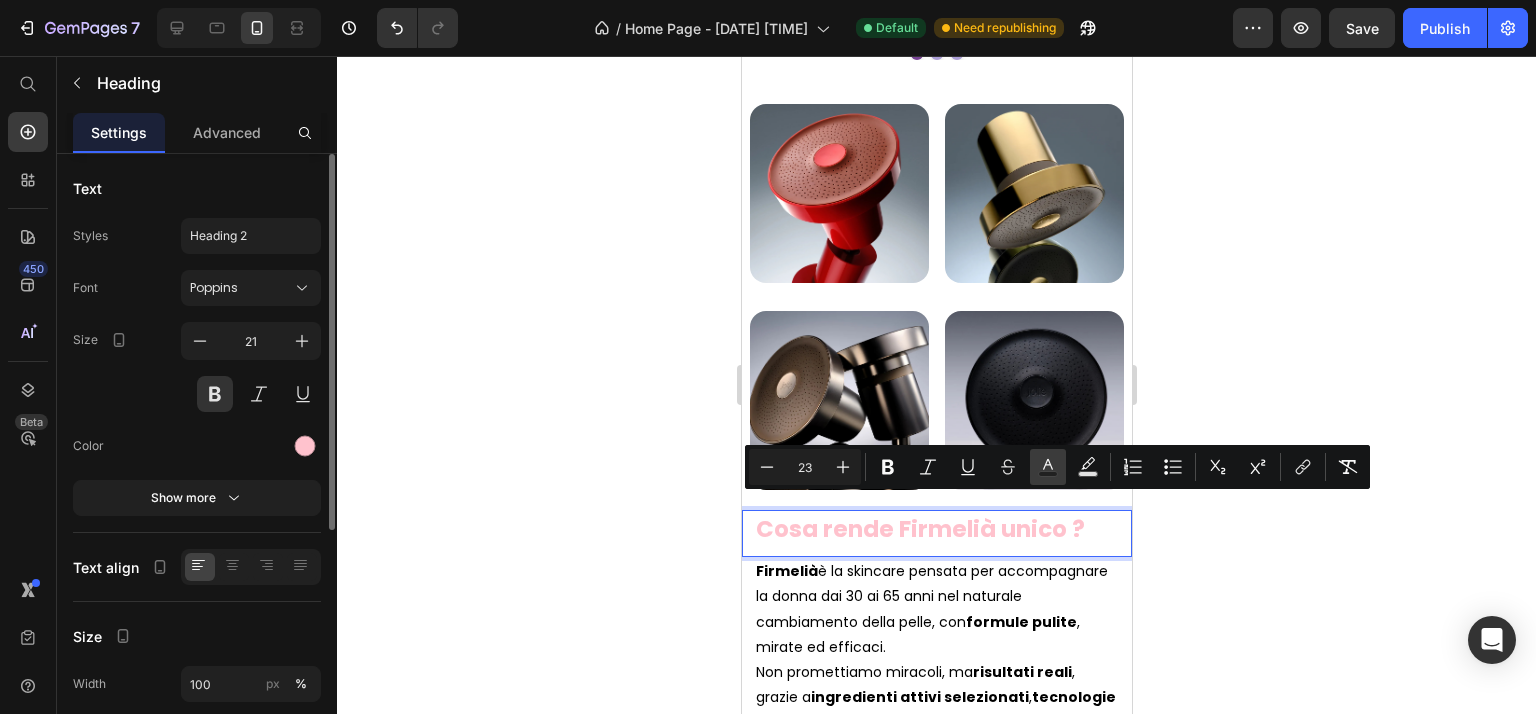click 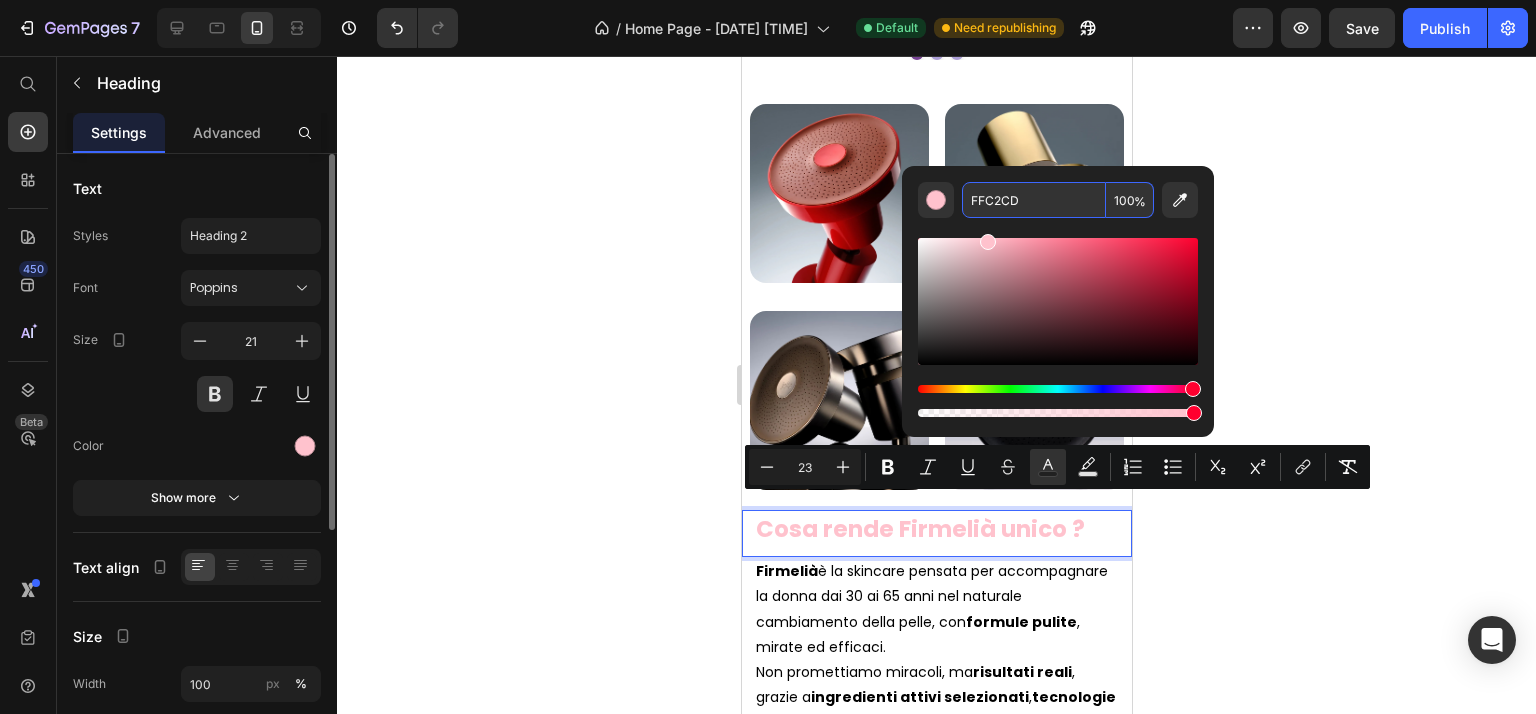 click on "FFC2CD" at bounding box center [1034, 200] 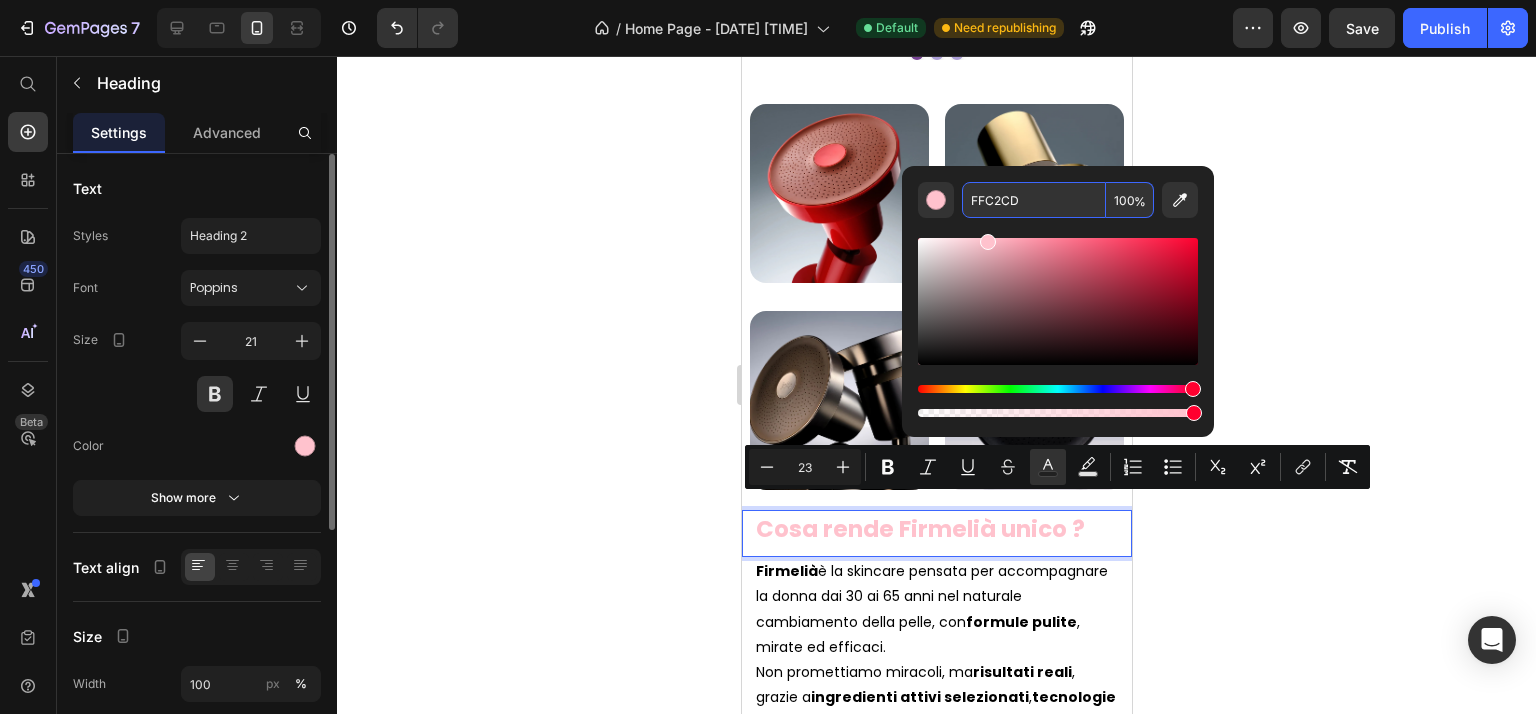 paste on "B7D6C8" 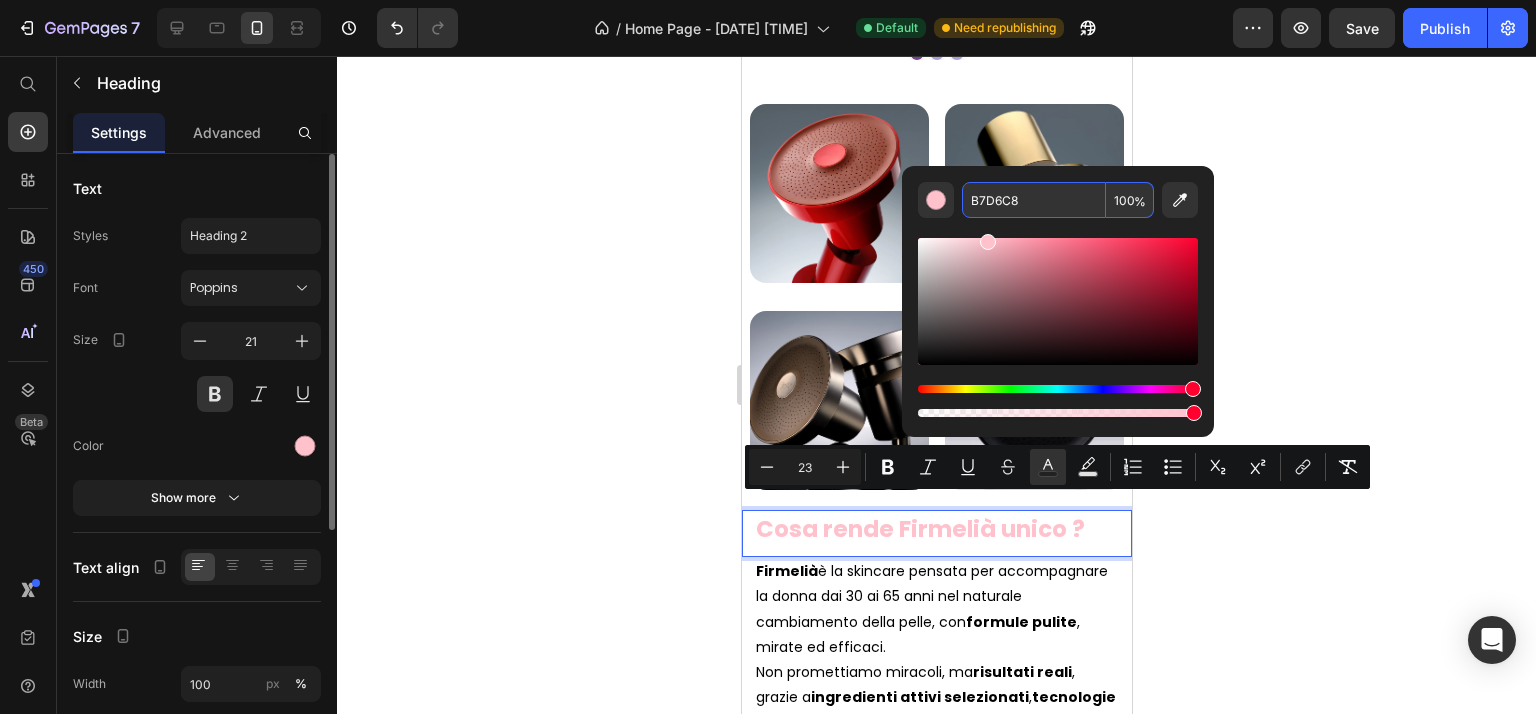 type on "B7D6C8" 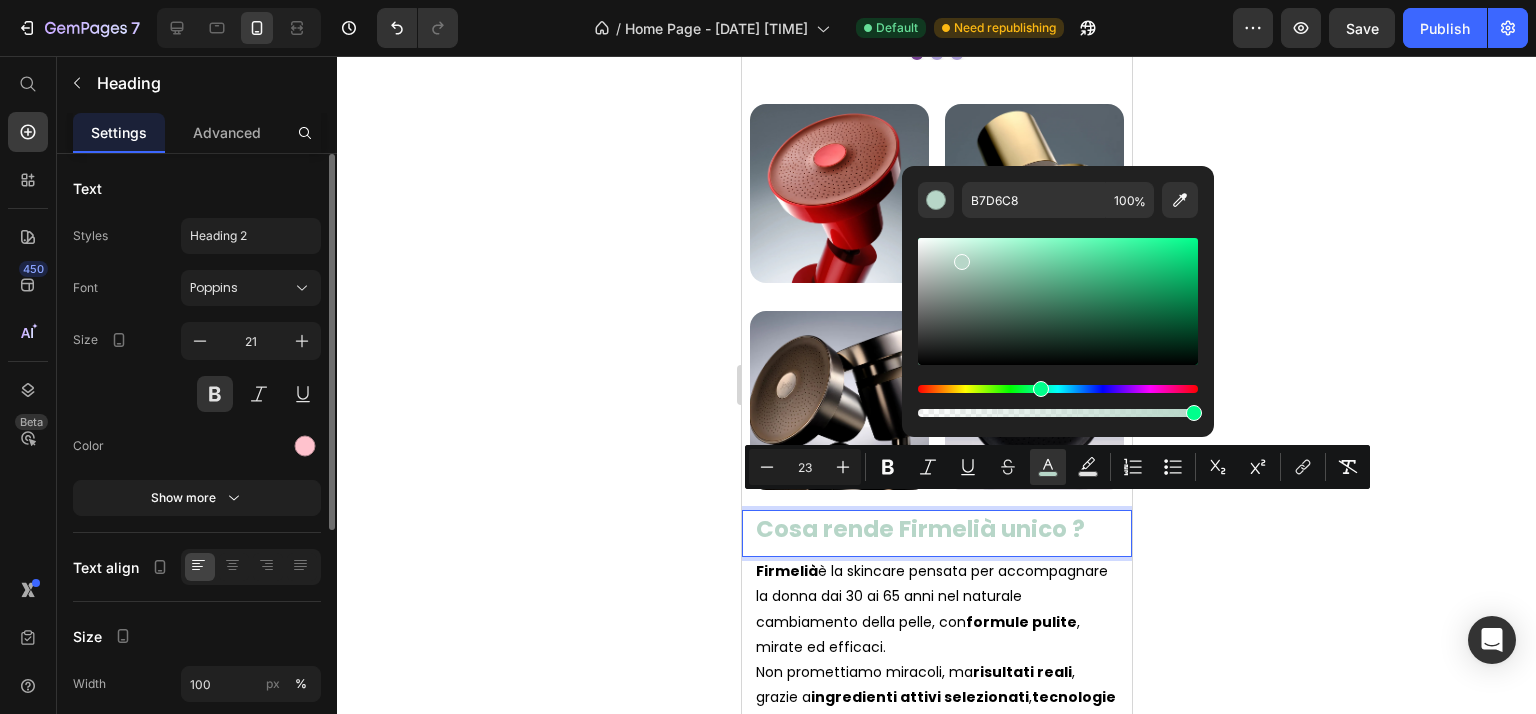 click 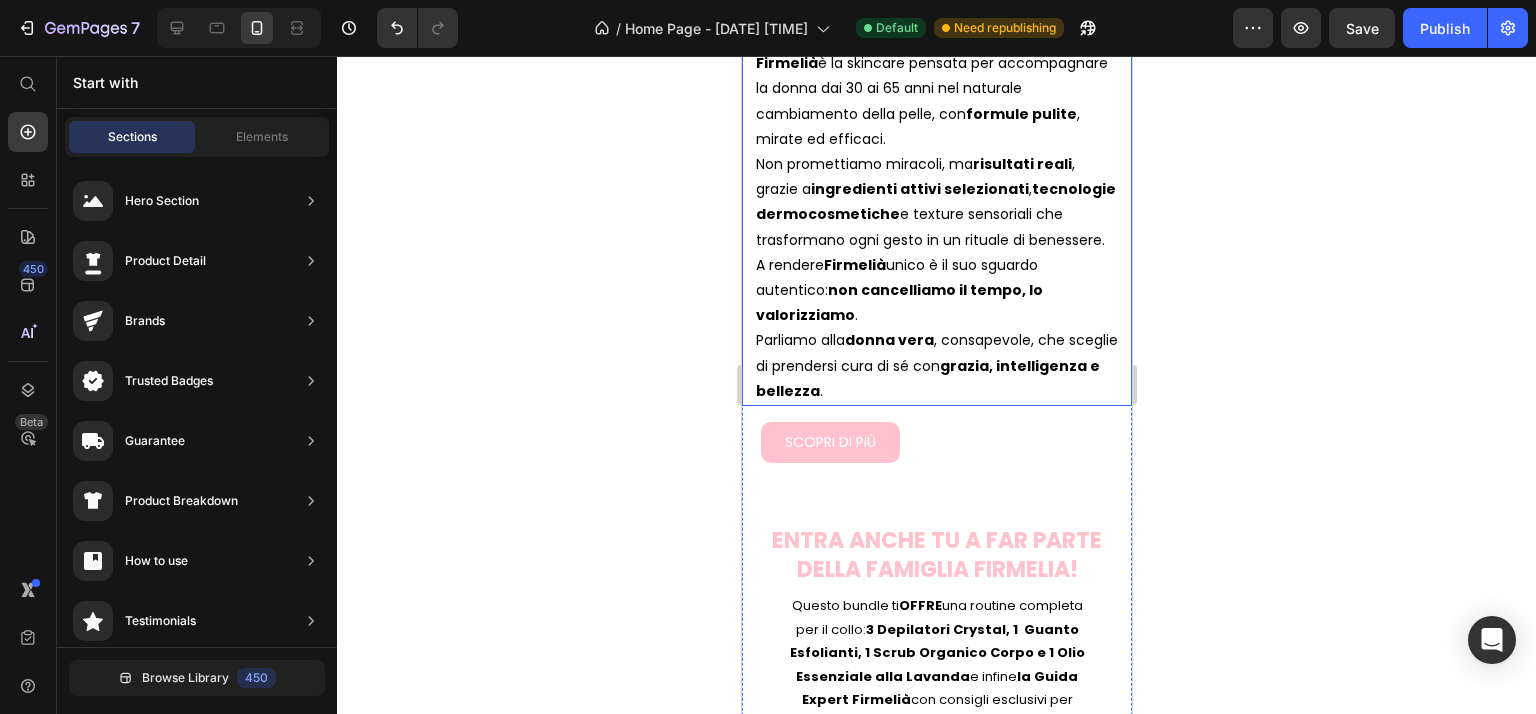 scroll, scrollTop: 1600, scrollLeft: 0, axis: vertical 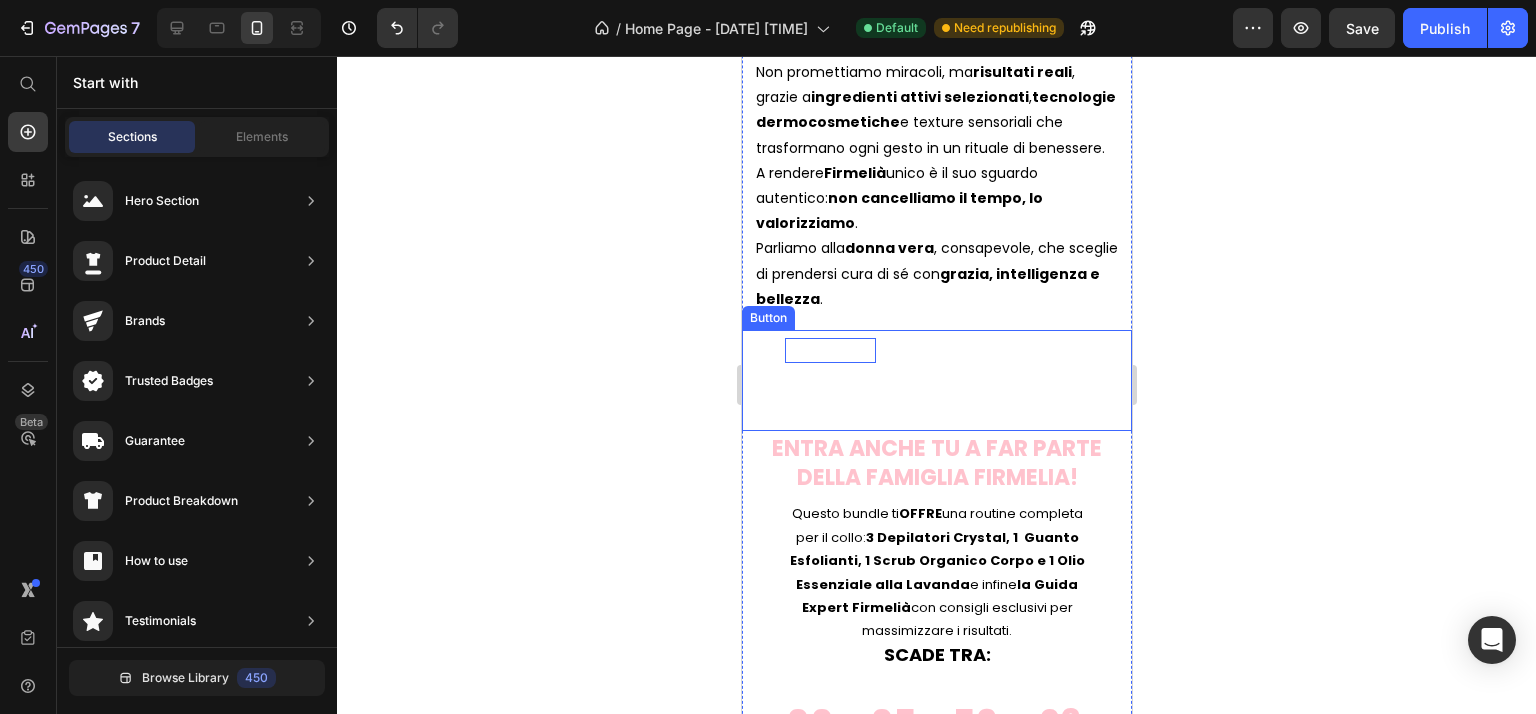 click on "SCOPRI DI PIÙ" at bounding box center [829, 350] 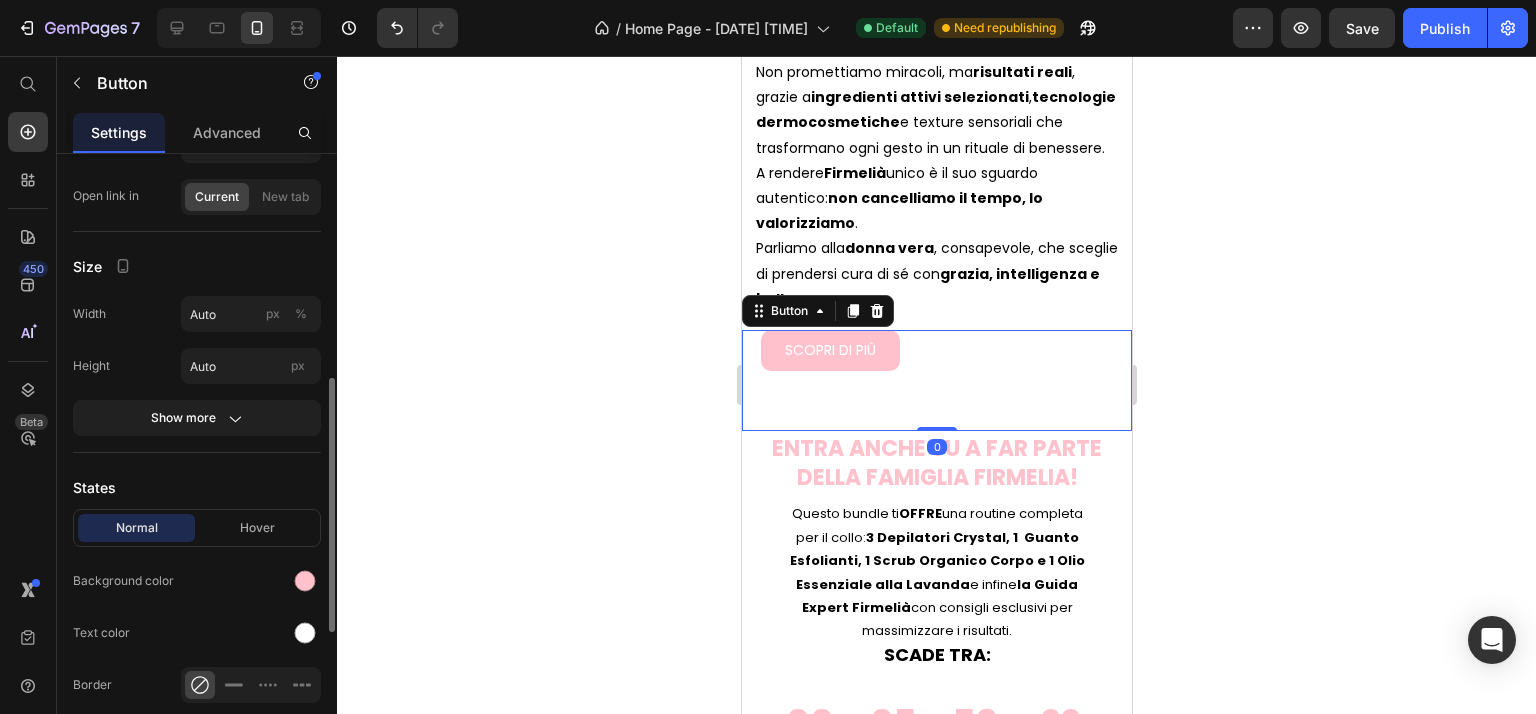 scroll, scrollTop: 300, scrollLeft: 0, axis: vertical 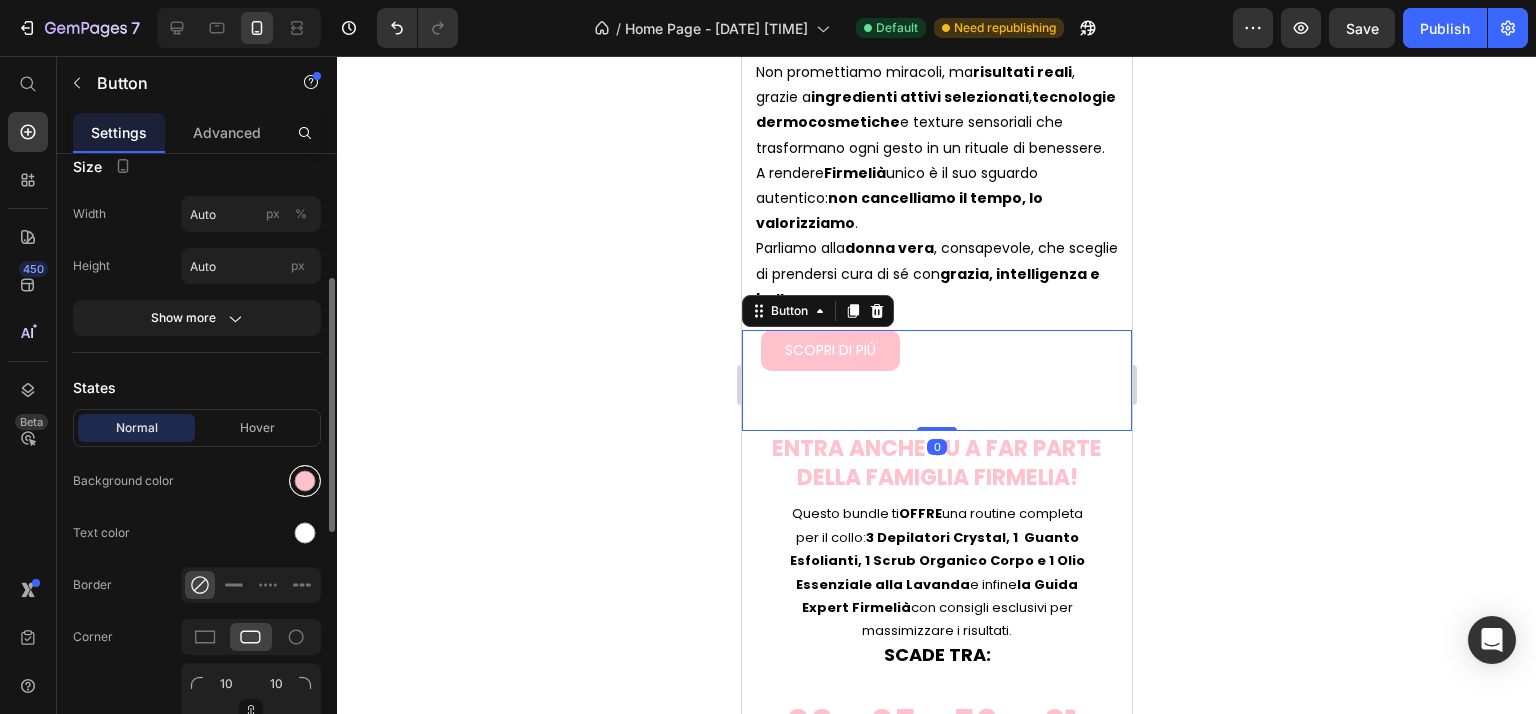 click at bounding box center [305, 481] 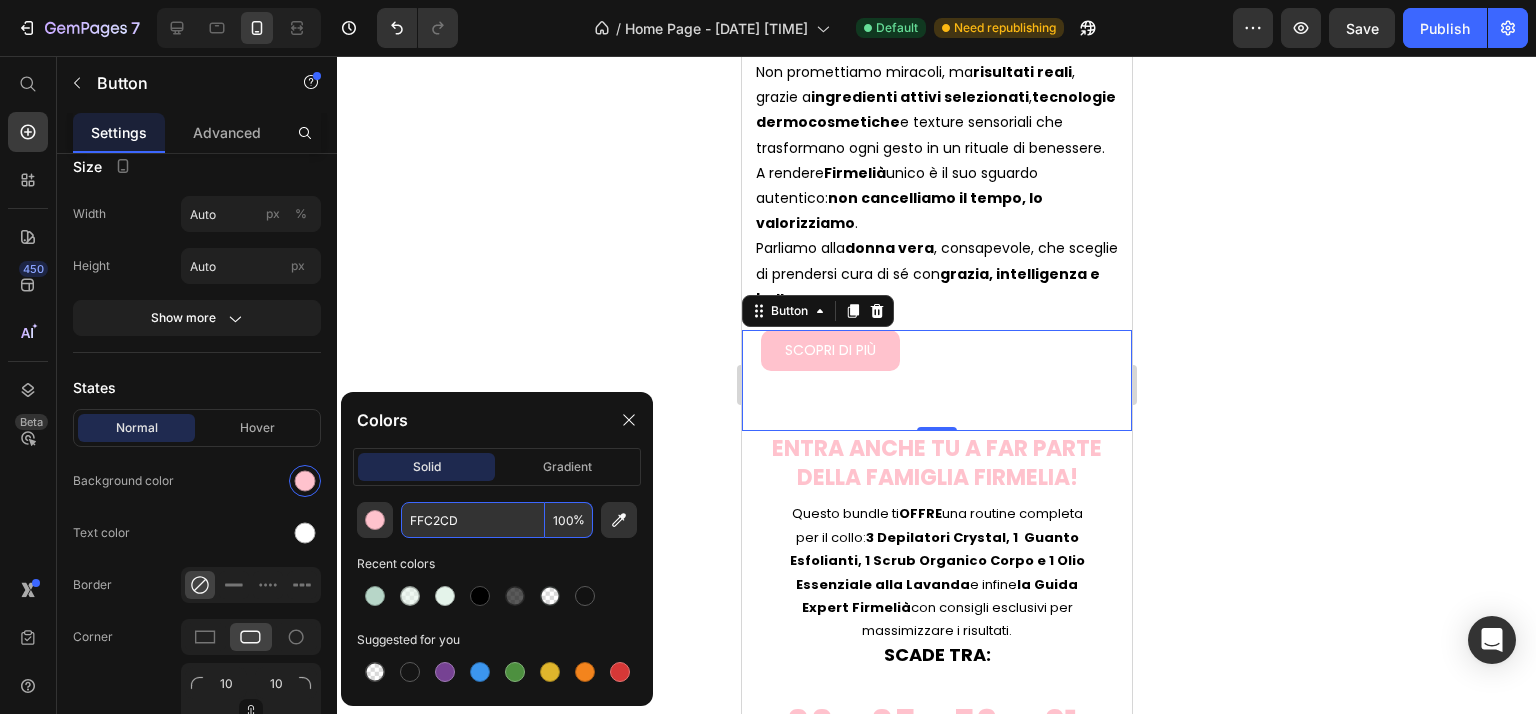 click on "FFC2CD" at bounding box center (473, 520) 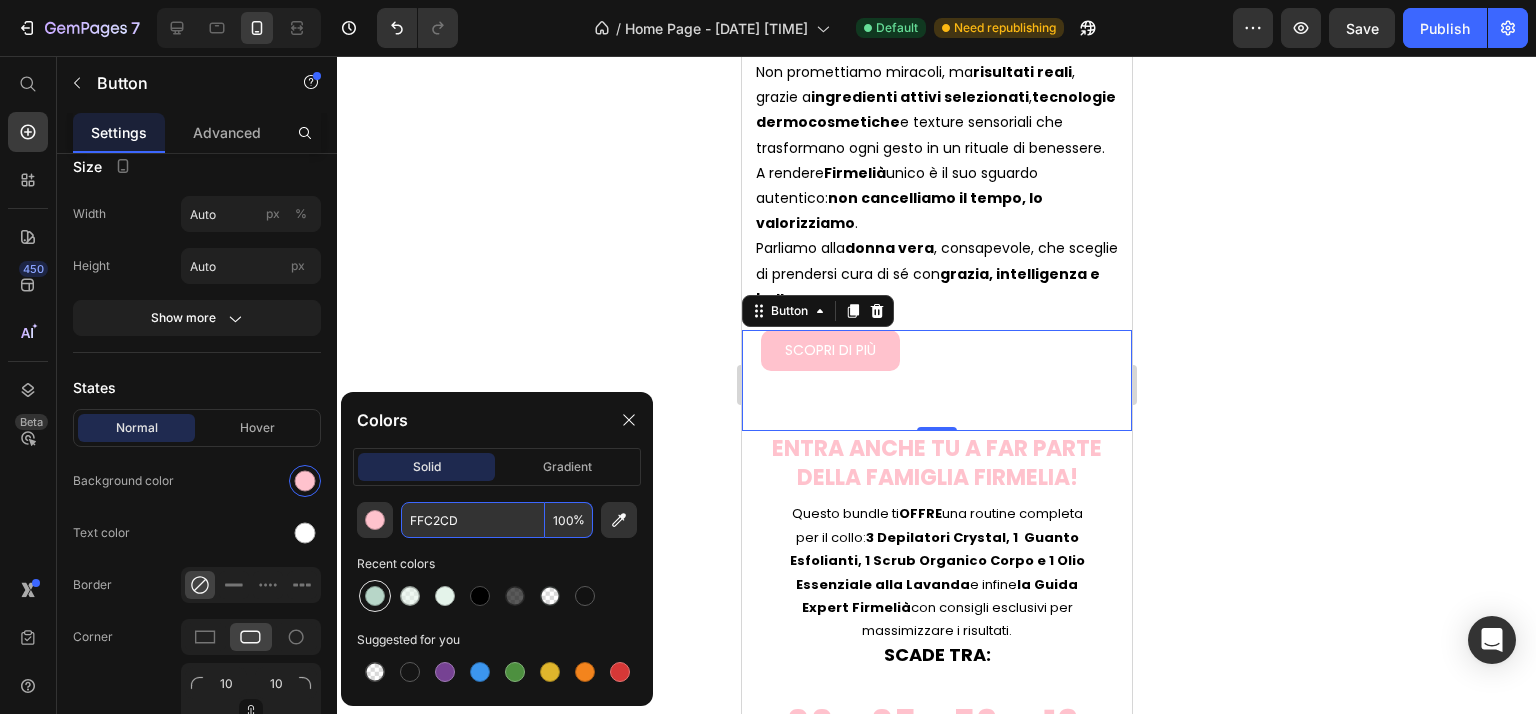click at bounding box center [375, 596] 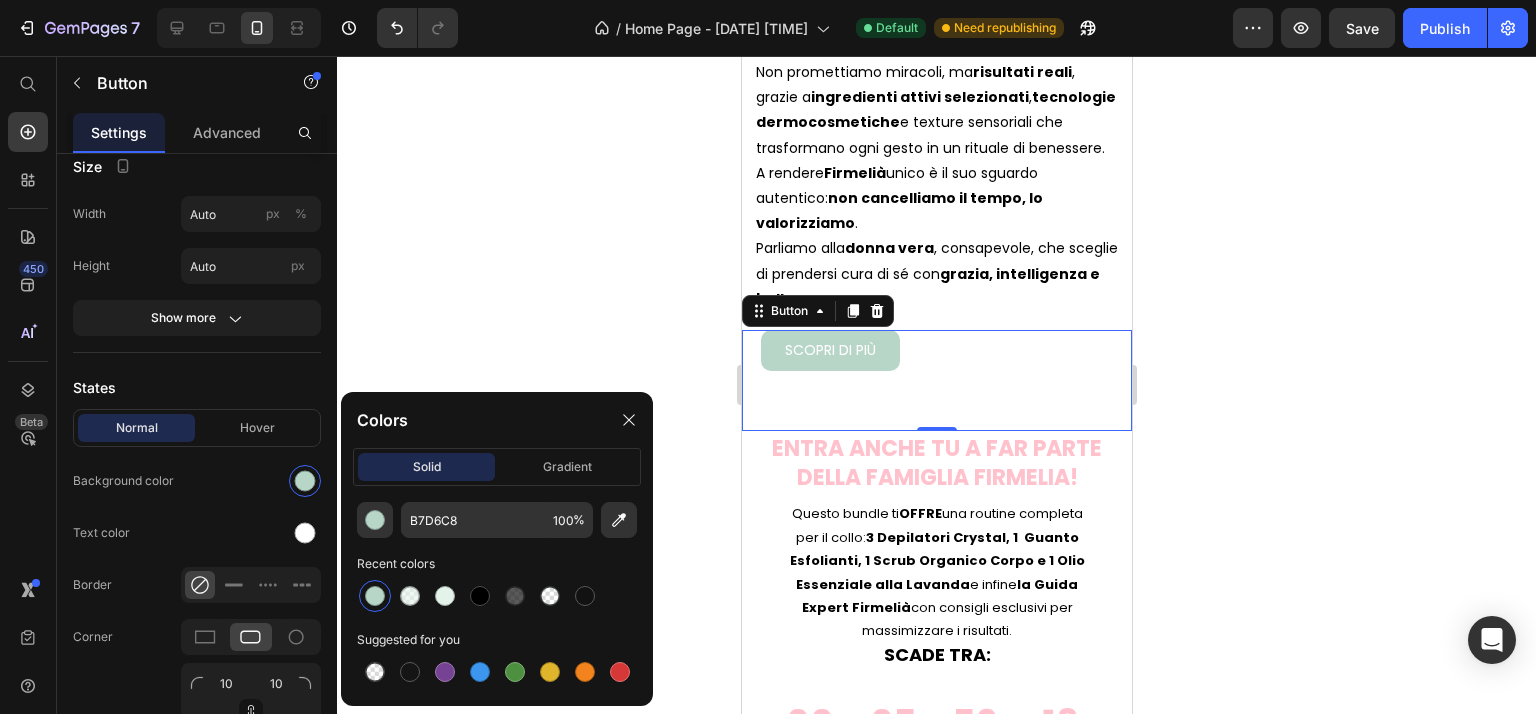 click 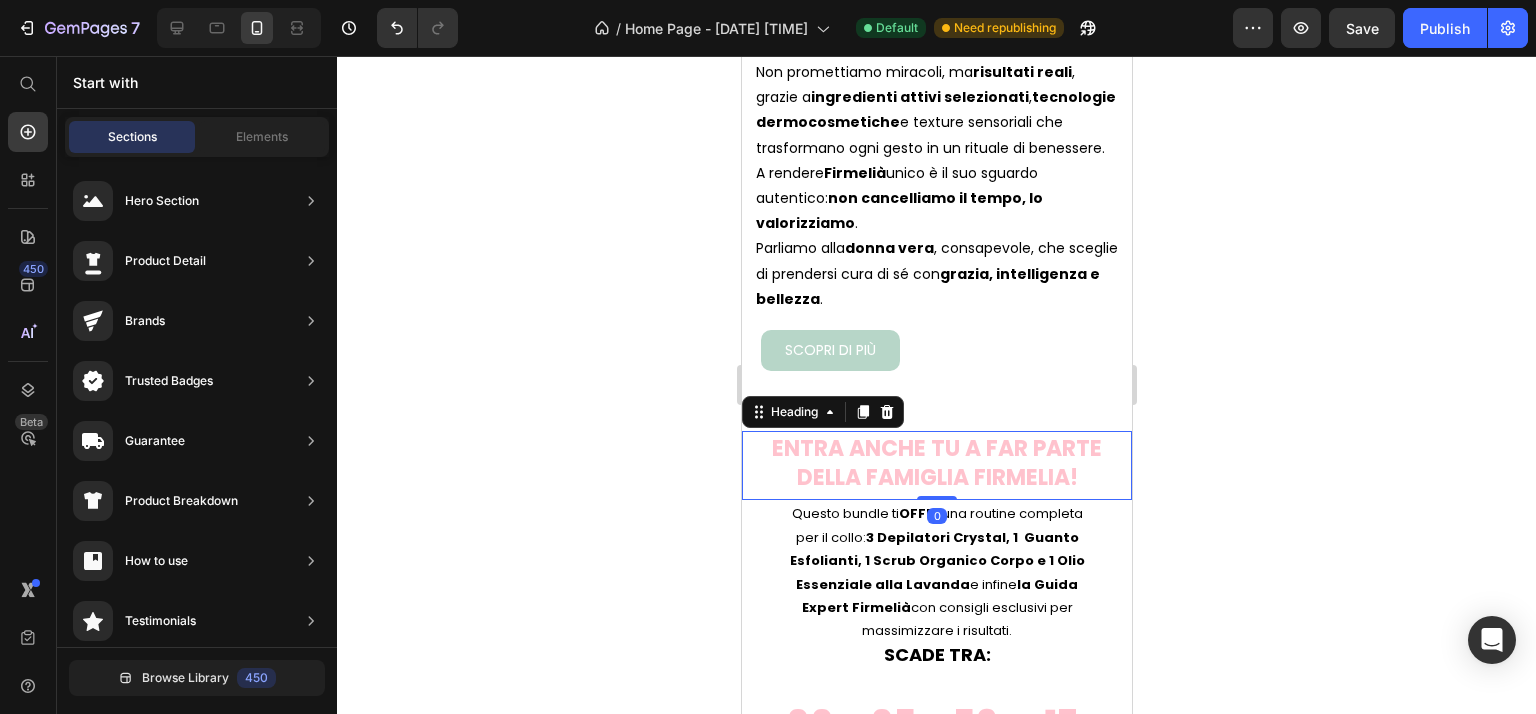 click on "ENTRA ANCHE TU A FAR PARTE DELLA FAMIGLIA FIRMELIA!" at bounding box center [936, 463] 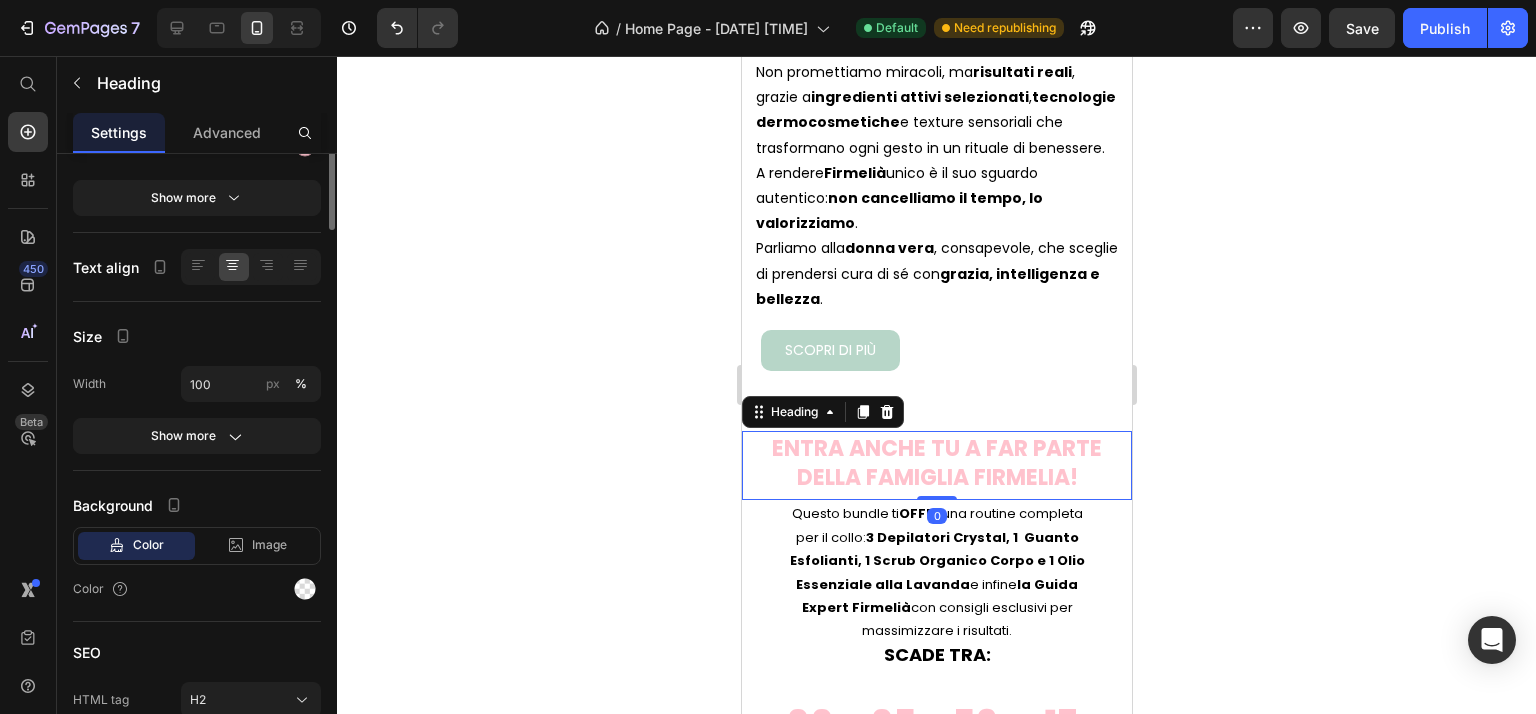 scroll, scrollTop: 0, scrollLeft: 0, axis: both 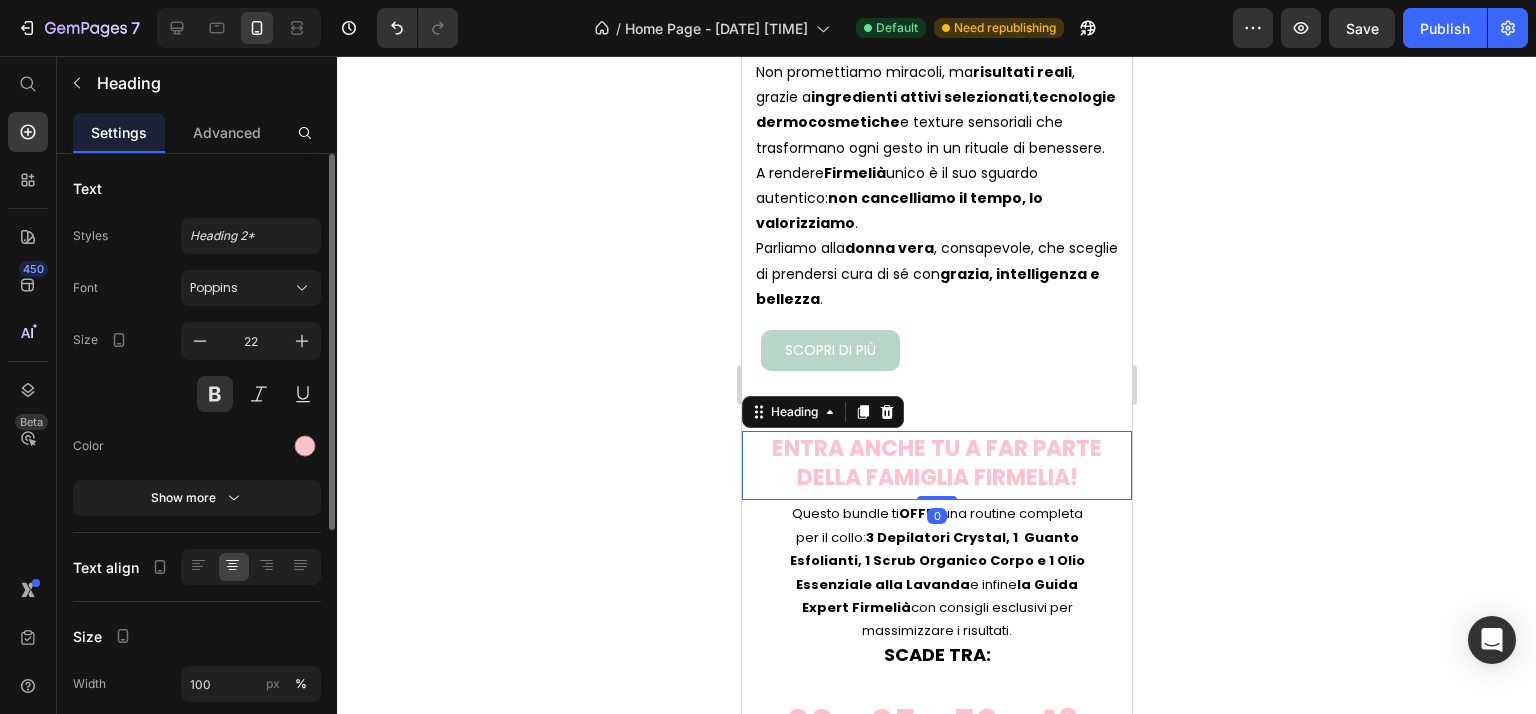click on "ENTRA ANCHE TU A FAR PARTE DELLA FAMIGLIA FIRMELIA!" at bounding box center (936, 463) 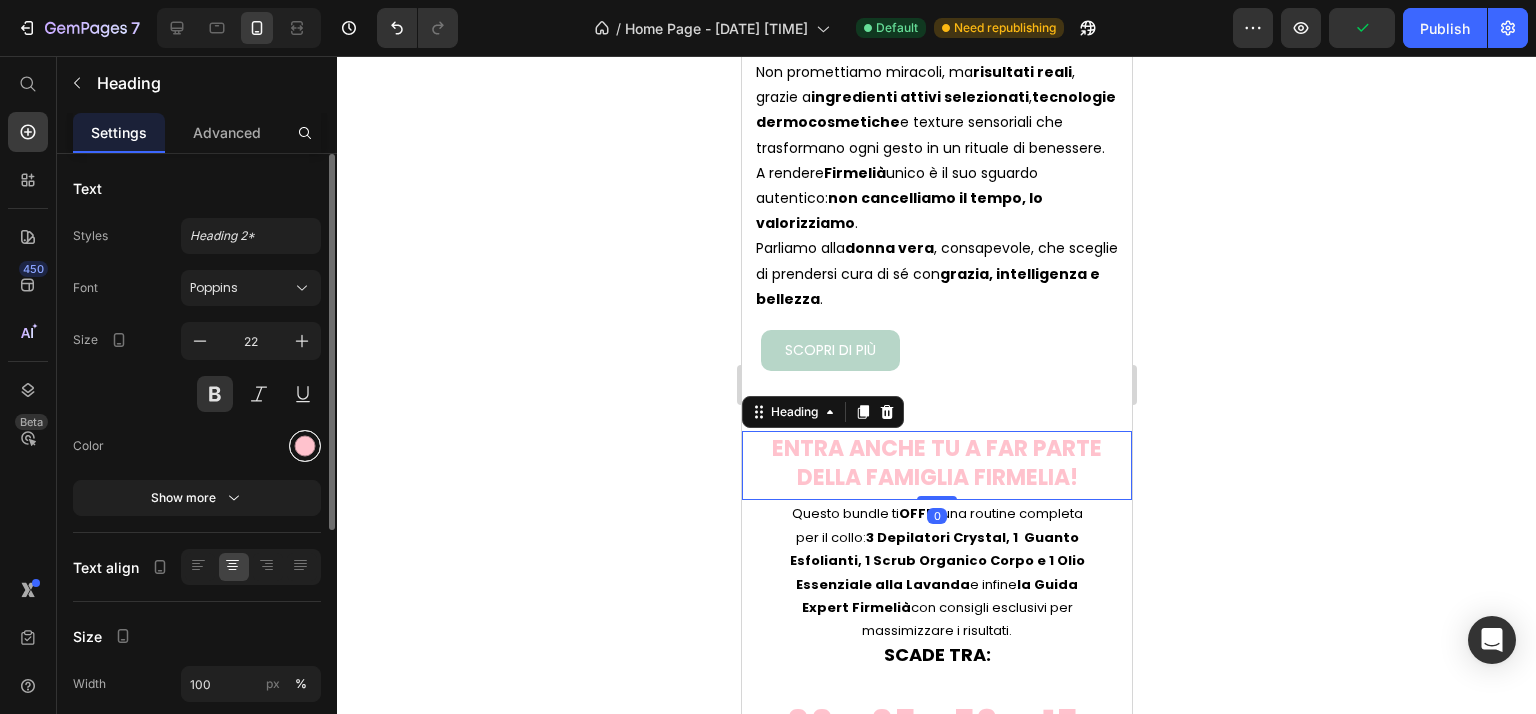 click at bounding box center [305, 446] 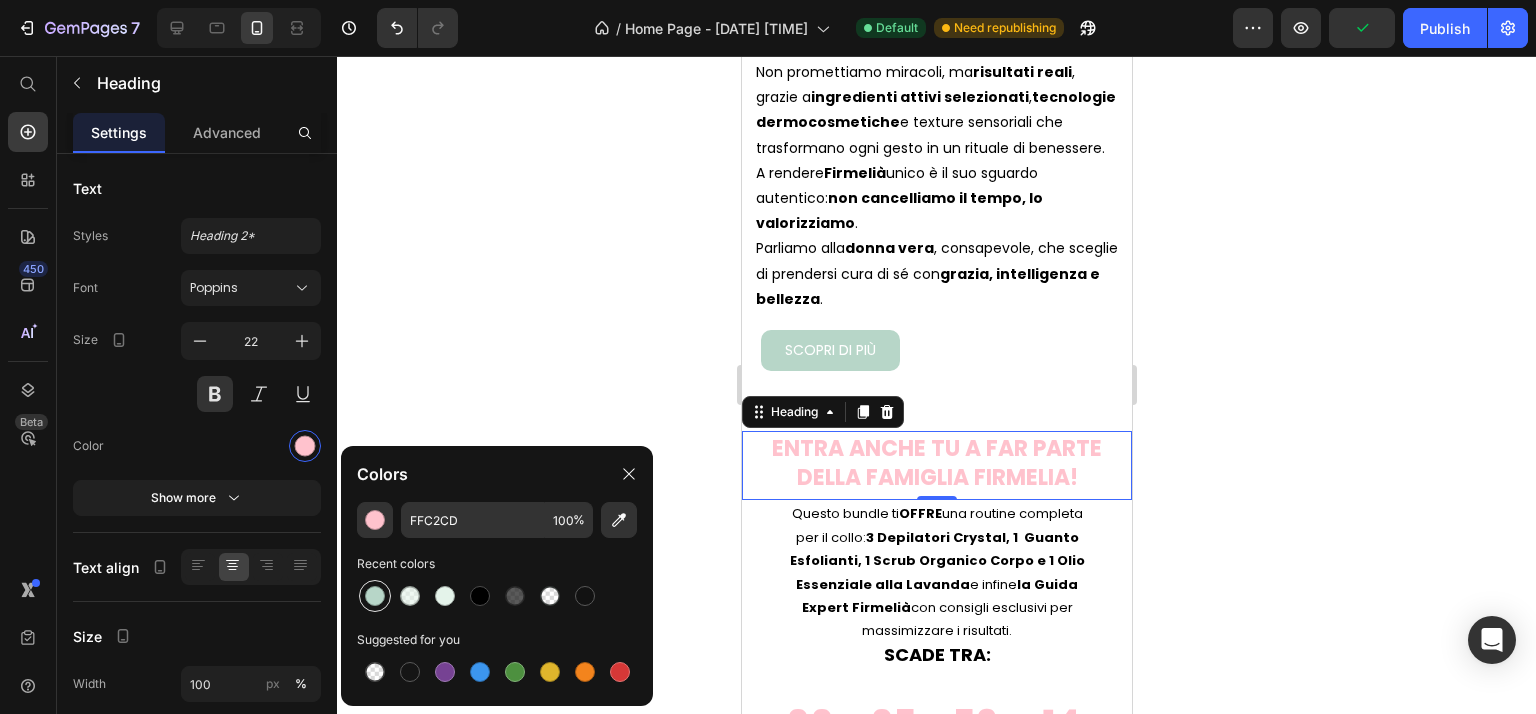 click at bounding box center (375, 596) 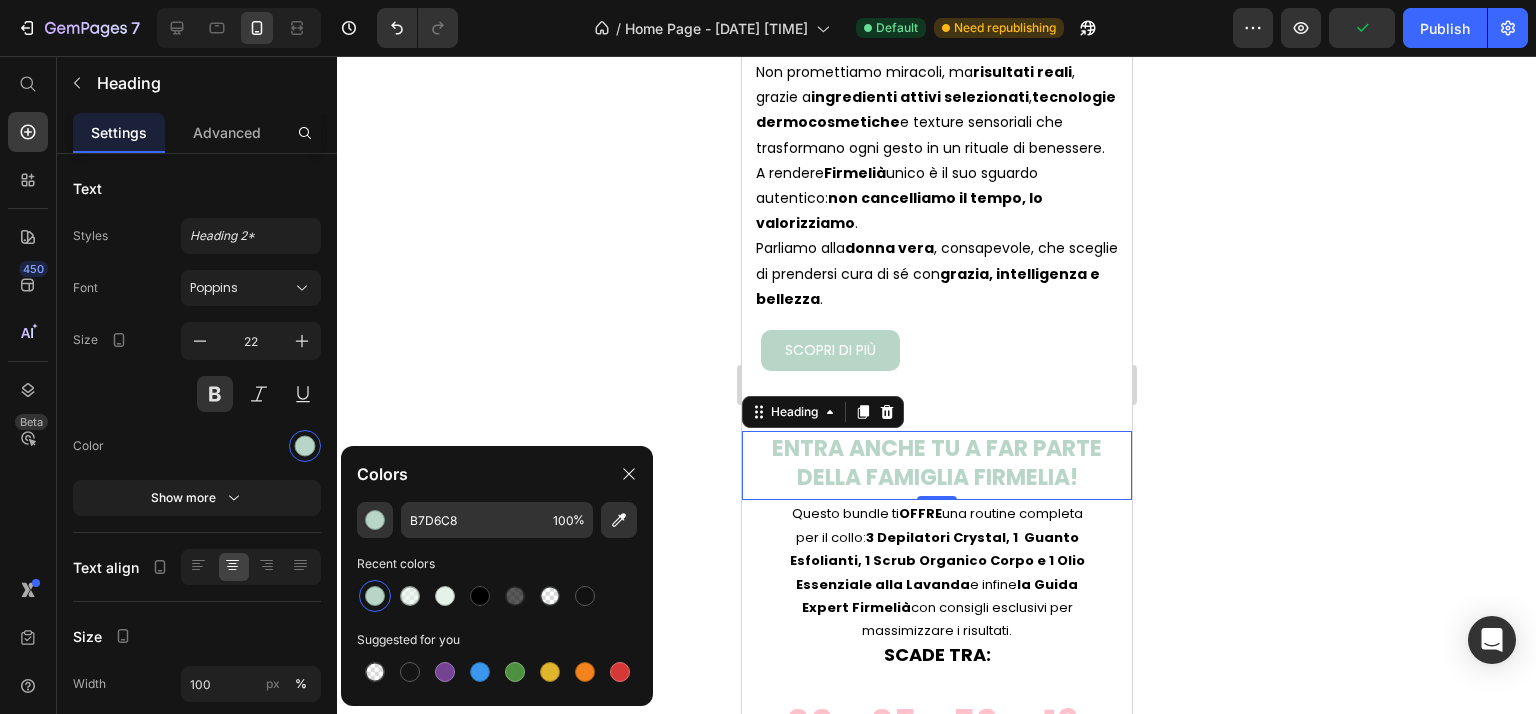 click 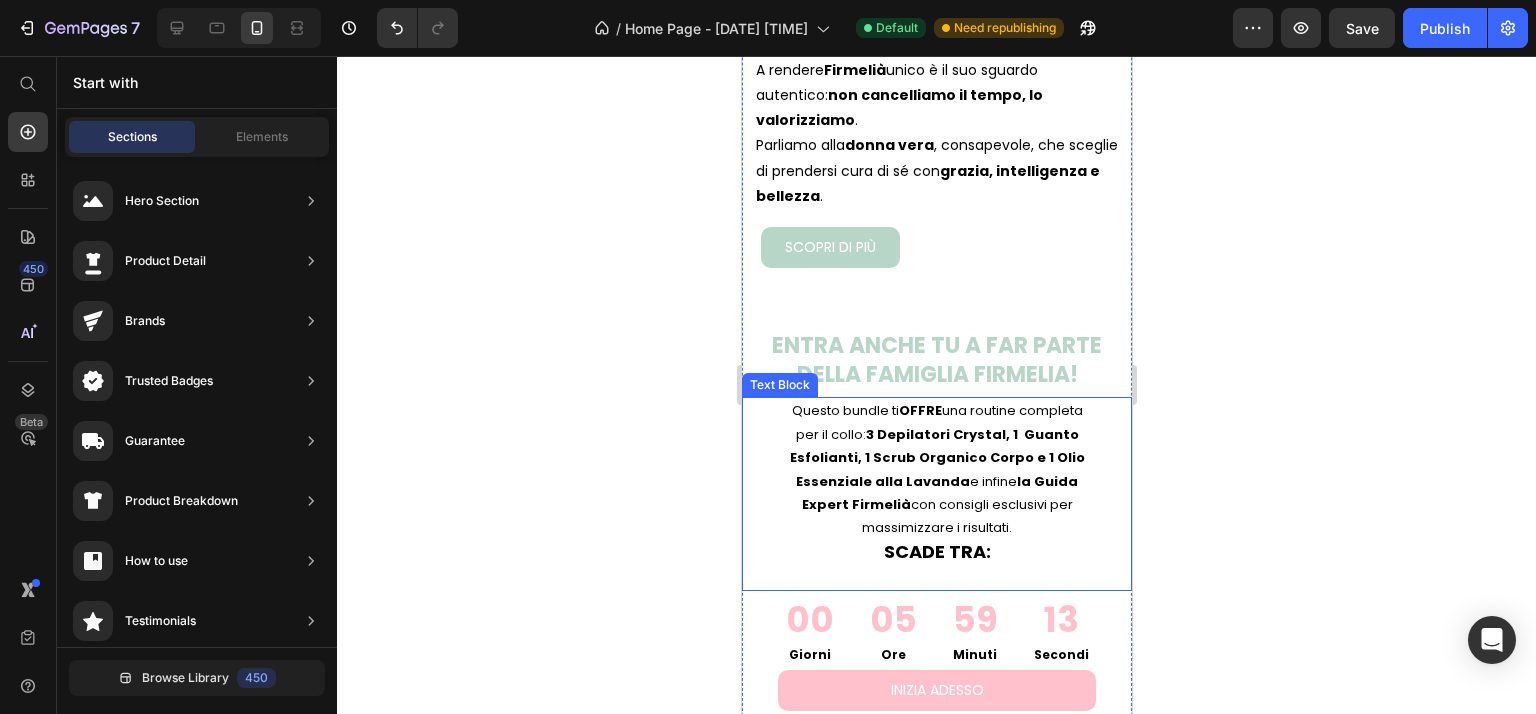 scroll, scrollTop: 1800, scrollLeft: 0, axis: vertical 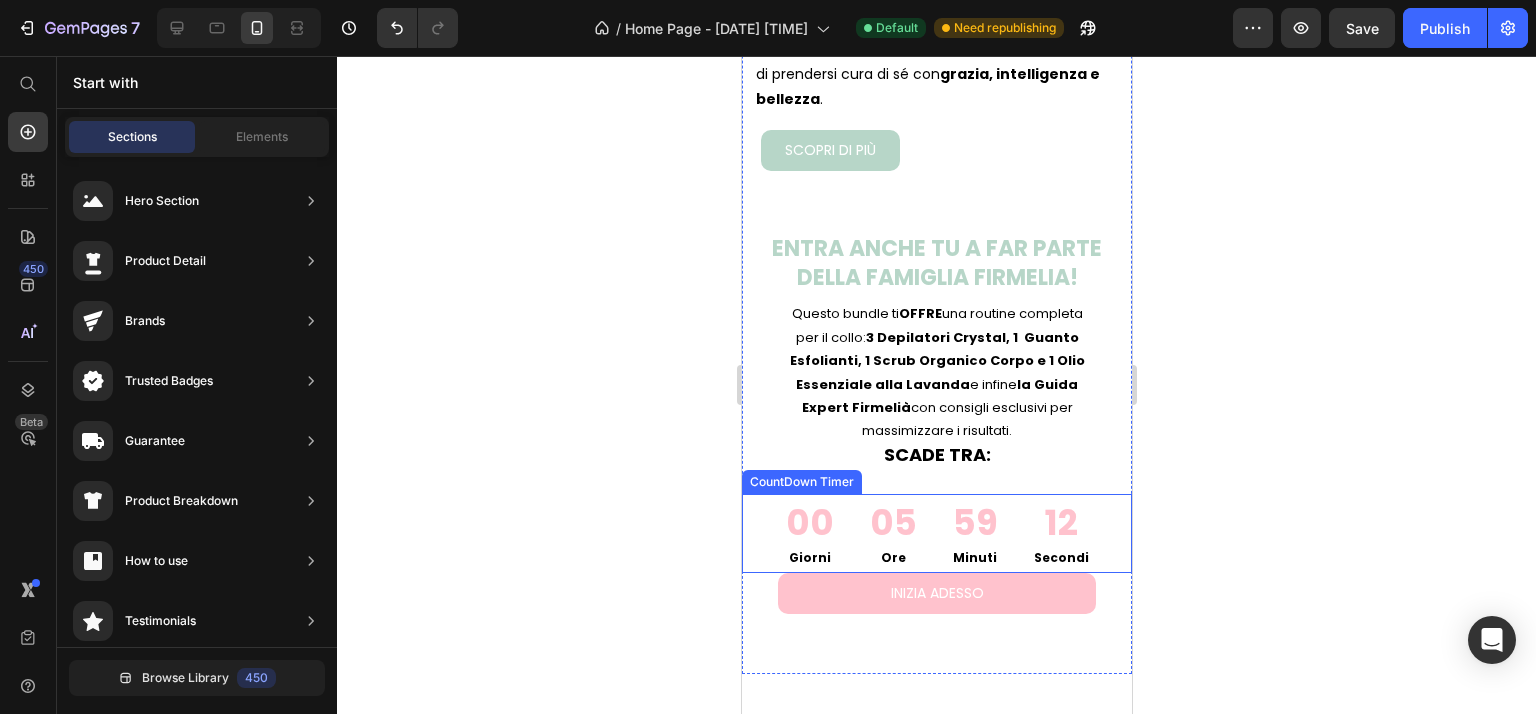 click on "05" at bounding box center [892, 523] 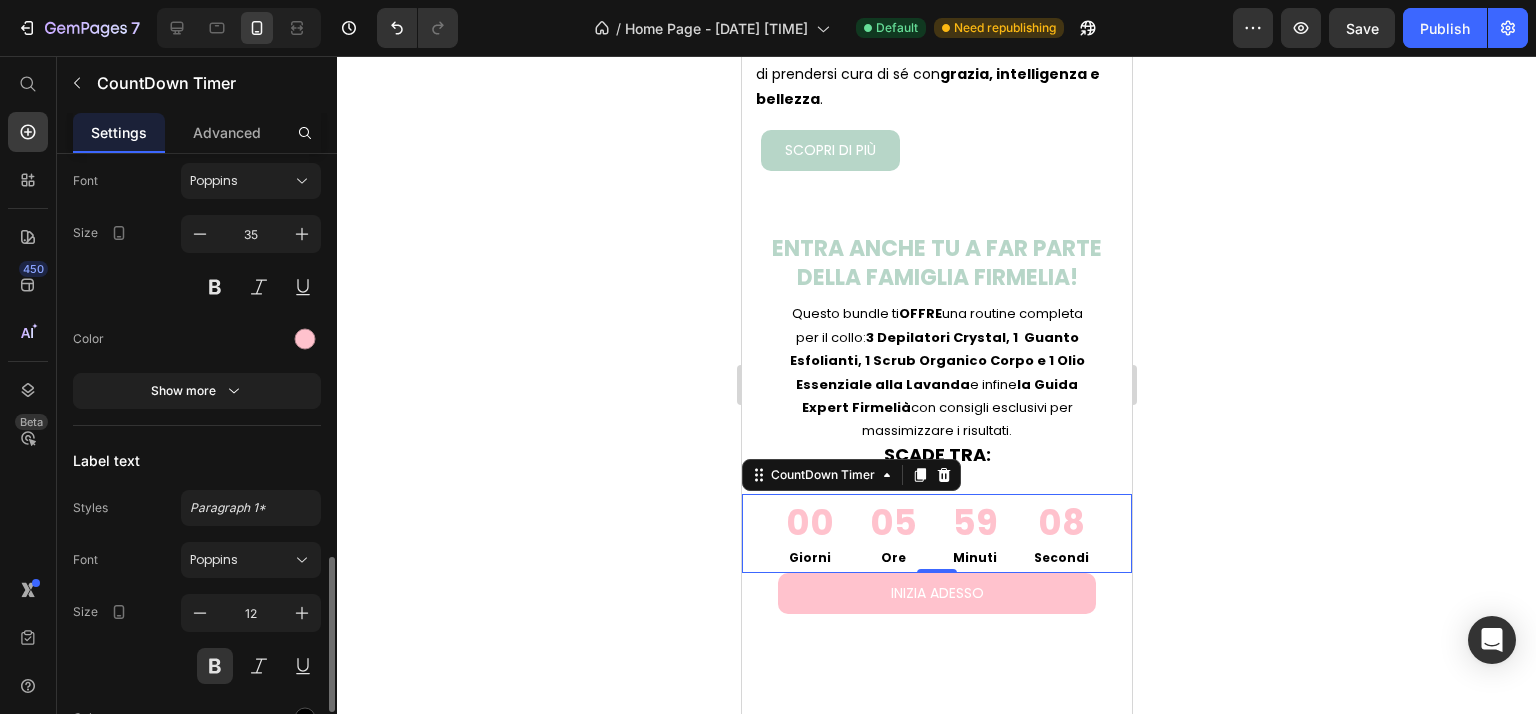 scroll, scrollTop: 1700, scrollLeft: 0, axis: vertical 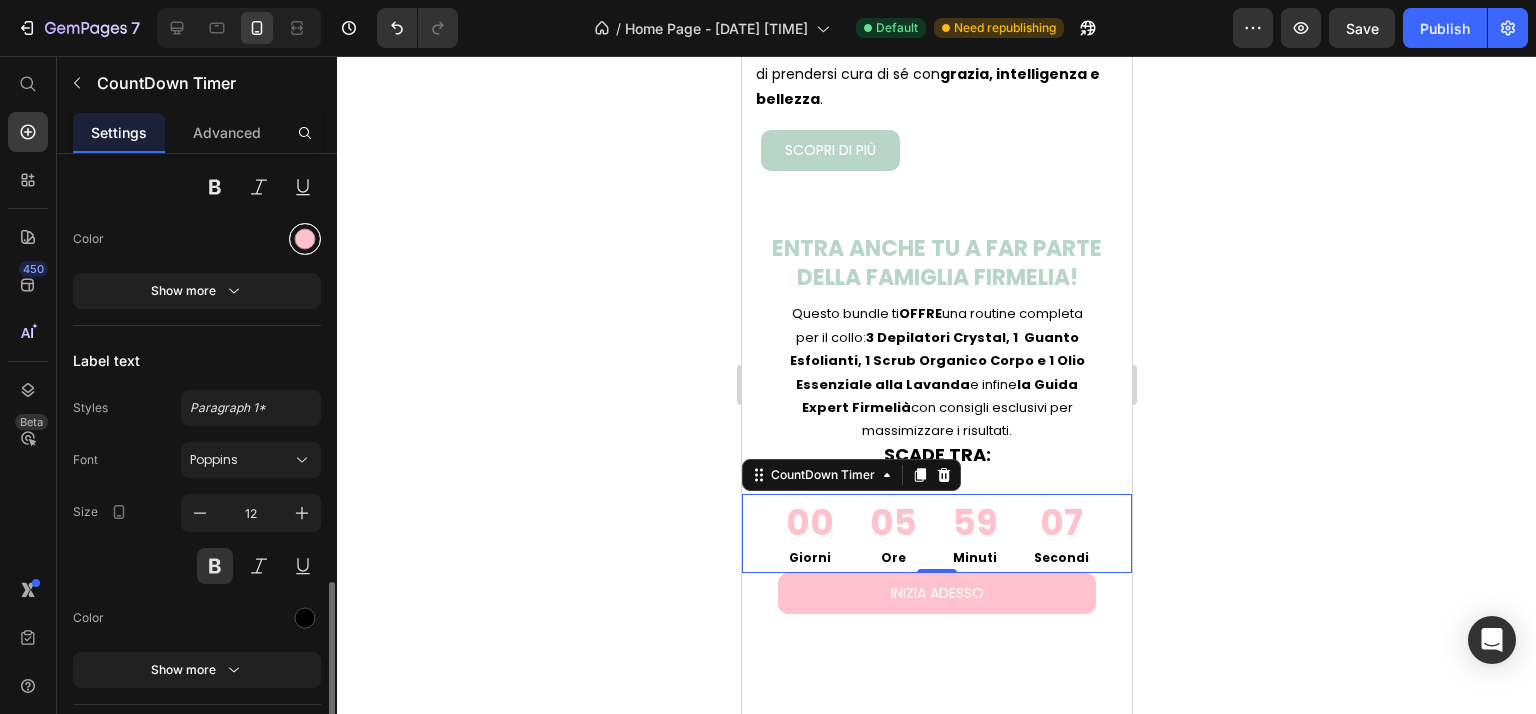 click at bounding box center [305, 239] 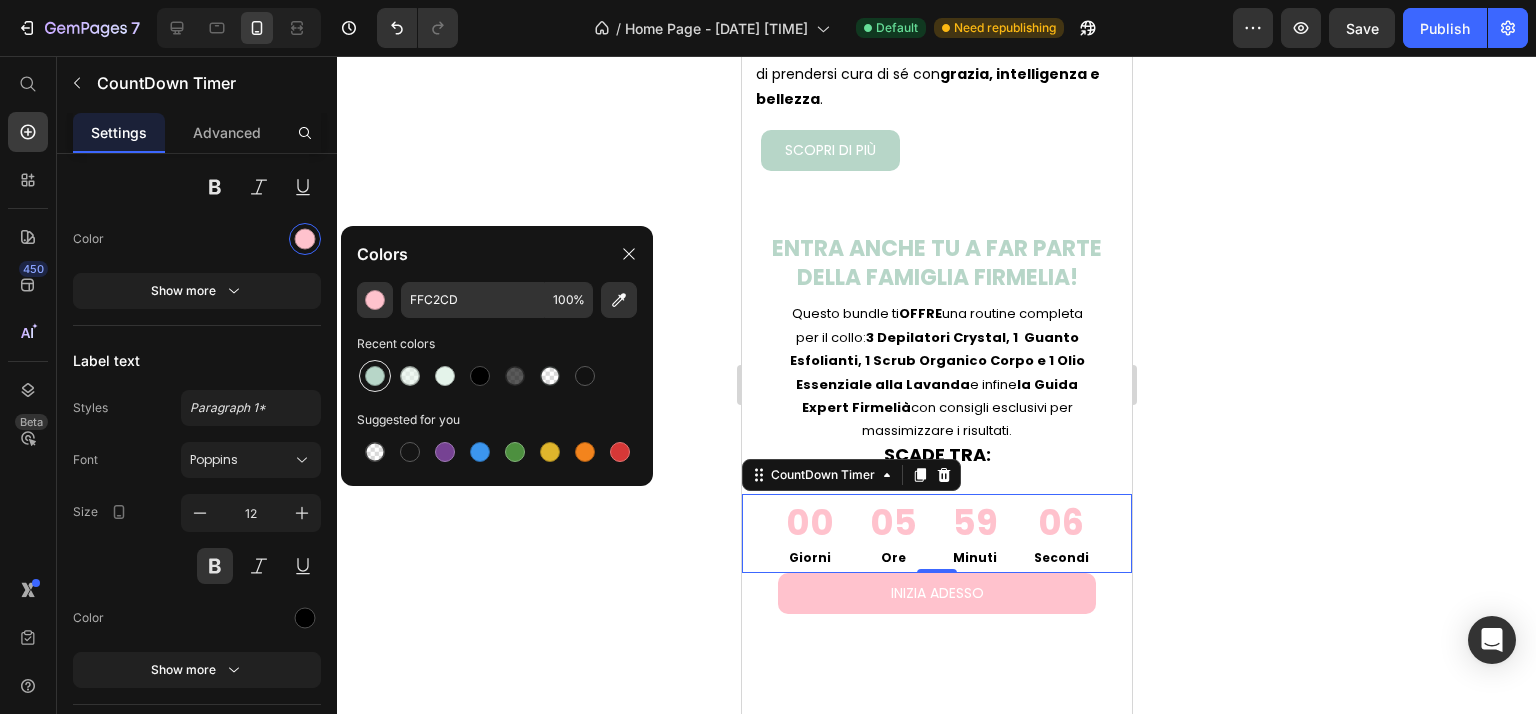 click at bounding box center (375, 376) 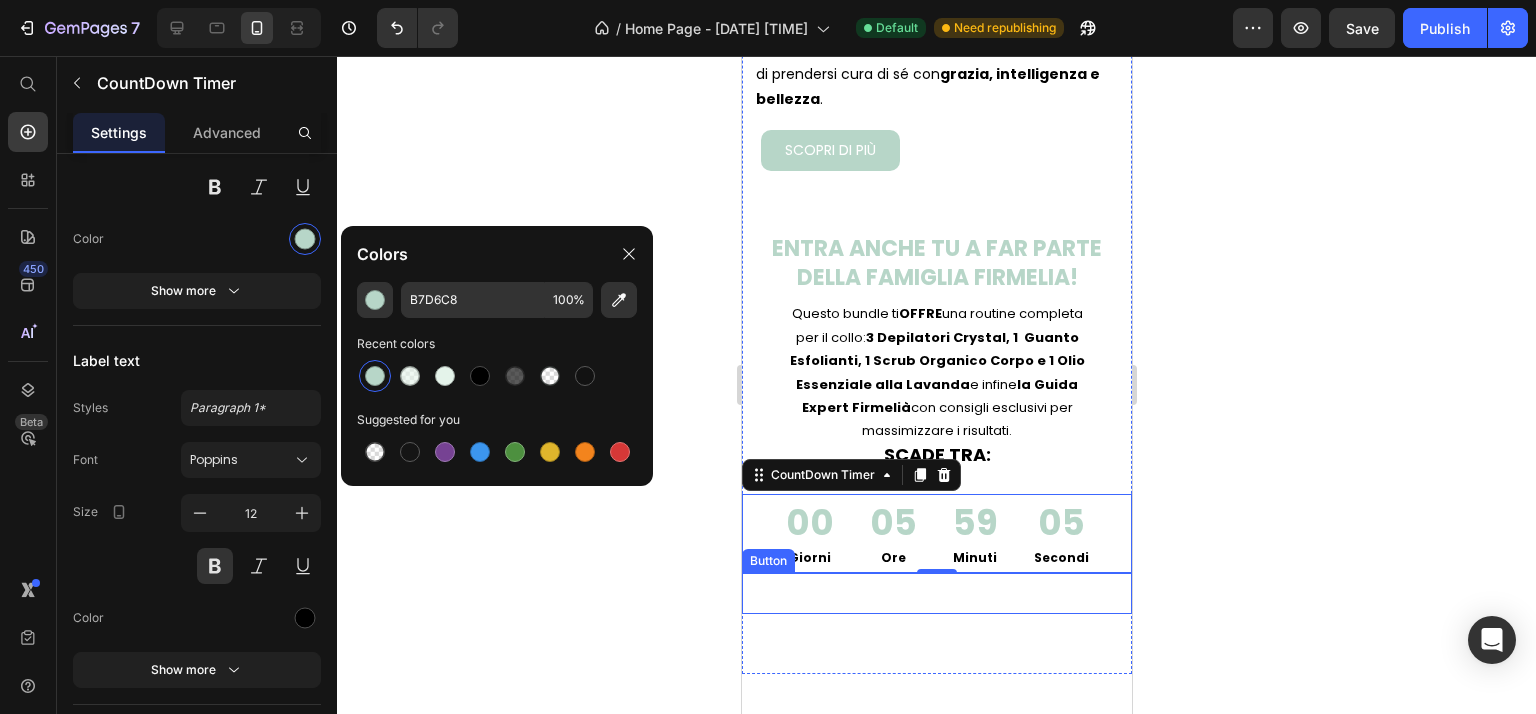 click on "INIZIA ADESSO" at bounding box center [936, 593] 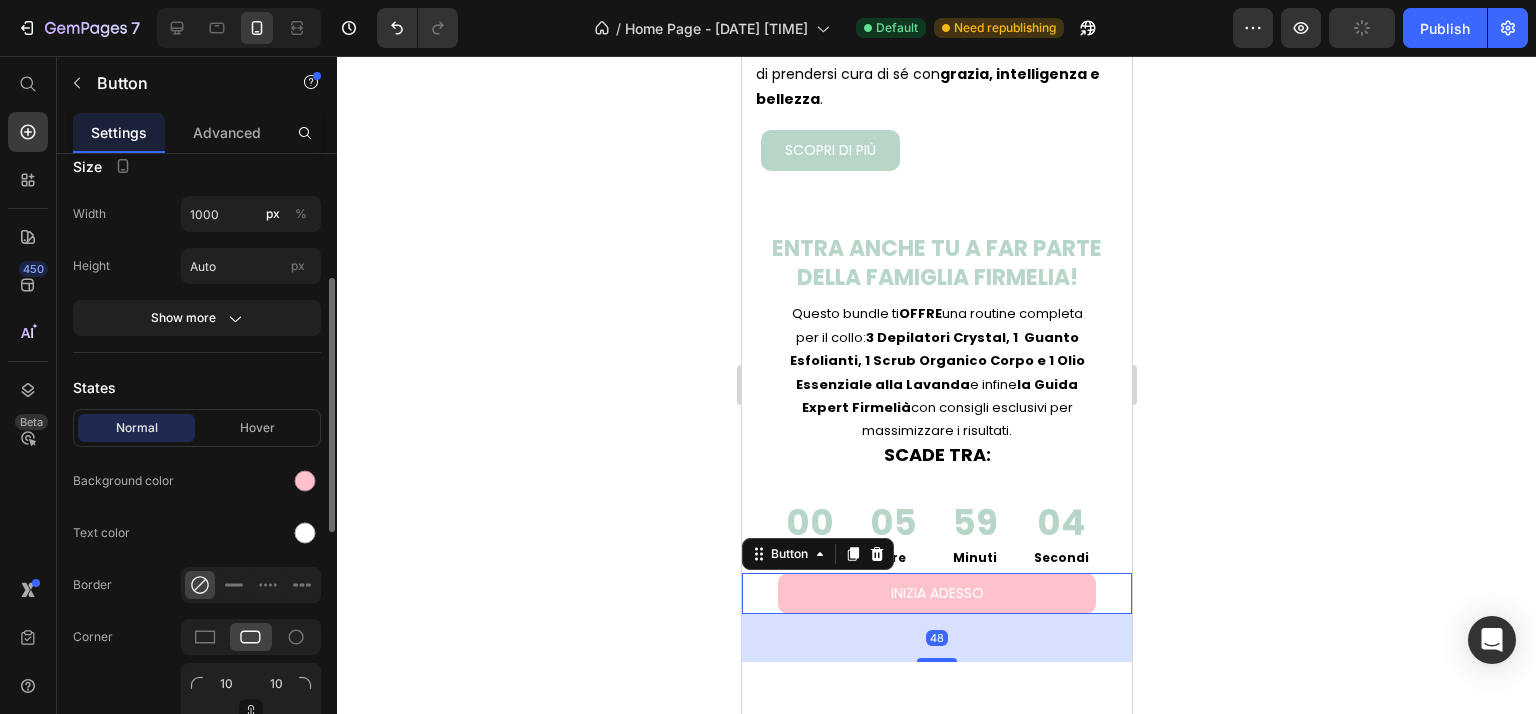 scroll, scrollTop: 500, scrollLeft: 0, axis: vertical 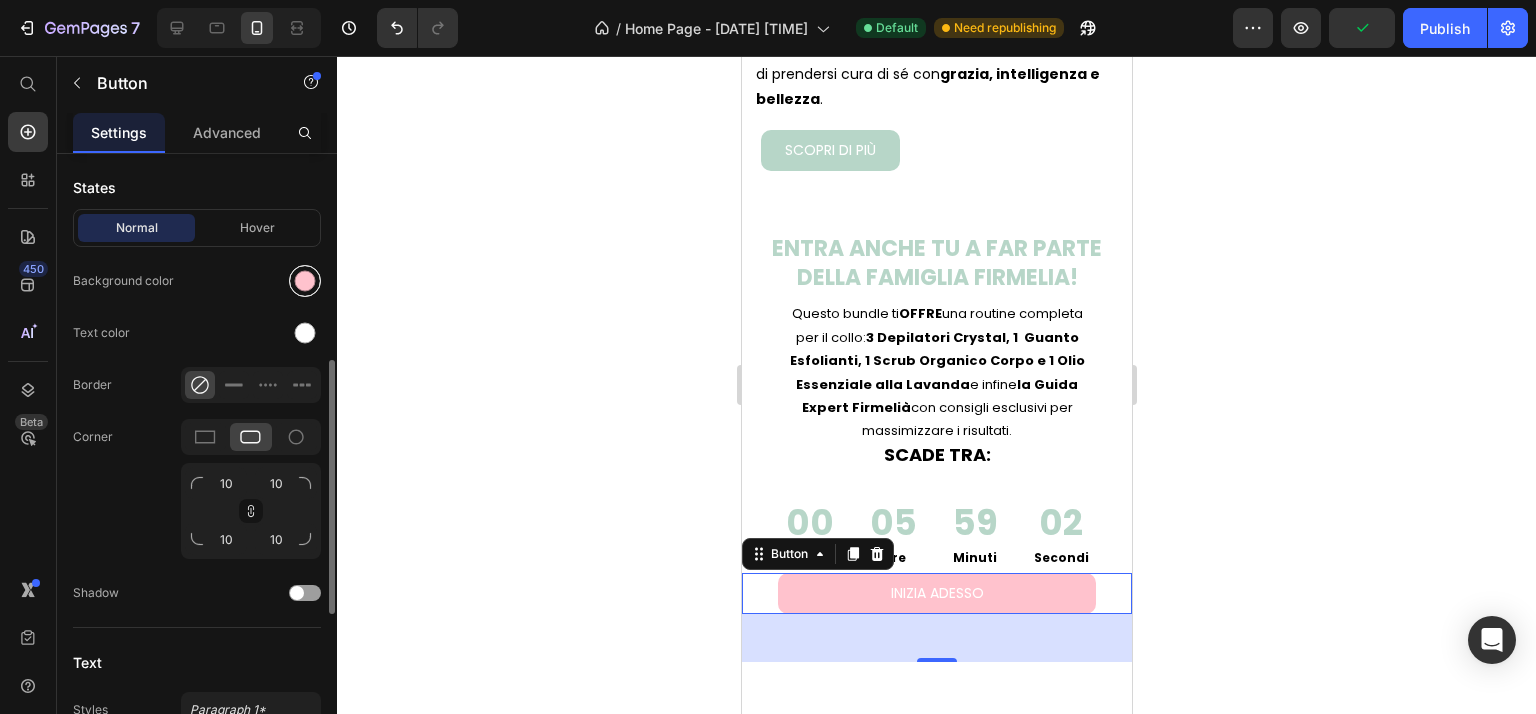 click at bounding box center [305, 281] 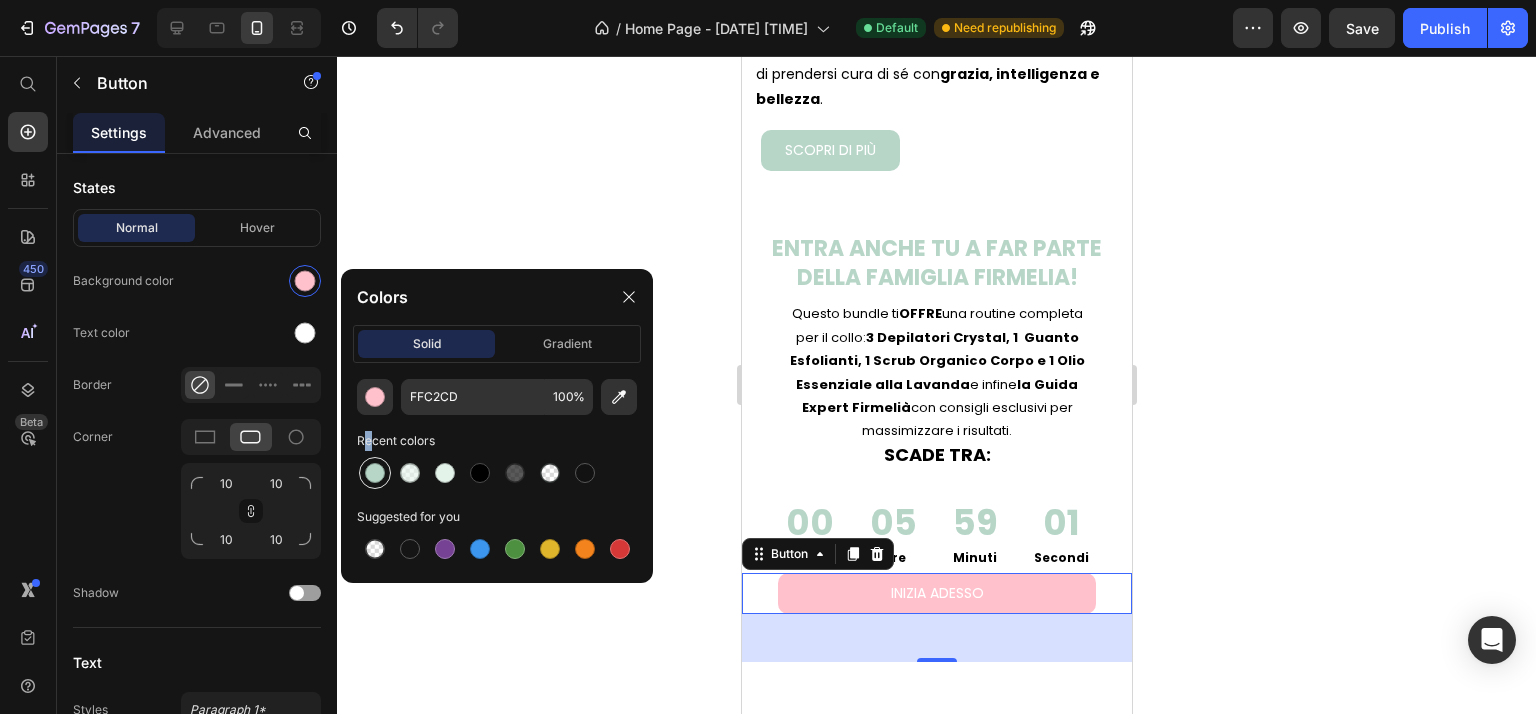 drag, startPoint x: 368, startPoint y: 443, endPoint x: 376, endPoint y: 470, distance: 28.160255 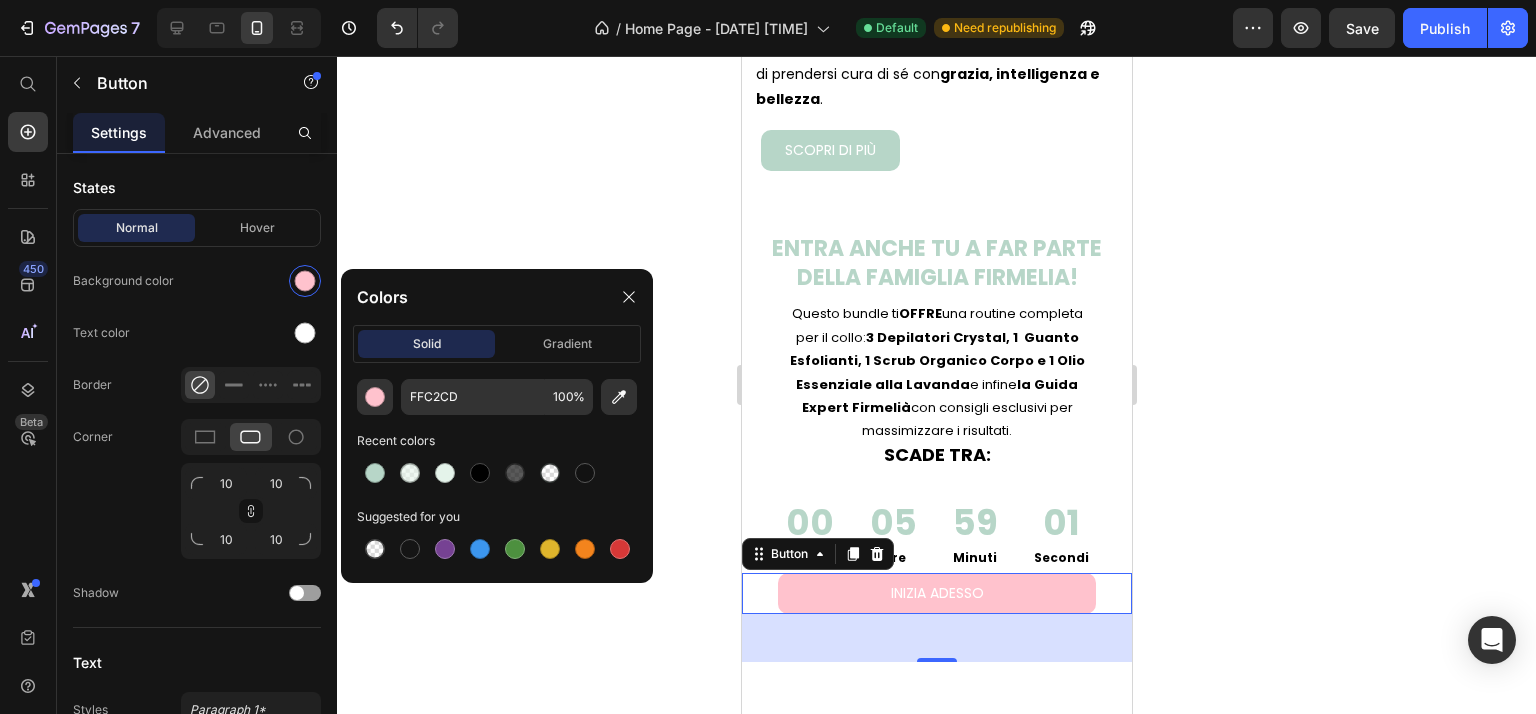 drag, startPoint x: 376, startPoint y: 470, endPoint x: 523, endPoint y: 270, distance: 248.21161 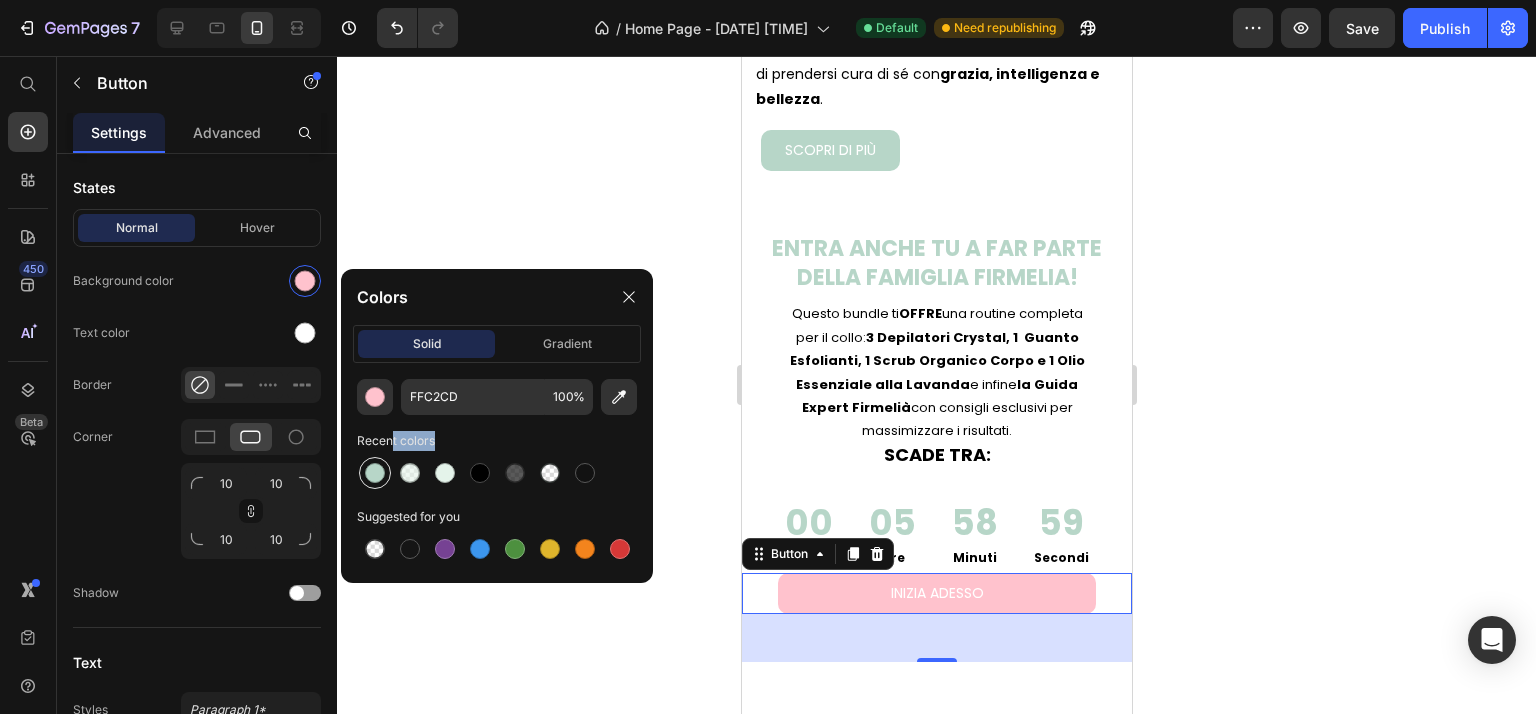 click at bounding box center [375, 473] 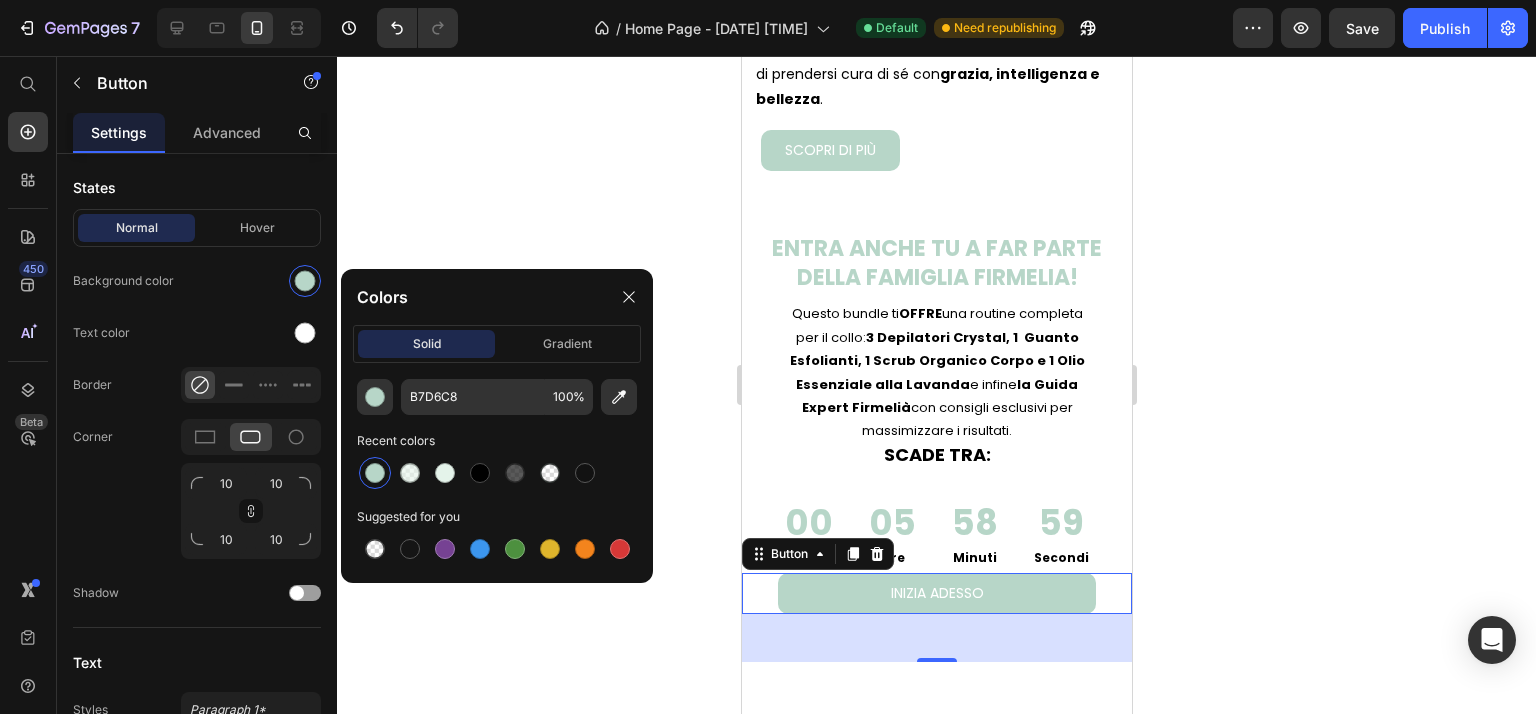 click 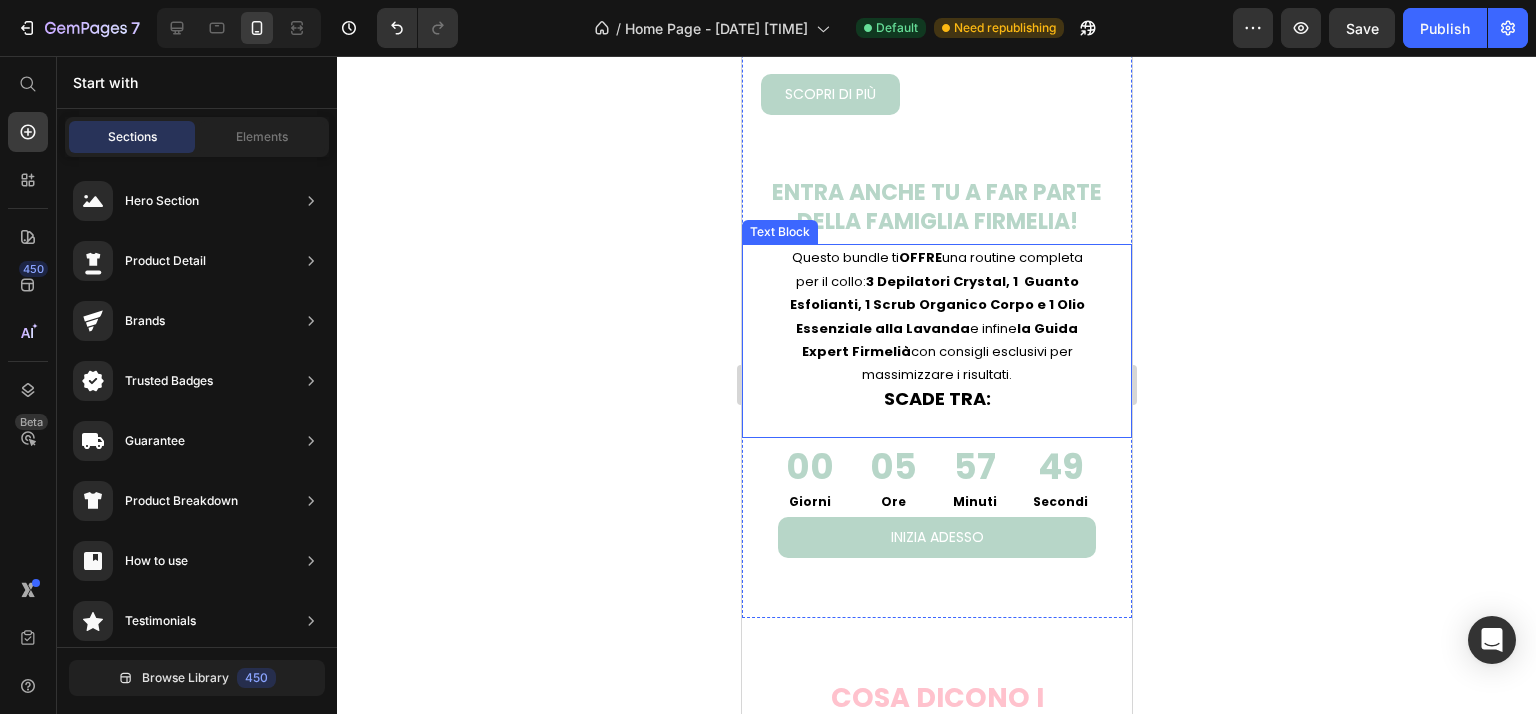 scroll, scrollTop: 2000, scrollLeft: 0, axis: vertical 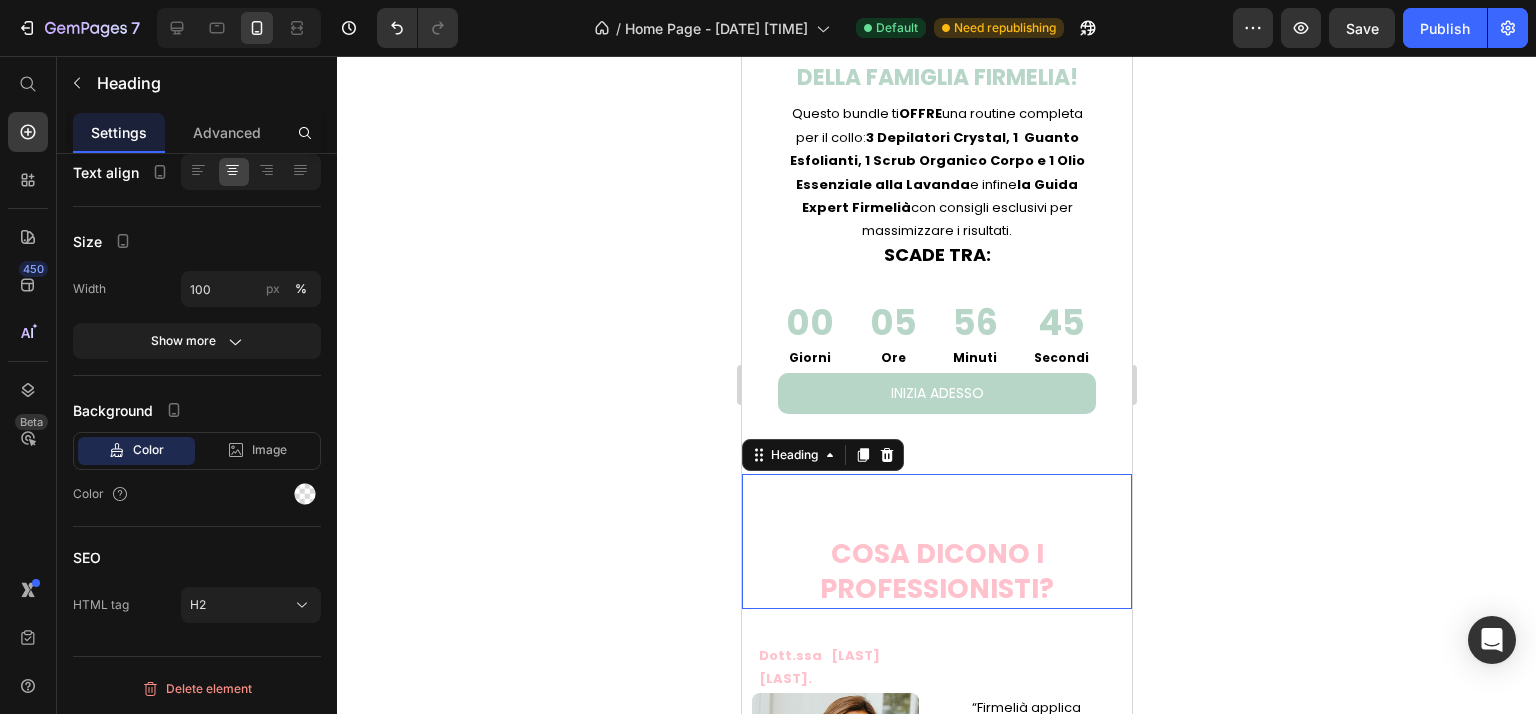 click on "COSA DICONO I PROFESSIONISTI?" at bounding box center [936, 571] 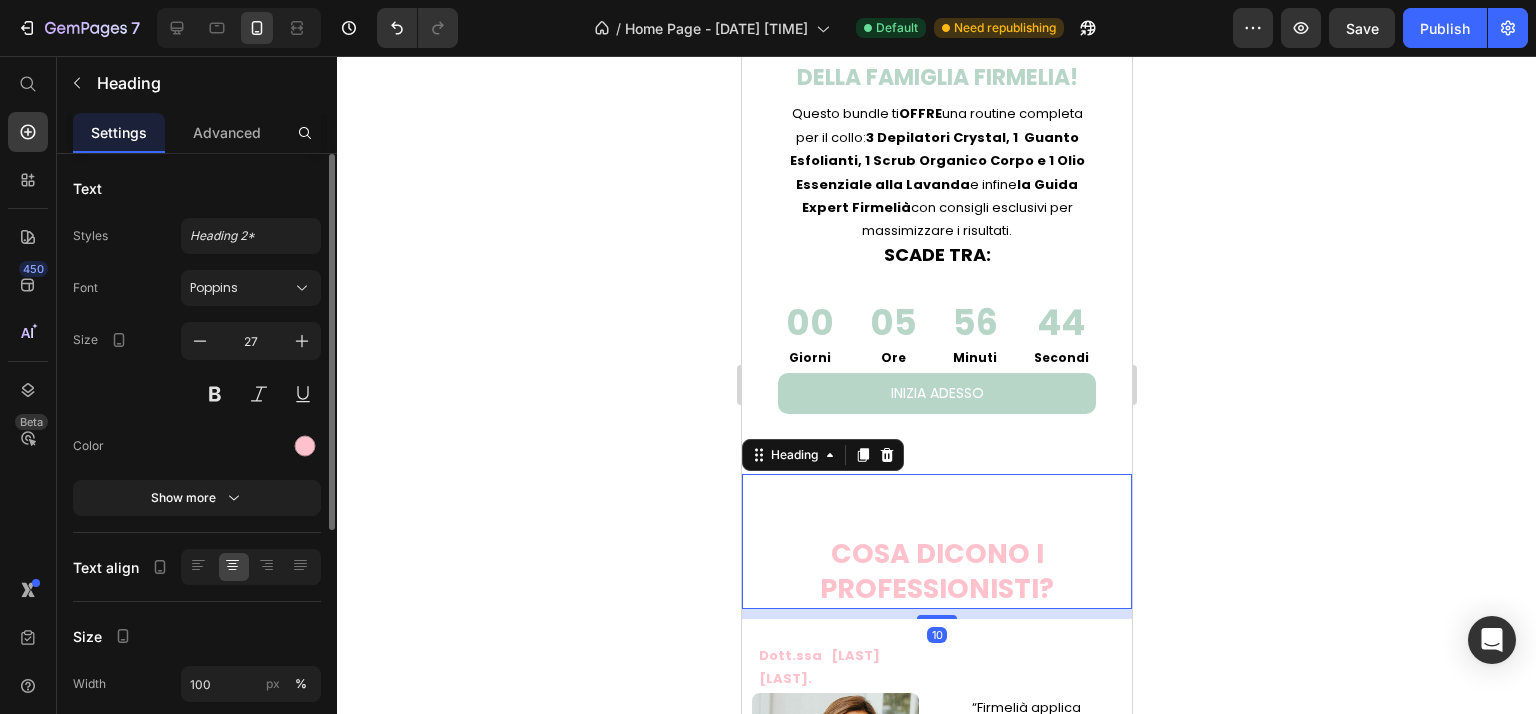 click on "COSA DICONO I PROFESSIONISTI?" at bounding box center [936, 571] 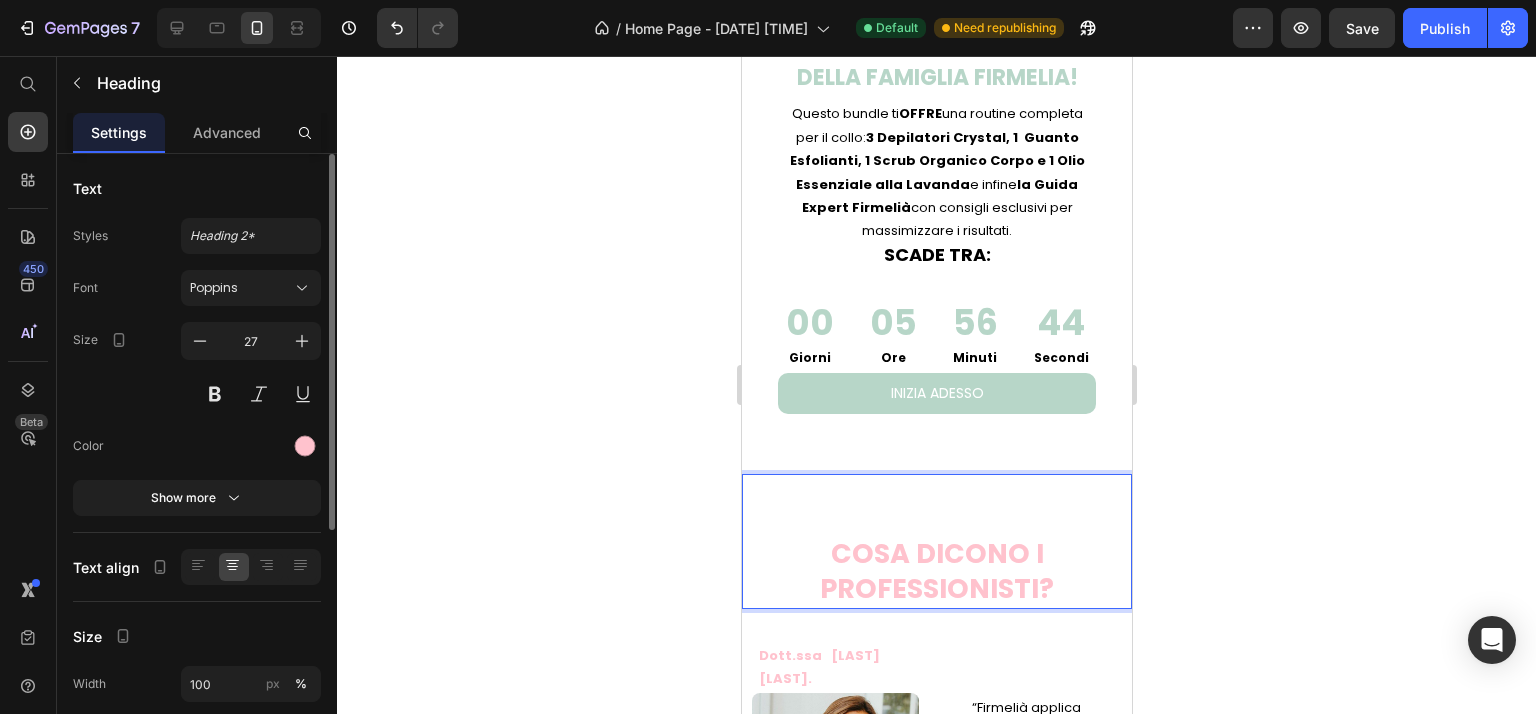 click on "COSA DICONO I PROFESSIONISTI?" at bounding box center [936, 571] 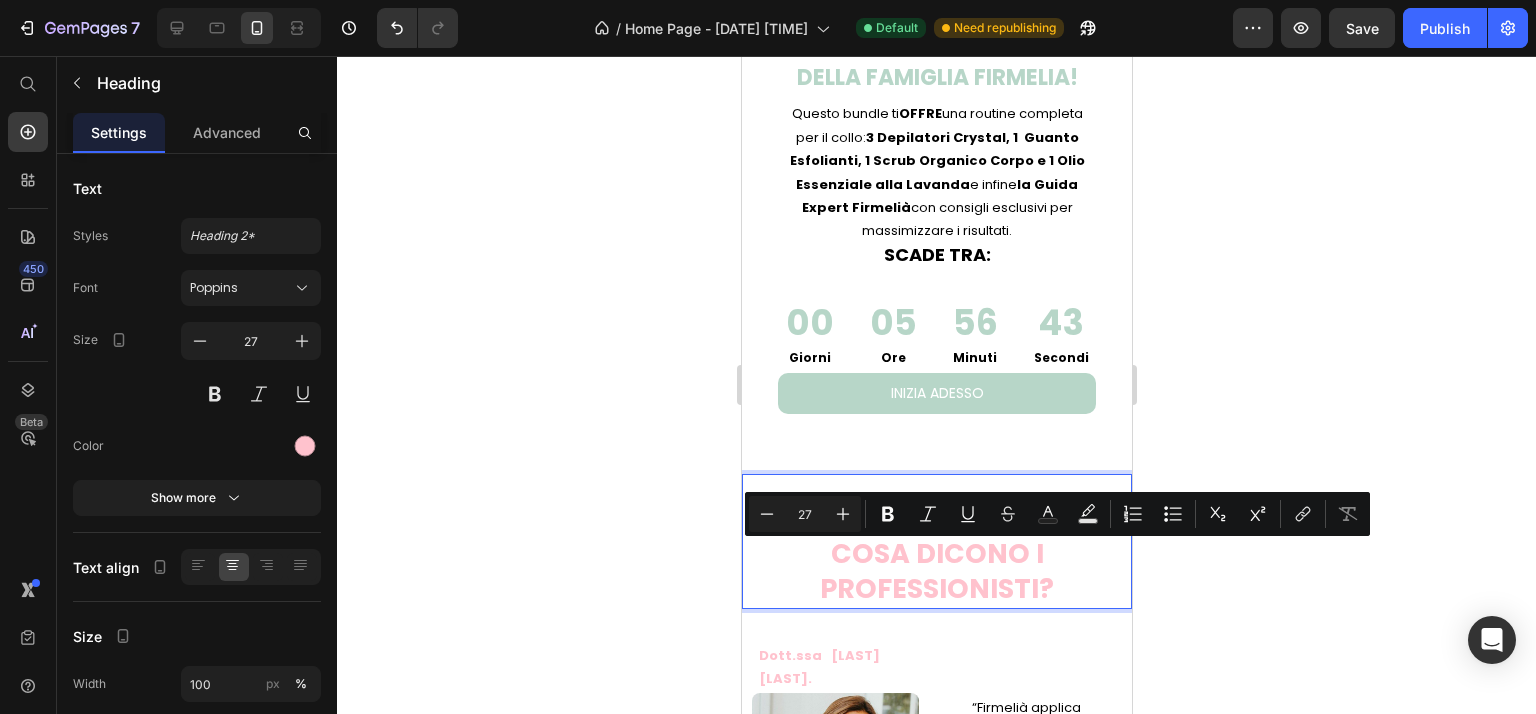 click 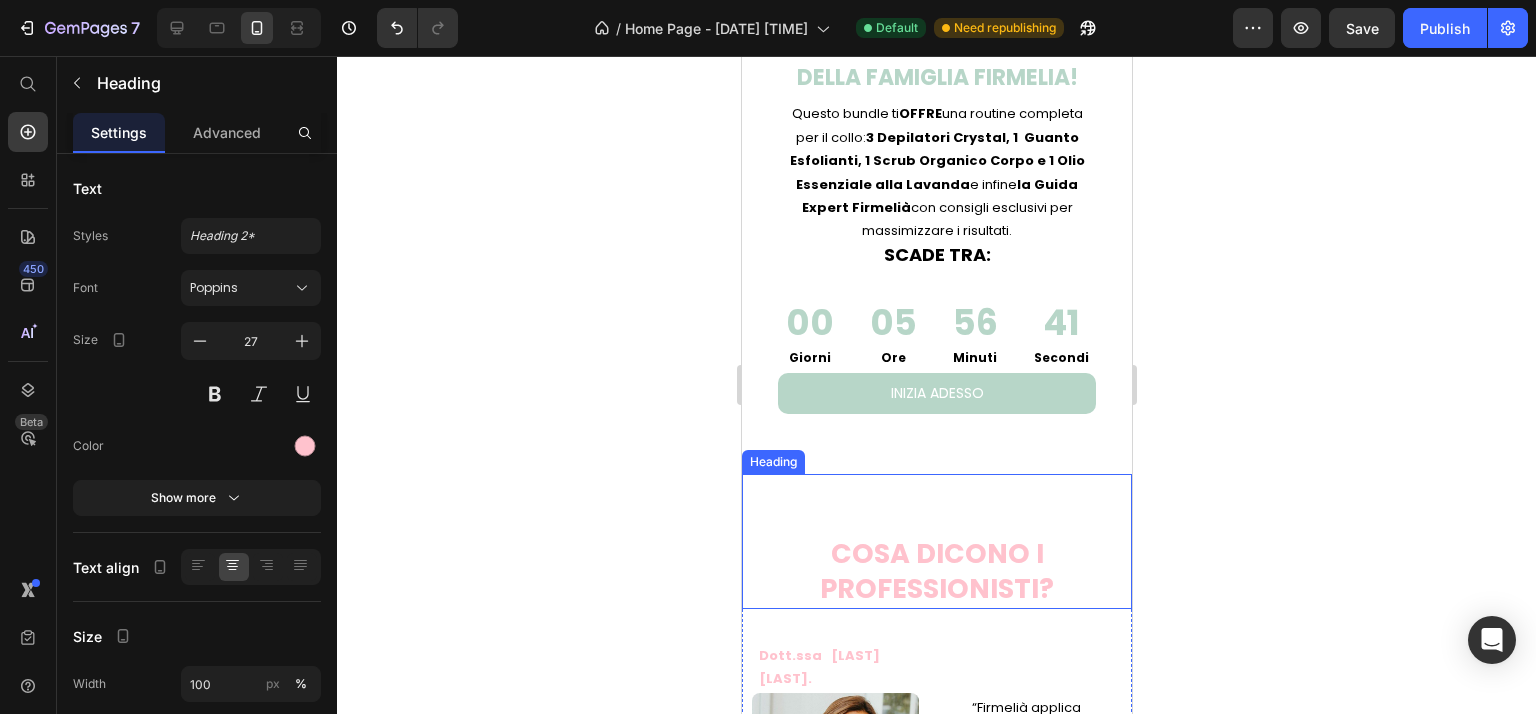 click on "COSA DICONO I PROFESSIONISTI?" at bounding box center [936, 571] 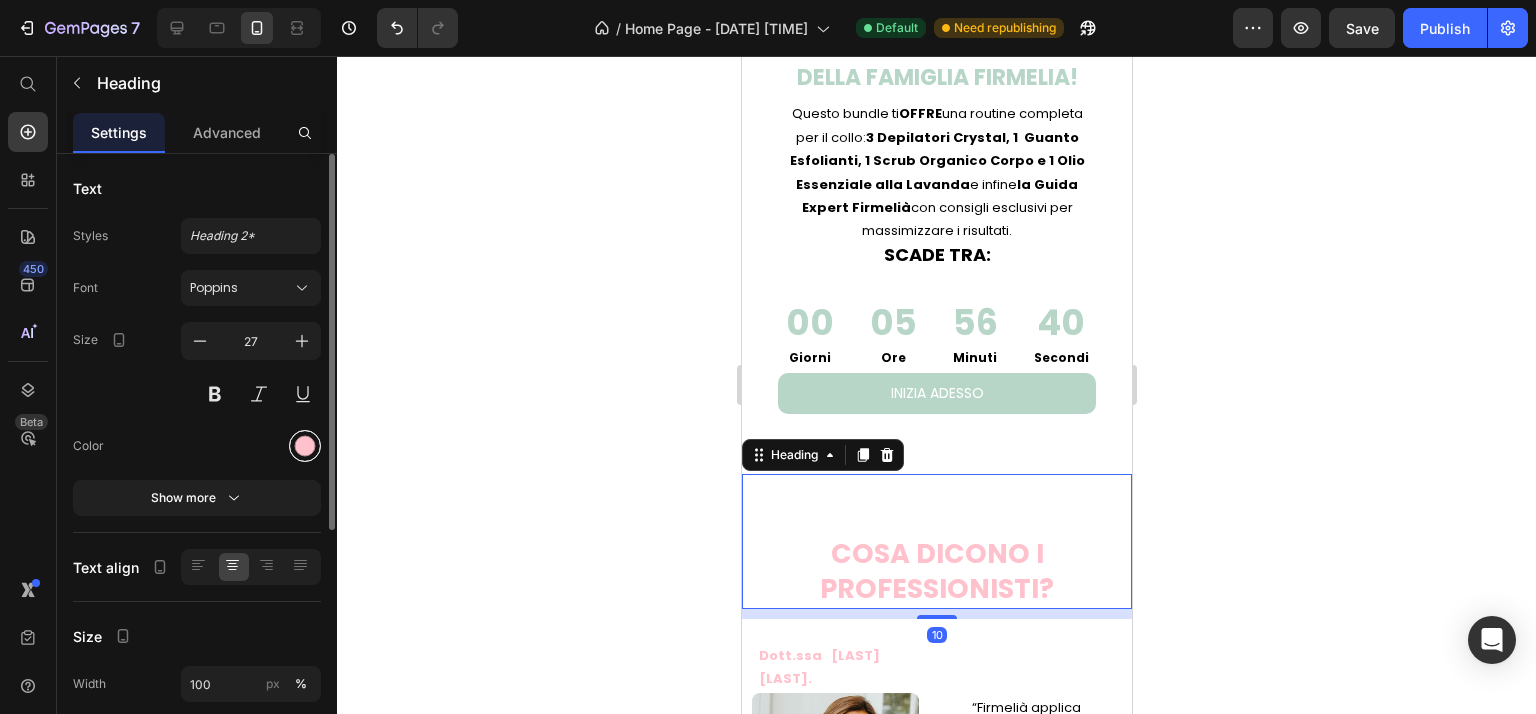click at bounding box center (305, 446) 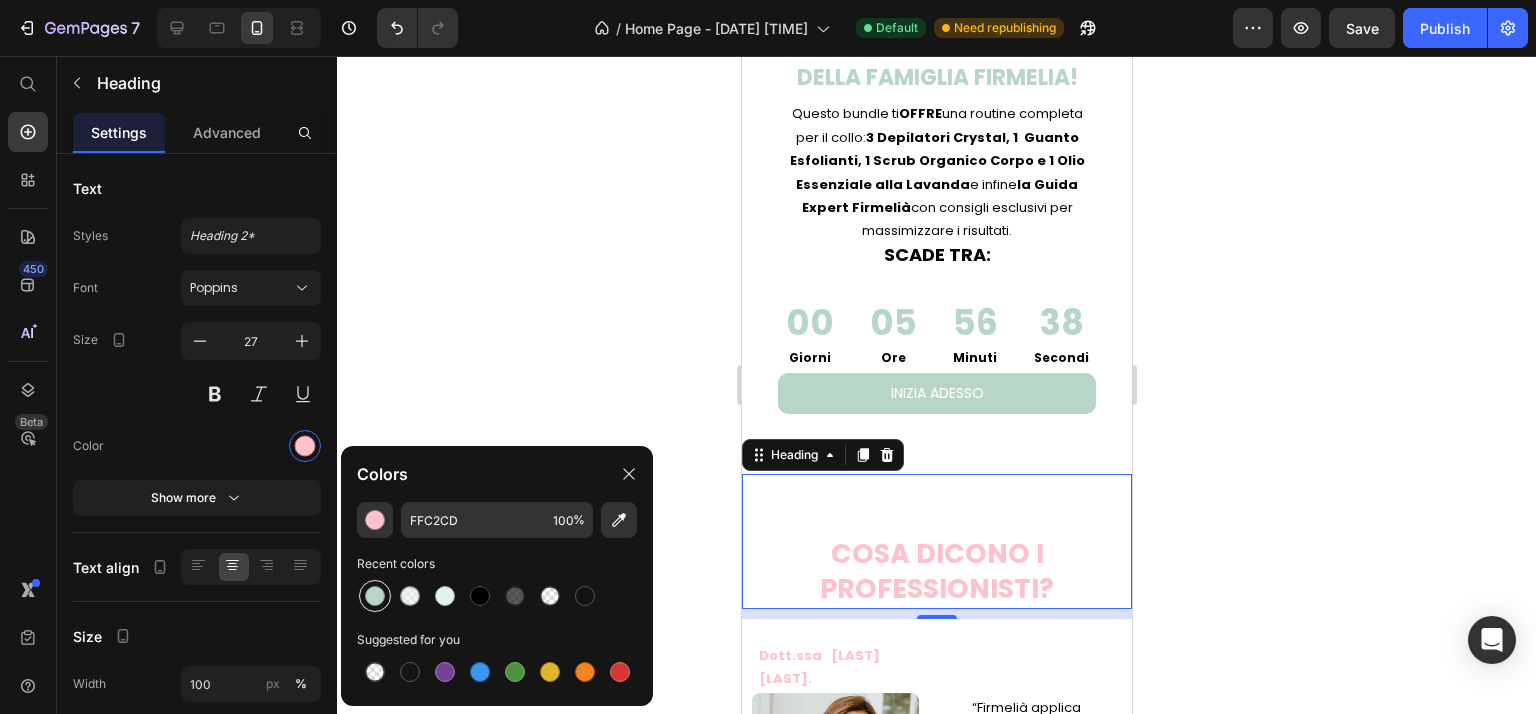 click at bounding box center [375, 596] 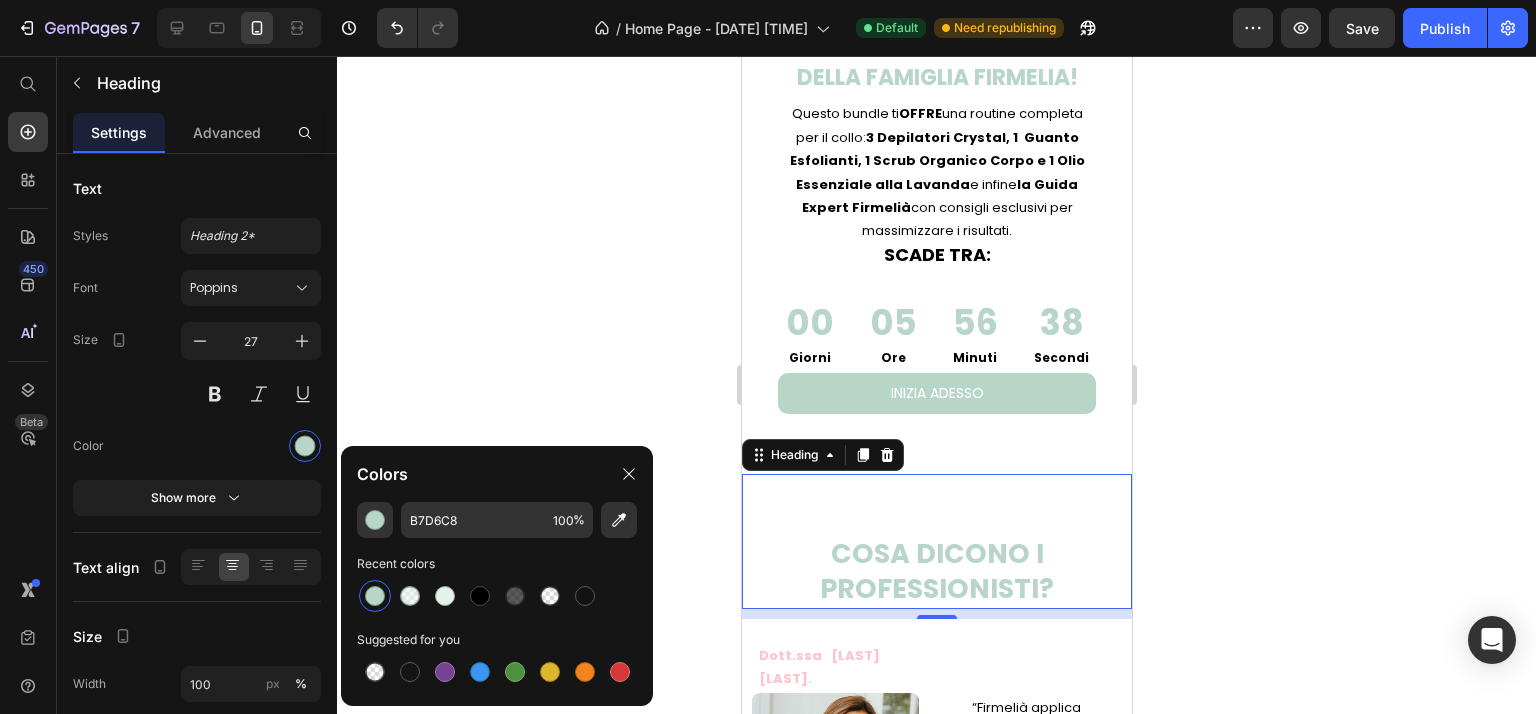 click 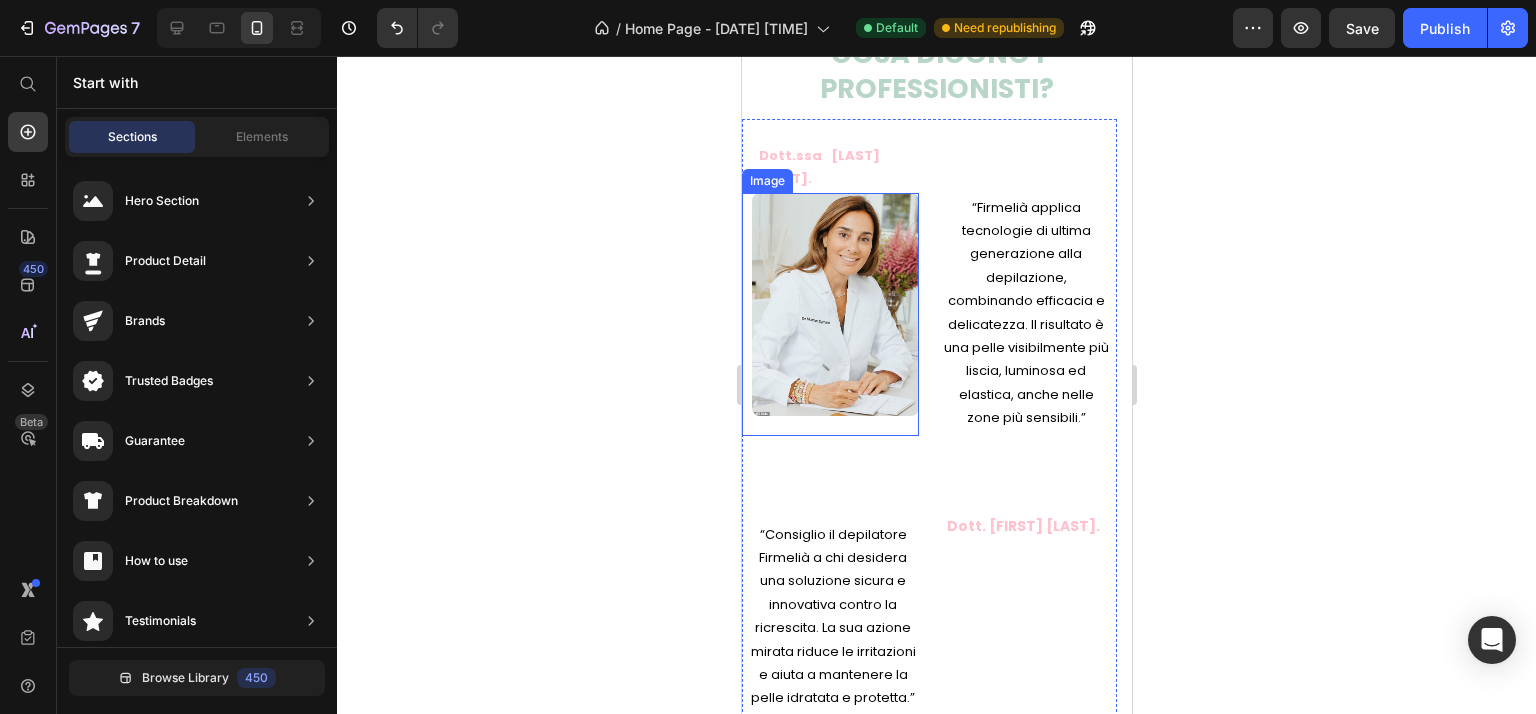 scroll, scrollTop: 2400, scrollLeft: 0, axis: vertical 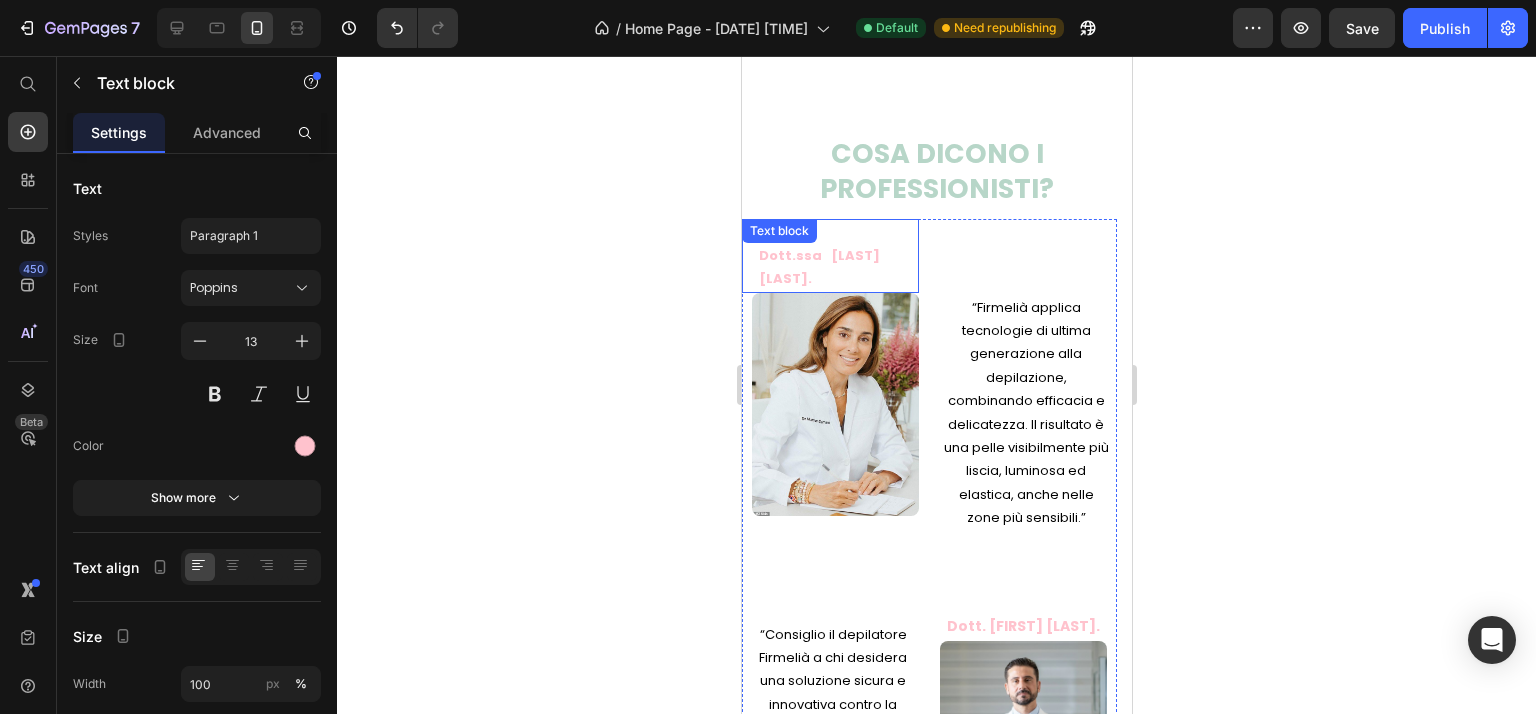 click on "Dott.ssa  Maryam Zamani" at bounding box center (818, 267) 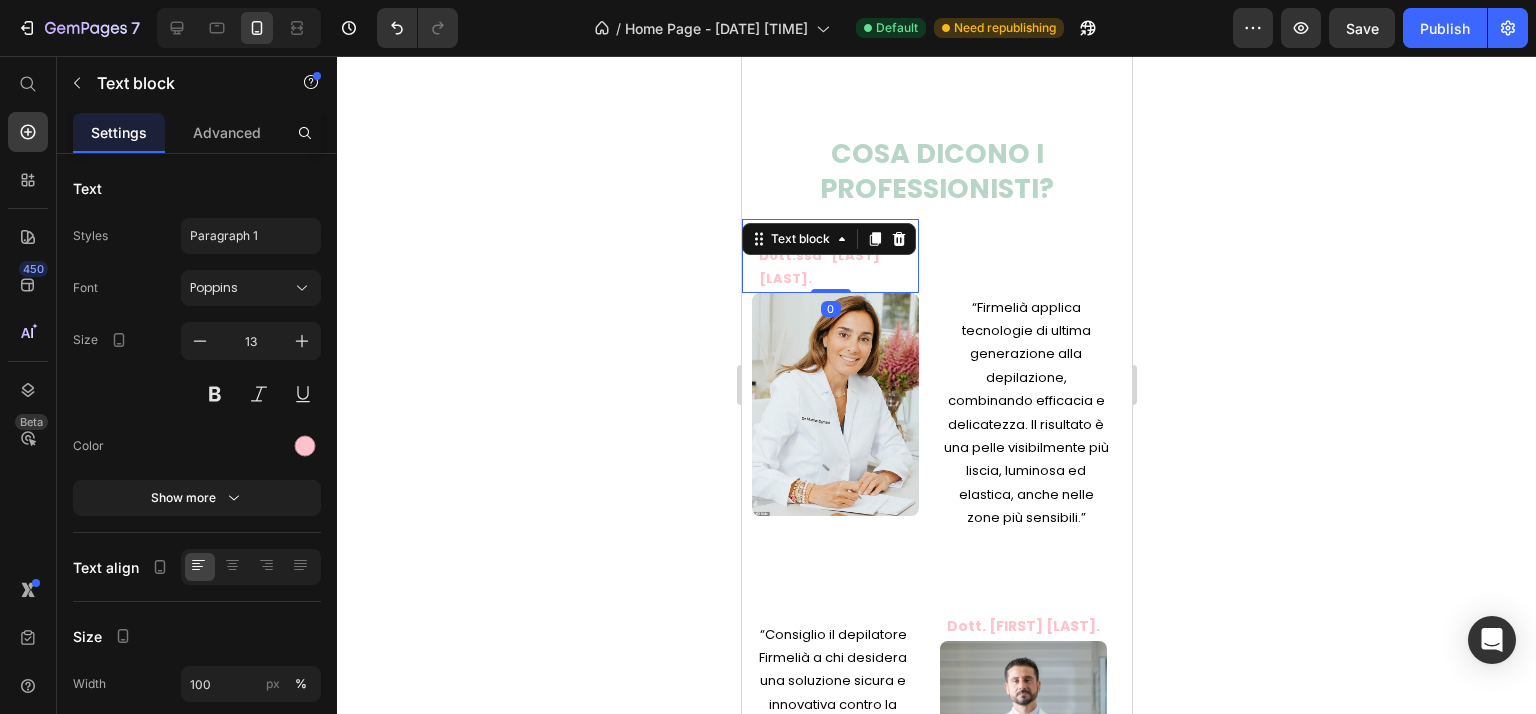 click on "Dott.ssa  Maryam Zamani" at bounding box center [837, 267] 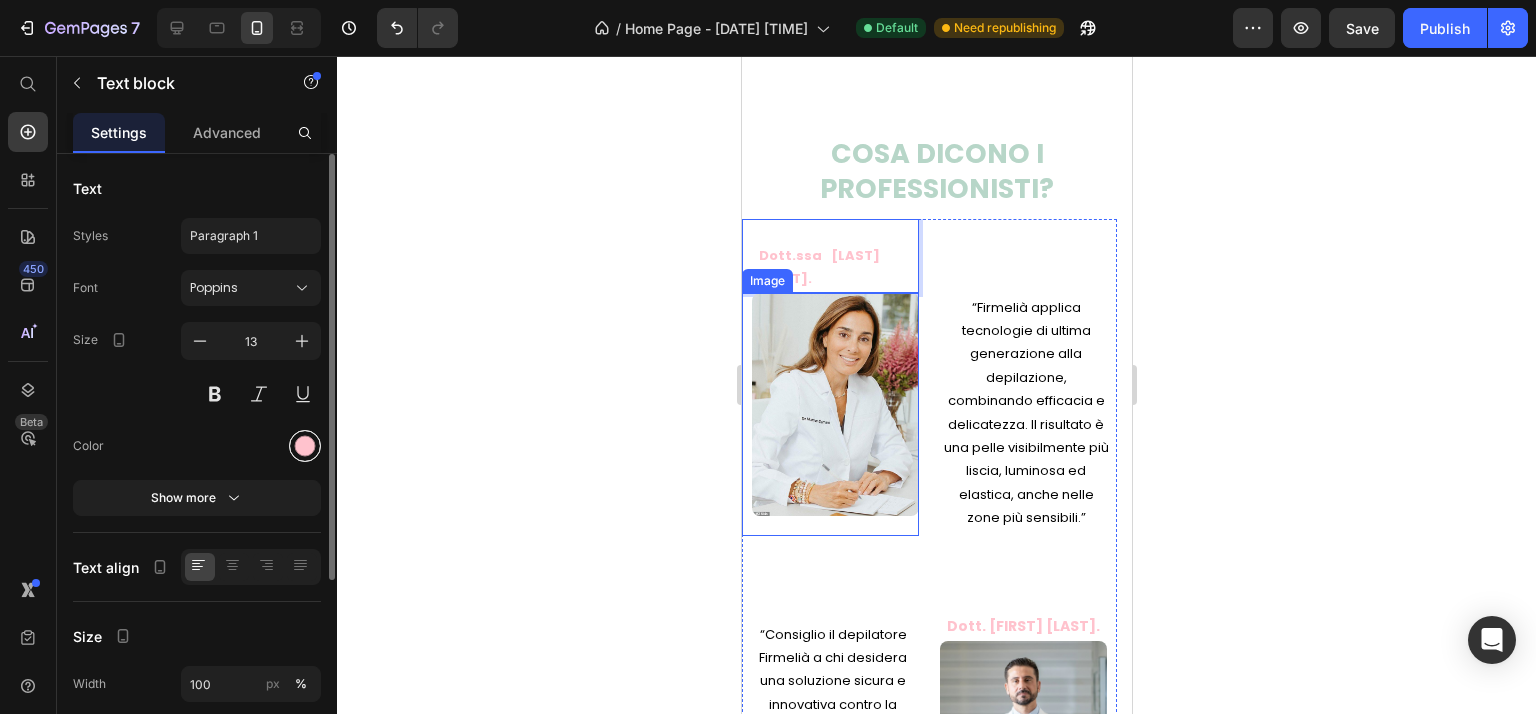 click at bounding box center [305, 446] 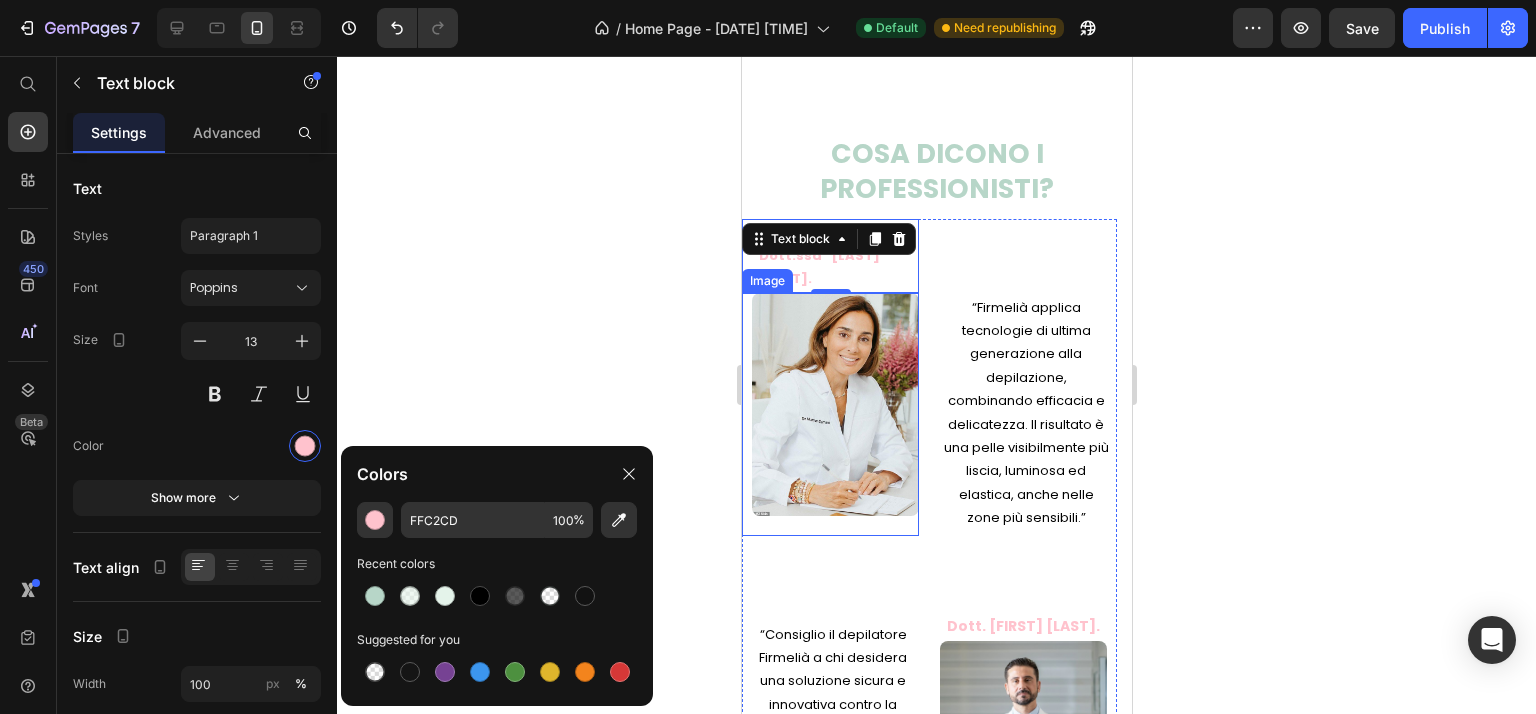 drag, startPoint x: 381, startPoint y: 599, endPoint x: 518, endPoint y: 316, distance: 314.41693 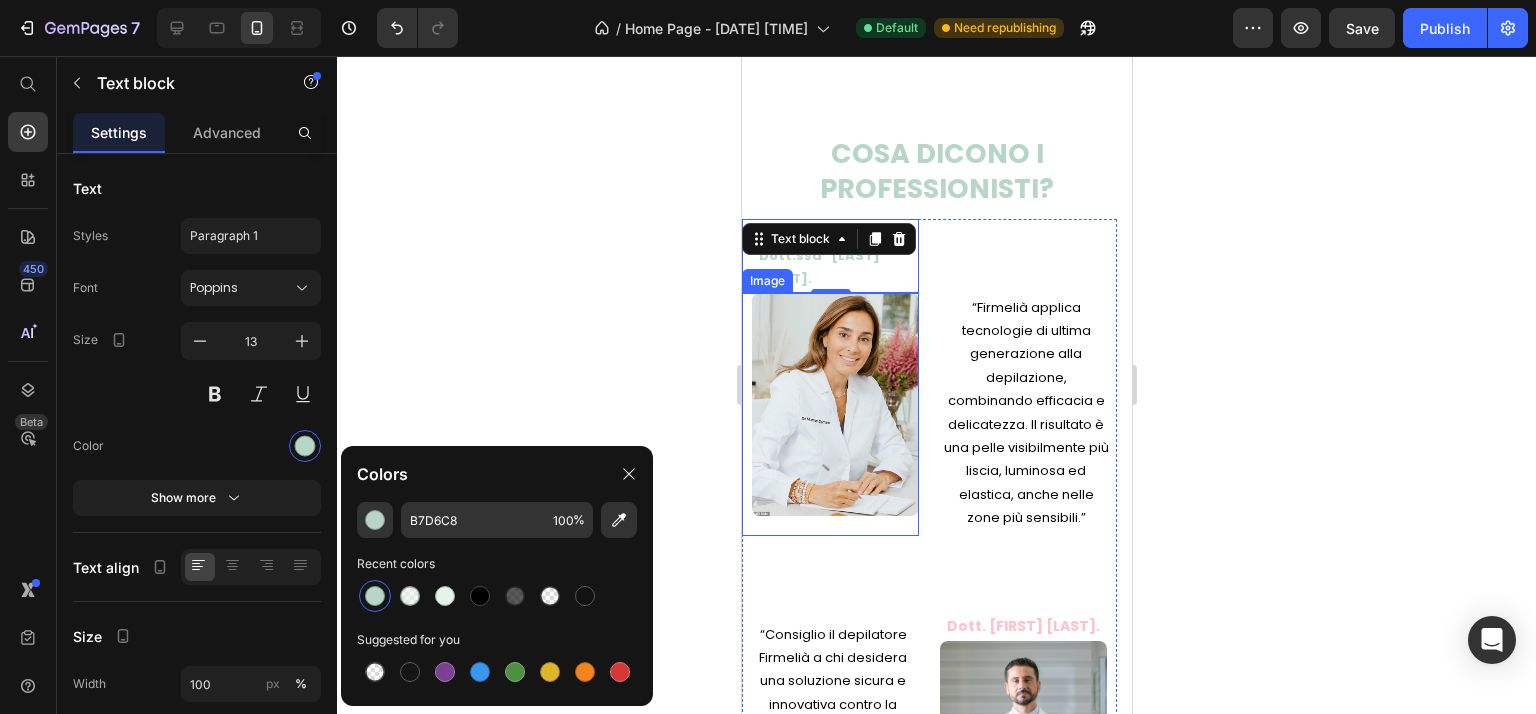 click 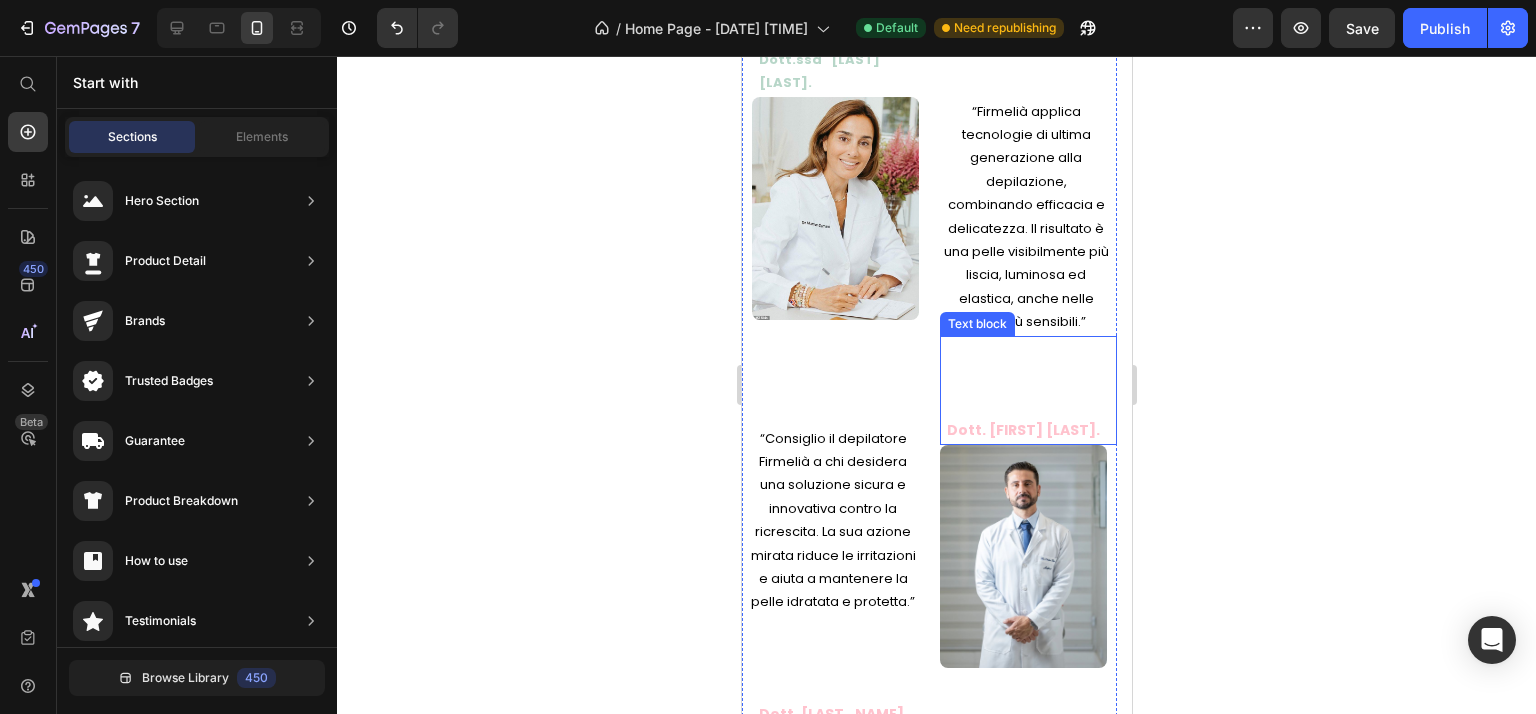 scroll, scrollTop: 2600, scrollLeft: 0, axis: vertical 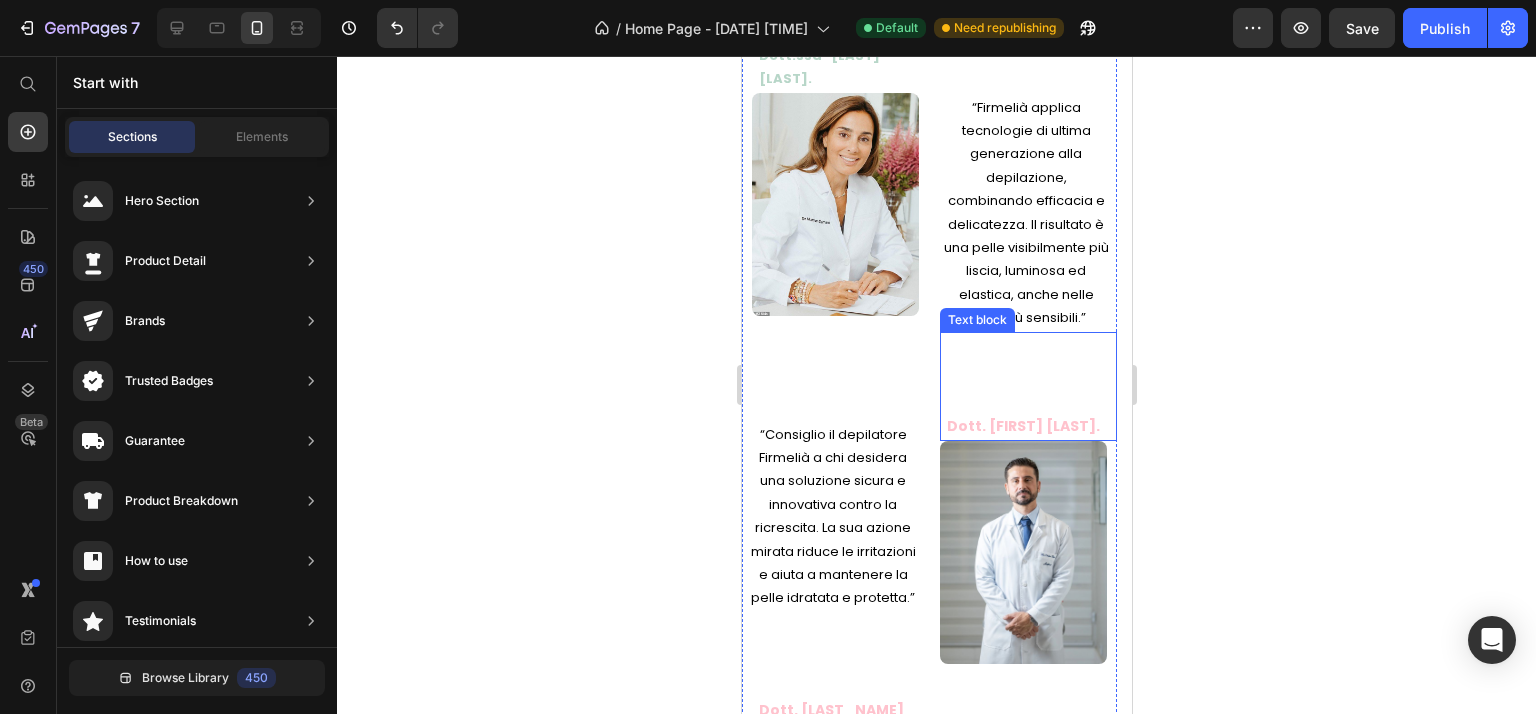 click on "Dott. Roberto Loche" at bounding box center [1020, 426] 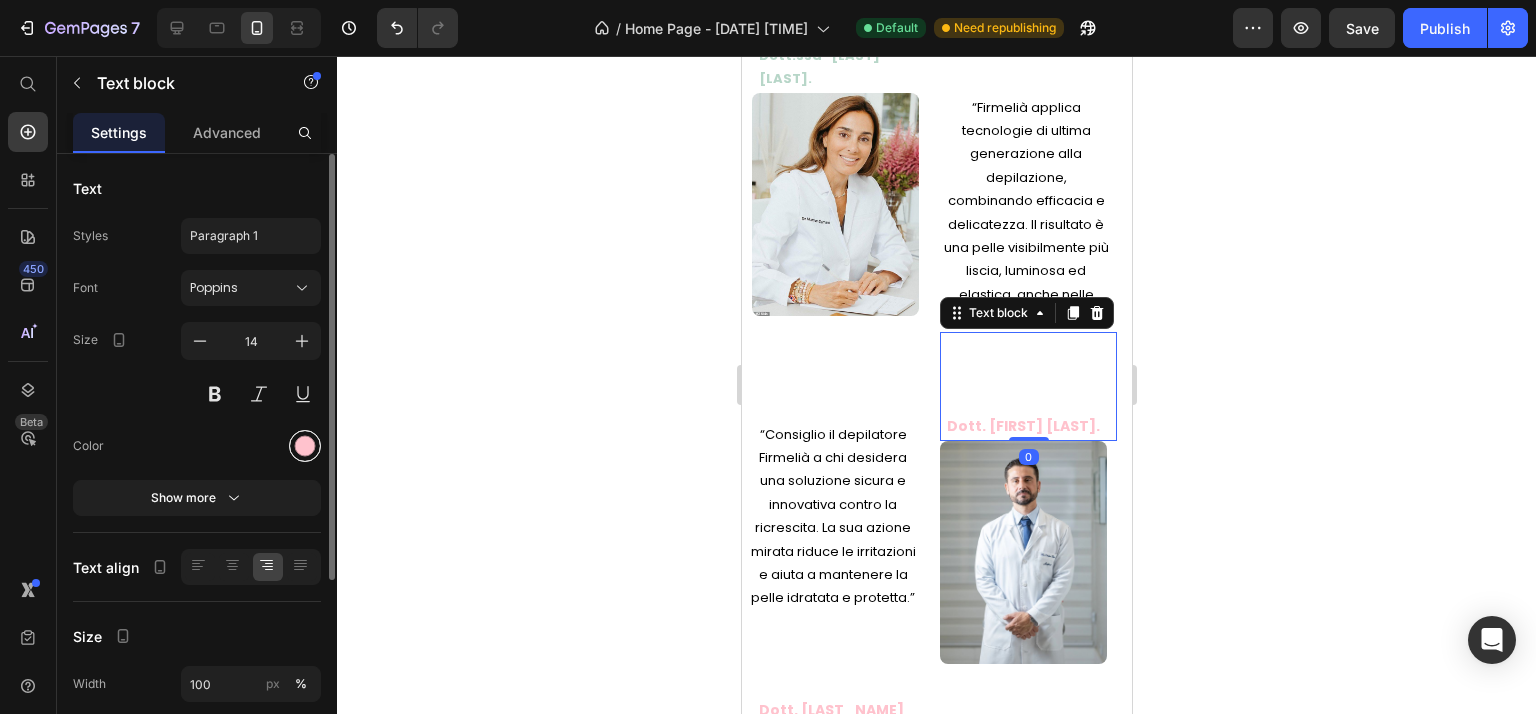 click at bounding box center [305, 446] 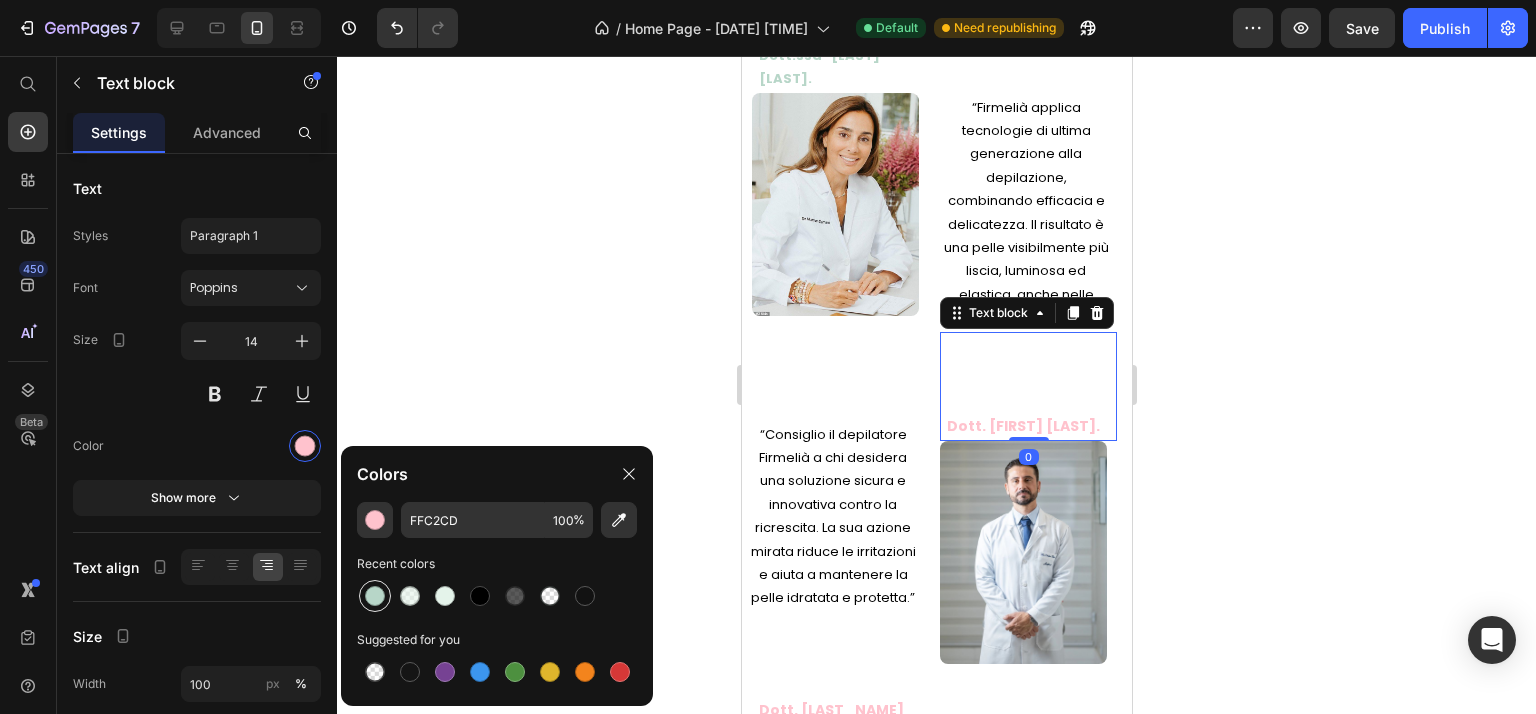 click at bounding box center (375, 596) 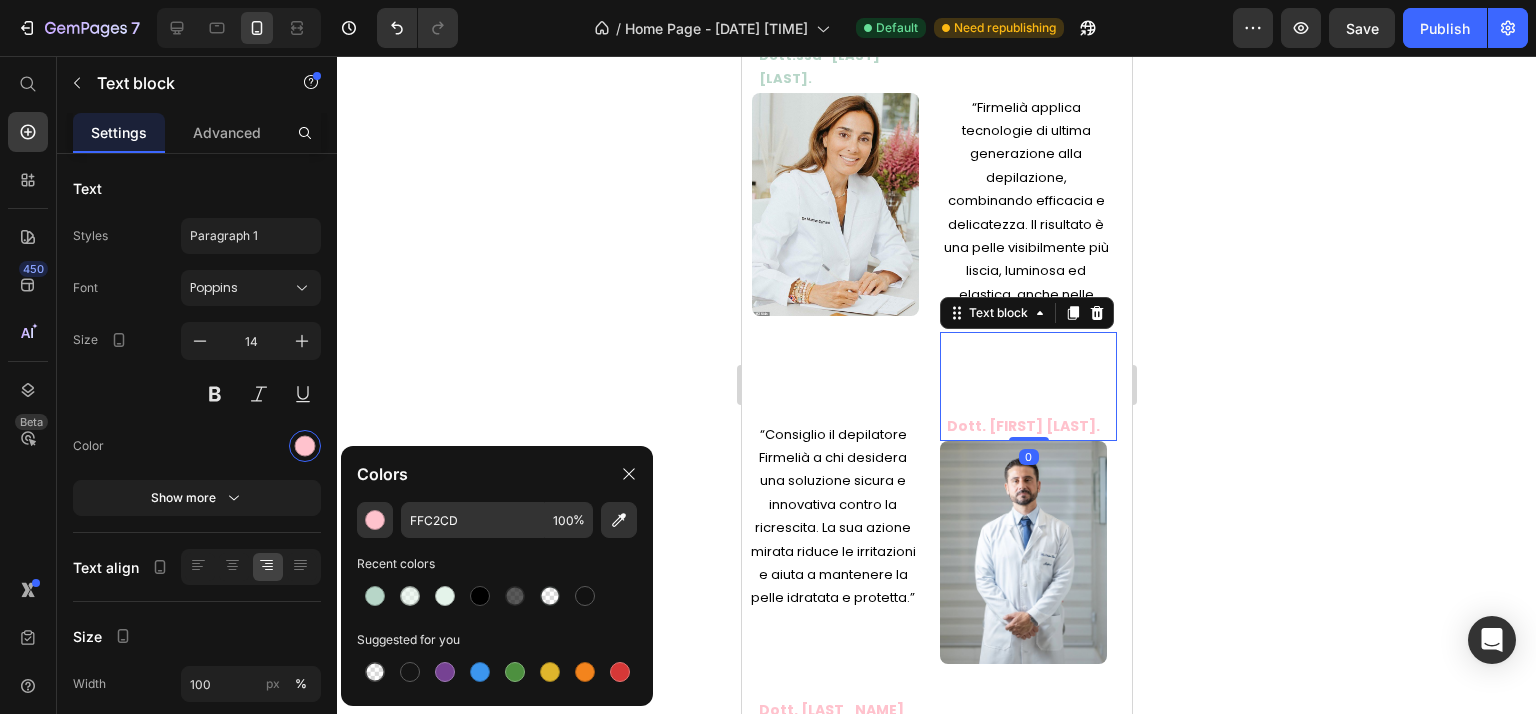 type on "B7D6C8" 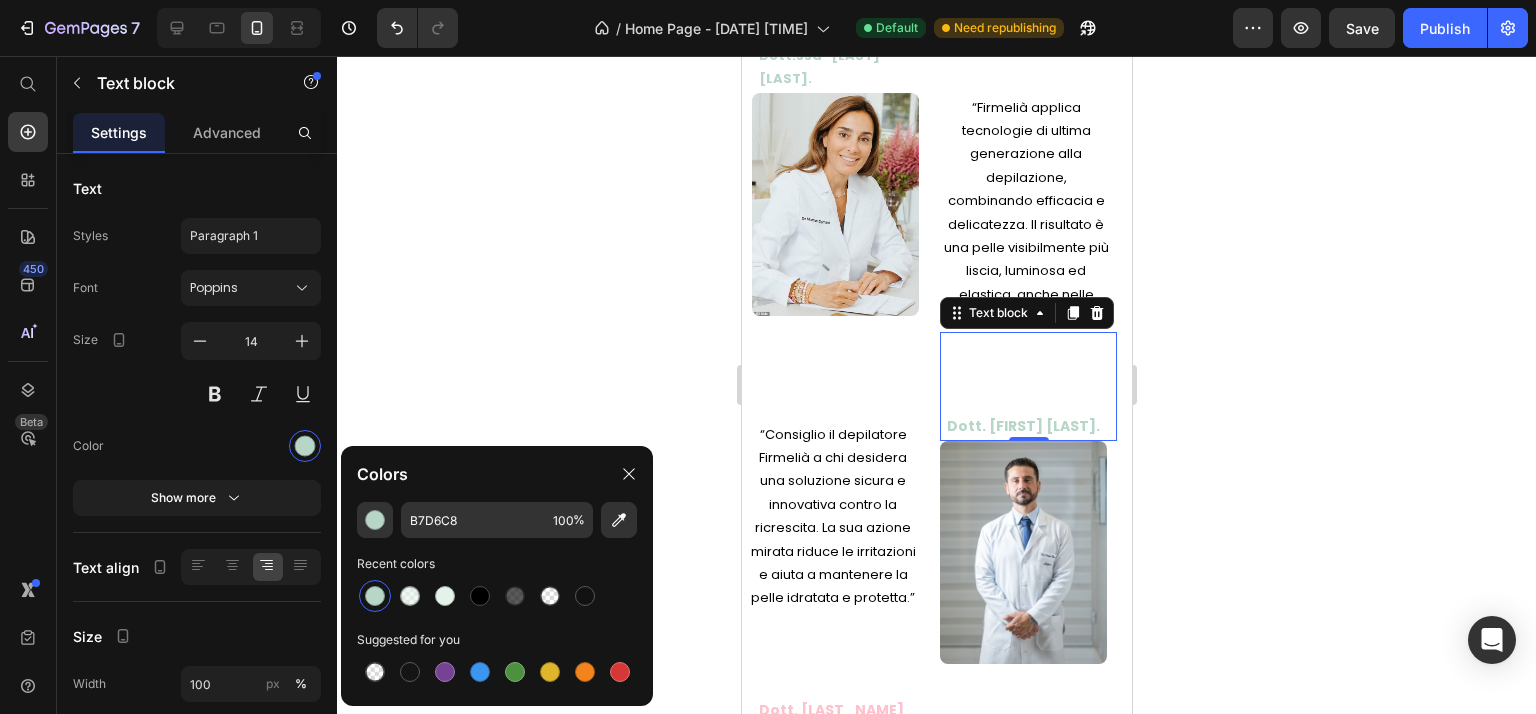 click 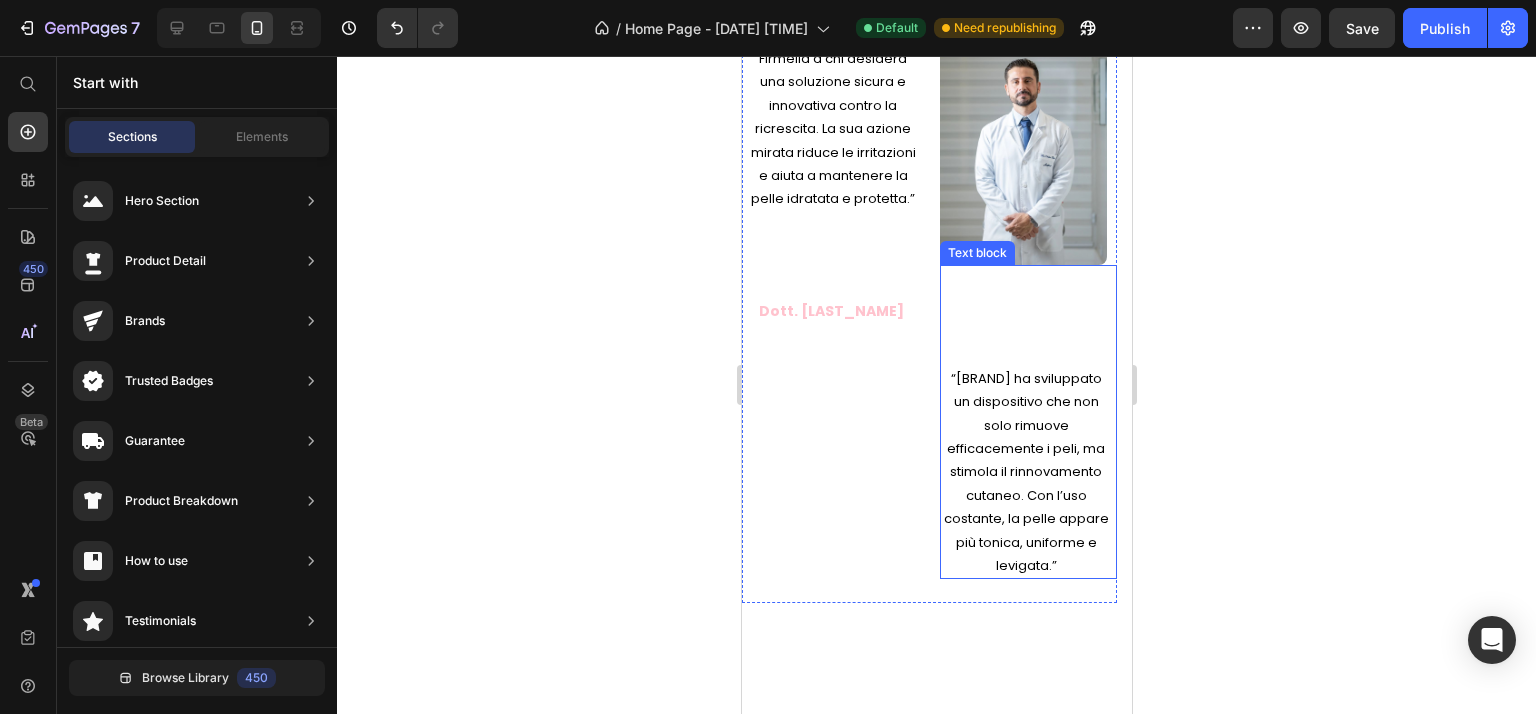 scroll, scrollTop: 3100, scrollLeft: 0, axis: vertical 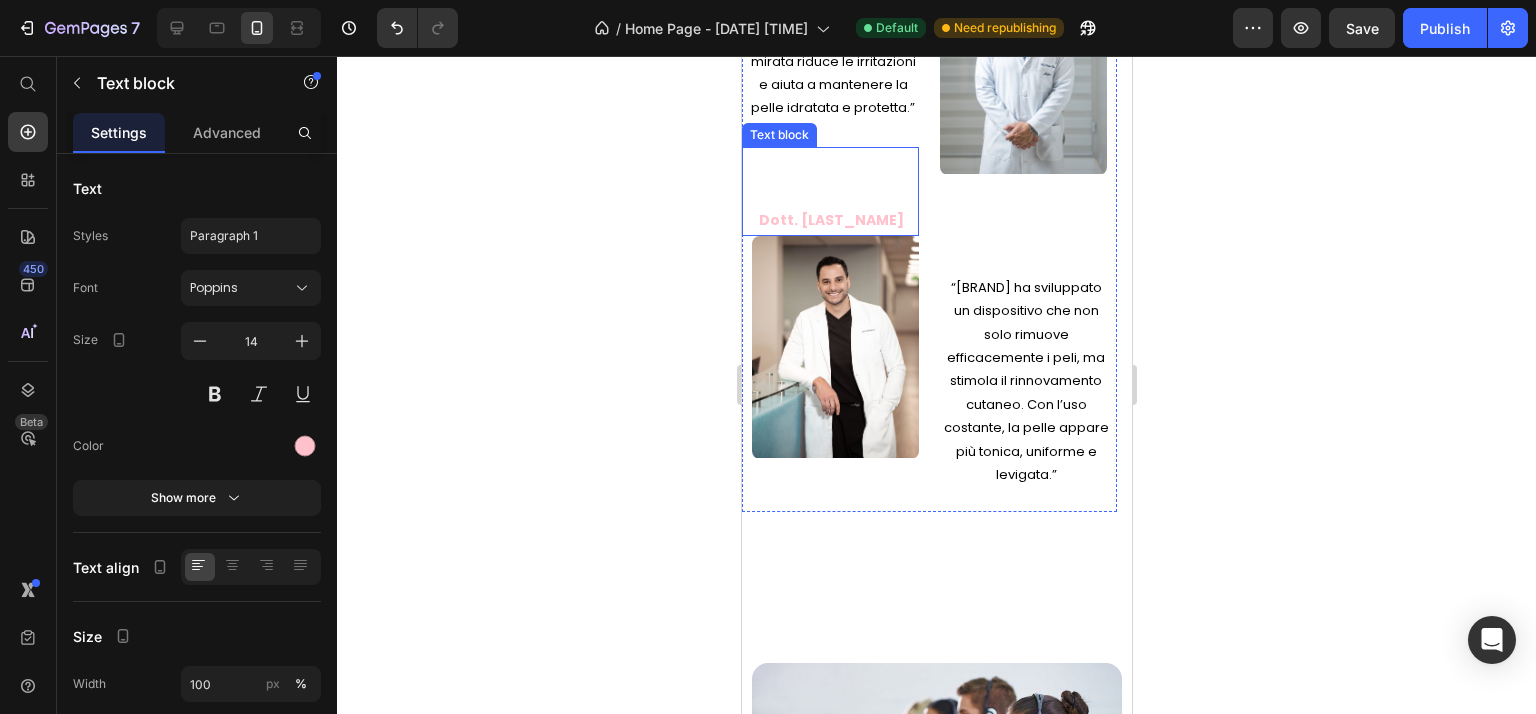 click on "Dott. Stefano Manfredini" at bounding box center [830, 221] 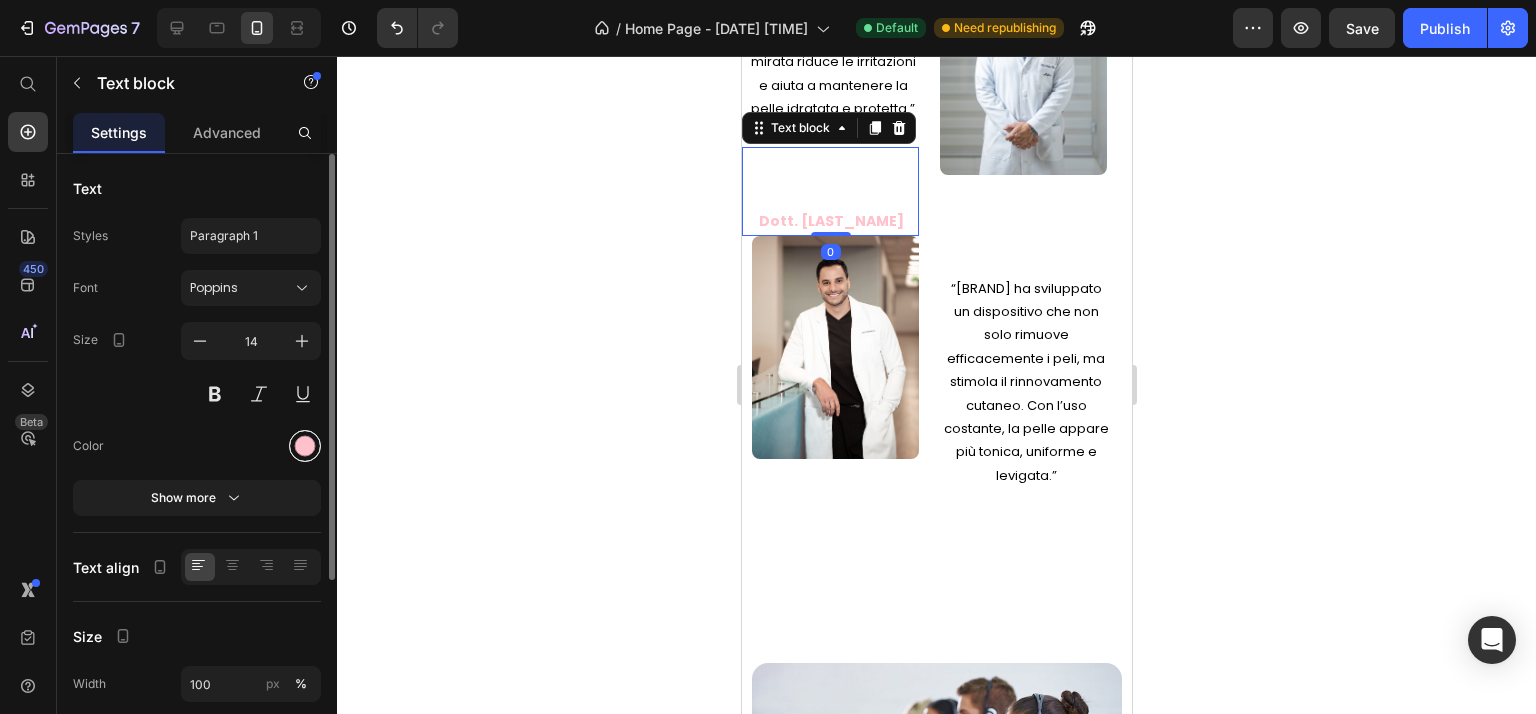click at bounding box center (305, 446) 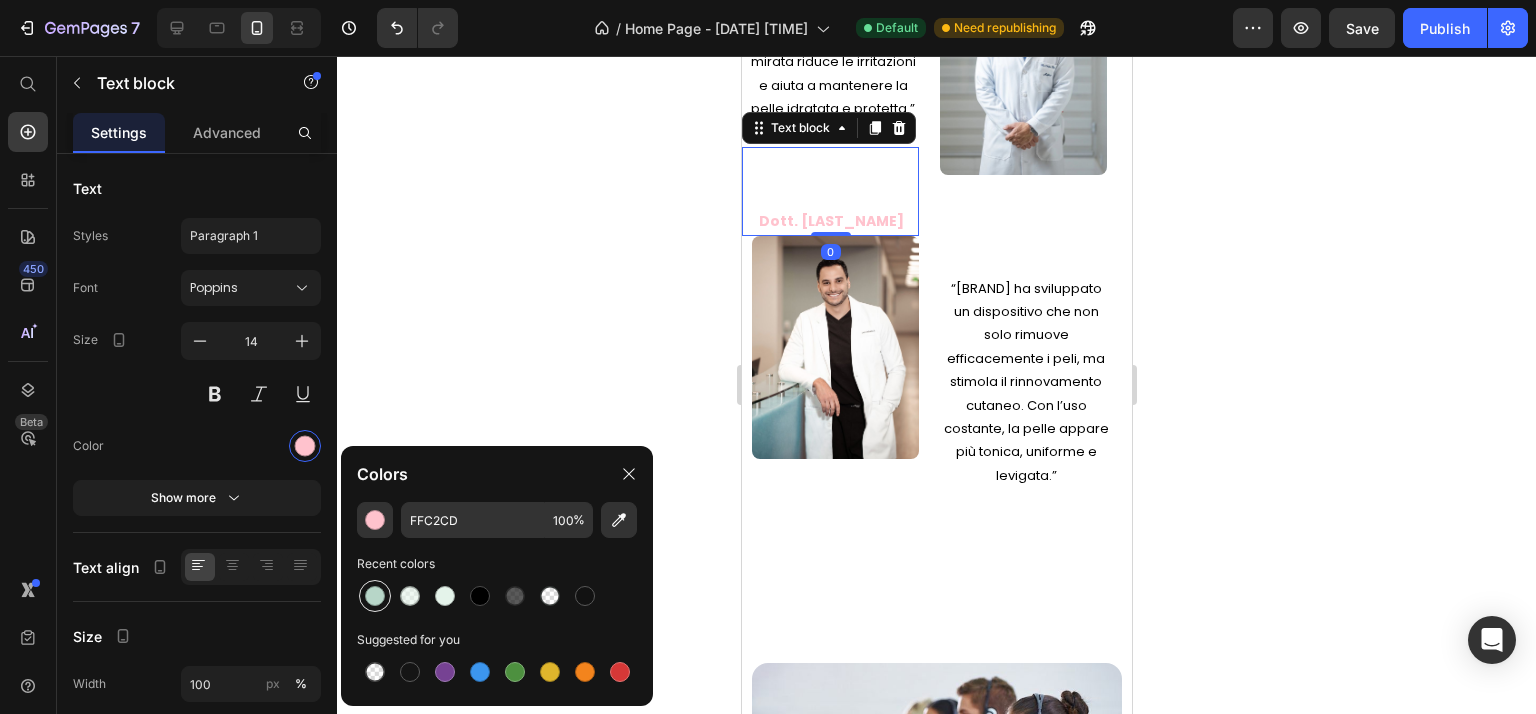 click at bounding box center (375, 596) 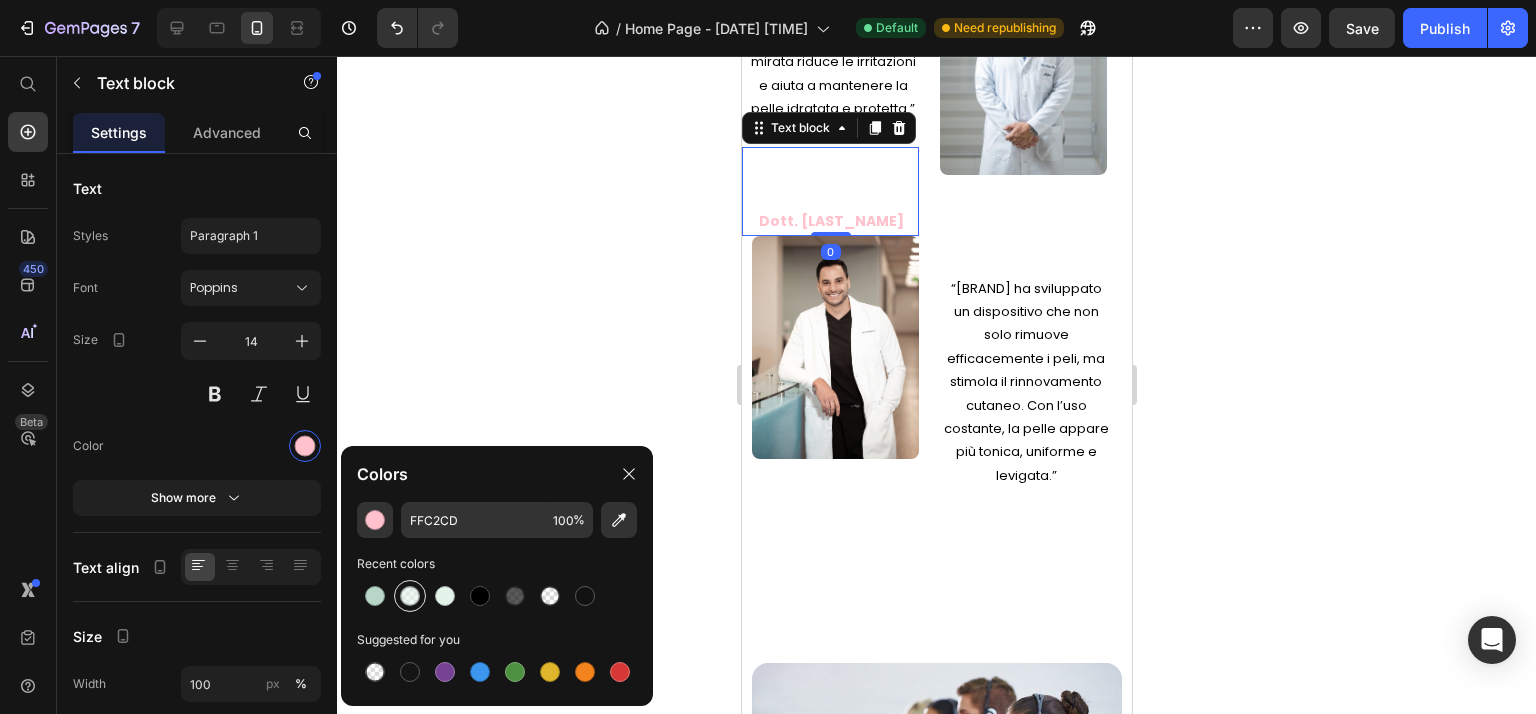 type on "B7D6C8" 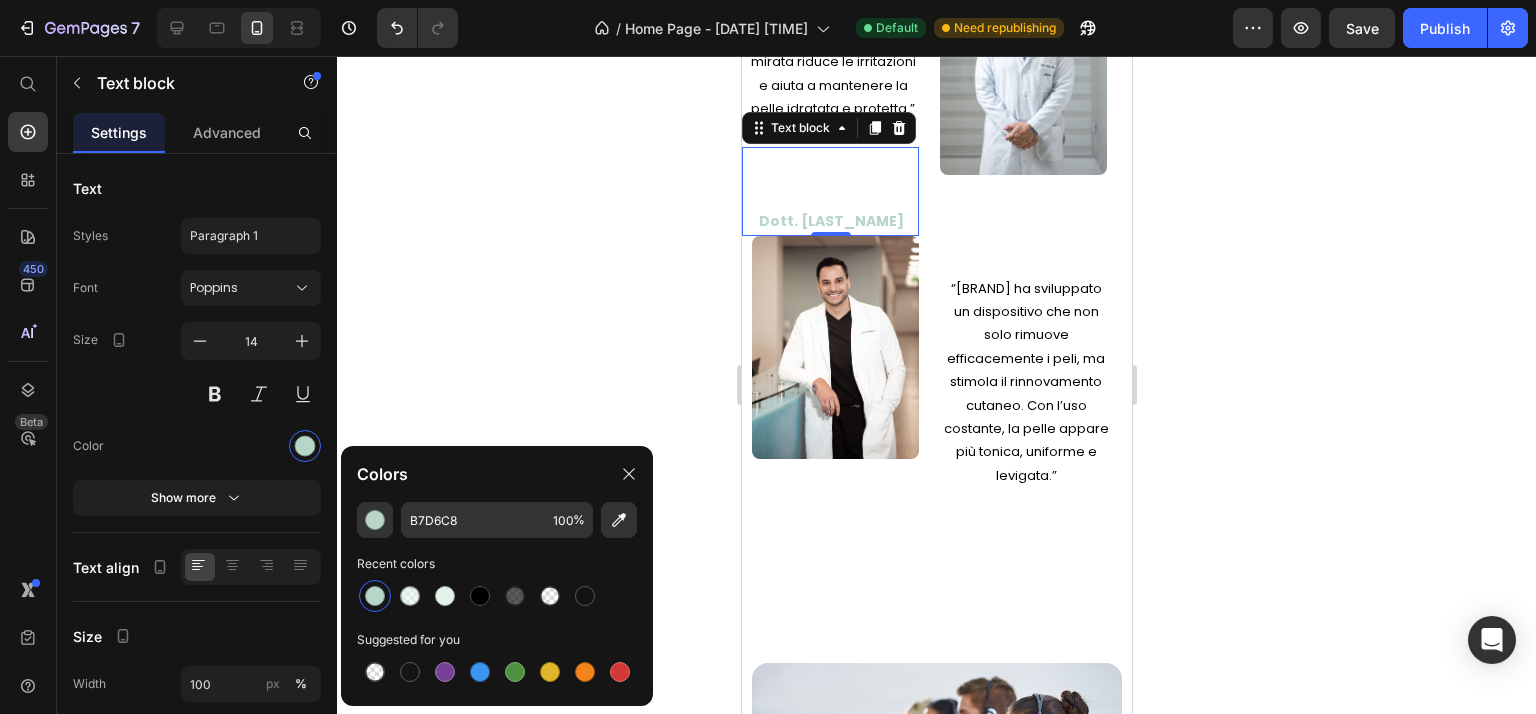 click 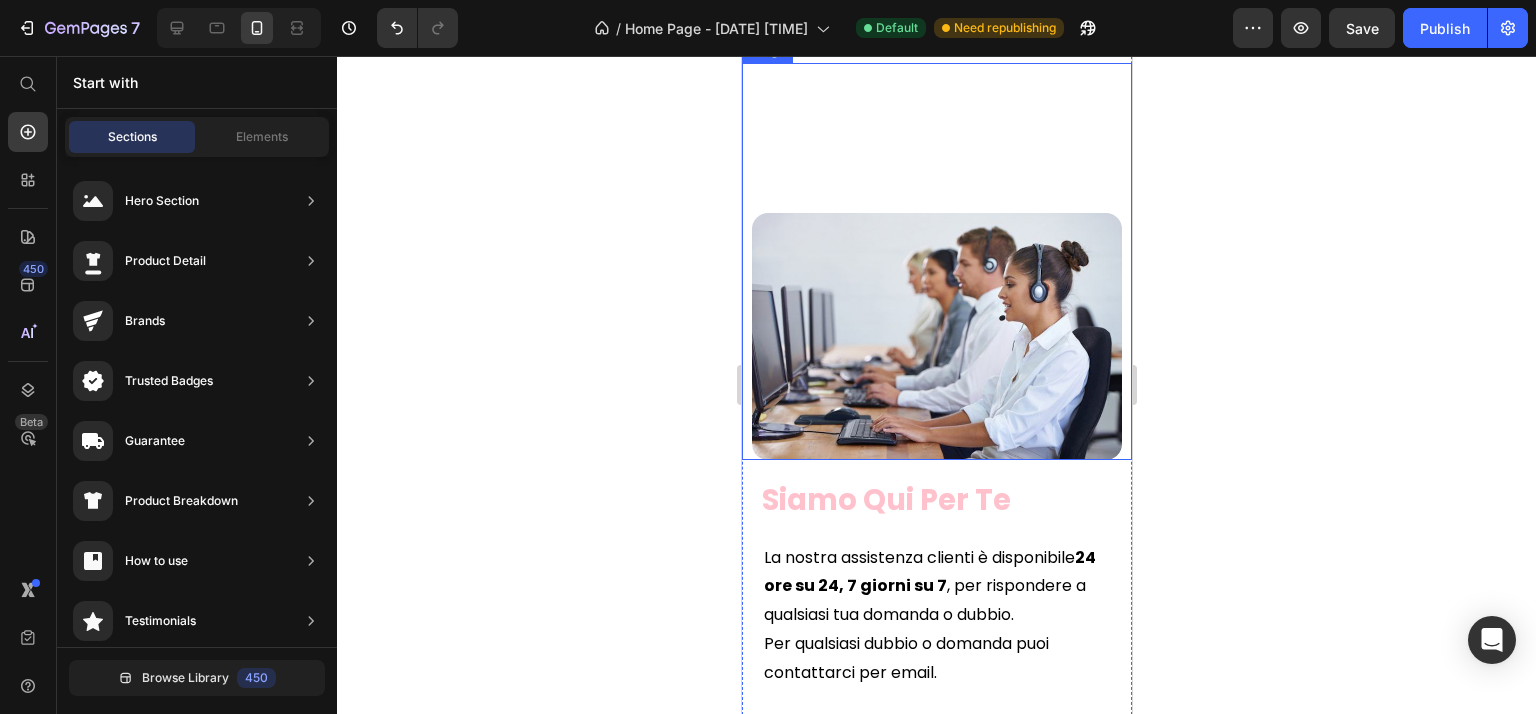 scroll, scrollTop: 3600, scrollLeft: 0, axis: vertical 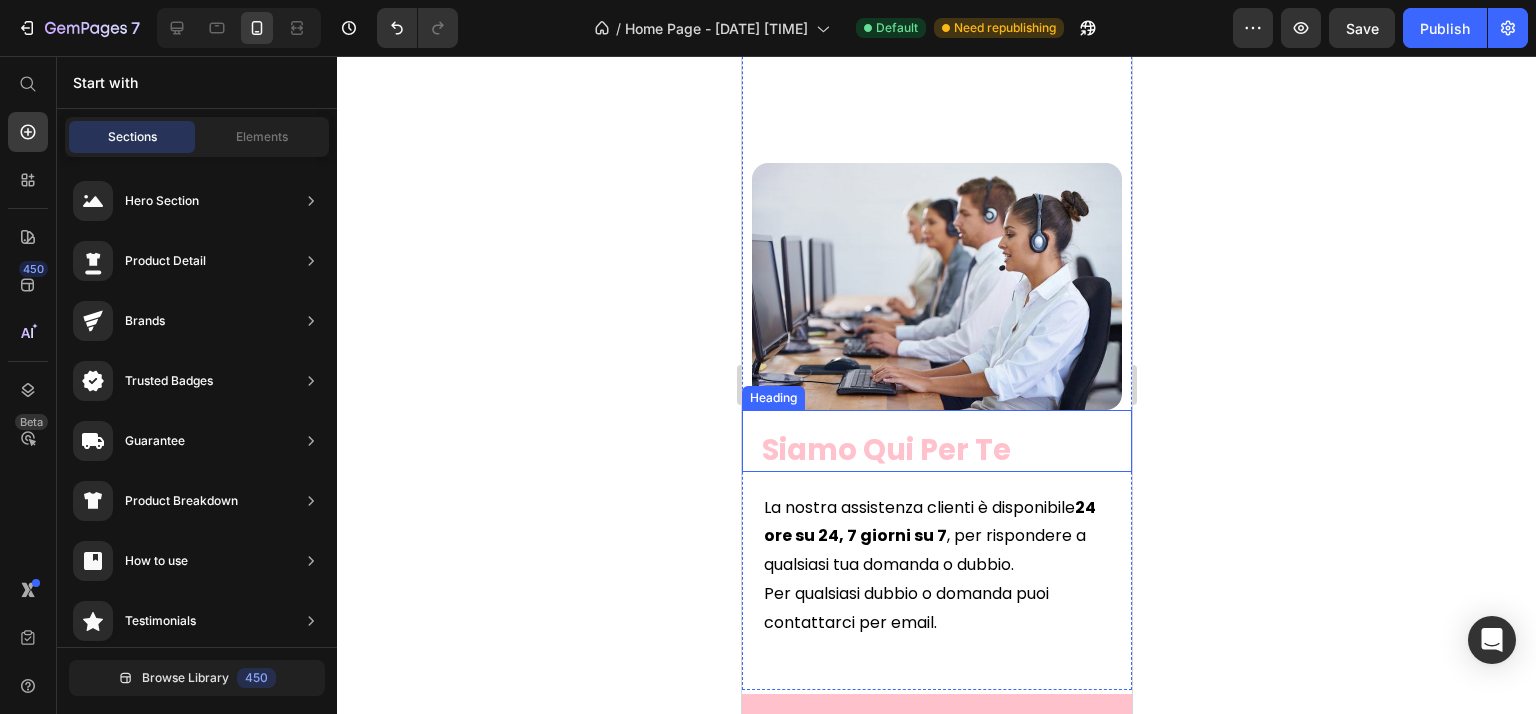 click on "Siamo Qui Per Te" at bounding box center [945, 451] 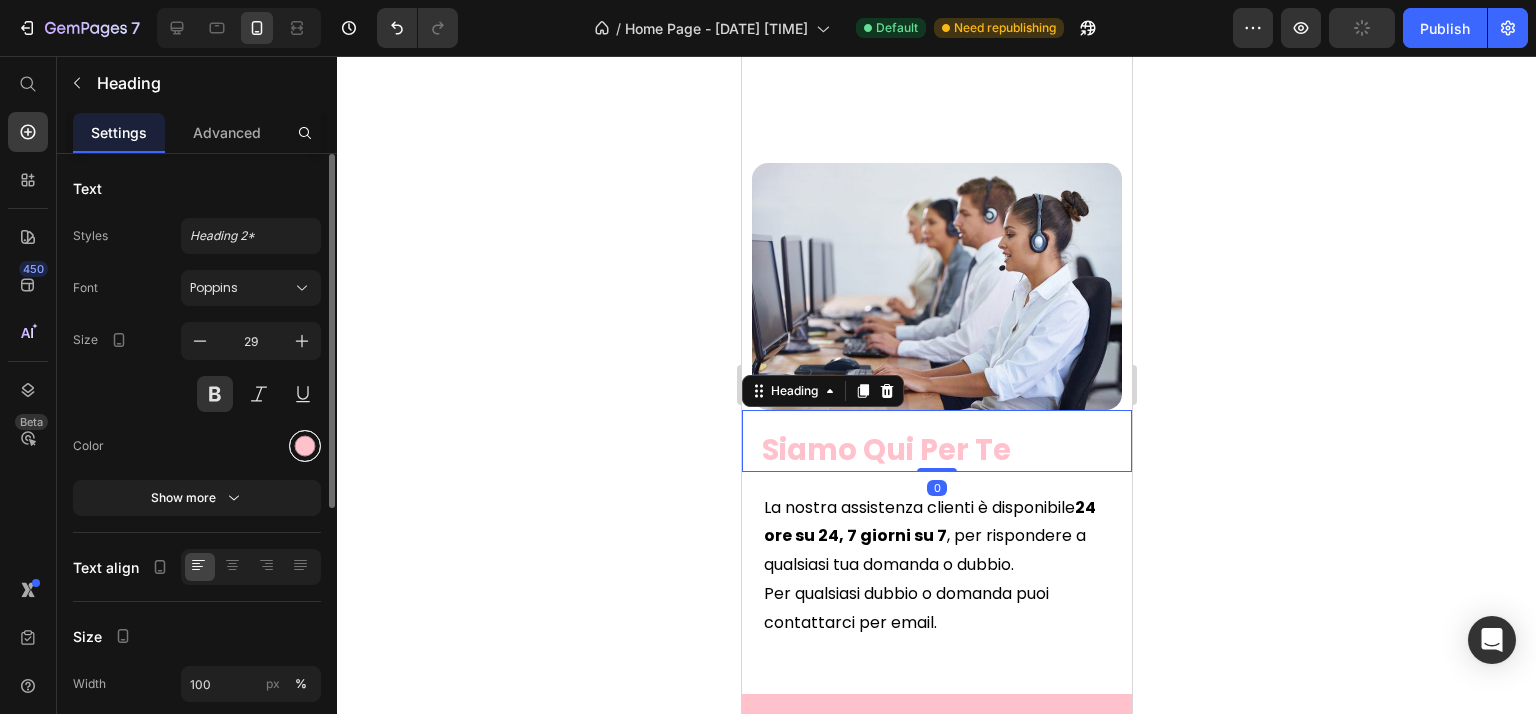click at bounding box center (305, 446) 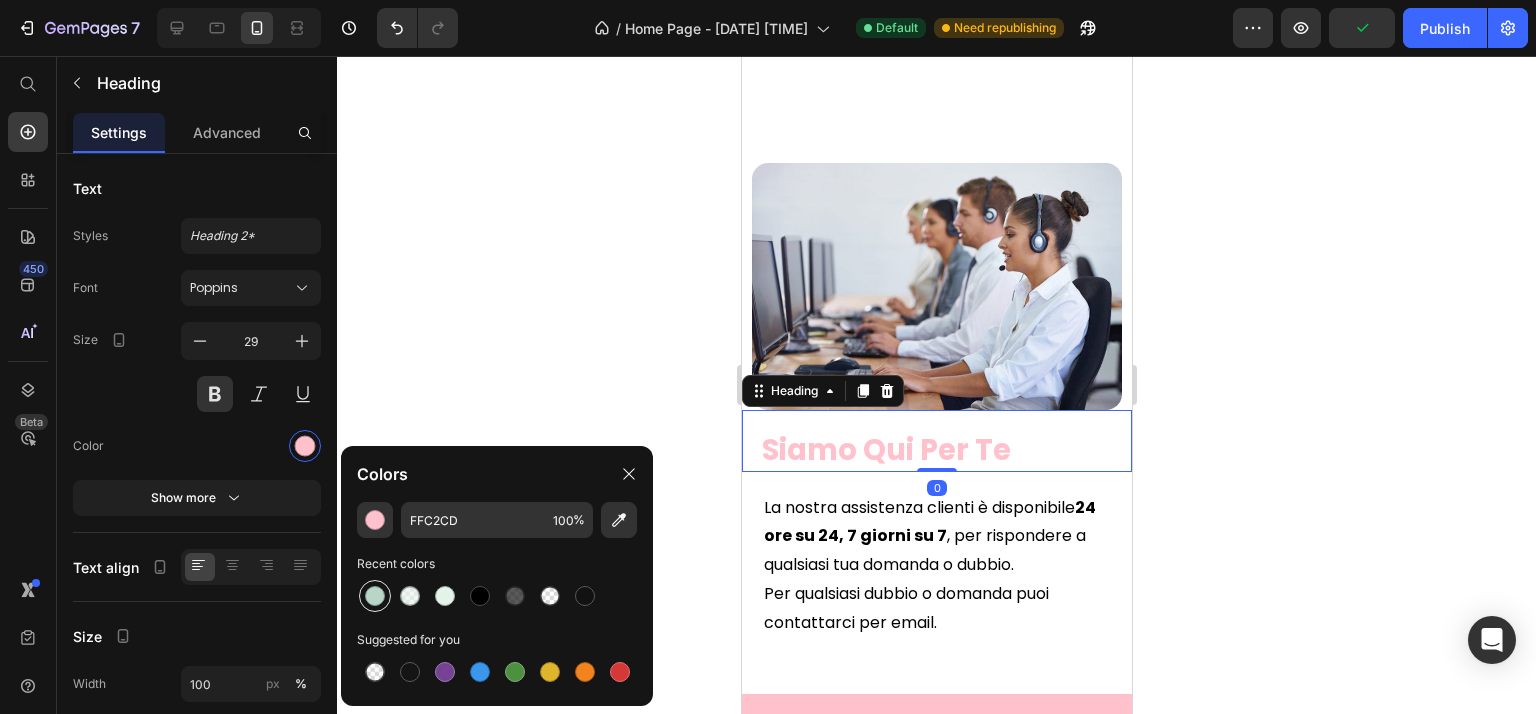 click at bounding box center (375, 596) 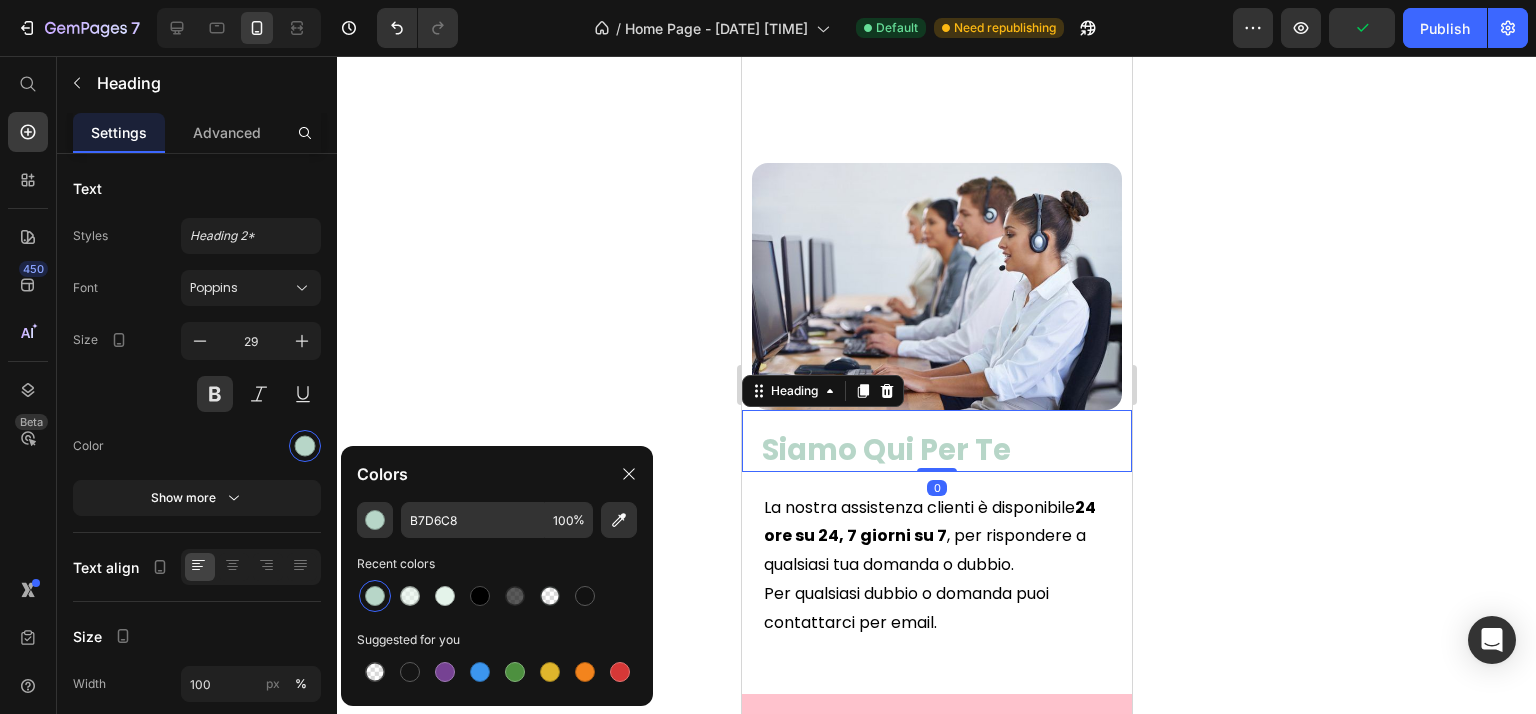 click 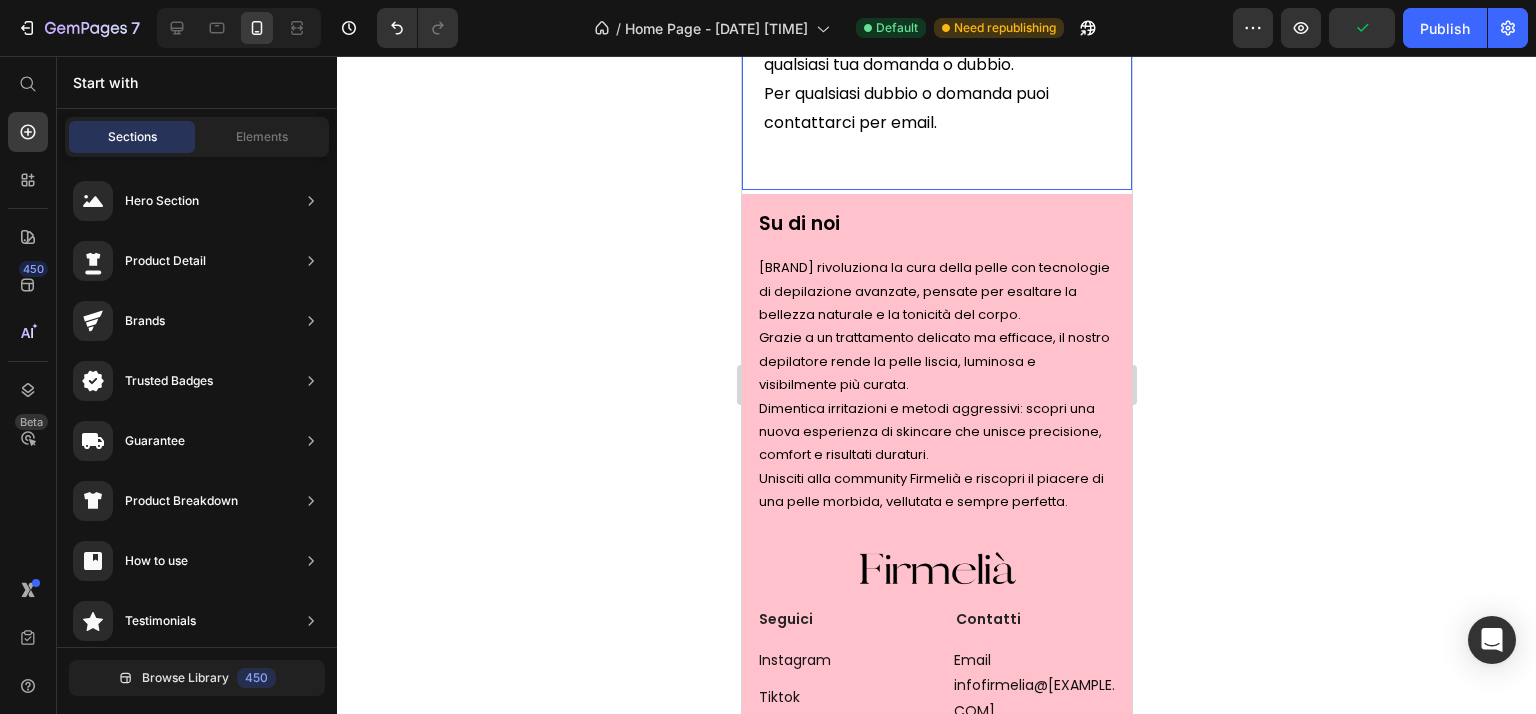 scroll, scrollTop: 4000, scrollLeft: 0, axis: vertical 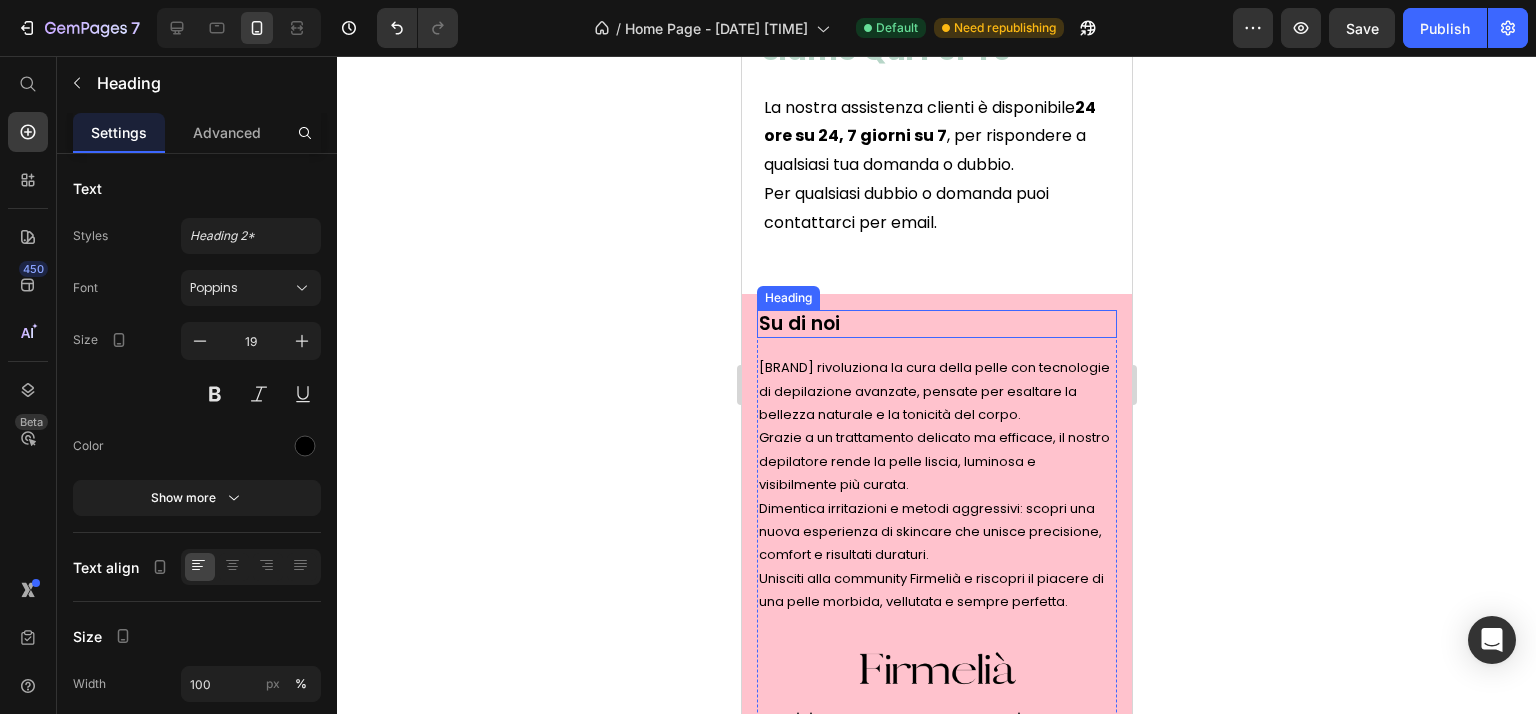 click on "Su di noi" at bounding box center (936, 324) 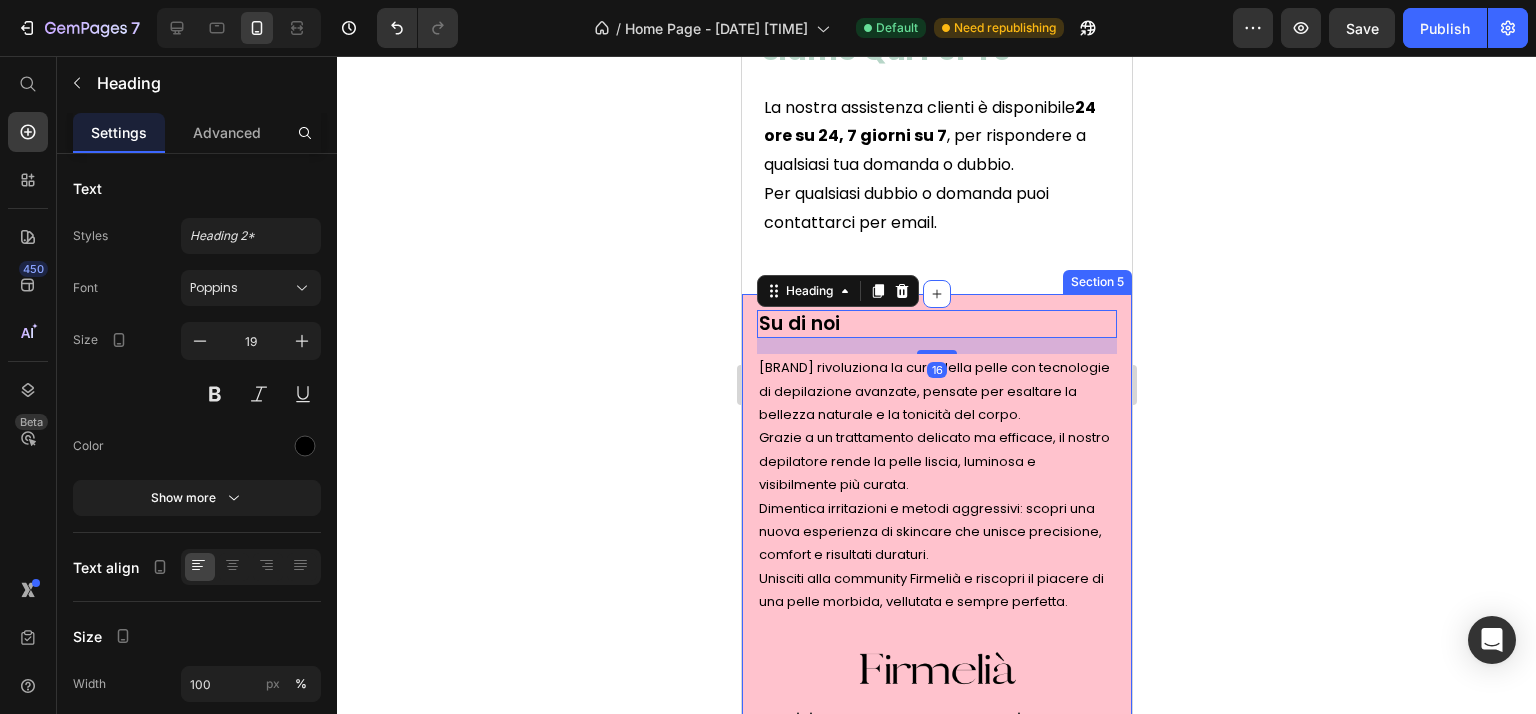 click on "Su di noi Heading   16 Firmelià rivoluziona la cura della pelle con tecnologie di depilazione avanzate, pensate per esaltare la bellezza naturale e la tonicità del corpo. Grazie a un trattamento delicato ma efficace, il nostro depilatore rende la pelle liscia, luminosa e visibilmente più curata. Dimentica irritazioni e metodi aggressivi: scopri una nuova esperienza di skincare che unisce precisione, comfort e risultati duraturi. Unisciti alla community Firmelià e riscopri il piacere di una pelle morbida, vellutata e sempre perfetta. Text block Image Seguici Heading Instagram Text block Tiktok Text block Contatti Heading Email  infofirmelia@gmail.com Text block Info Heading Spedizioni Text block Resi & Rimborsi Text block Privacy Text block Termini & Condizioni Text block
Row Row Copyright © 2022 GemPages. Text block Section 5" at bounding box center [936, 712] 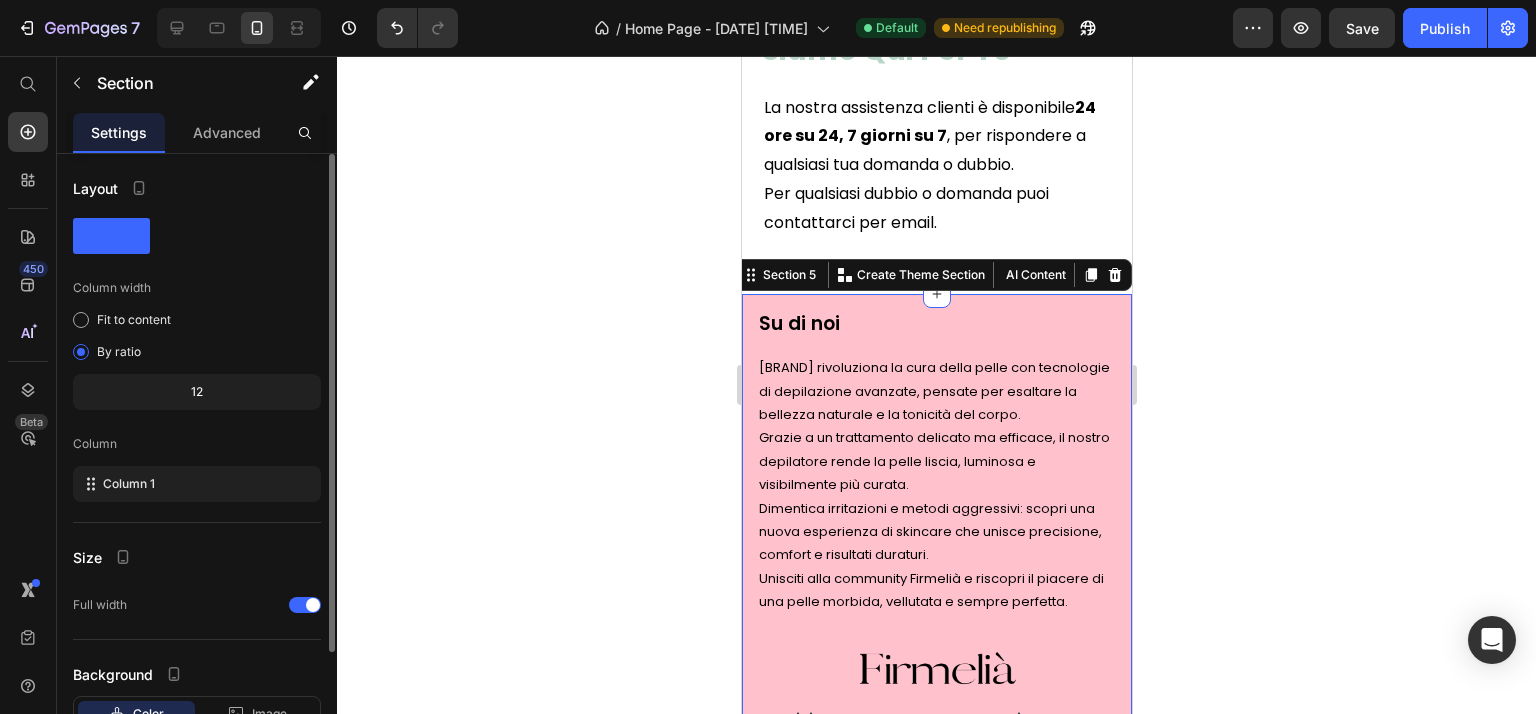 scroll, scrollTop: 145, scrollLeft: 0, axis: vertical 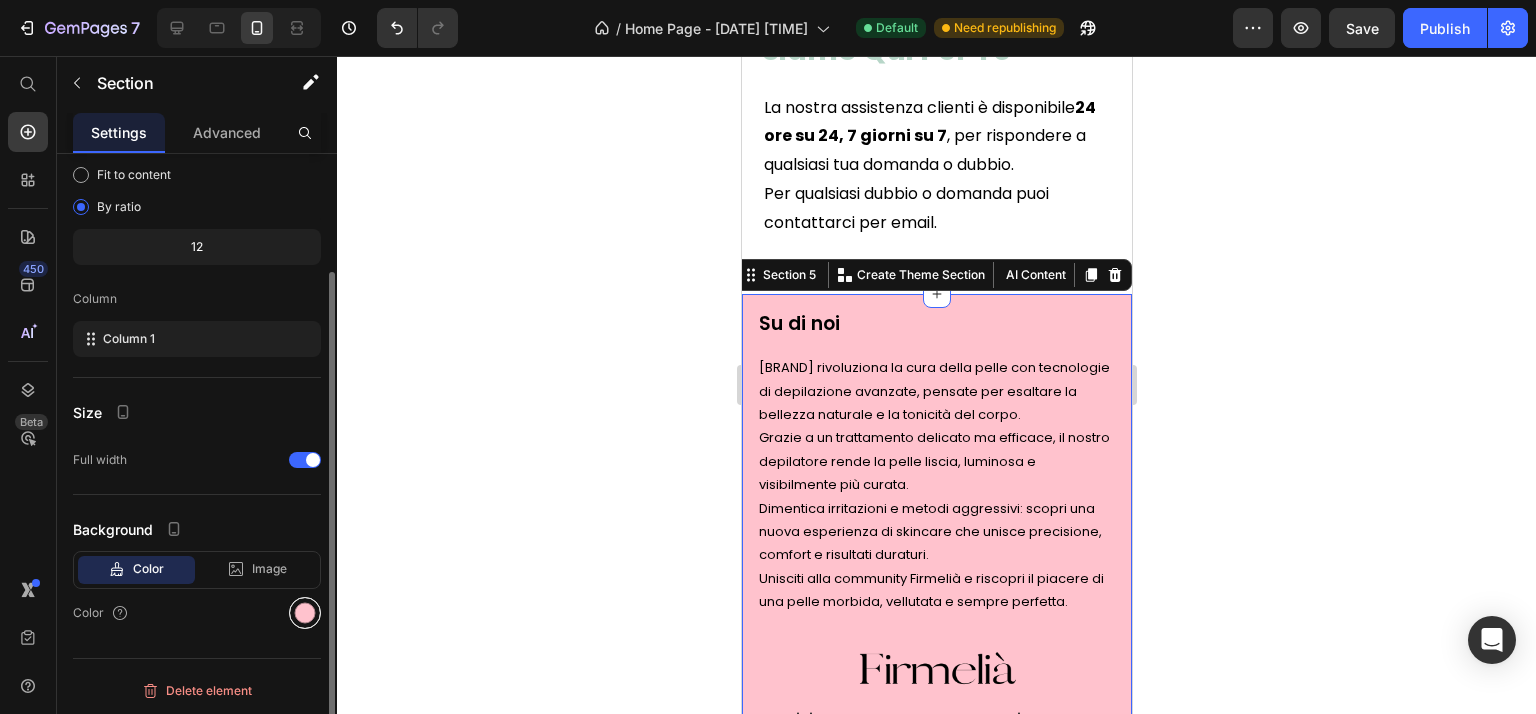 click at bounding box center [305, 613] 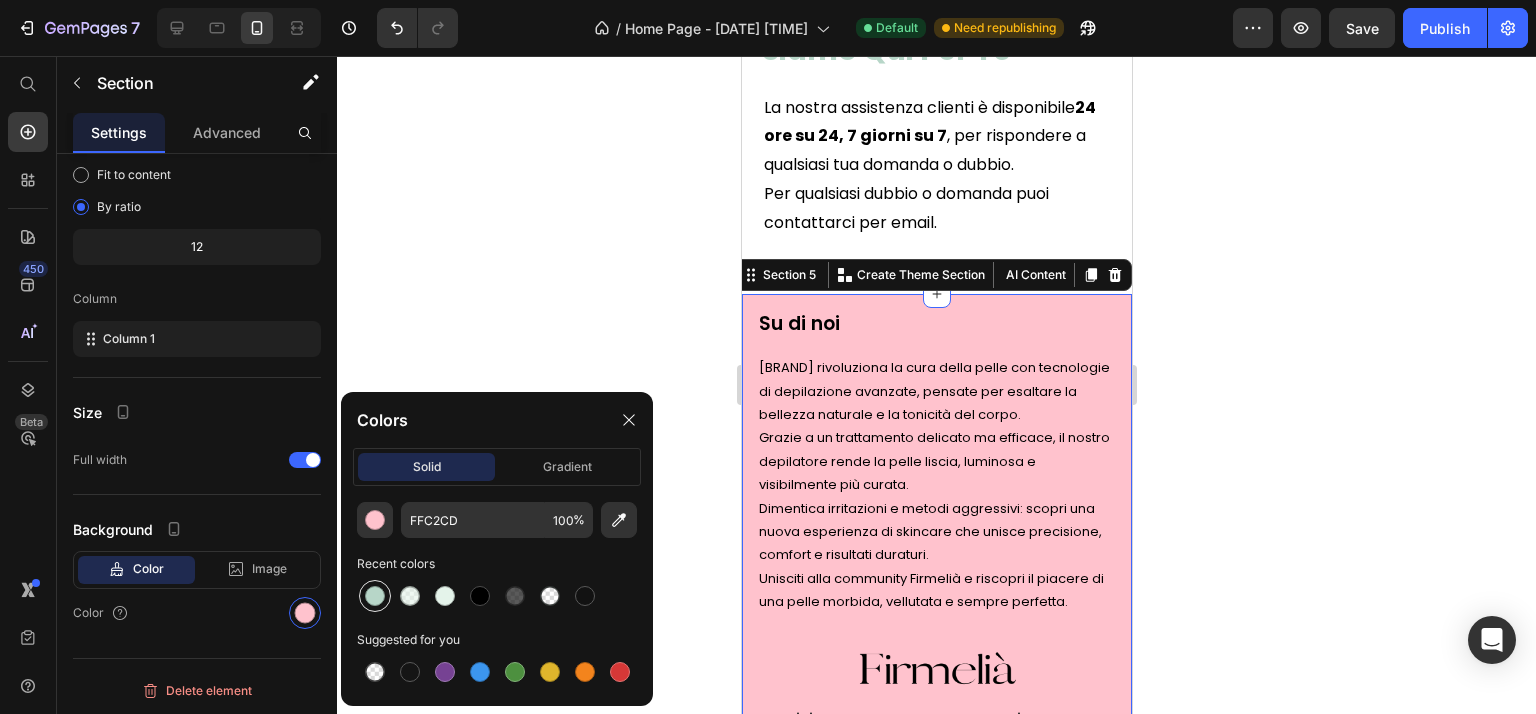 click at bounding box center (375, 596) 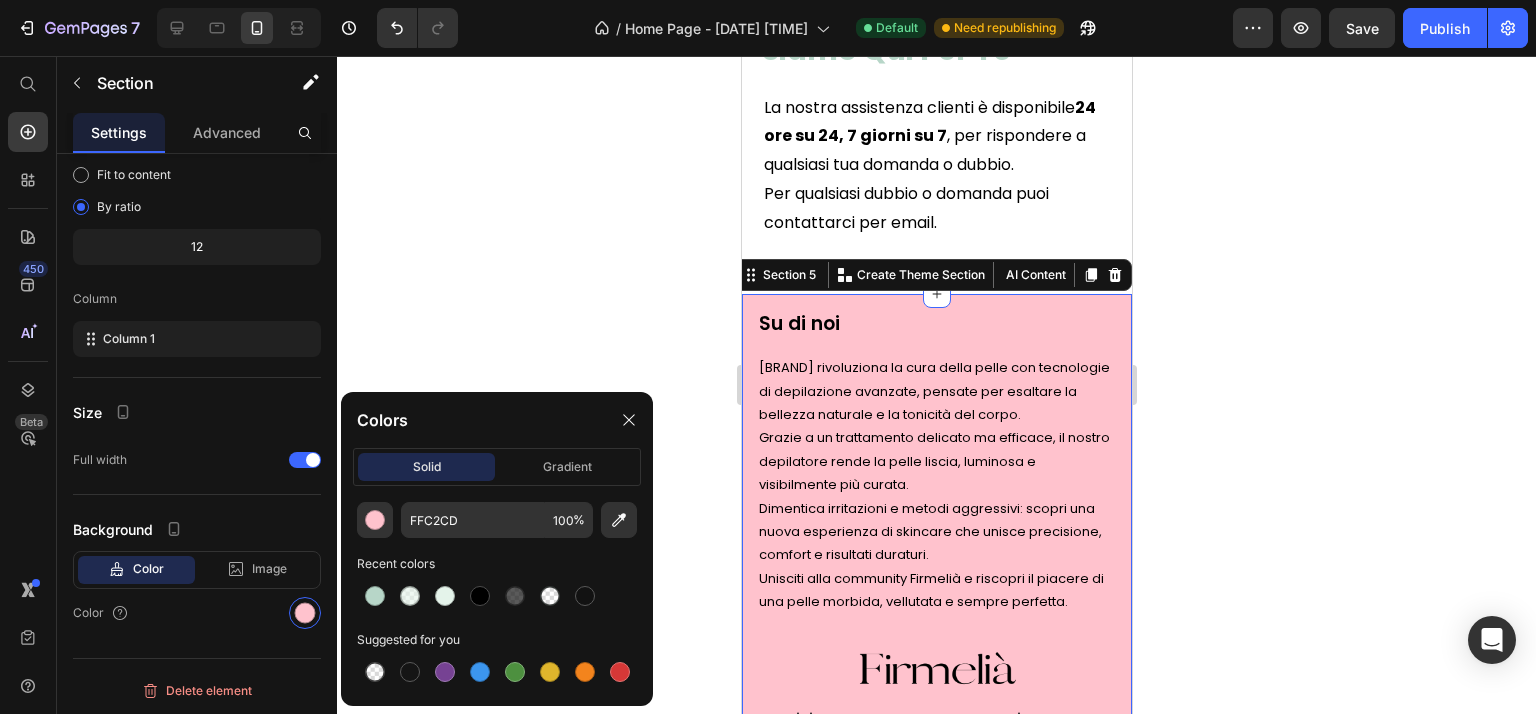 type on "B7D6C8" 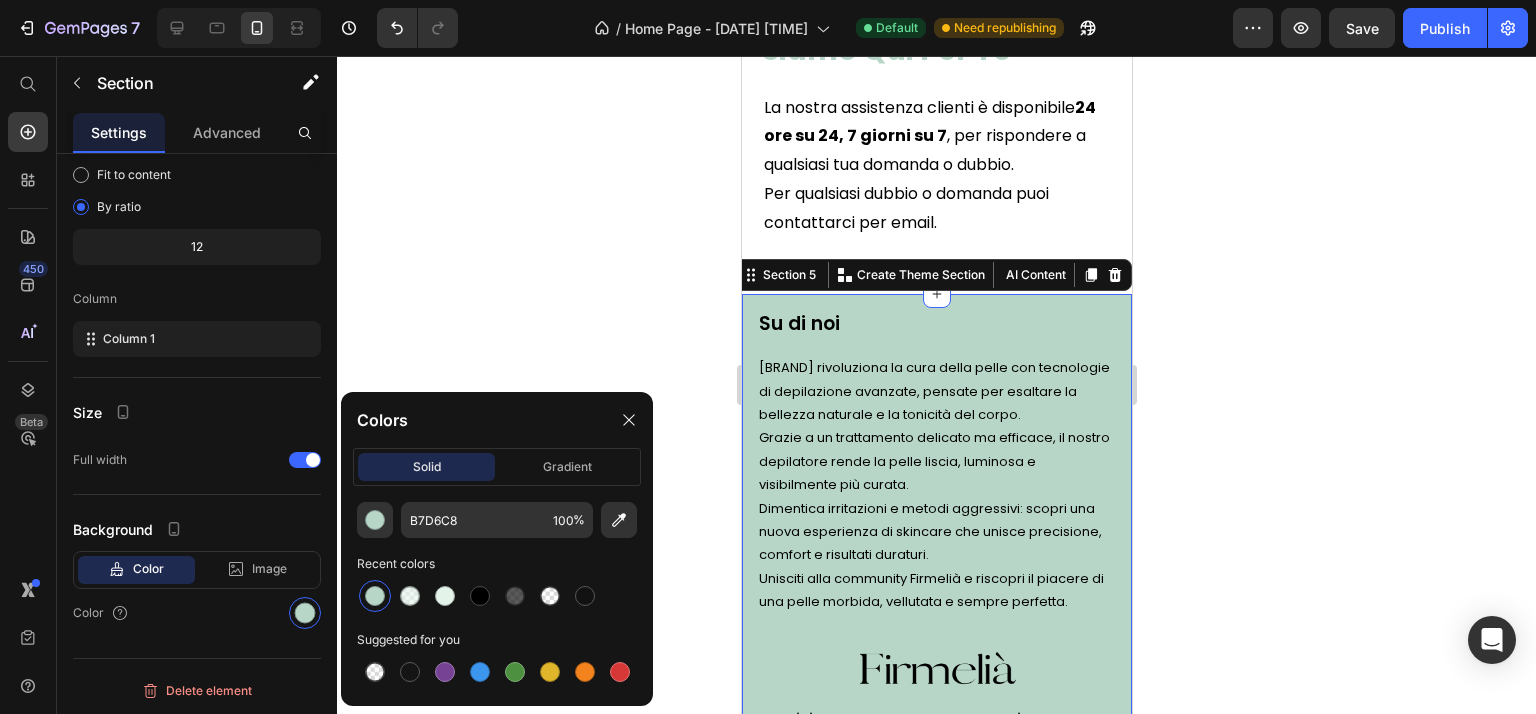 click 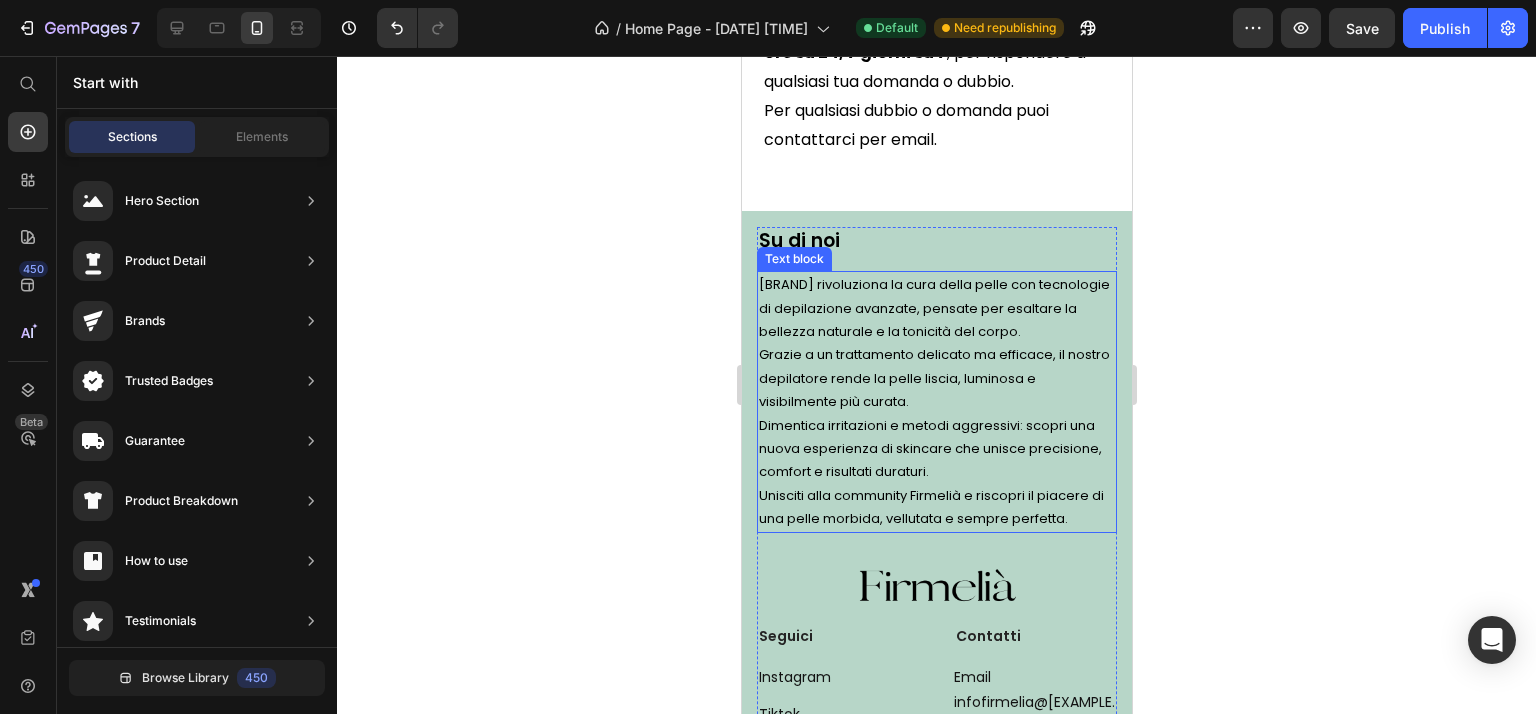 scroll, scrollTop: 4200, scrollLeft: 0, axis: vertical 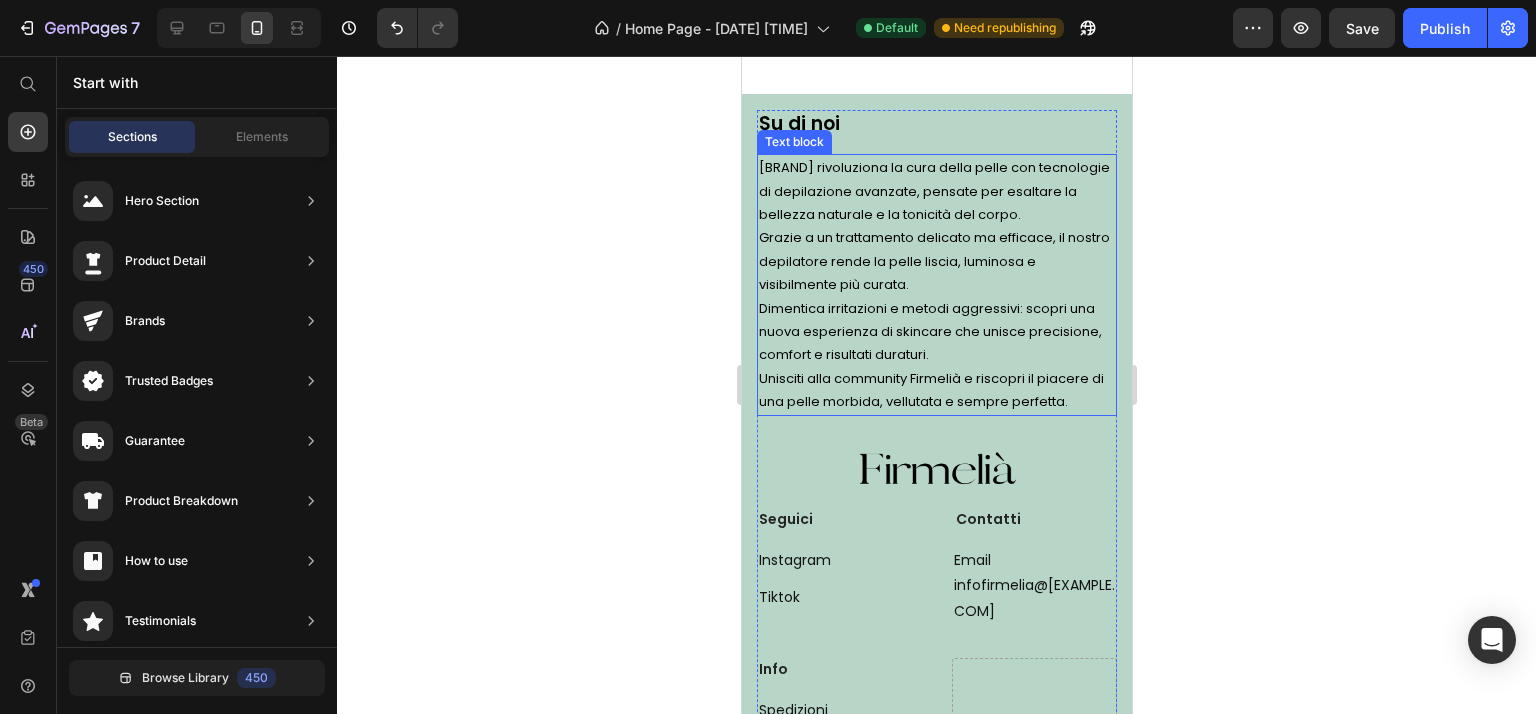 click on "Firmelià rivoluziona la cura della pelle con tecnologie di depilazione avanzate, pensate per esaltare la bellezza naturale e la tonicità del corpo. Grazie a un trattamento delicato ma efficace, il nostro depilatore rende la pelle liscia, luminosa e visibilmente più curata. Dimentica irritazioni e metodi aggressivi: scopri una nuova esperienza di skincare che unisce precisione, comfort e risultati duraturi. Unisciti alla community Firmelià e riscopri il piacere di una pelle morbida, vellutata e sempre perfetta." at bounding box center (936, 284) 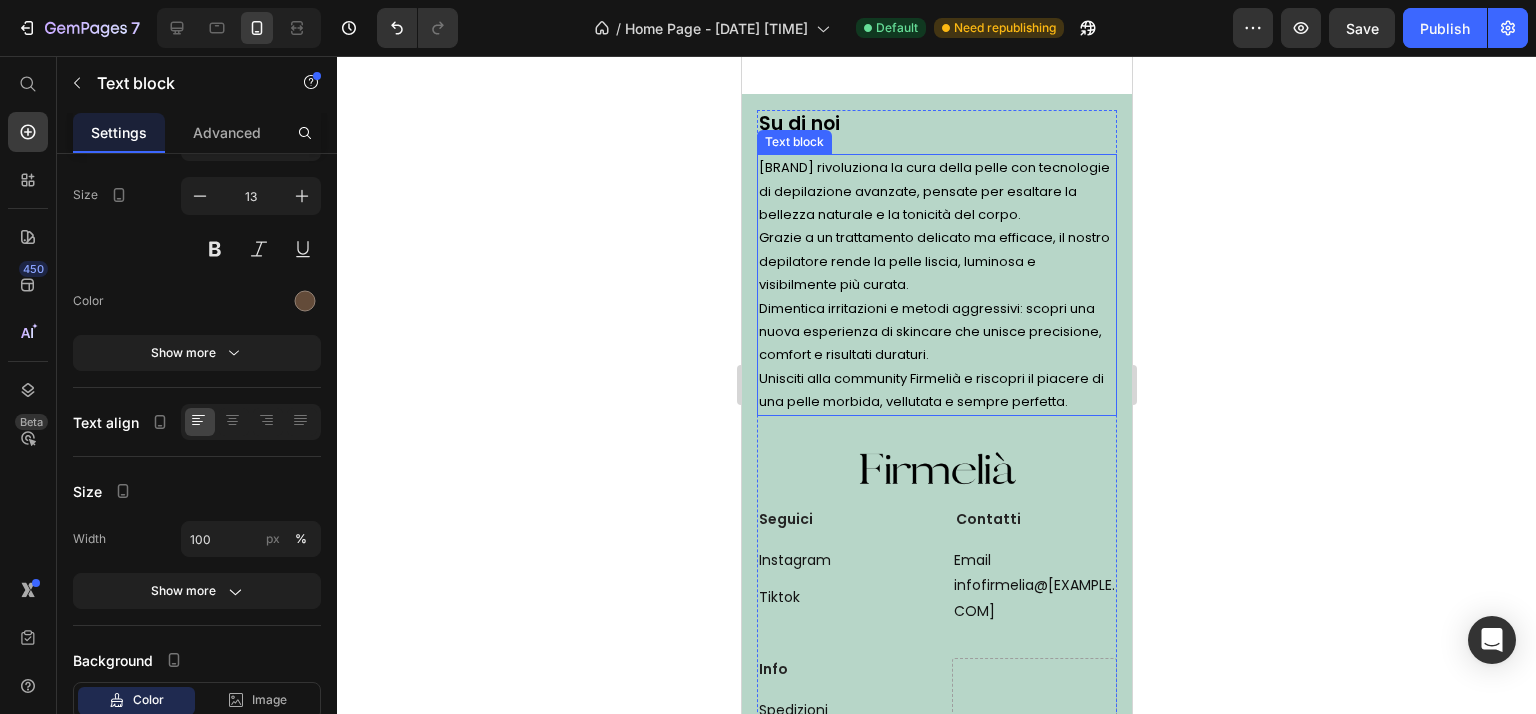 scroll, scrollTop: 0, scrollLeft: 0, axis: both 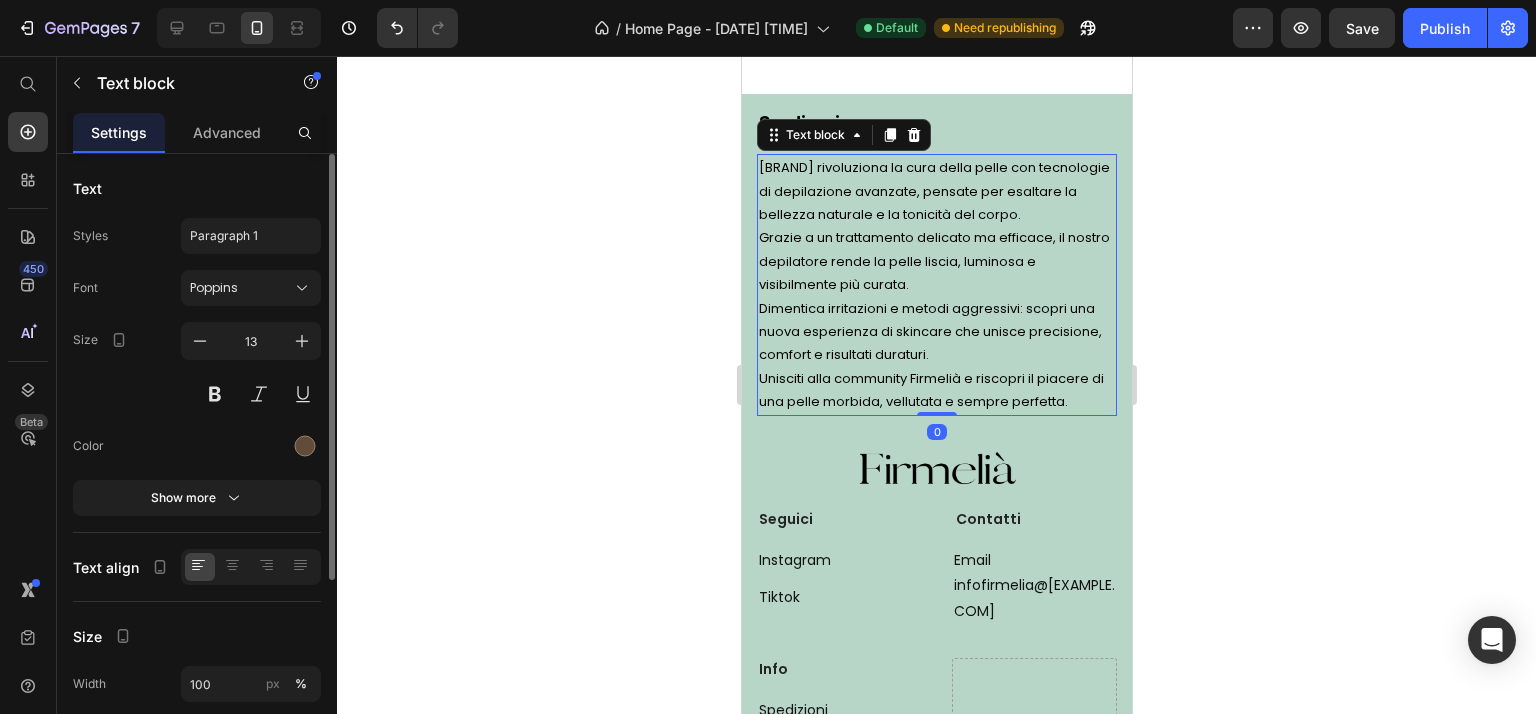 click on "Firmelià rivoluziona la cura della pelle con tecnologie di depilazione avanzate, pensate per esaltare la bellezza naturale e la tonicità del corpo. Grazie a un trattamento delicato ma efficace, il nostro depilatore rende la pelle liscia, luminosa e visibilmente più curata. Dimentica irritazioni e metodi aggressivi: scopri una nuova esperienza di skincare che unisce precisione, comfort e risultati duraturi. Unisciti alla community Firmelià e riscopri il piacere di una pelle morbida, vellutata e sempre perfetta." at bounding box center (936, 284) 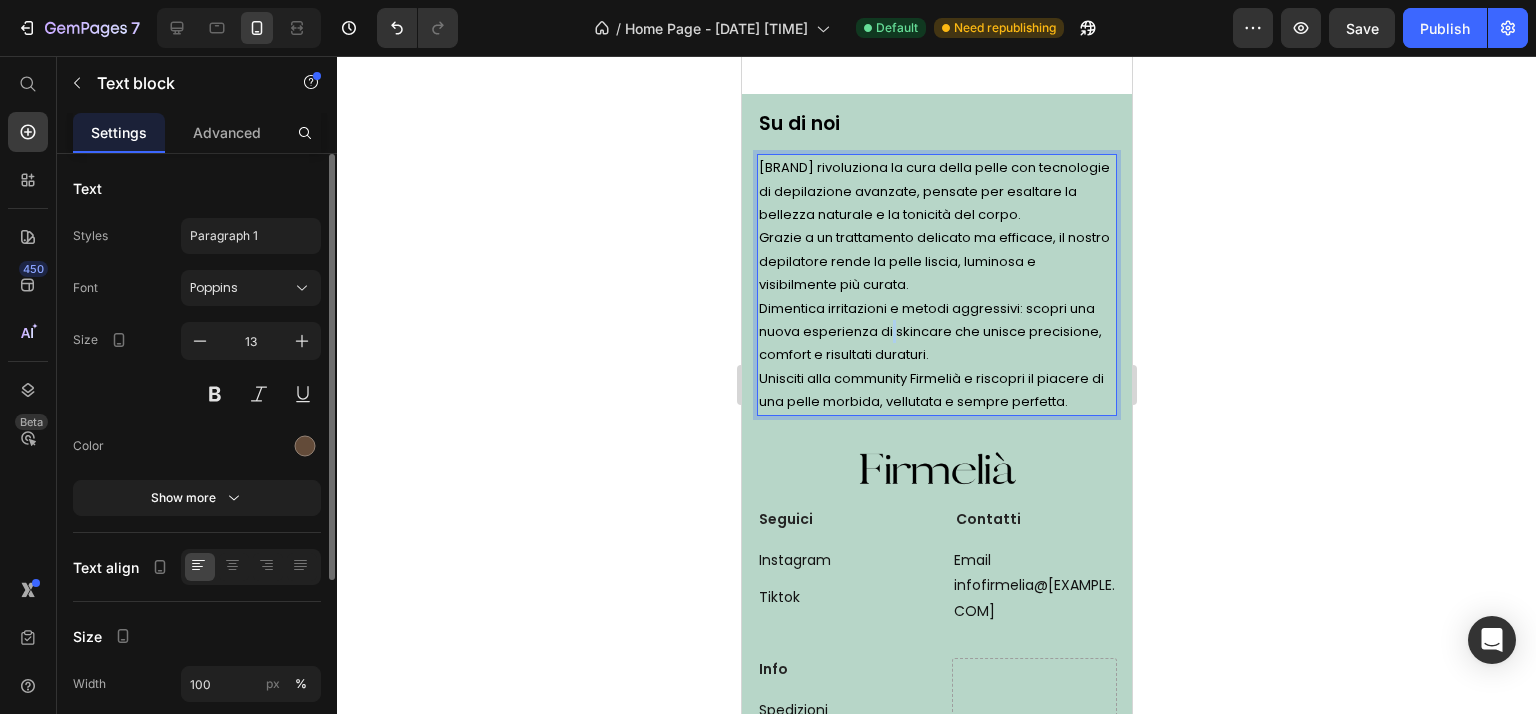 click on "Firmelià rivoluziona la cura della pelle con tecnologie di depilazione avanzate, pensate per esaltare la bellezza naturale e la tonicità del corpo. Grazie a un trattamento delicato ma efficace, il nostro depilatore rende la pelle liscia, luminosa e visibilmente più curata. Dimentica irritazioni e metodi aggressivi: scopri una nuova esperienza di skincare che unisce precisione, comfort e risultati duraturi. Unisciti alla community Firmelià e riscopri il piacere di una pelle morbida, vellutata e sempre perfetta." at bounding box center (936, 284) 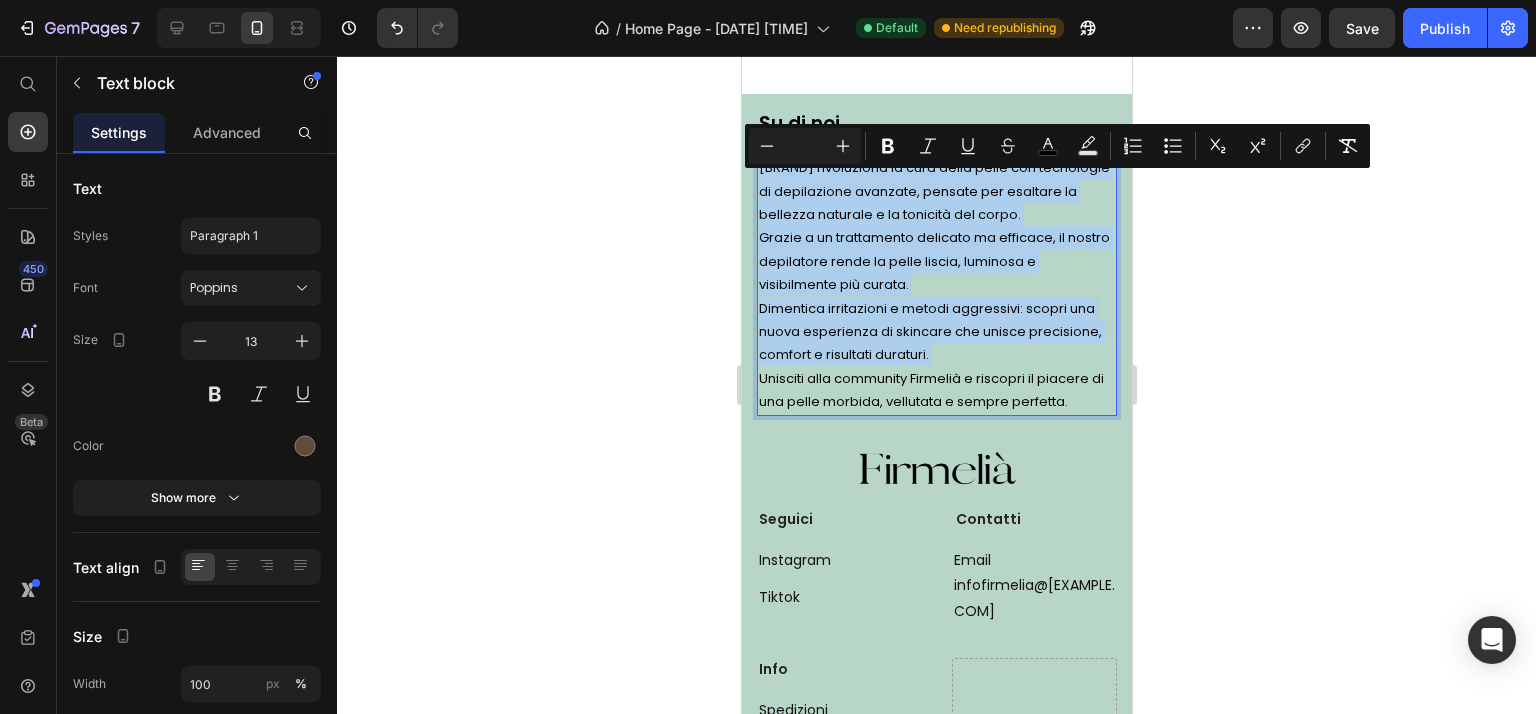 click on "Grazie a un trattamento delicato ma efficace, il nostro depilatore rende la pelle liscia, luminosa e visibilmente più curata." at bounding box center [933, 261] 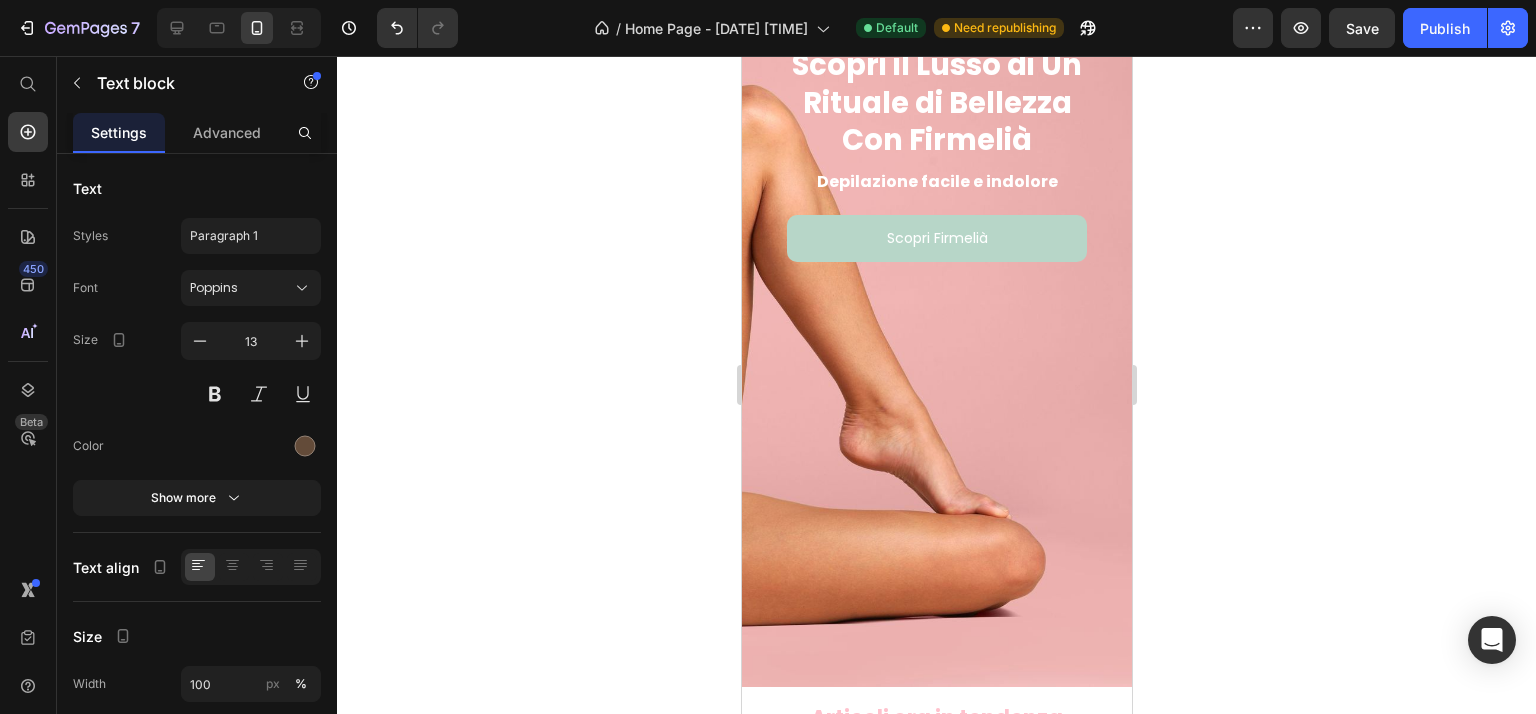 scroll, scrollTop: 0, scrollLeft: 0, axis: both 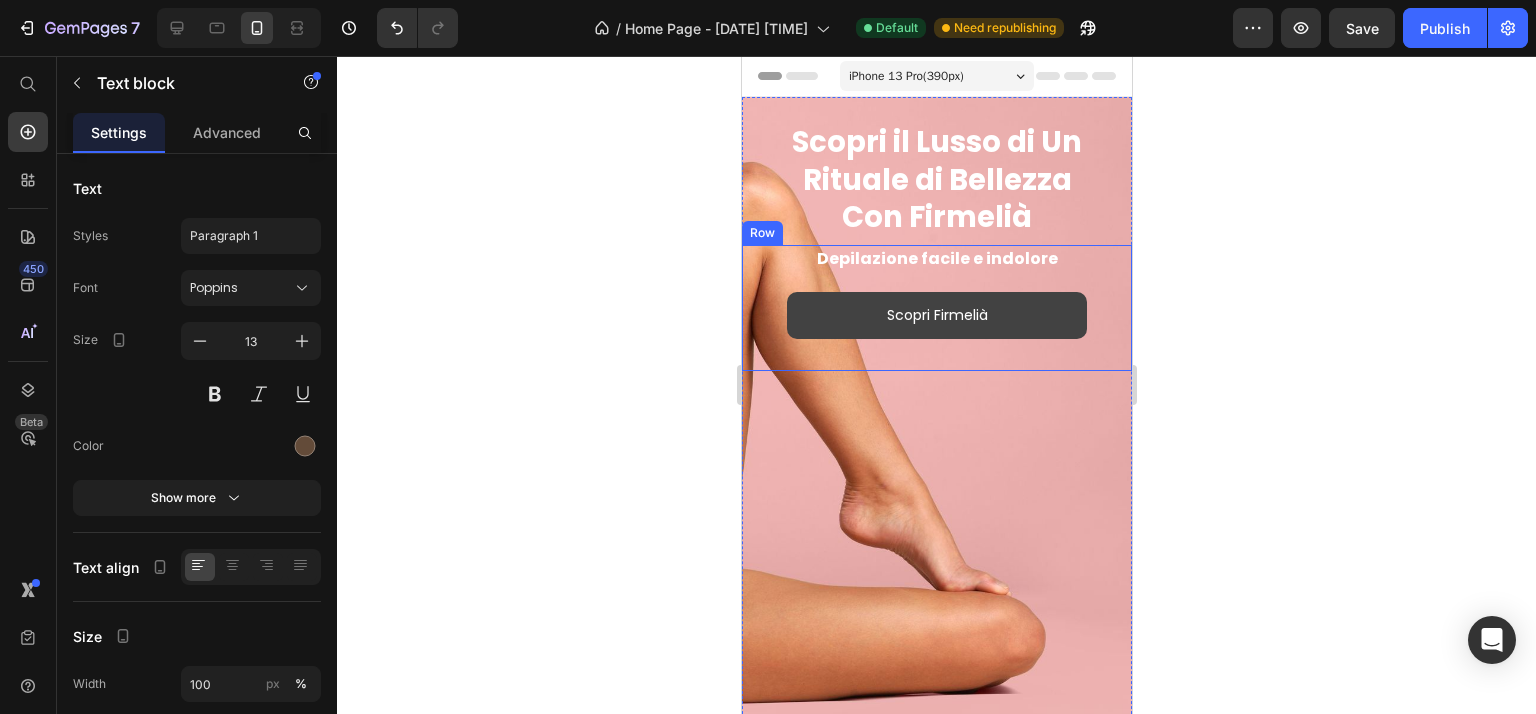 click on "Scopri Firmelià" at bounding box center [936, 315] 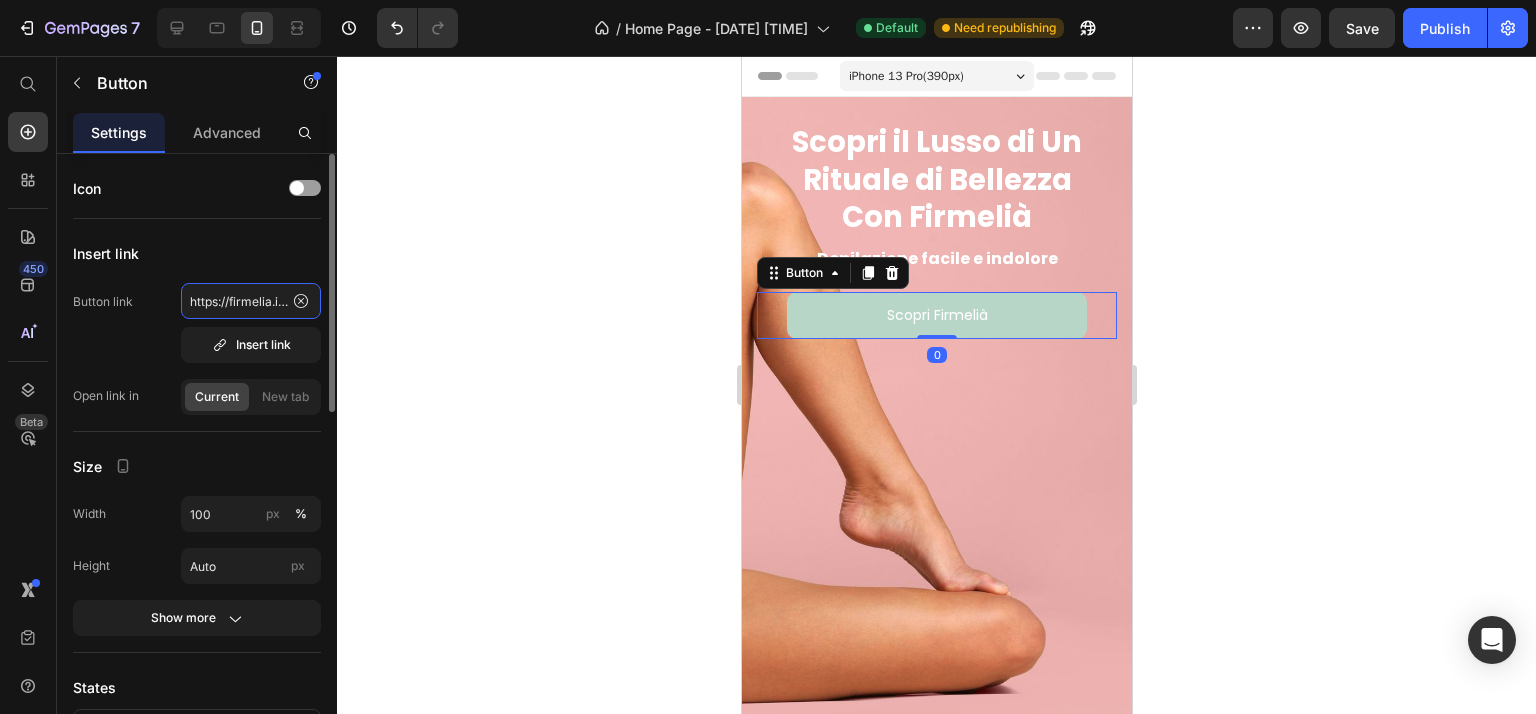 click on "https://firmelia.it/products/depilatore-firmelia%E2%84%A2" 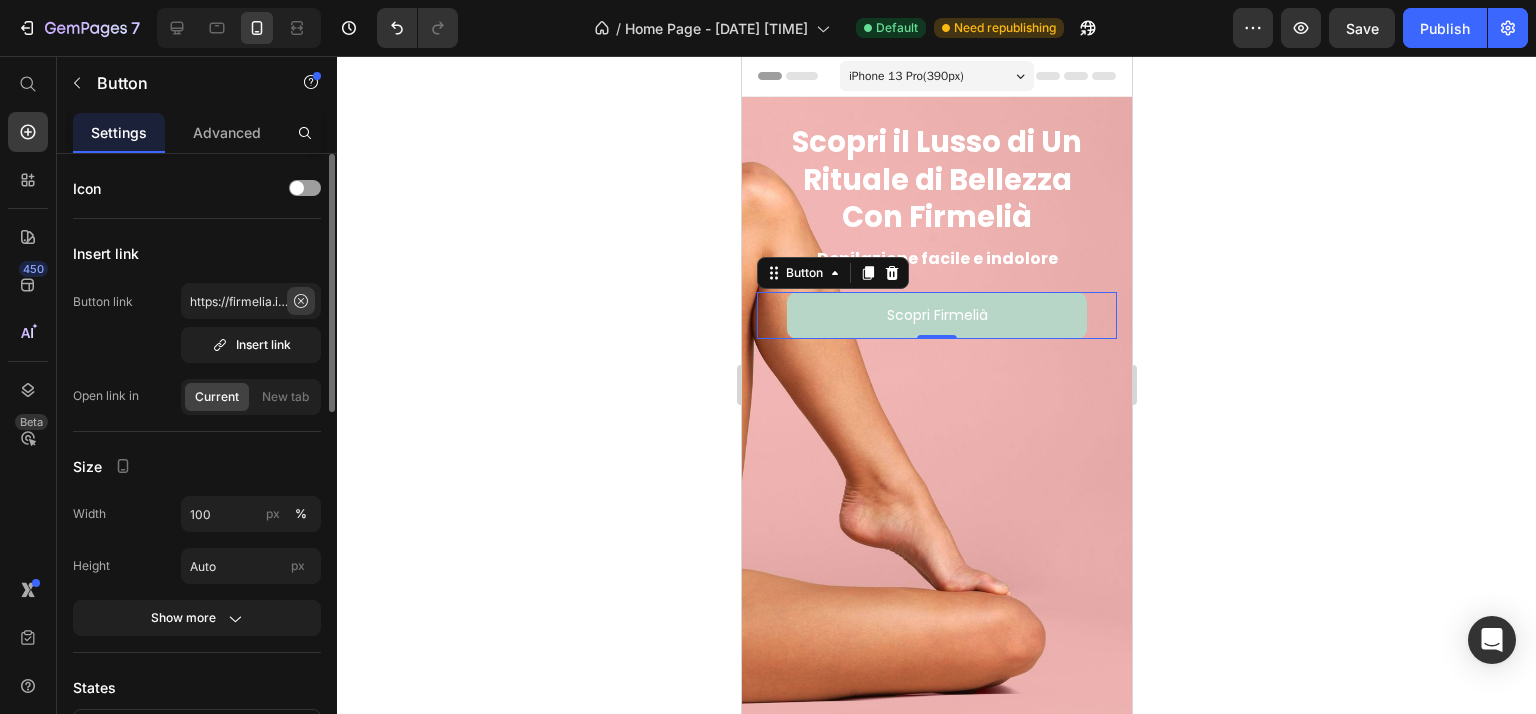 drag, startPoint x: 292, startPoint y: 309, endPoint x: 338, endPoint y: 156, distance: 159.76546 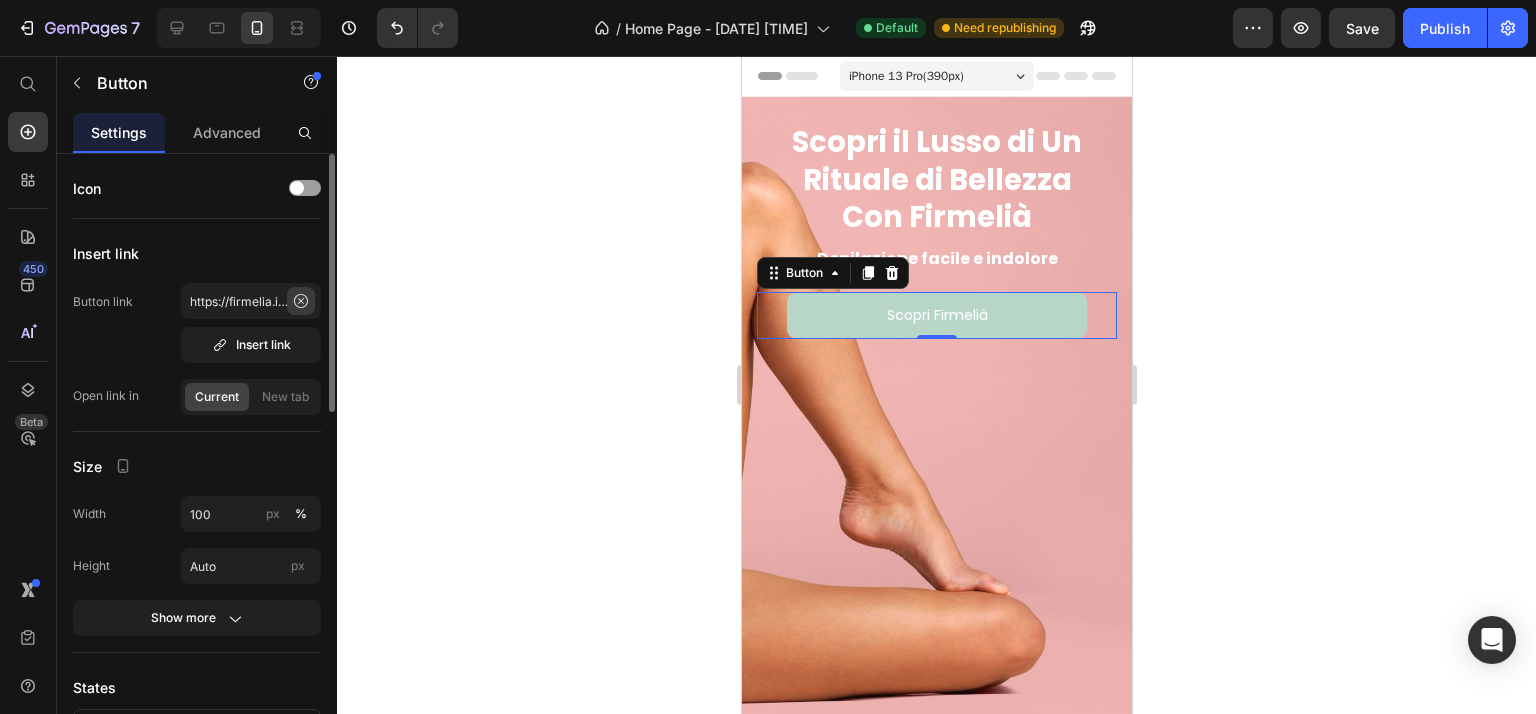 click 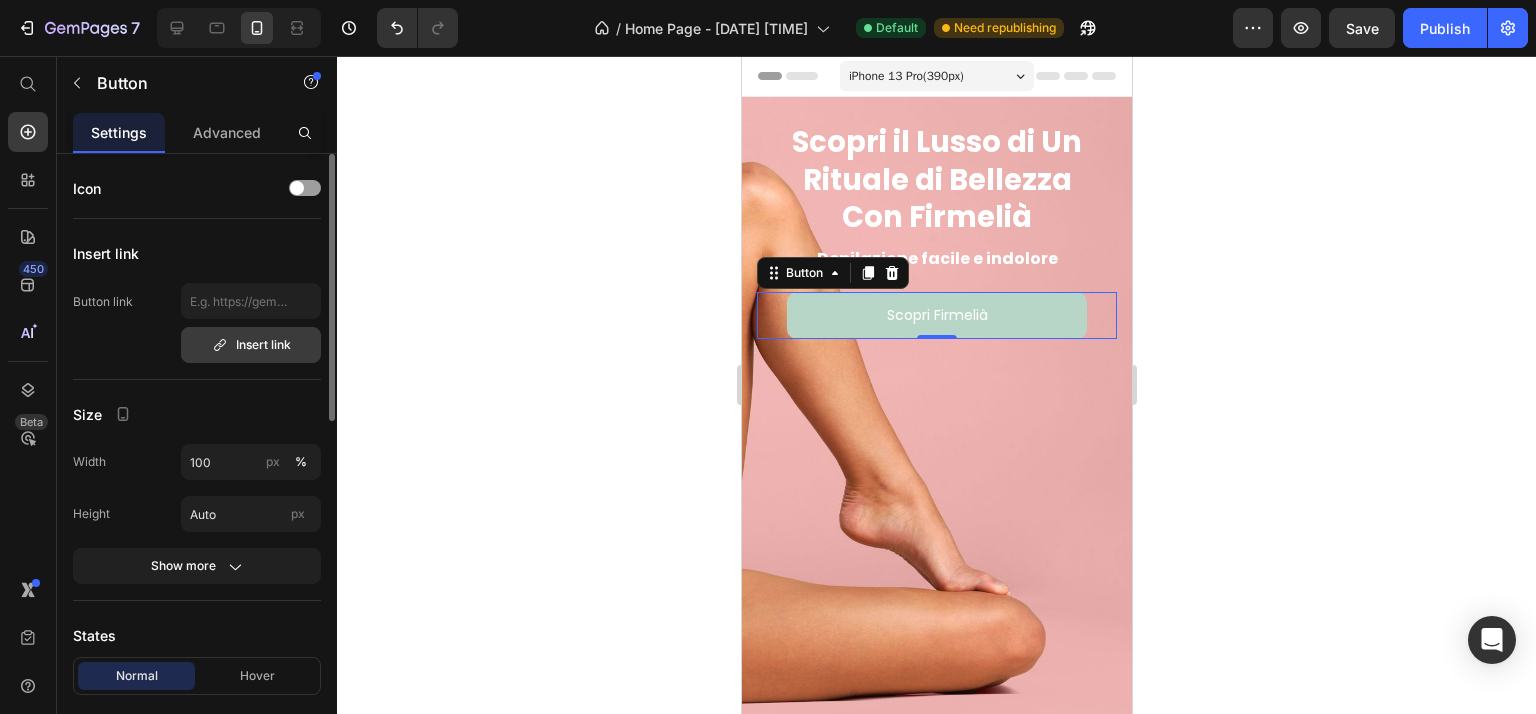 click on "Insert link" at bounding box center (251, 345) 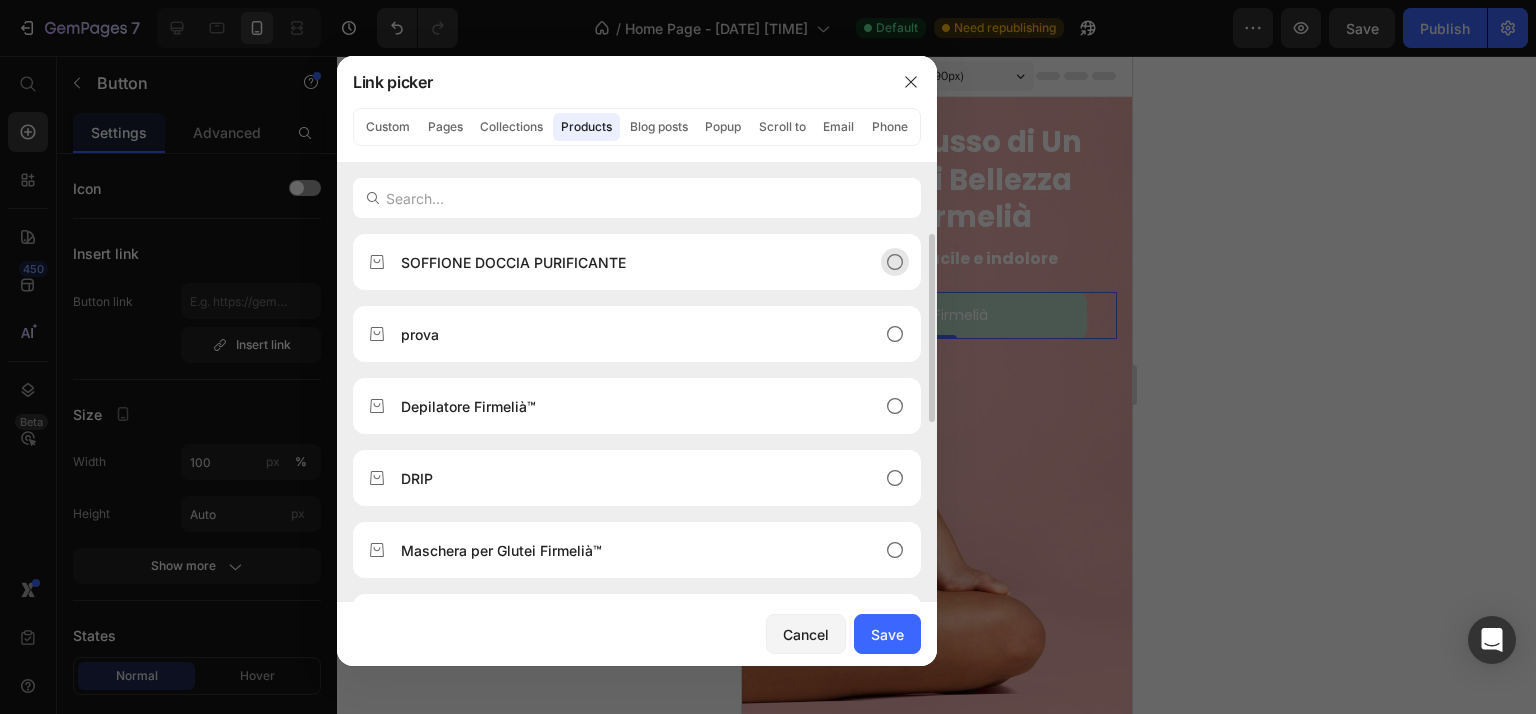 click on "SOFFIONE DOCCIA PURIFICANTE" at bounding box center [513, 262] 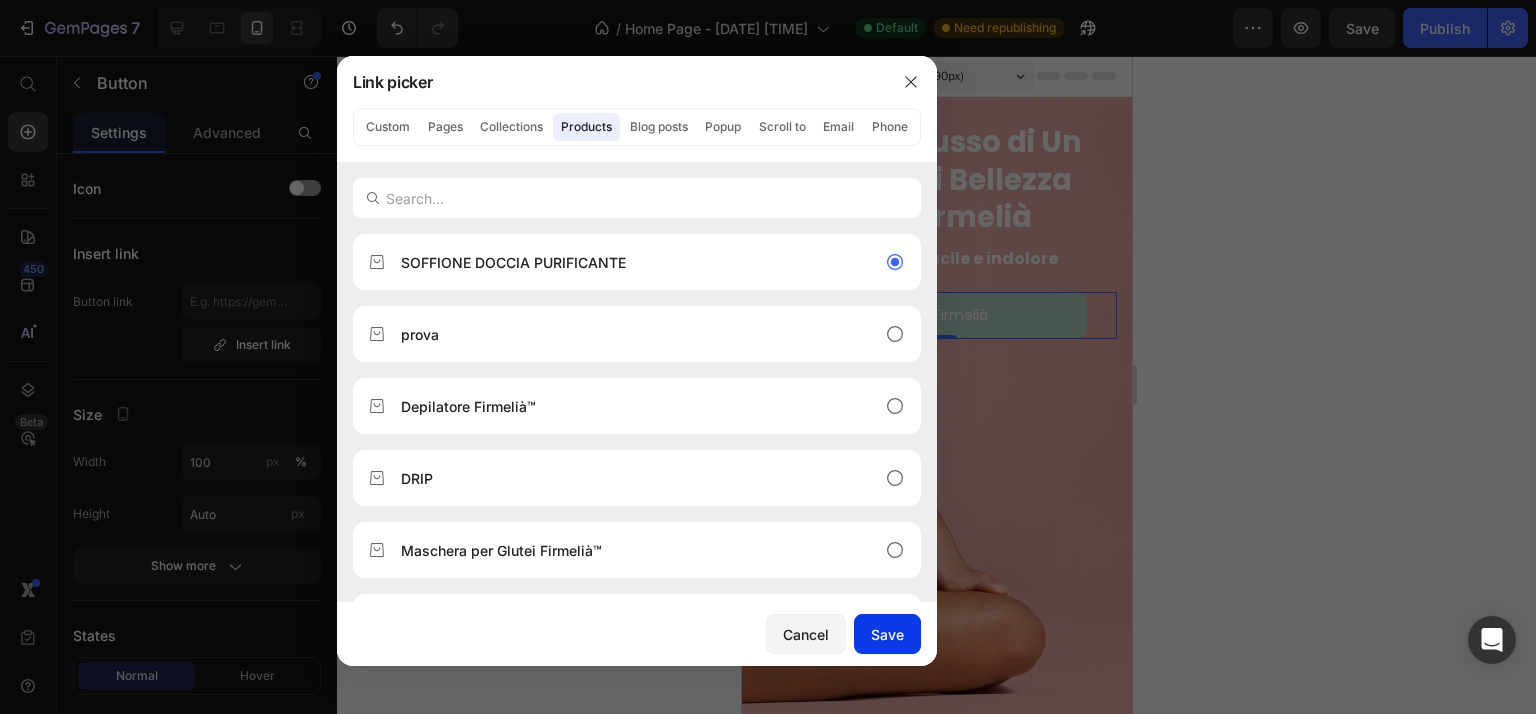 click on "Save" at bounding box center (887, 634) 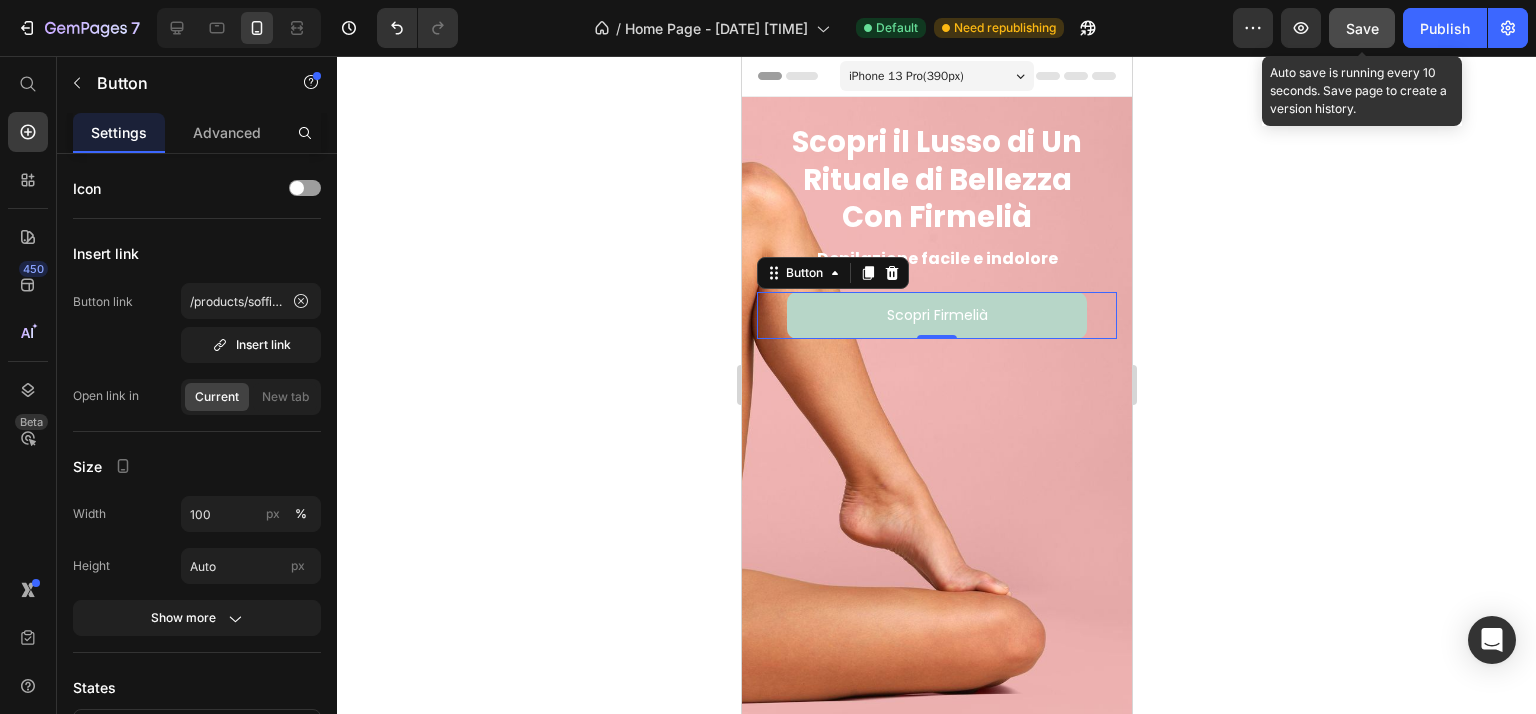 click on "Save" at bounding box center [1362, 28] 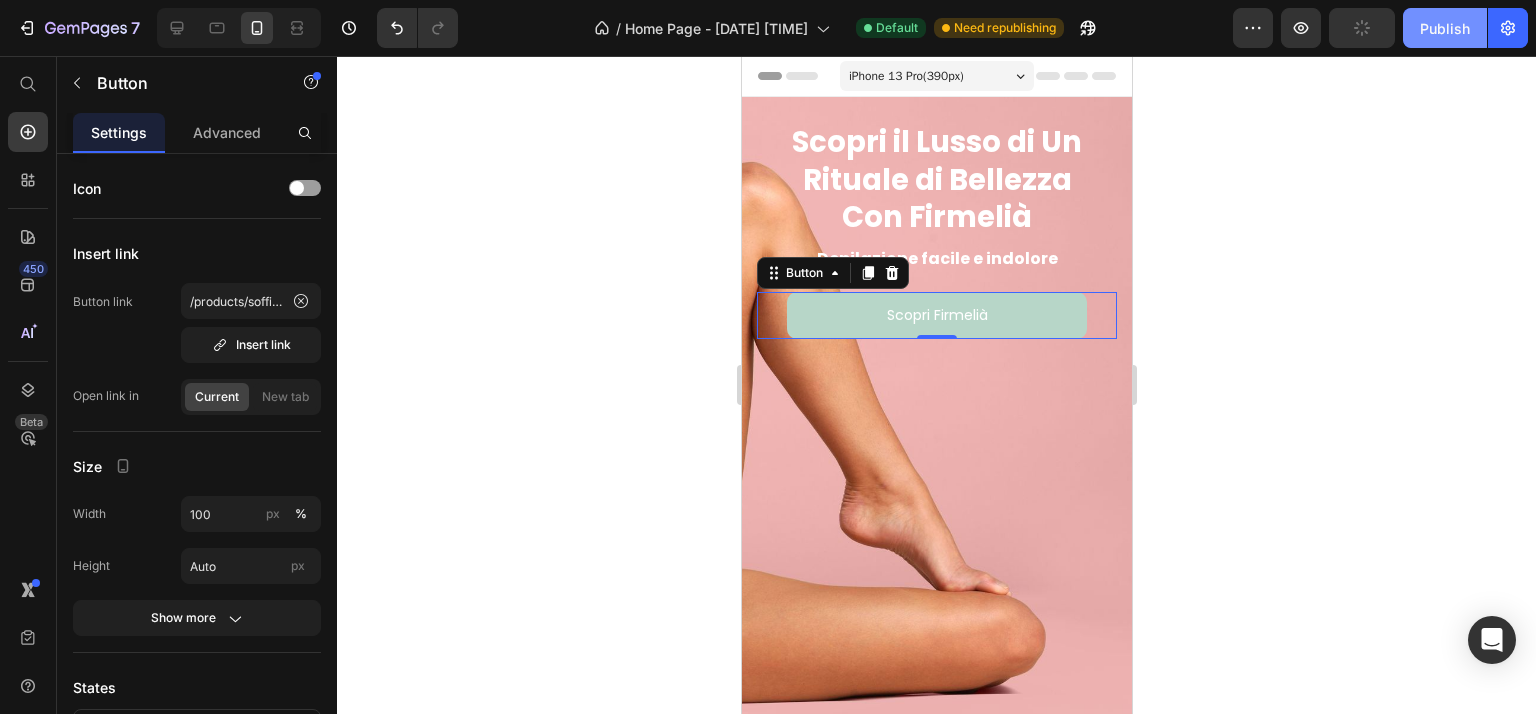 click on "Publish" at bounding box center (1445, 28) 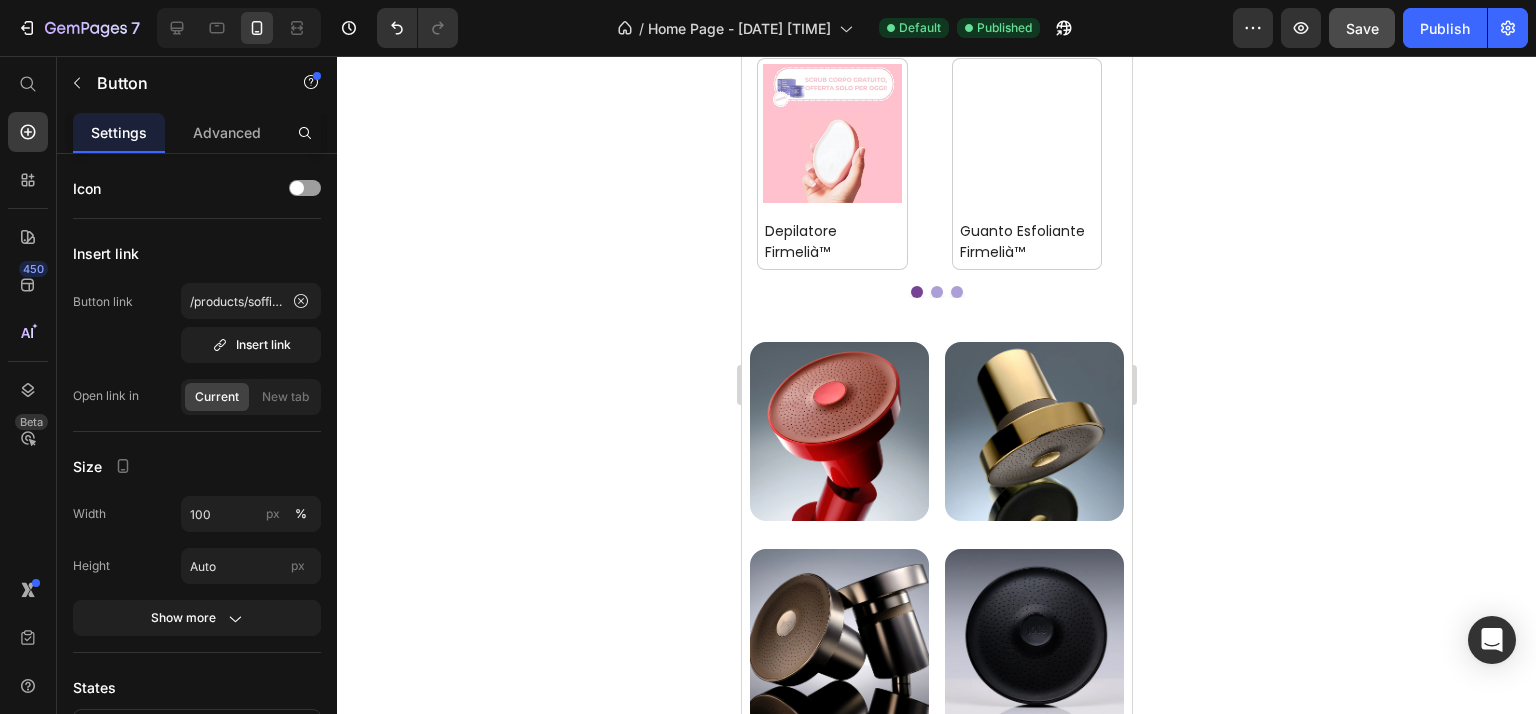 scroll, scrollTop: 600, scrollLeft: 0, axis: vertical 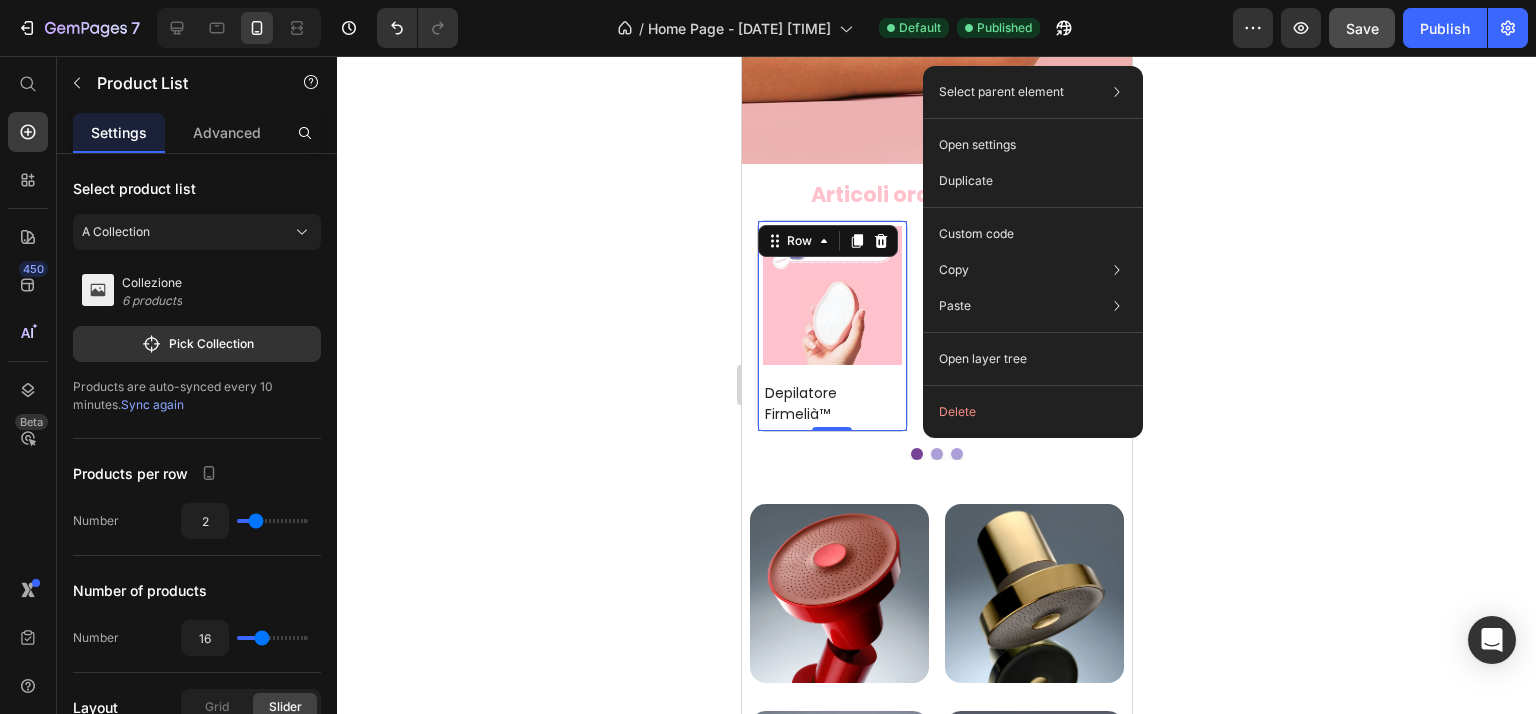 click on "(P) Images Depilatore Firmelià™ (P) Title Row   0" at bounding box center [831, 326] 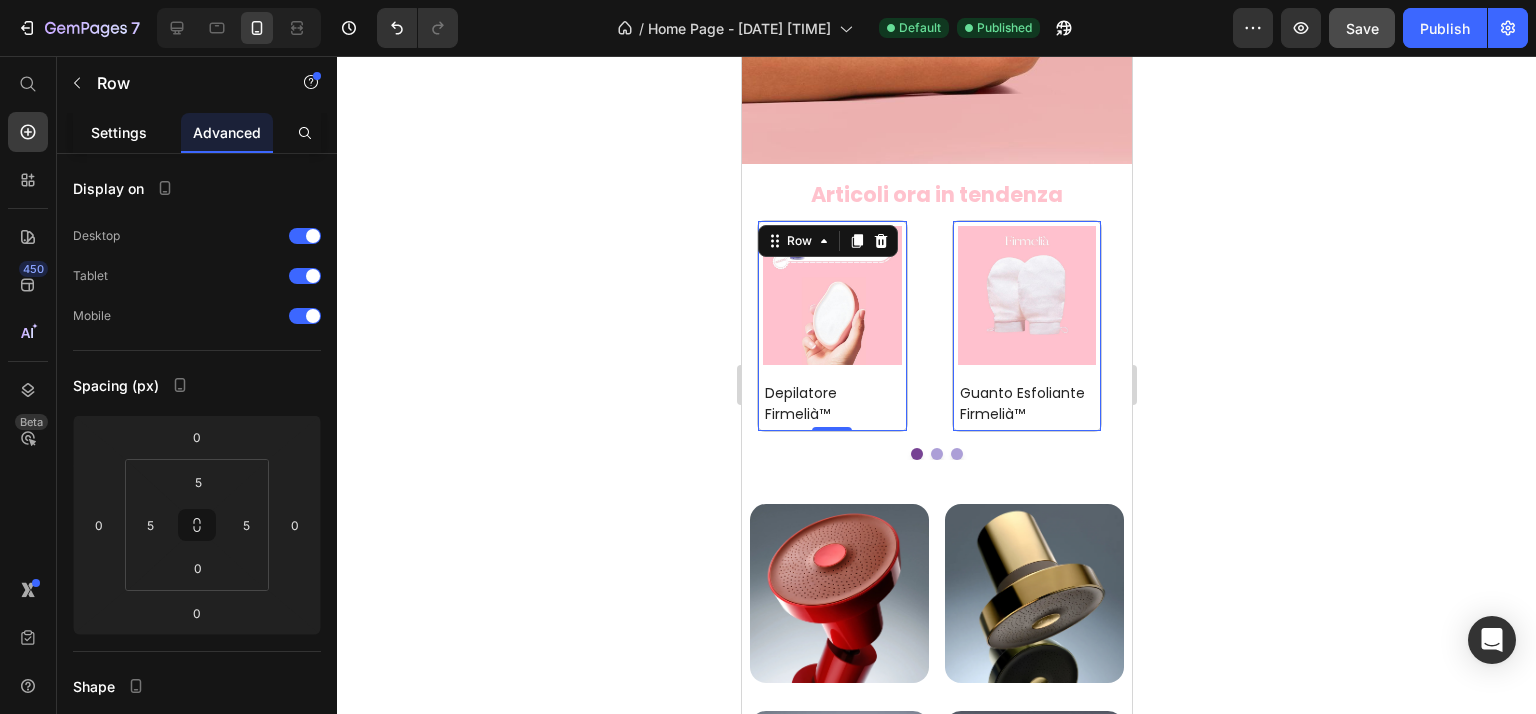 click on "Settings" at bounding box center [119, 132] 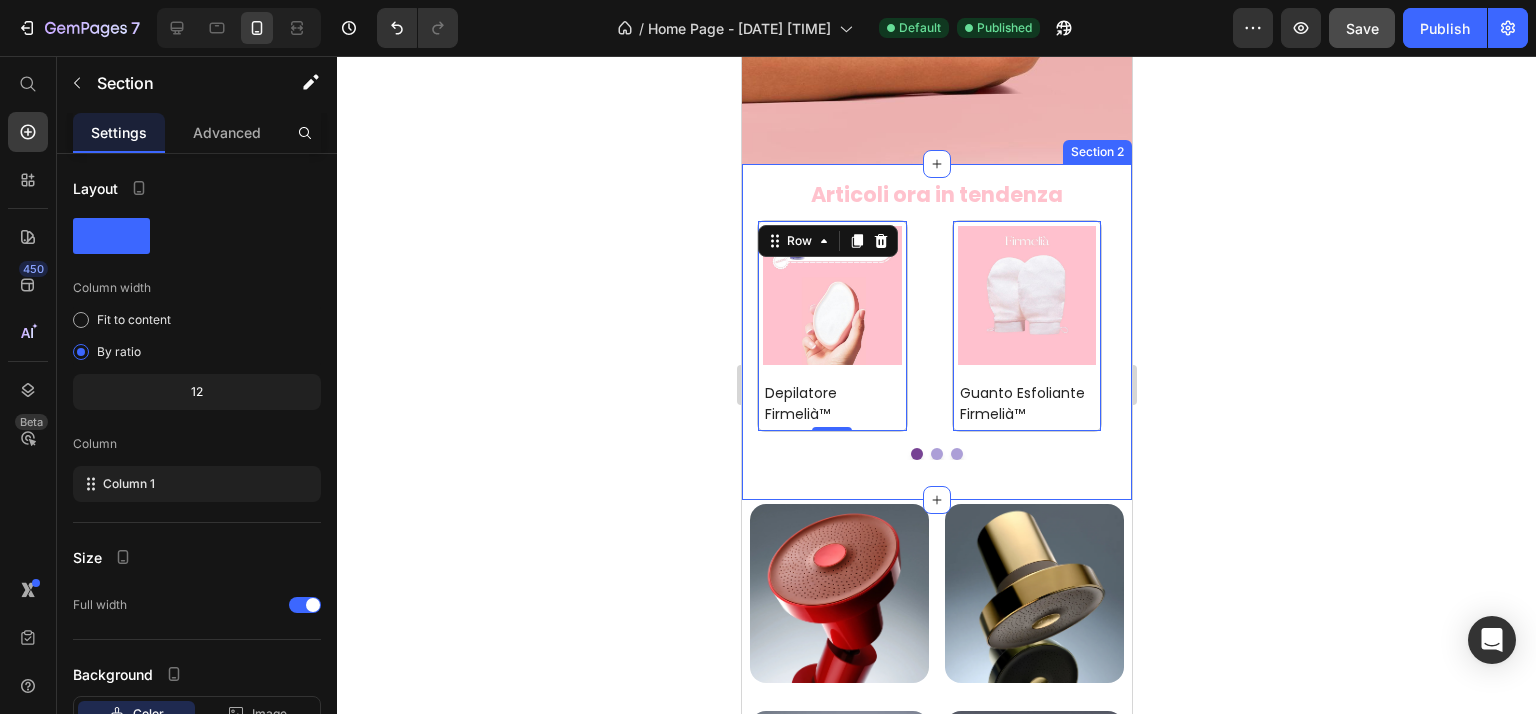 click on "Articoli ora in tendenza Heading (P) Images Depilatore Firmelià™ (P) Title Row   0 (P) Images Guanto Esfoliante Firmelià™ (P) Title Row   0 (P) Images Kit Spray Peli Viso Firmelià™ (P) Title Row   0 (P) Images Scrub Corpo Organico Firmelià™ (P) Title Row   0 (P) Images Olio Essenziale alla Lavanda Firmelià™ (P) Title Row   0 (P) Images prova (P) Title Row   0 Product List Row Section 2" at bounding box center [936, 332] 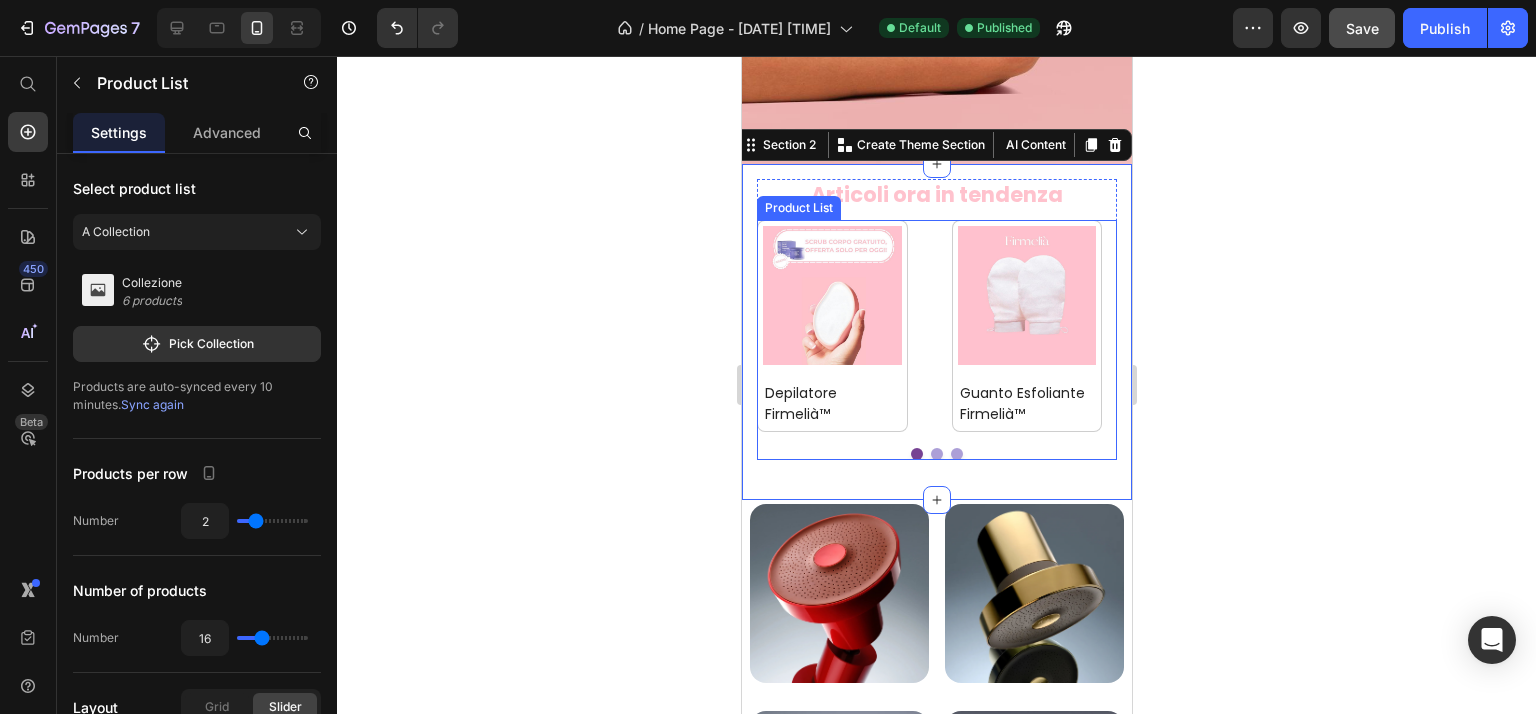 click on "(P) Images Depilatore Firmelià™ (P) Title Row (P) Images Guanto Esfoliante Firmelià™ (P) Title Row (P) Images Kit Spray Peli Viso Firmelià™ (P) Title Row (P) Images Scrub Corpo Organico Firmelià™ (P) Title Row (P) Images Olio Essenziale alla Lavanda Firmelià™ (P) Title Row (P) Images prova (P) Title Row" at bounding box center (936, 326) 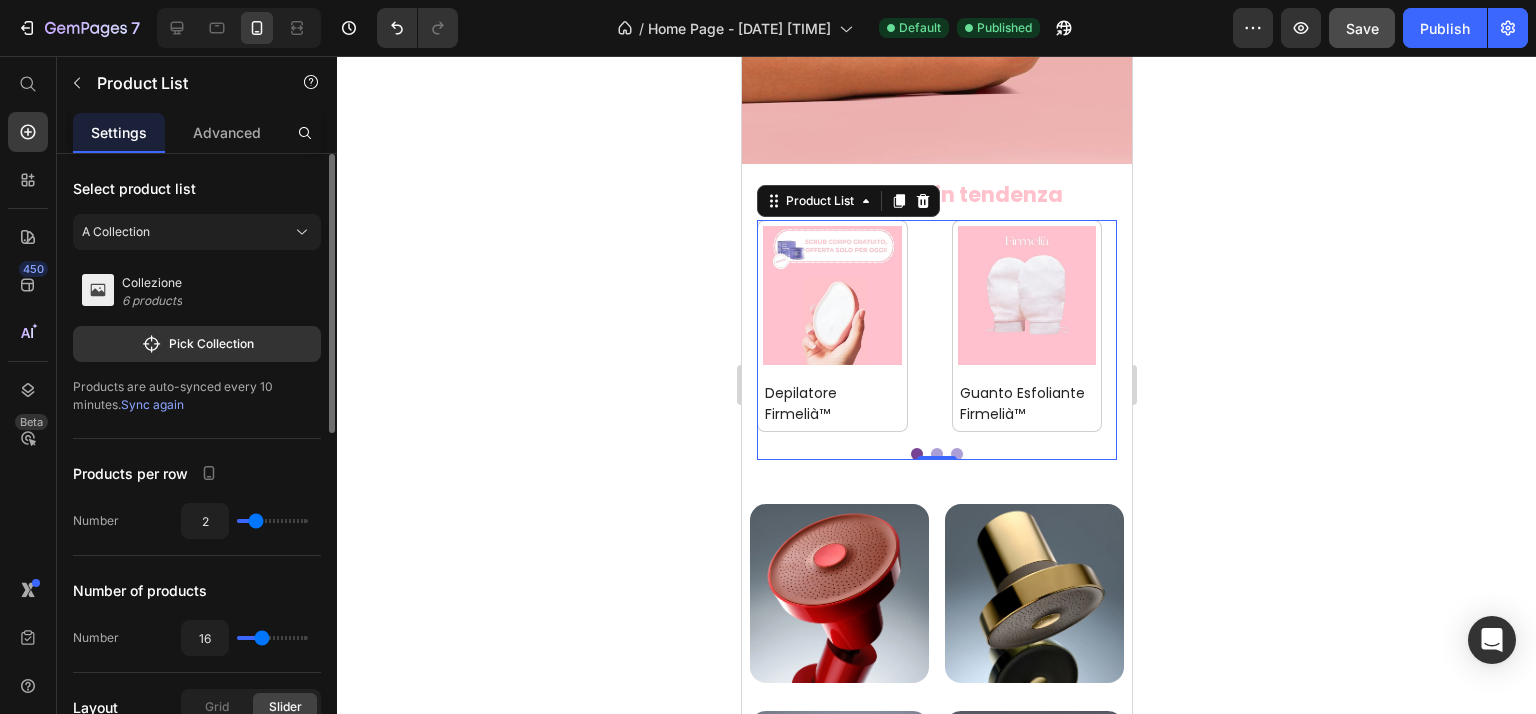 click on "Select product list A Collection Collezione 6 products Pick Collection  Products are auto-synced every 10 minutes.  Sync again" at bounding box center [197, 296] 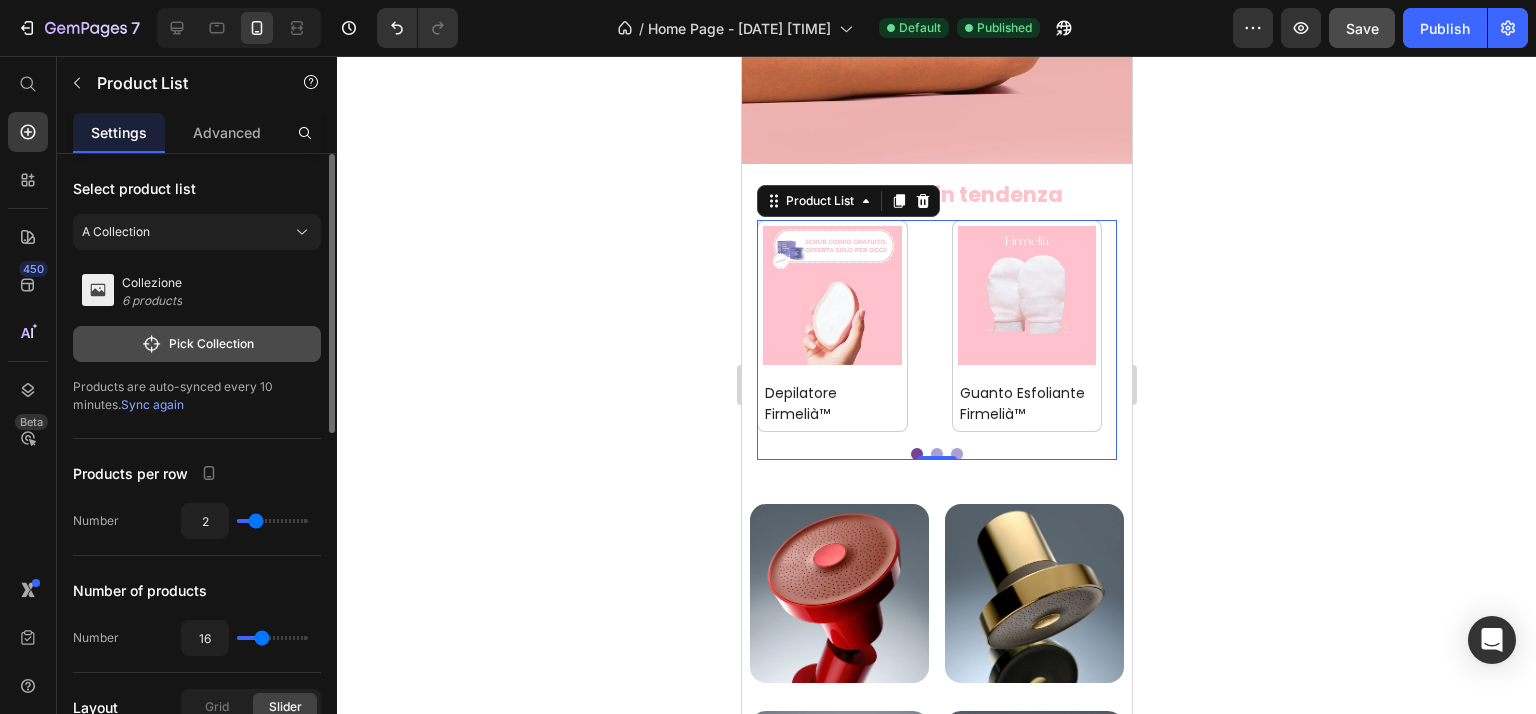 click on "Pick Collection" 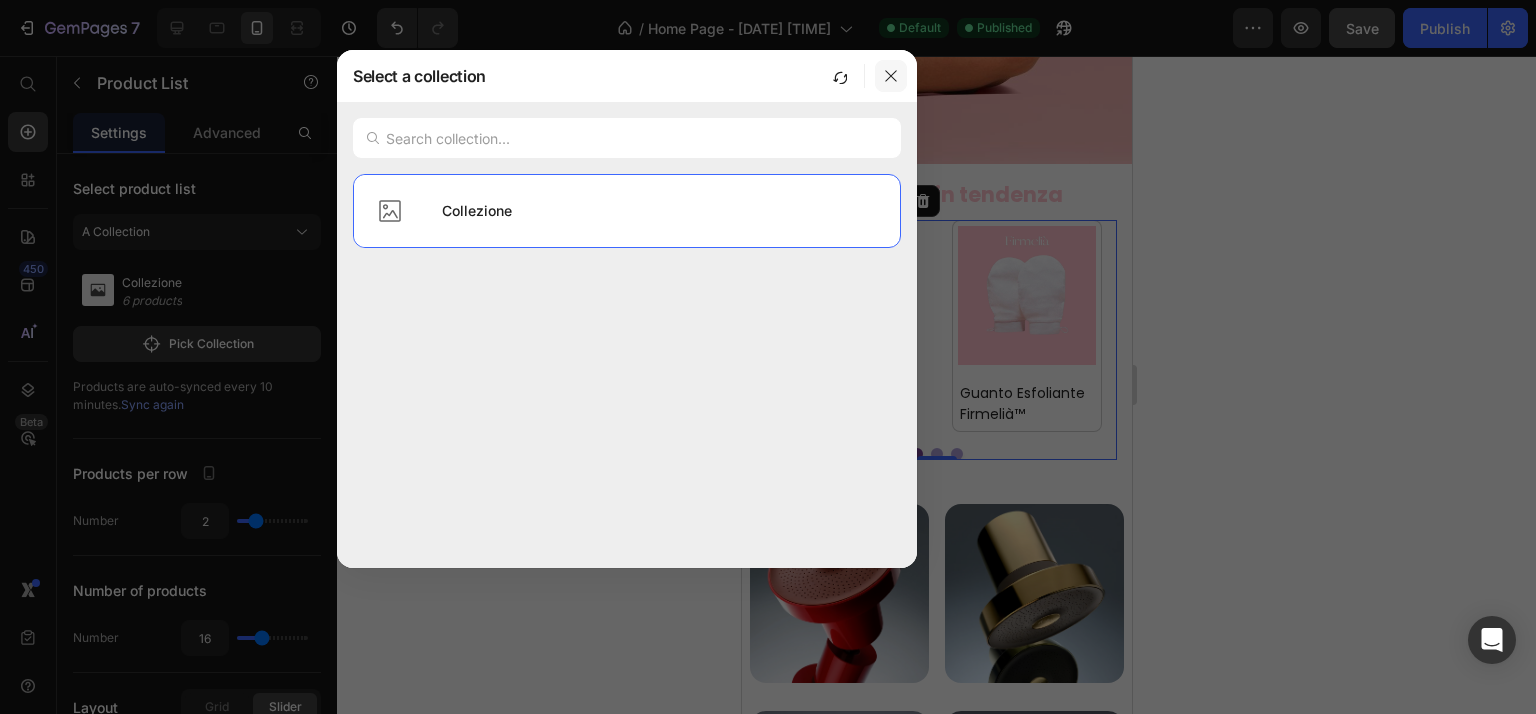 click 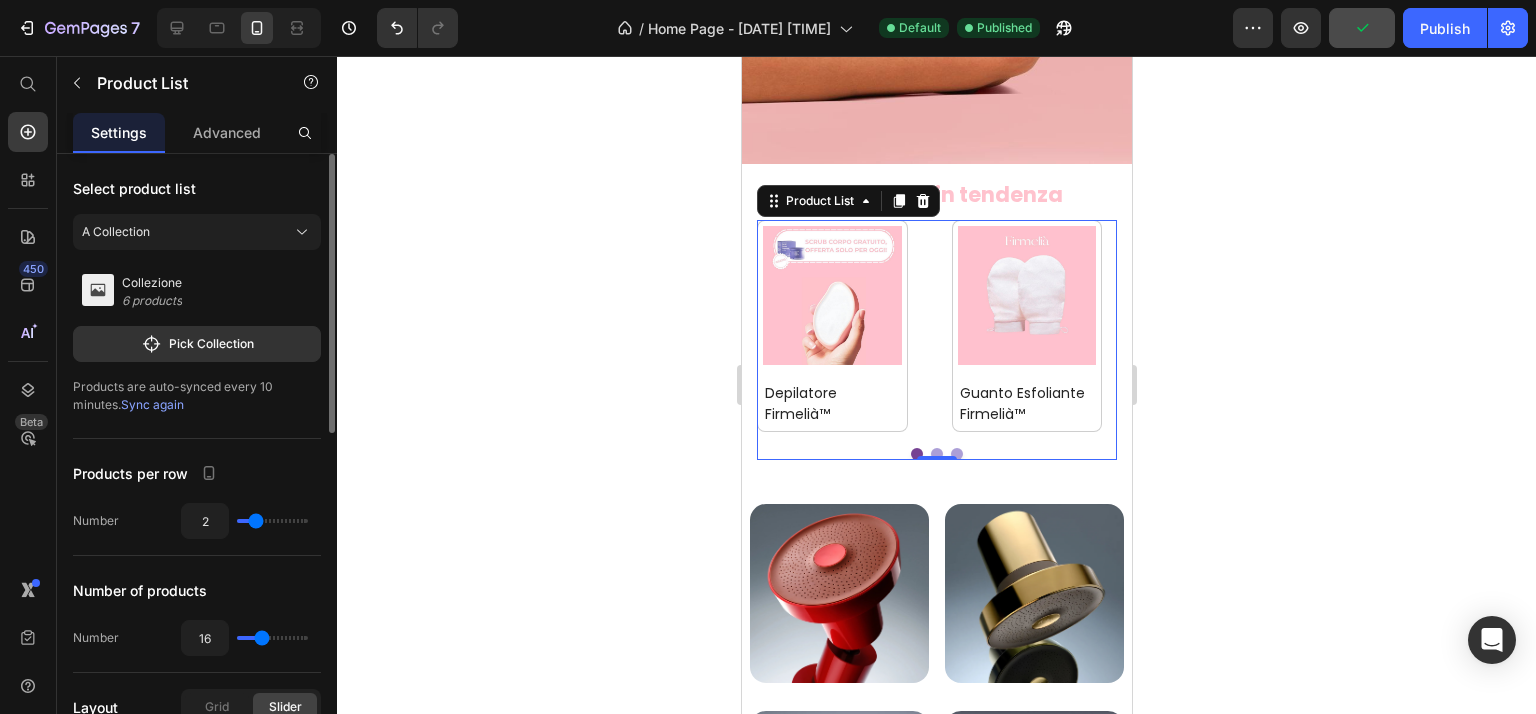click on "Collezione 6 products" at bounding box center (198, 292) 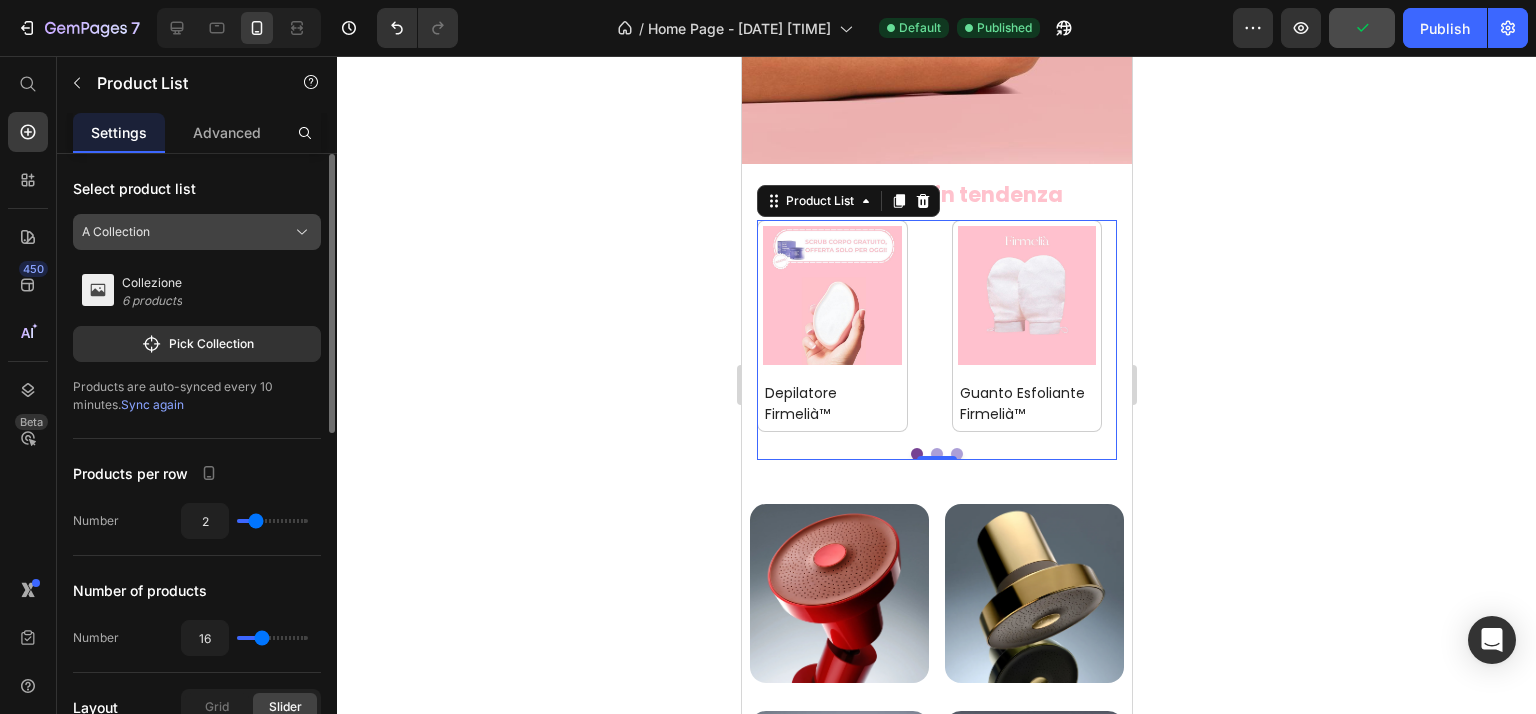 click on "A Collection" 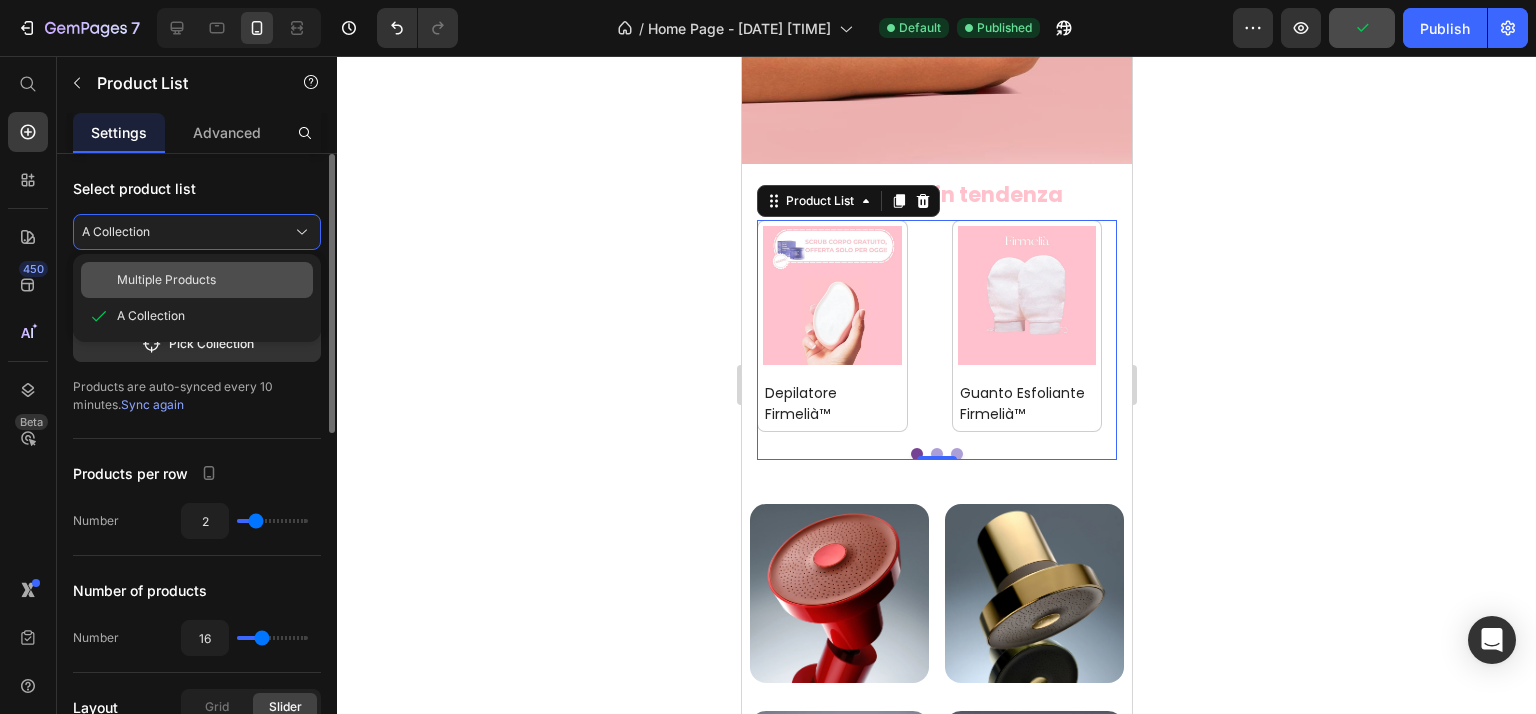 click on "Multiple Products" at bounding box center (166, 280) 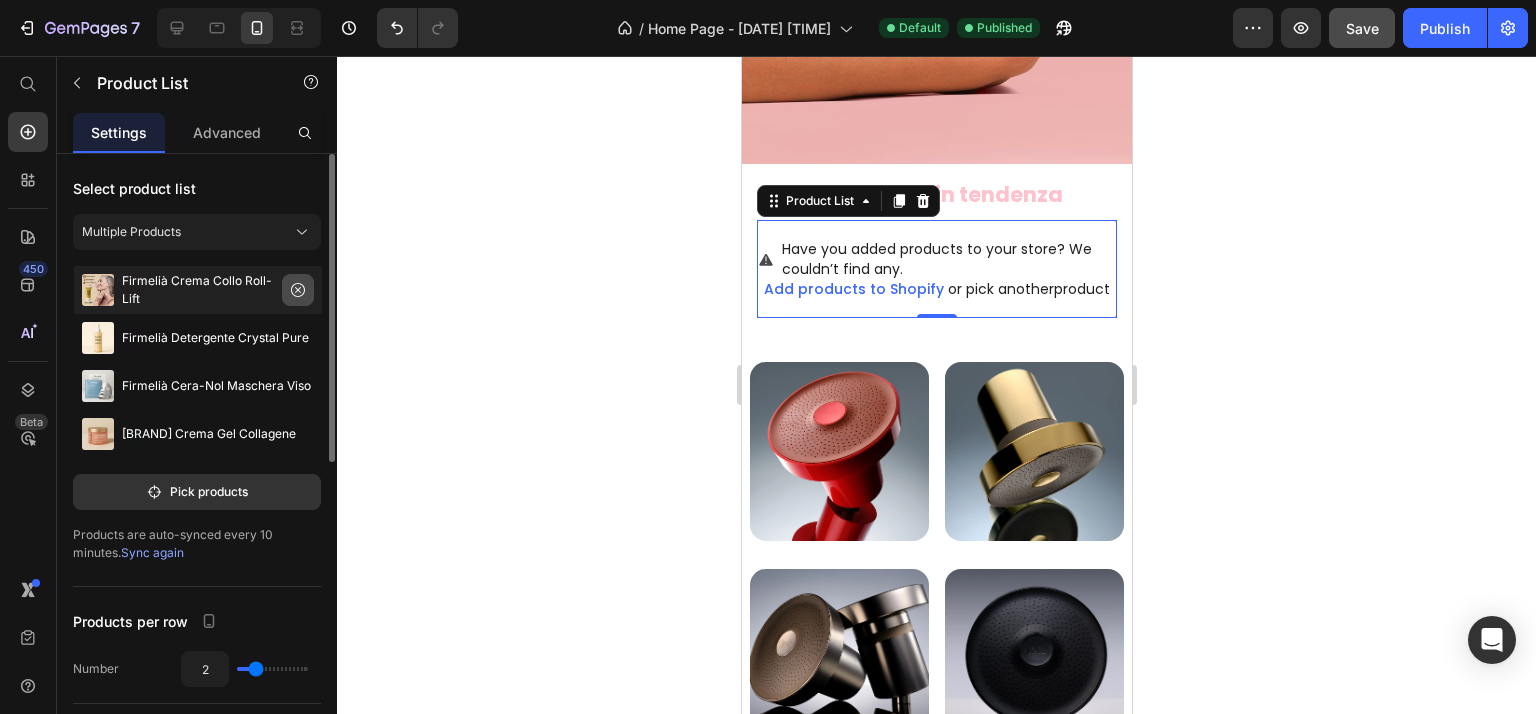 click at bounding box center [298, 290] 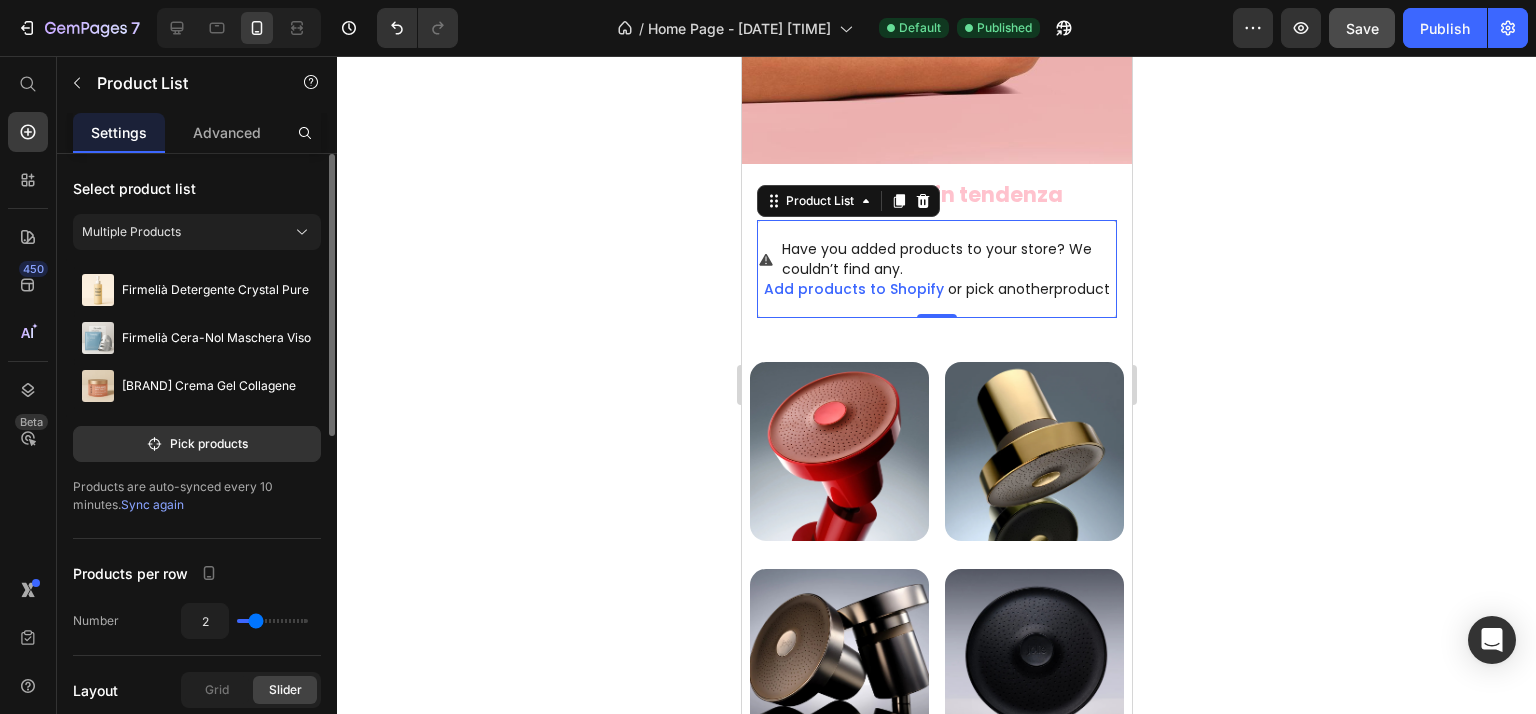 click at bounding box center [0, 0] 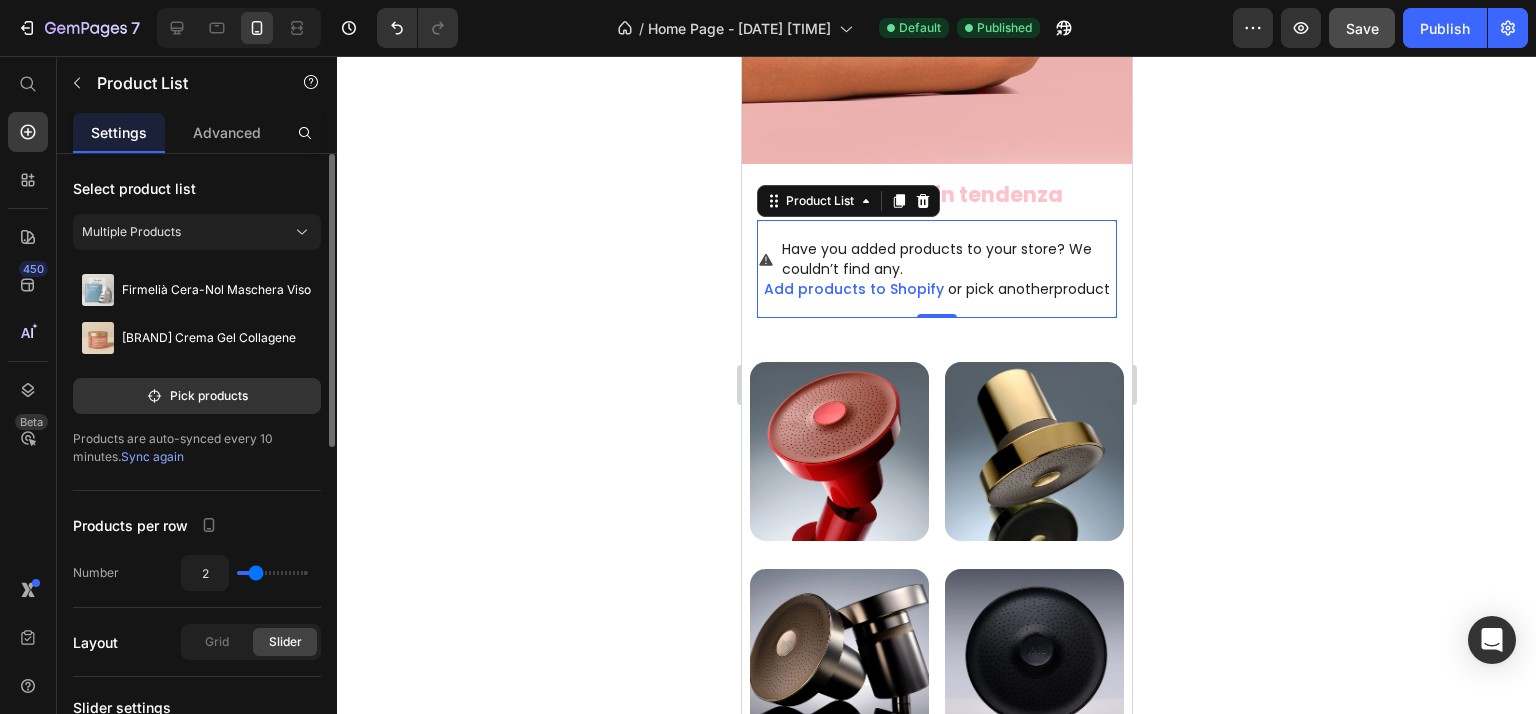 click at bounding box center [0, 0] 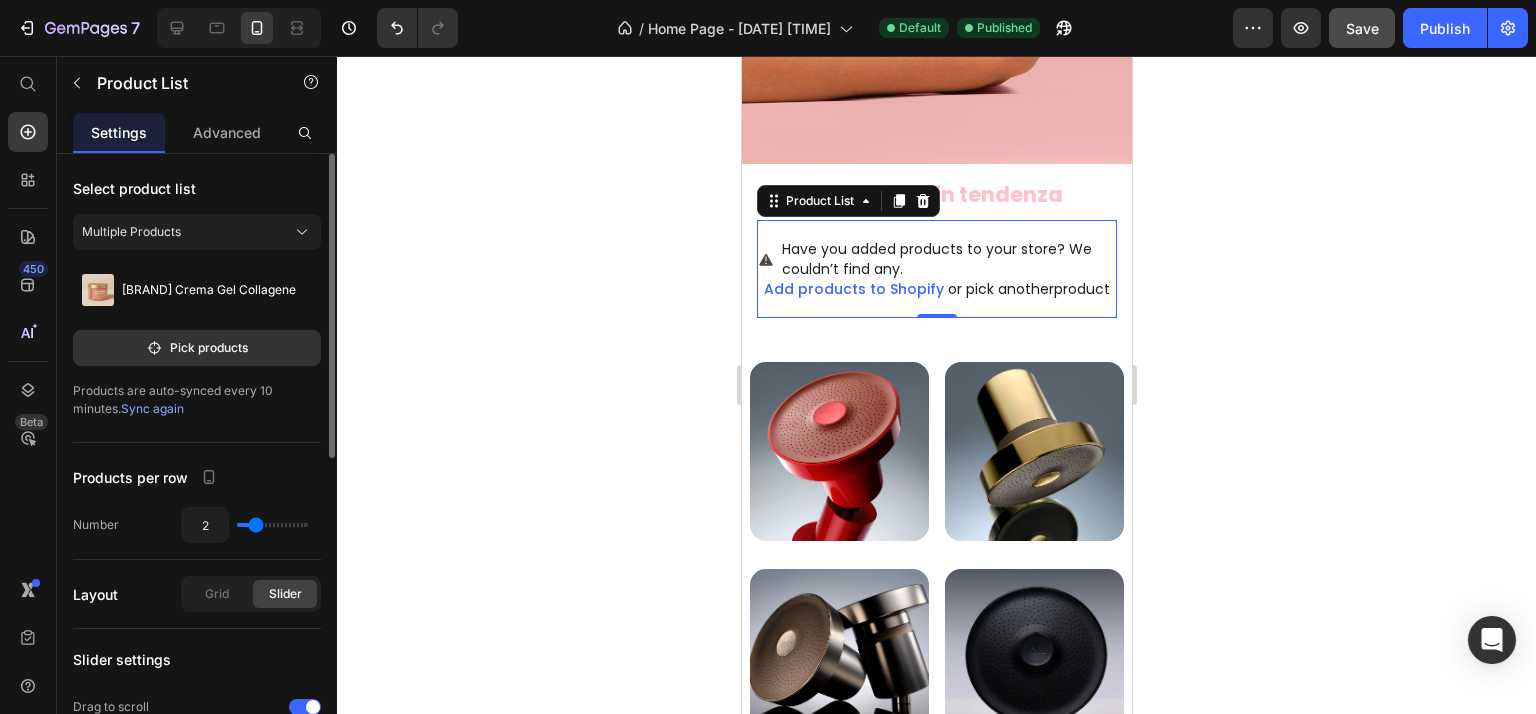 click on "Firmelià Crema Gel Collagene" 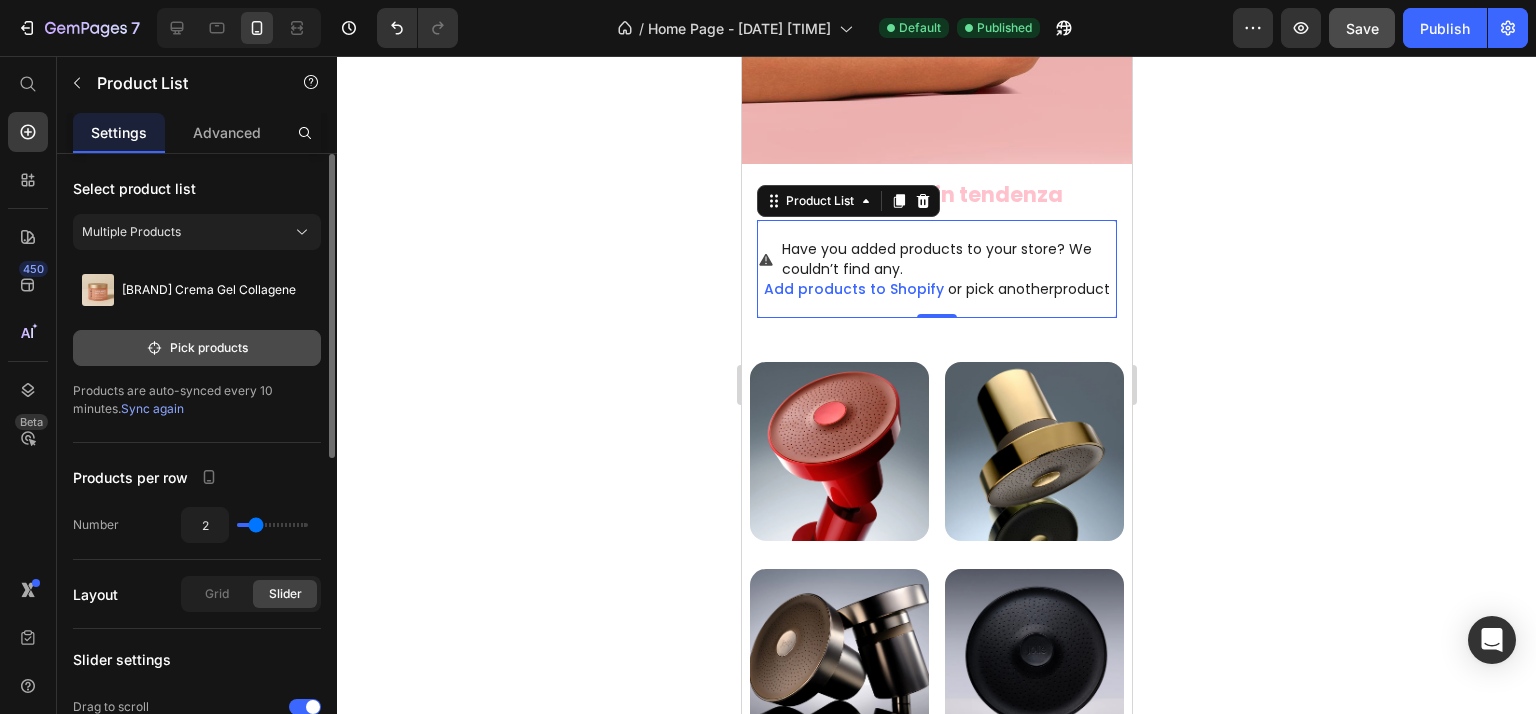 click on "Pick products" at bounding box center (197, 348) 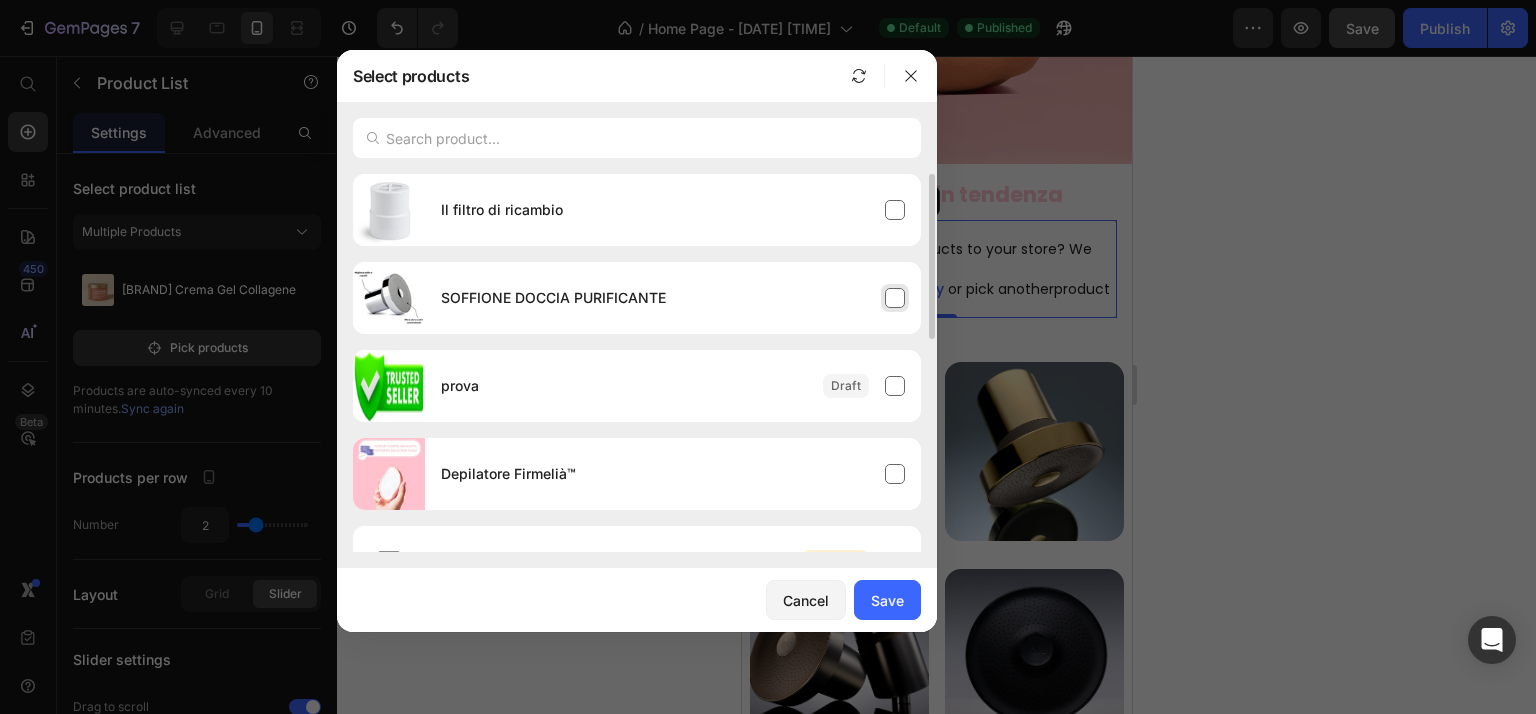 click on "SOFFIONE DOCCIA PURIFICANTE" at bounding box center (673, 298) 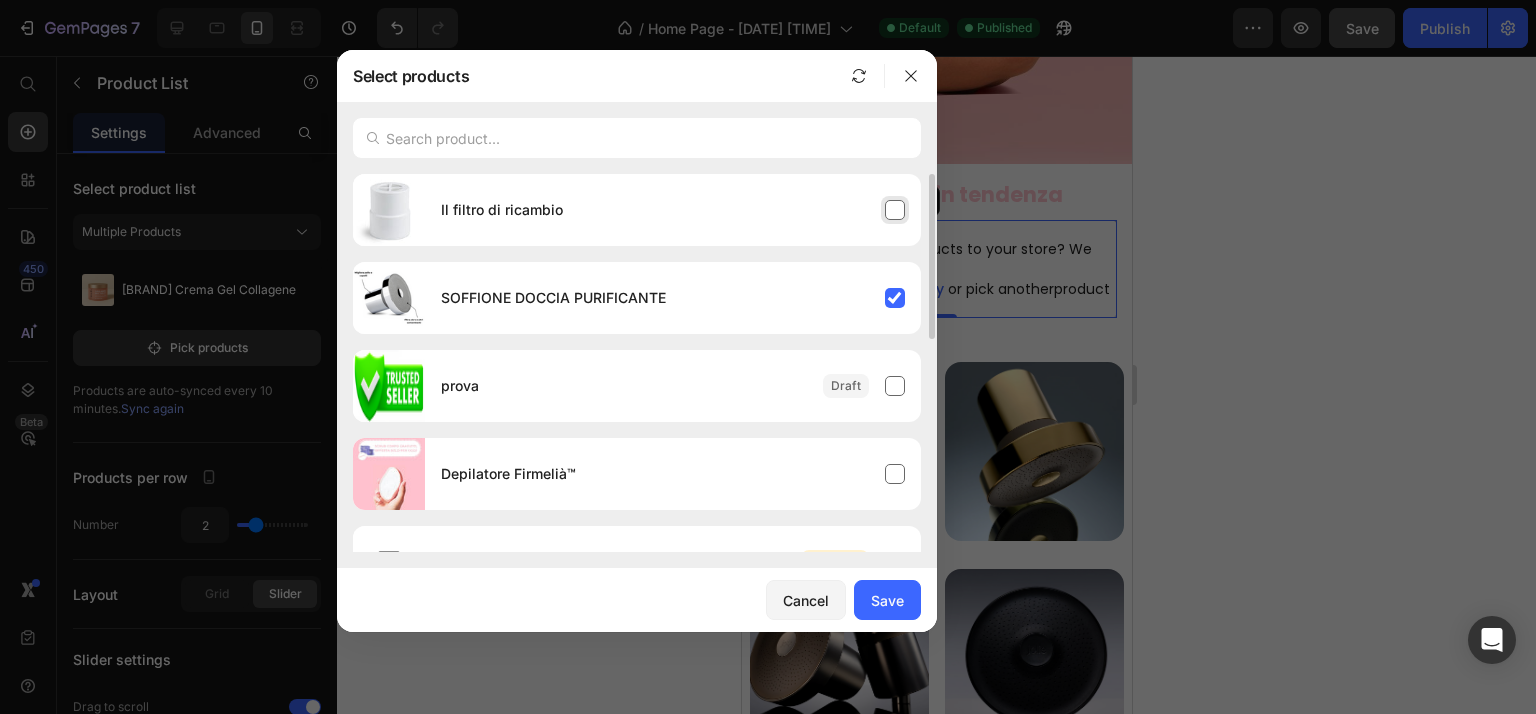 click on "Il filtro di ricambio" at bounding box center [673, 210] 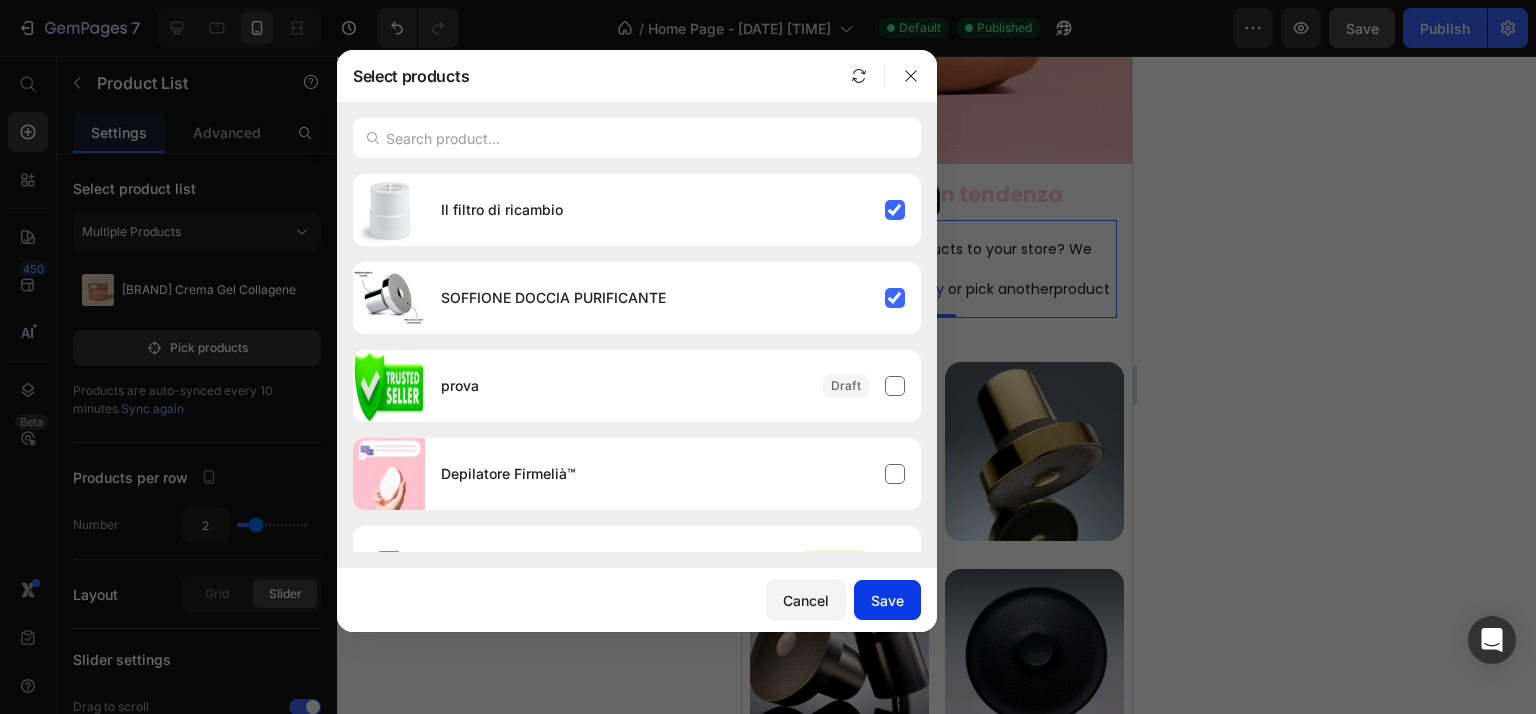 click on "Save" 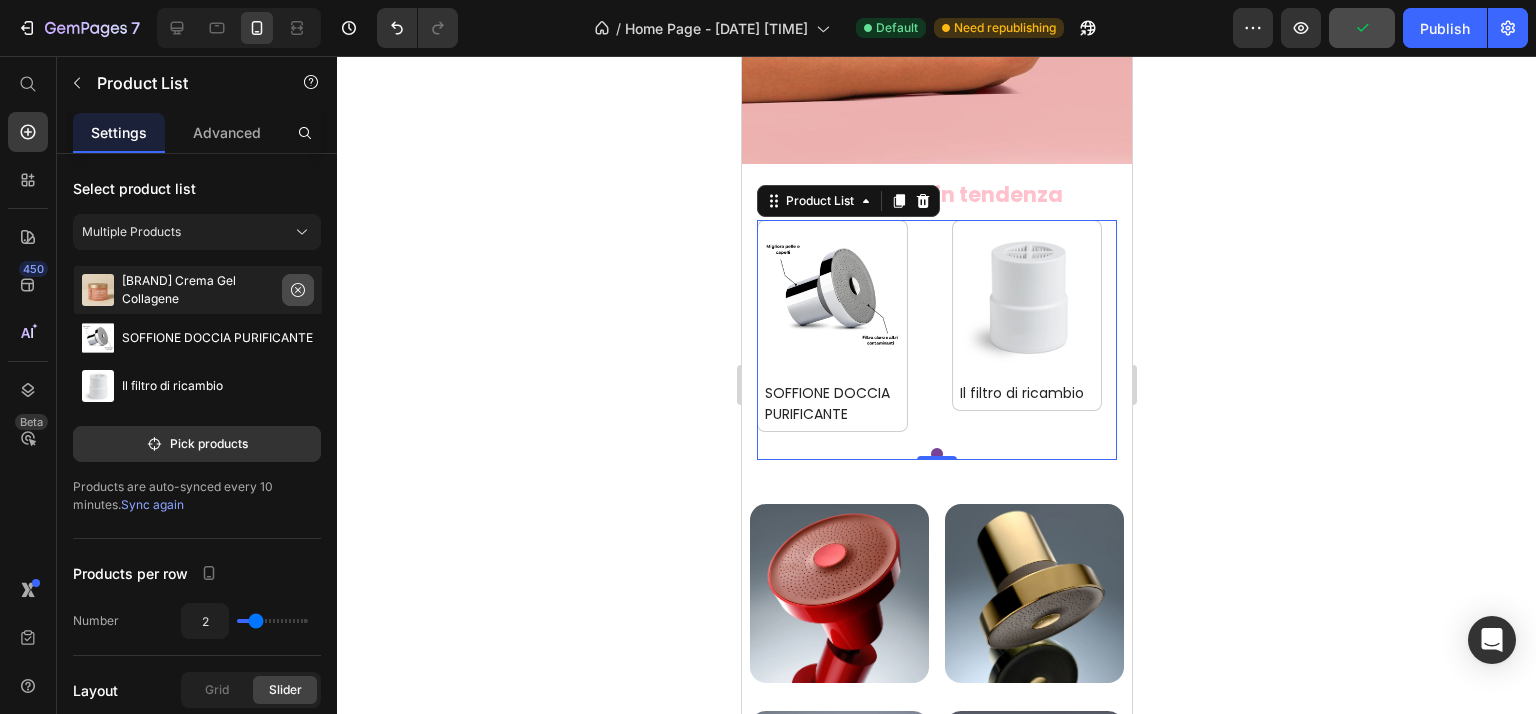 click 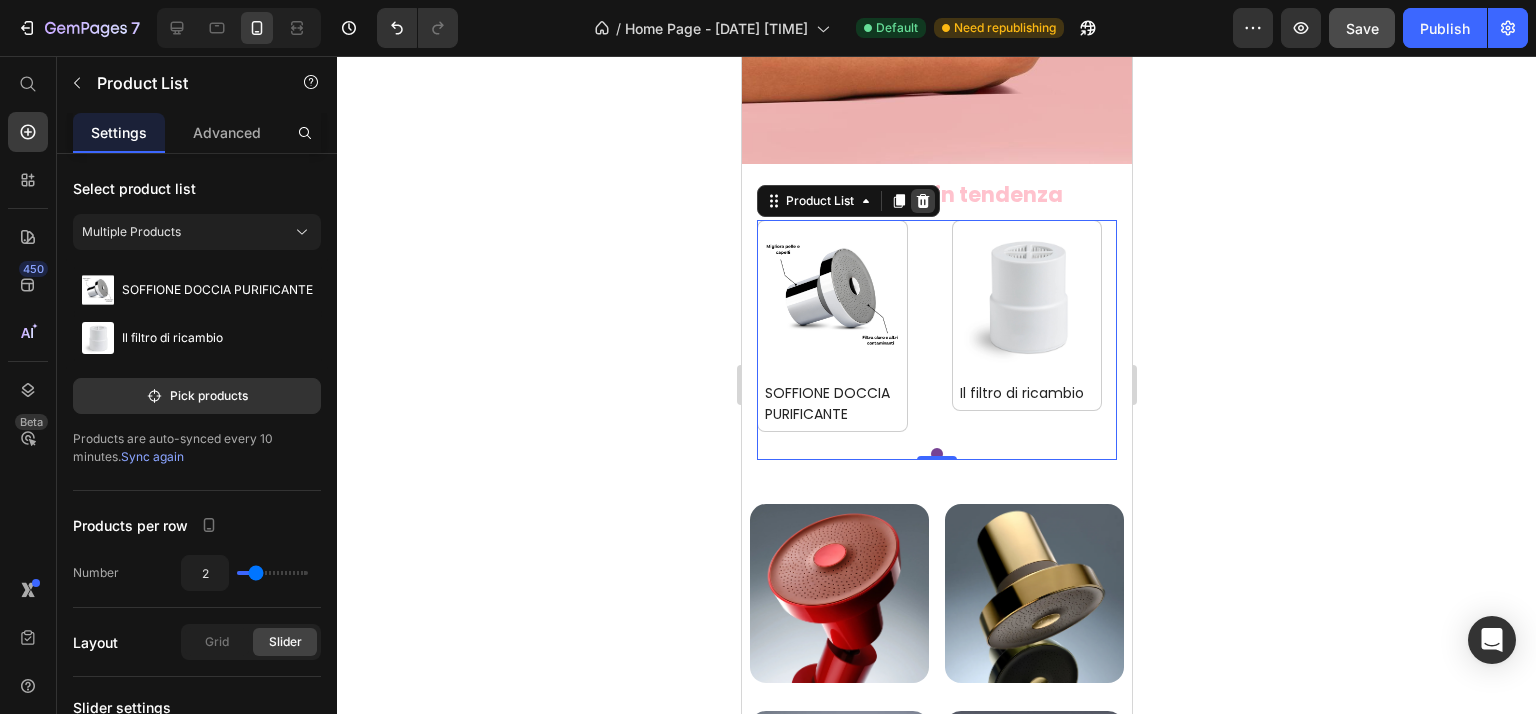 click at bounding box center [922, 201] 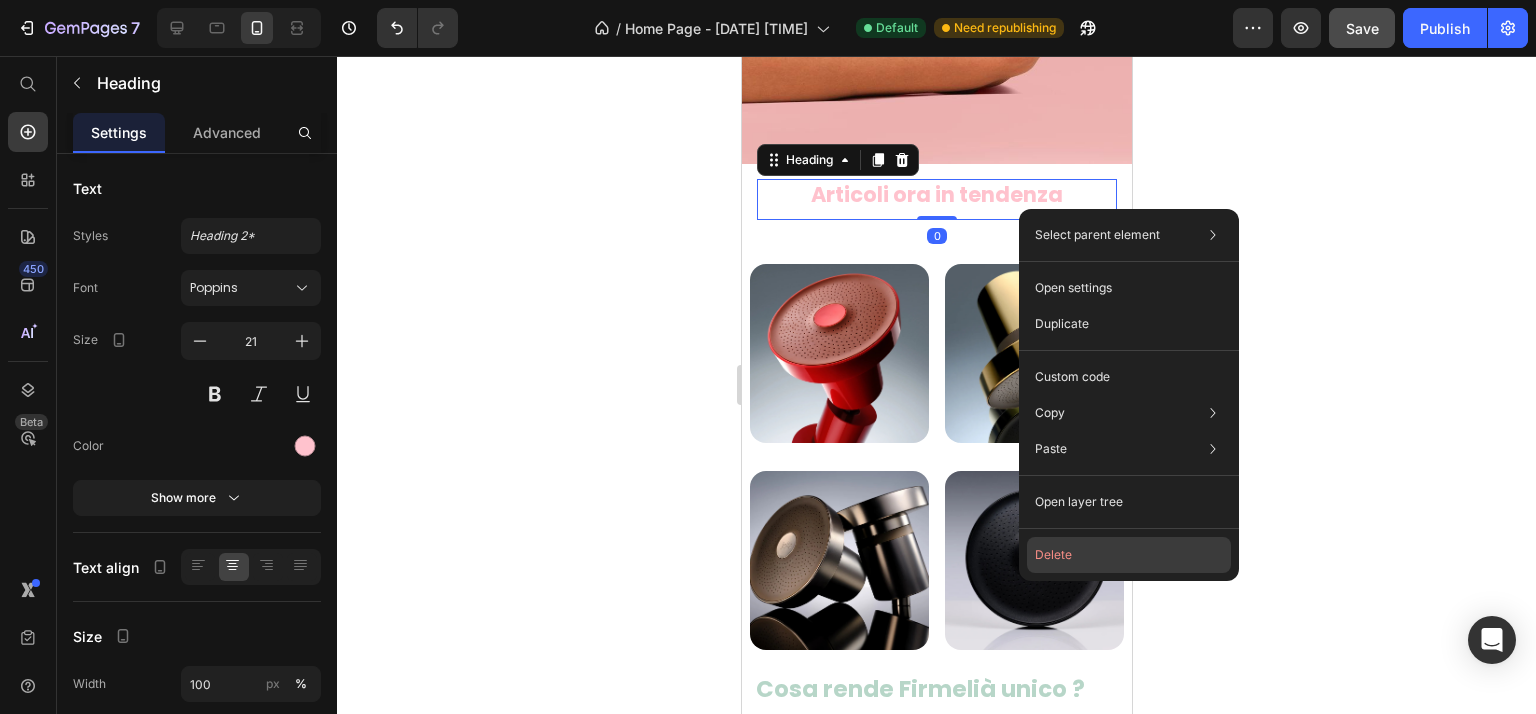click on "Delete" 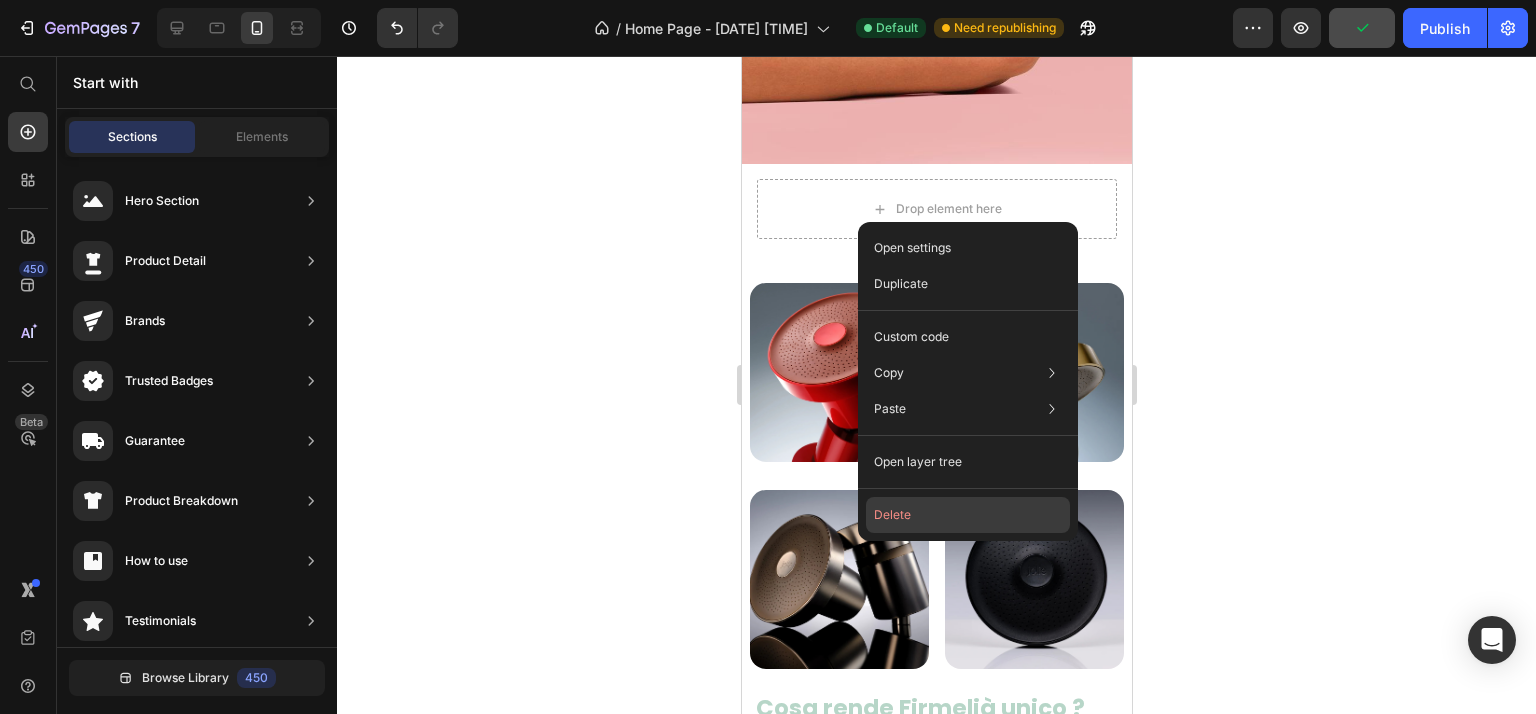 click on "Delete" 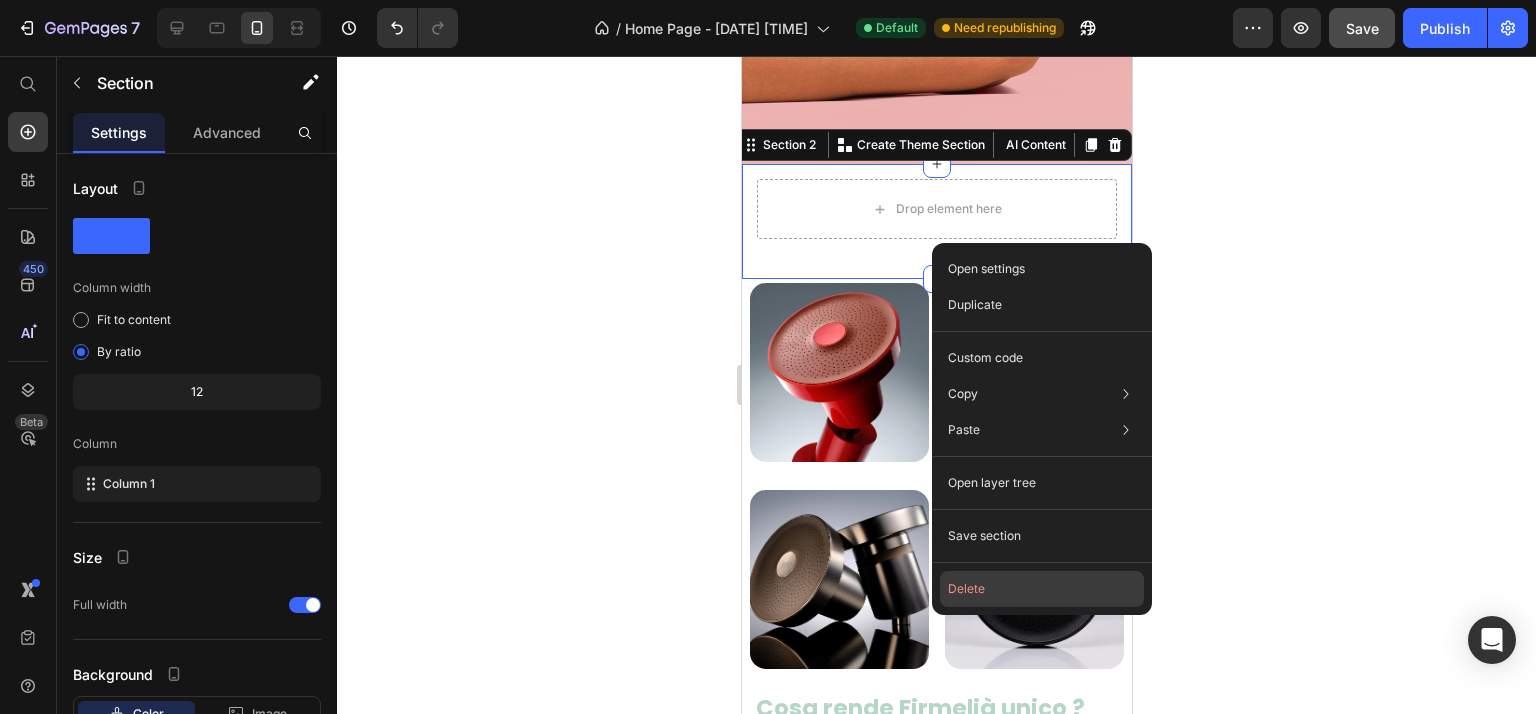 click on "Delete" 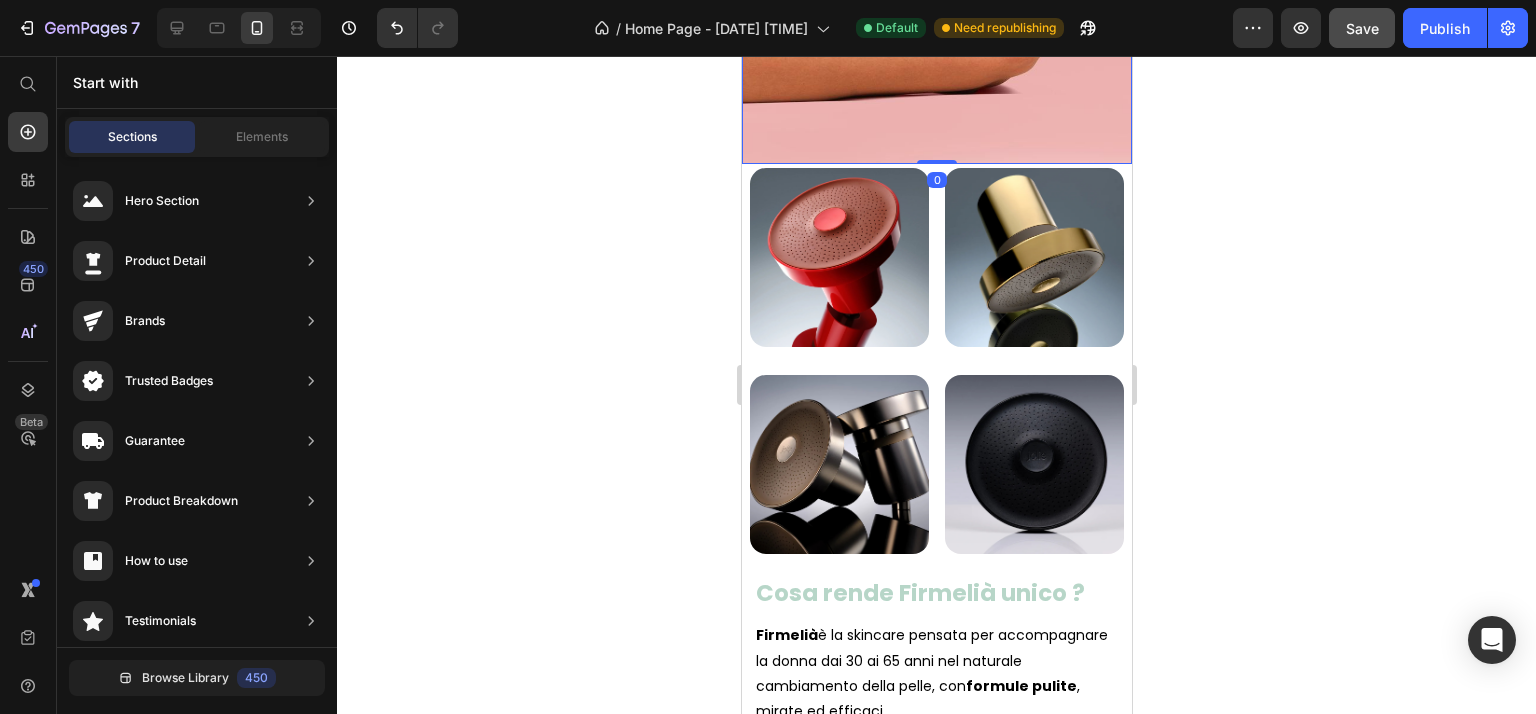 click at bounding box center (936, -170) 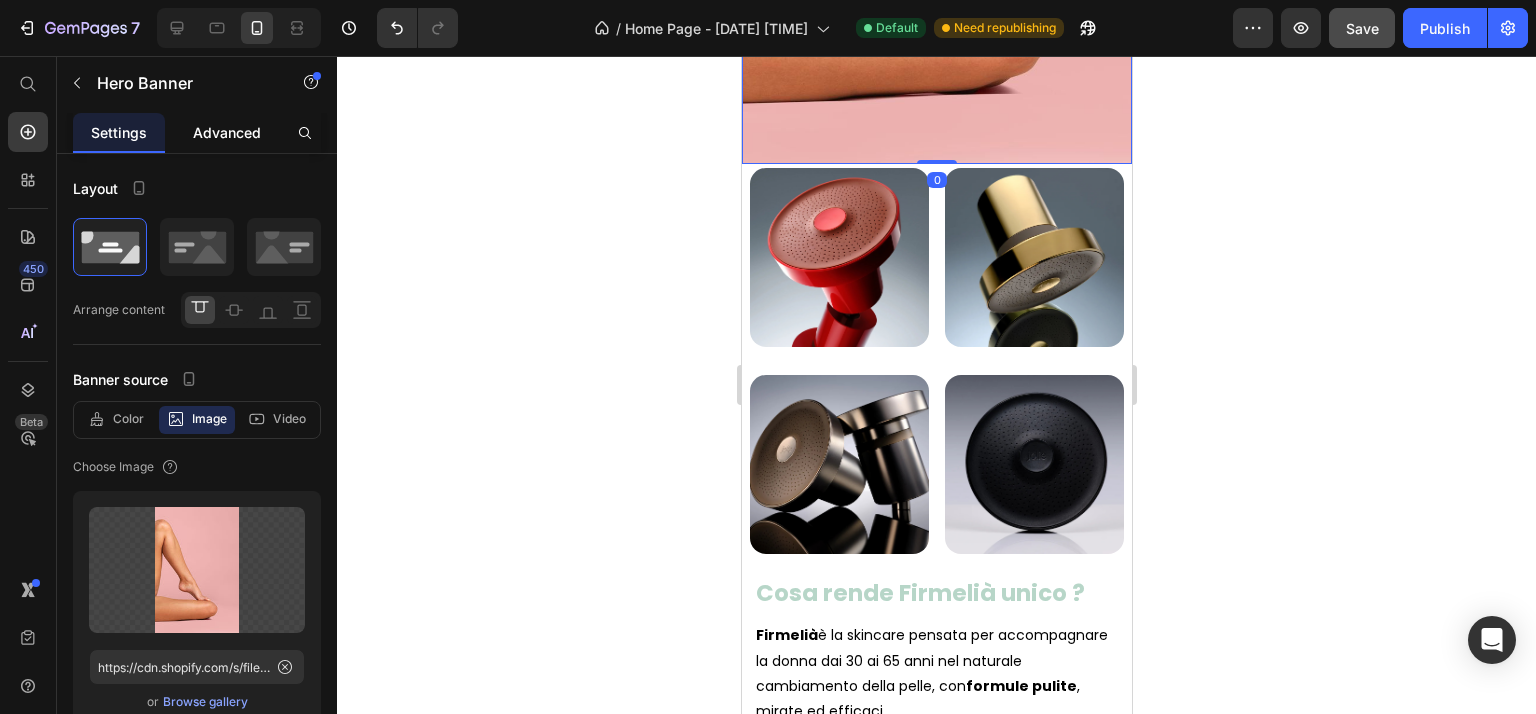 click on "Advanced" 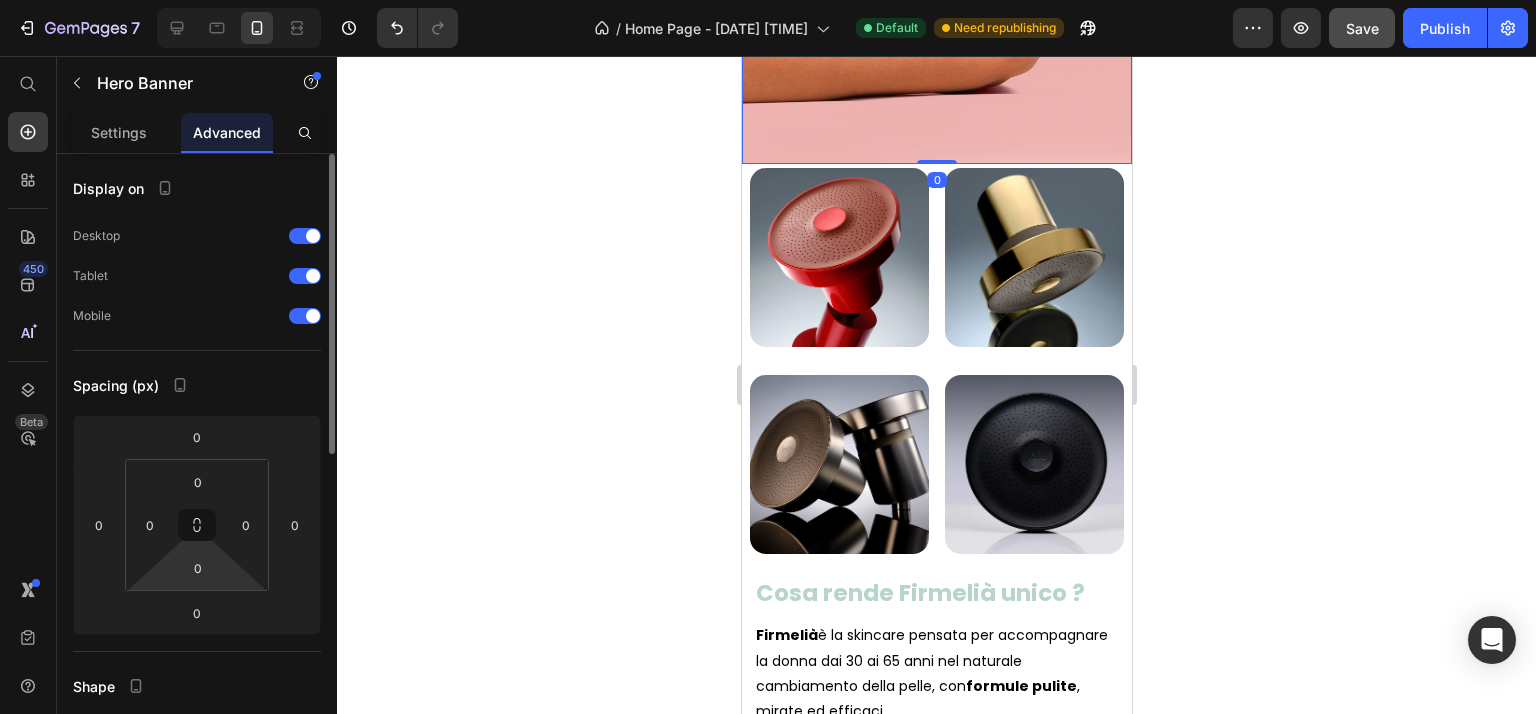 click on "7  Version history  /  Home Page - May 7, 09:20:36 Default Need republishing Preview  Save   Publish  450 Beta Start with Sections Elements Hero Section Product Detail Brands Trusted Badges Guarantee Product Breakdown How to use Testimonials Compare Bundle FAQs Social Proof Brand Story Product List Collection Blog List Contact Sticky Add to Cart Custom Footer Browse Library 450 Layout
Row
Row
Row
Row Text
Heading
Text Block Button
Button
Button
Sticky Back to top Media
Image" at bounding box center (768, 0) 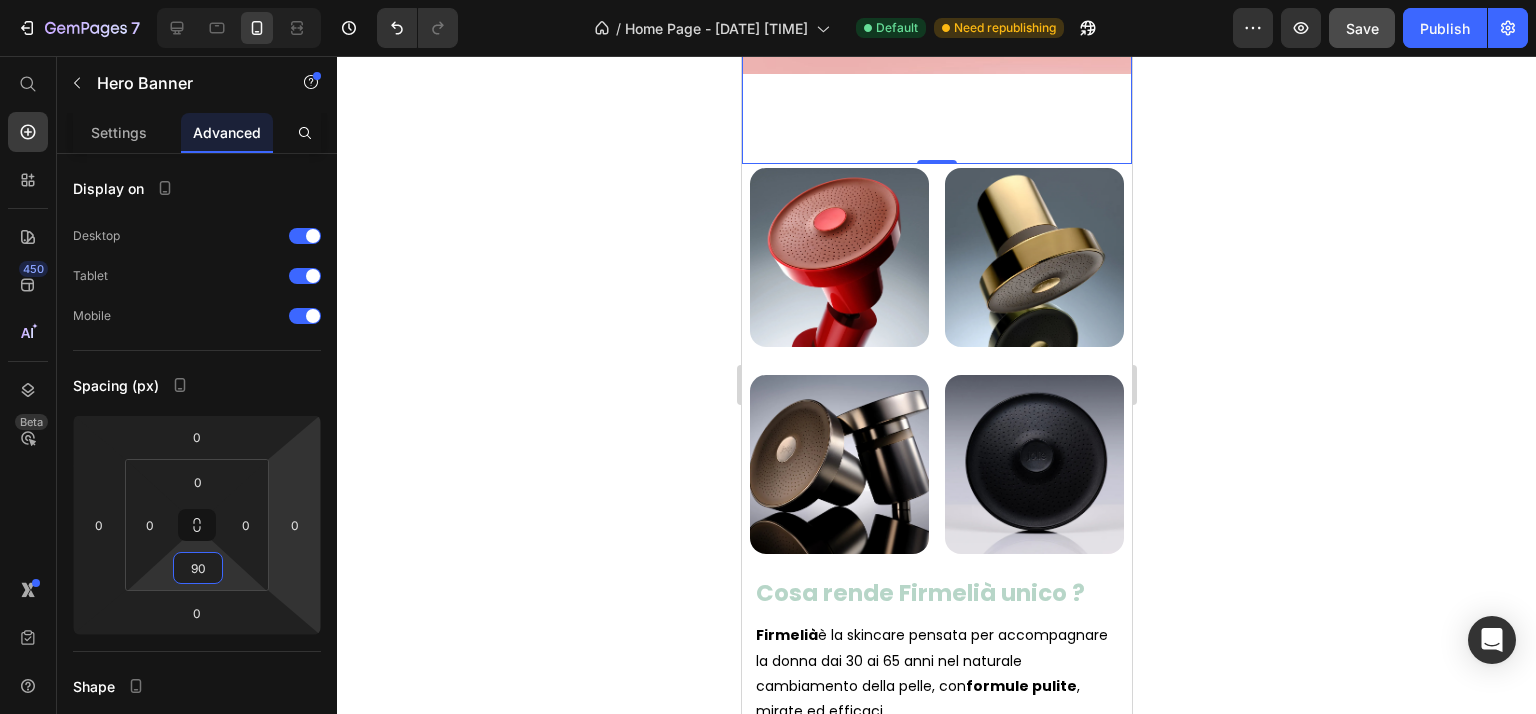 type on "90" 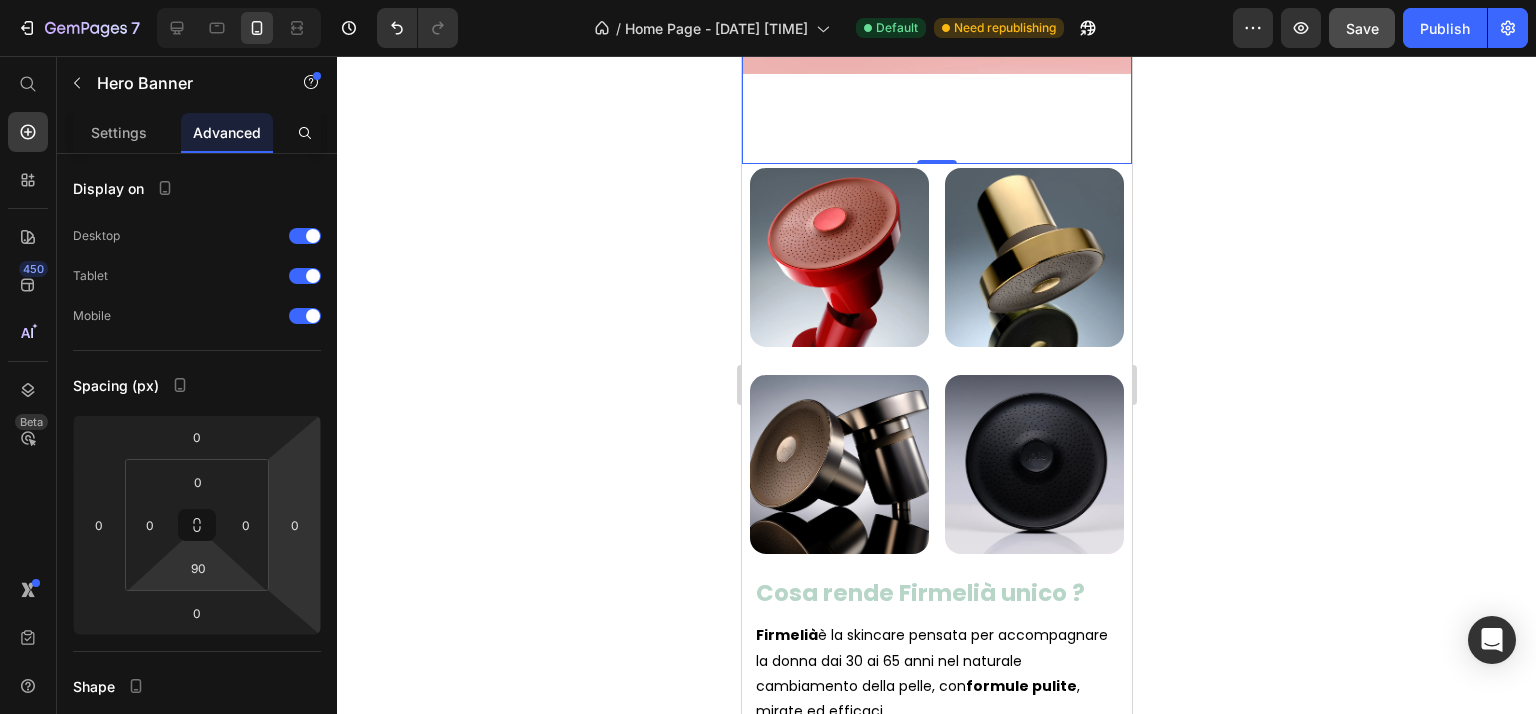 drag, startPoint x: 508, startPoint y: 434, endPoint x: 703, endPoint y: 411, distance: 196.35173 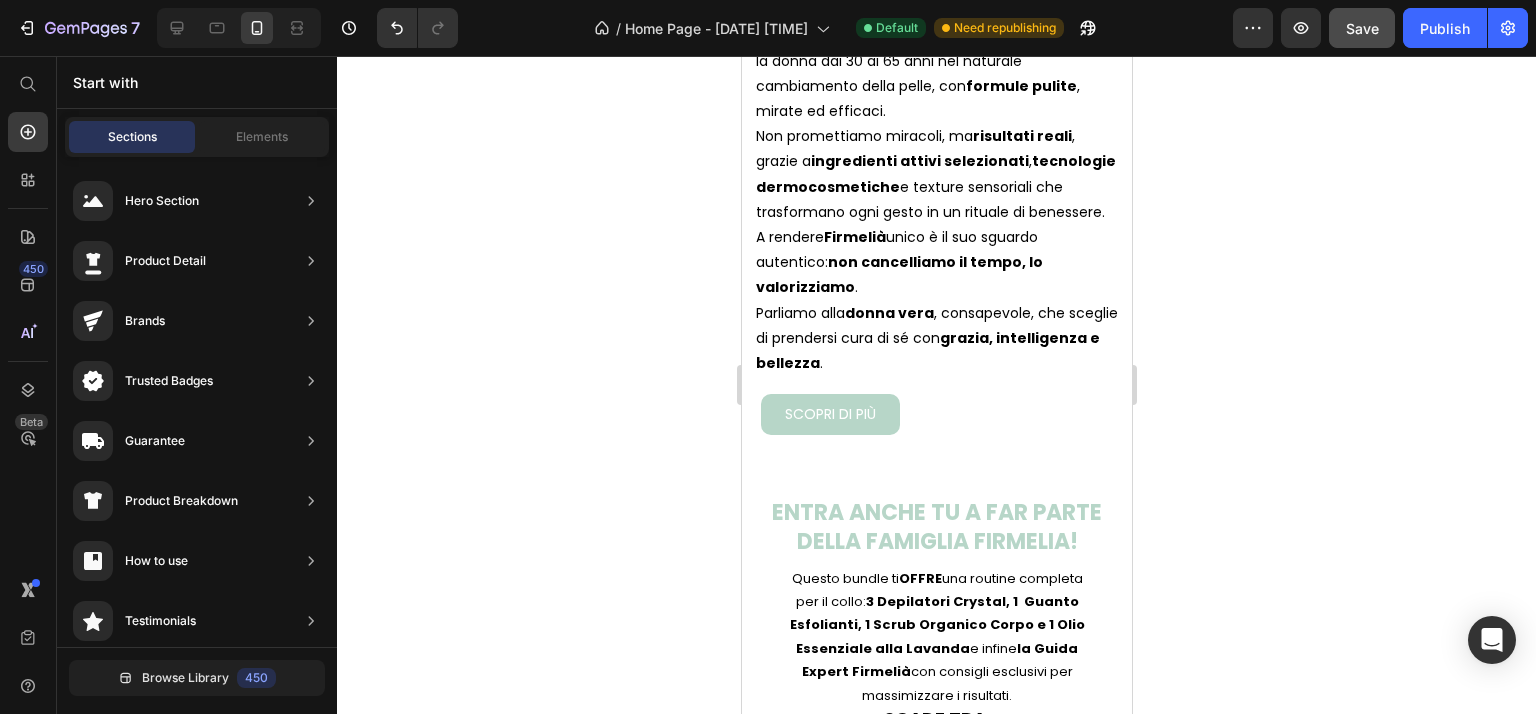 scroll, scrollTop: 1100, scrollLeft: 0, axis: vertical 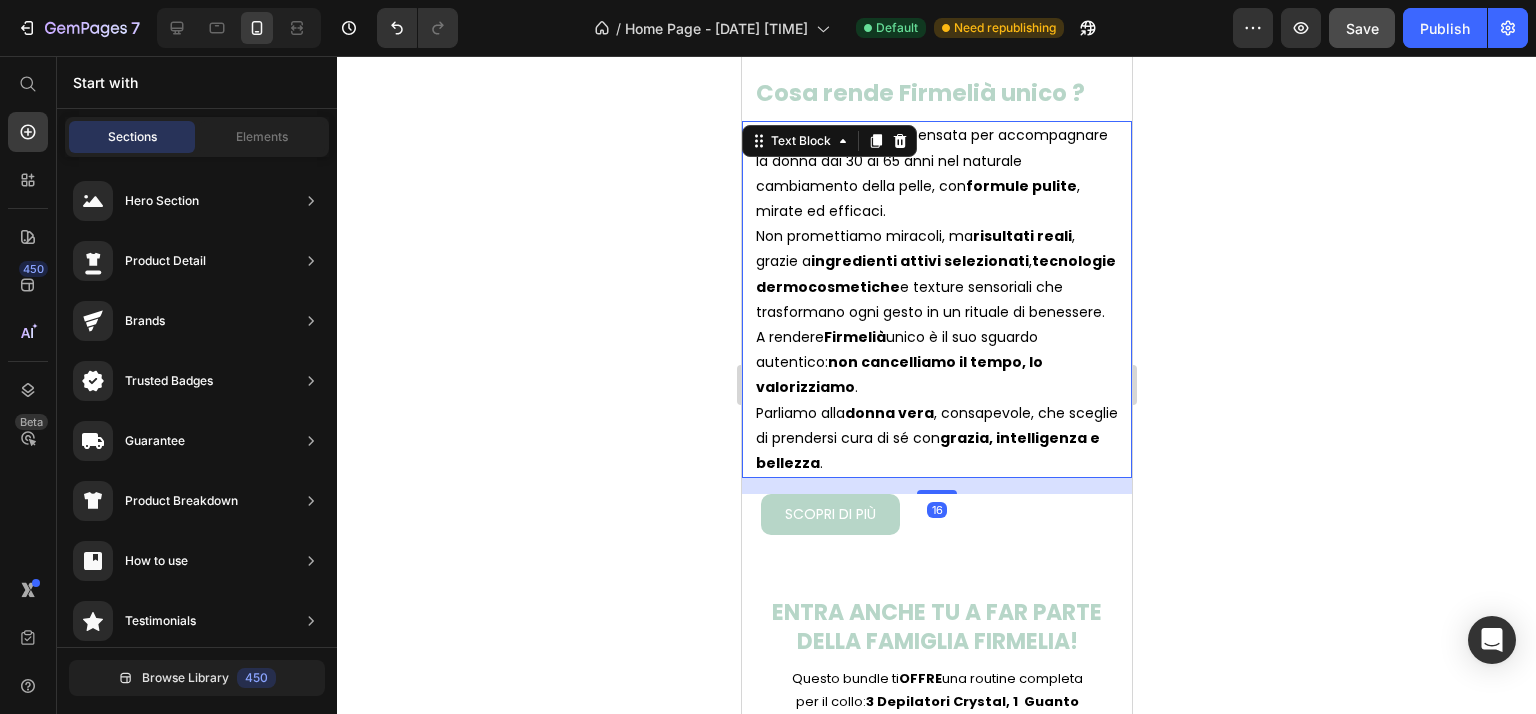 click on "donna vera" at bounding box center [888, 413] 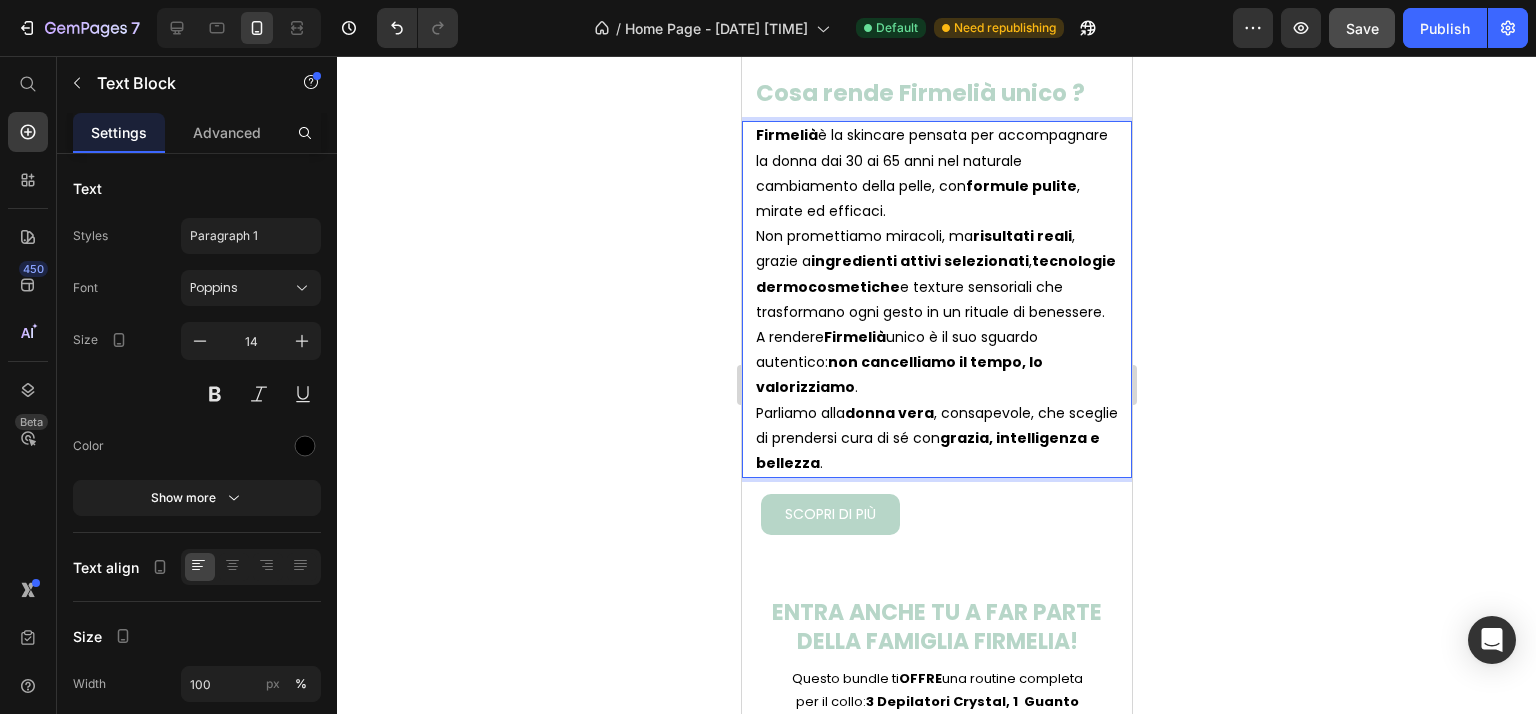 click on "Firmelià  è la skincare pensata per accompagnare la donna dai 30 ai 65 anni nel naturale cambiamento della pelle, con  formule pulite , mirate ed efficaci. Non promettiamo miracoli, ma  risultati reali , grazie a  ingredienti attivi selezionati ,  tecnologie dermocosmetiche  e texture sensoriali che trasformano ogni gesto in un rituale di benessere. A rendere  Firmelià  unico è il suo sguardo autentico:  non cancelliamo il tempo, lo valorizziamo . Parliamo alla  donna vera , consapevole, che sceglie di prendersi cura di sé con  grazia, intelligenza e bellezza ." at bounding box center (936, 299) 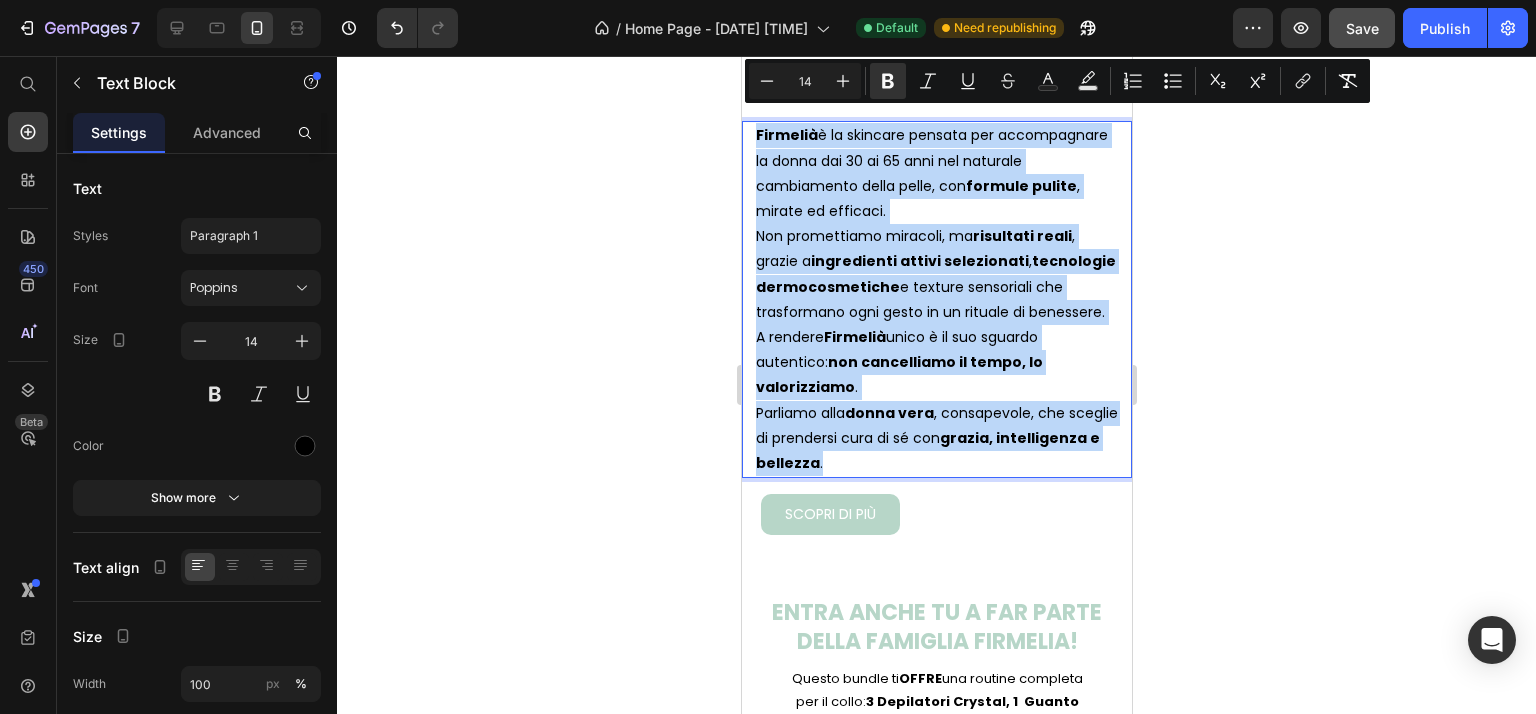 copy on "Firmelià  è la skincare pensata per accompagnare la donna dai 30 ai 65 anni nel naturale cambiamento della pelle, con  formule pulite , mirate ed efficaci. Non promettiamo miracoli, ma  risultati reali , grazie a  ingredienti attivi selezionati ,  tecnologie dermocosmetiche  e texture sensoriali che trasformano ogni gesto in un rituale di benessere. A rendere  Firmelià  unico è il suo sguardo autentico:  non cancelliamo il tempo, lo valorizziamo . Parliamo alla  donna vera , consapevole, che sceglie di prendersi cura di sé con  grazia, intelligenza e bellezza ." 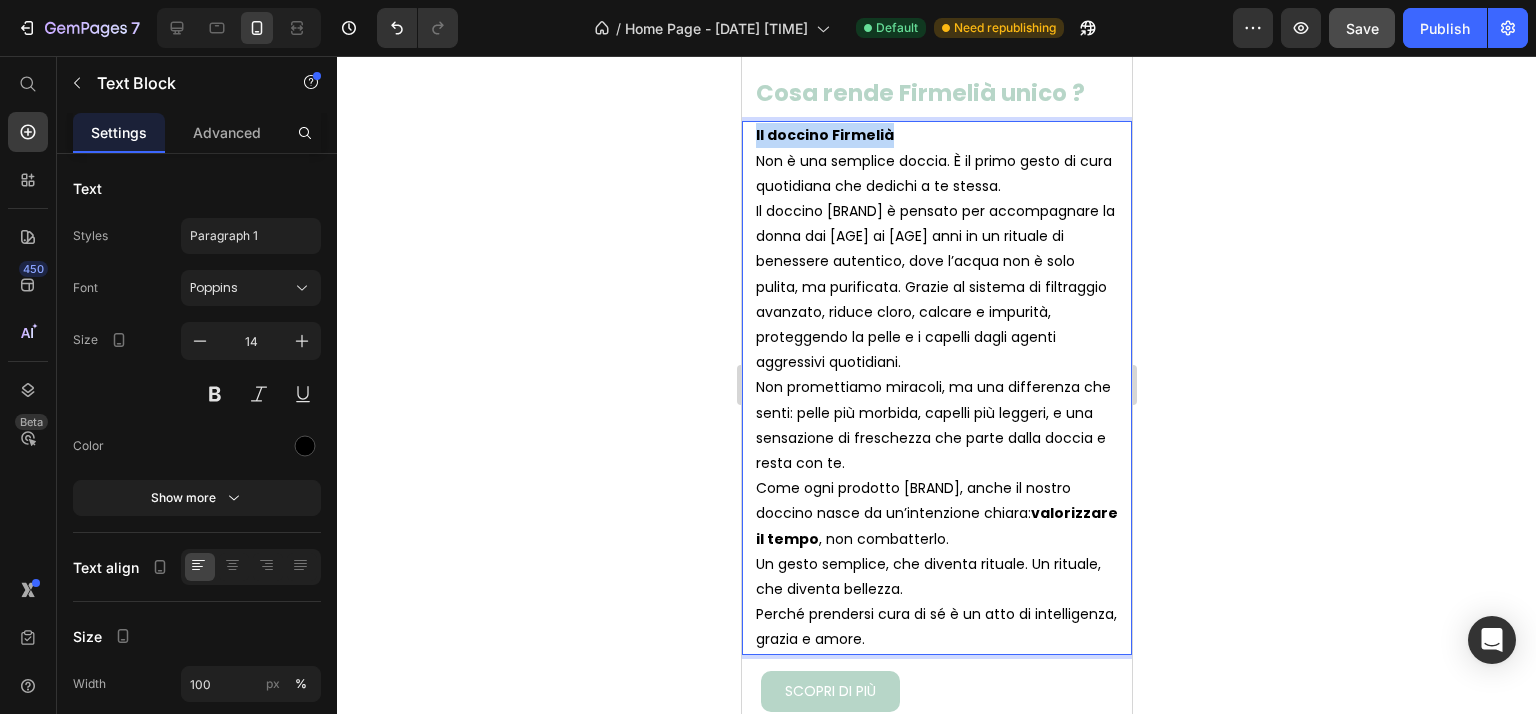 drag, startPoint x: 912, startPoint y: 121, endPoint x: 606, endPoint y: 132, distance: 306.19766 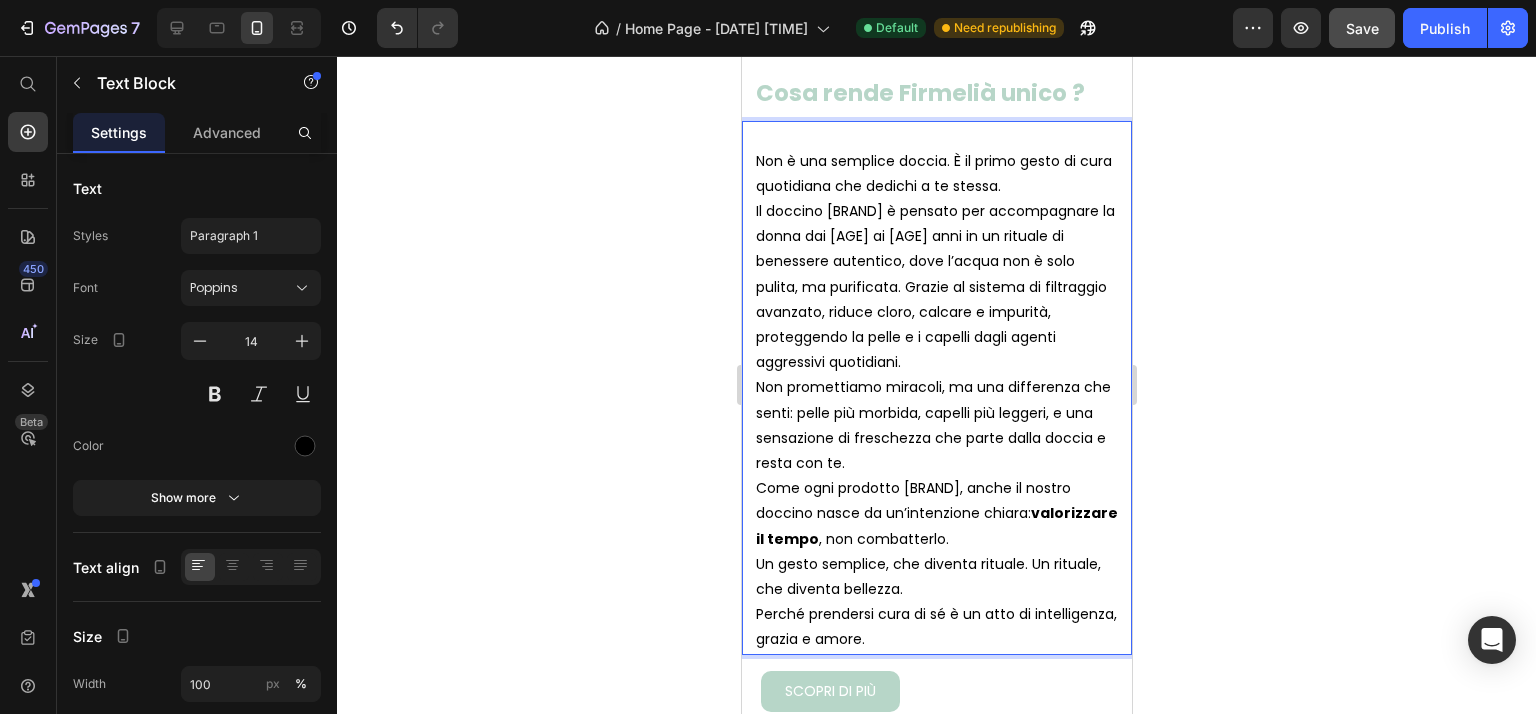 click on "Non è una semplice doccia. È il primo gesto di cura quotidiana che dedichi a te stessa. Il doccino Firmelià è pensato per accompagnare la donna dai 30 ai 65 anni in un rituale di benessere autentico, dove l’acqua non è solo pulita, ma purificata. Grazie al sistema di filtraggio avanzato, riduce cloro, calcare e impurità, proteggendo la pelle e i capelli dagli agenti aggressivi quotidiani. Non promettiamo miracoli, ma una differenza che senti: pelle più morbida, capelli più leggeri, e una sensazione di freschezza che parte dalla doccia e resta con te. Come ogni prodotto Firmelià, anche il nostro doccino nasce da un’intenzione chiara:  valorizzare il tempo , non combatterlo. Un gesto semplice, che diventa rituale. Un rituale, che diventa bellezza. Perché prendersi cura di sé è un atto di intelligenza, grazia e amore." at bounding box center (936, 387) 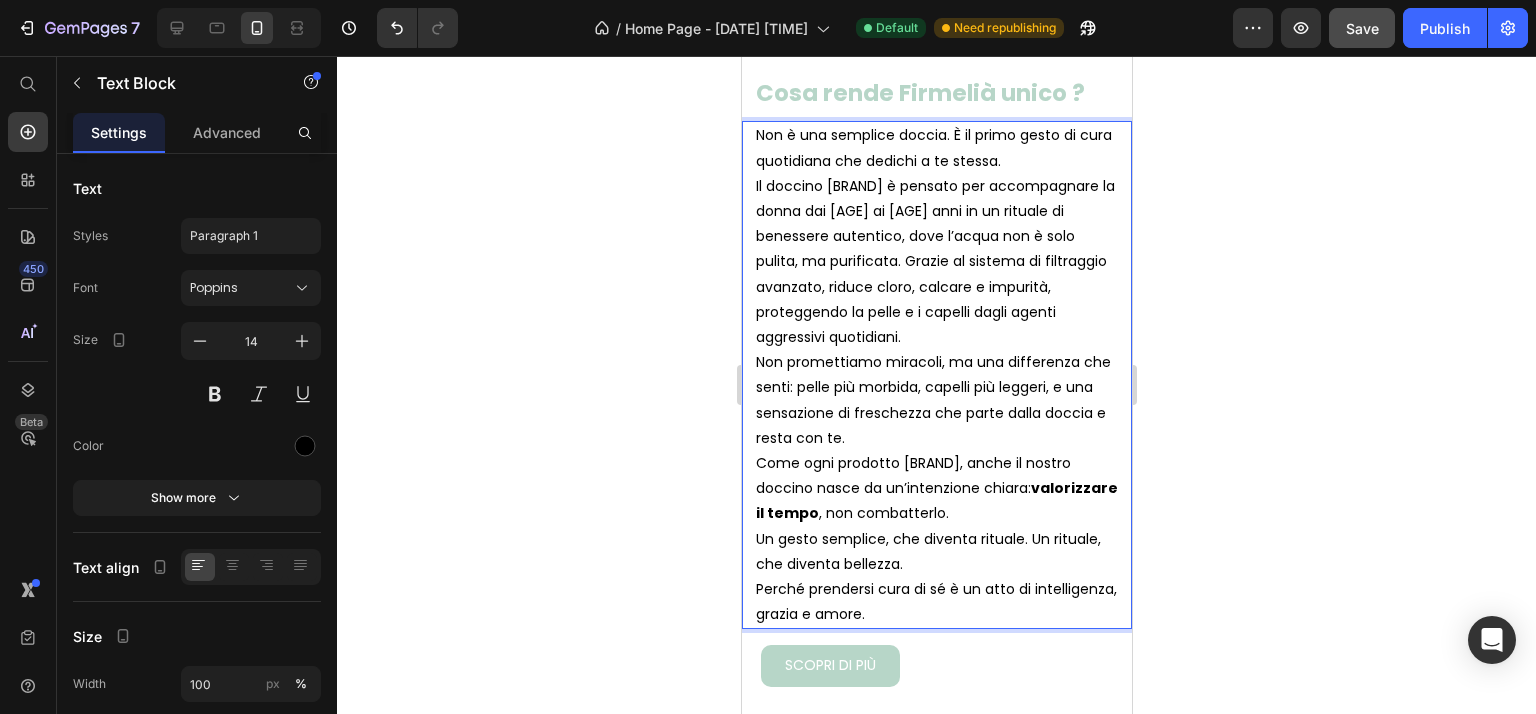 click on "Come ogni prodotto Firmelià, anche il nostro doccino nasce da un’intenzione chiara:  valorizzare il tempo , non combatterlo. Un gesto semplice, che diventa rituale. Un rituale, che diventa bellezza." at bounding box center [936, 514] 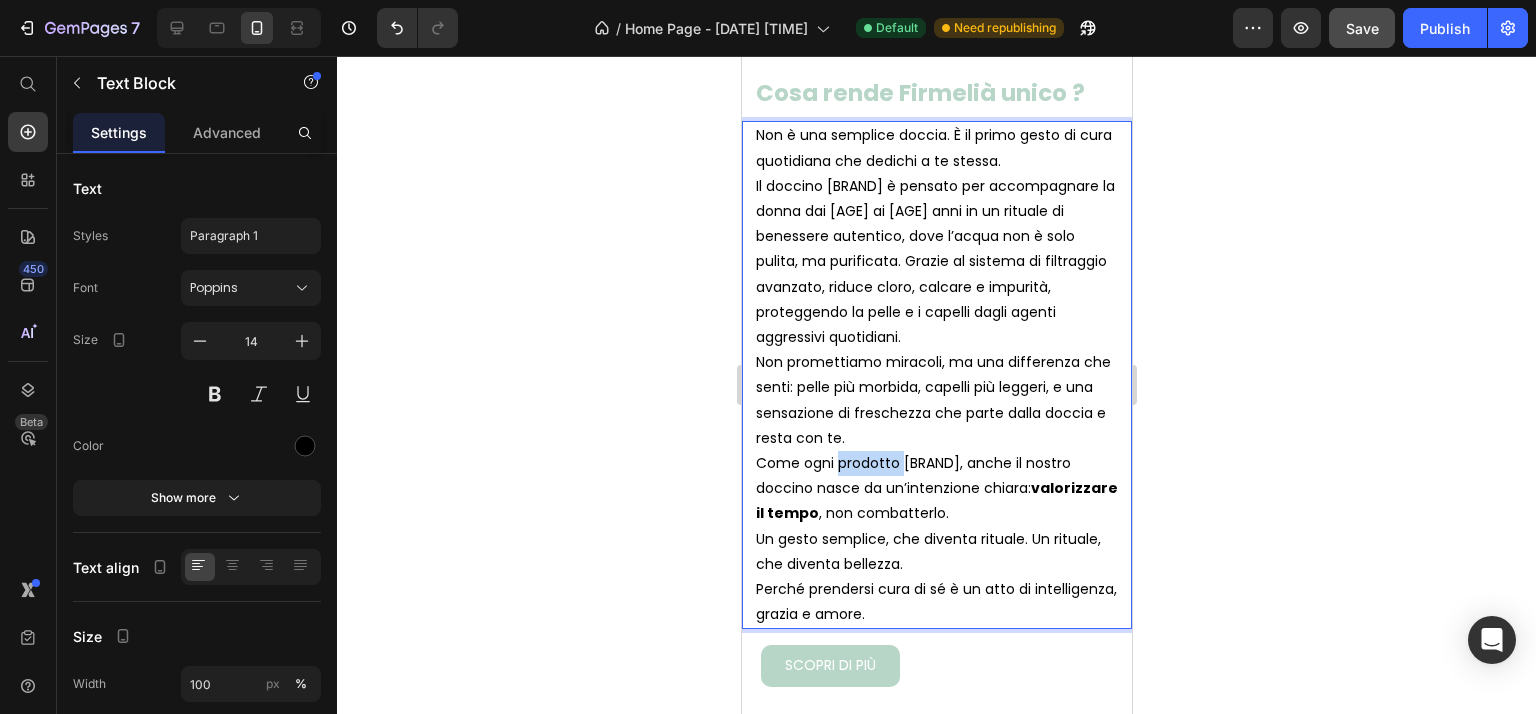 click on "Come ogni prodotto Firmelià, anche il nostro doccino nasce da un’intenzione chiara:  valorizzare il tempo , non combatterlo. Un gesto semplice, che diventa rituale. Un rituale, che diventa bellezza." at bounding box center (936, 514) 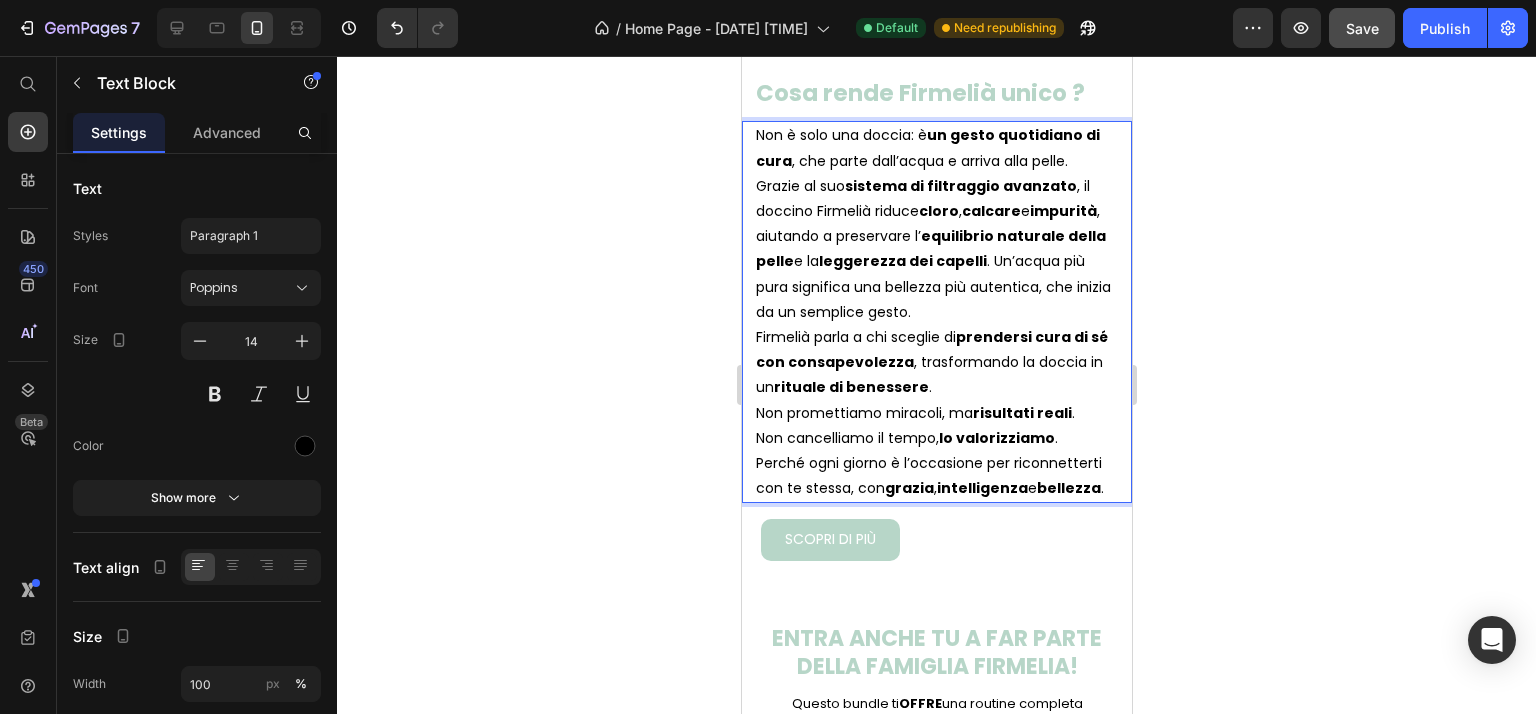 click 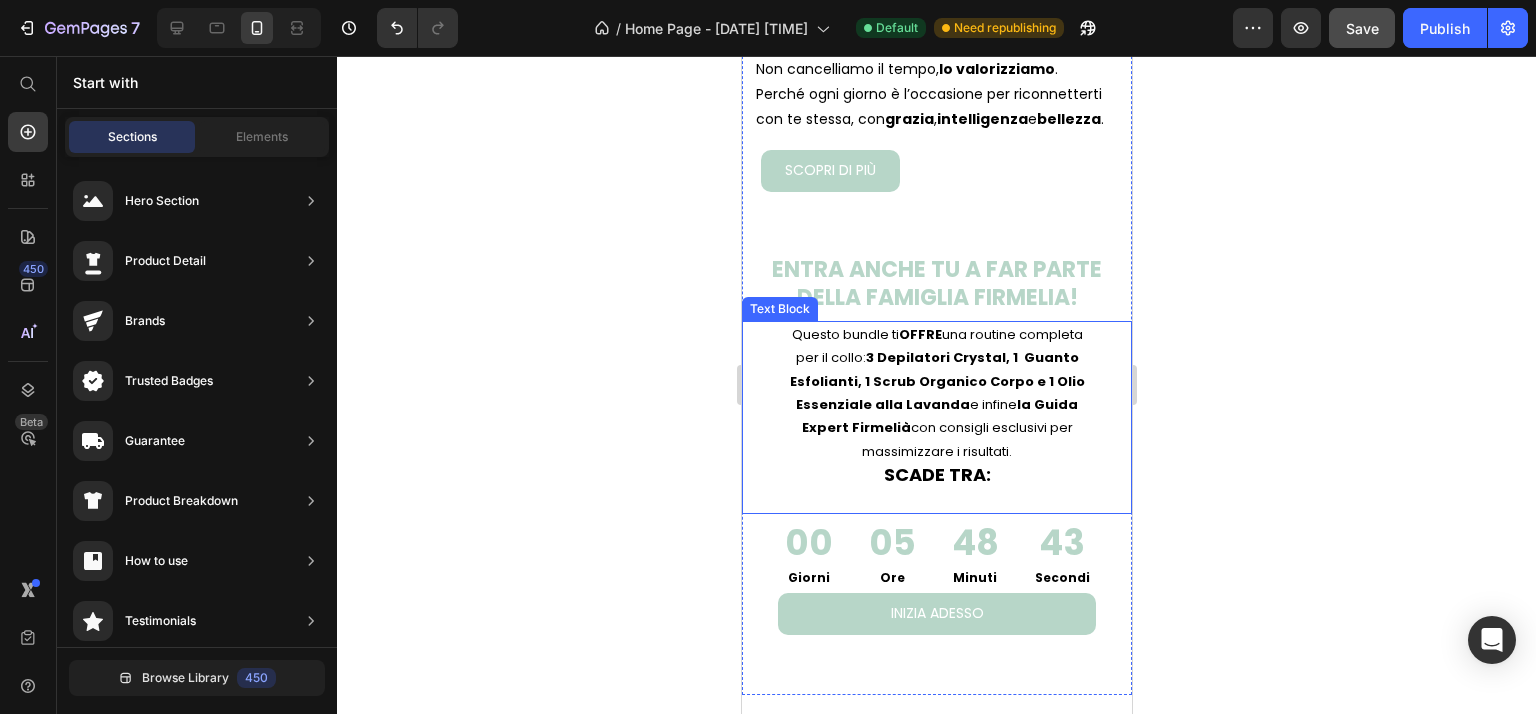 scroll, scrollTop: 1500, scrollLeft: 0, axis: vertical 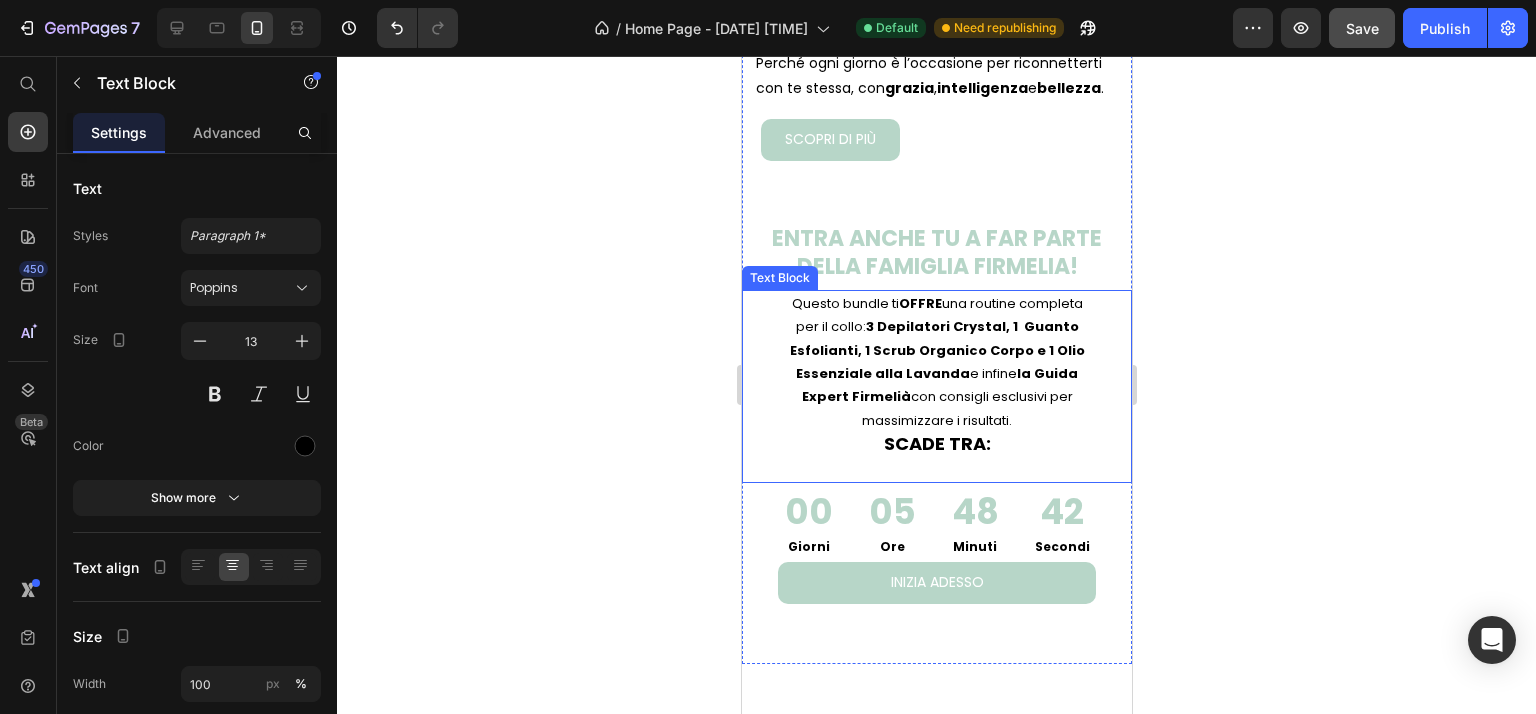click on "Questo bundle ti  OFFRE  una routine completa per il collo:  3 Depilatori Crystal, 1  Guanto Esfolianti, 1 Scrub Organico Corpo e 1 Olio Essenziale alla Lavanda  e infine  la Guida Expert Firmelià  con consigli esclusivi per massimizzare i risultati." at bounding box center [936, 362] 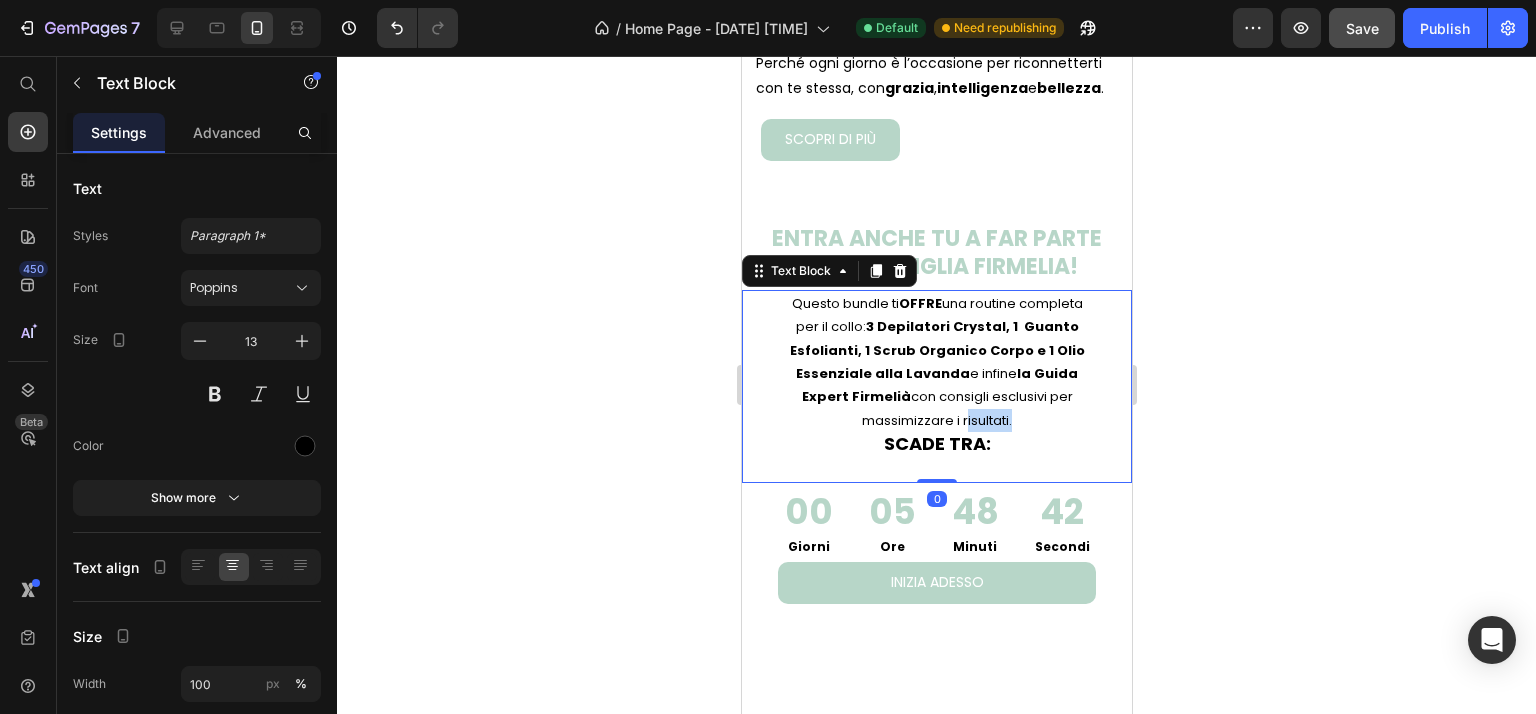 click on "Questo bundle ti  OFFRE  una routine completa per il collo:  3 Depilatori Crystal, 1  Guanto Esfolianti, 1 Scrub Organico Corpo e 1 Olio Essenziale alla Lavanda  e infine  la Guida Expert Firmelià  con consigli esclusivi per massimizzare i risultati." at bounding box center (936, 362) 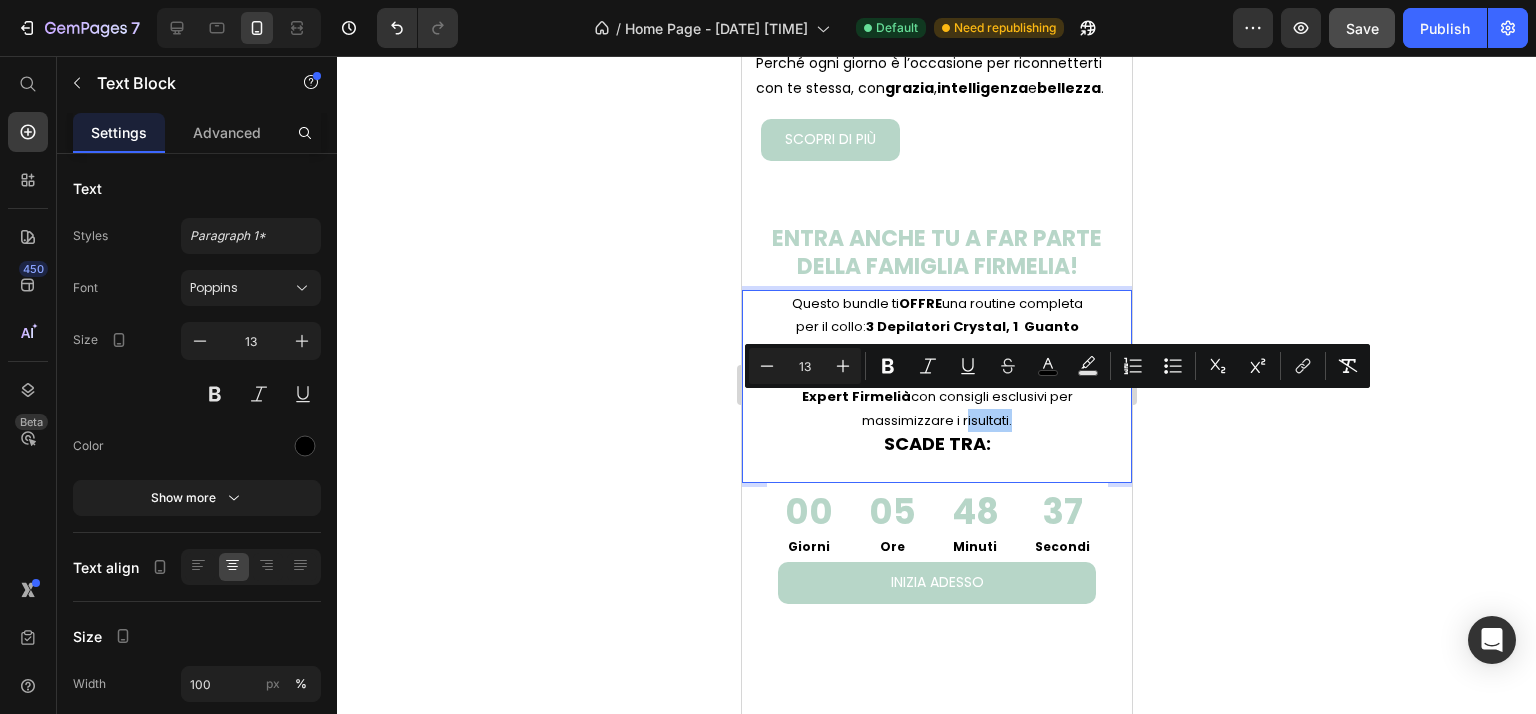 click 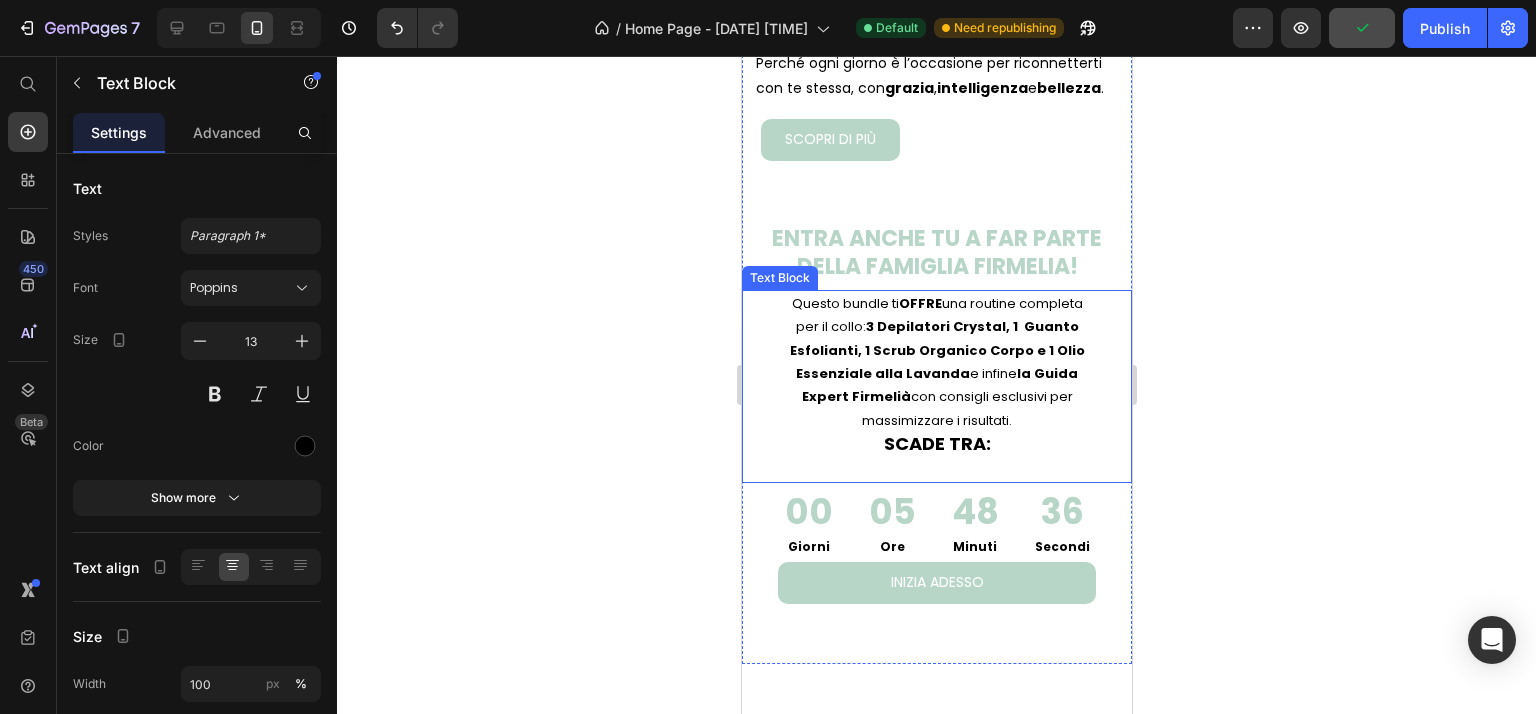 click on "Questo bundle ti  OFFRE  una routine completa per il collo:  3 Depilatori Crystal, 1  Guanto Esfolianti, 1 Scrub Organico Corpo e 1 Olio Essenziale alla Lavanda  e infine  la Guida Expert Firmelià  con consigli esclusivi per massimizzare i risultati." at bounding box center (936, 362) 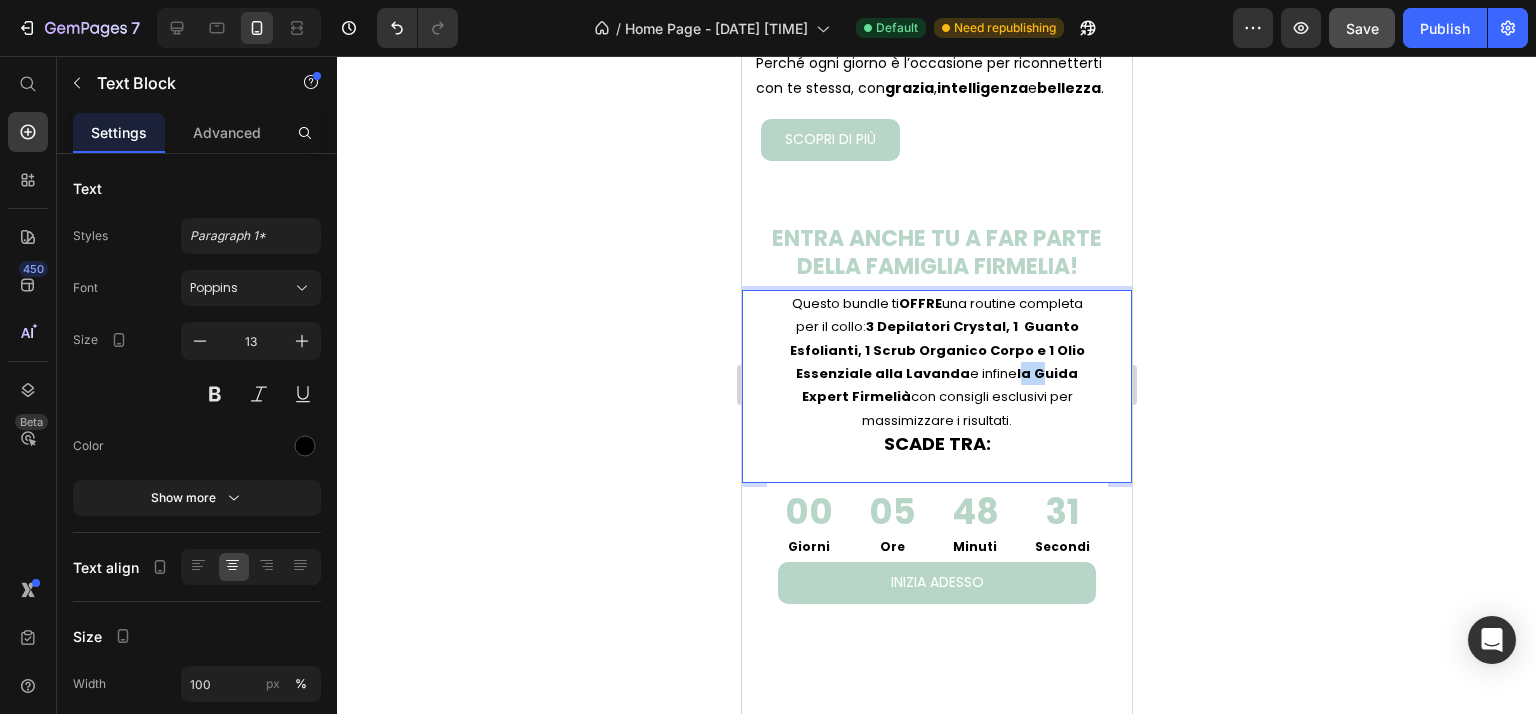 click on "la Guida Expert Firmelià" at bounding box center [939, 385] 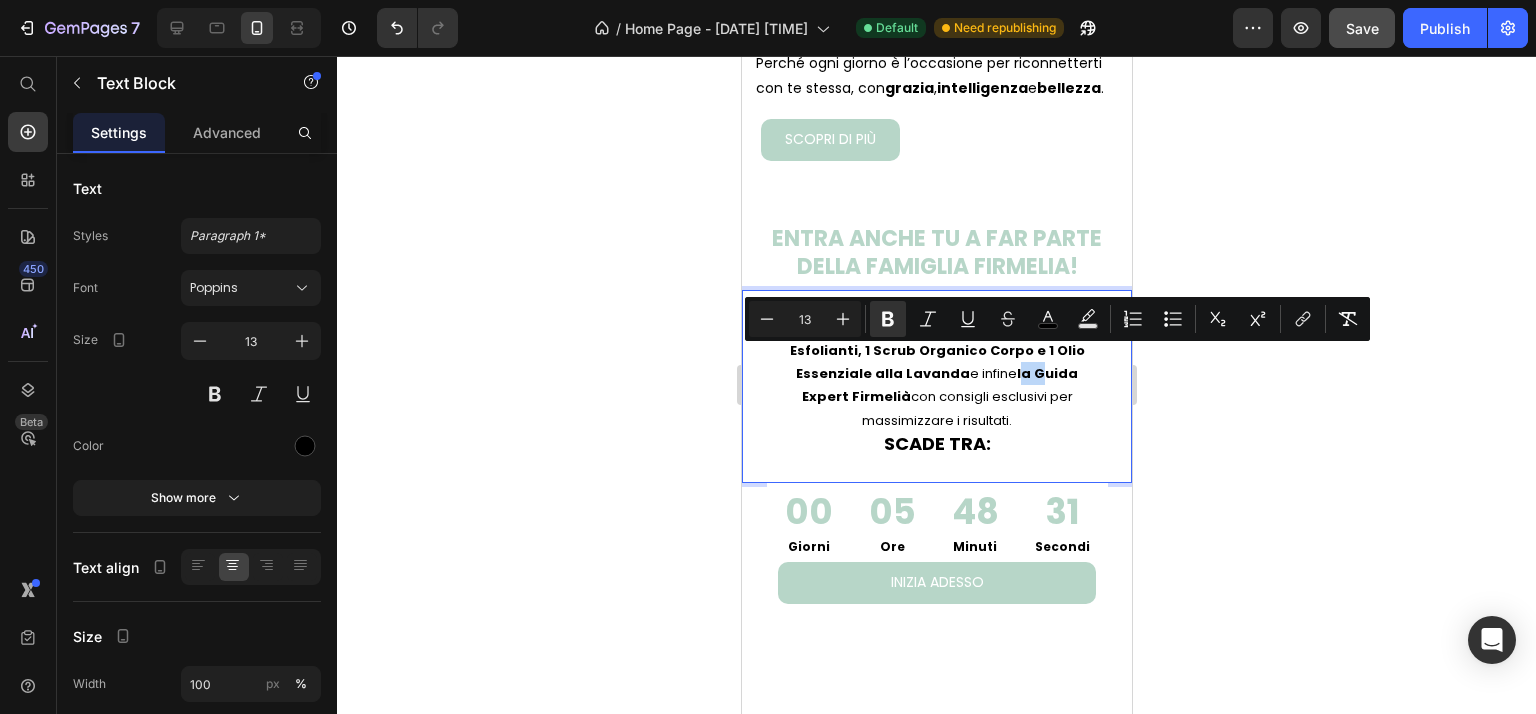 click on "la Guida Expert Firmelià" at bounding box center (939, 385) 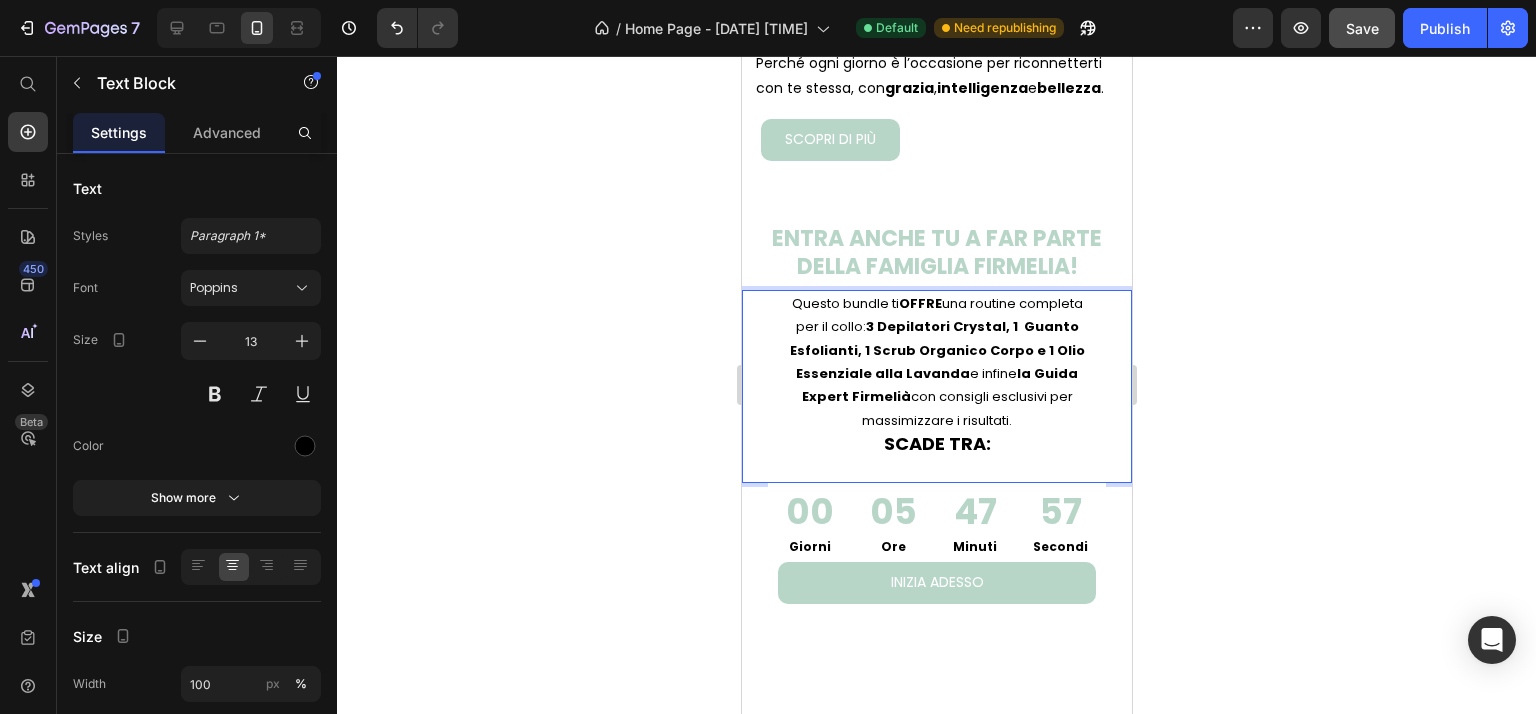 click on "3 Depilatori Crystal, 1  Guanto Esfolianti, 1 Scrub Organico Corpo e 1 Olio Essenziale alla Lavanda" at bounding box center [936, 350] 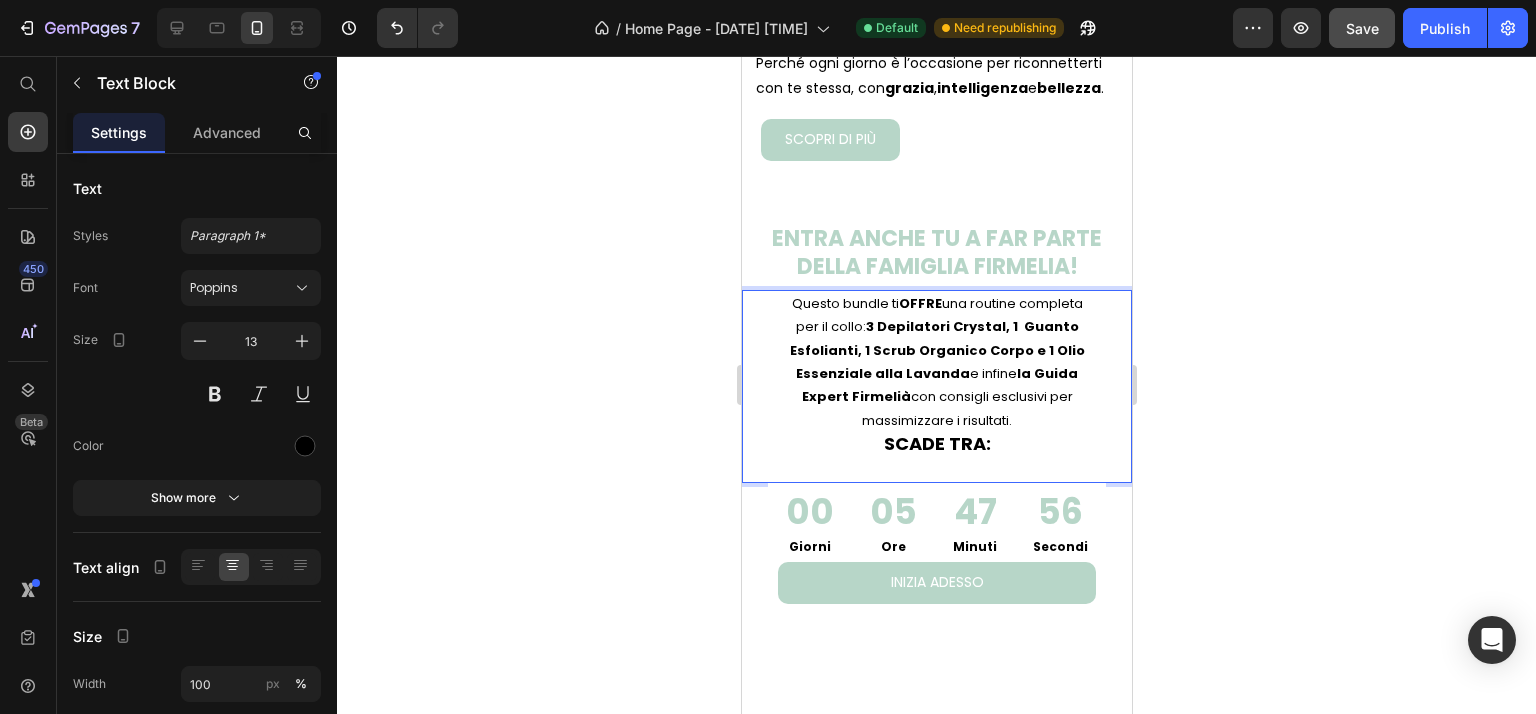 click on "3 Depilatori Crystal, 1  Guanto Esfolianti, 1 Scrub Organico Corpo e 1 Olio Essenziale alla Lavanda" at bounding box center [936, 350] 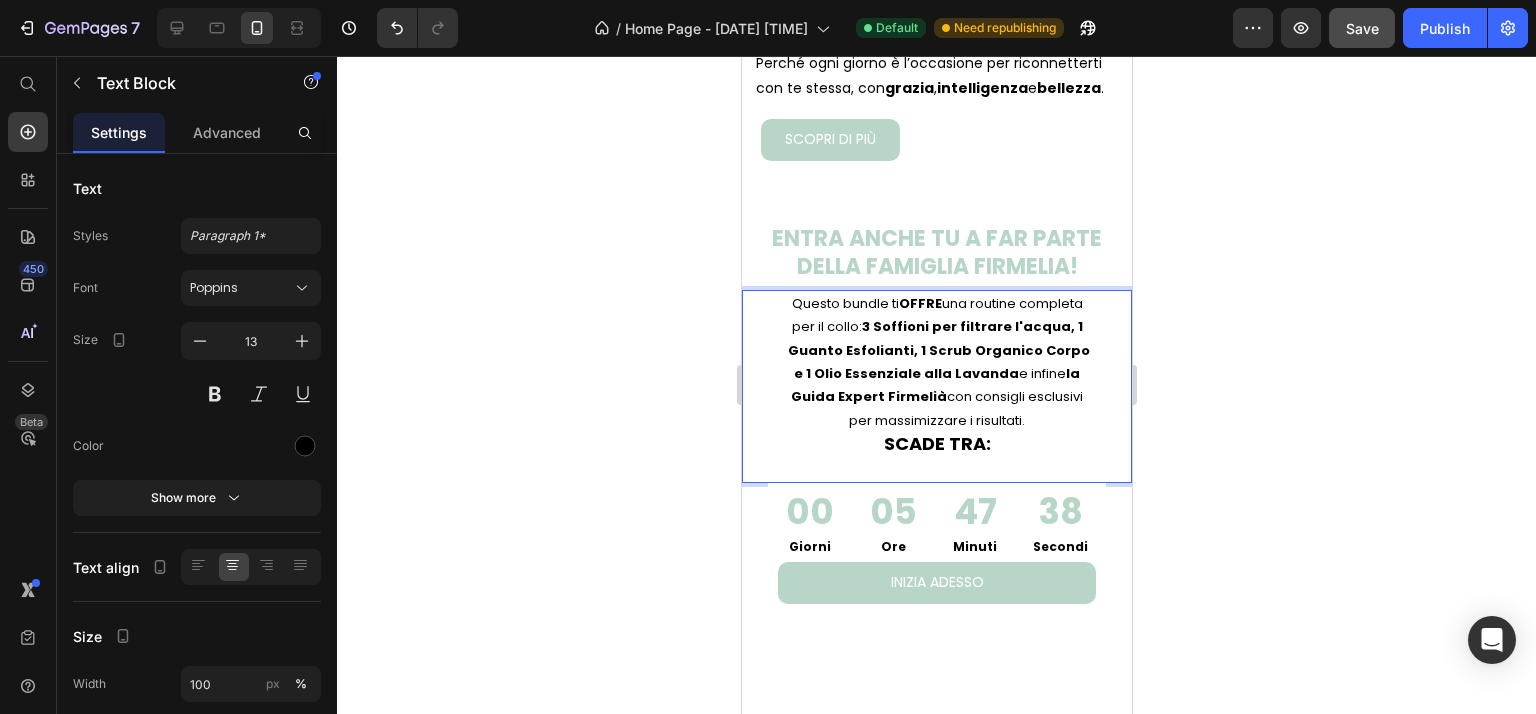 click on "3 Soffioni per filtrare l'acqua, 1  Guanto Esfolianti, 1 Scrub Organico Corpo e 1 Olio Essenziale alla Lavanda" at bounding box center (936, 350) 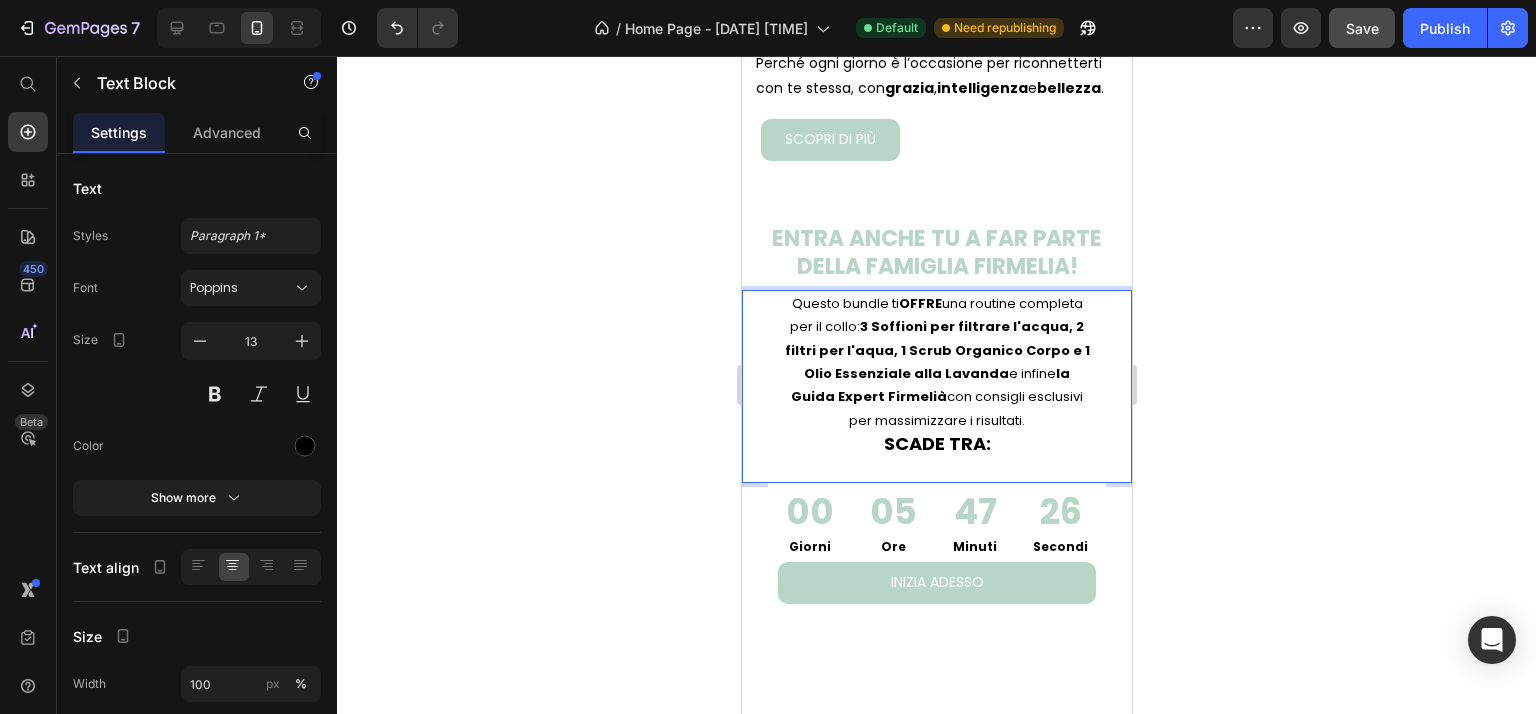 click on "3 Soffioni per filtrare l'acqua, 2 filtri per l'aqua, 1 Scrub Organico Corpo e 1 Olio Essenziale alla Lavanda" at bounding box center (936, 350) 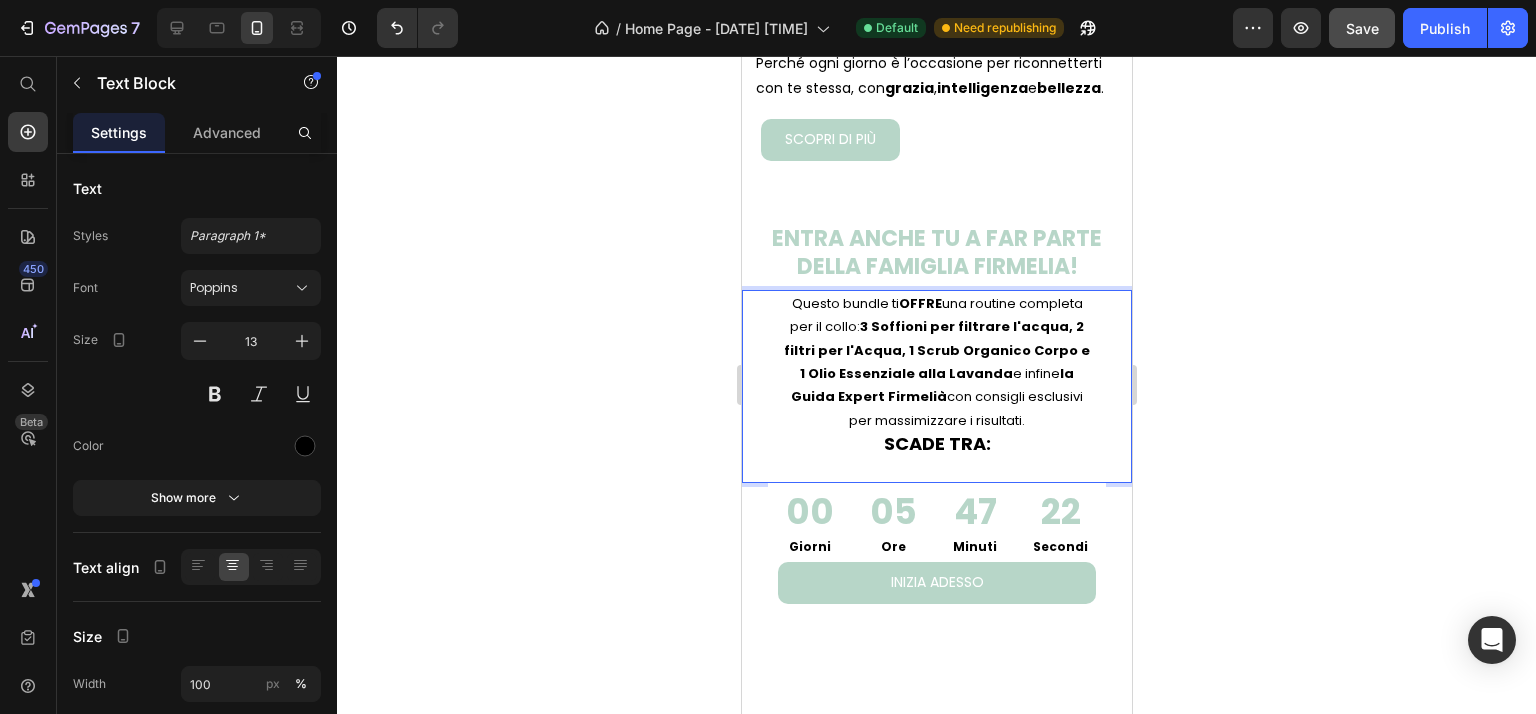drag, startPoint x: 857, startPoint y: 337, endPoint x: 861, endPoint y: 355, distance: 18.439089 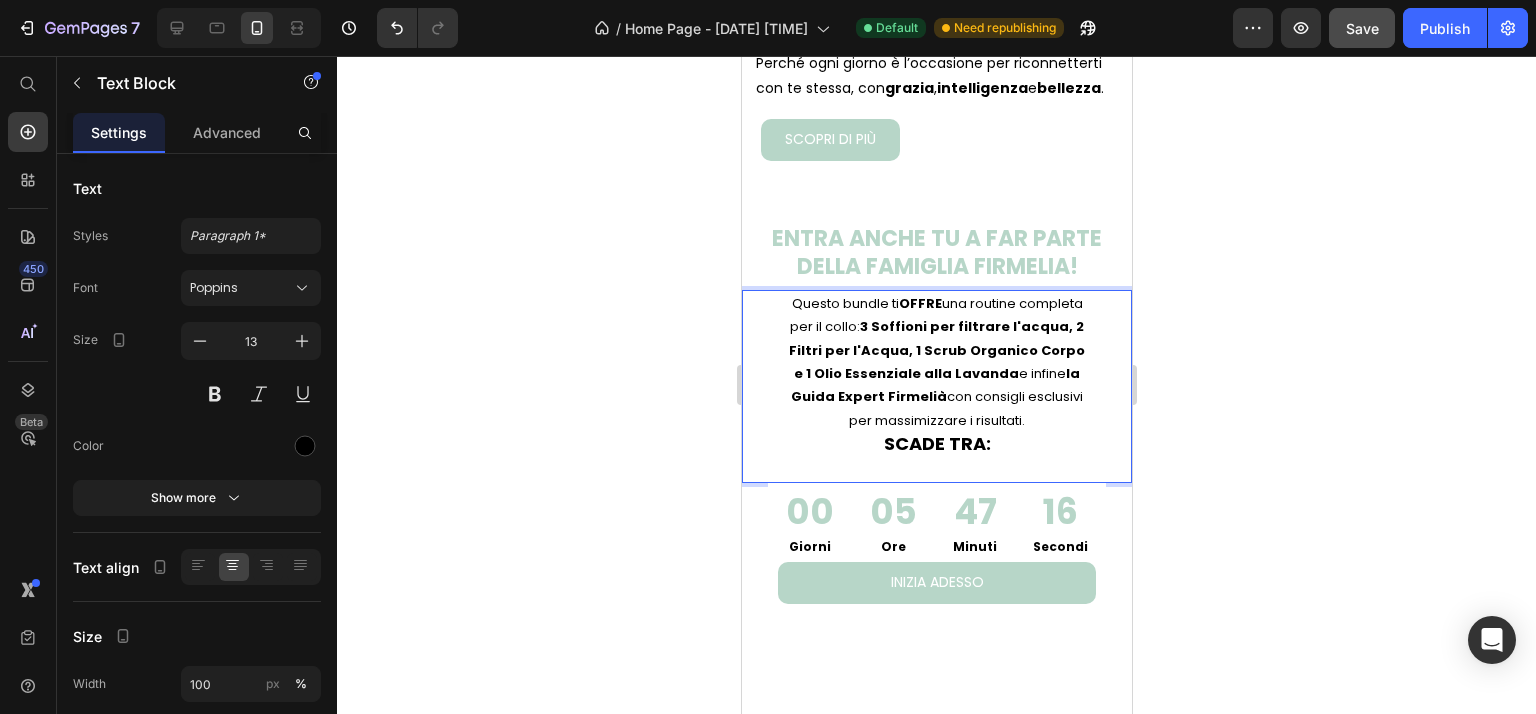 click on "3 Soffioni per filtrare l'acqua, 2 Filtri per l'Acqua, 1 Scrub Organico Corpo e 1 Olio Essenziale alla Lavanda" at bounding box center [936, 350] 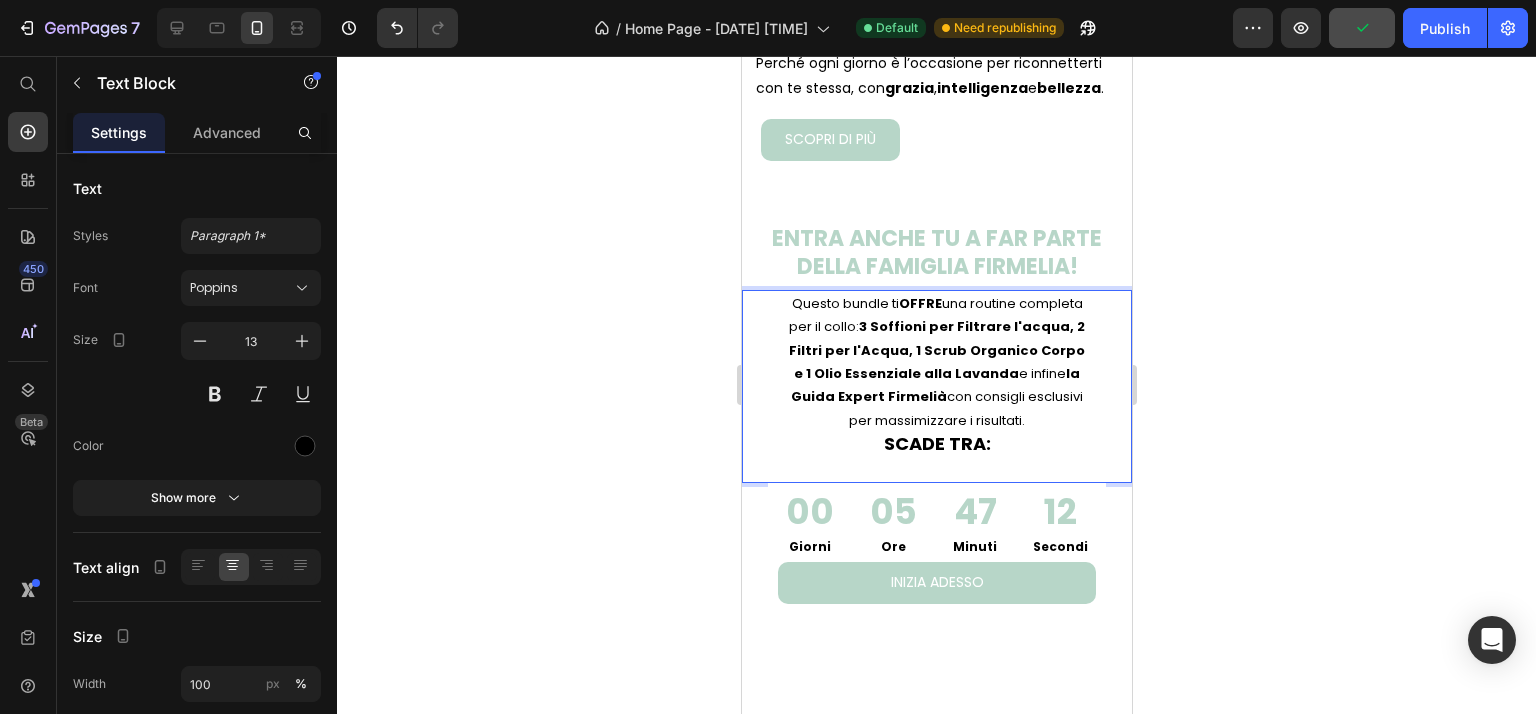 click on "3 Soffioni per Filtrare l'acqua, 2 Filtri per l'Acqua, 1 Scrub Organico Corpo e 1 Olio Essenziale alla Lavanda" at bounding box center [936, 350] 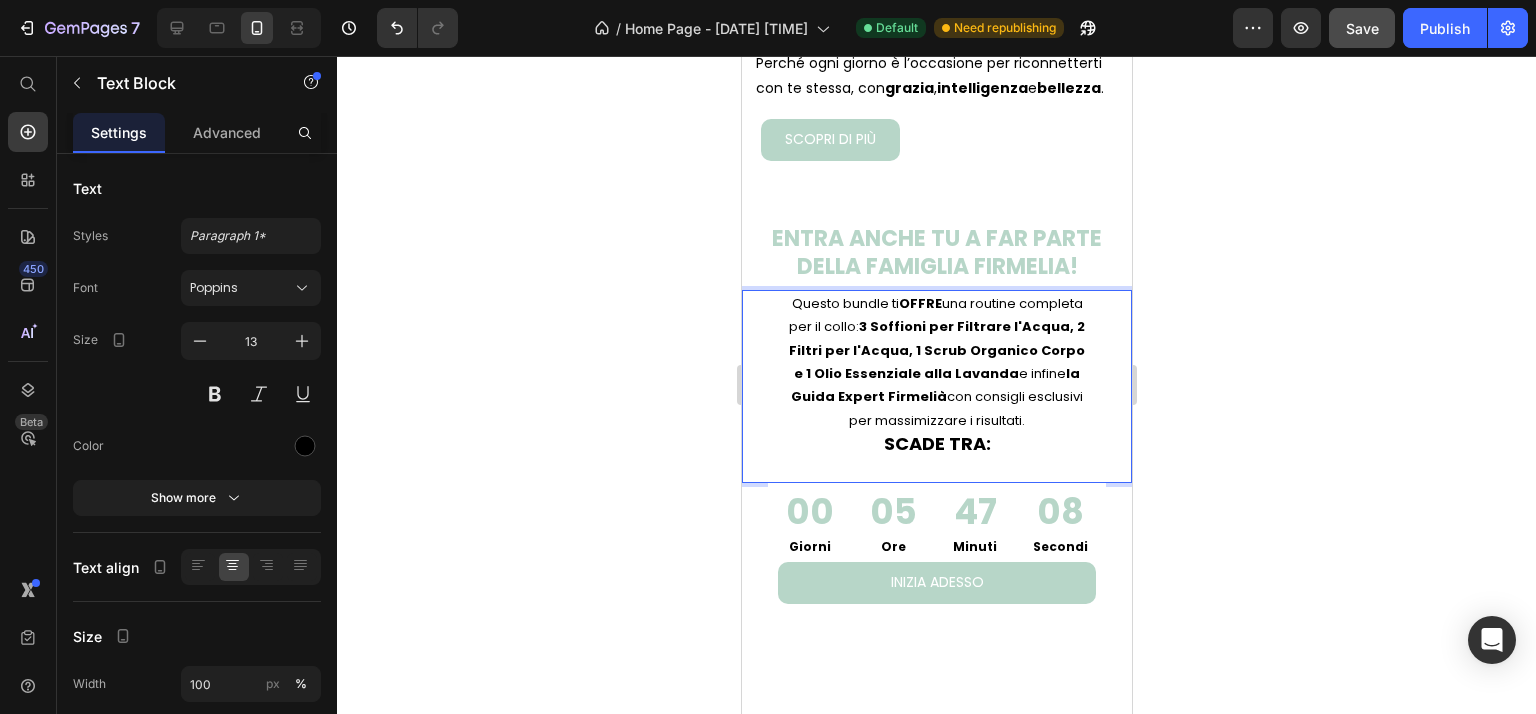 click on "3 Soffioni per Filtrare l'Acqua, 2 Filtri per l'Acqua, 1 Scrub Organico Corpo e 1 Olio Essenziale alla Lavanda" at bounding box center [936, 350] 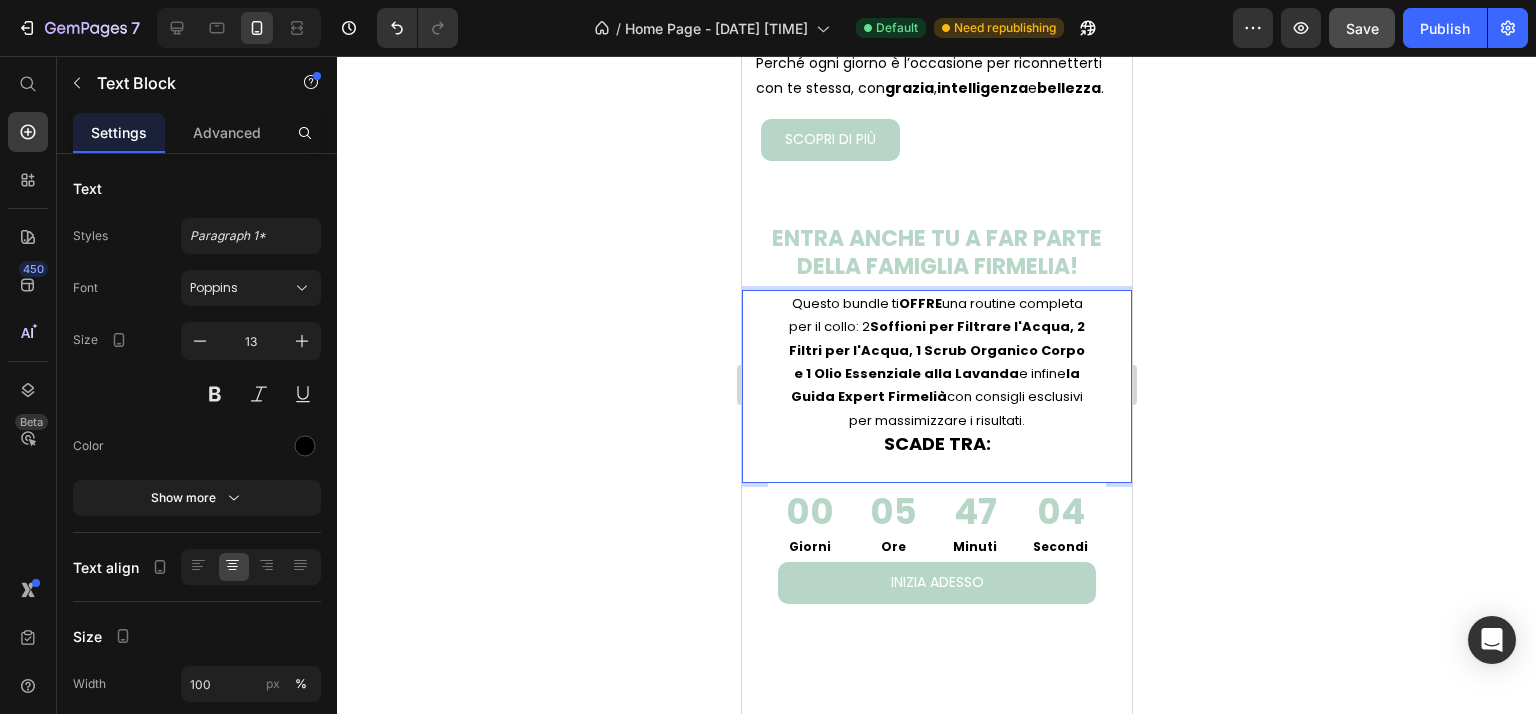 click on "Soffioni per Filtrare l'Acqua, 2 Filtri per l'Acqua, 1 Scrub Organico Corpo e 1 Olio Essenziale alla Lavanda" at bounding box center (936, 350) 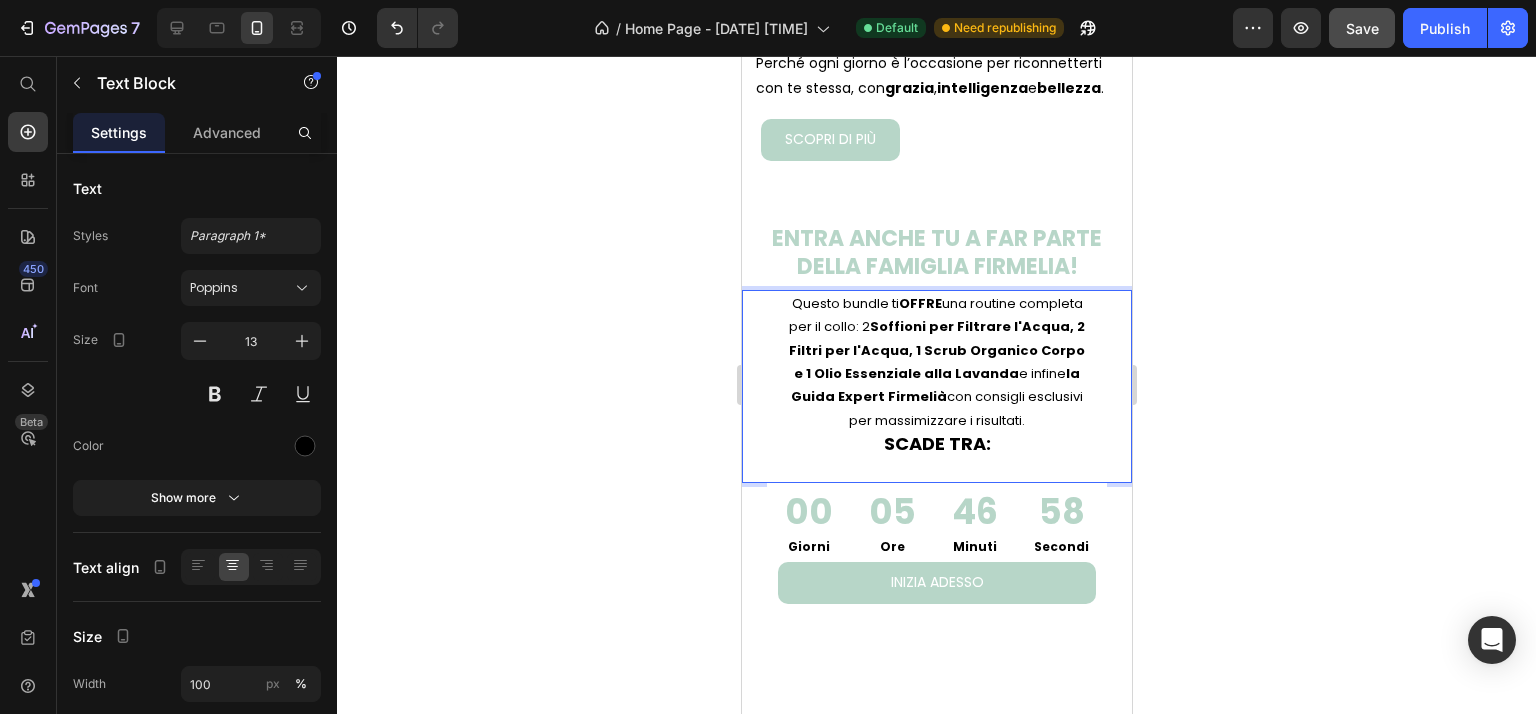 click on "Questo bundle ti  OFFRE  una routine completa per il collo: 2  Soffioni per Filtrare l'Acqua, 2 Filtri per l'Acqua, 1 Scrub Organico Corpo e 1 Olio Essenziale alla Lavanda  e infine  la Guida Expert Firmelià  con consigli esclusivi per massimizzare i risultati." at bounding box center [936, 362] 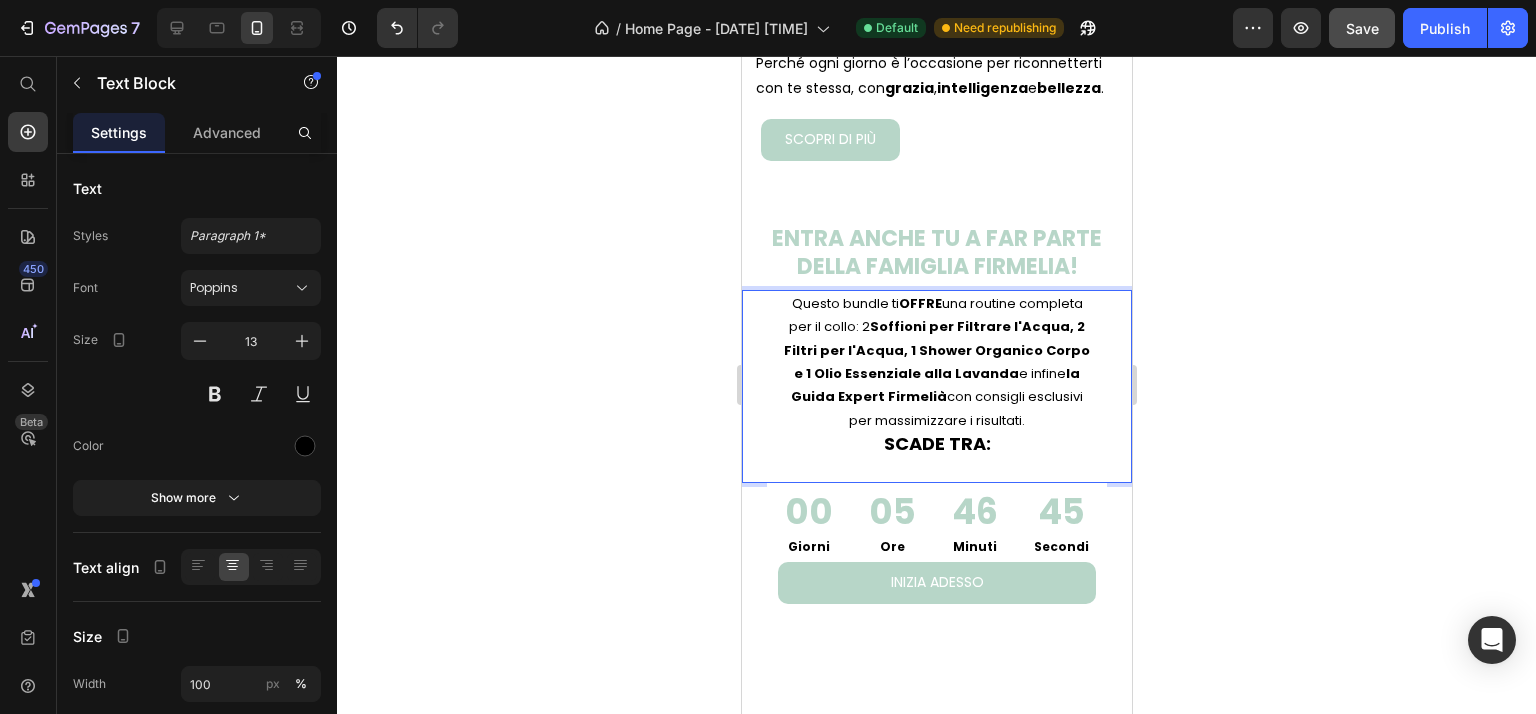 click on "Soffioni per Filtrare l'Acqua, 2 Filtri per l'Acqua, 1 Shower Organico Corpo e 1 Olio Essenziale alla Lavanda" at bounding box center (936, 350) 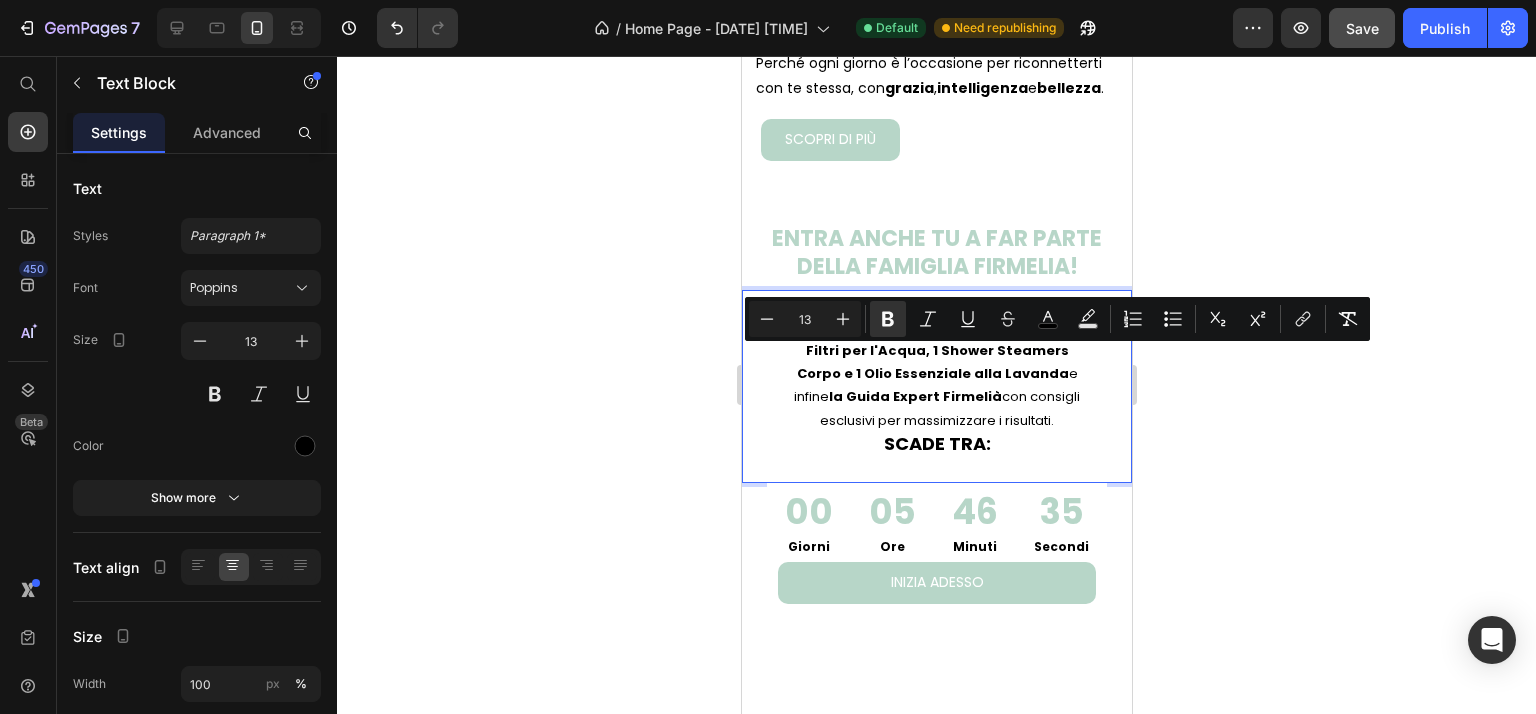 drag, startPoint x: 869, startPoint y: 357, endPoint x: 1070, endPoint y: 378, distance: 202.09404 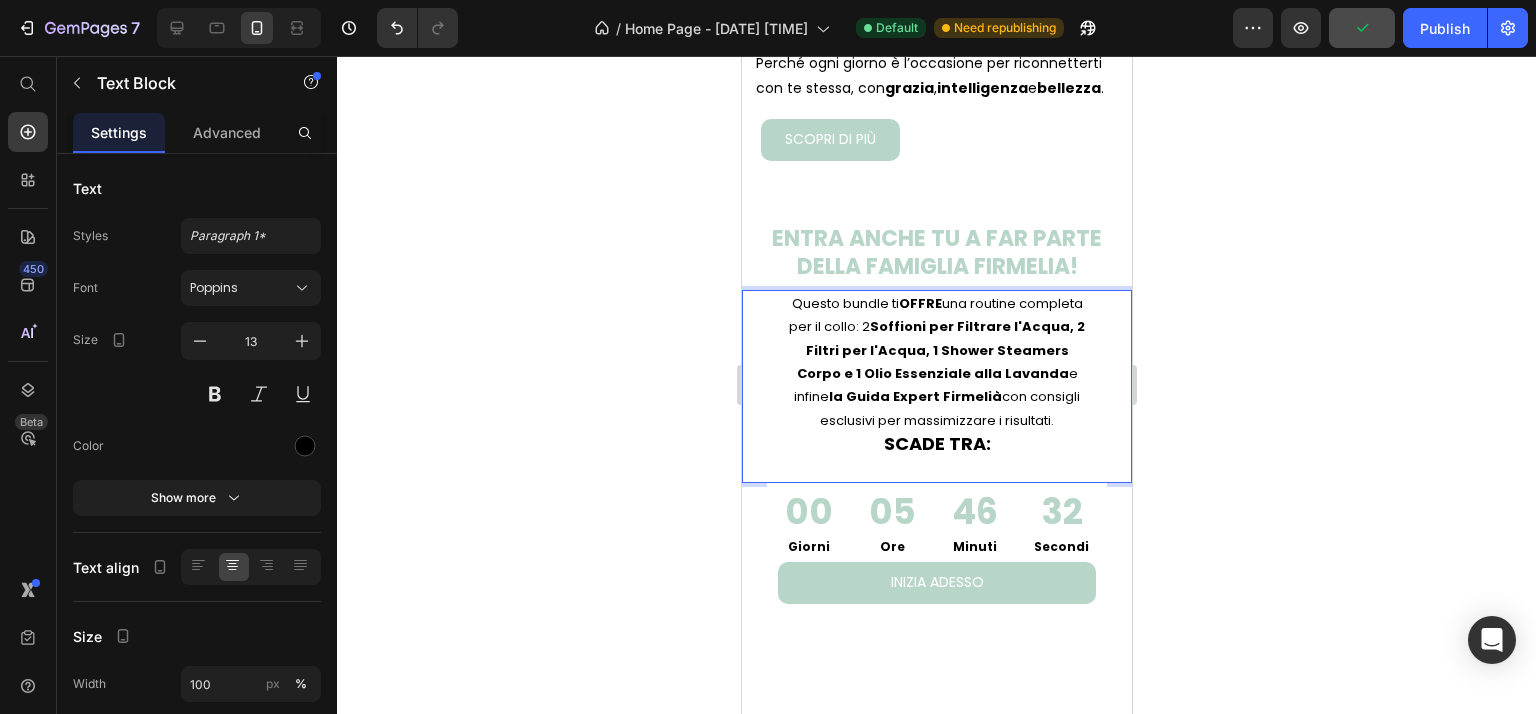 click on "Questo bundle ti  OFFRE  una routine completa per il collo: 2  Soffioni per Filtrare l'Acqua, 2 Filtri per l'Acqua, 1 Shower Steamers Corpo e 1 Olio Essenziale alla Lavanda  e infine  la Guida Expert Firmelià  con consigli esclusivi per massimizzare i risultati." at bounding box center (936, 362) 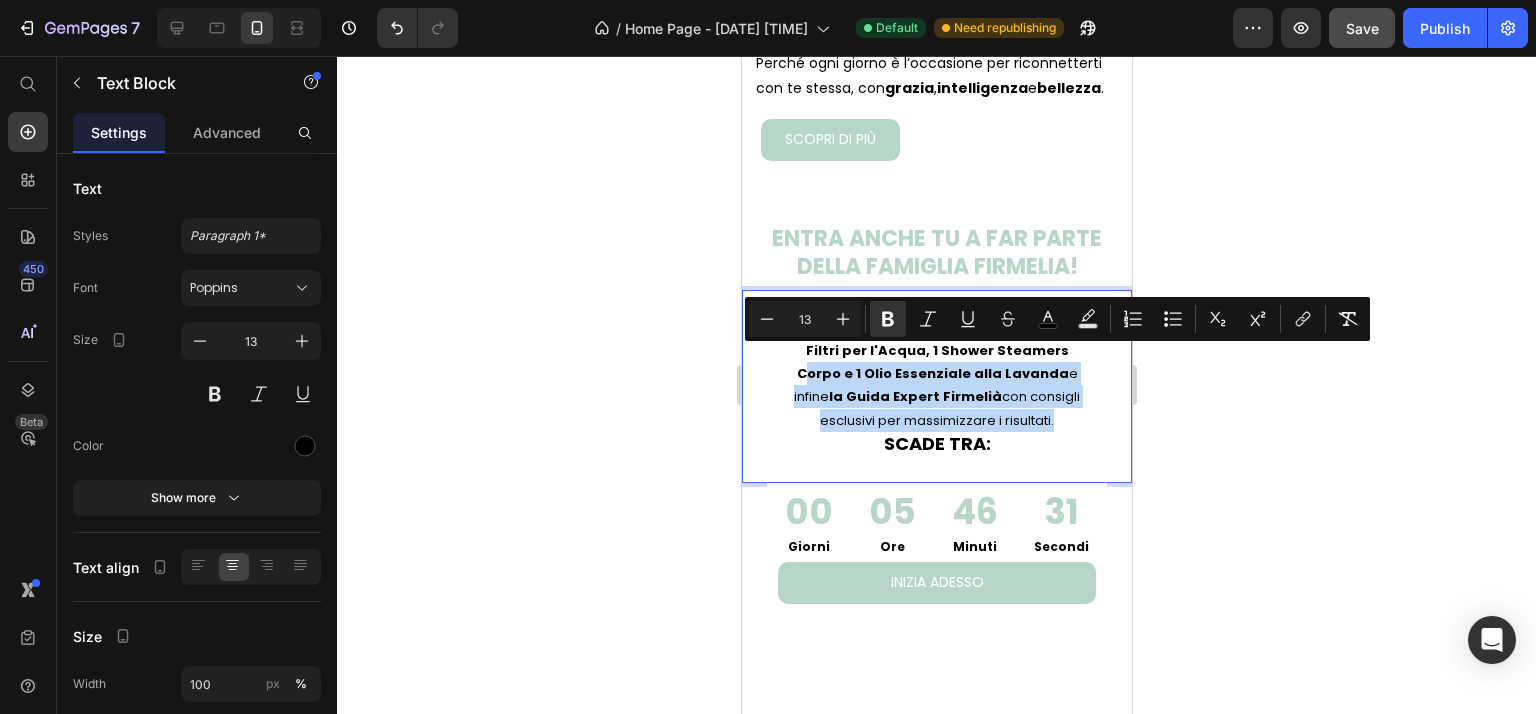 drag, startPoint x: 990, startPoint y: 422, endPoint x: 876, endPoint y: 351, distance: 134.3019 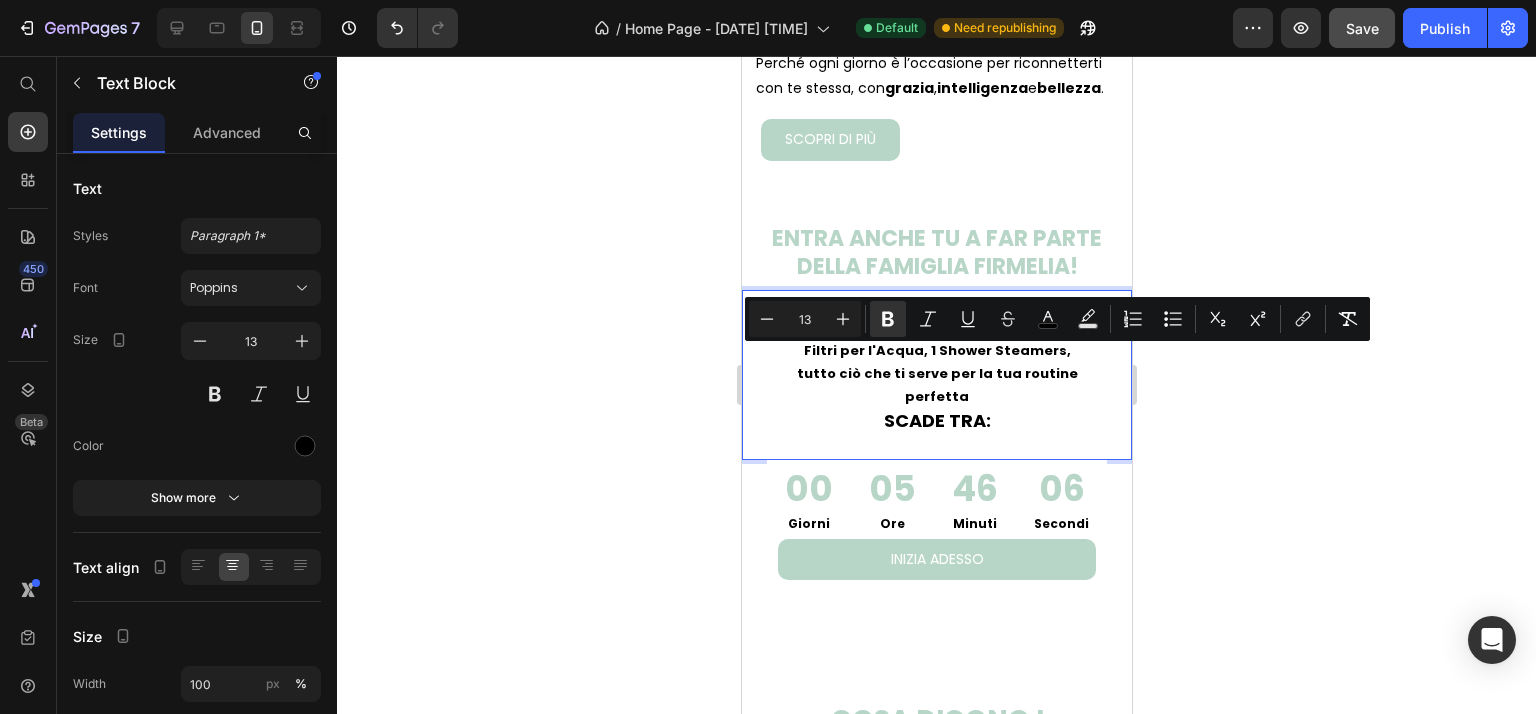 drag, startPoint x: 996, startPoint y: 383, endPoint x: 861, endPoint y: 362, distance: 136.62357 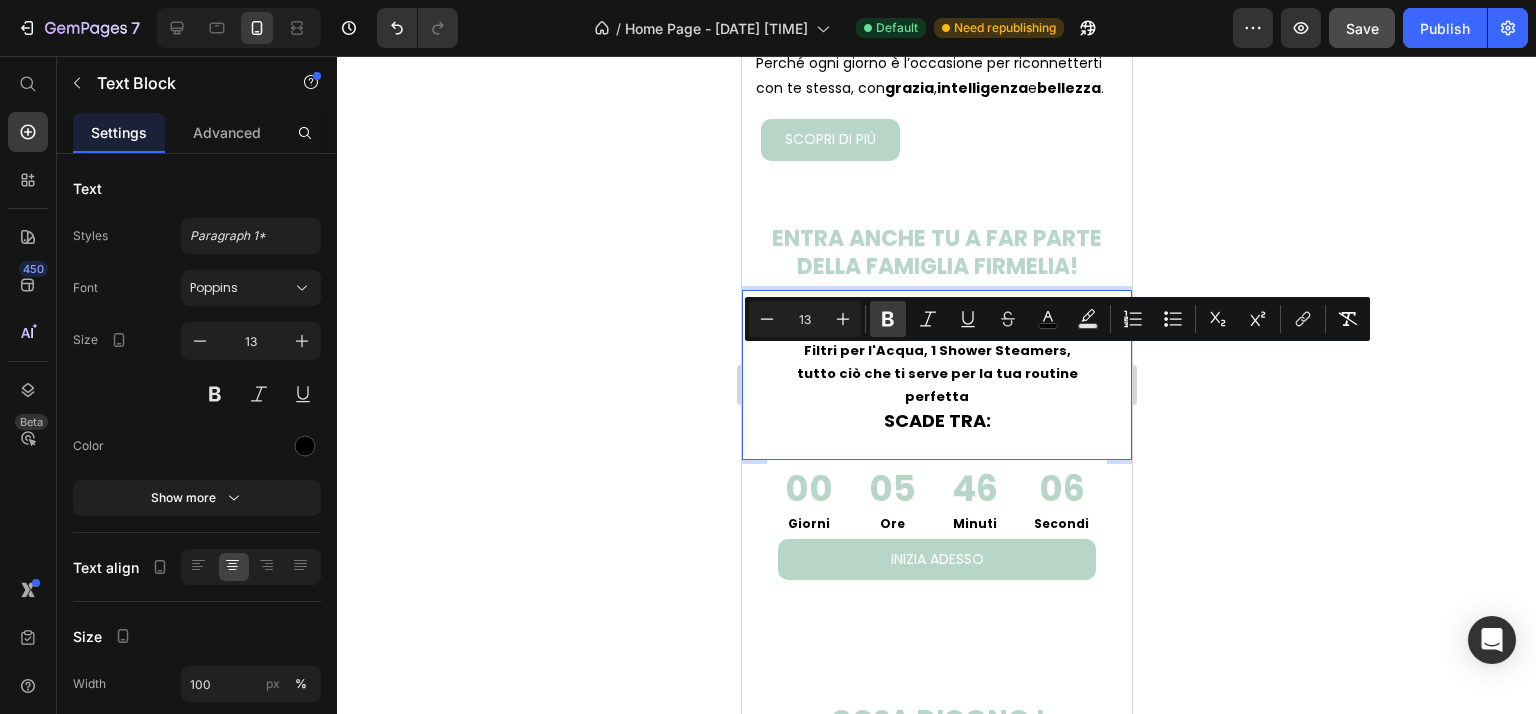drag, startPoint x: 898, startPoint y: 323, endPoint x: 866, endPoint y: 326, distance: 32.140316 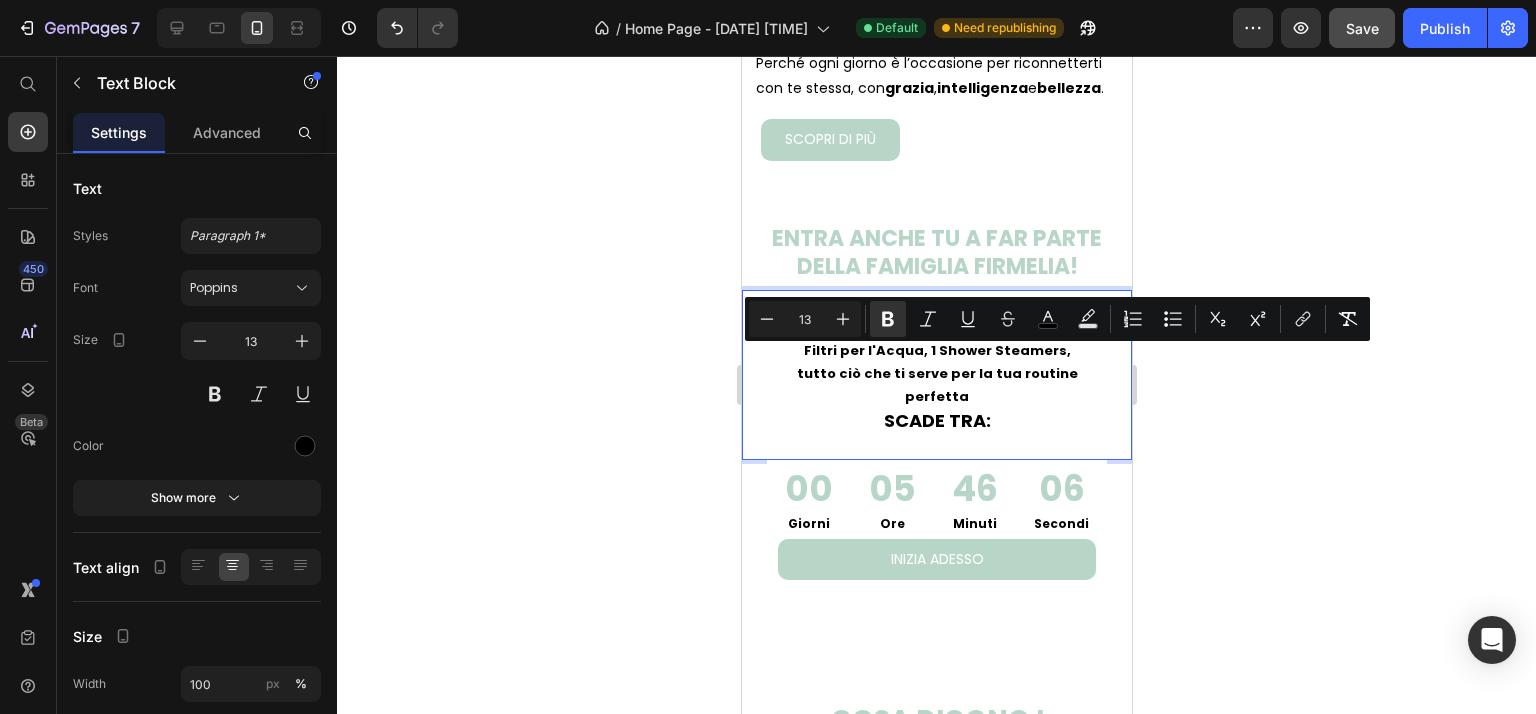 click on "Bold" at bounding box center (888, 319) 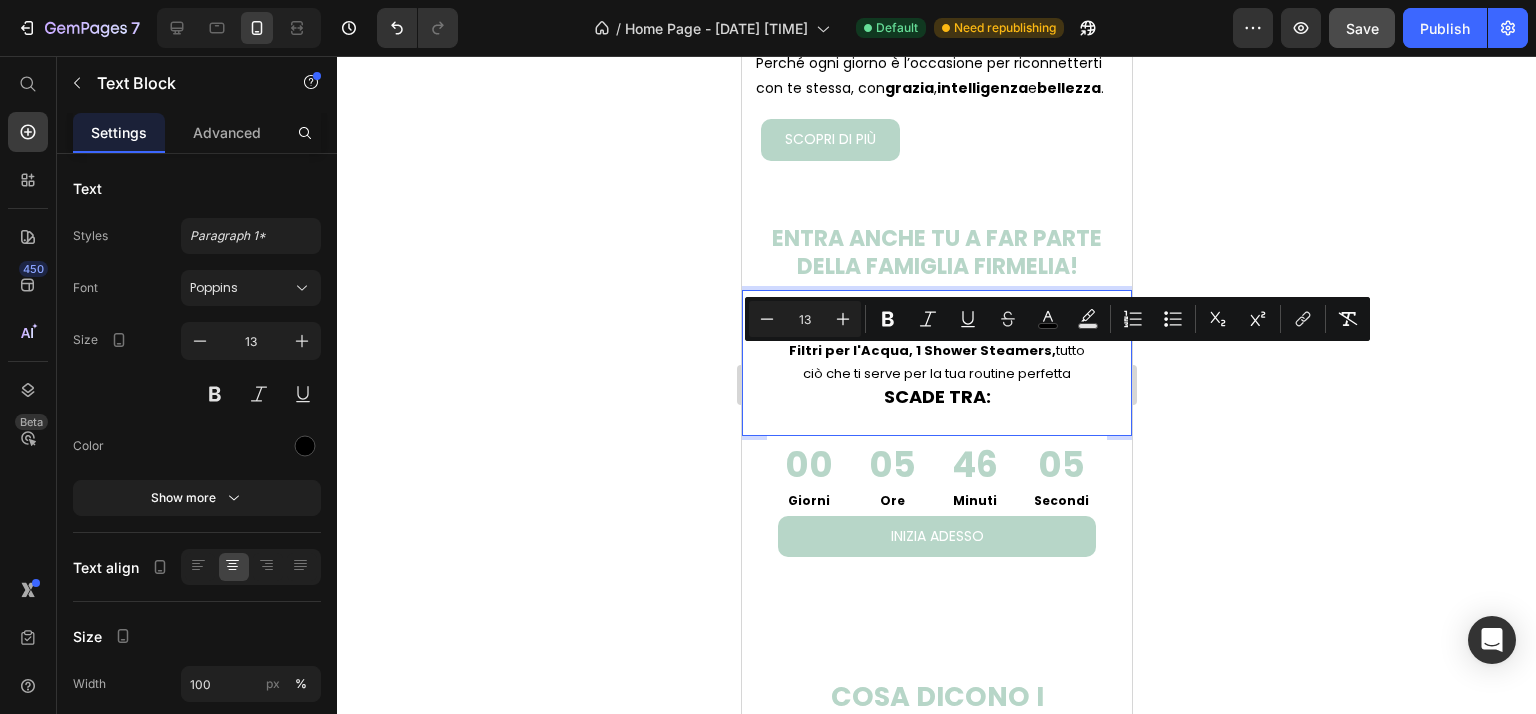 click 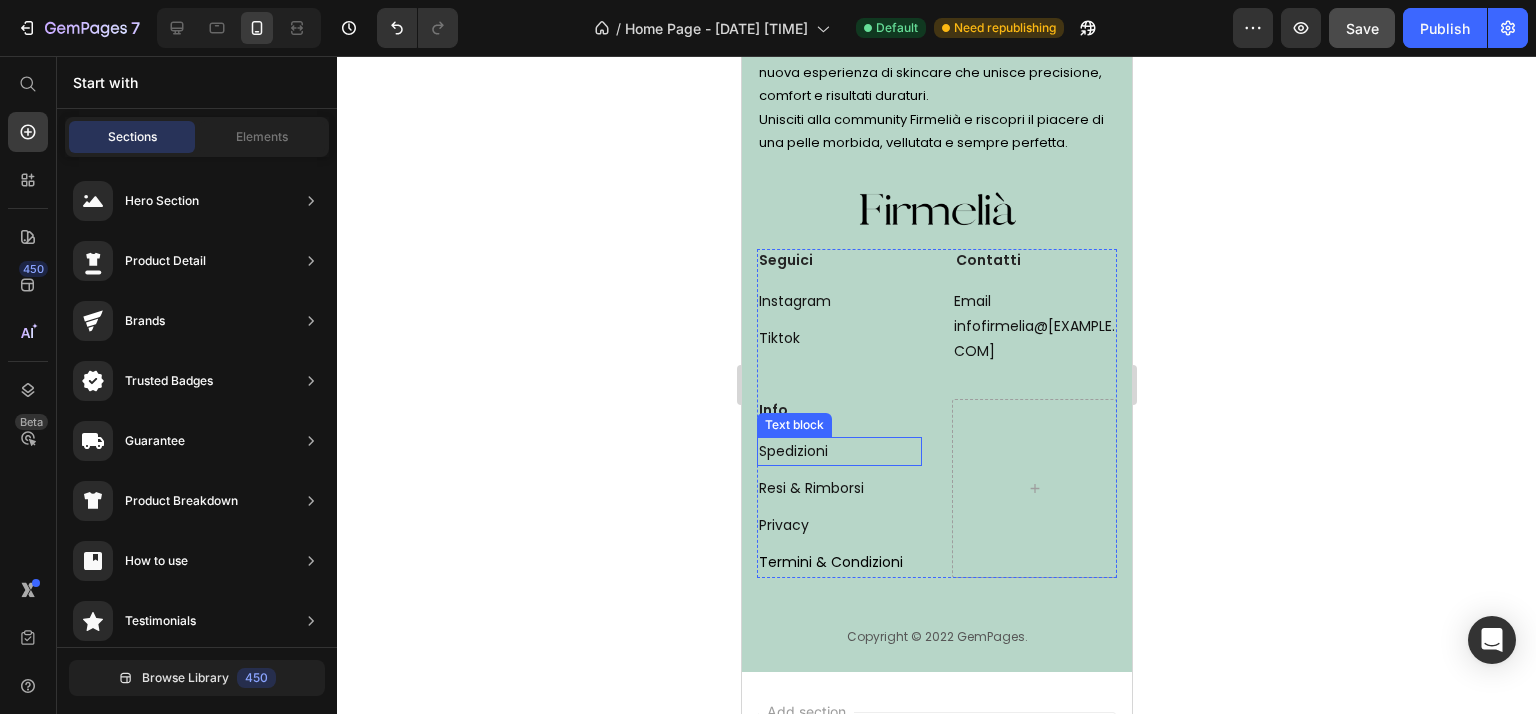 scroll, scrollTop: 3800, scrollLeft: 0, axis: vertical 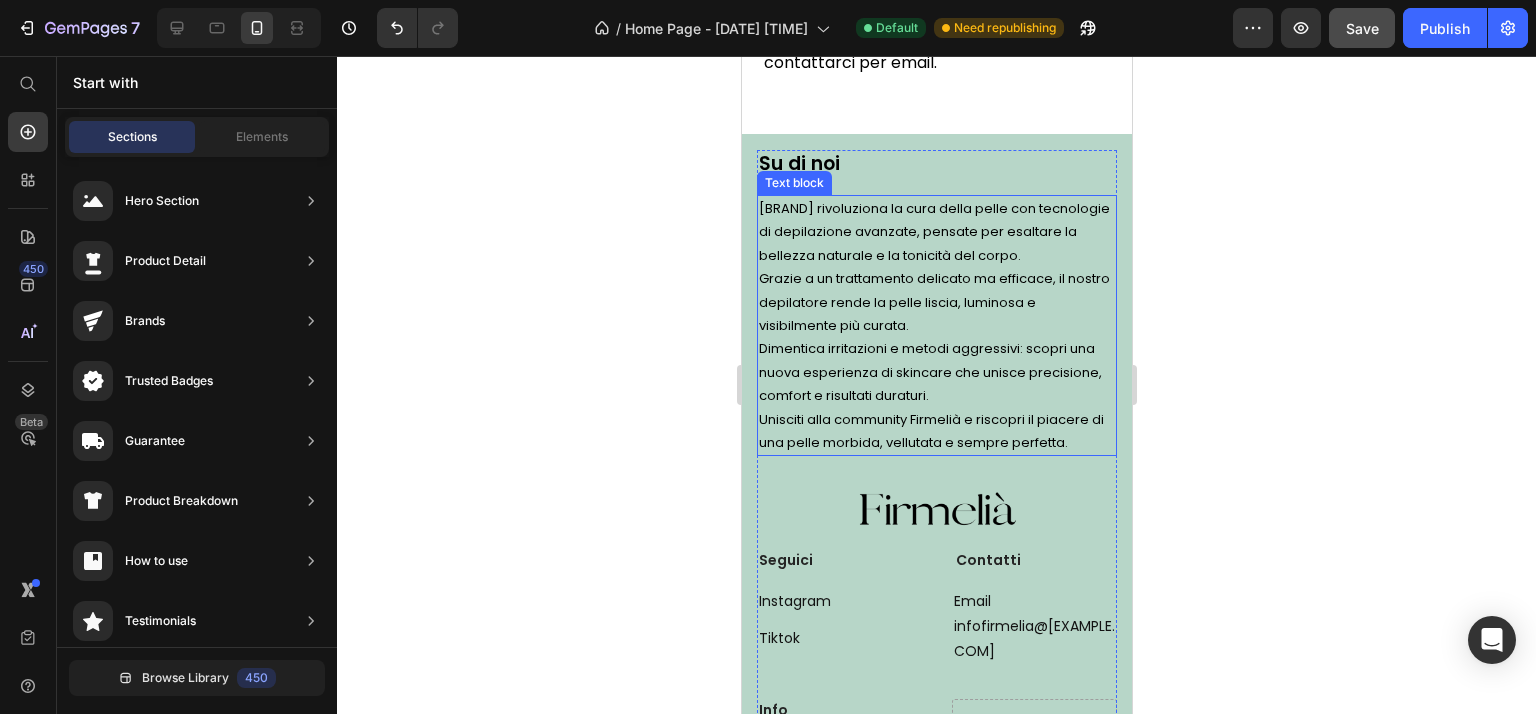 click on "Dimentica irritazioni e metodi aggressivi: scopri una nuova esperienza di skincare che unisce precisione, comfort e risultati duraturi." at bounding box center [929, 372] 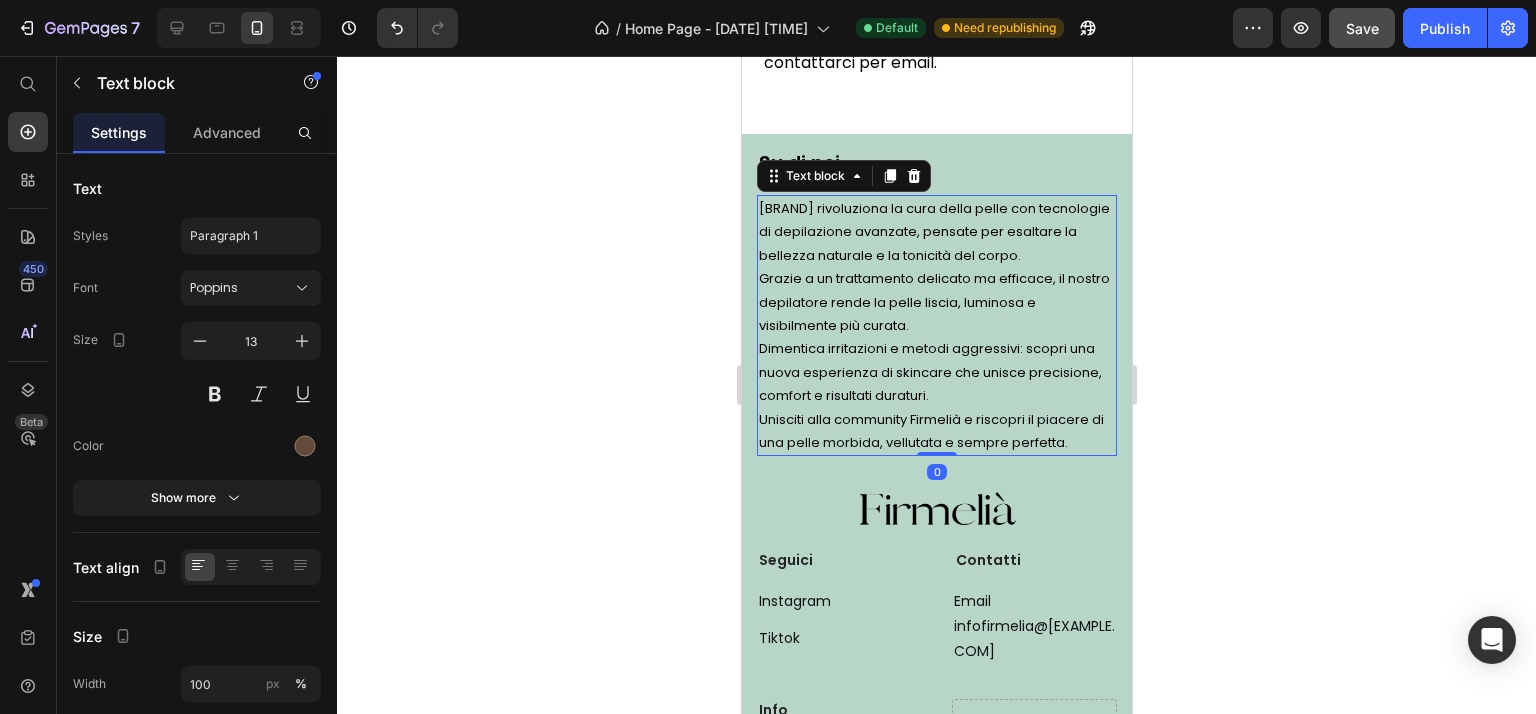 click on "Dimentica irritazioni e metodi aggressivi: scopri una nuova esperienza di skincare che unisce precisione, comfort e risultati duraturi." at bounding box center (929, 372) 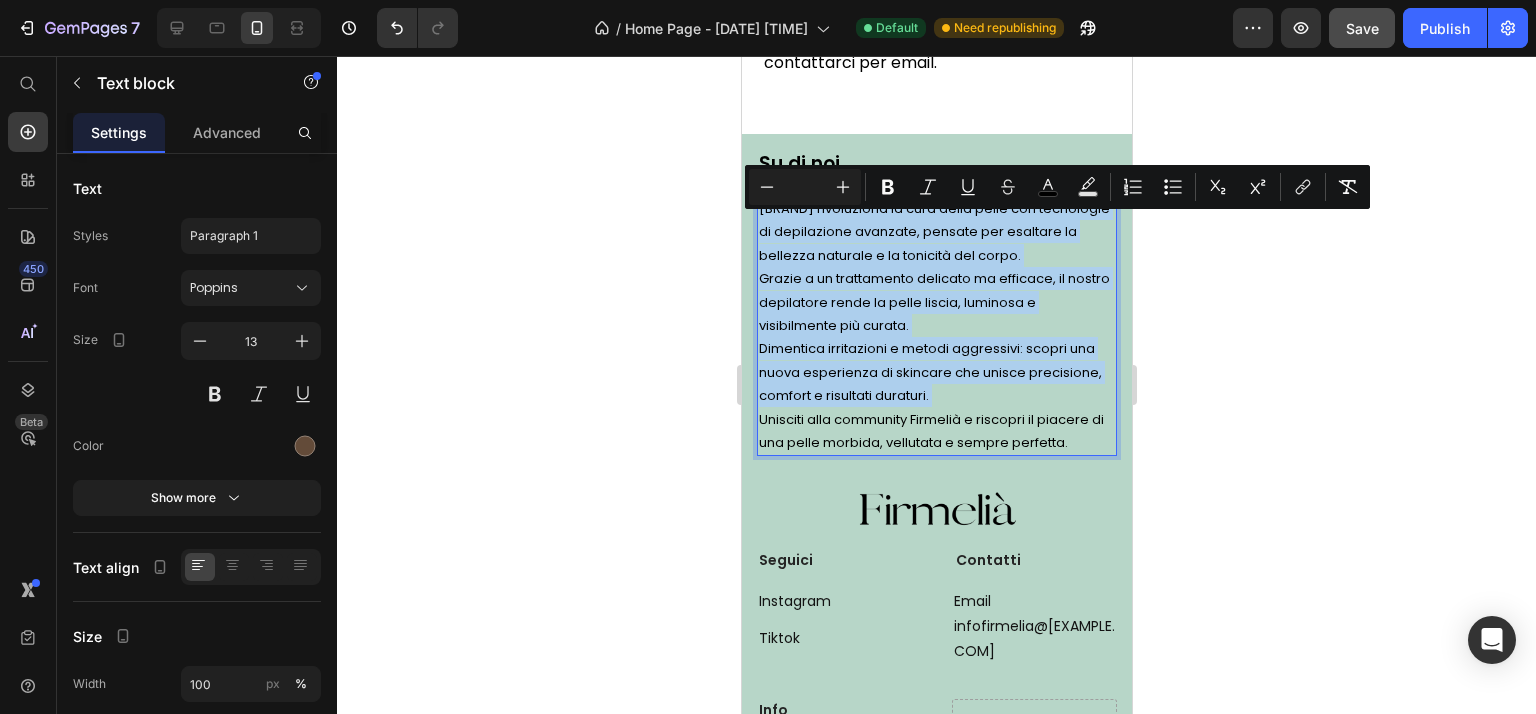 copy on "Firmelià rivoluziona la cura della pelle con tecnologie di depilazione avanzate, pensate per esaltare la bellezza naturale e la tonicità del corpo. Grazie a un trattamento delicato ma efficace, il nostro depilatore rende la pelle liscia, luminosa e visibilmente più curata. Dimentica irritazioni e metodi aggressivi: scopri una nuova esperienza di skincare che unisce precisione, comfort e risultati duraturi." 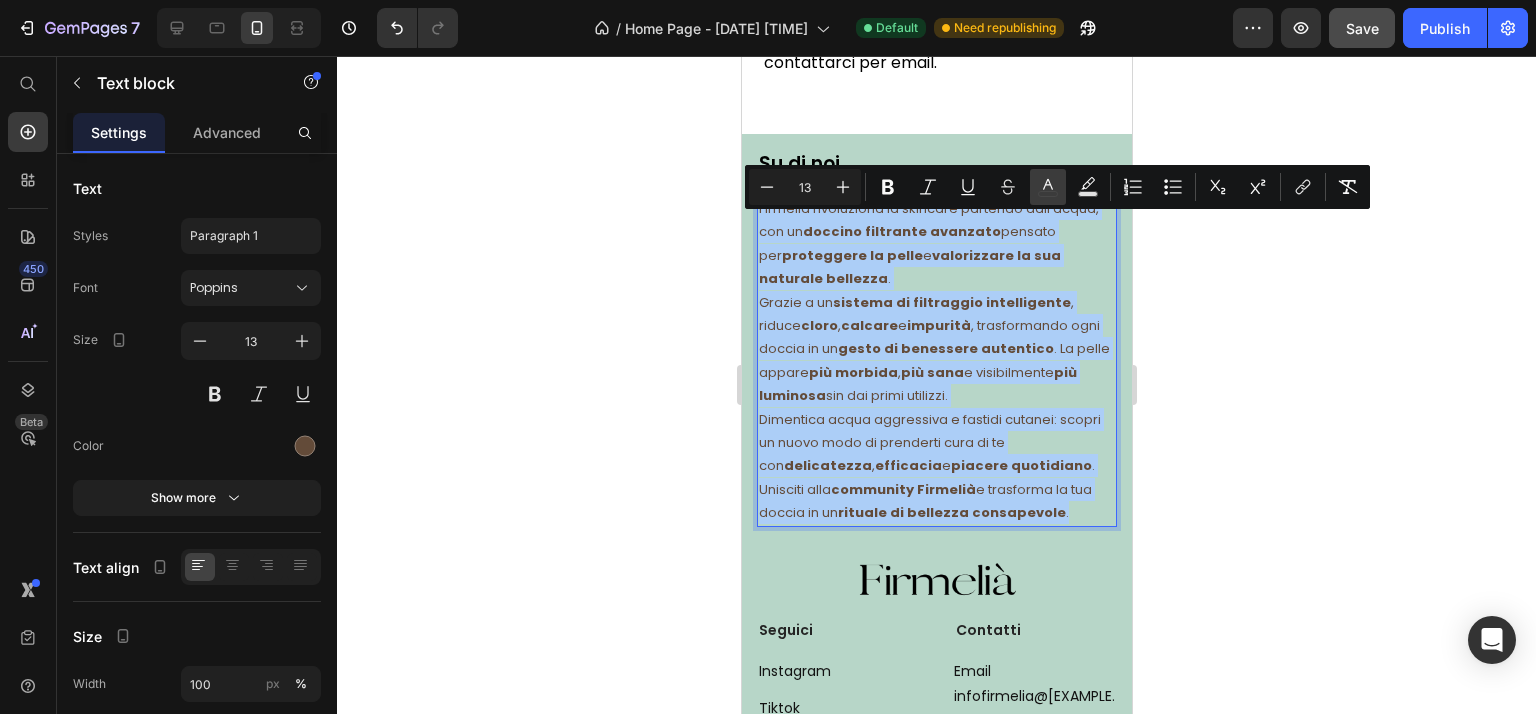 click on "color" at bounding box center (1048, 187) 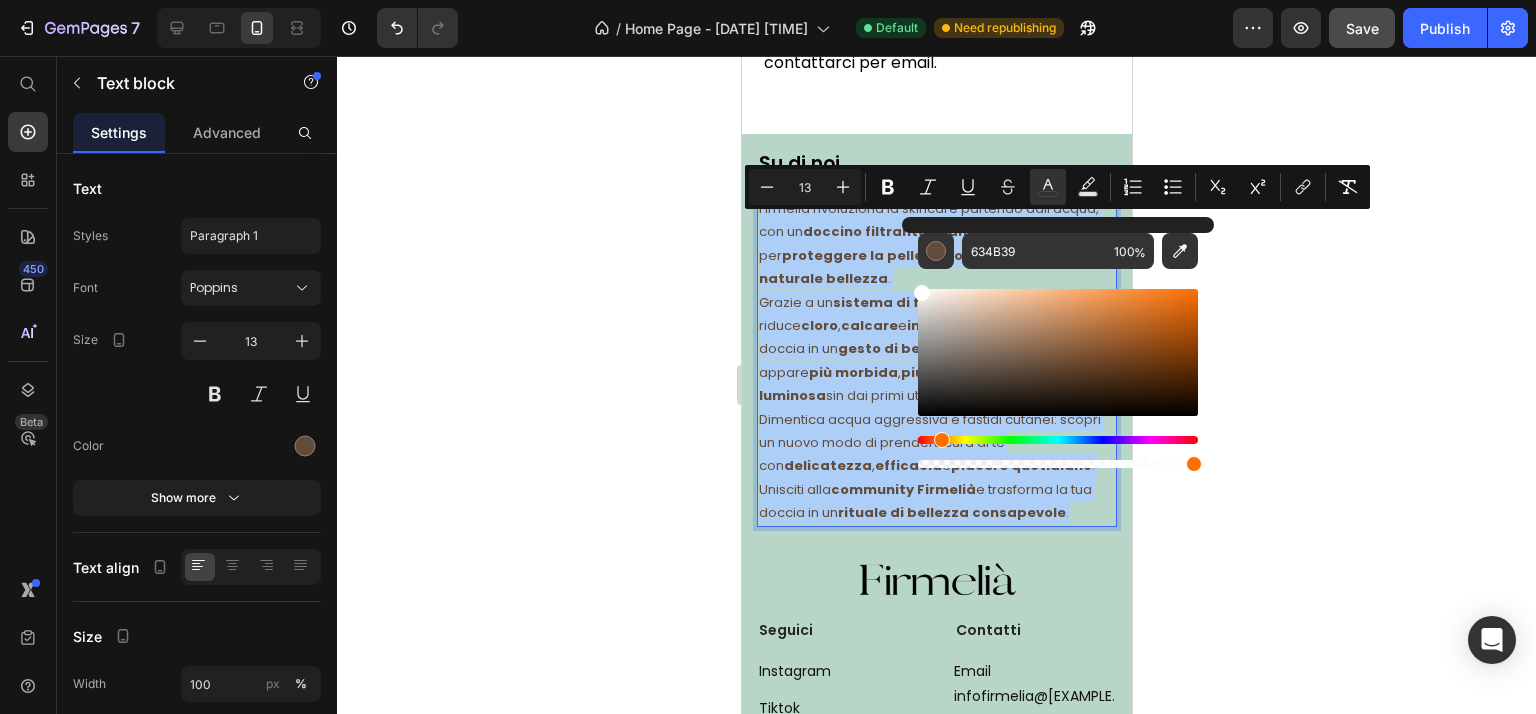 drag, startPoint x: 1672, startPoint y: 355, endPoint x: 842, endPoint y: 227, distance: 839.8119 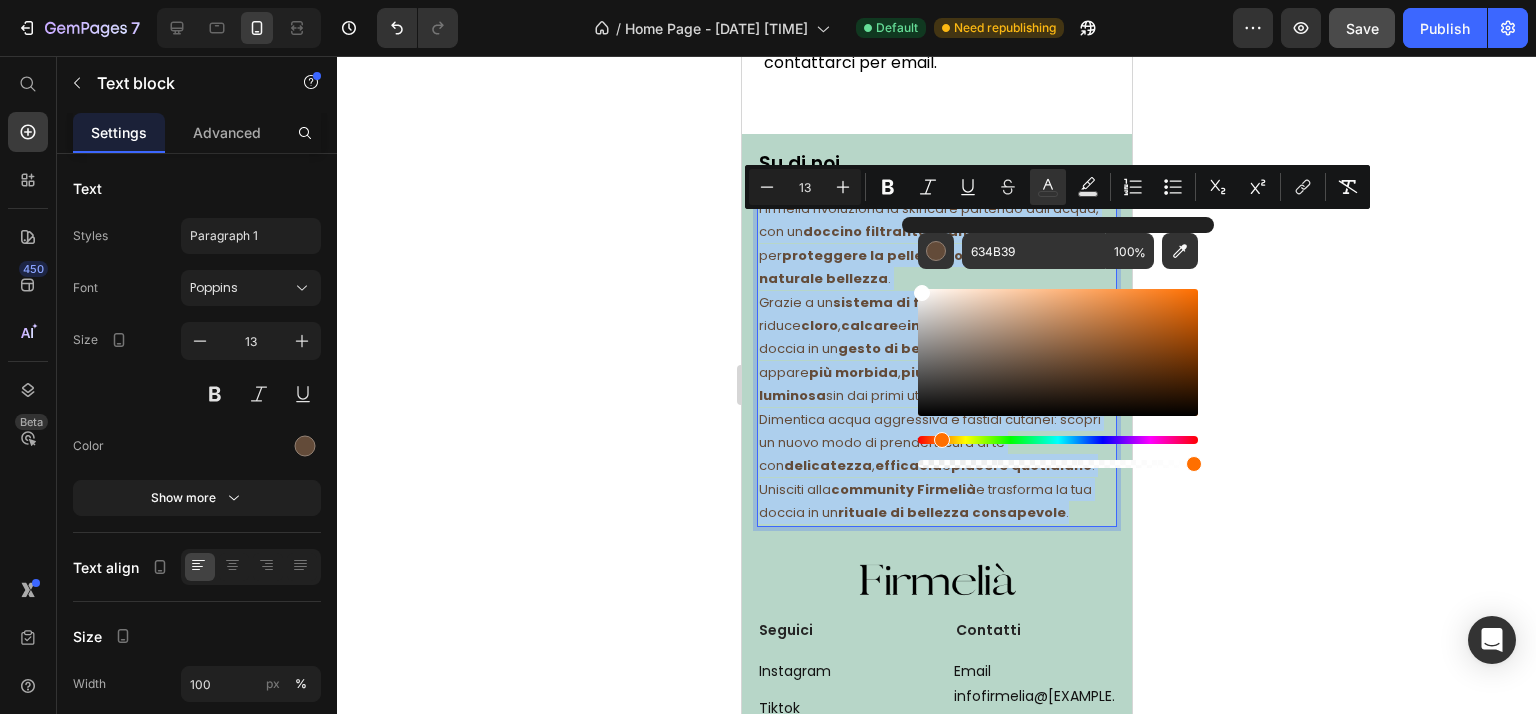 type on "FFFFFF" 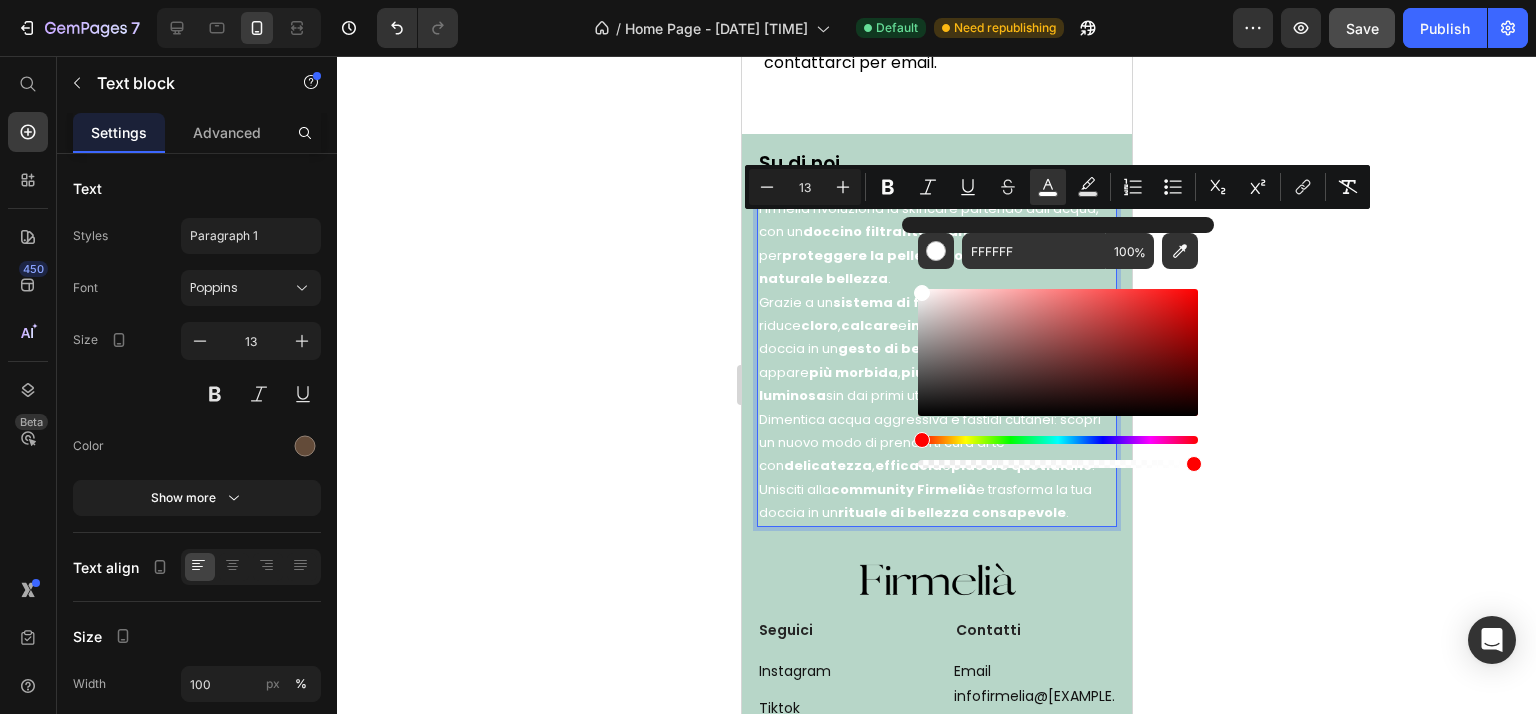 click 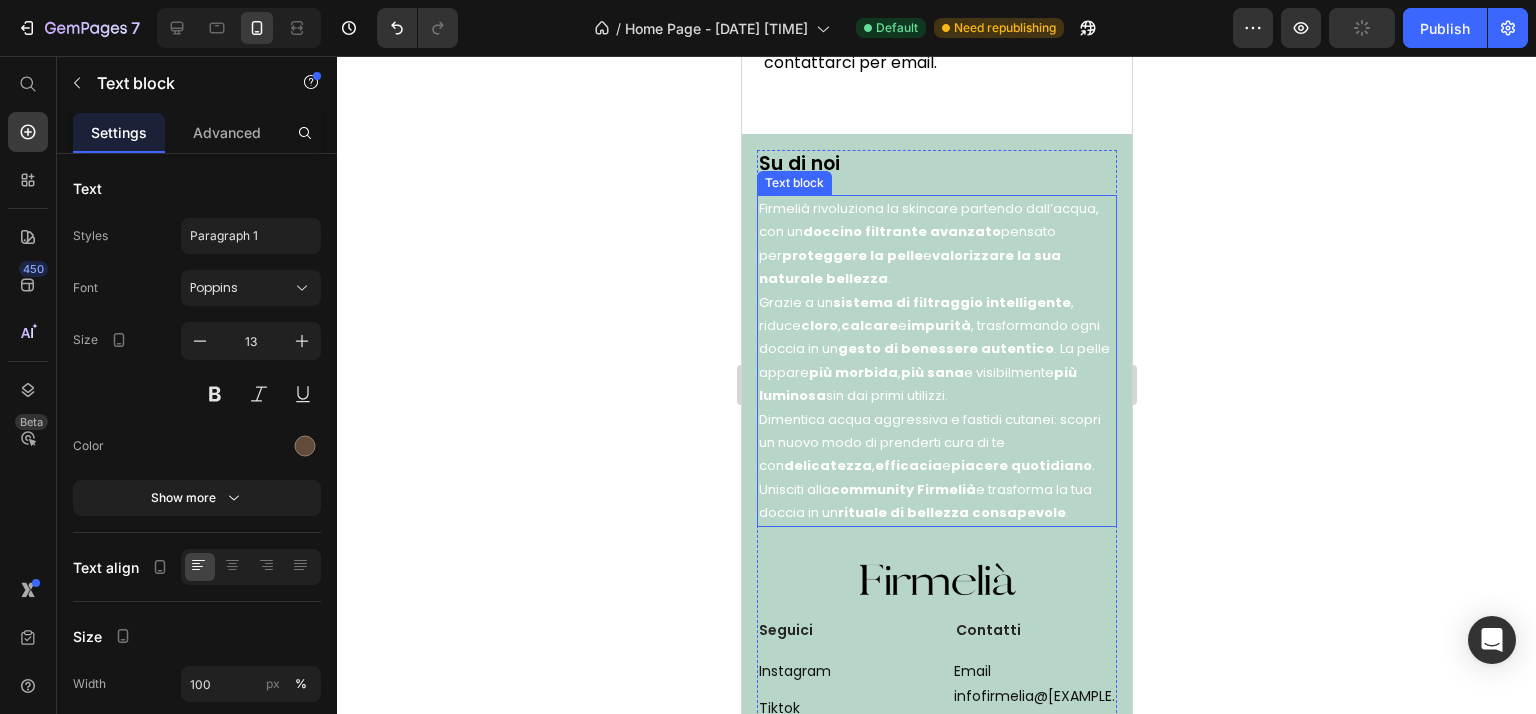 click on "Dimentica acqua aggressiva e fastidi cutanei: scopri un nuovo modo di prenderti cura di te con  delicatezza ,  efficacia  e  piacere quotidiano ." at bounding box center [929, 443] 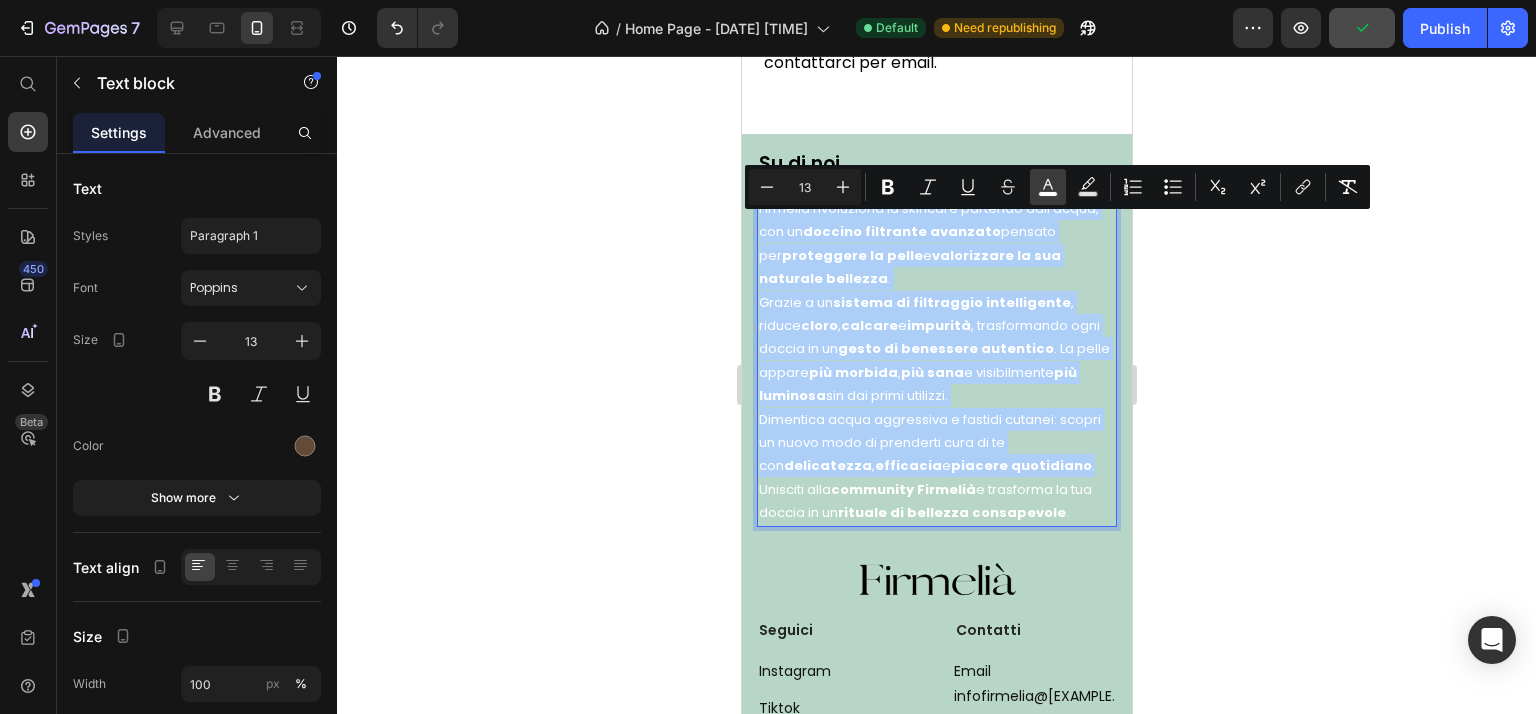 click on "color" at bounding box center (1048, 187) 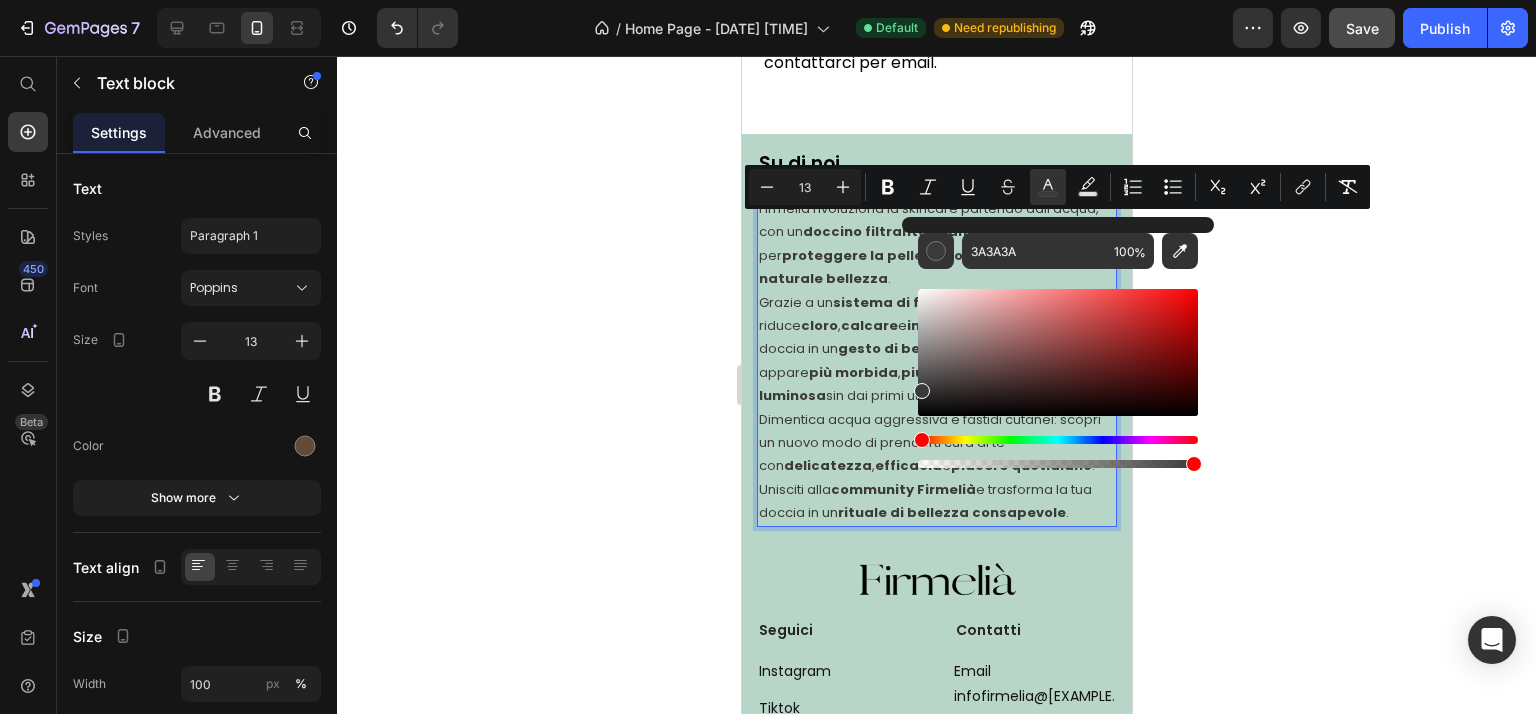 drag, startPoint x: 1684, startPoint y: 400, endPoint x: 882, endPoint y: 483, distance: 806.28345 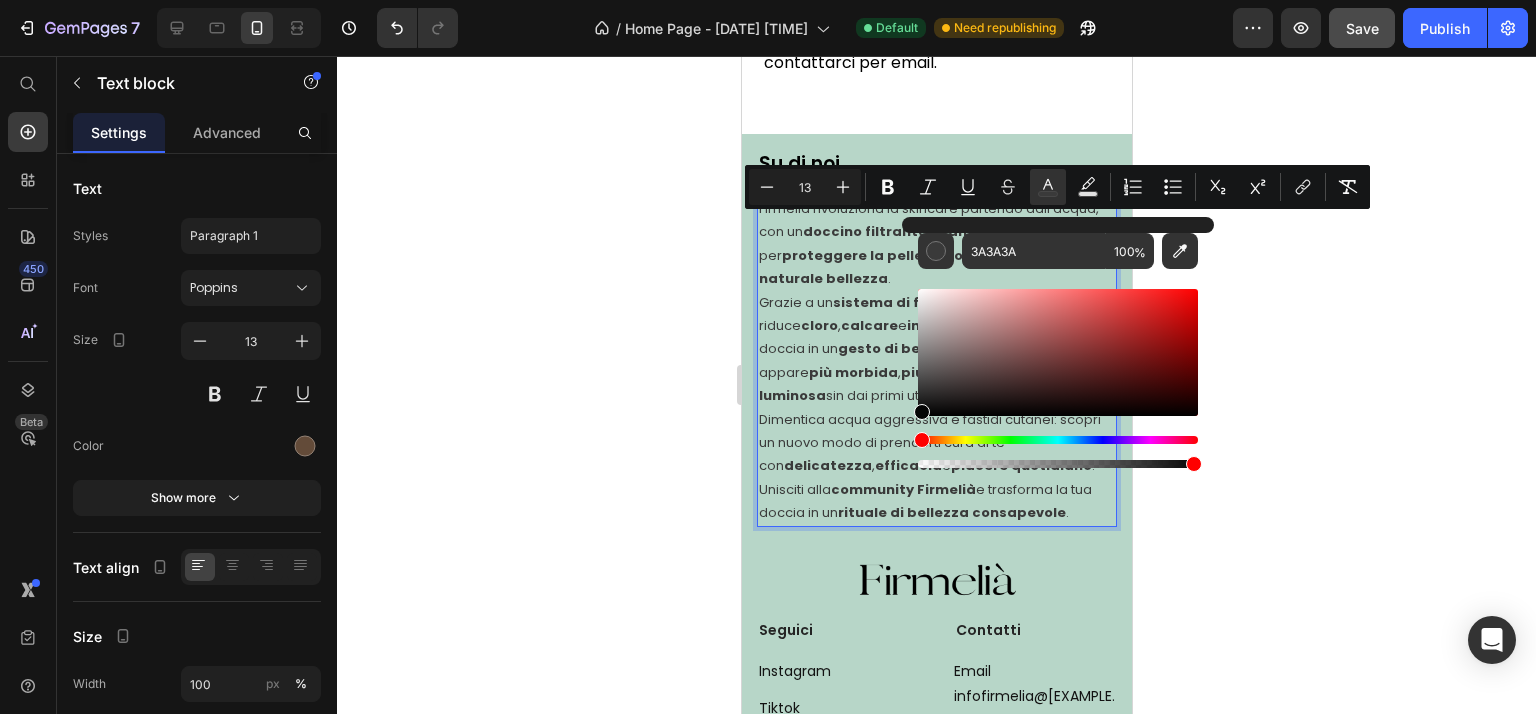 type on "050505" 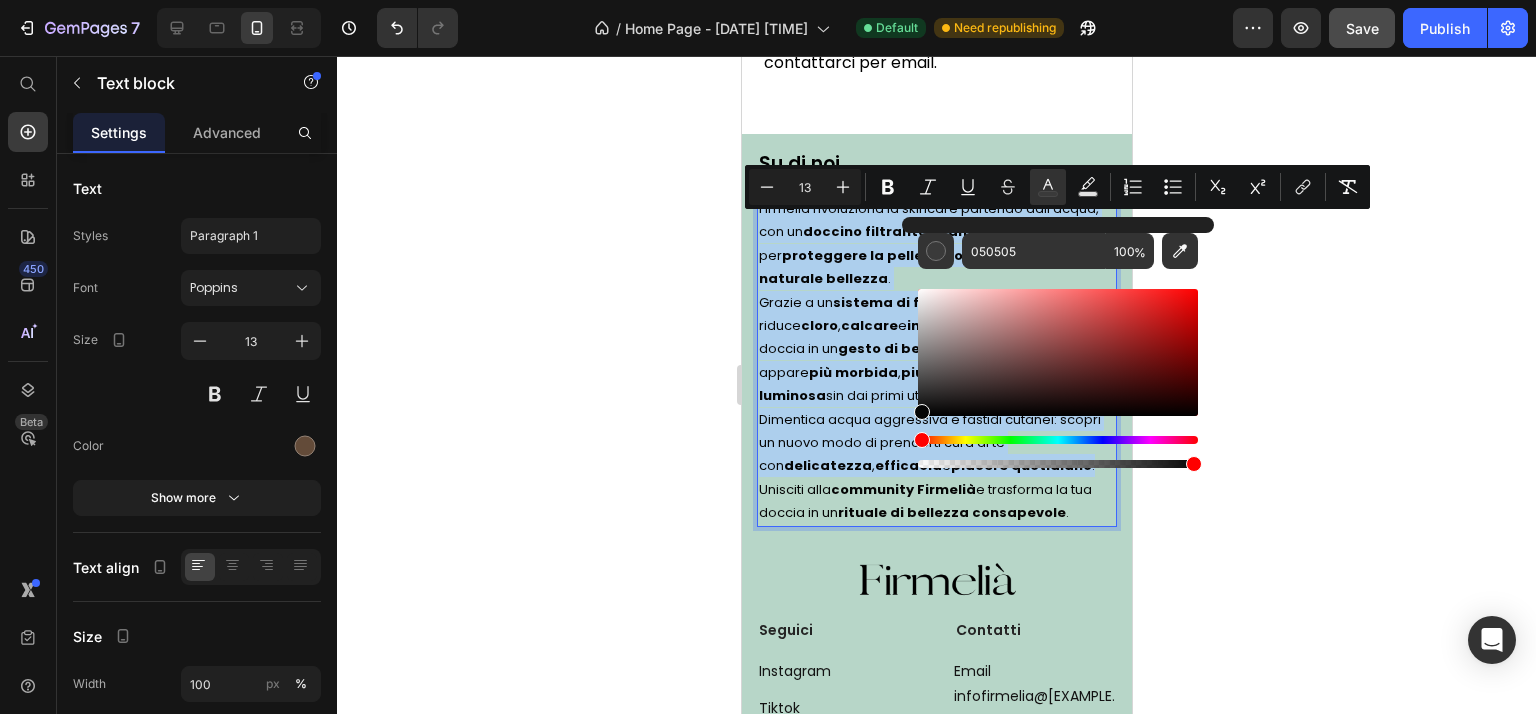 drag, startPoint x: 1689, startPoint y: 432, endPoint x: 757, endPoint y: 471, distance: 932.8156 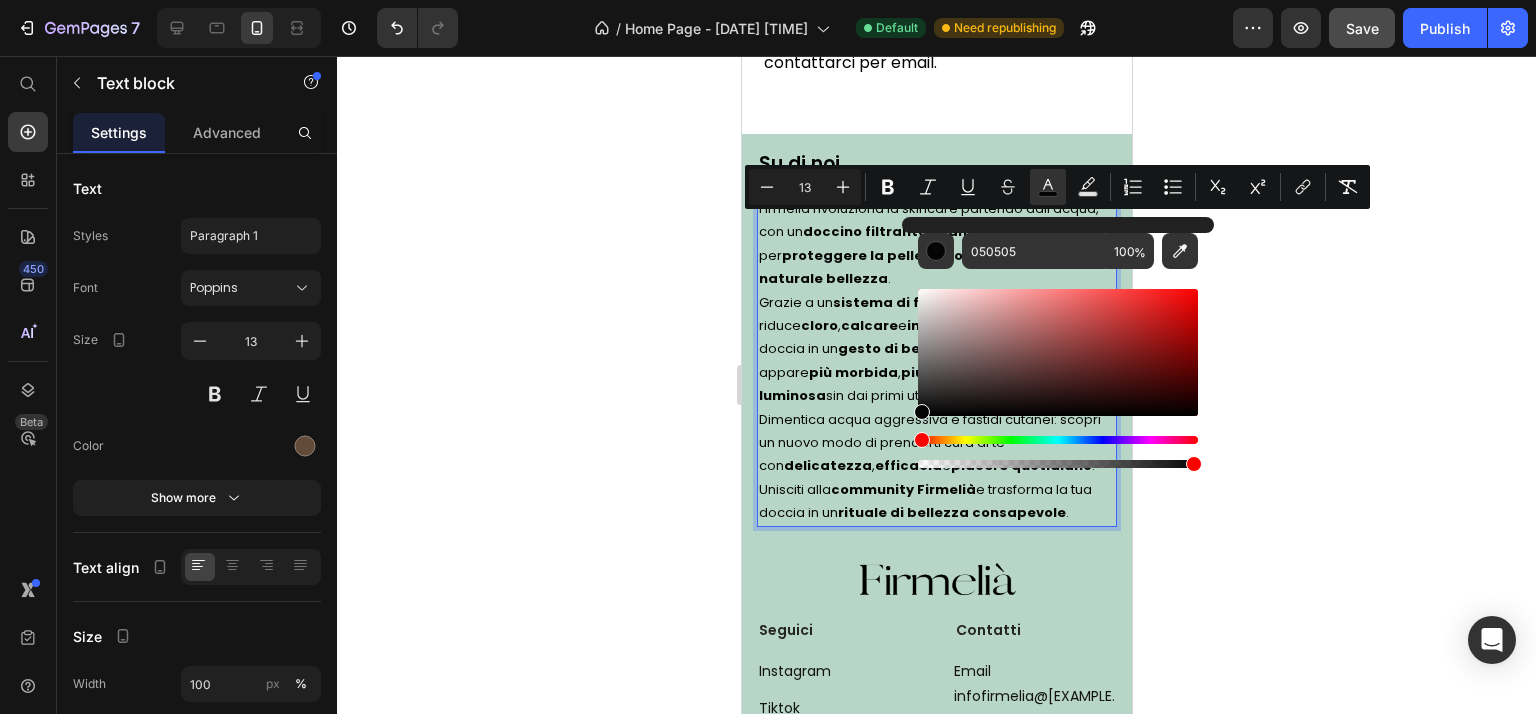 click 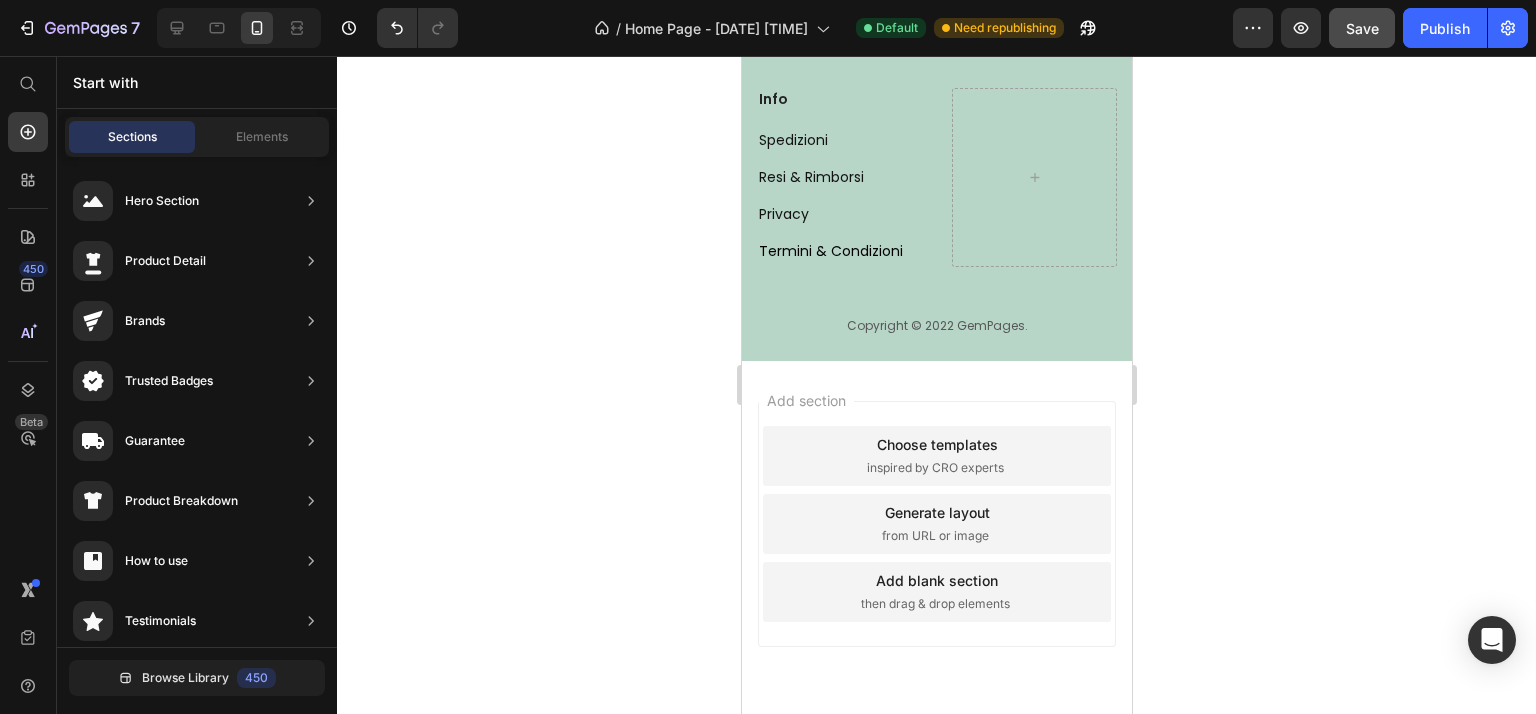 scroll, scrollTop: 4465, scrollLeft: 0, axis: vertical 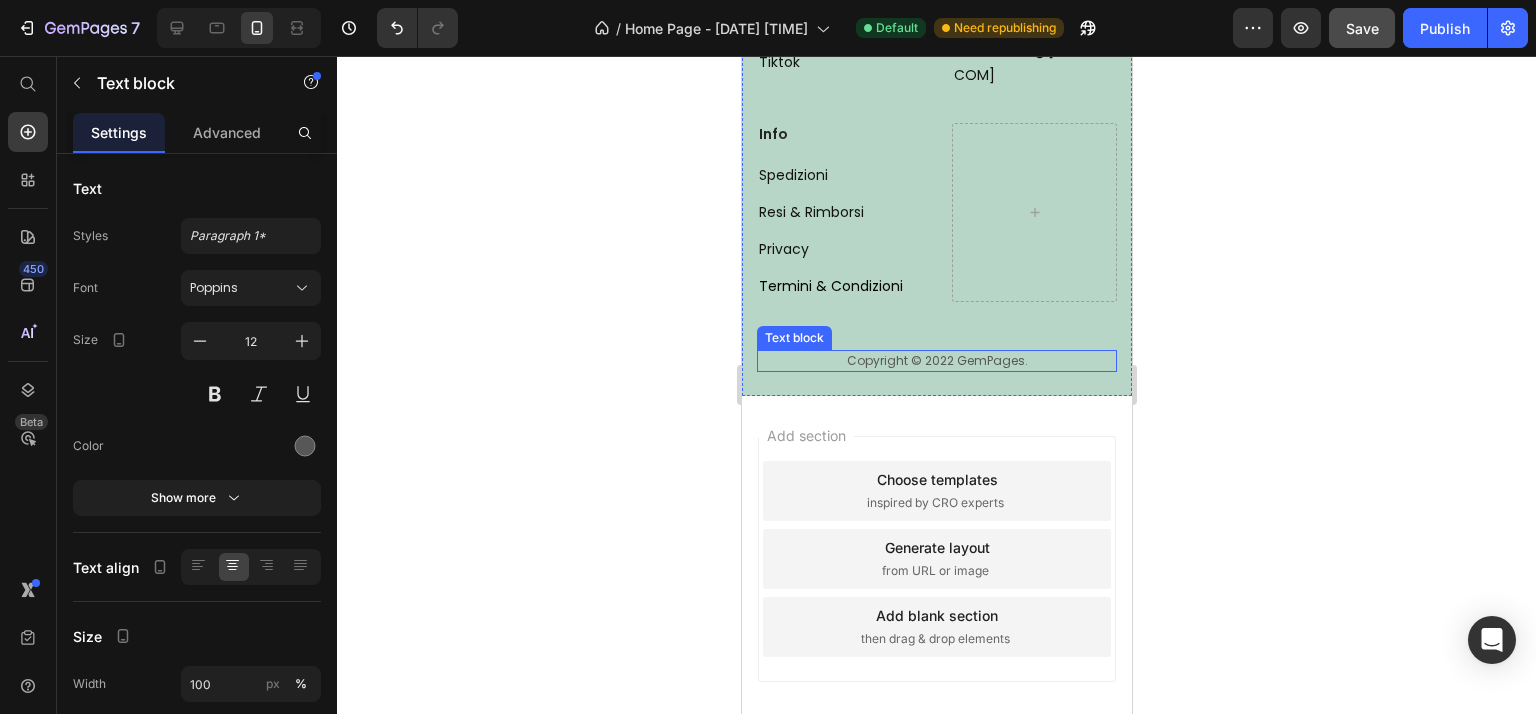 click on "Copyright © 2022 GemPages." at bounding box center (936, 361) 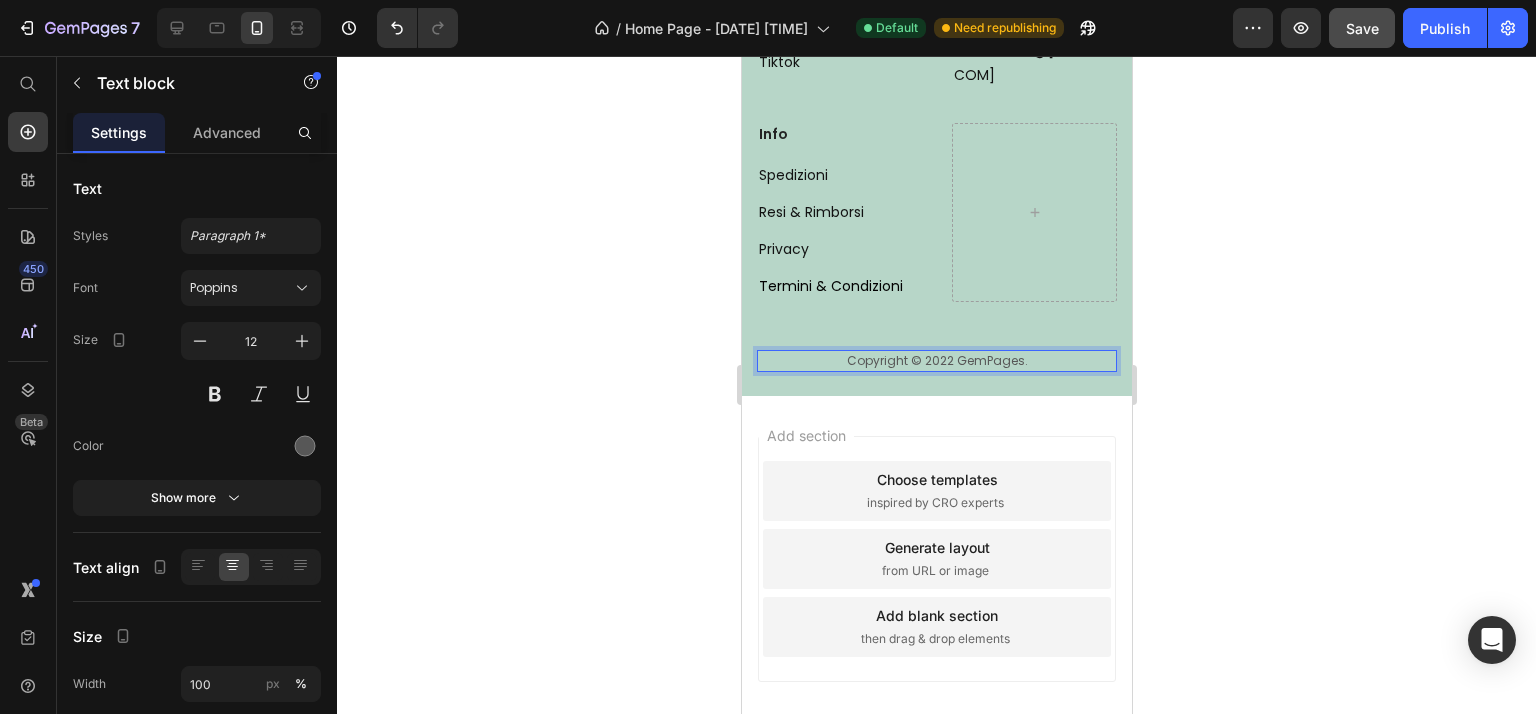 click on "Copyright © 2022 GemPages." at bounding box center [936, 361] 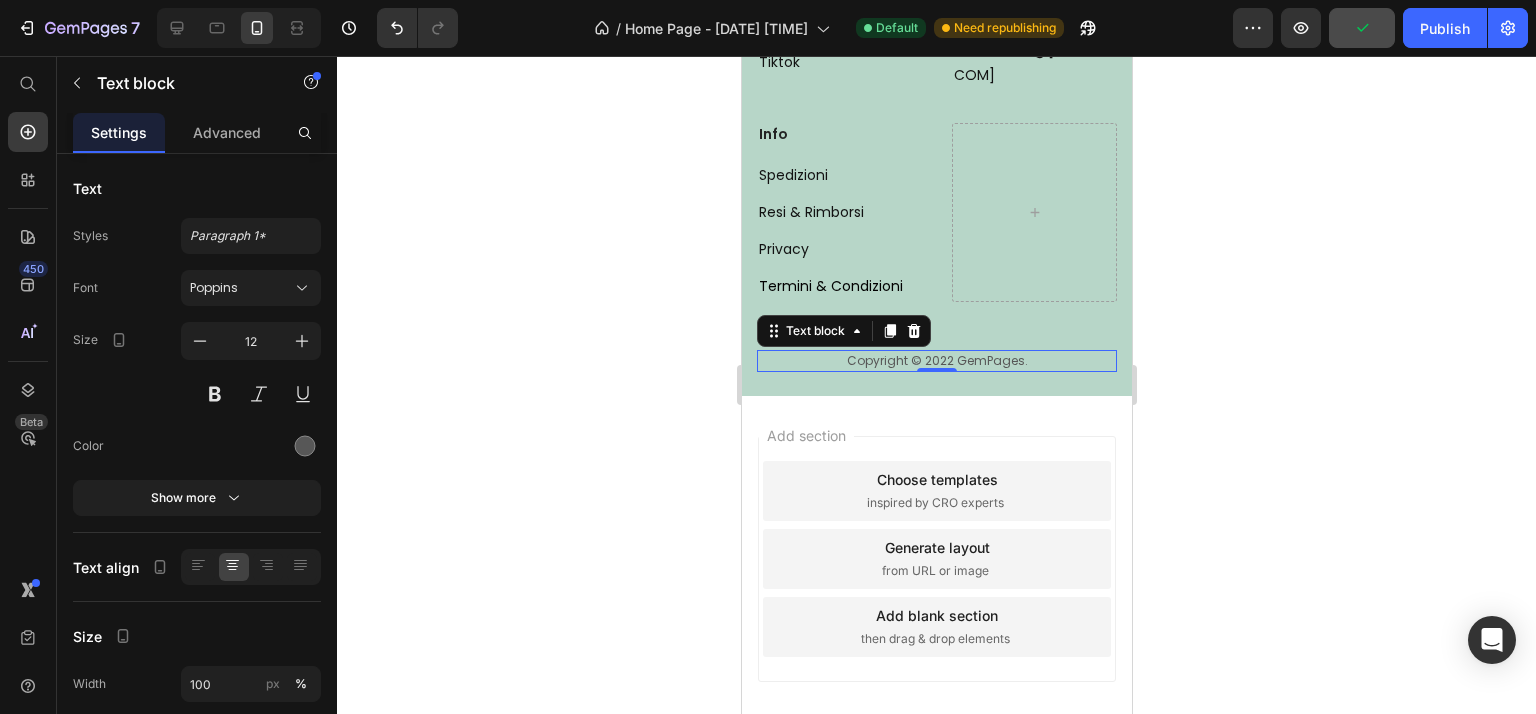 drag, startPoint x: 275, startPoint y: 303, endPoint x: 440, endPoint y: 329, distance: 167.03592 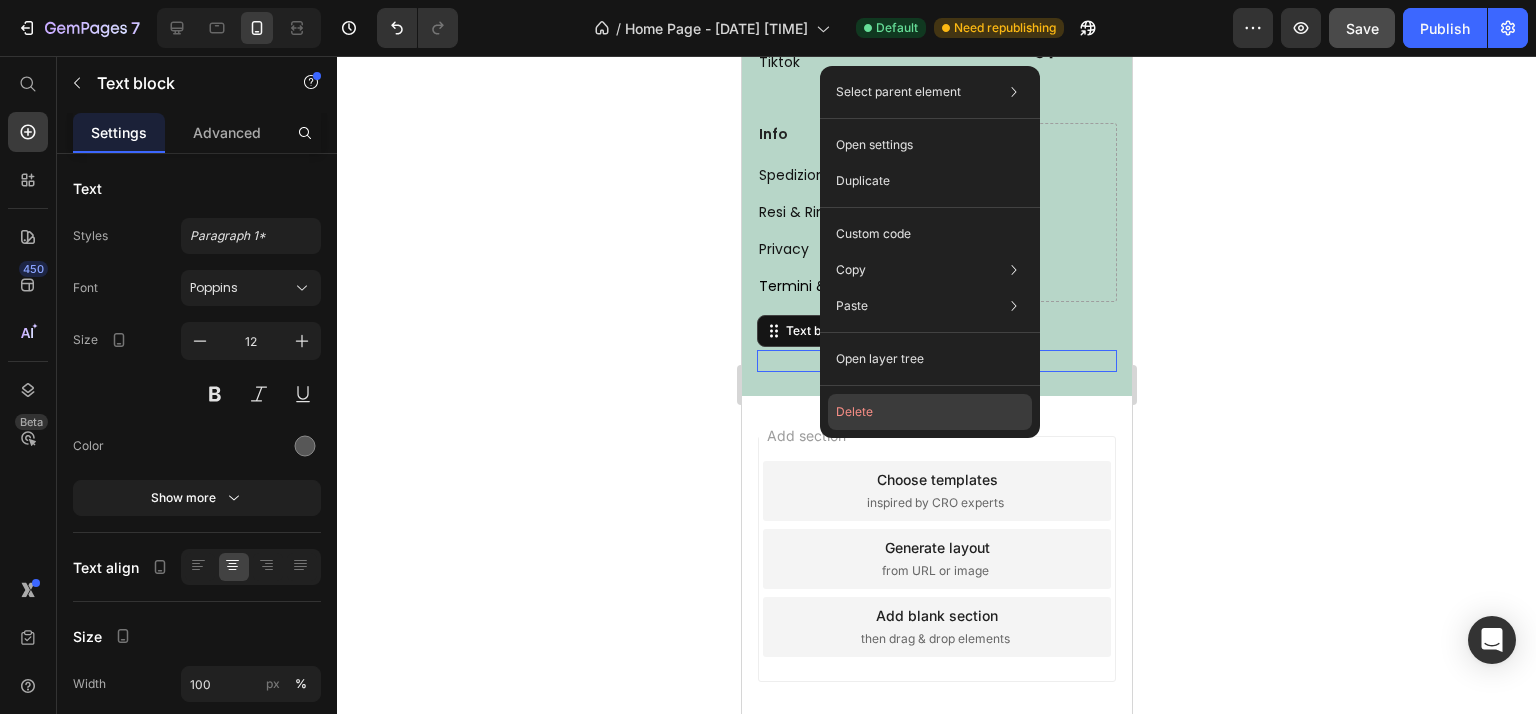 click on "Delete" 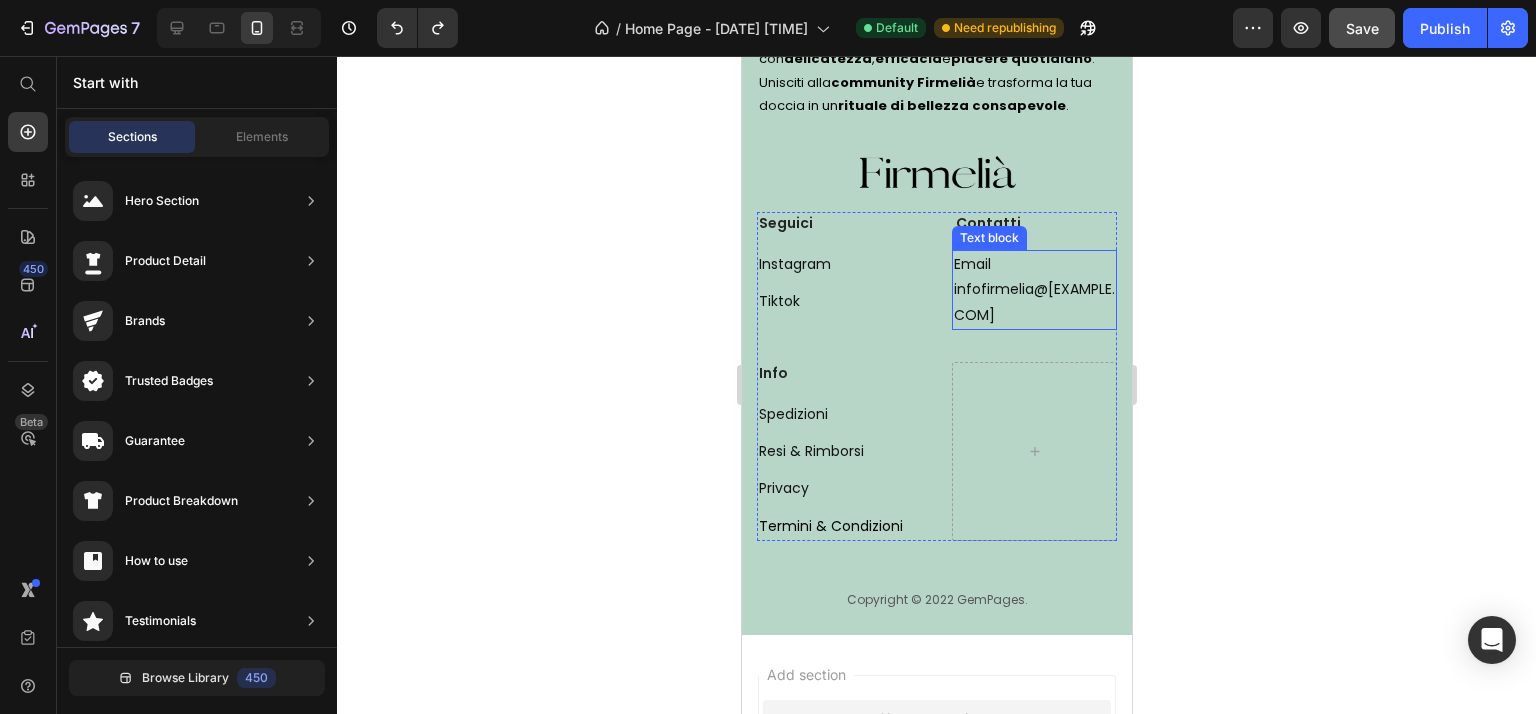 scroll, scrollTop: 4465, scrollLeft: 0, axis: vertical 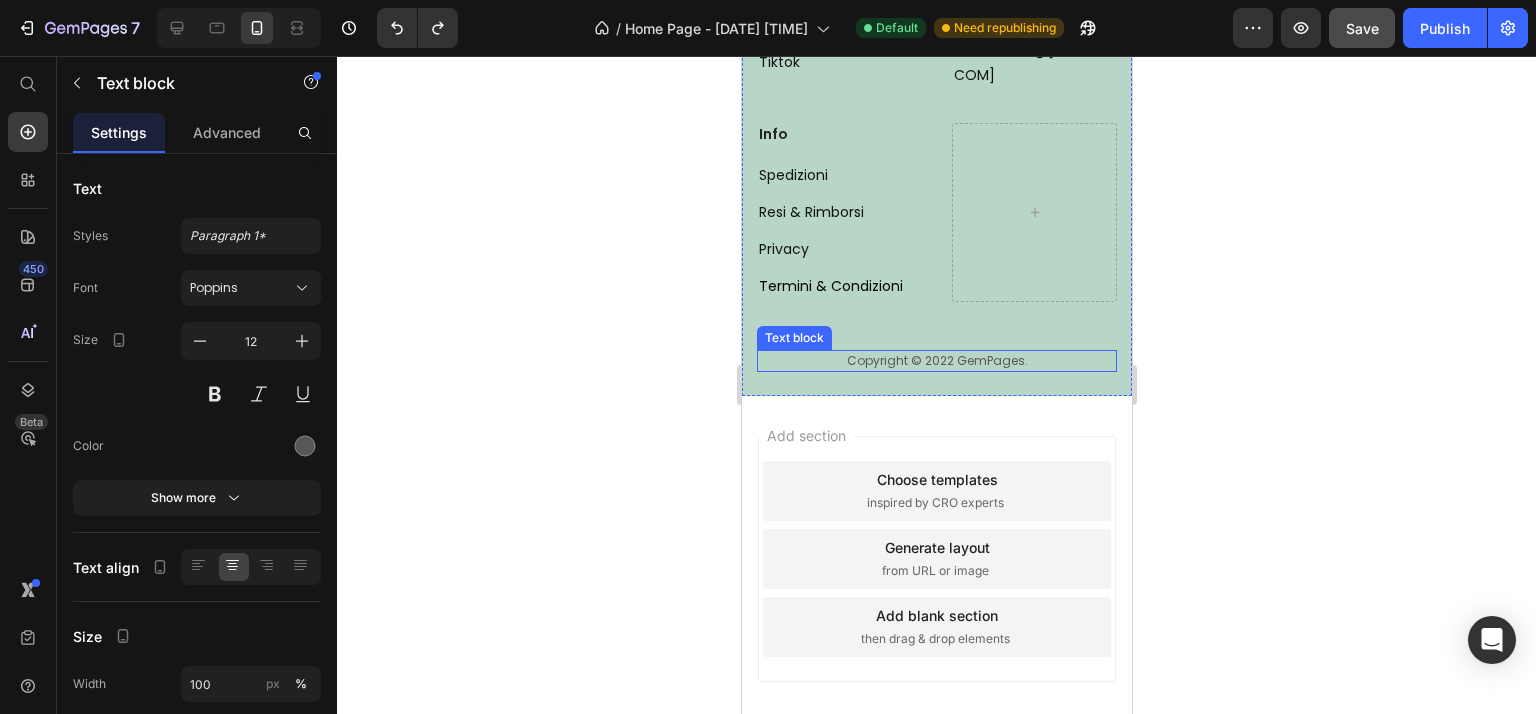 click on "Copyright © 2022 GemPages." at bounding box center (936, 361) 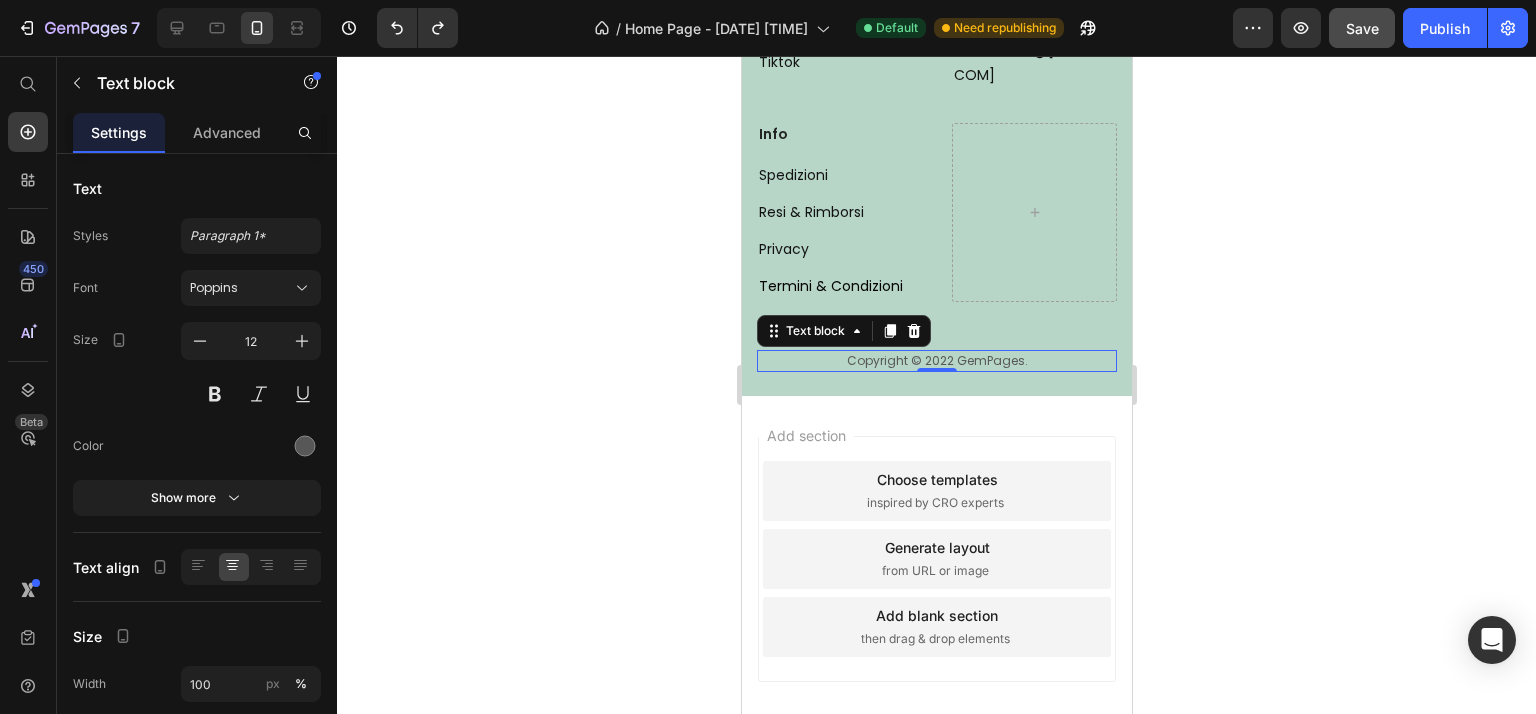 click on "Copyright © 2022 GemPages." at bounding box center [936, 361] 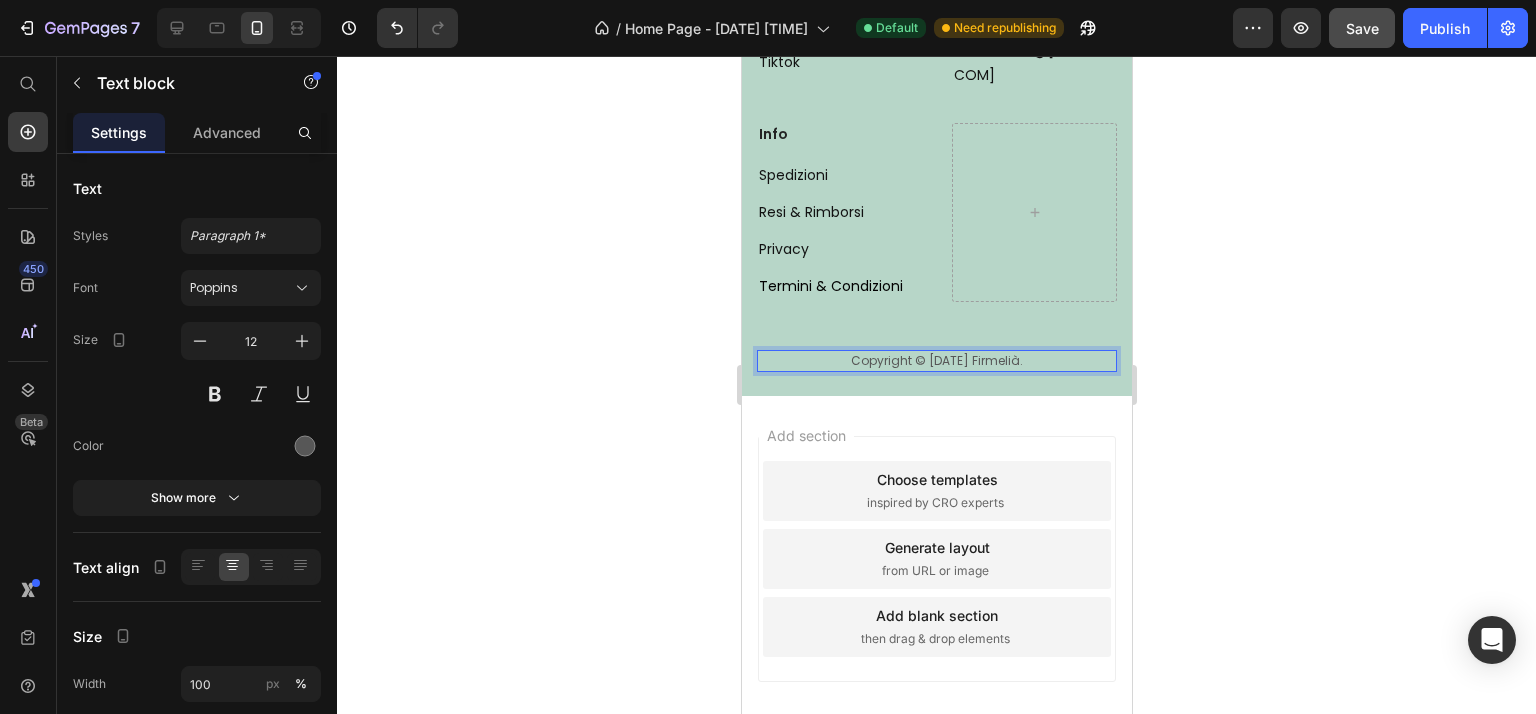 click on "Copyright © 2022 Firmelià." at bounding box center [936, 361] 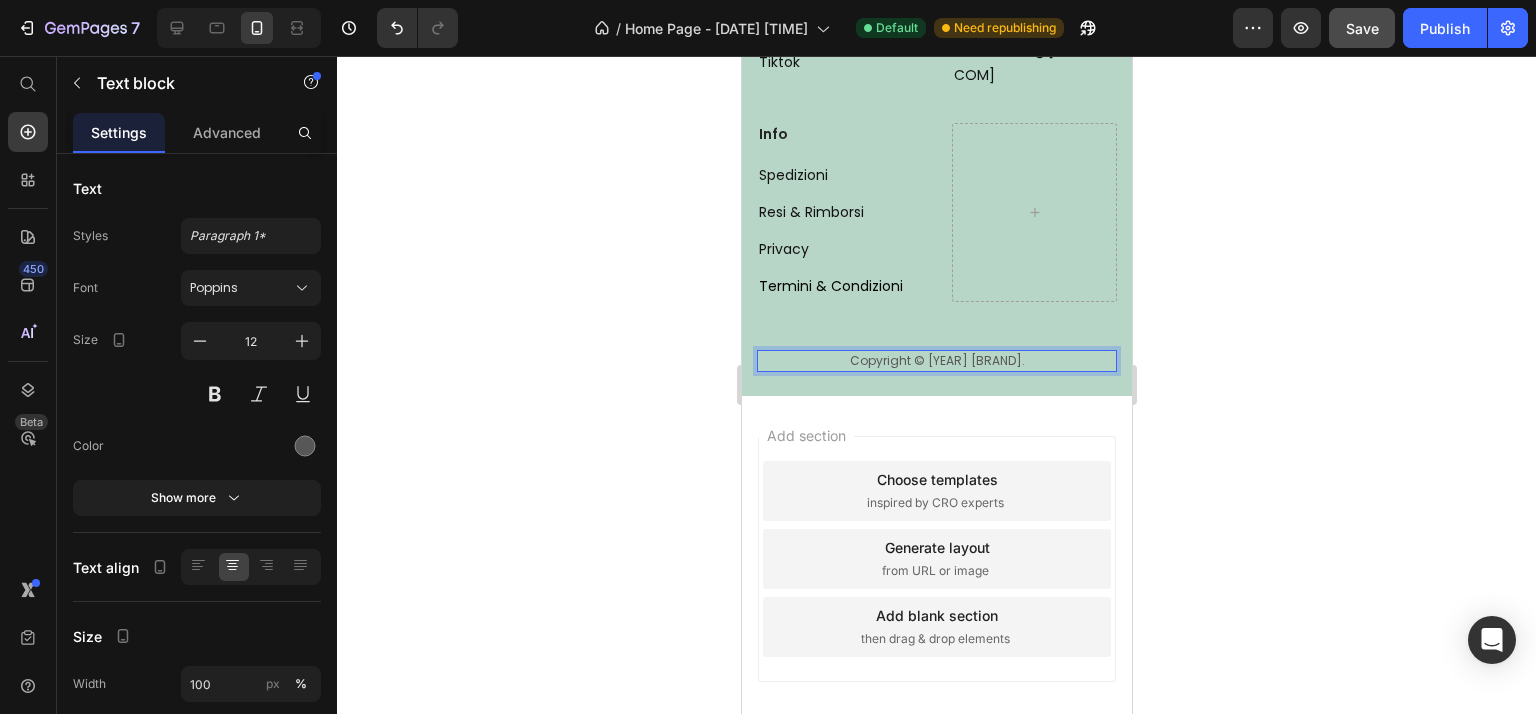 drag, startPoint x: 552, startPoint y: 350, endPoint x: 683, endPoint y: 357, distance: 131.18689 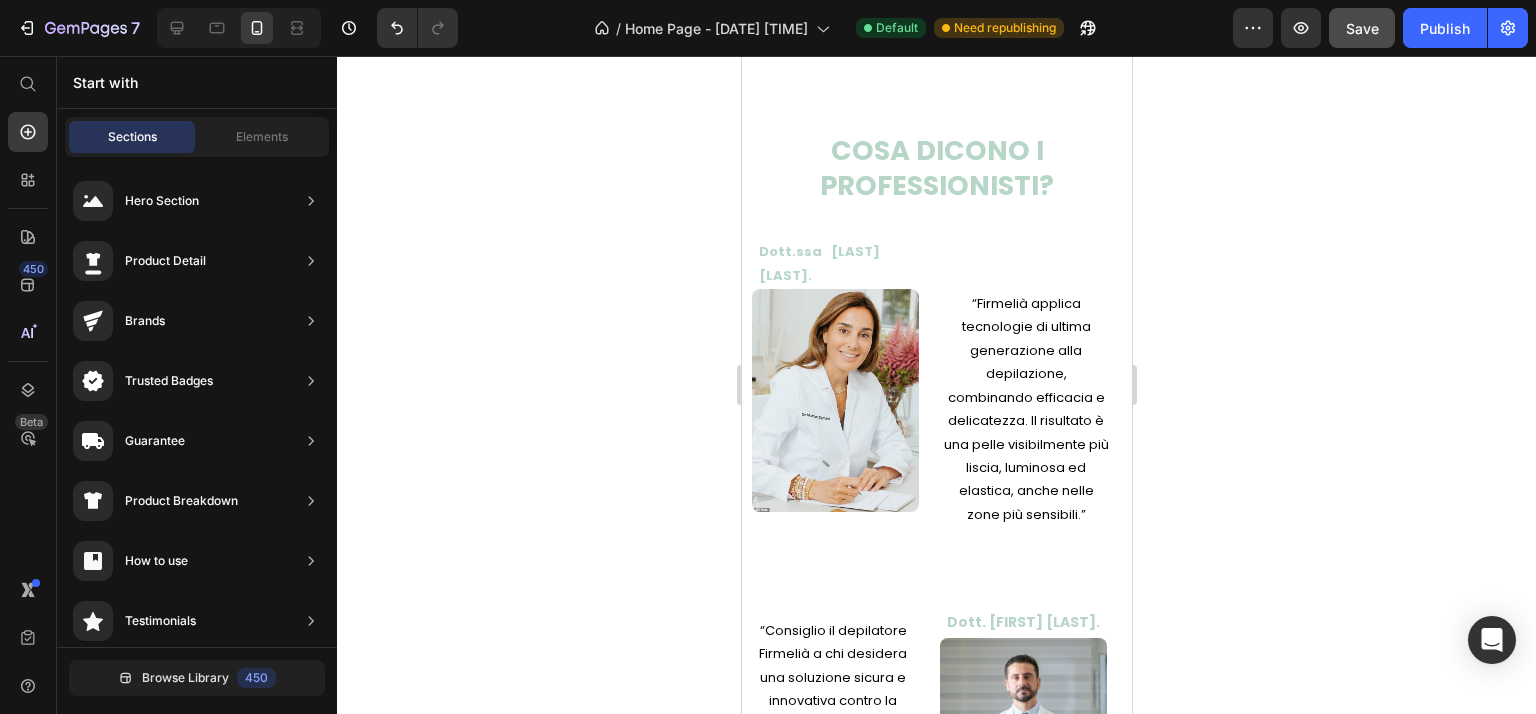 scroll, scrollTop: 2100, scrollLeft: 0, axis: vertical 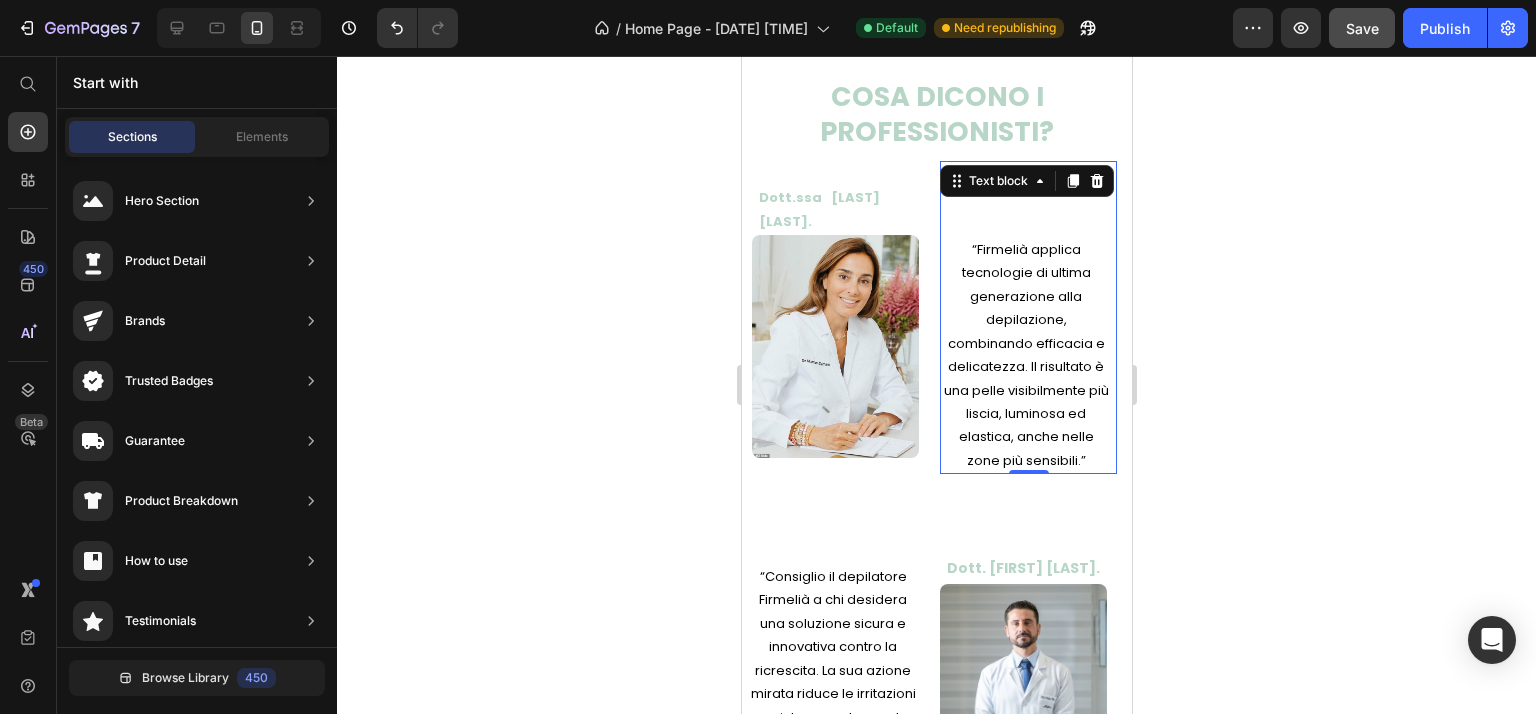 click on "“Firmelià applica tecnologie di ultima generazione alla depilazione, combinando efficacia e delicatezza. Il risultato è una pelle visibilmente più liscia, luminosa ed elastica, anche nelle zone più sensibili.”" at bounding box center [1025, 355] 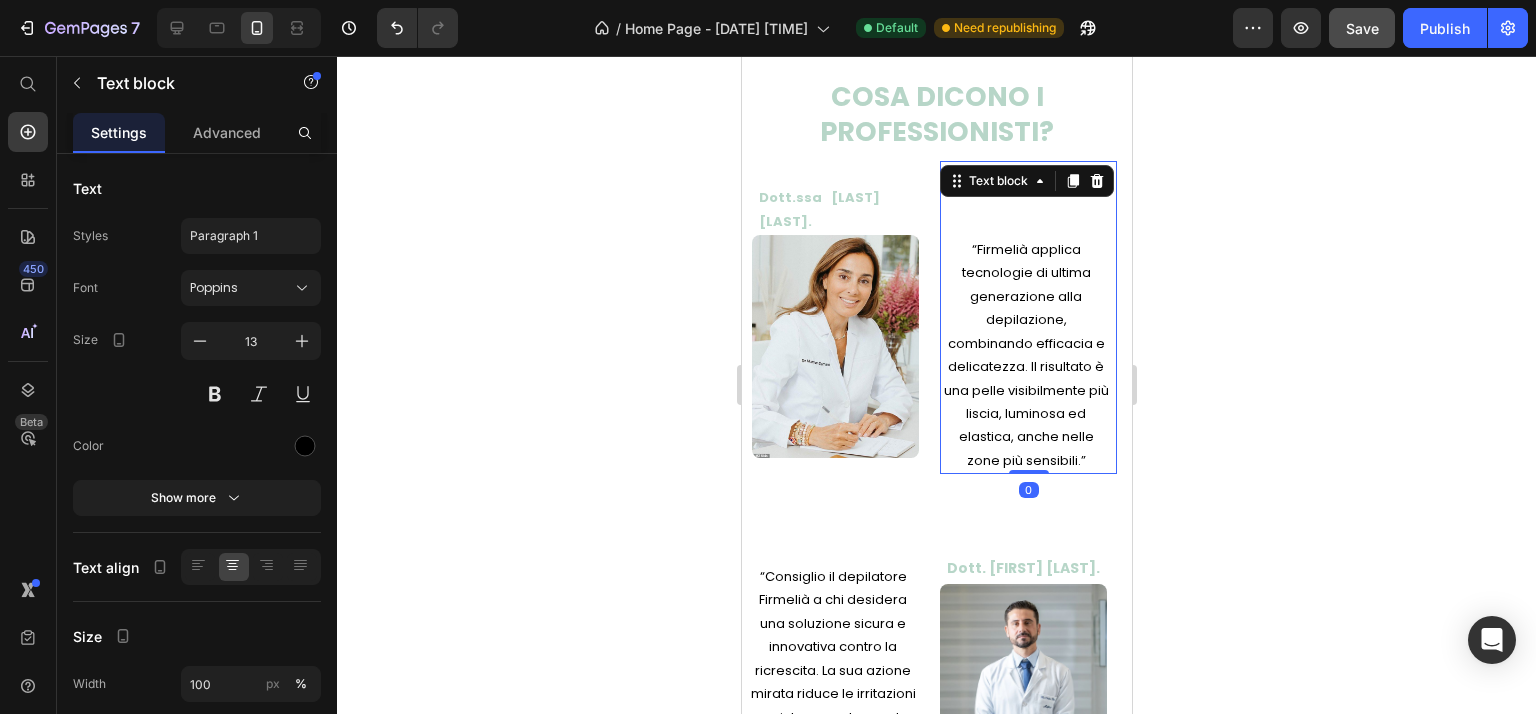 click on "“Firmelià applica tecnologie di ultima generazione alla depilazione, combinando efficacia e delicatezza. Il risultato è una pelle visibilmente più liscia, luminosa ed elastica, anche nelle zone più sensibili.”" at bounding box center [1025, 355] 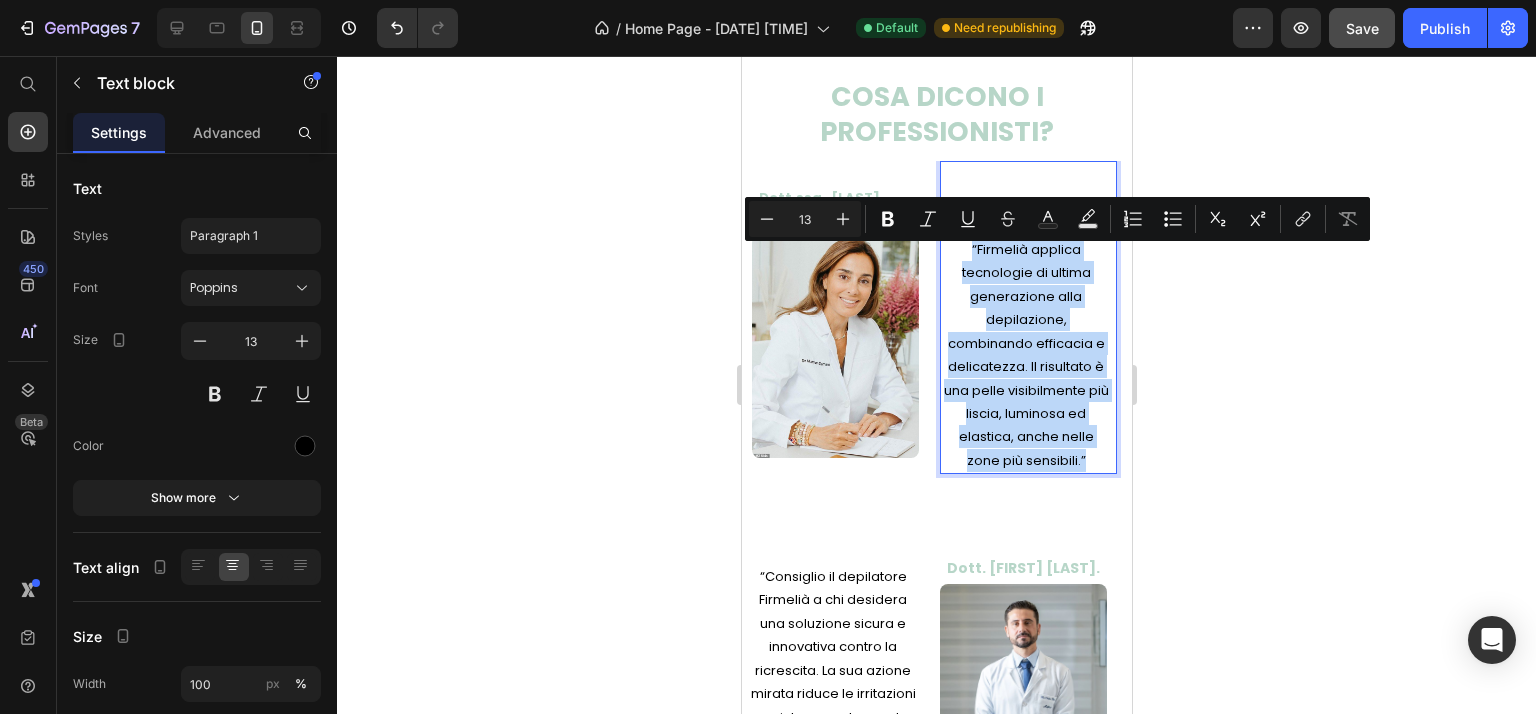 copy on "“Firmelià applica tecnologie di ultima generazione alla depilazione, combinando efficacia e delicatezza. Il risultato è una pelle visibilmente più liscia, luminosa ed elastica, anche nelle zone più sensibili.”" 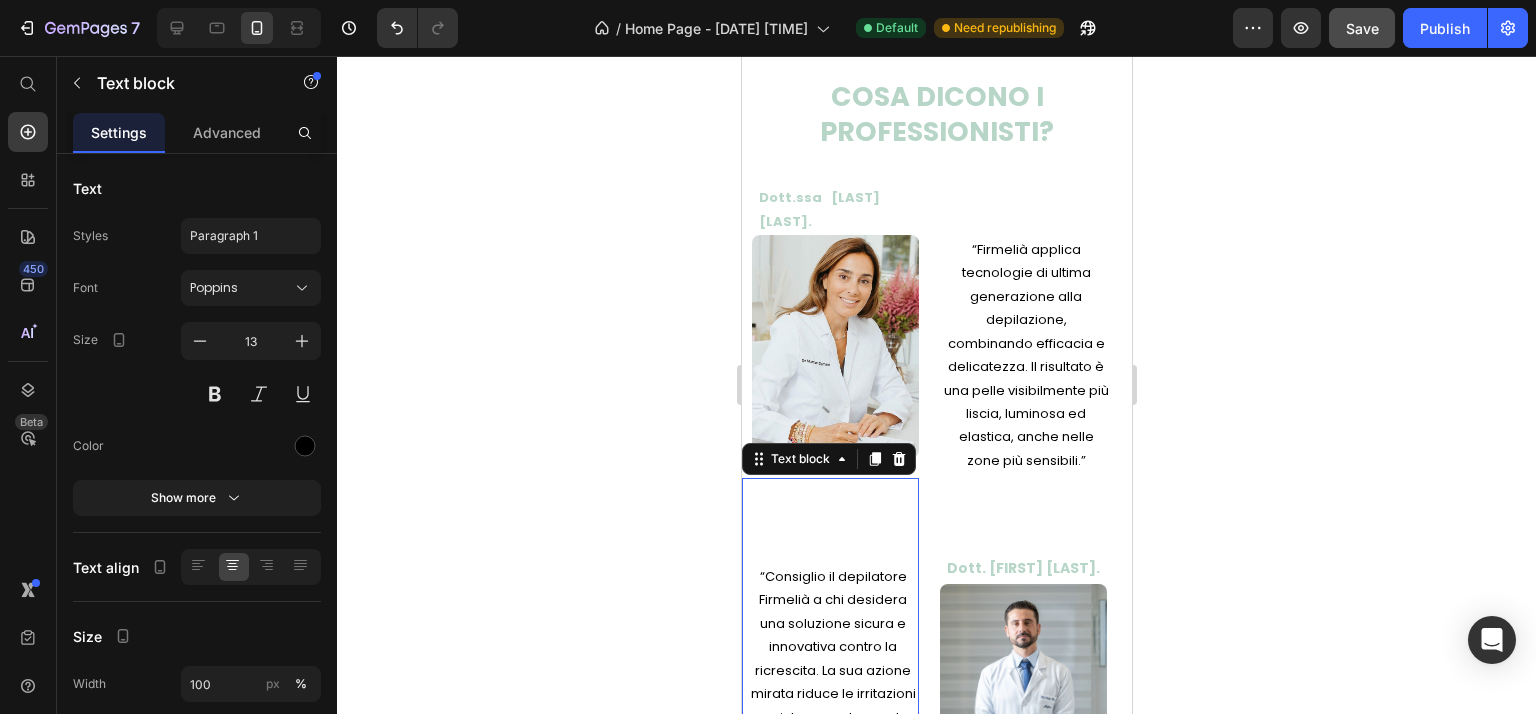 click on "“Consiglio il depilatore Firmelià a chi desidera una soluzione sicura e innovativa contro la ricrescita. La sua azione mirata riduce le irritazioni e aiuta a mantenere la pelle idratata e protetta.”" at bounding box center [832, 658] 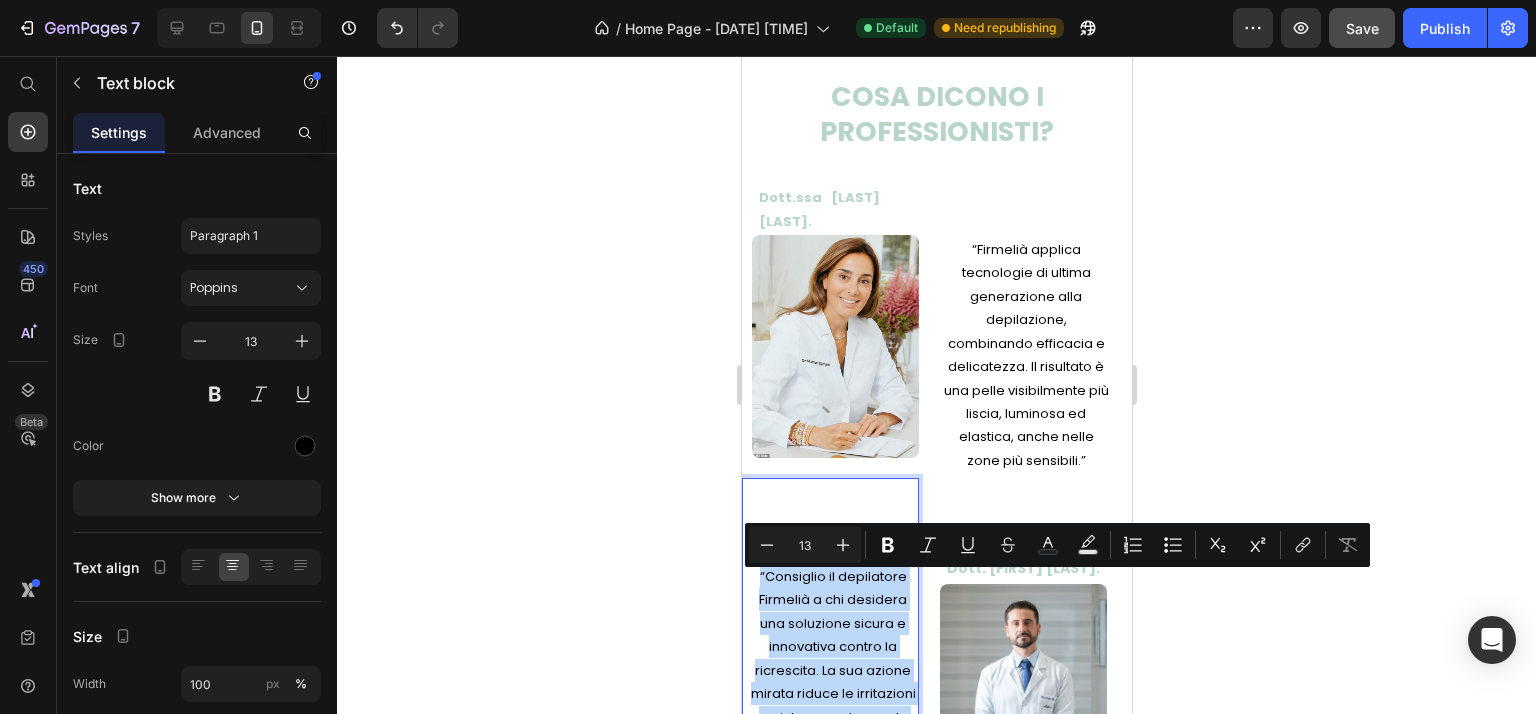 copy on "“Consiglio il depilatore Firmelià a chi desidera una soluzione sicura e innovativa contro la ricrescita. La sua azione mirata riduce le irritazioni e aiuta a mantenere la pelle idratata e protetta.”" 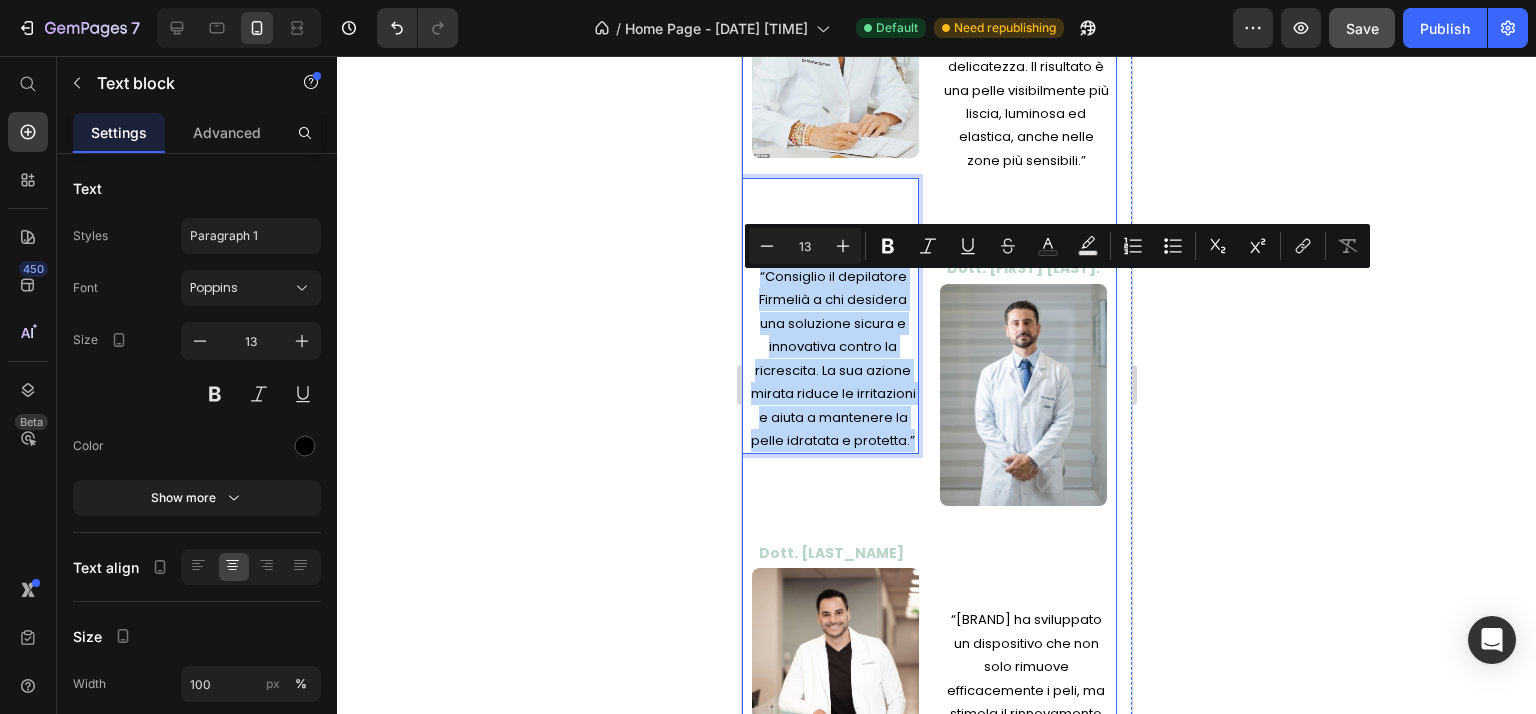 scroll, scrollTop: 2700, scrollLeft: 0, axis: vertical 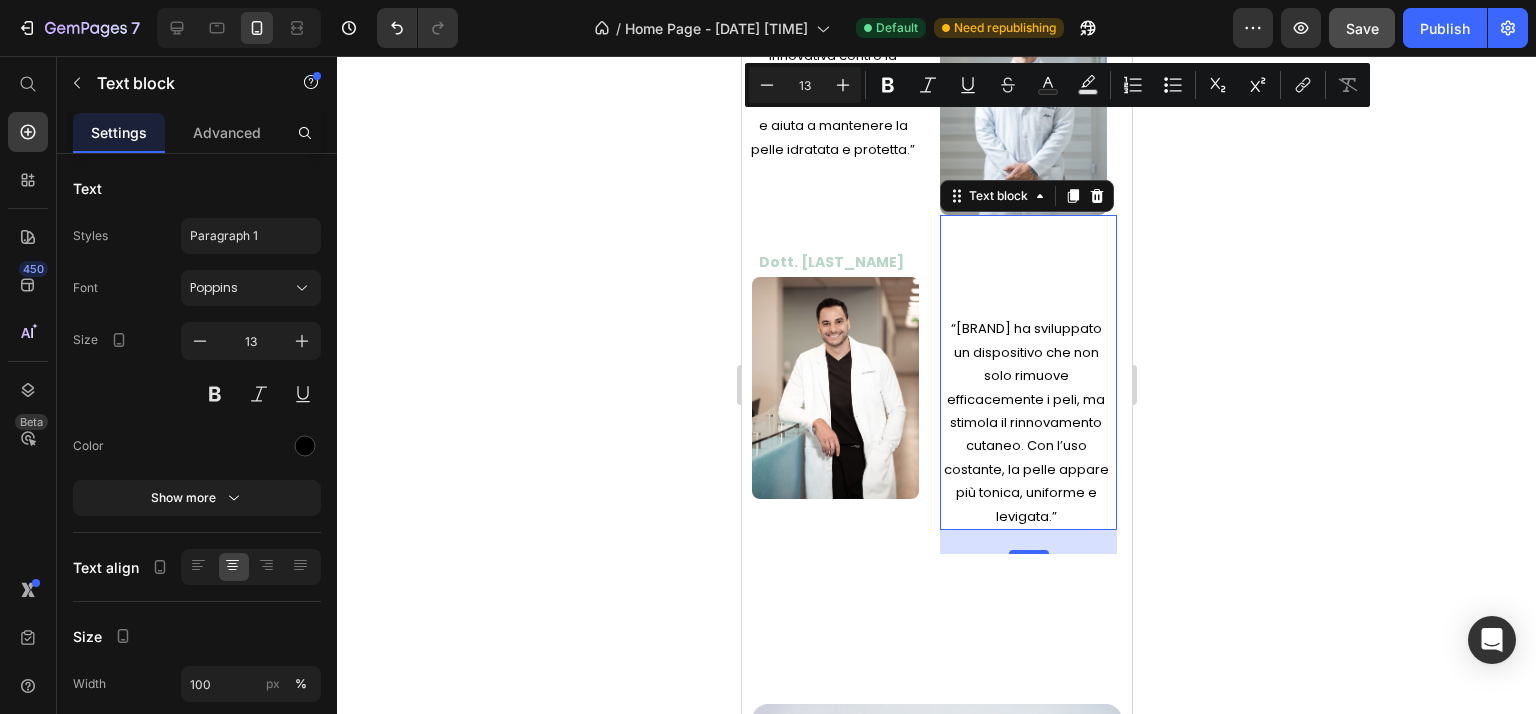 click on "“Firmelià ha sviluppato un dispositivo che non solo rimuove efficacemente i peli, ma stimola il rinnovamento cutaneo. Con l’uso costante, la pelle appare più tonica, uniforme e levigata.”" at bounding box center [1025, 422] 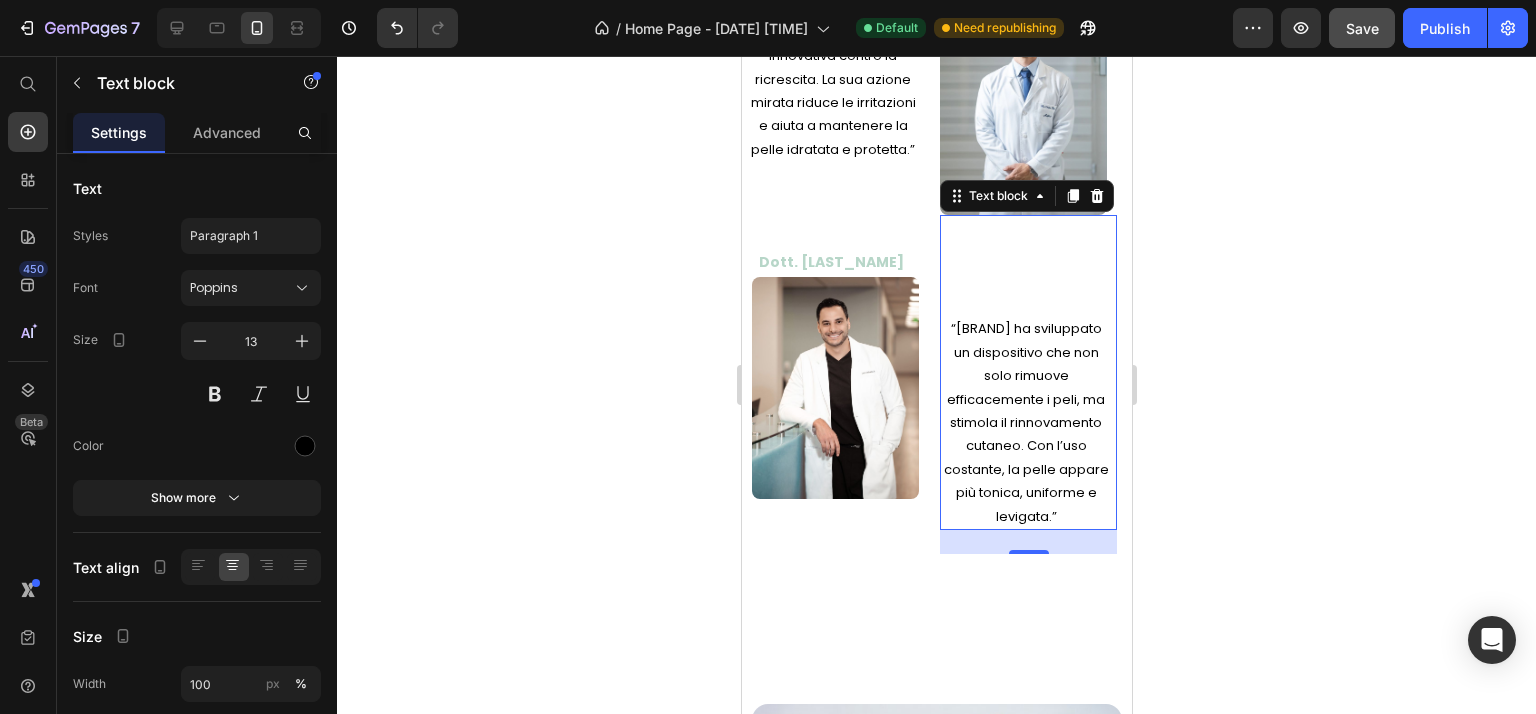 click on "“Firmelià ha sviluppato un dispositivo che non solo rimuove efficacemente i peli, ma stimola il rinnovamento cutaneo. Con l’uso costante, la pelle appare più tonica, uniforme e levigata.”" at bounding box center (1025, 422) 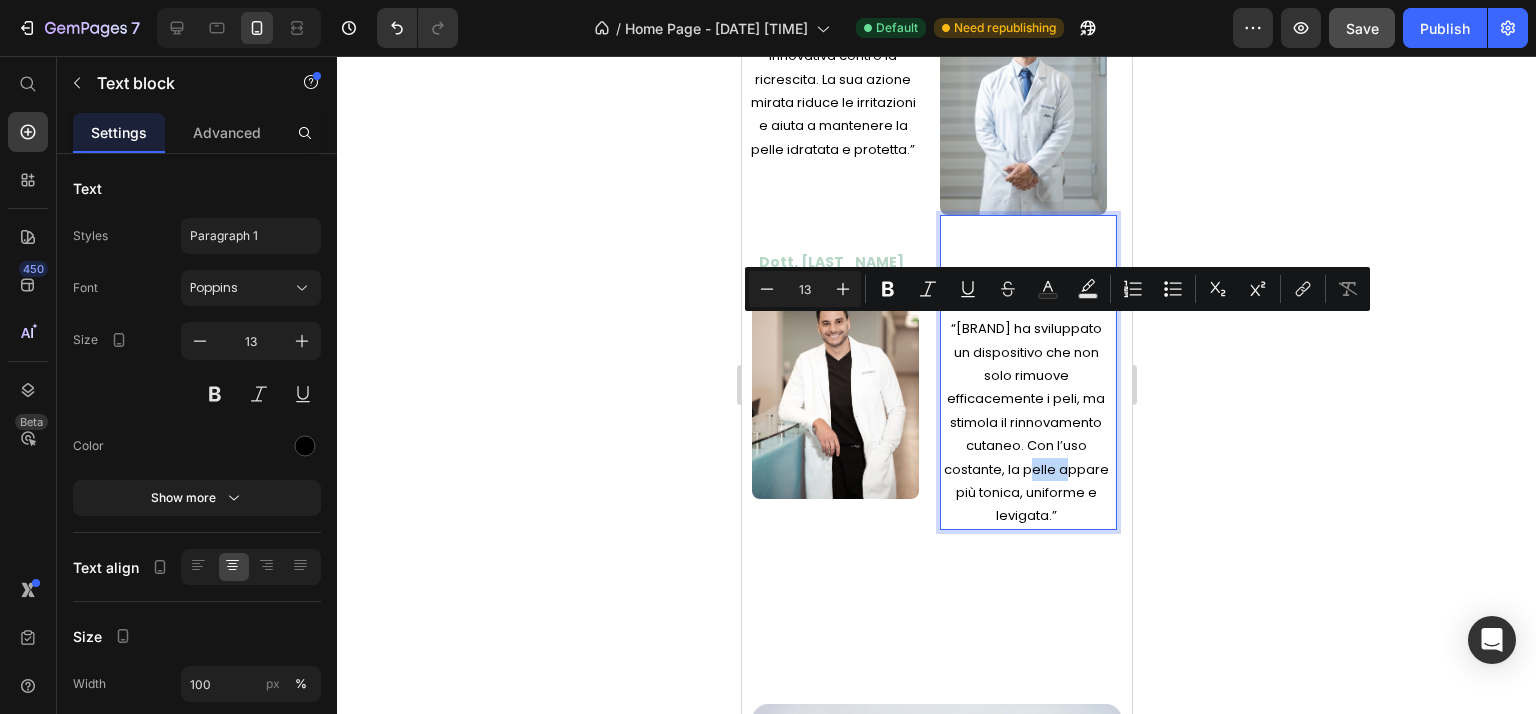copy on "“Firmelià ha sviluppato un dispositivo che non solo rimuove efficacemente i peli, ma stimola il rinnovamento cutaneo. Con l’uso costante, la pelle appare più tonica, uniforme e levigata.”" 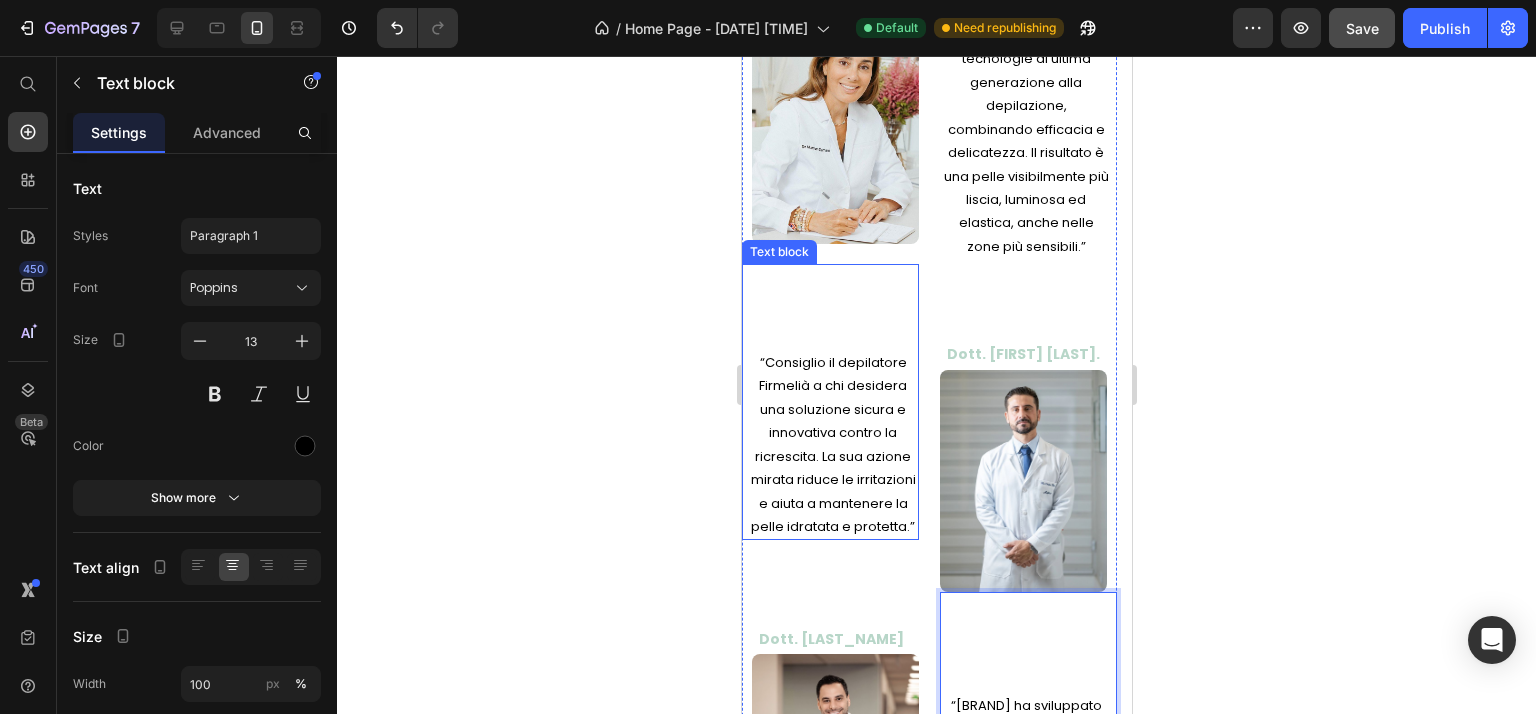 scroll, scrollTop: 2200, scrollLeft: 0, axis: vertical 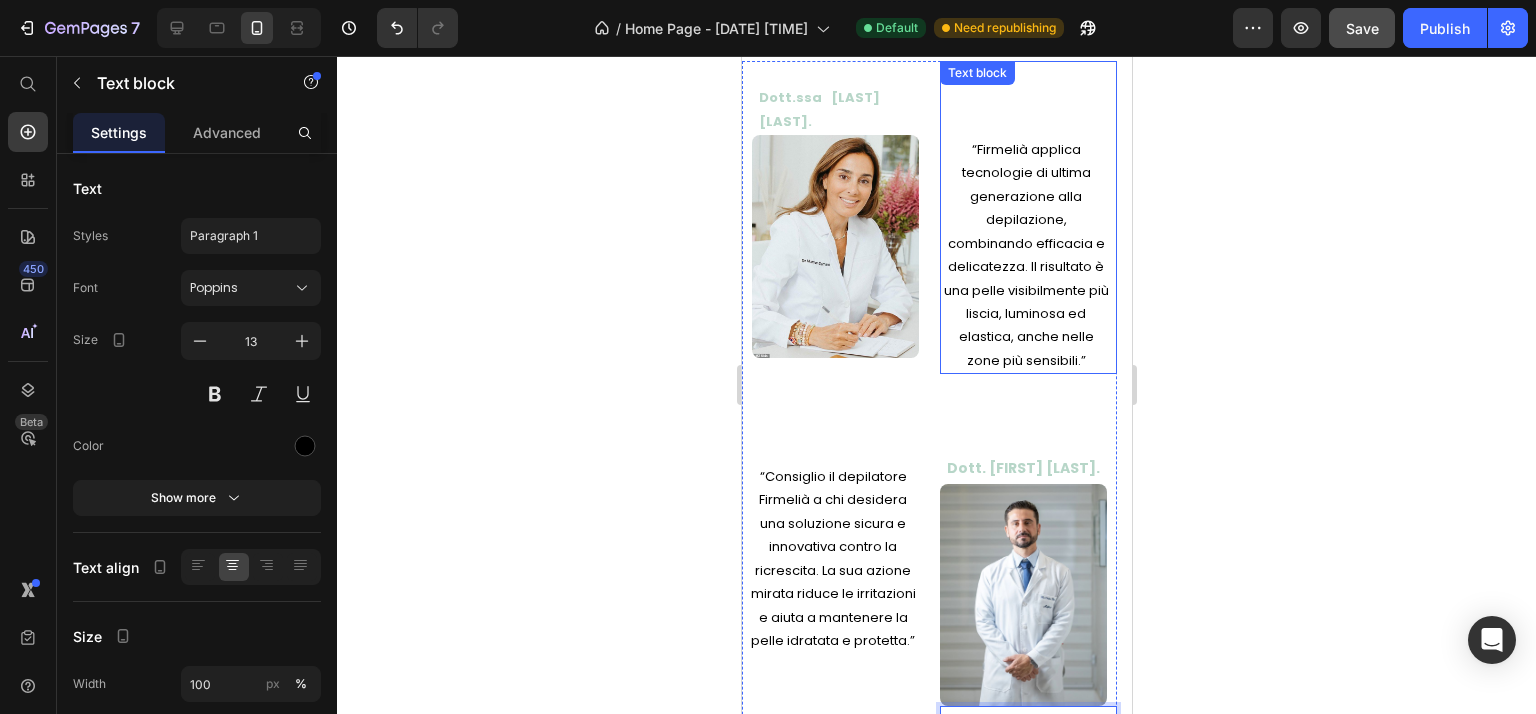 click on "“Firmelià applica tecnologie di ultima generazione alla depilazione, combinando efficacia e delicatezza. Il risultato è una pelle visibilmente più liscia, luminosa ed elastica, anche nelle zone più sensibili.”" at bounding box center (1025, 255) 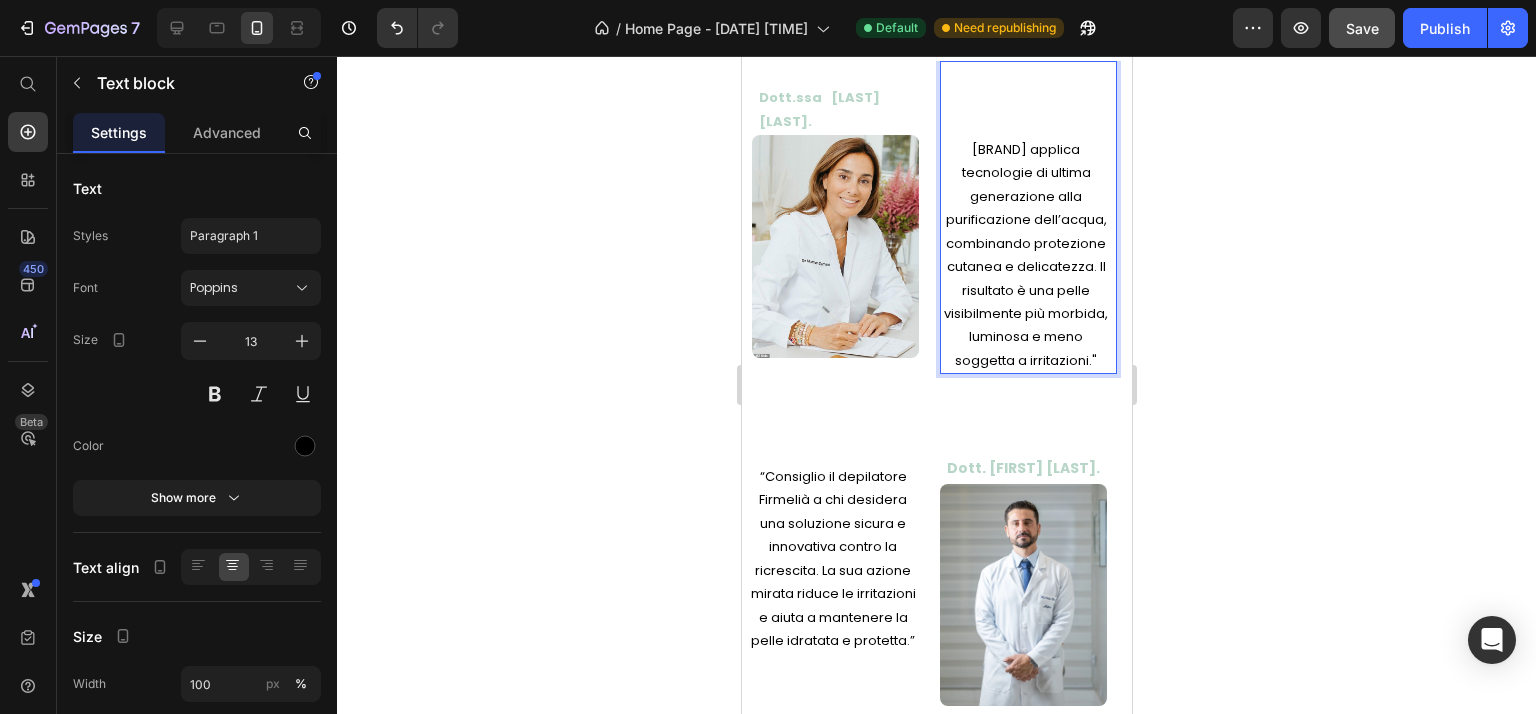 click on "Firmelià applica tecnologie di ultima generazione alla purificazione dell’acqua, combinando protezione cutanea e delicatezza. Il risultato è una pelle visibilmente più morbida, luminosa e meno soggetta a irritazioni."" at bounding box center [1025, 255] 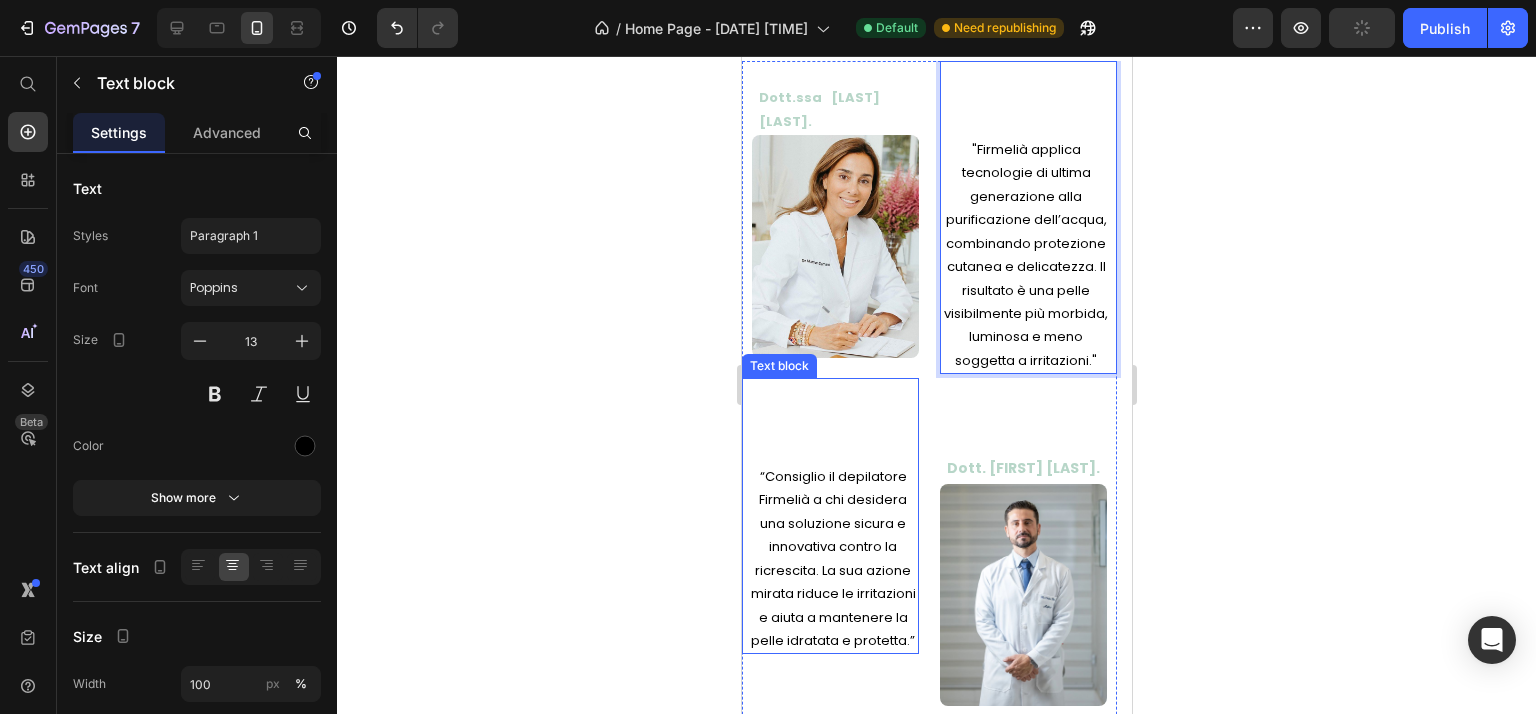 click on "“Consiglio il depilatore Firmelià a chi desidera una soluzione sicura e innovativa contro la ricrescita. La sua azione mirata riduce le irritazioni e aiuta a mantenere la pelle idratata e protetta.”" at bounding box center (832, 558) 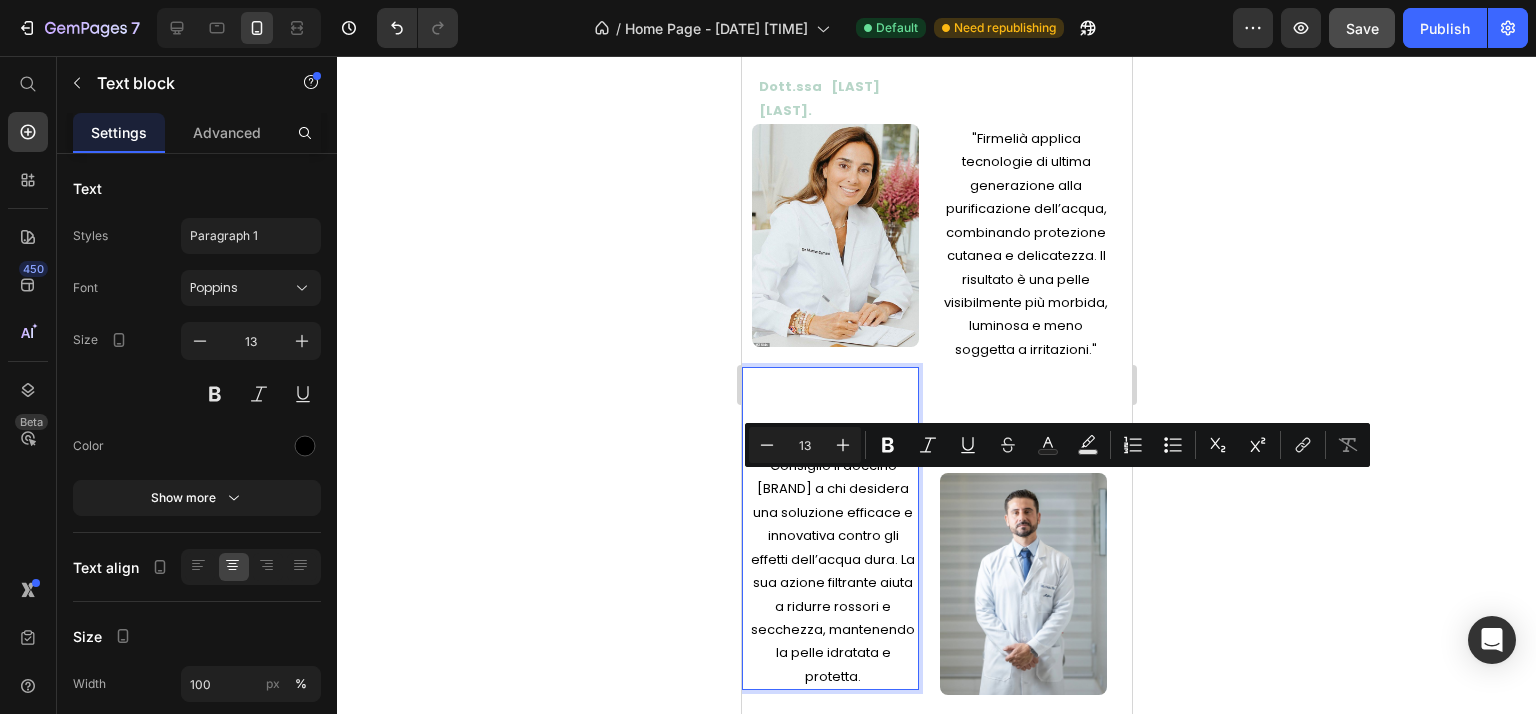 scroll, scrollTop: 11, scrollLeft: 0, axis: vertical 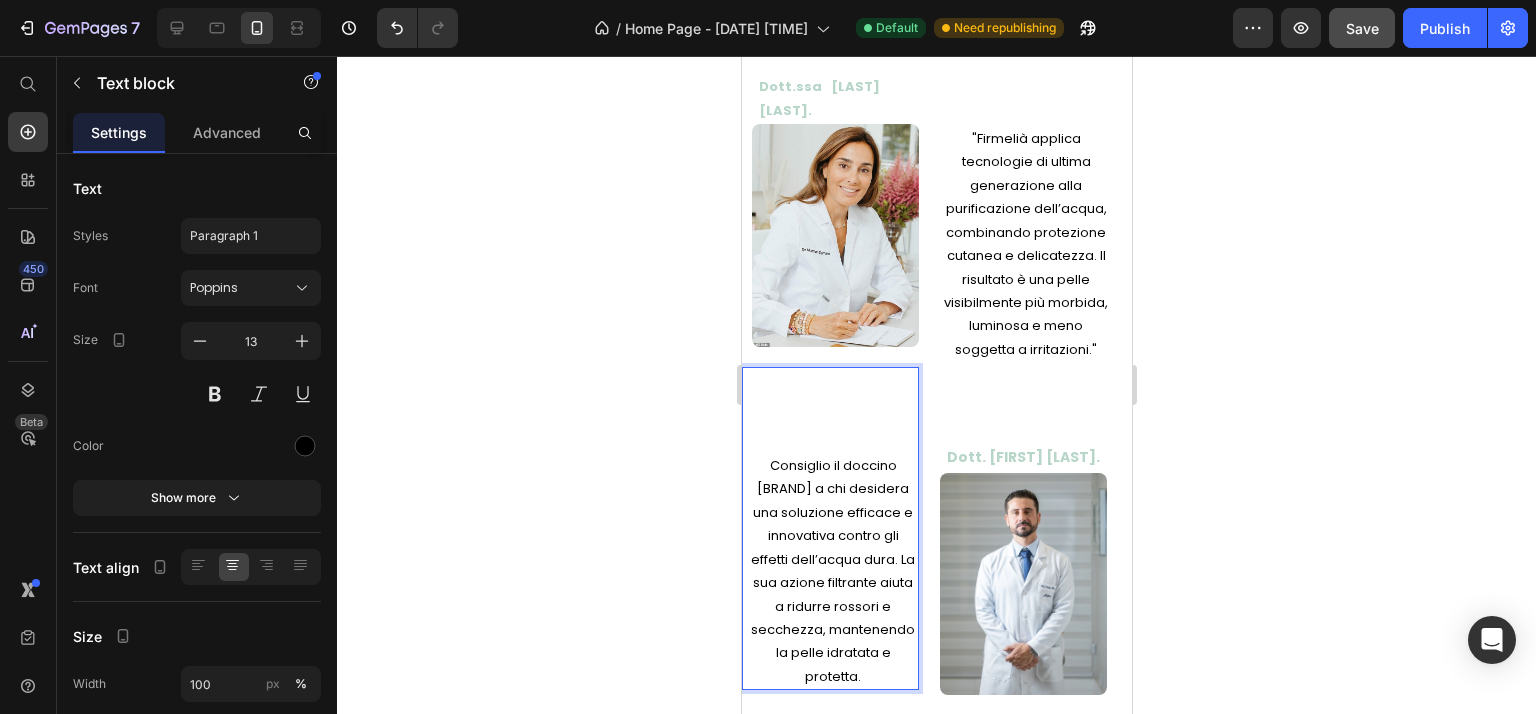 click 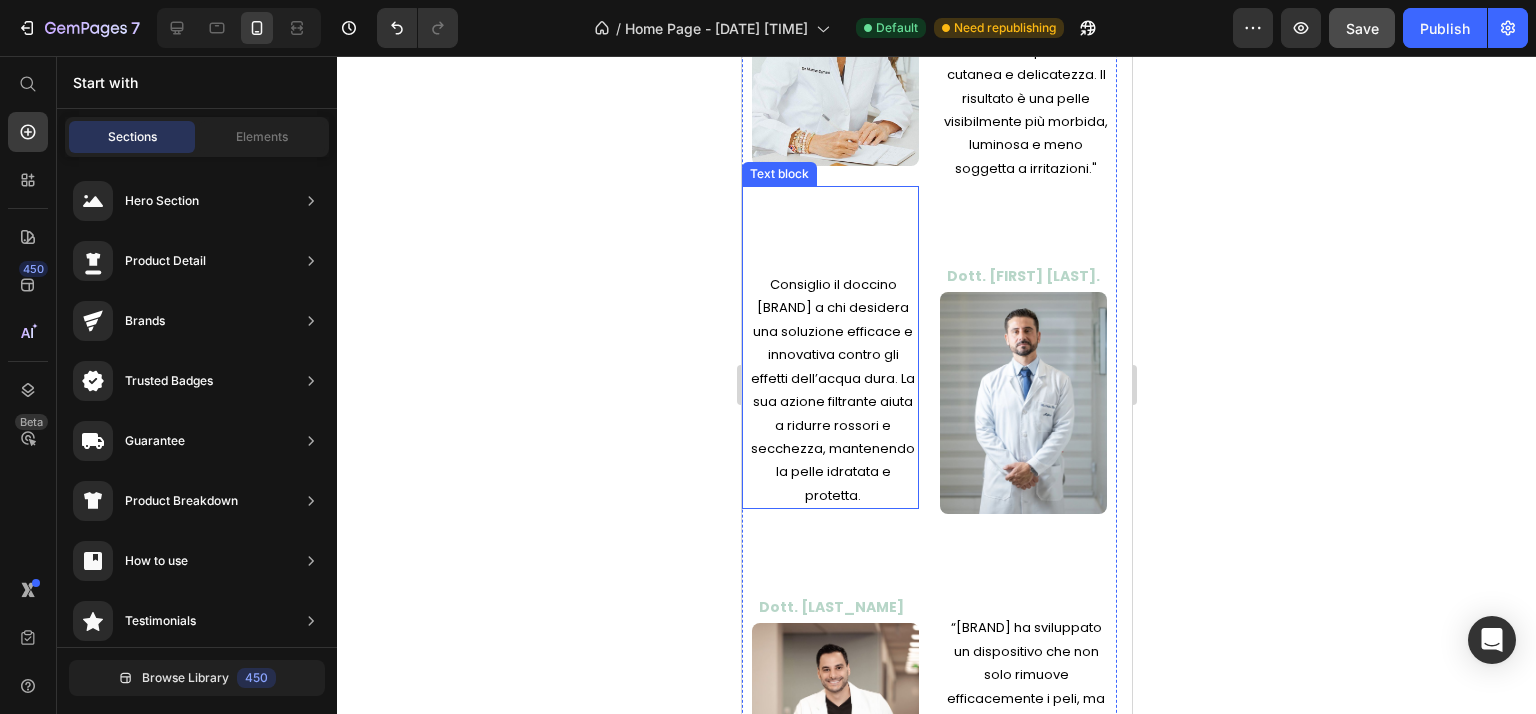 scroll, scrollTop: 2411, scrollLeft: 0, axis: vertical 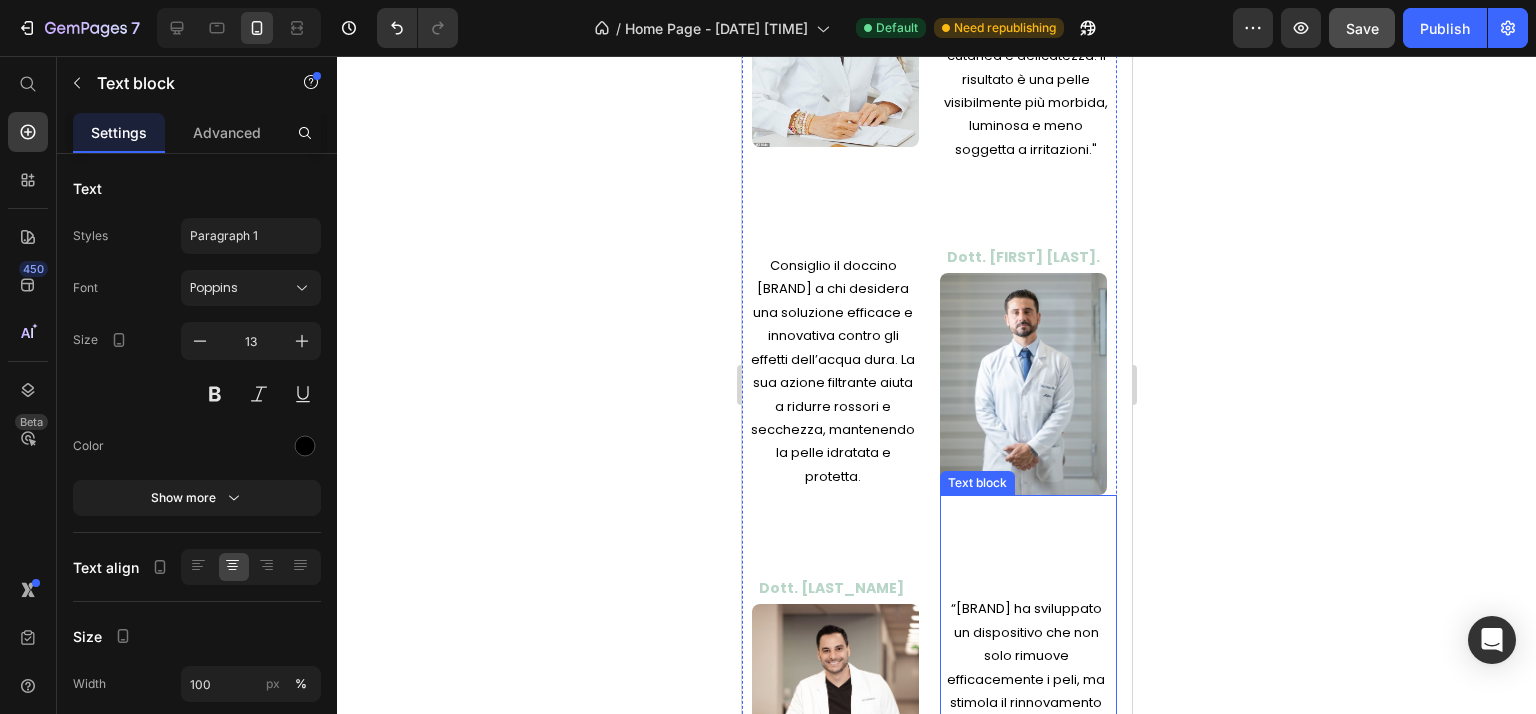 drag, startPoint x: 983, startPoint y: 683, endPoint x: 961, endPoint y: 462, distance: 222.09232 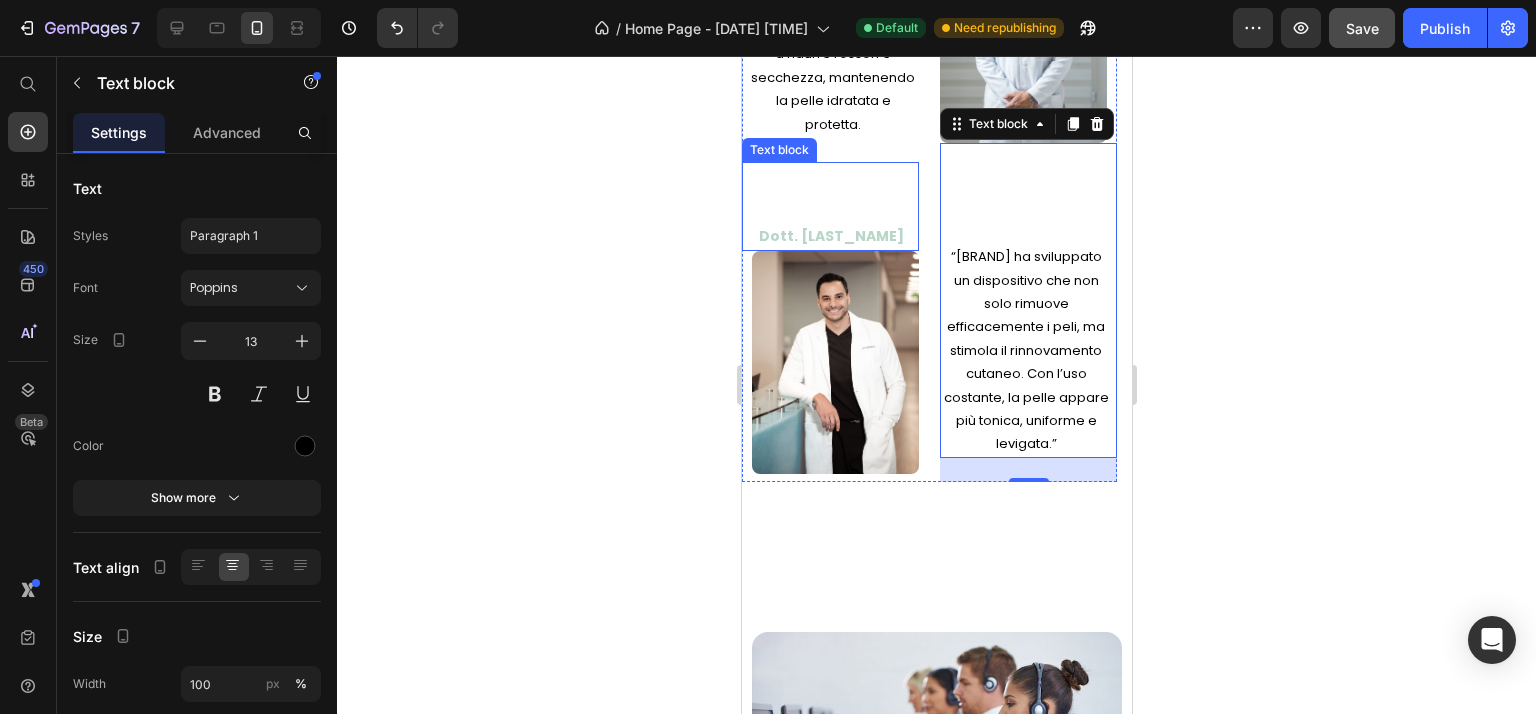 scroll, scrollTop: 2811, scrollLeft: 0, axis: vertical 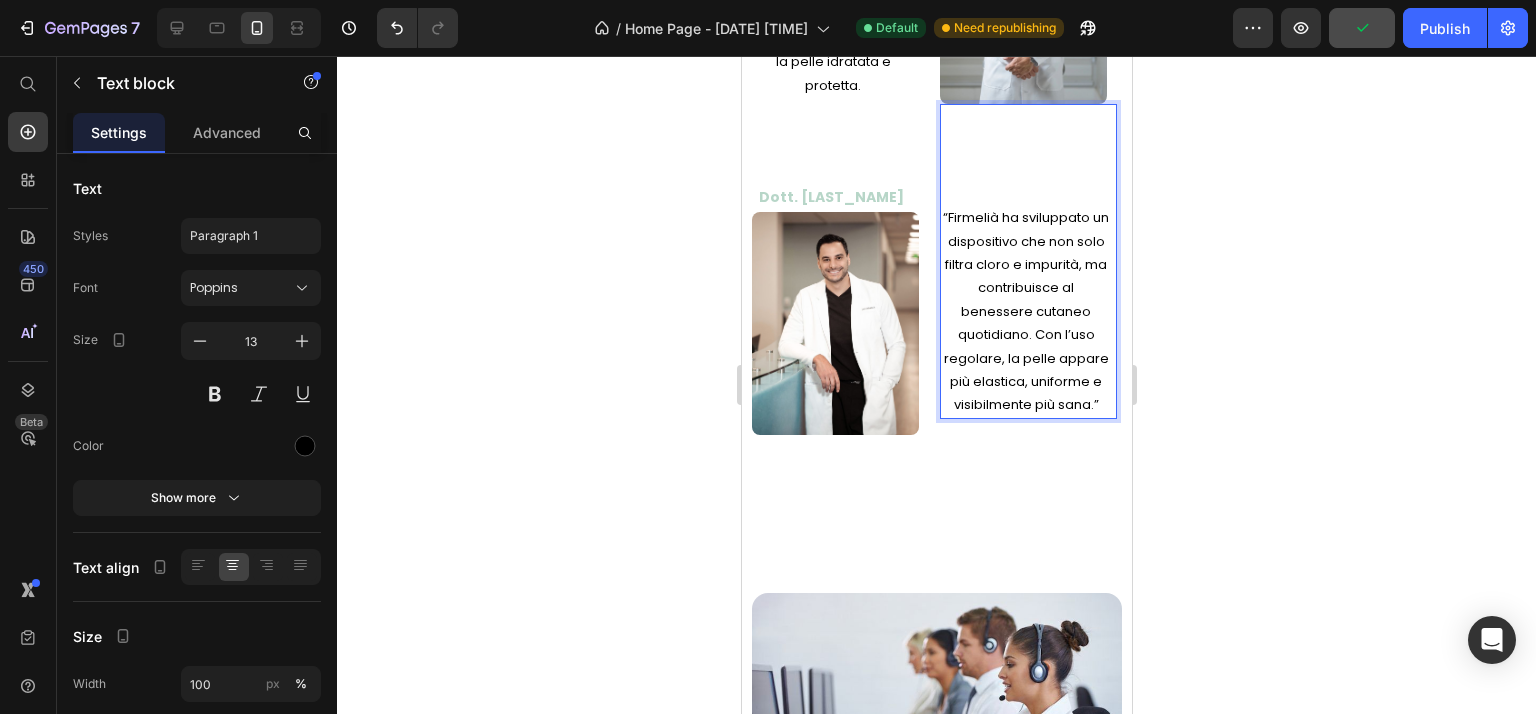 click 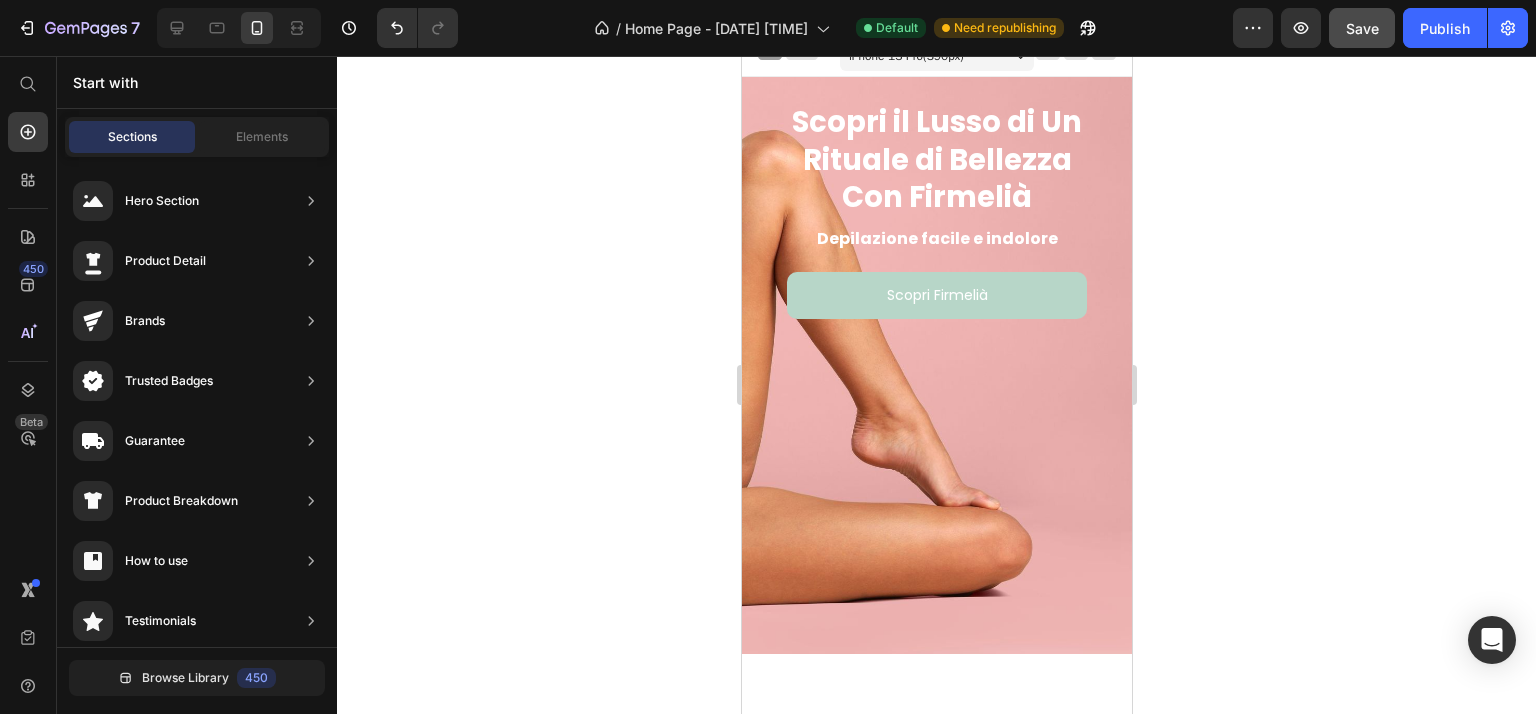 scroll, scrollTop: 0, scrollLeft: 0, axis: both 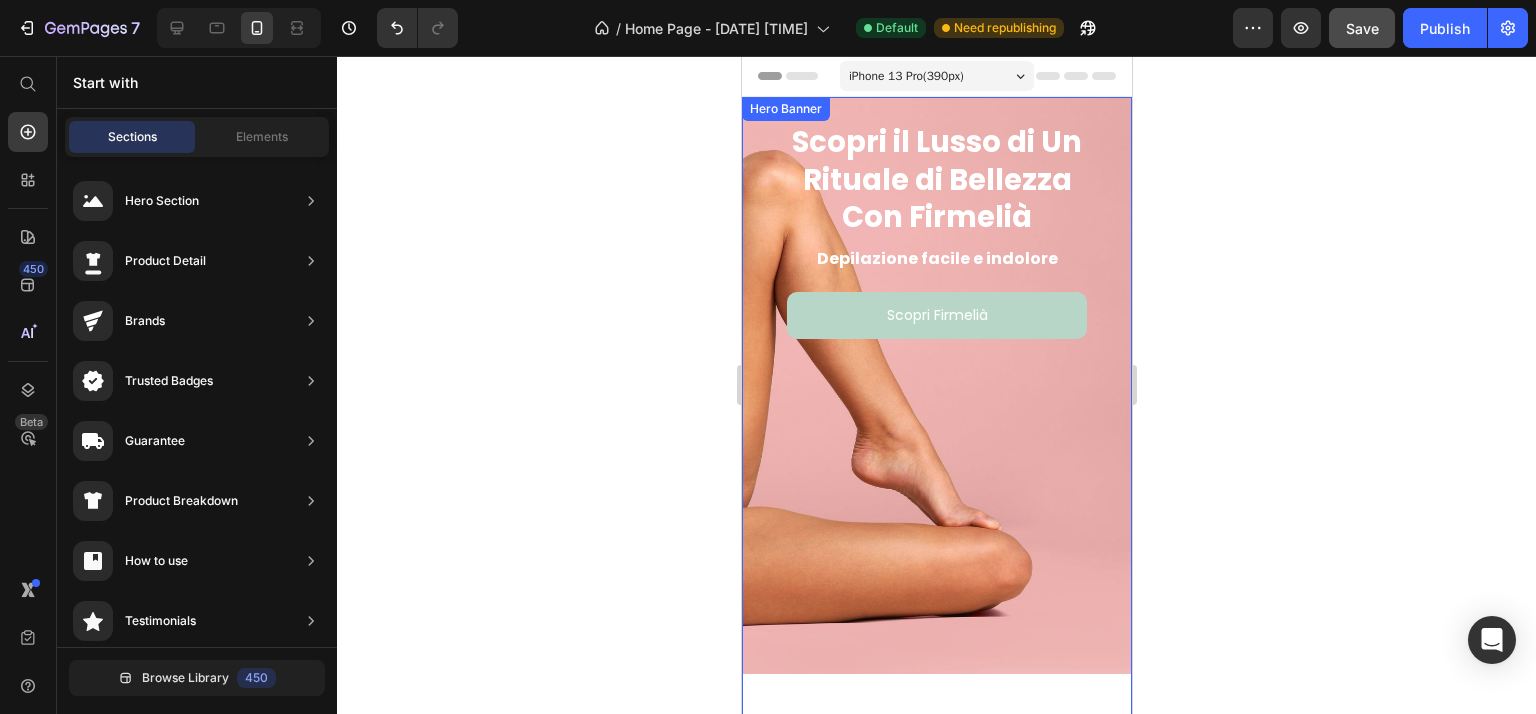 click at bounding box center (936, 385) 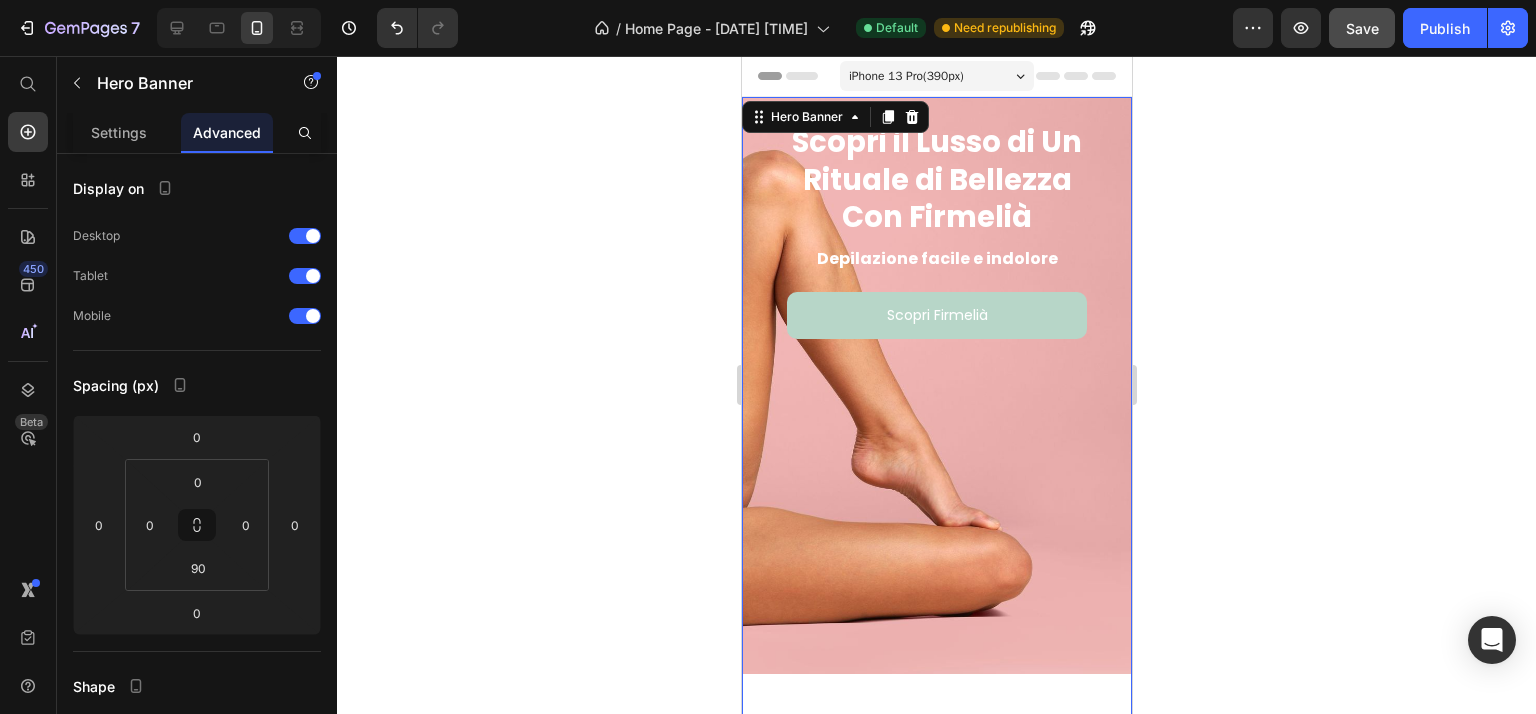 click at bounding box center [936, 385] 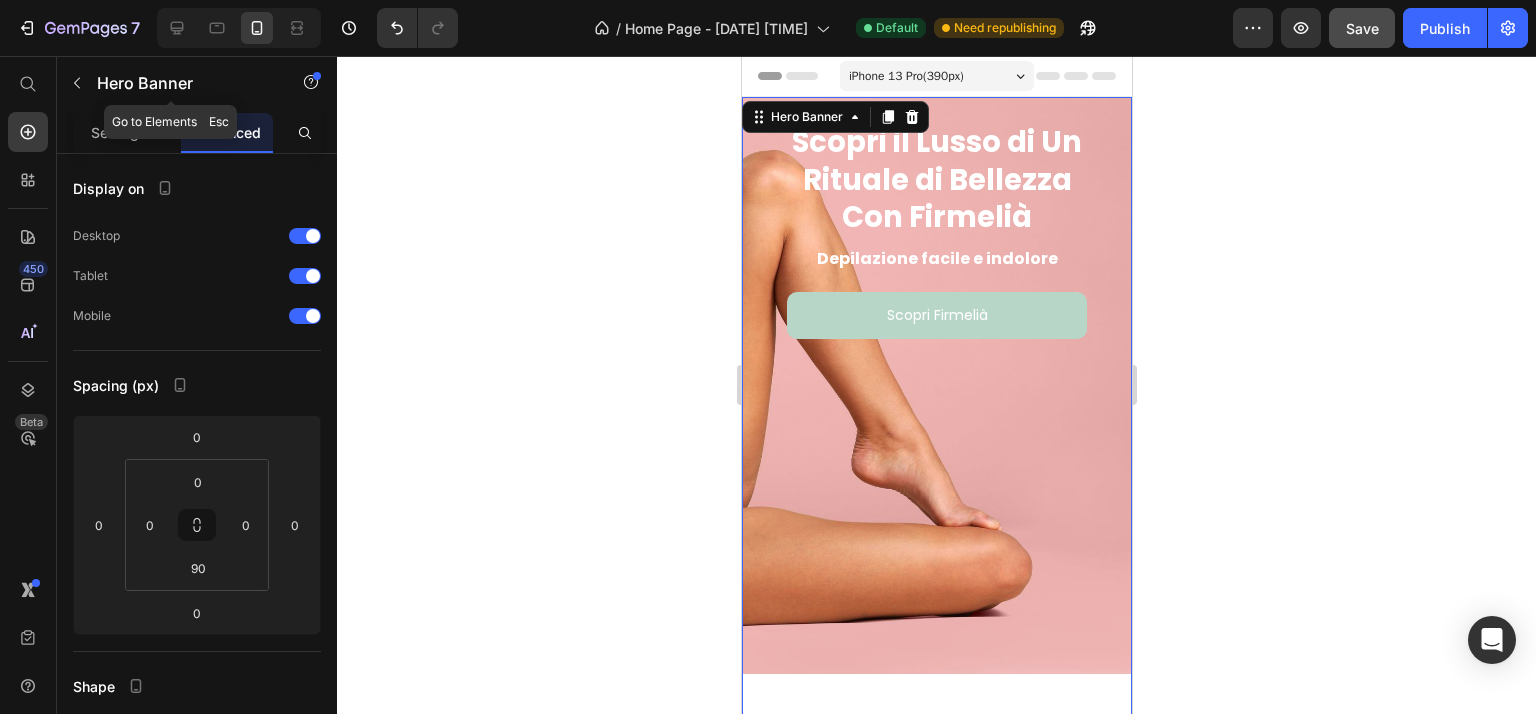 click on "Hero Banner" 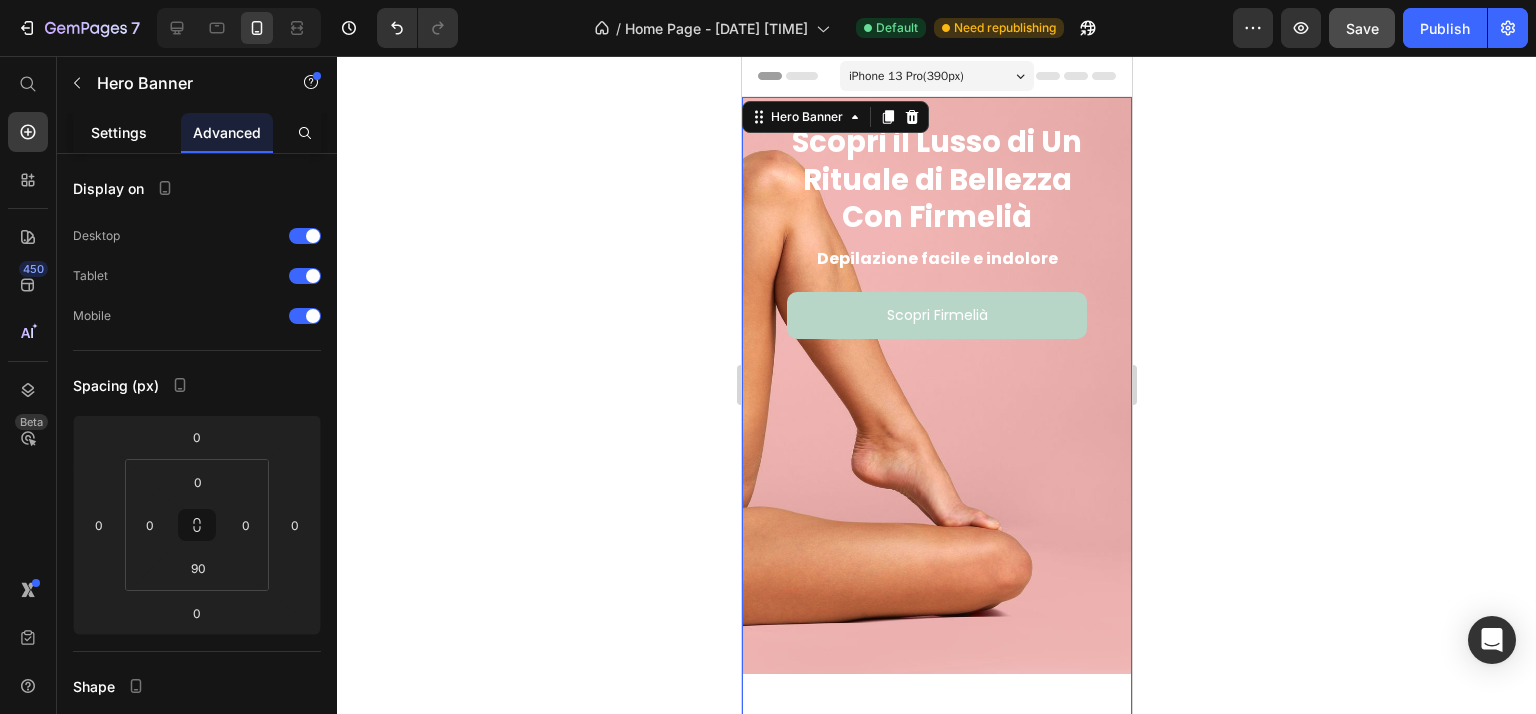 click on "Settings" 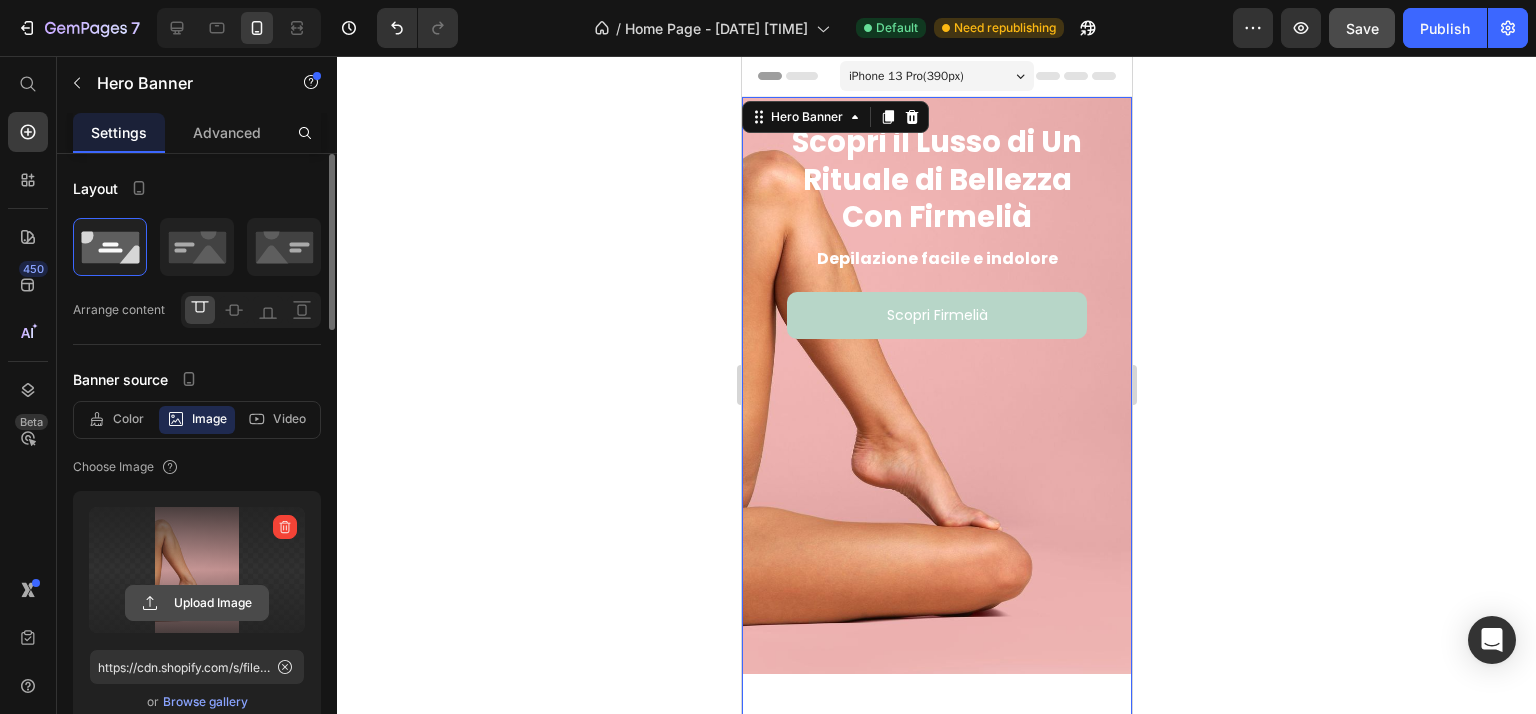 click 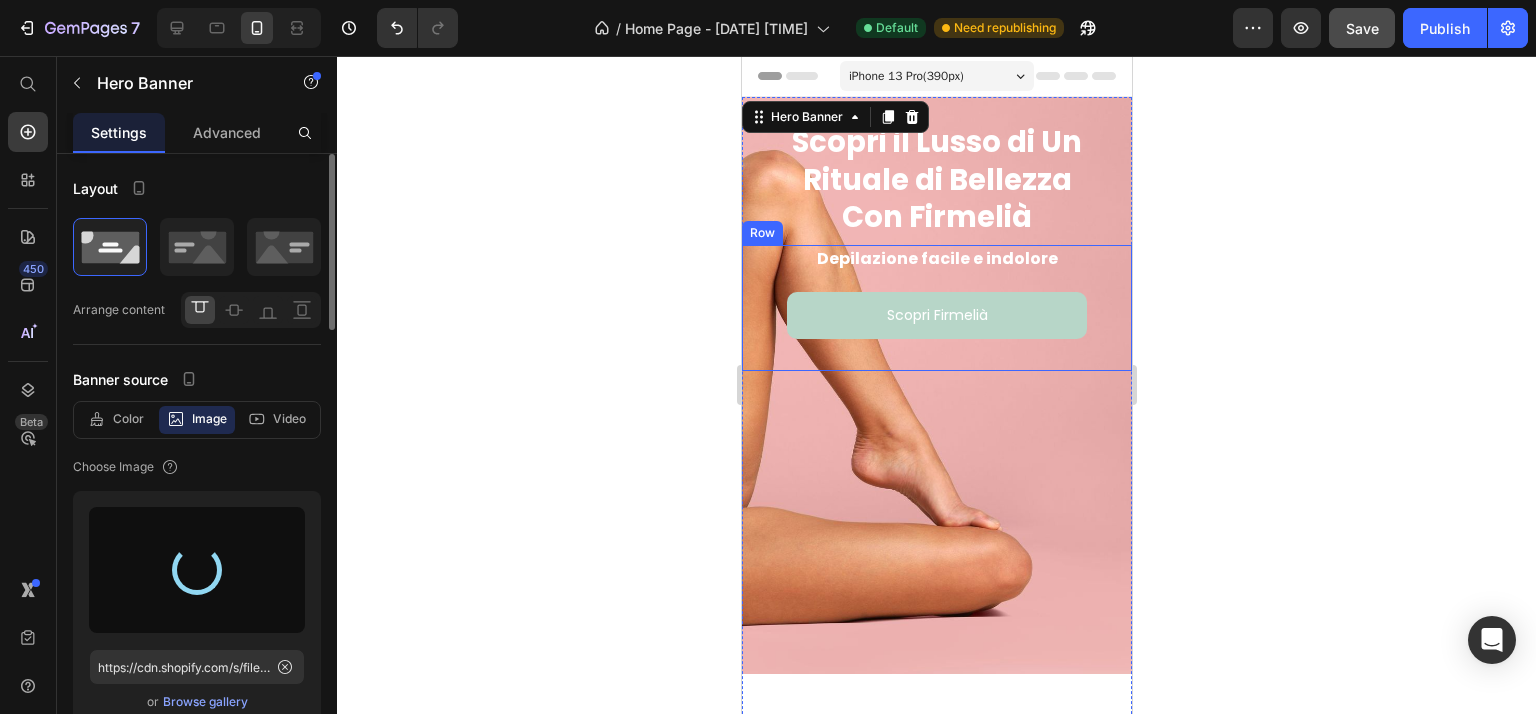type on "https://cdn.shopify.com/s/files/1/0916/4151/2310/files/gempages_563412296819279013-40d833bd-c68e-4290-93db-cfb64054081e.jpg" 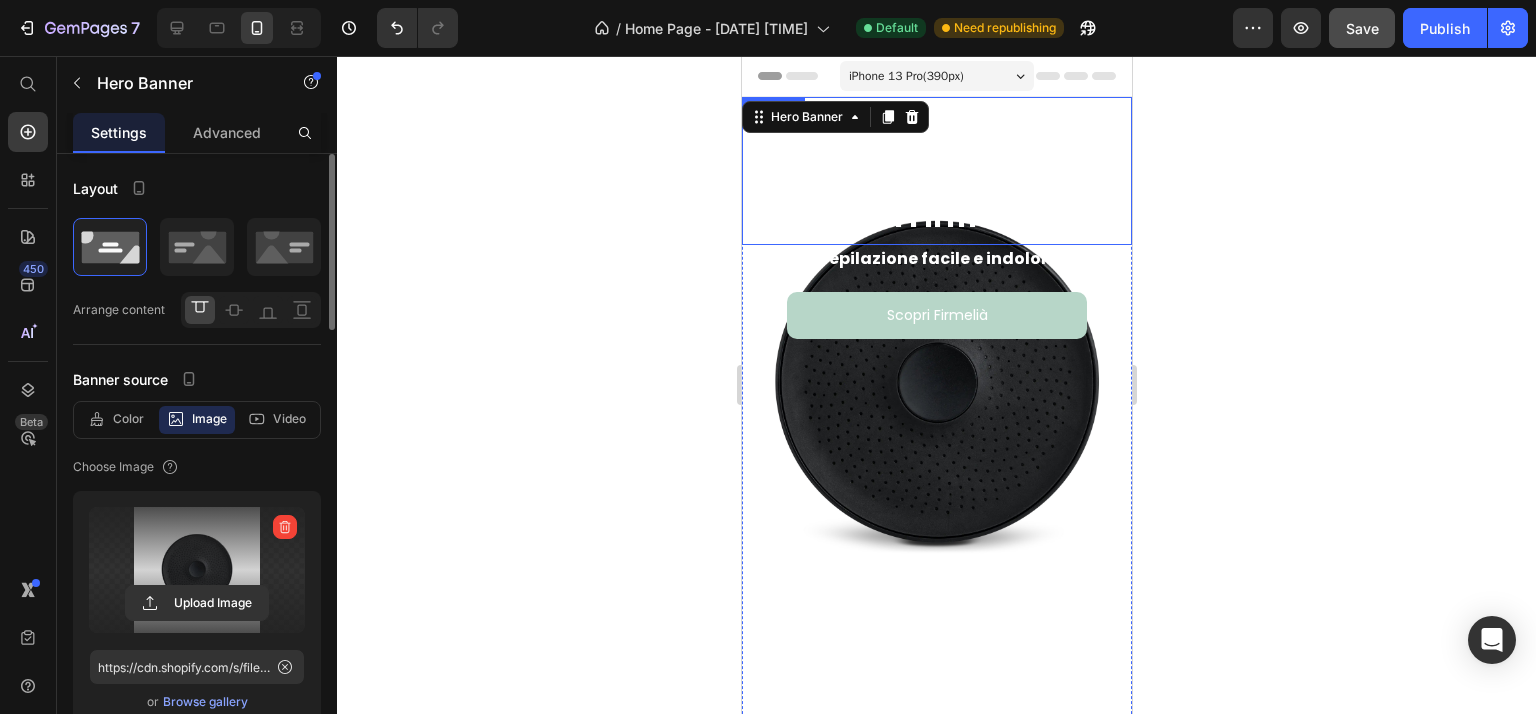 click on "Rituale di Bellezza" at bounding box center [936, 180] 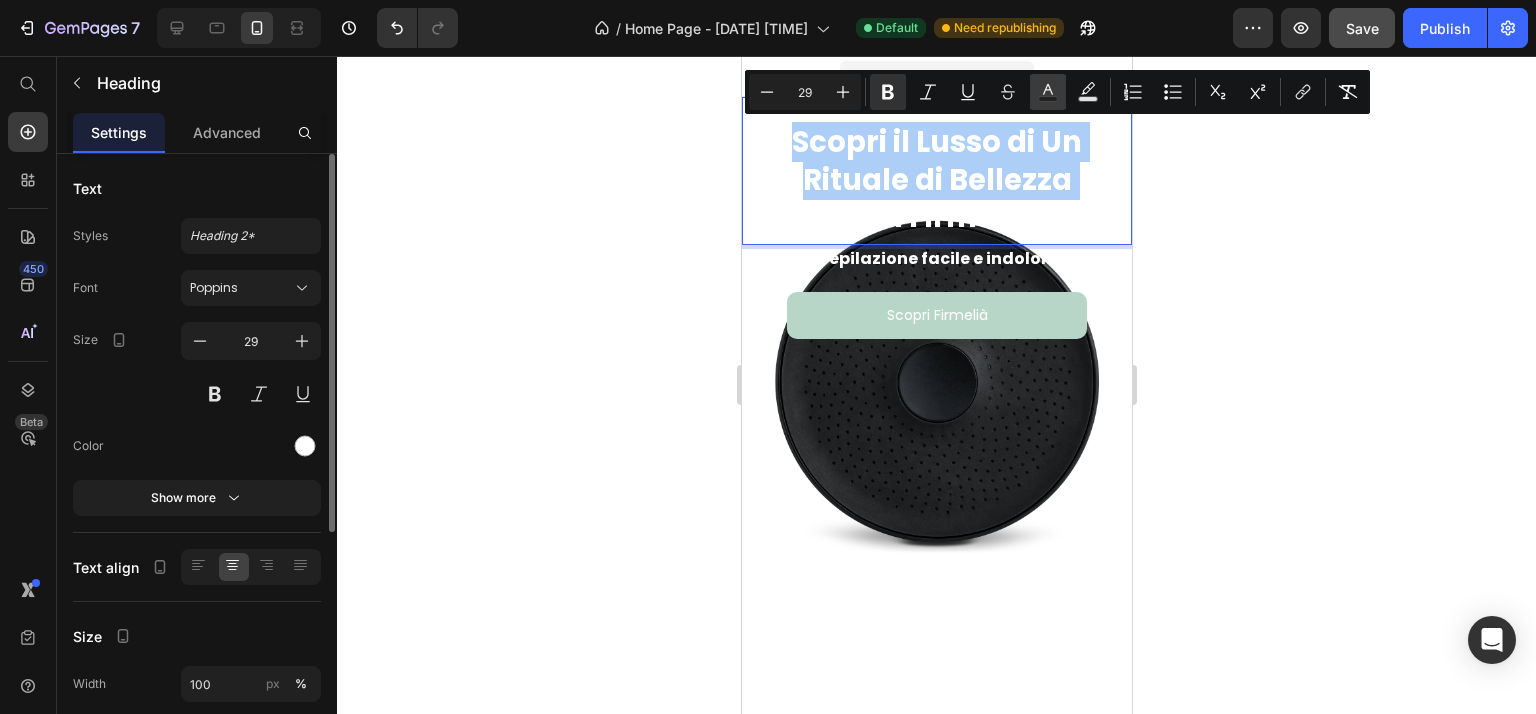 click 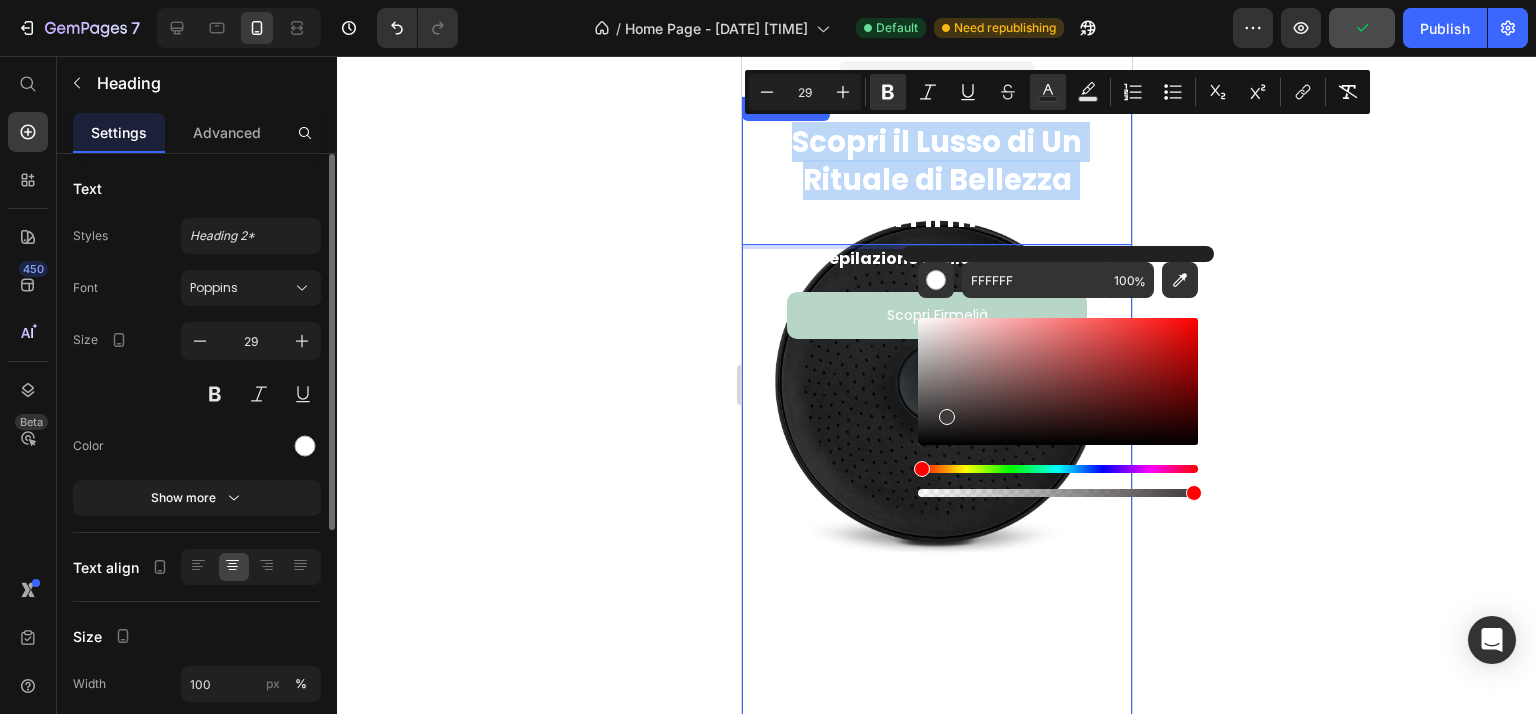 type on "3F3A3A" 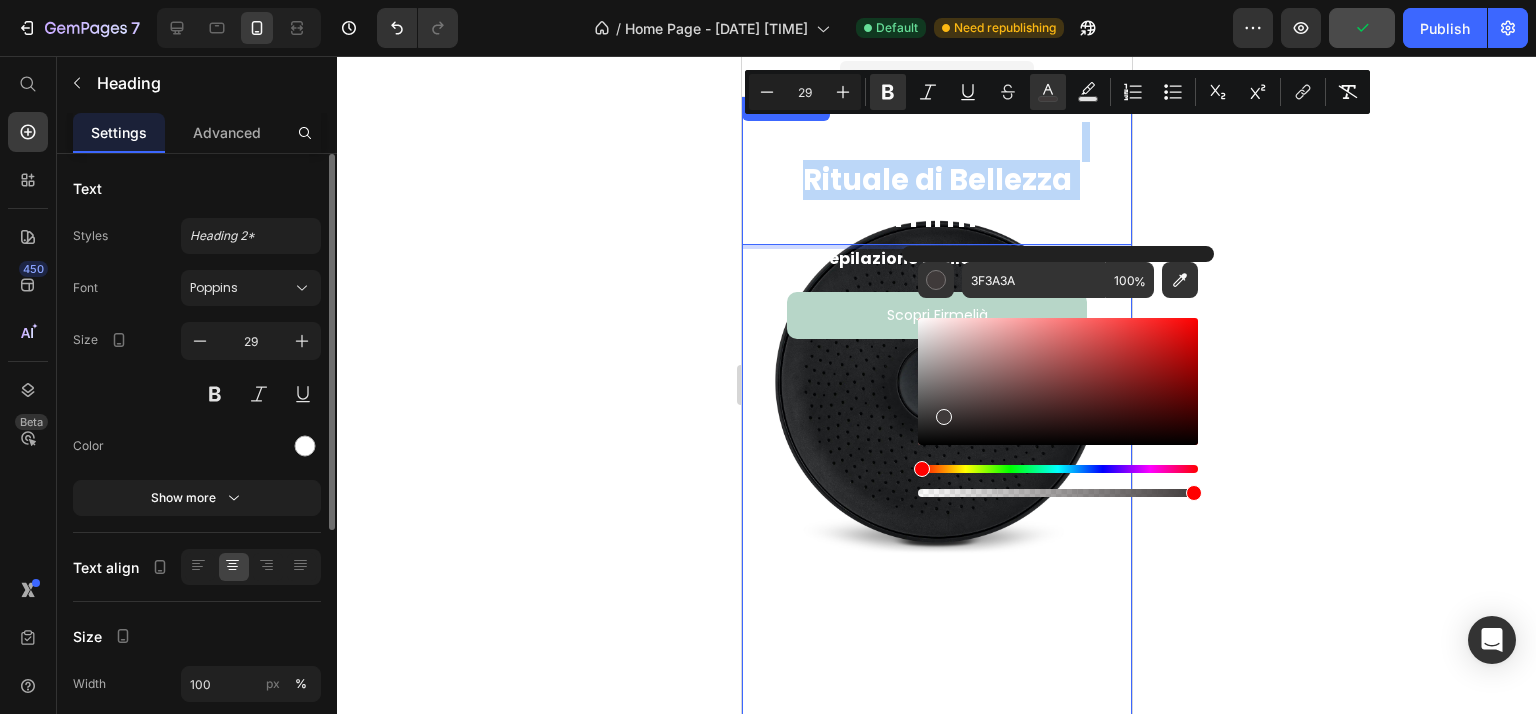 drag, startPoint x: 1711, startPoint y: 455, endPoint x: 839, endPoint y: 480, distance: 872.3583 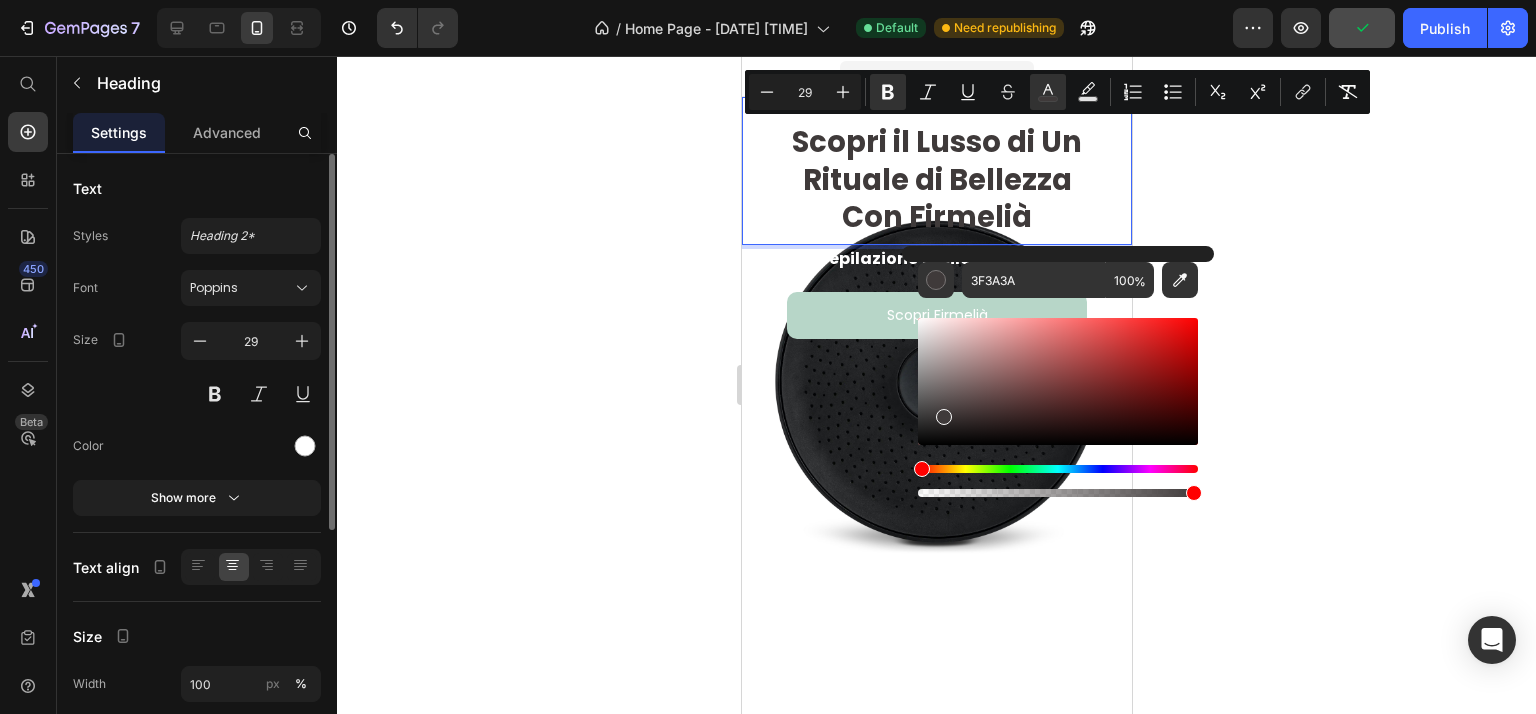 click 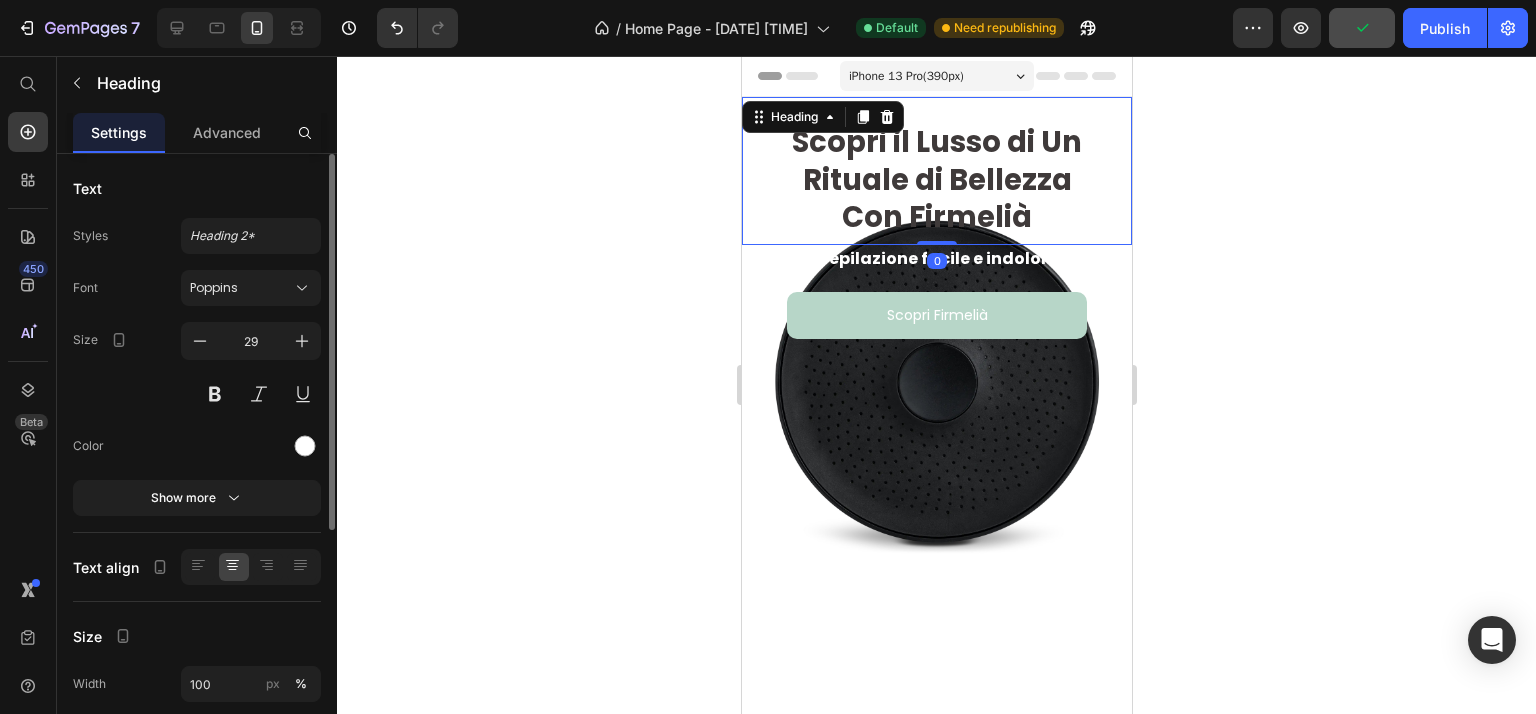 click on "⁠⁠⁠⁠⁠⁠⁠ Scopri il Lusso di Un  Rituale di Bellezza  Con Firmelià Heading   0" at bounding box center [936, 171] 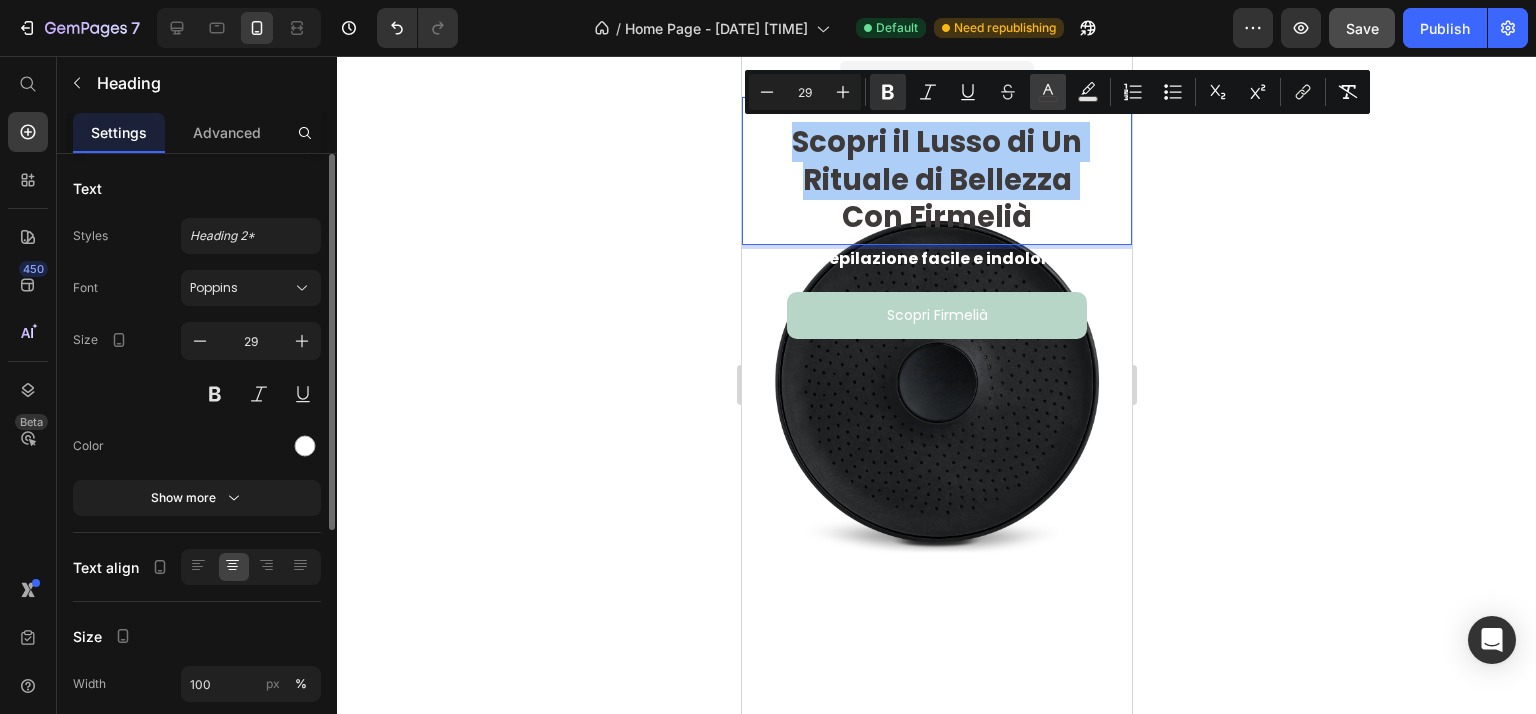 click on "color" at bounding box center (1048, 92) 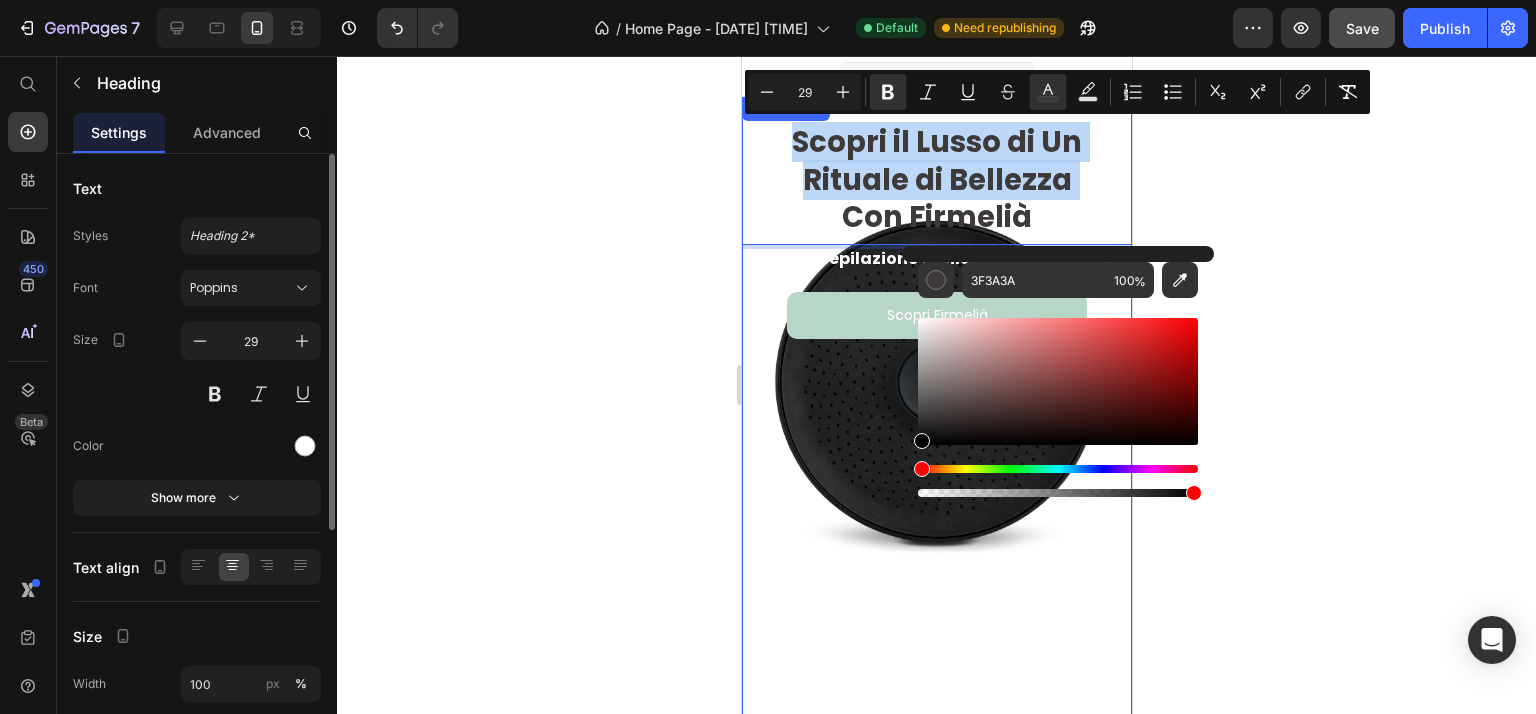 type on "000000" 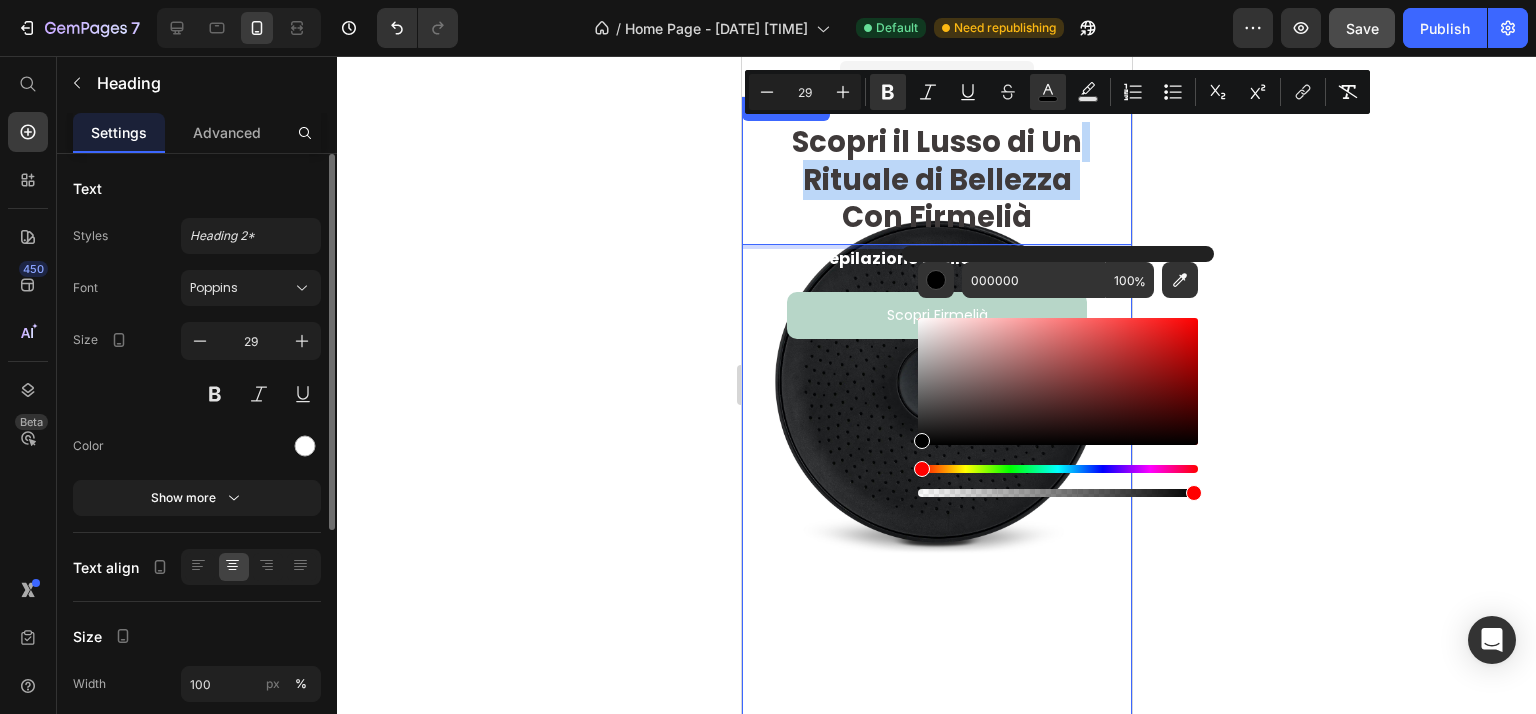 drag, startPoint x: 1673, startPoint y: 491, endPoint x: 829, endPoint y: 471, distance: 844.23694 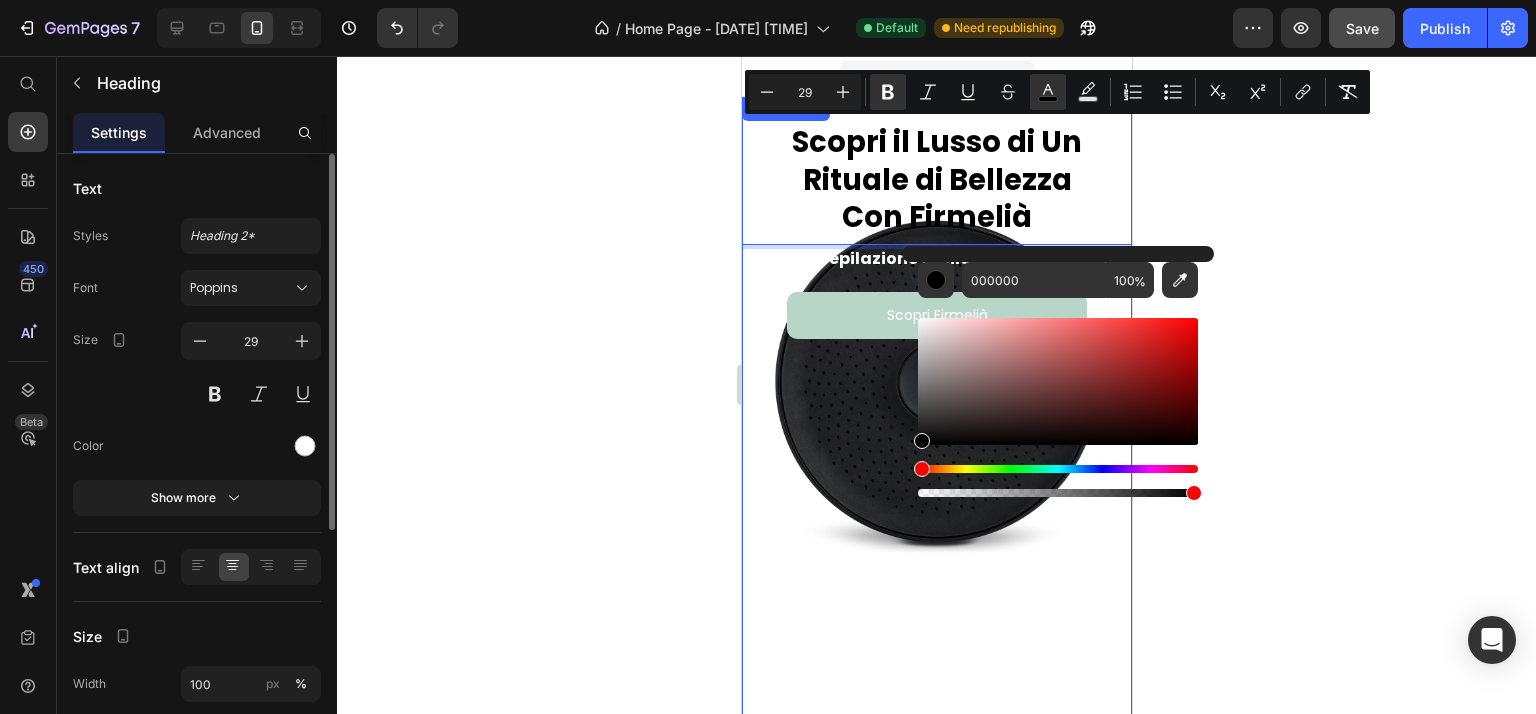 click 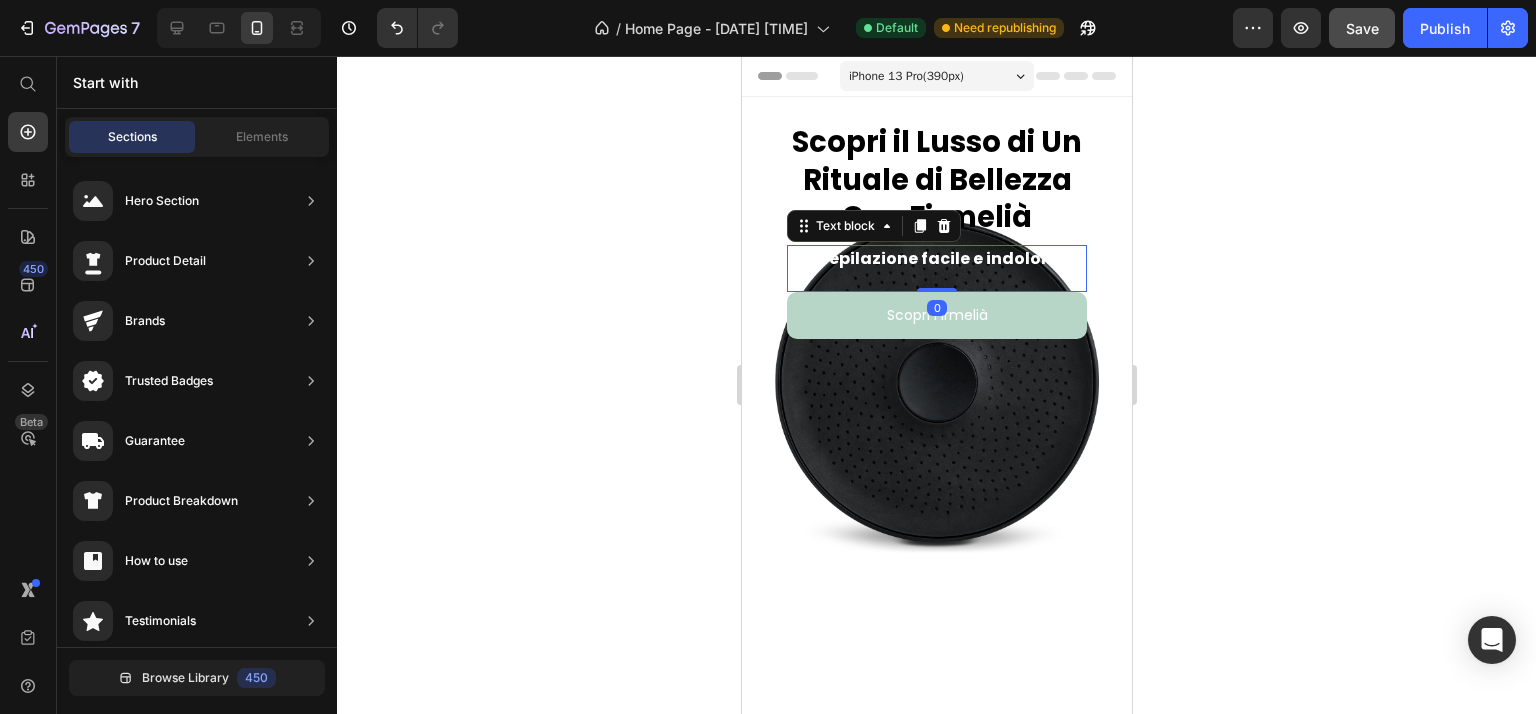 click on "Depilazione facile e indolore" at bounding box center [936, 259] 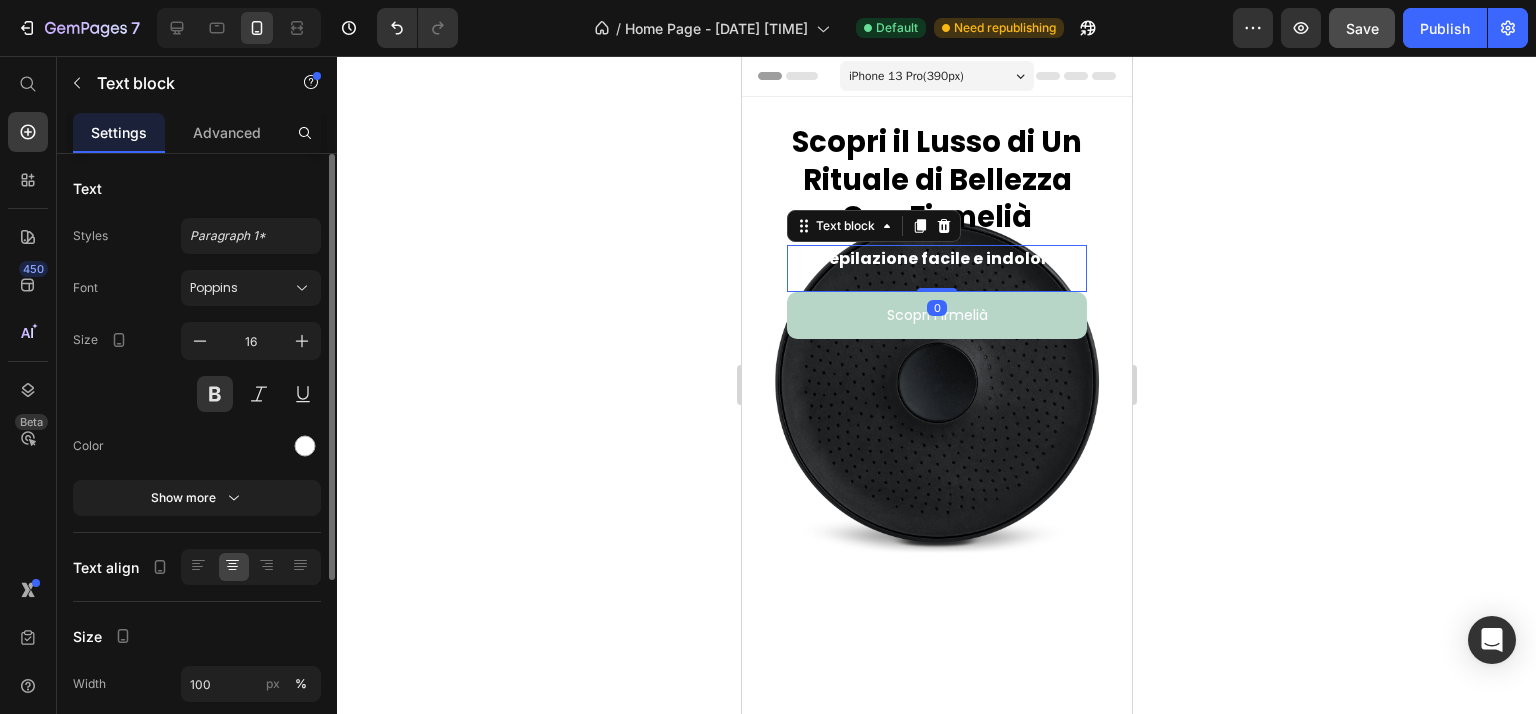 click on "Depilazione facile e indolore" at bounding box center (936, 259) 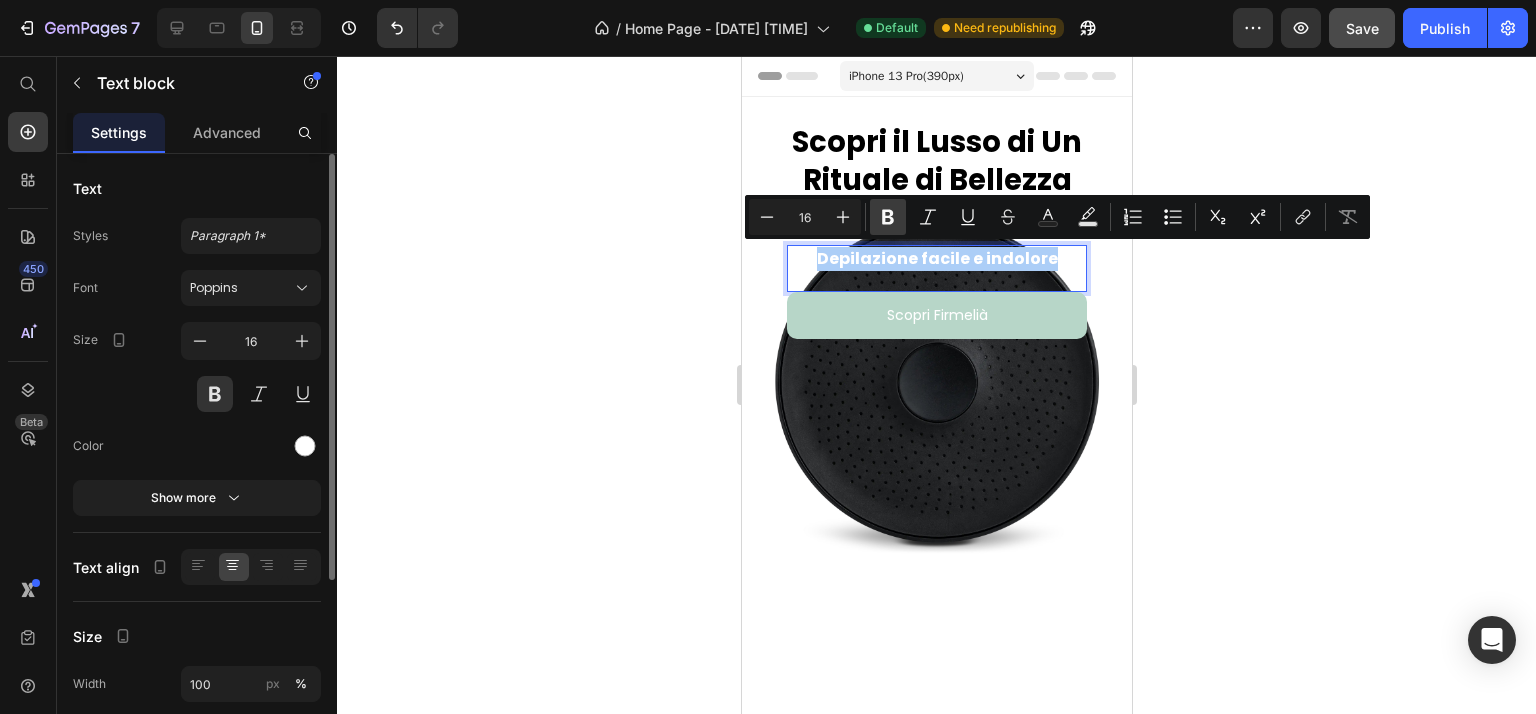 click 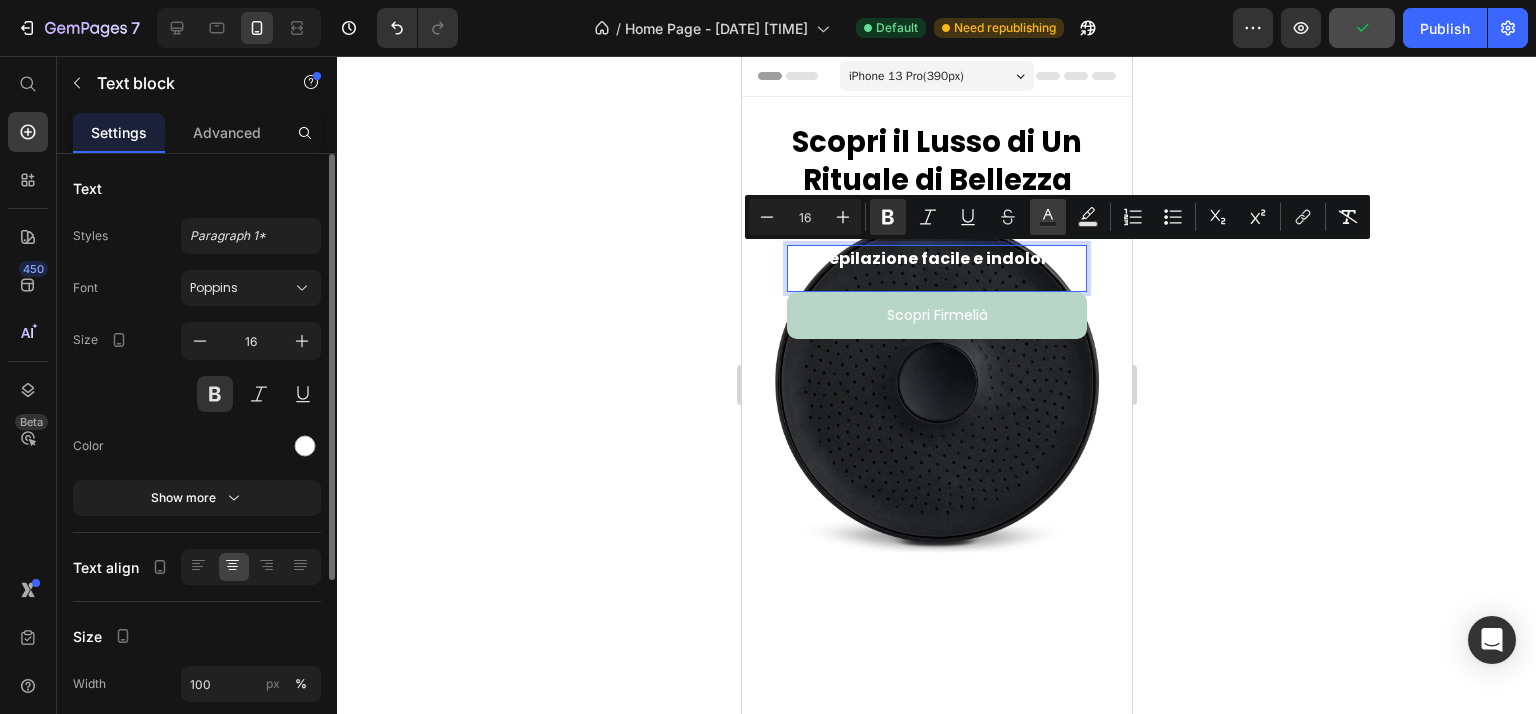 click on "Text Color" at bounding box center [1048, 217] 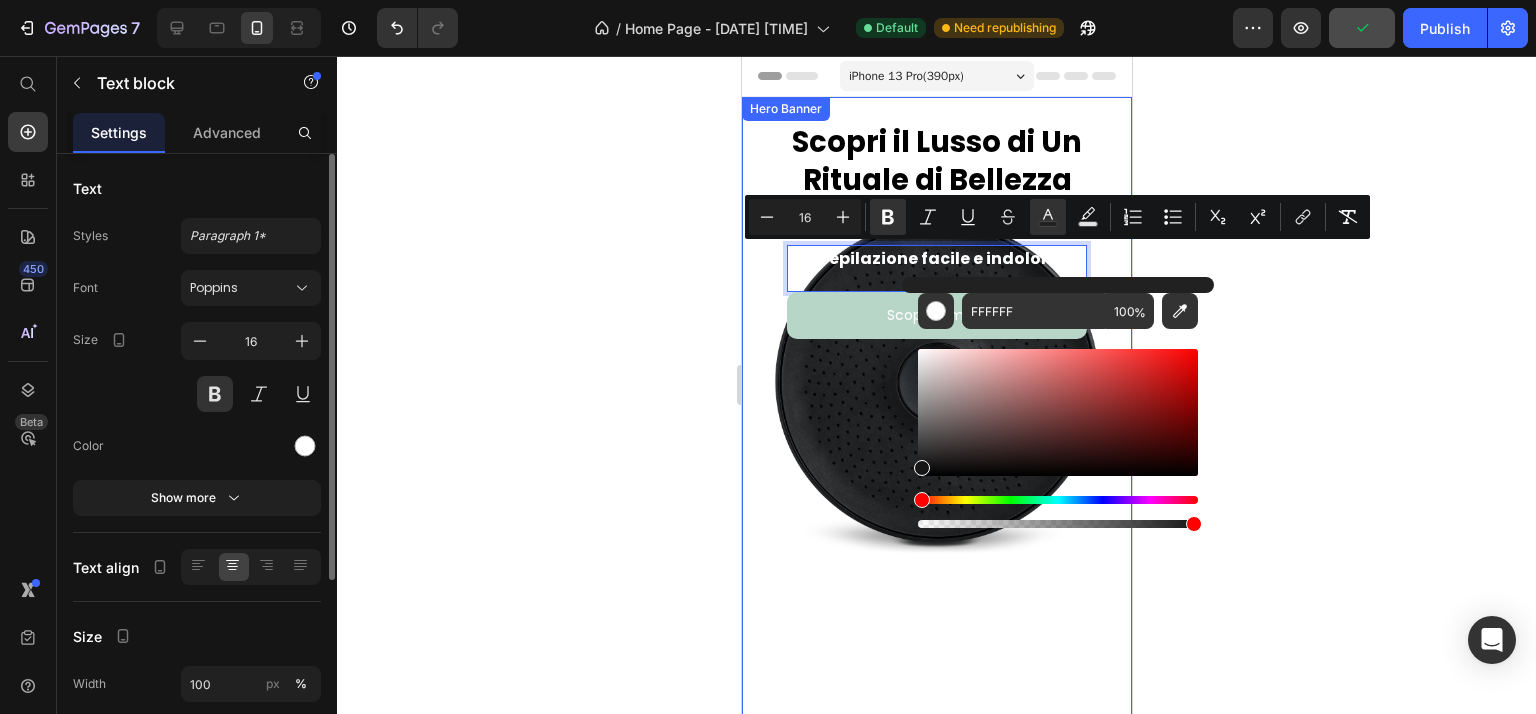 type on "161616" 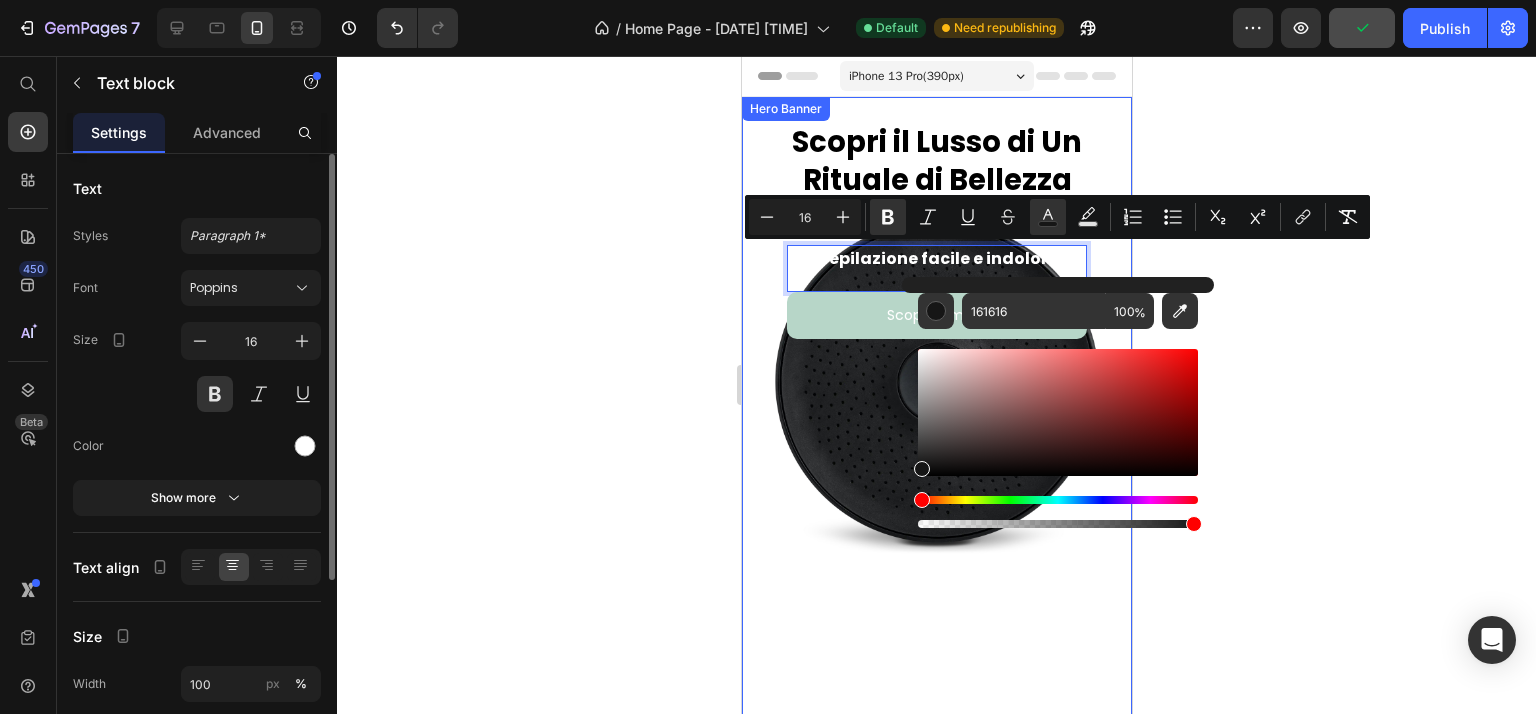 drag, startPoint x: 1701, startPoint y: 473, endPoint x: 861, endPoint y: 514, distance: 841 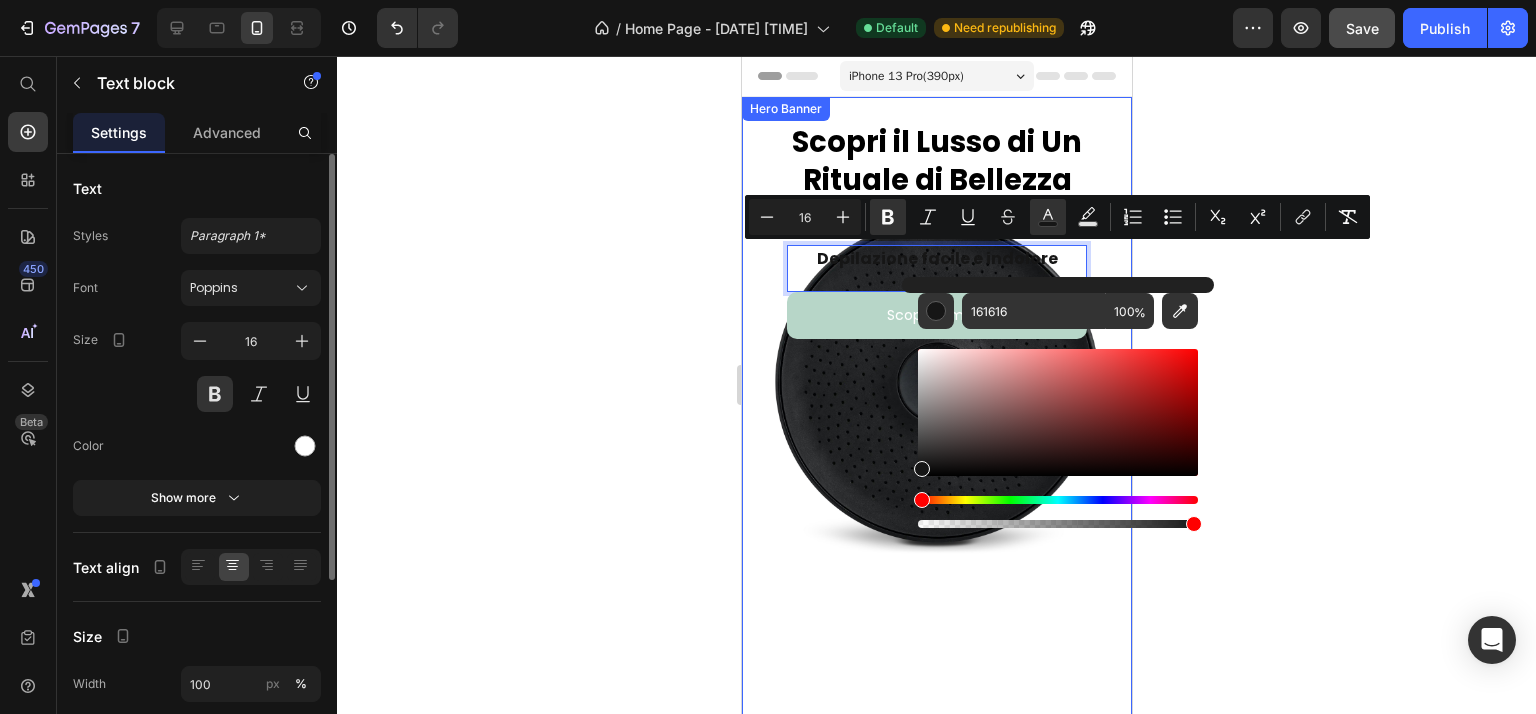 click 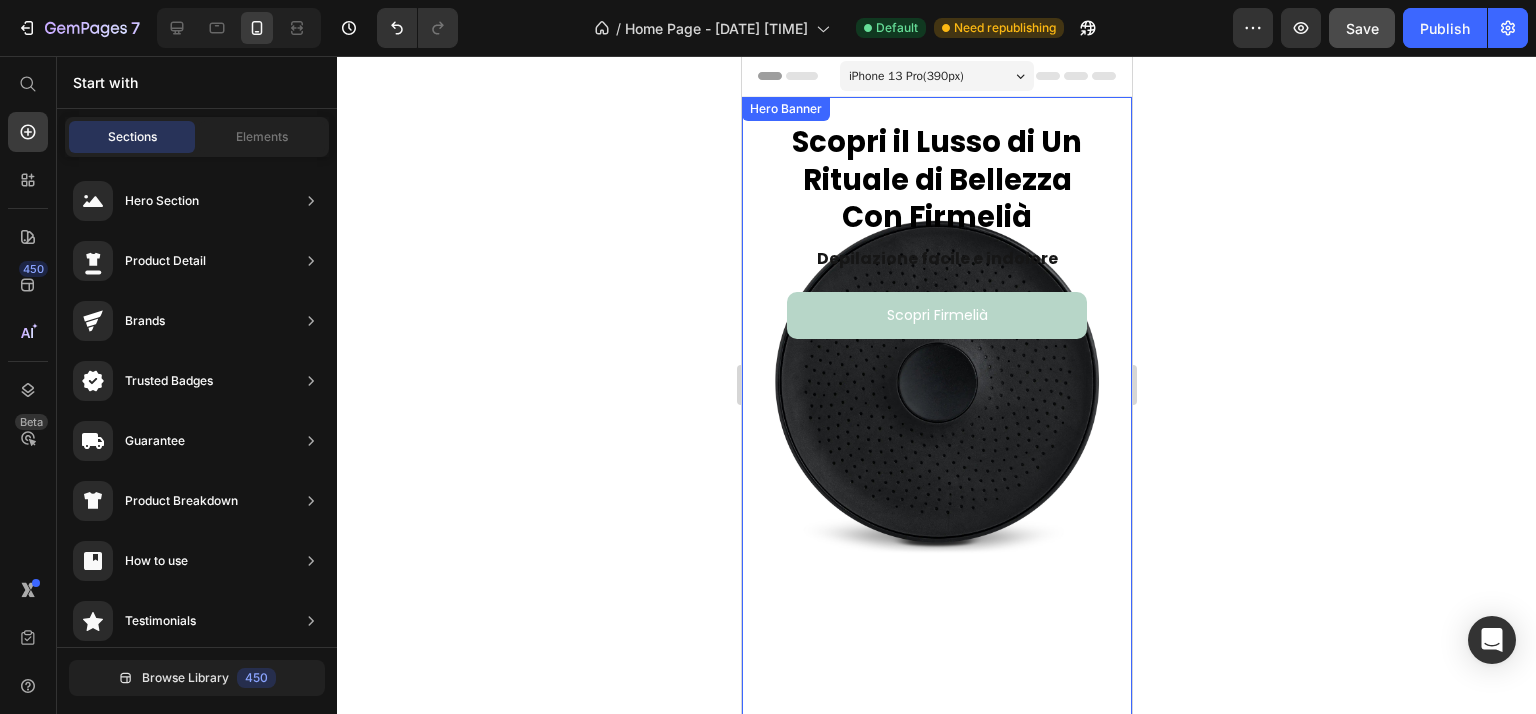 click 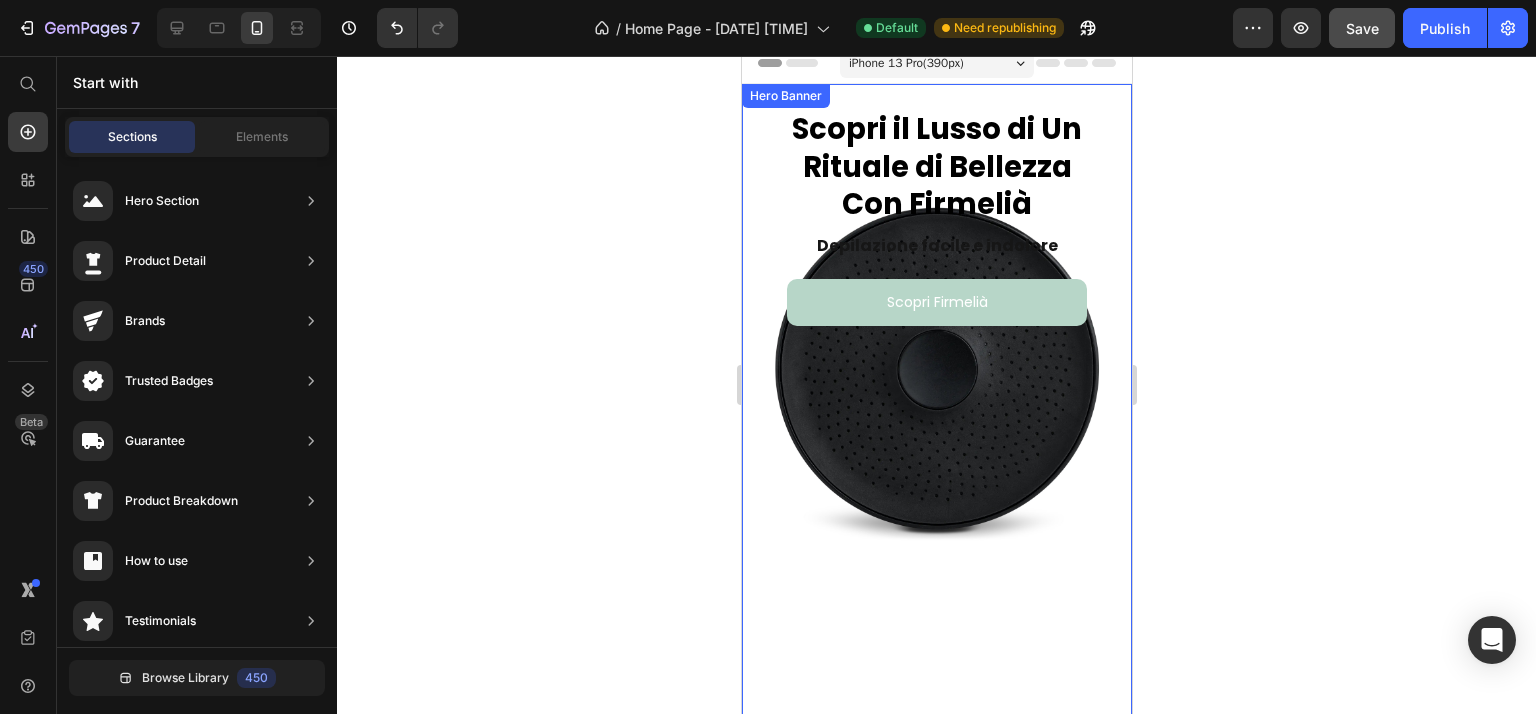 scroll, scrollTop: 200, scrollLeft: 0, axis: vertical 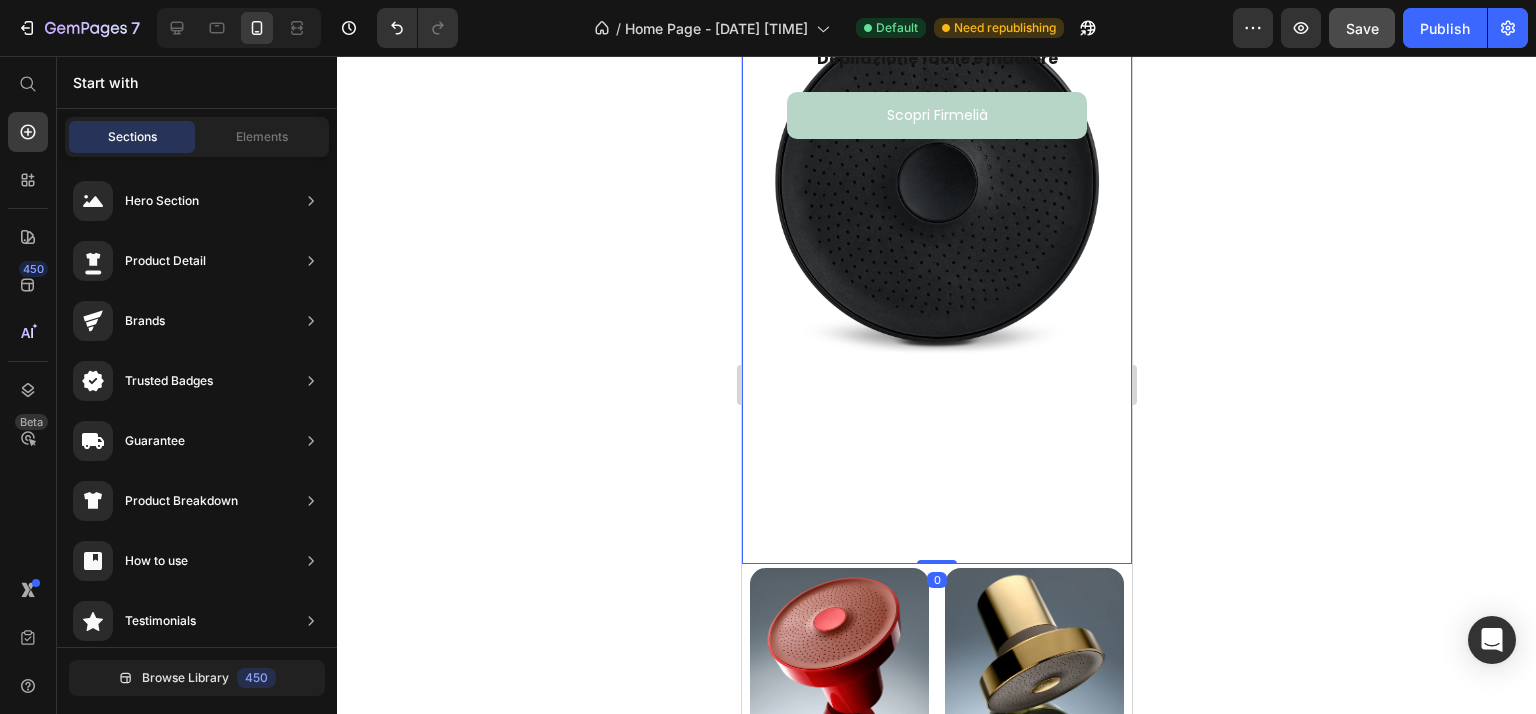 click at bounding box center (936, 185) 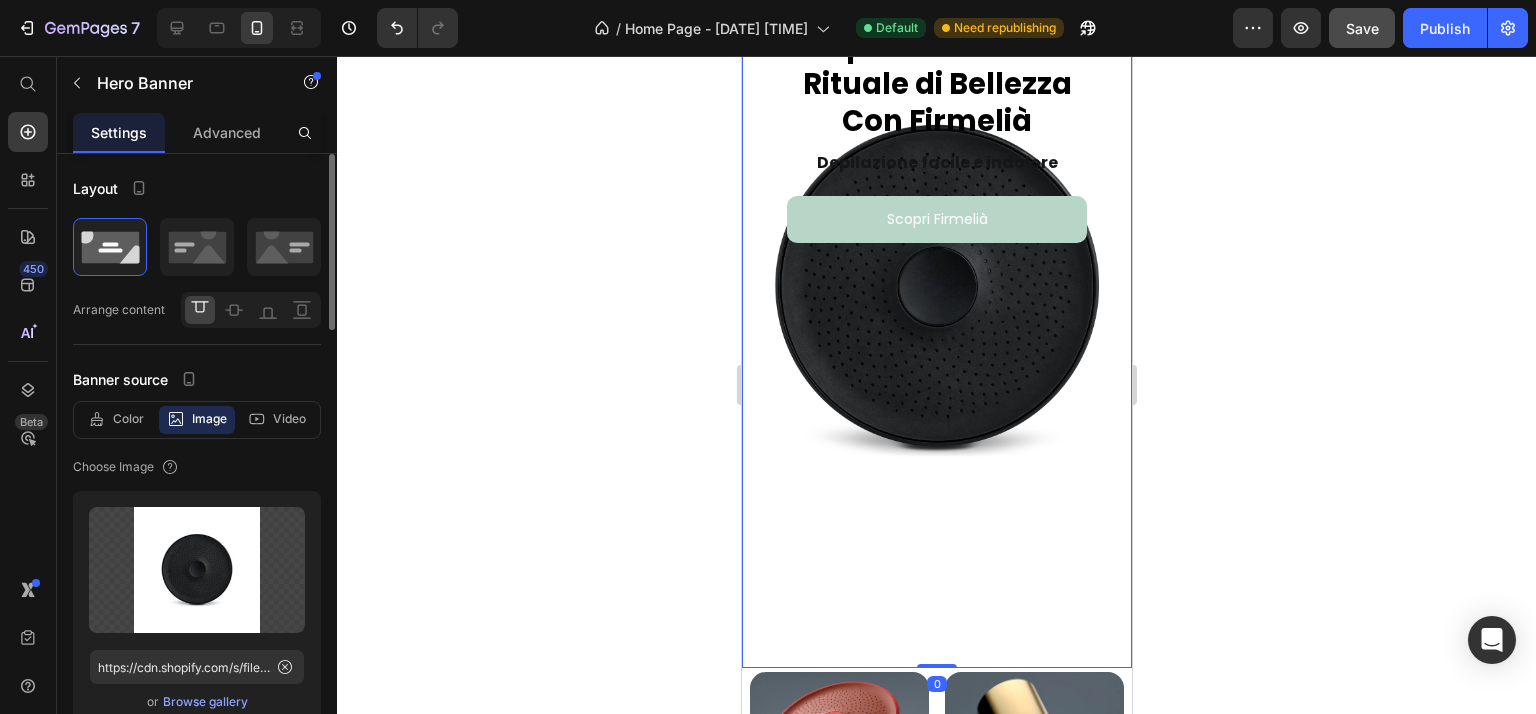 scroll, scrollTop: 0, scrollLeft: 0, axis: both 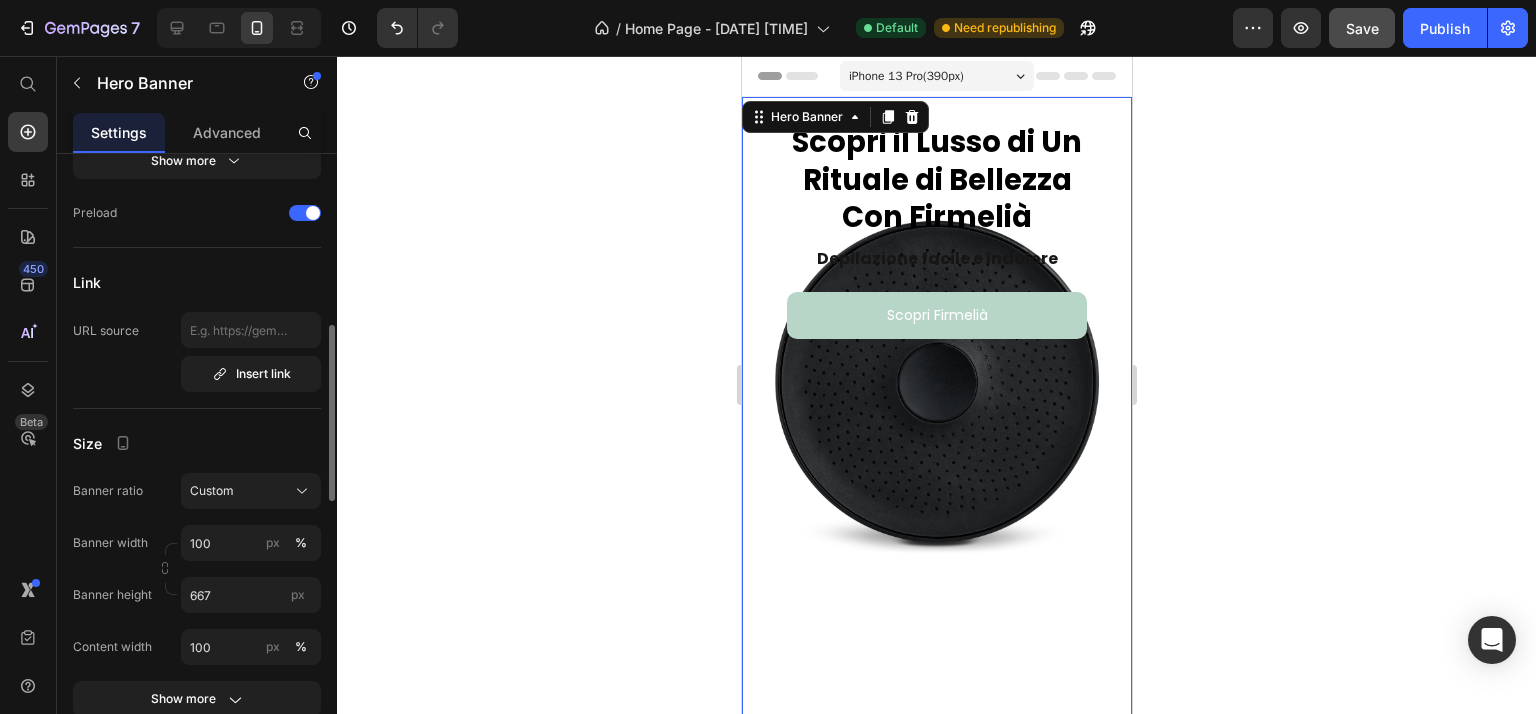 click on "Size Banner ratio Custom Banner width 100 px % Banner height 667 px Content width 100 px % Show more" 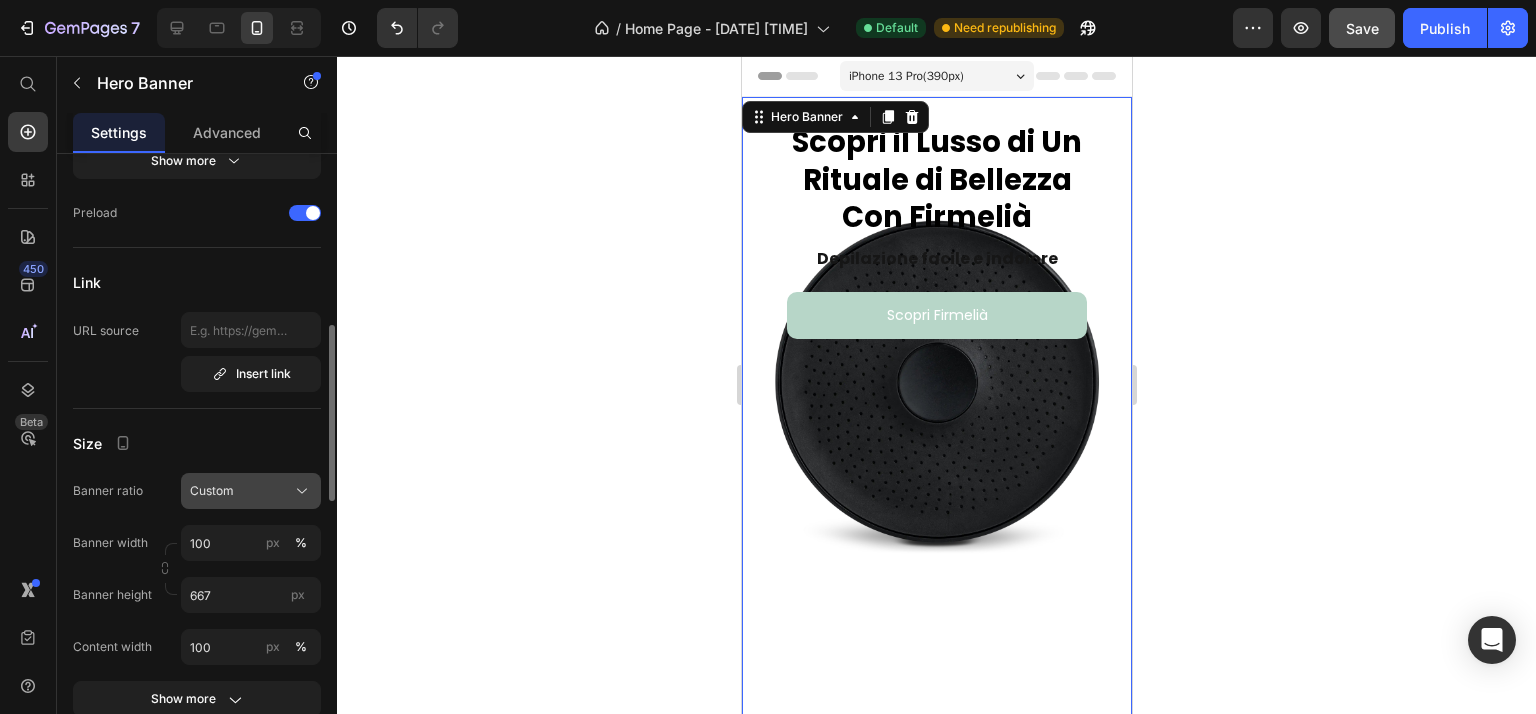 click on "Custom" 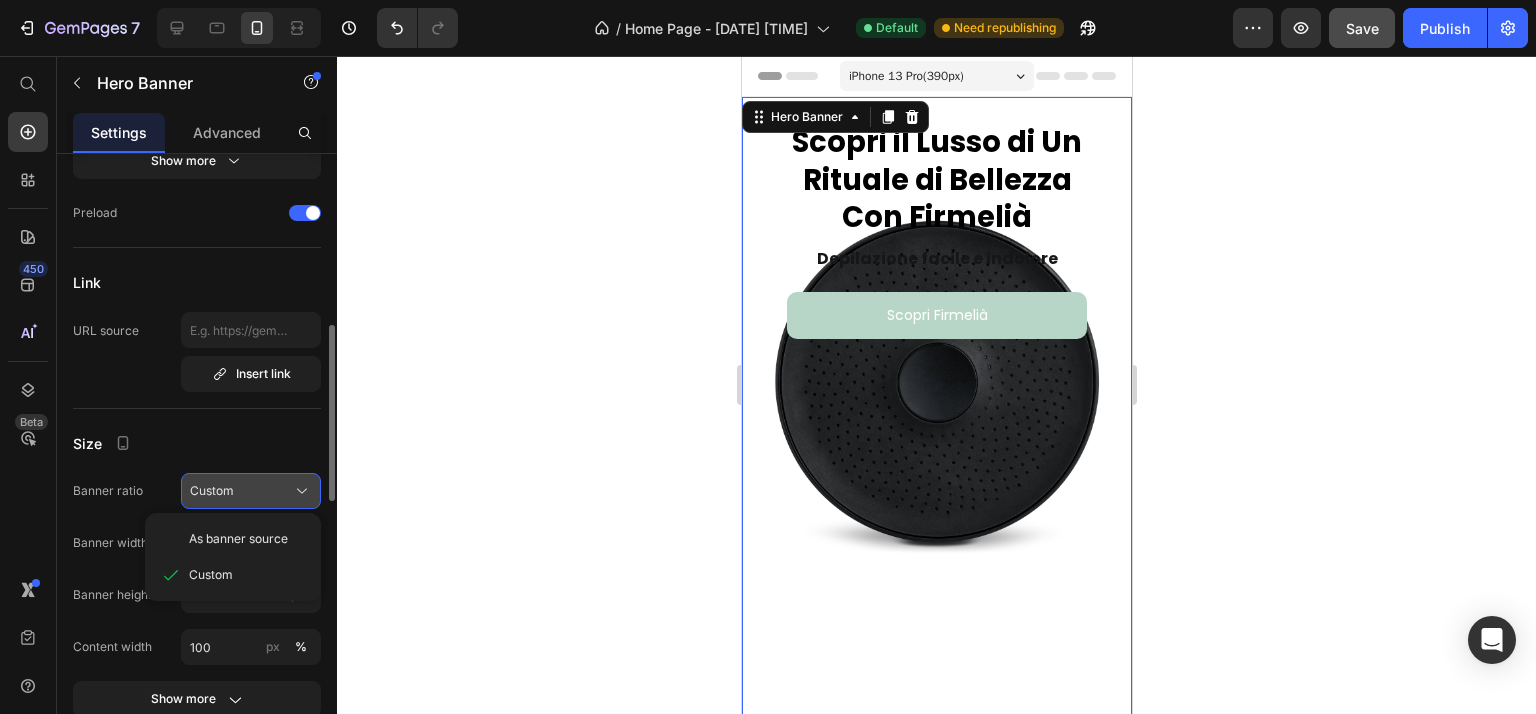 click on "Custom" 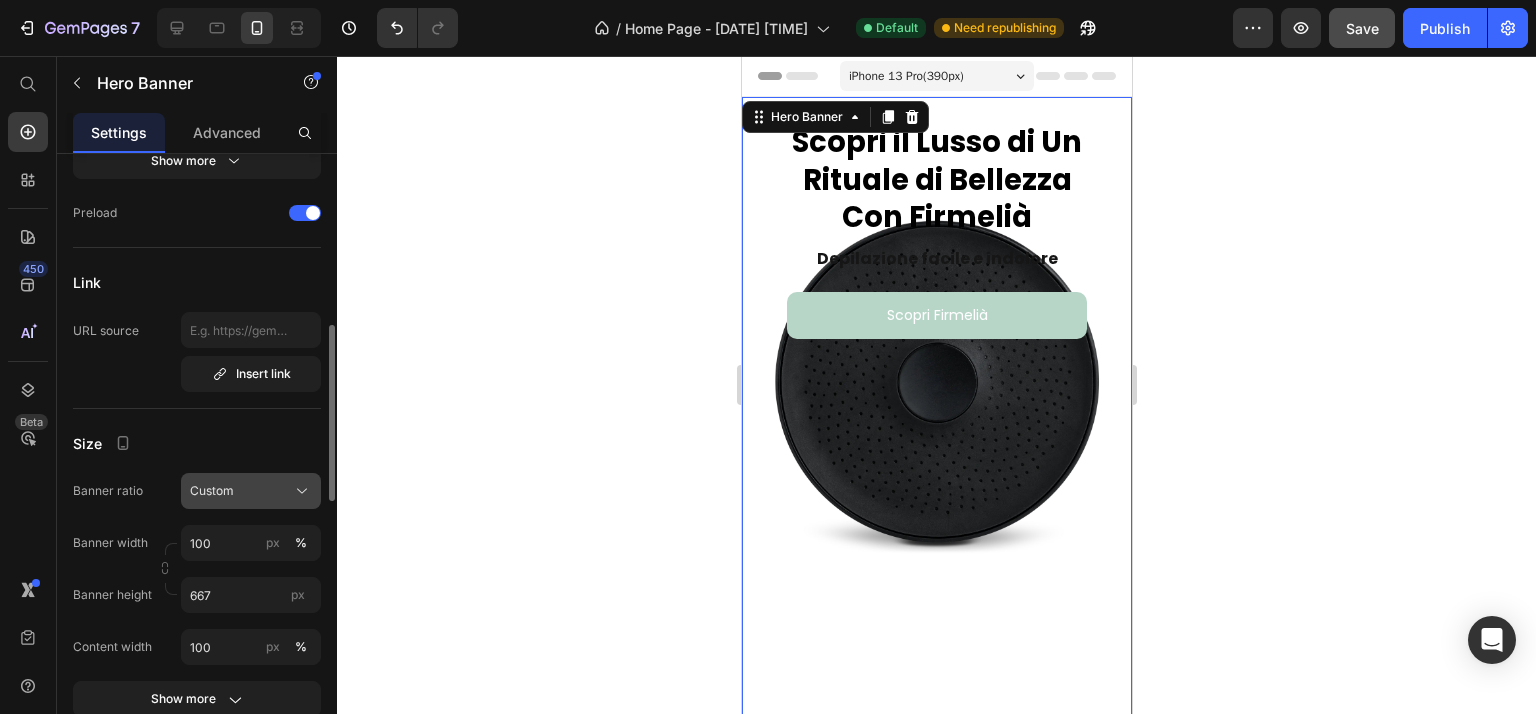 scroll, scrollTop: 700, scrollLeft: 0, axis: vertical 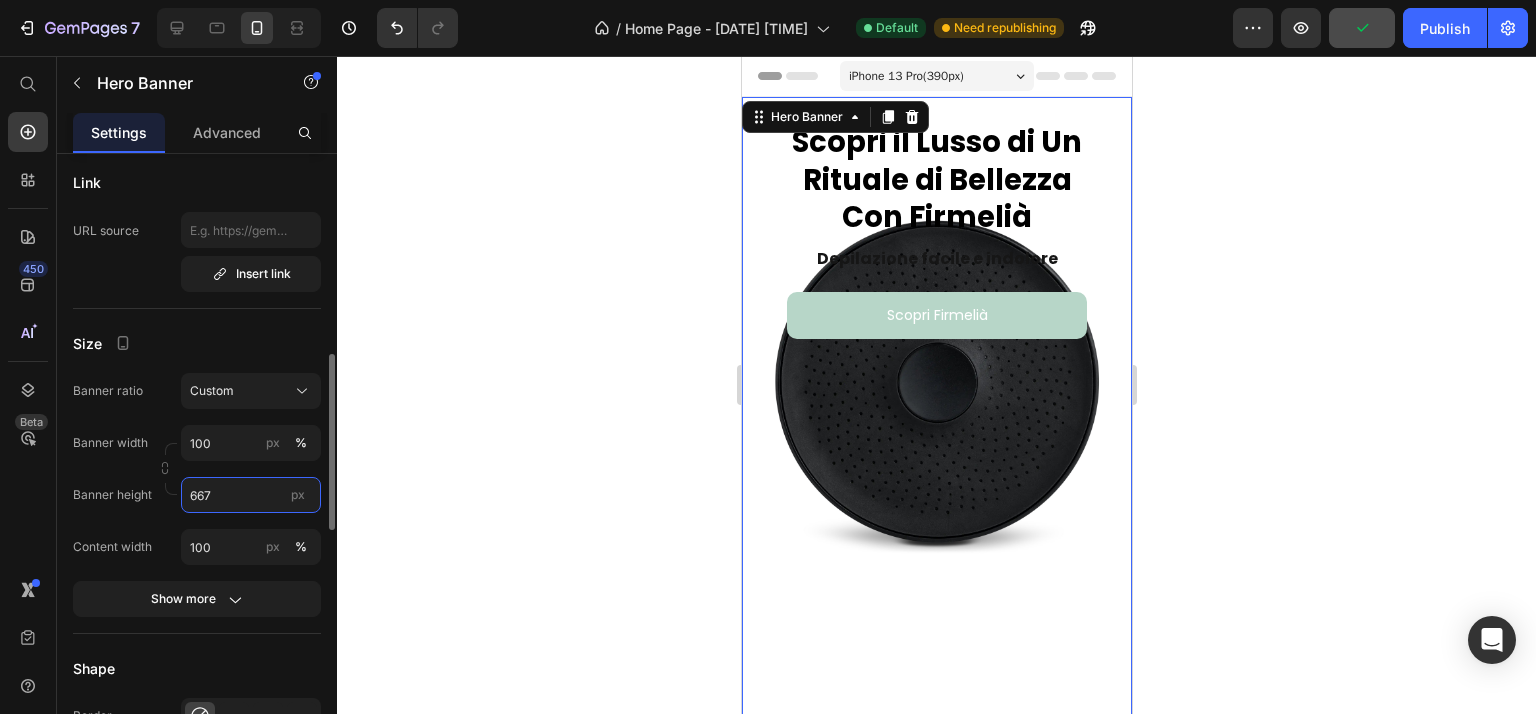 click on "667" at bounding box center (251, 495) 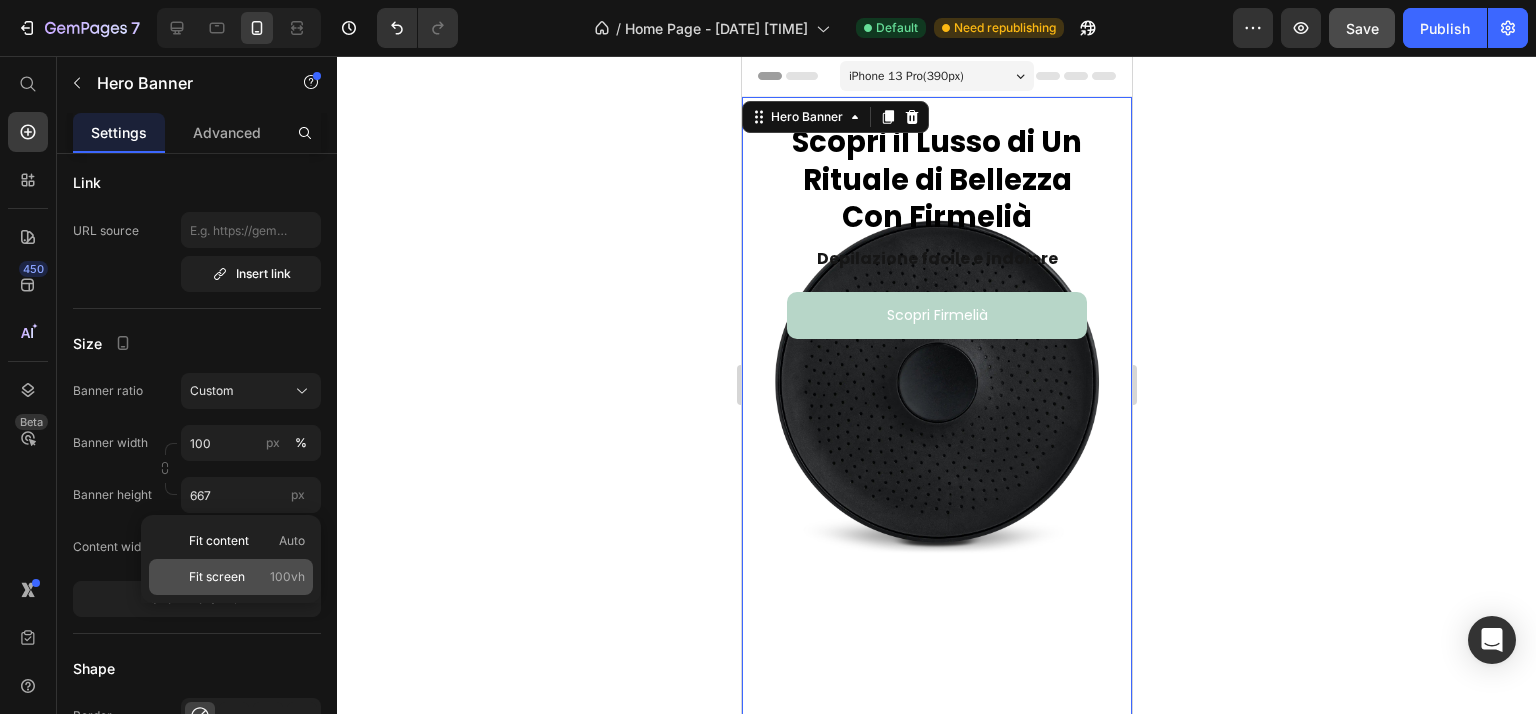 click on "Fit screen 100vh" 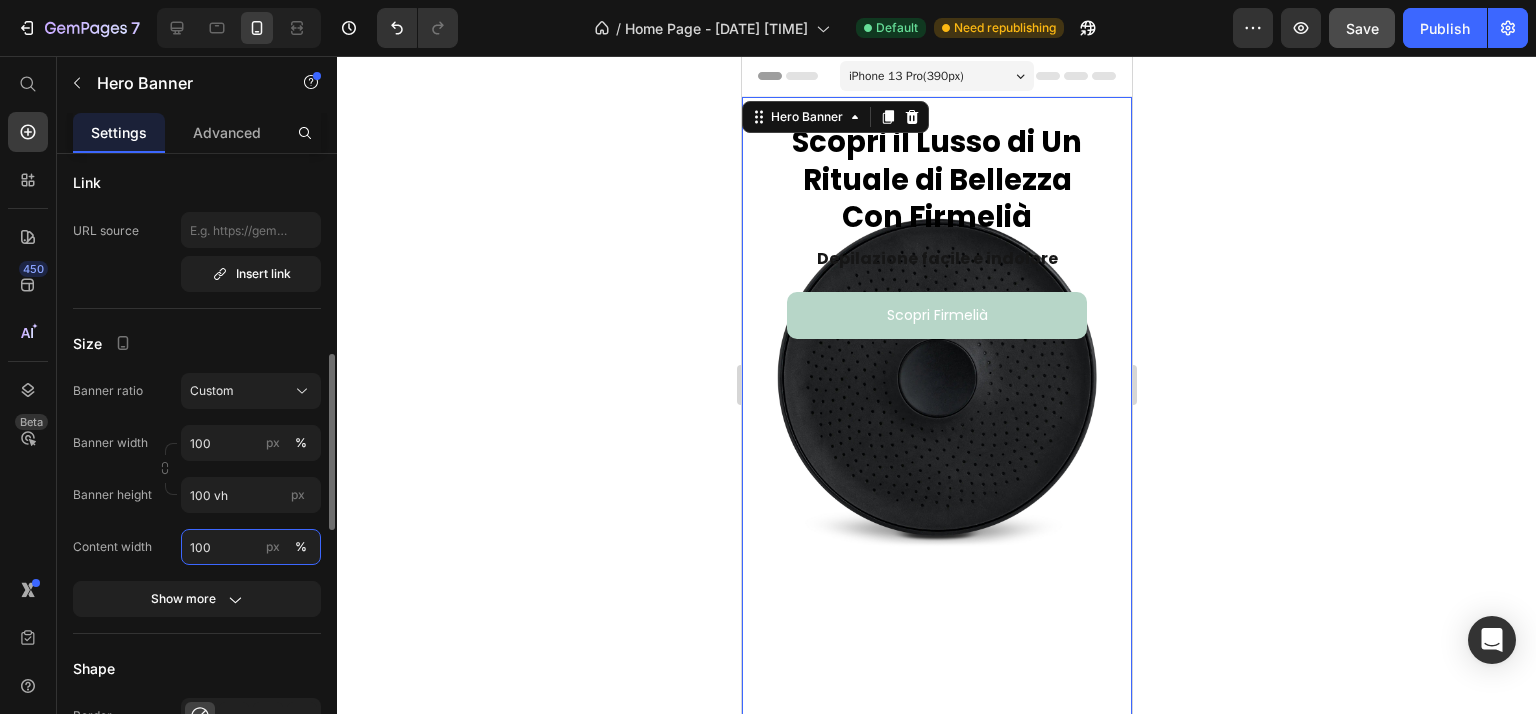 click on "100" at bounding box center (251, 547) 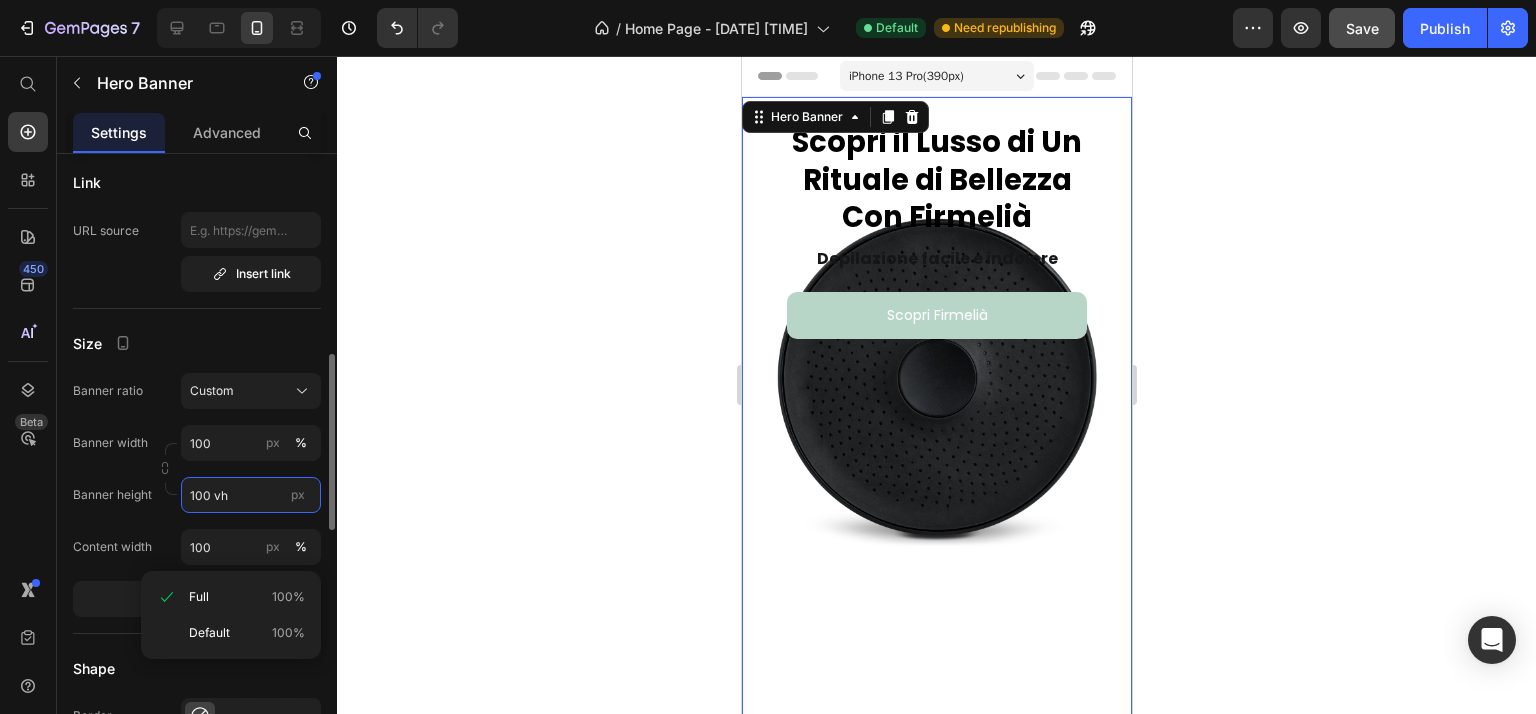 click on "100 vh" at bounding box center [251, 495] 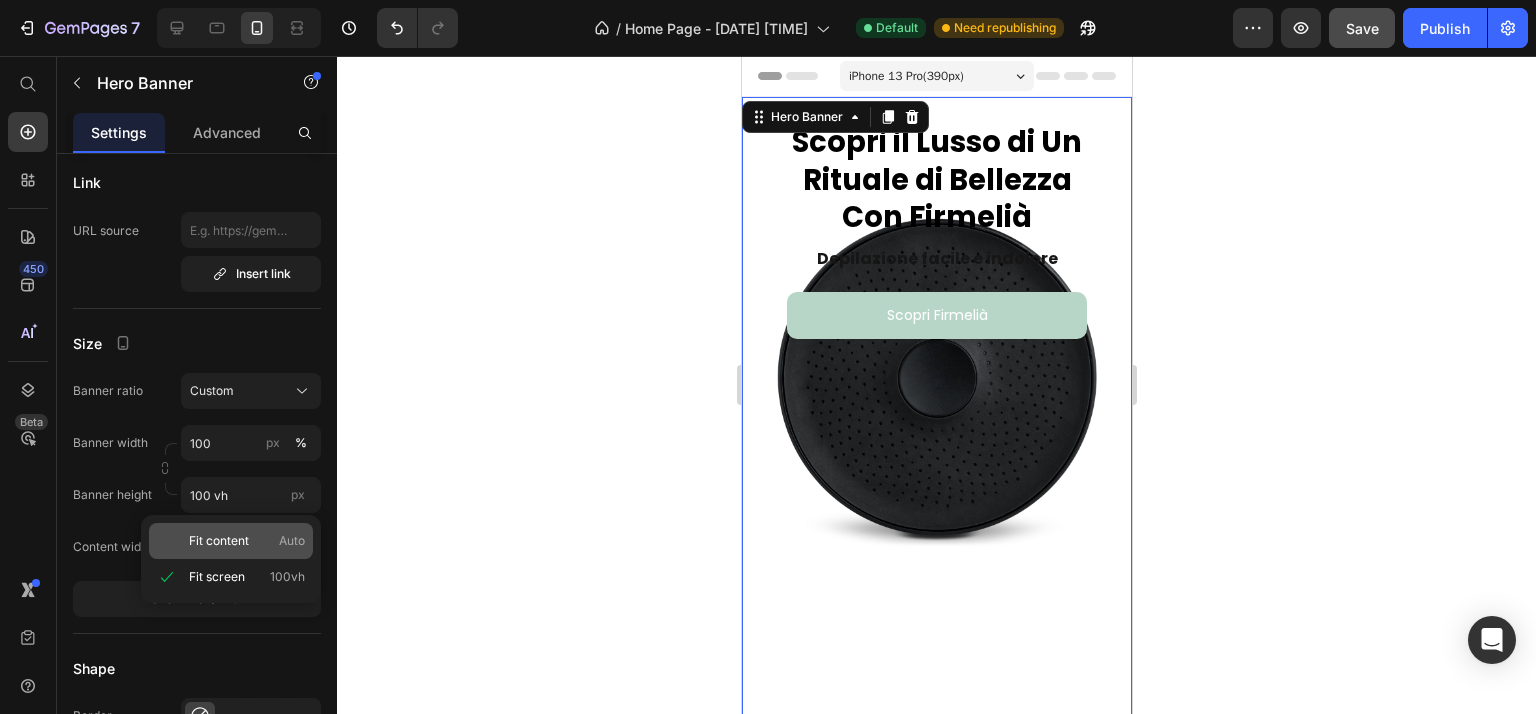 click on "Fit content Auto" 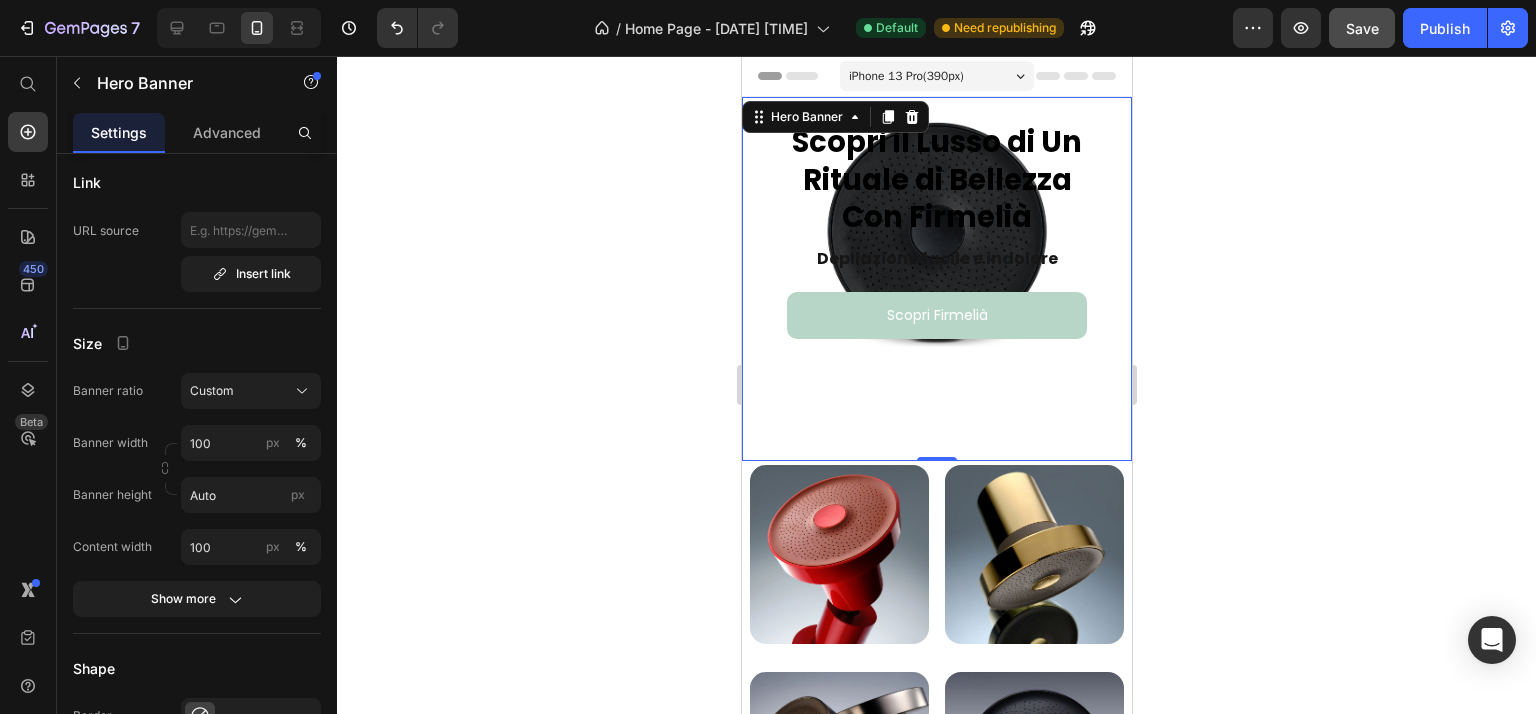 type on "100 vh" 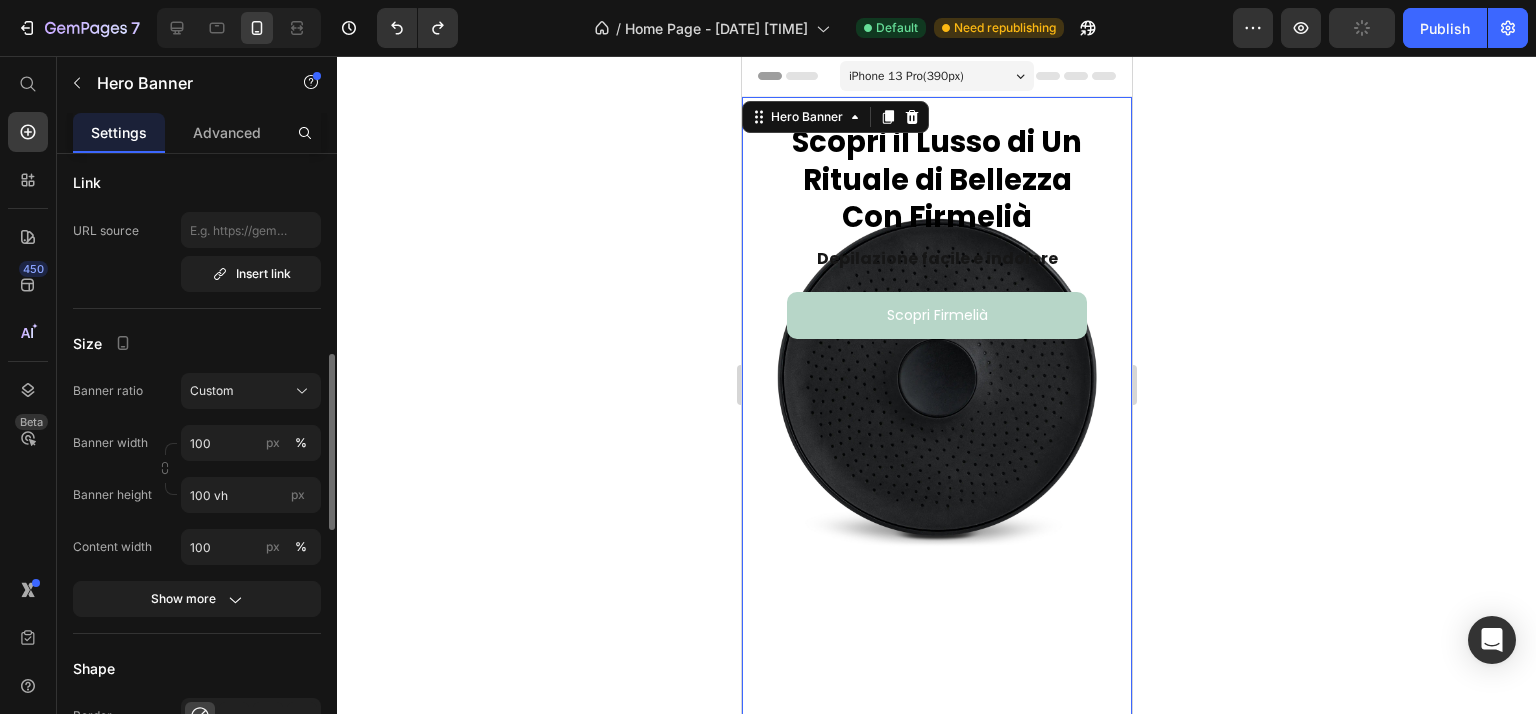 click on "Size Banner ratio Custom Banner width 100 px % Banner height 100 vh px Content width 100 px % Show more" 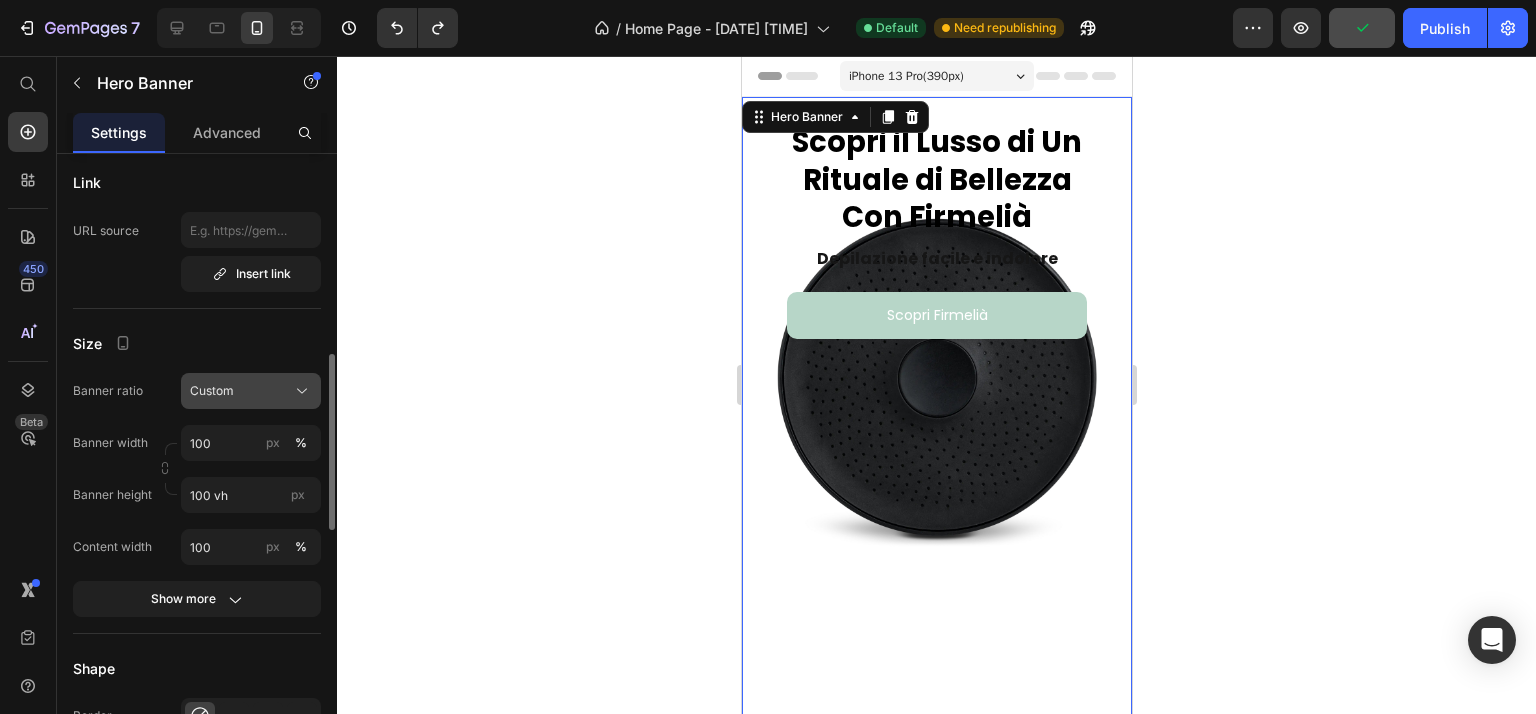 click on "Custom" 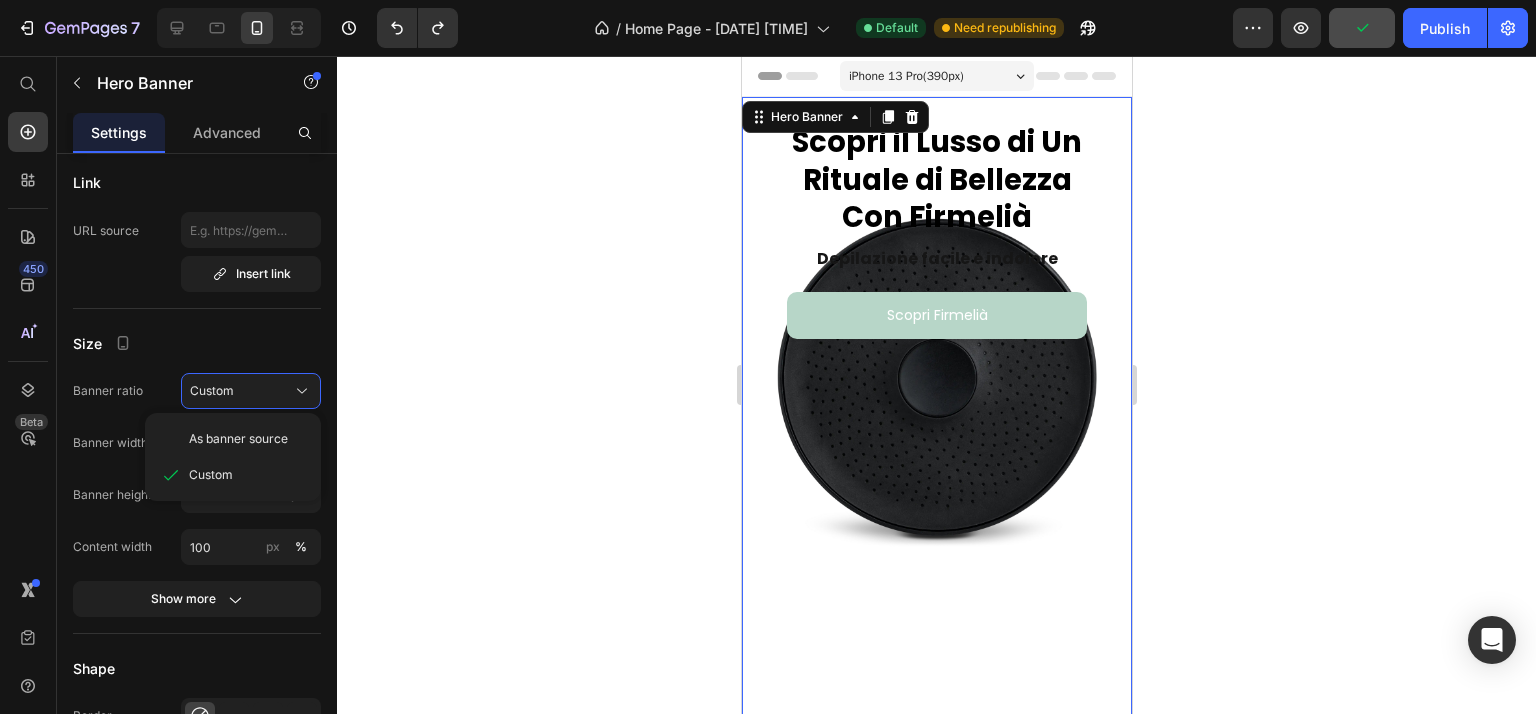 click 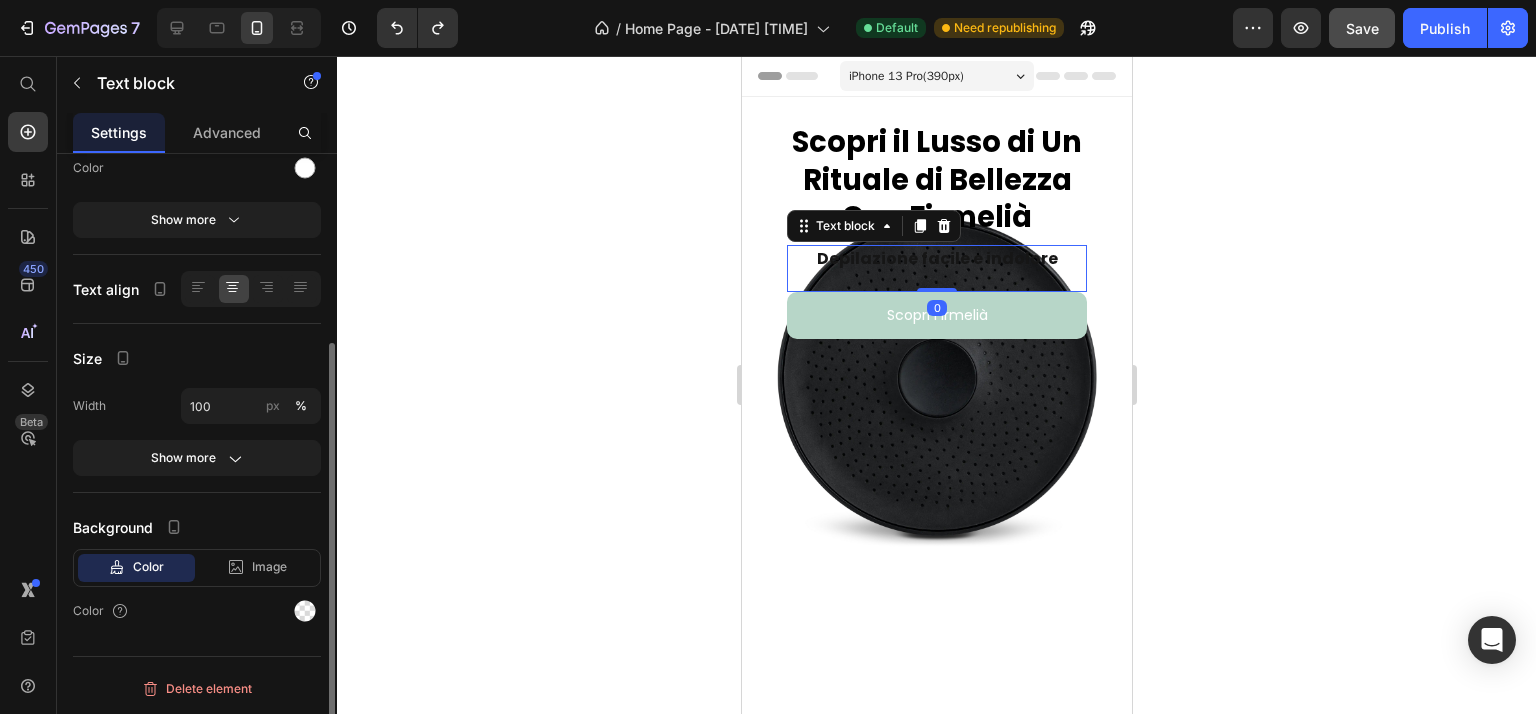 scroll, scrollTop: 0, scrollLeft: 0, axis: both 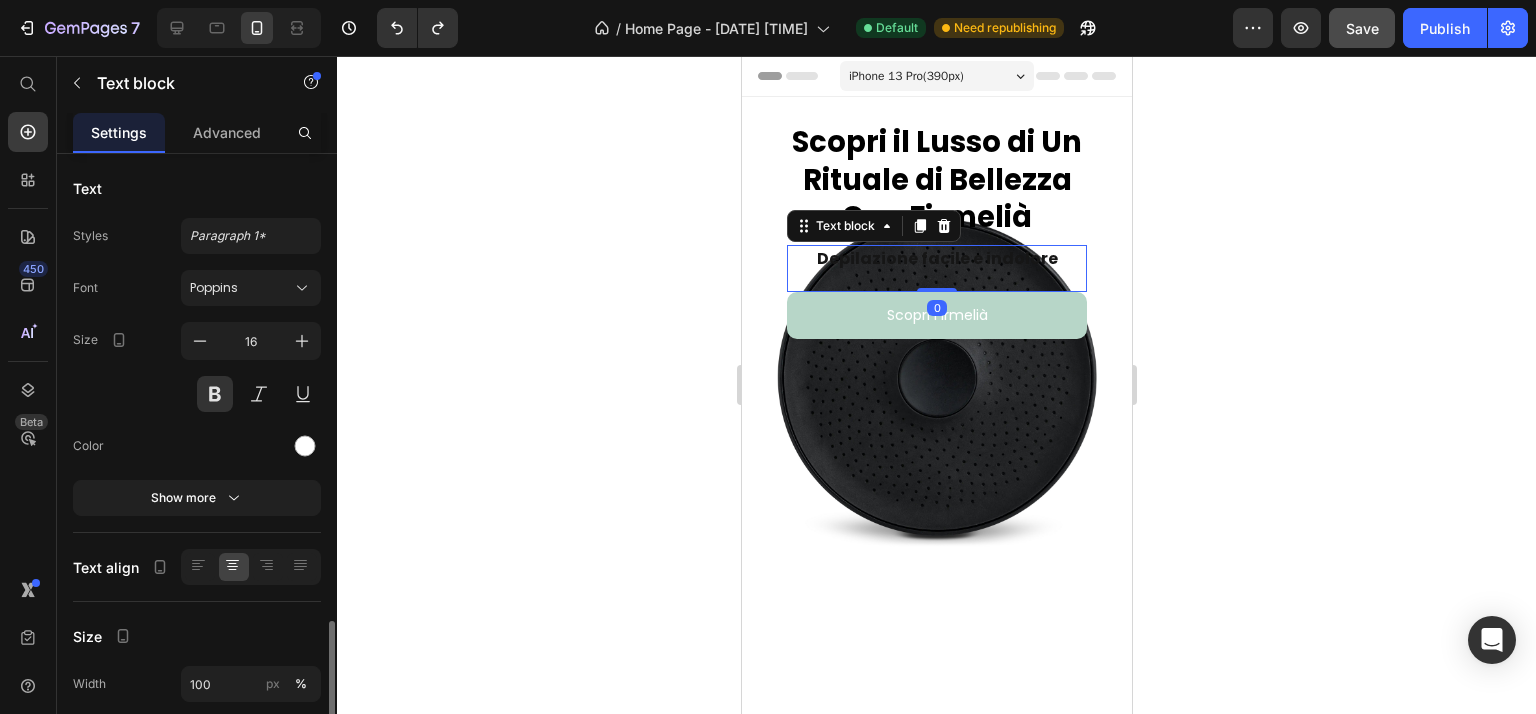 click on "Depilazione facile e indolore" at bounding box center [936, 258] 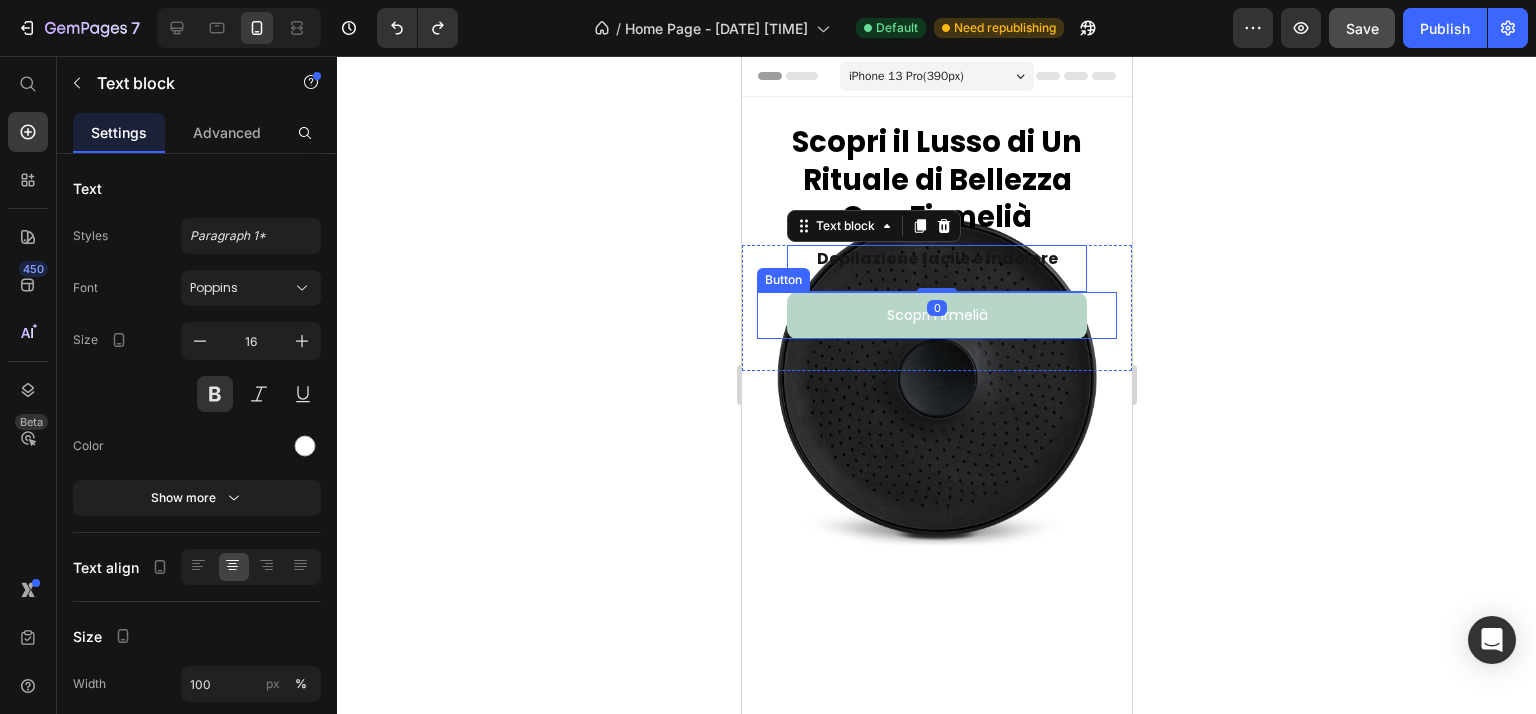 click 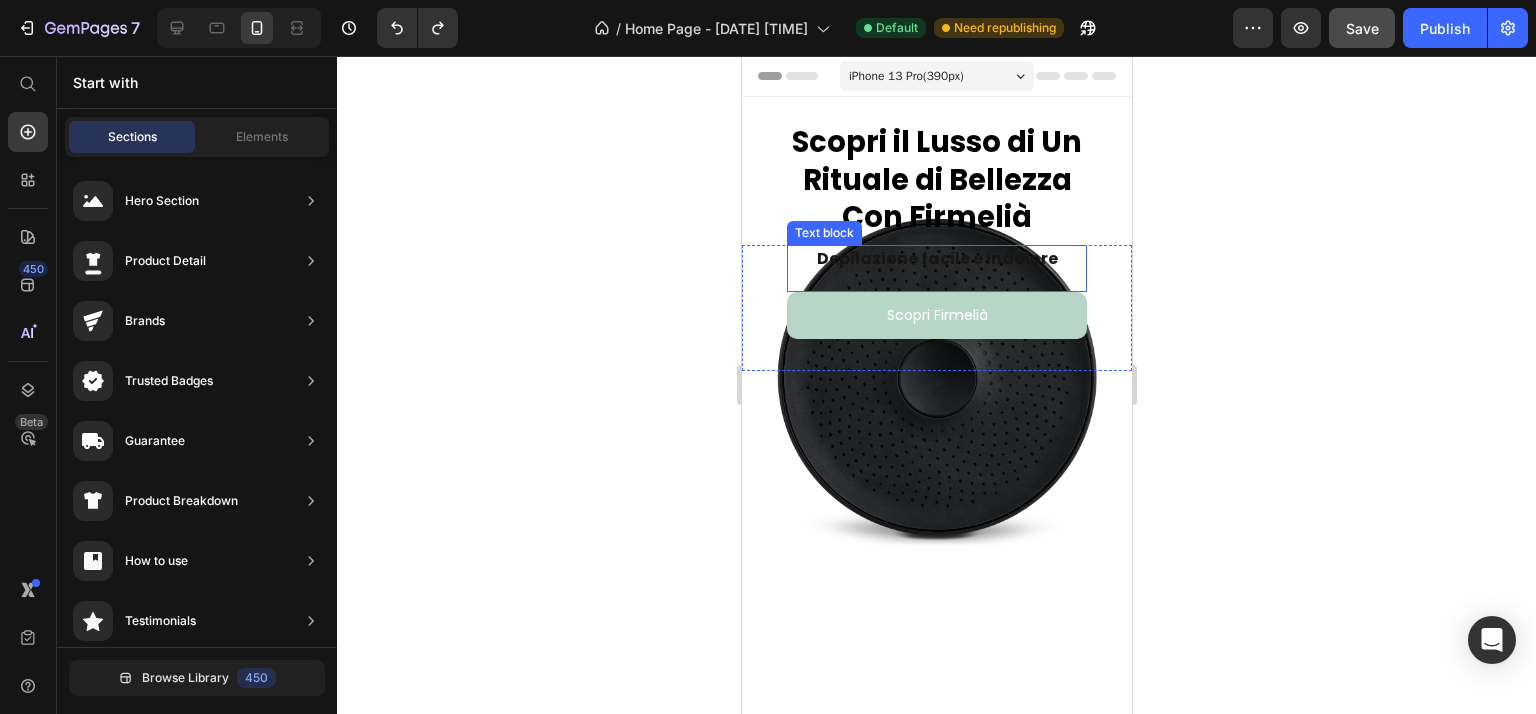 click on "Depilazione facile e indolore Text block" at bounding box center [936, 268] 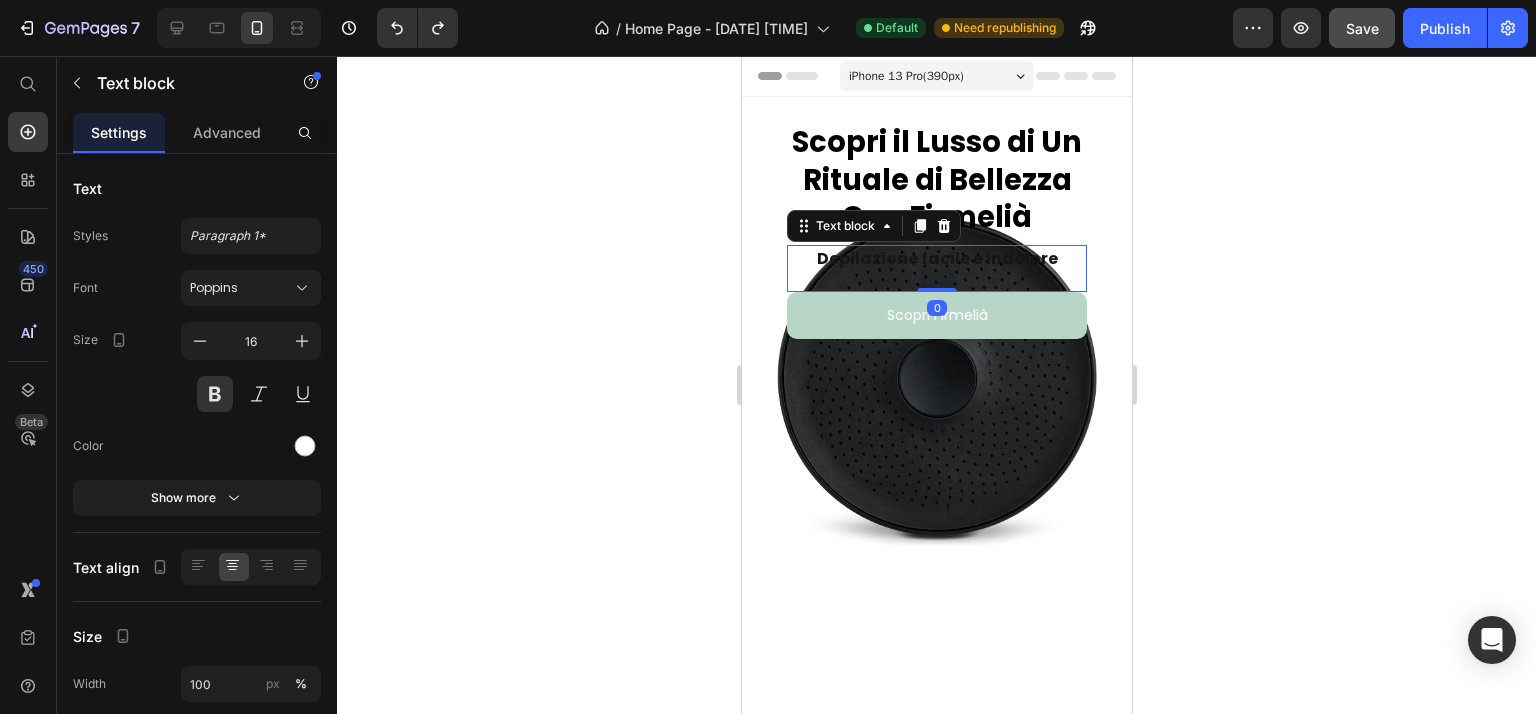 click on "Depilazione facile e indolore Text block   0" at bounding box center (936, 268) 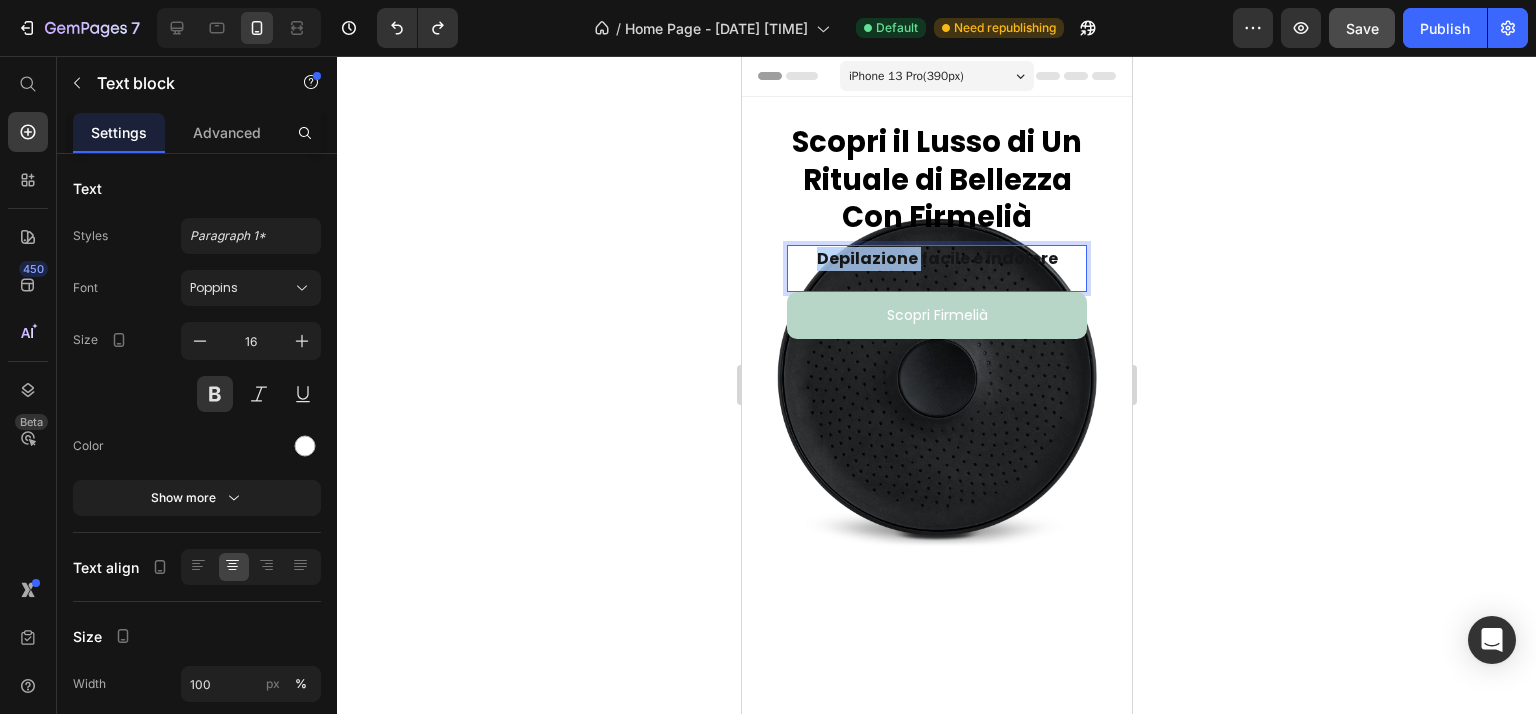 click on "Depilazione facile e indolore" at bounding box center [936, 258] 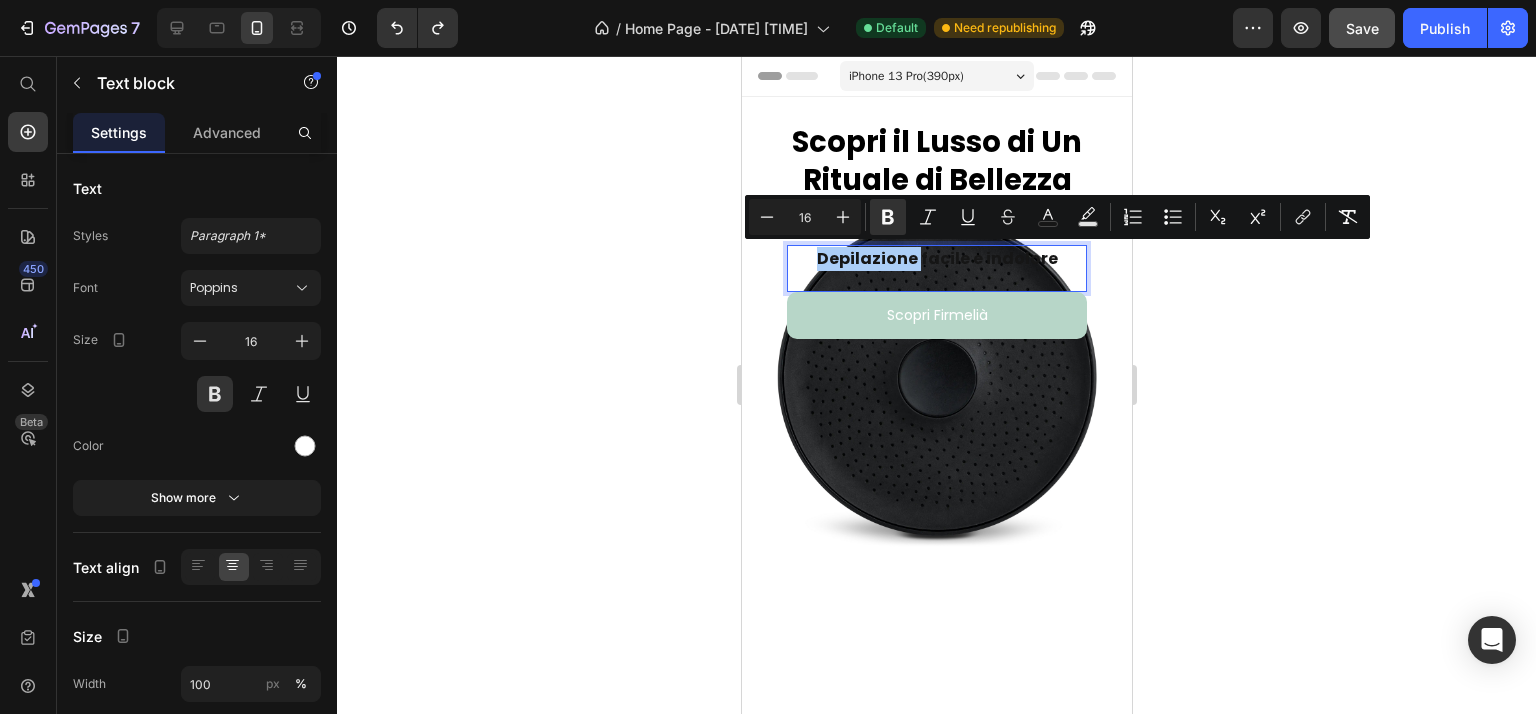 drag, startPoint x: 621, startPoint y: 301, endPoint x: 706, endPoint y: 287, distance: 86.145226 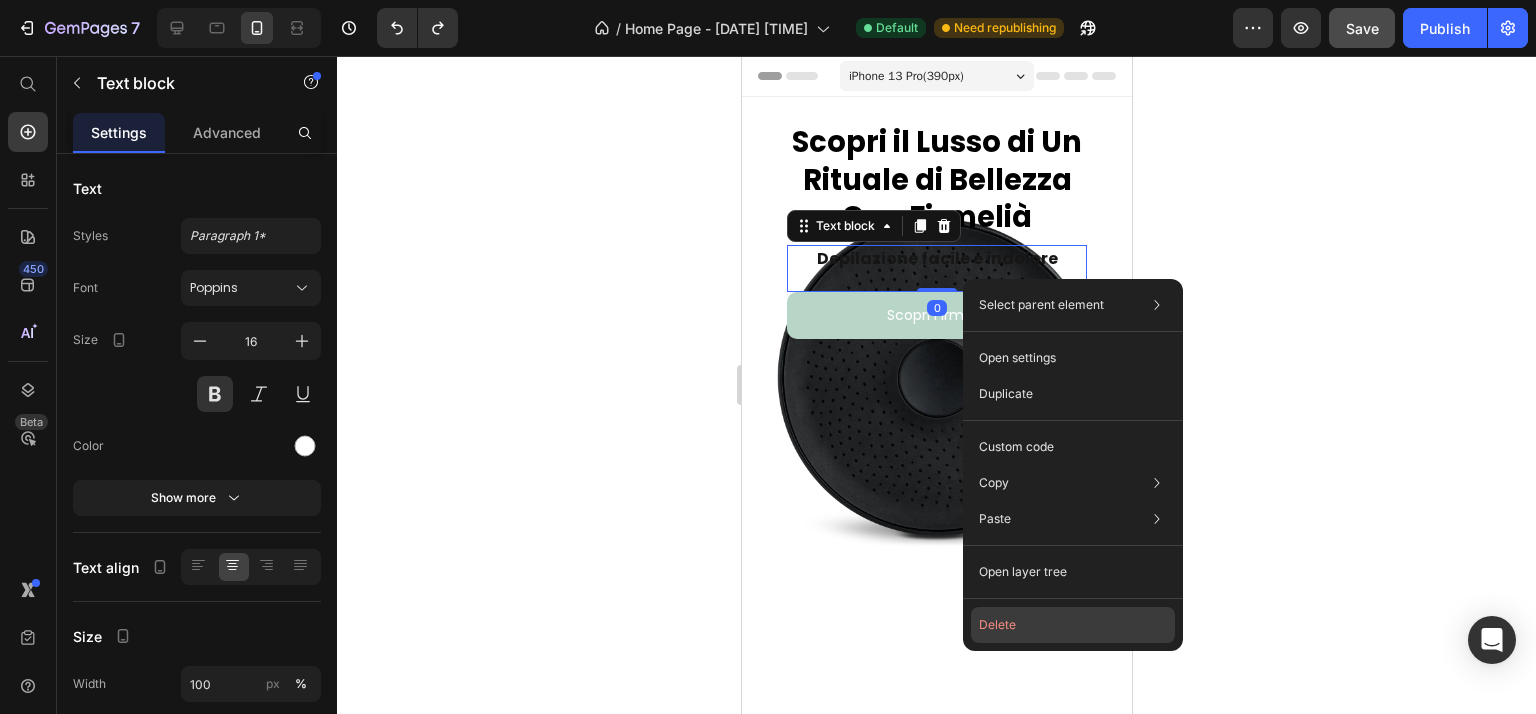 click on "Delete" 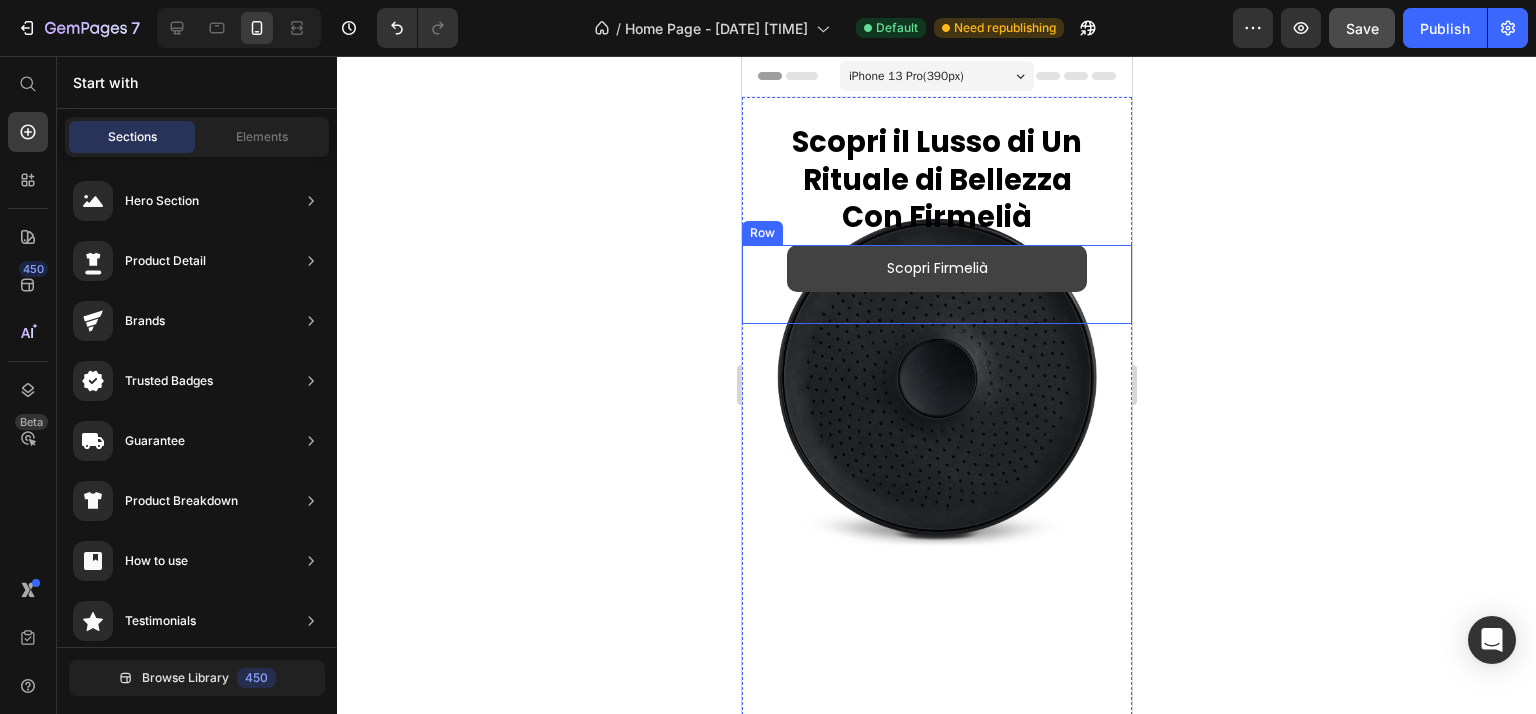 click on "Scopri Firmelià" at bounding box center (936, 268) 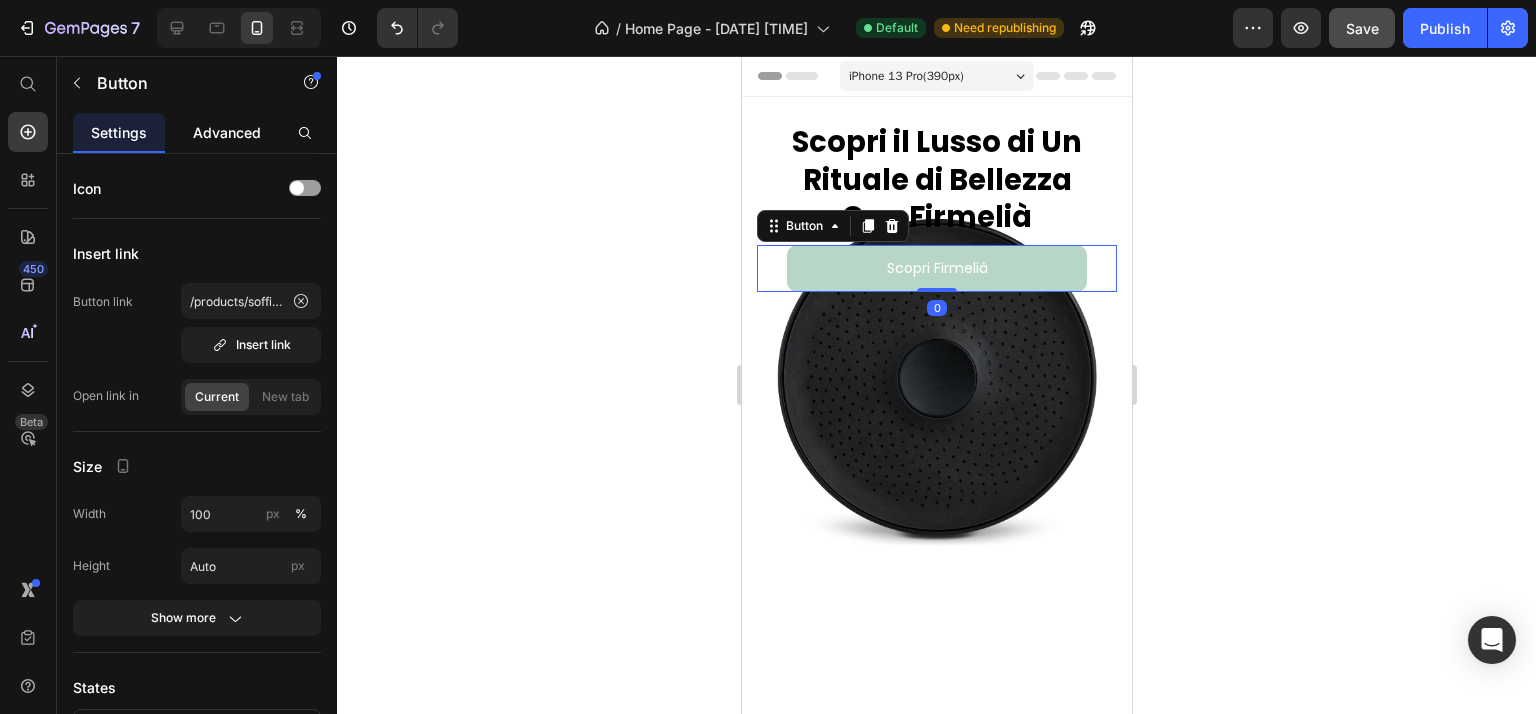 click on "Advanced" 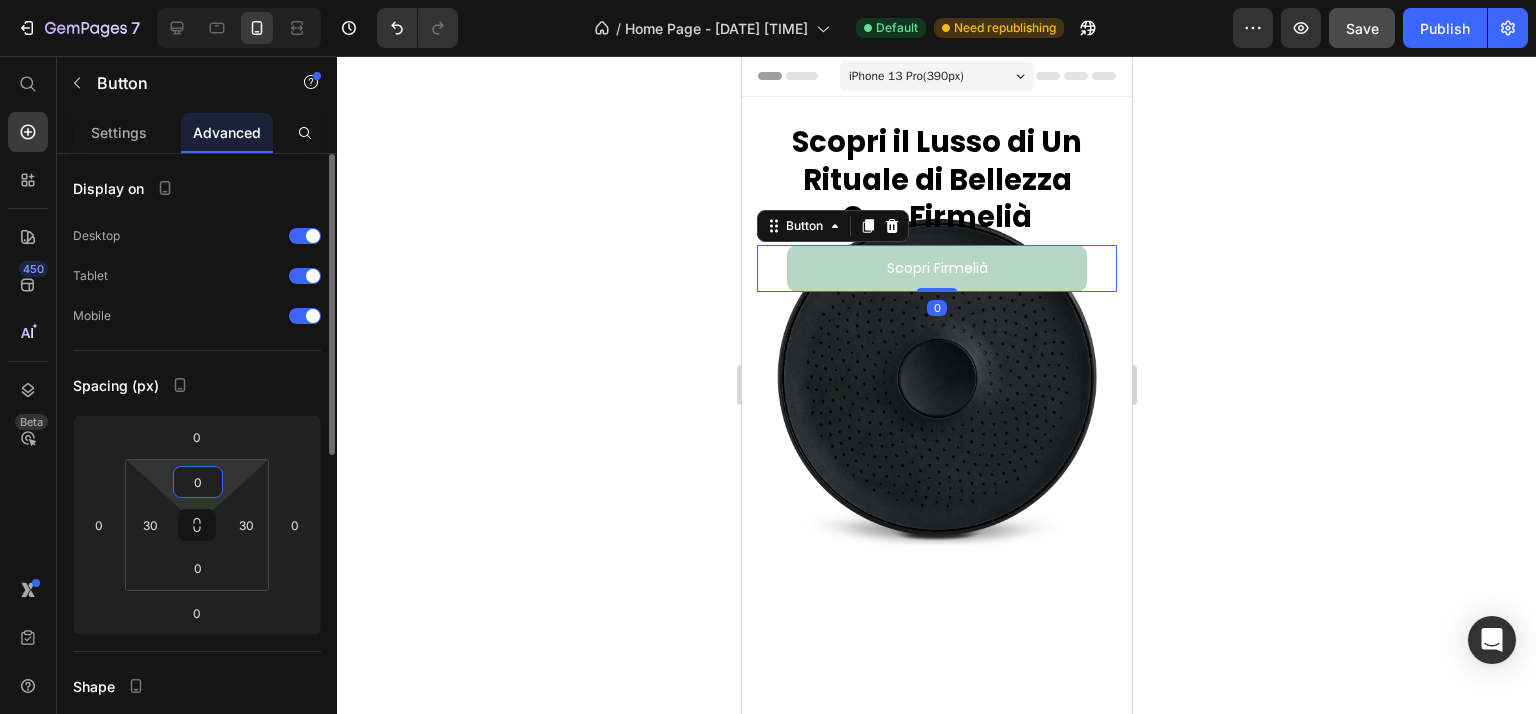 click on "0" at bounding box center (198, 482) 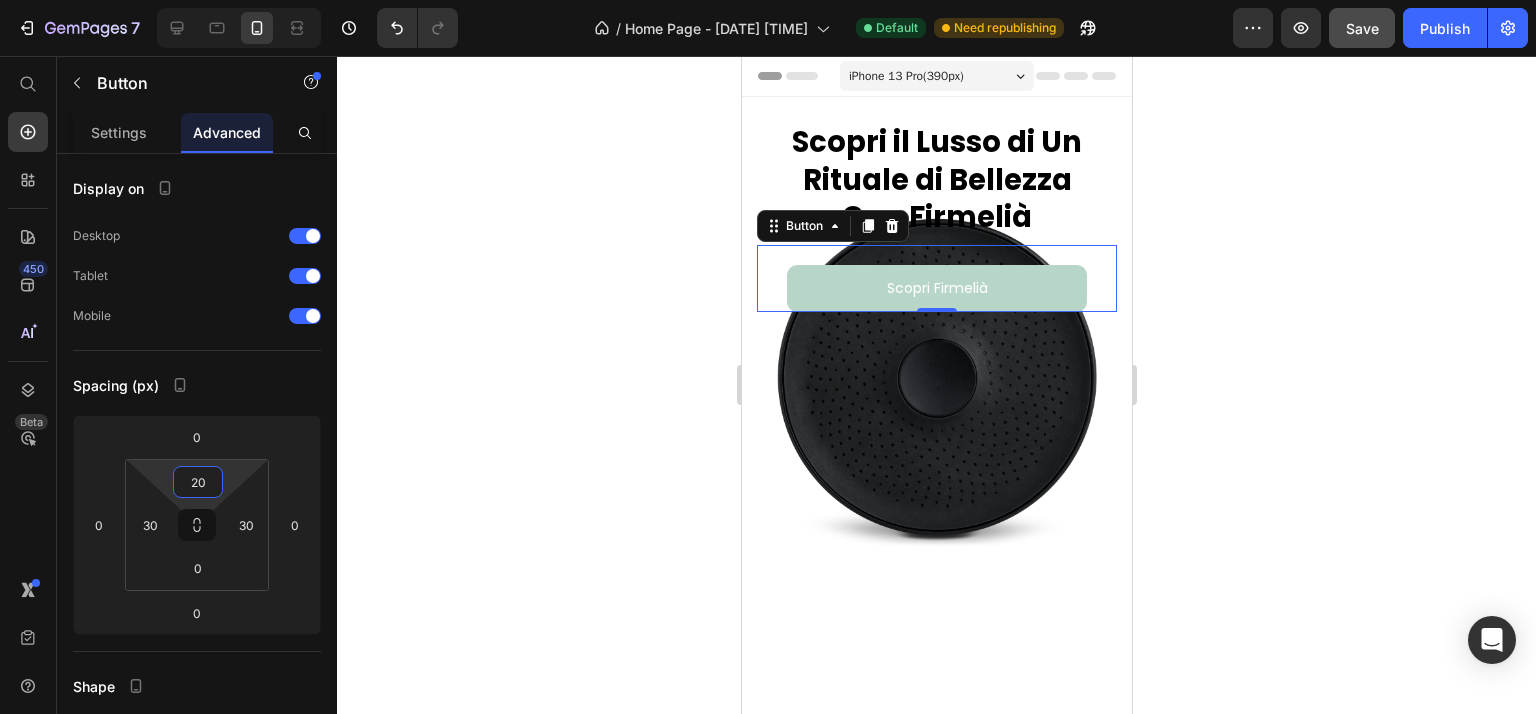 type on "20" 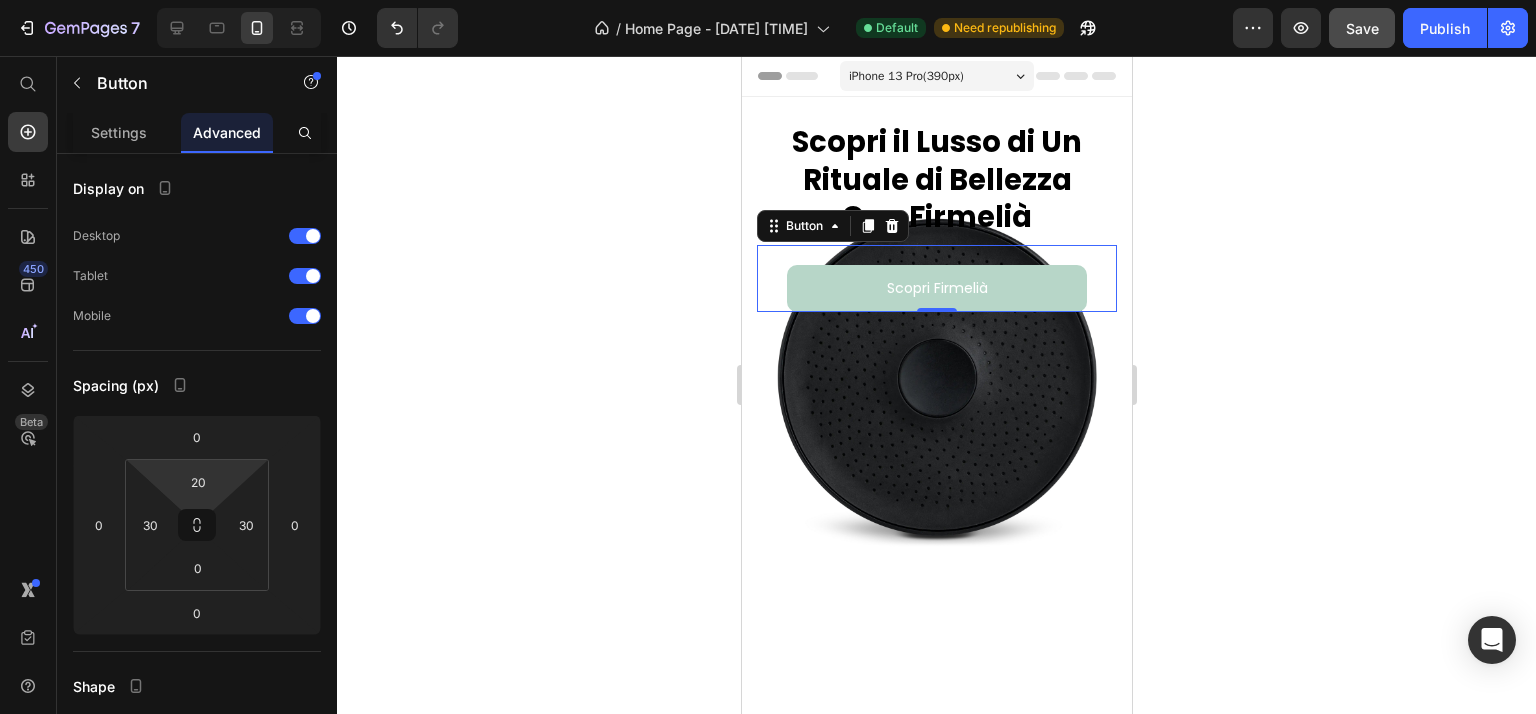 click 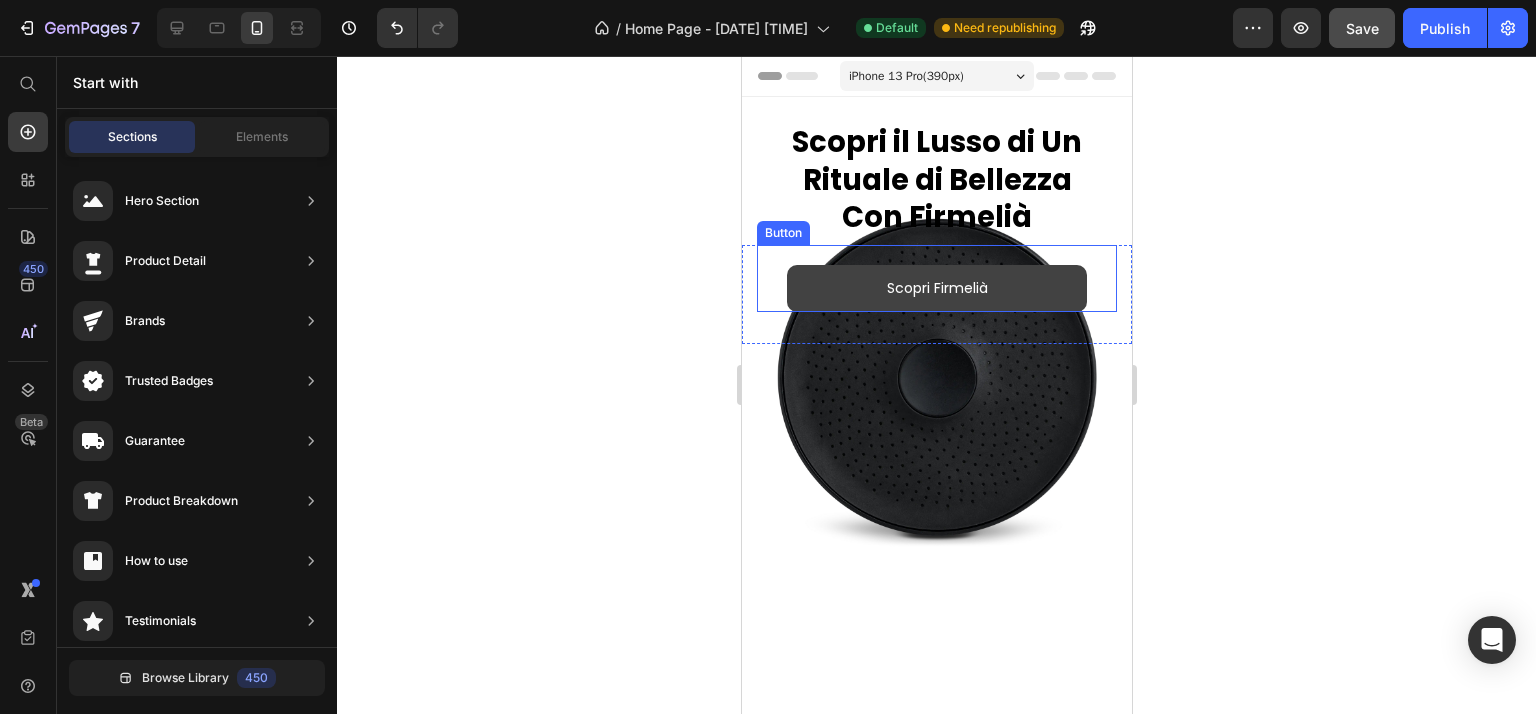 click on "Scopri Firmelià" at bounding box center [936, 288] 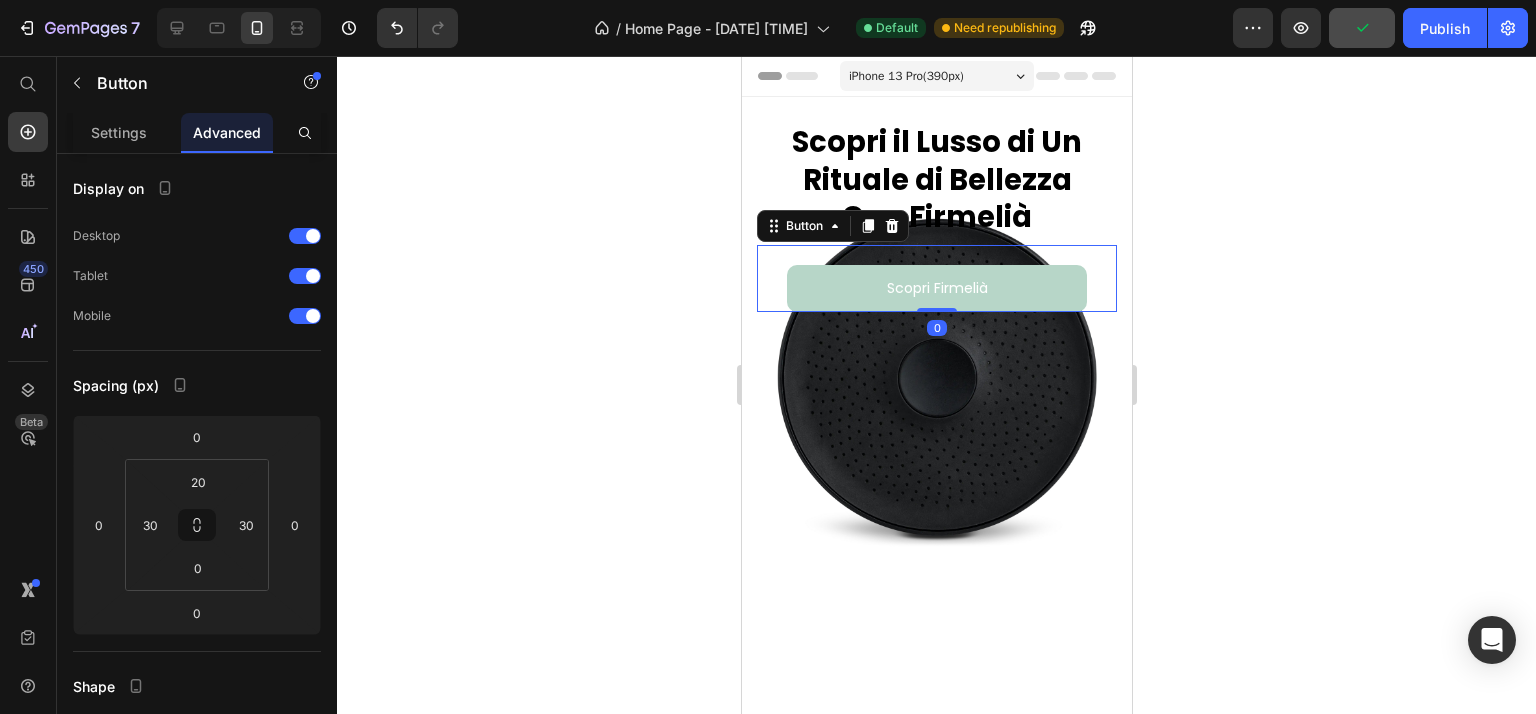 click 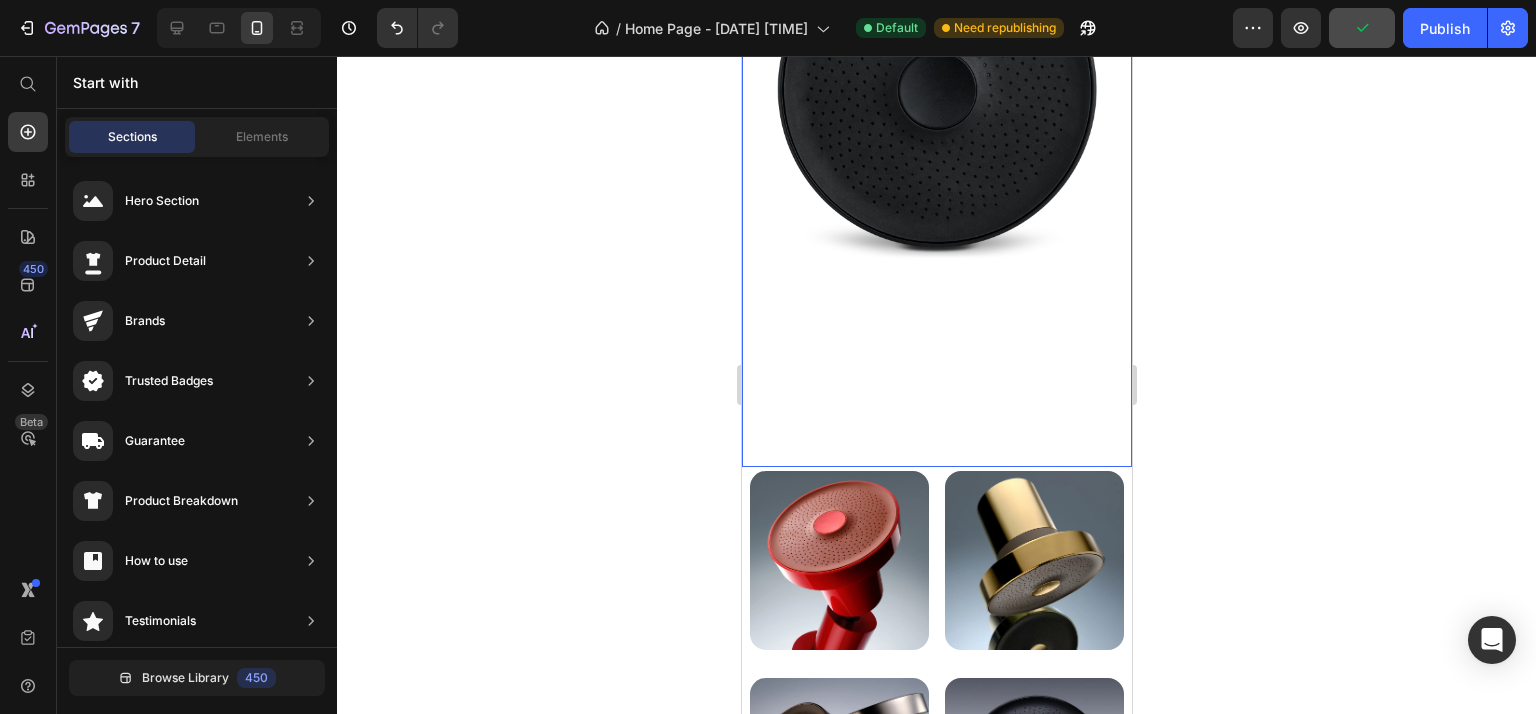 scroll, scrollTop: 300, scrollLeft: 0, axis: vertical 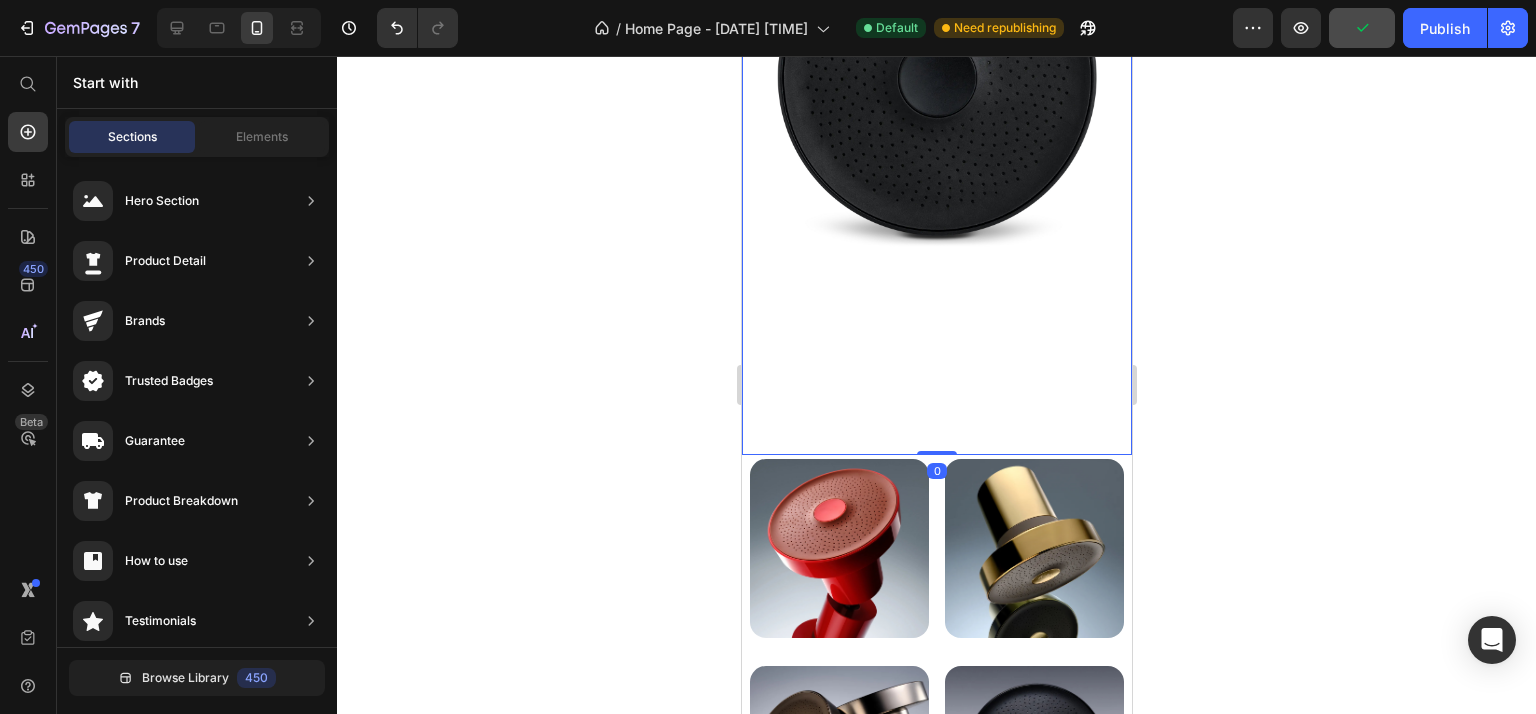 click at bounding box center (936, 81) 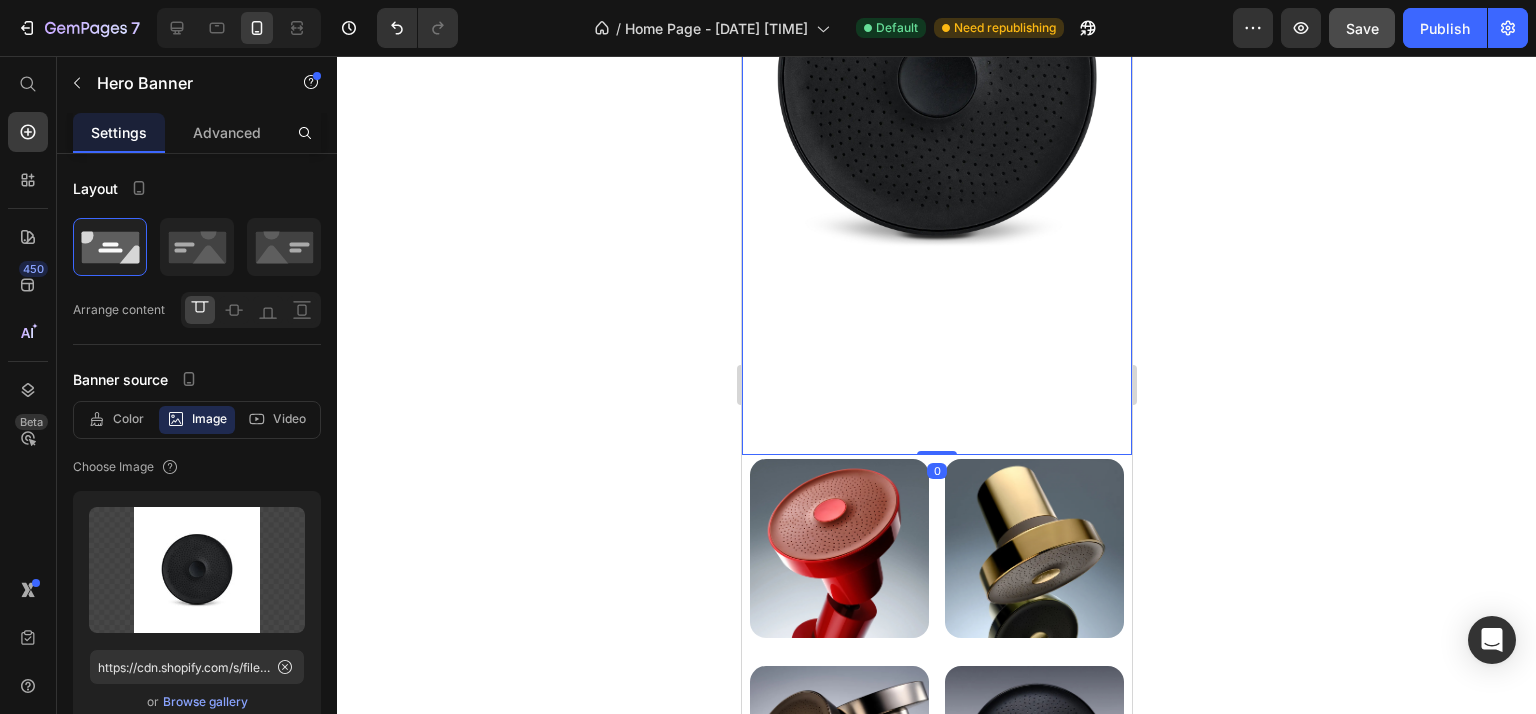 drag, startPoint x: 933, startPoint y: 451, endPoint x: 1089, endPoint y: 416, distance: 159.87808 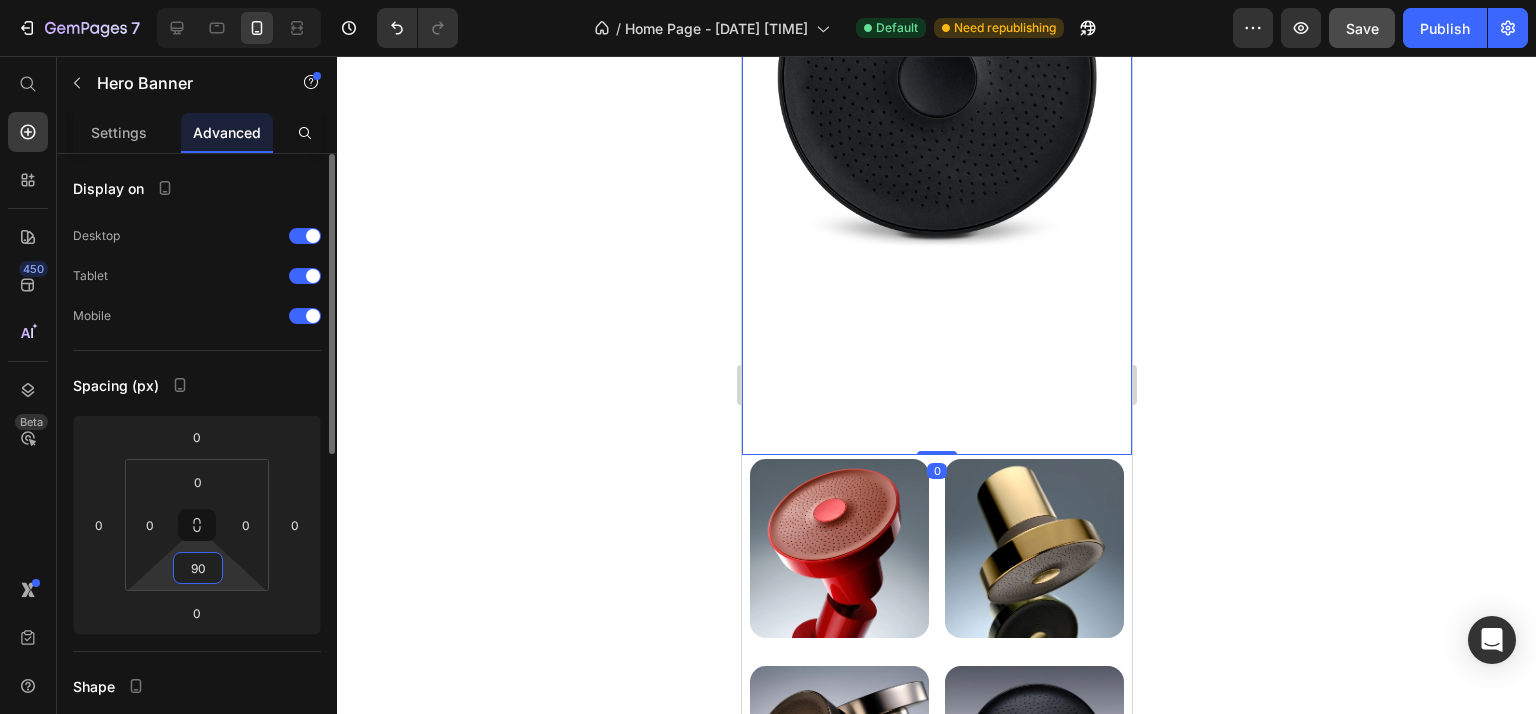 click on "90" at bounding box center (198, 568) 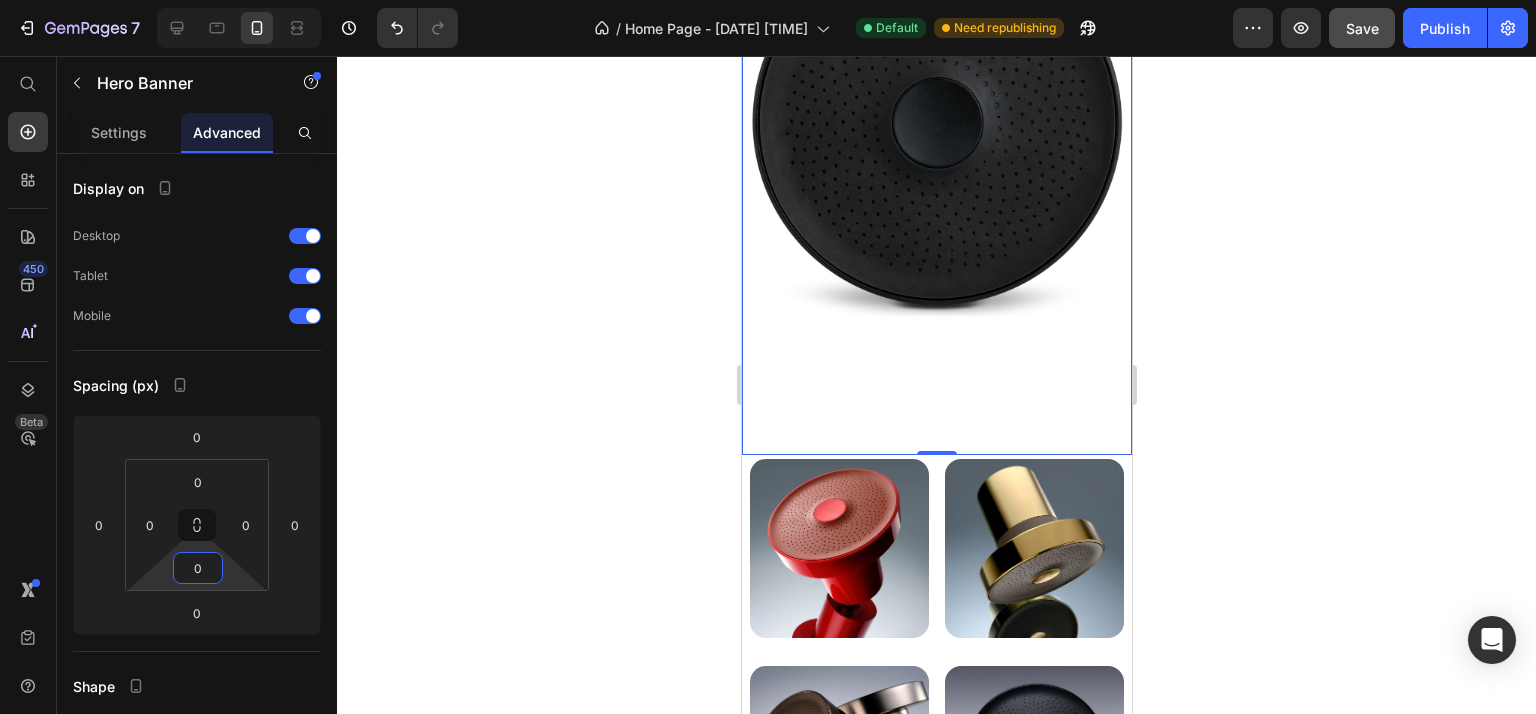 type on "0" 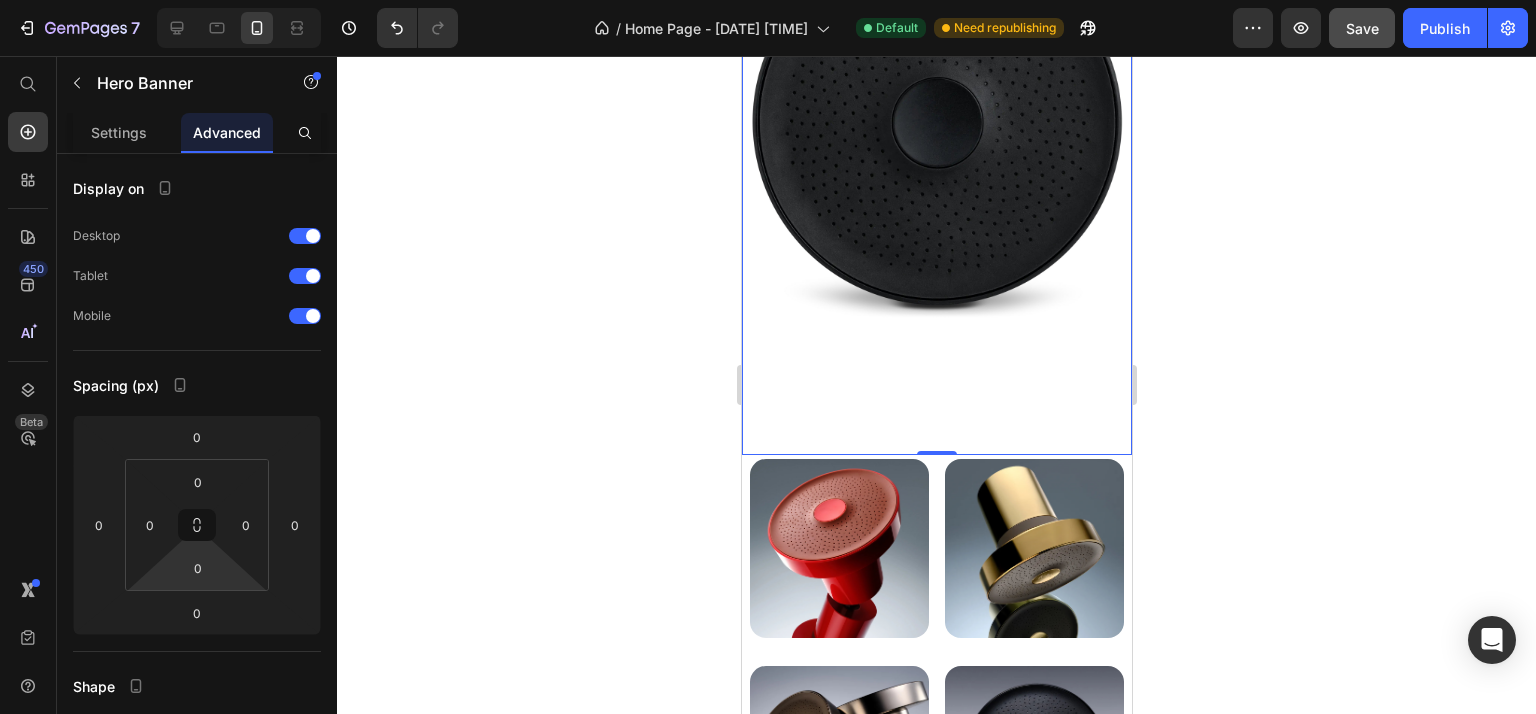click 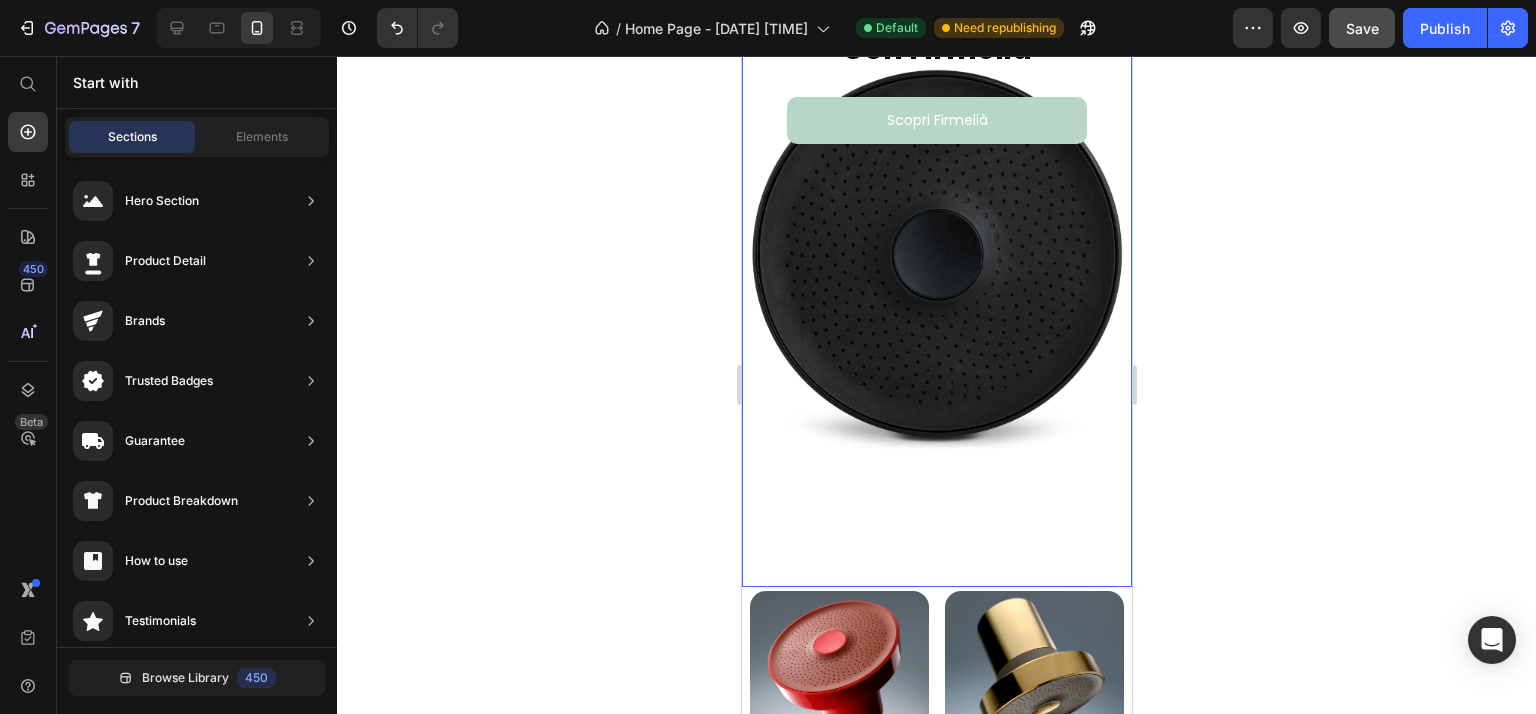 scroll, scrollTop: 200, scrollLeft: 0, axis: vertical 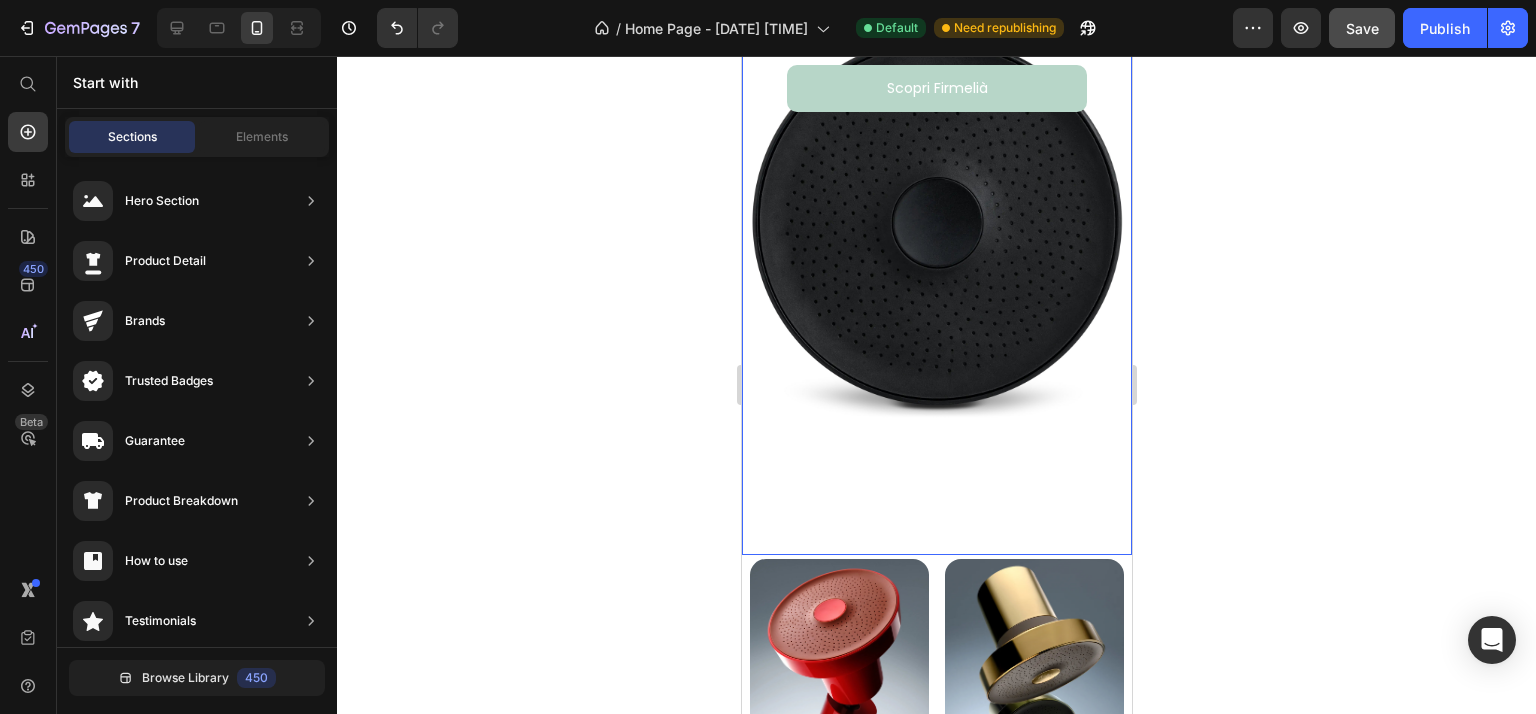 click at bounding box center (936, 226) 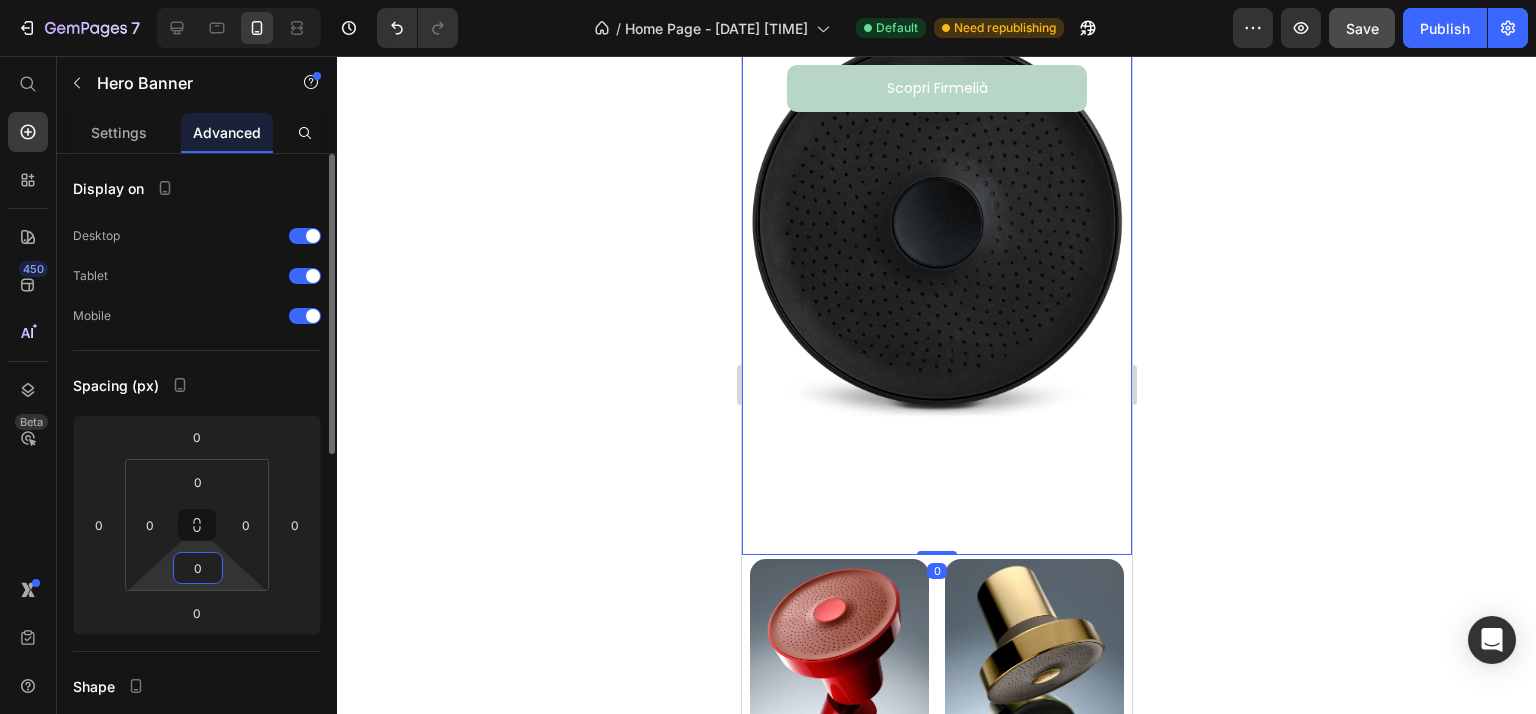 click on "0" at bounding box center [198, 568] 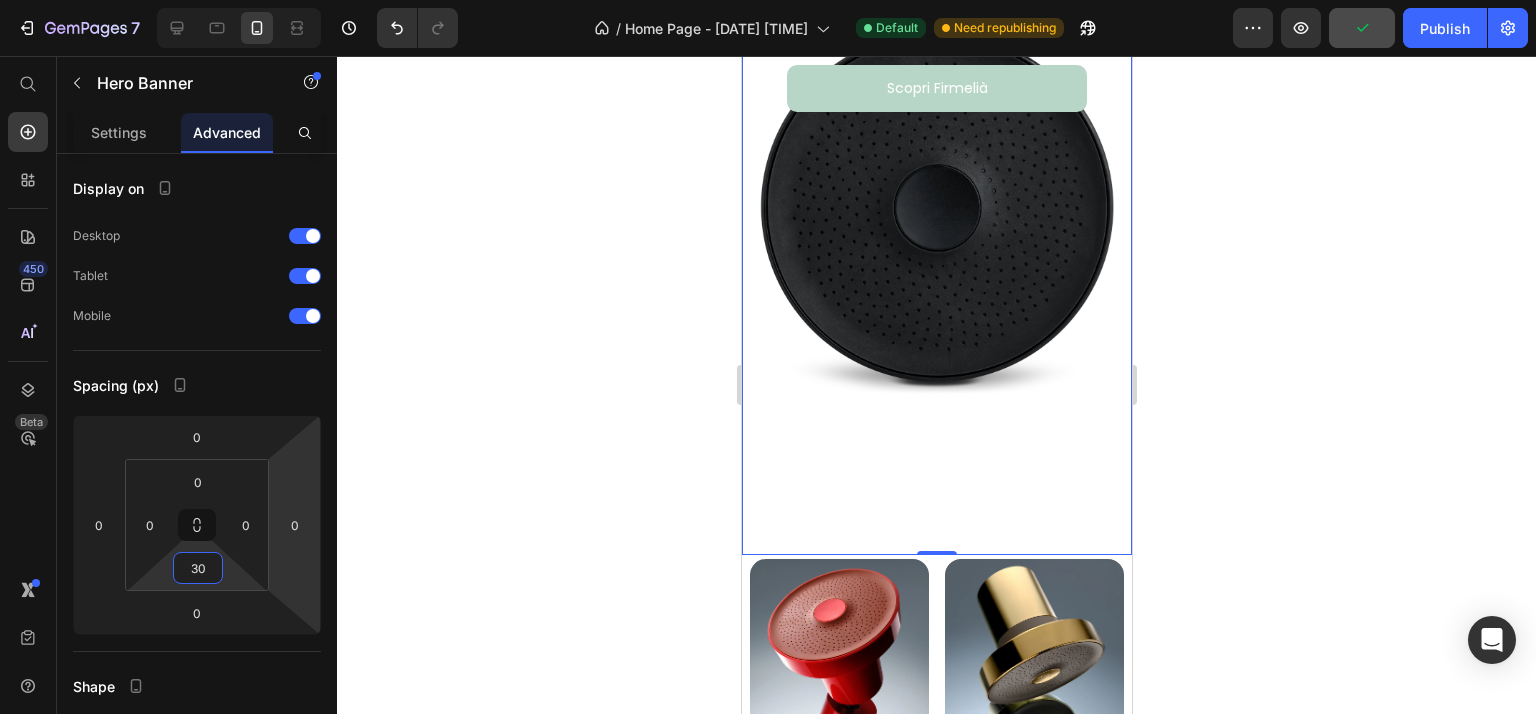 type on "30" 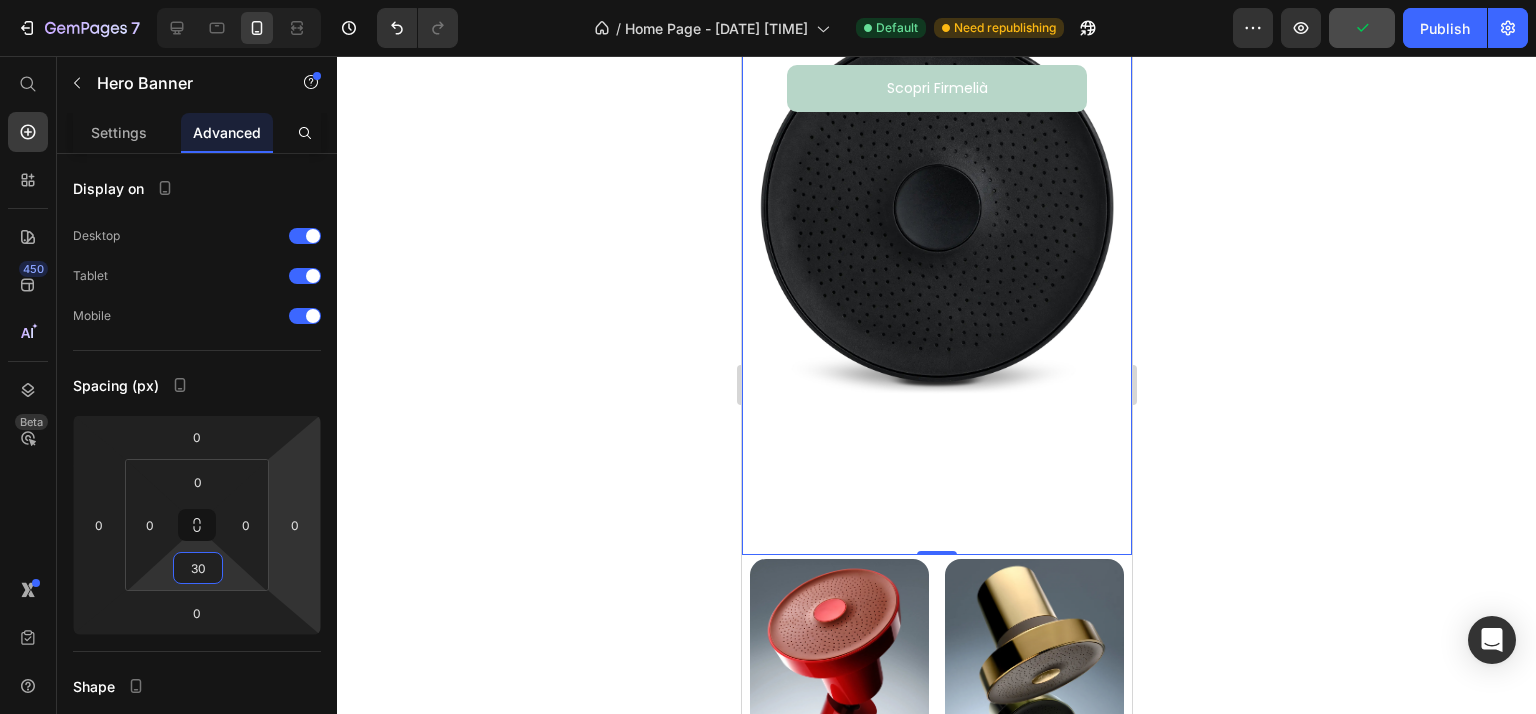 click 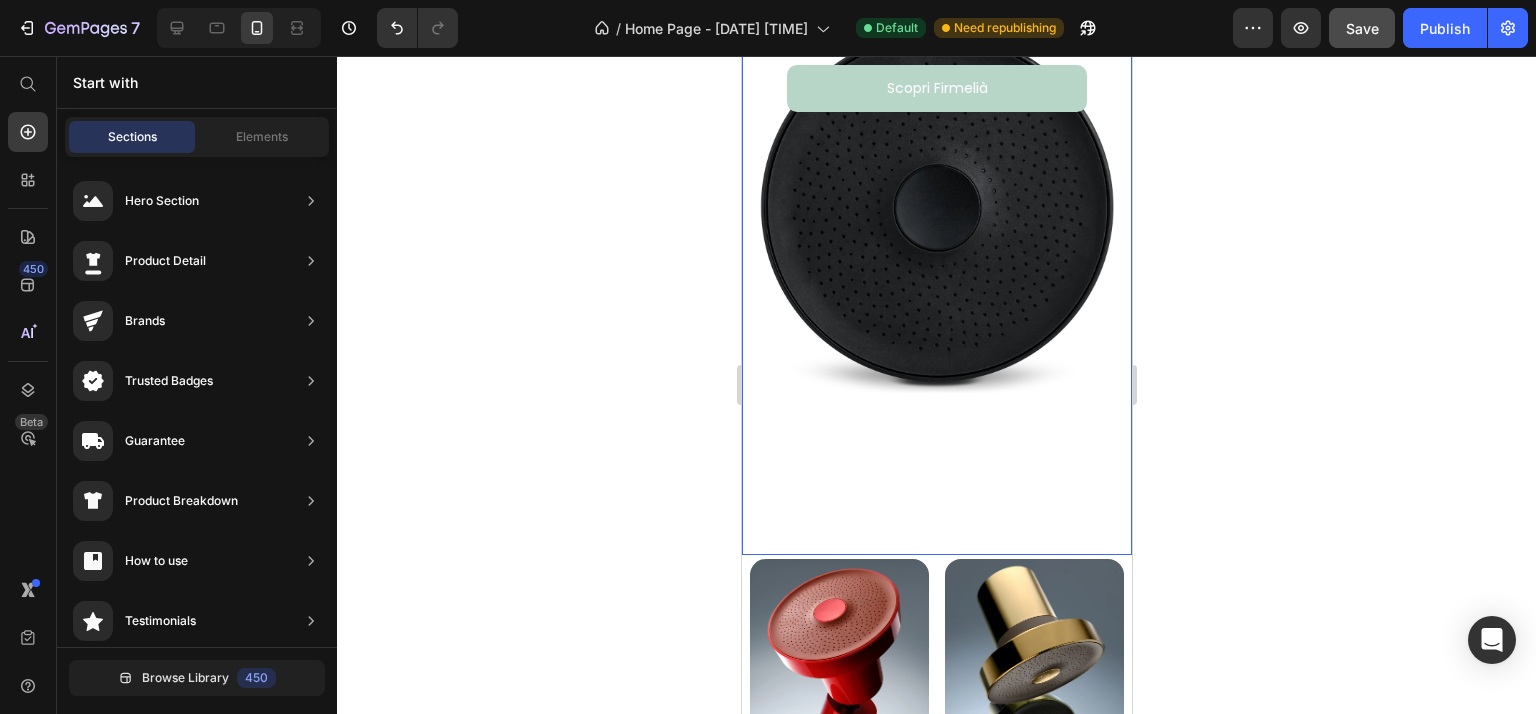 click on "Scopri Firmelià Button Row ⁠⁠⁠⁠⁠⁠⁠ Scopri il Lusso di Un  Rituale di Bellezza  Con Firmelià Heading Hero Banner" at bounding box center [936, 226] 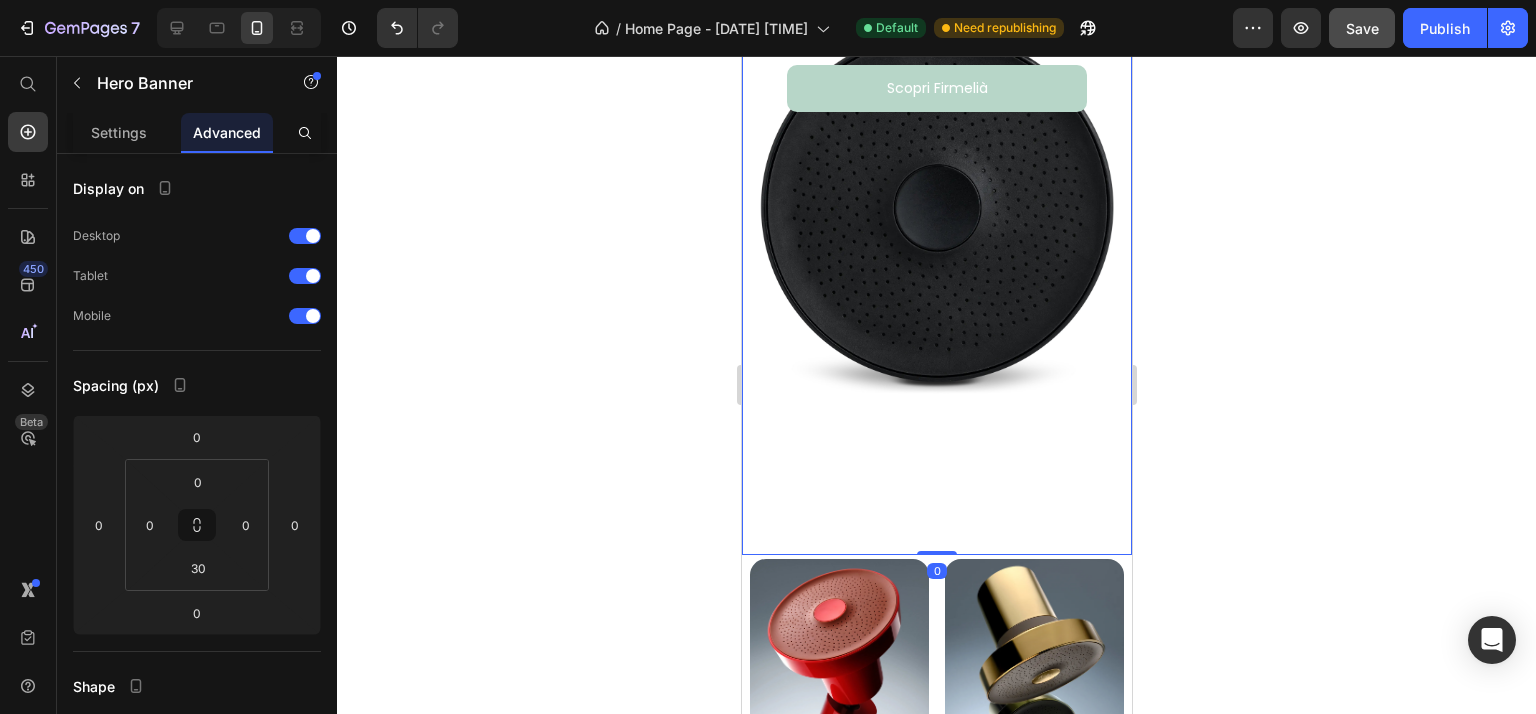 drag, startPoint x: 924, startPoint y: 552, endPoint x: 913, endPoint y: 501, distance: 52.17279 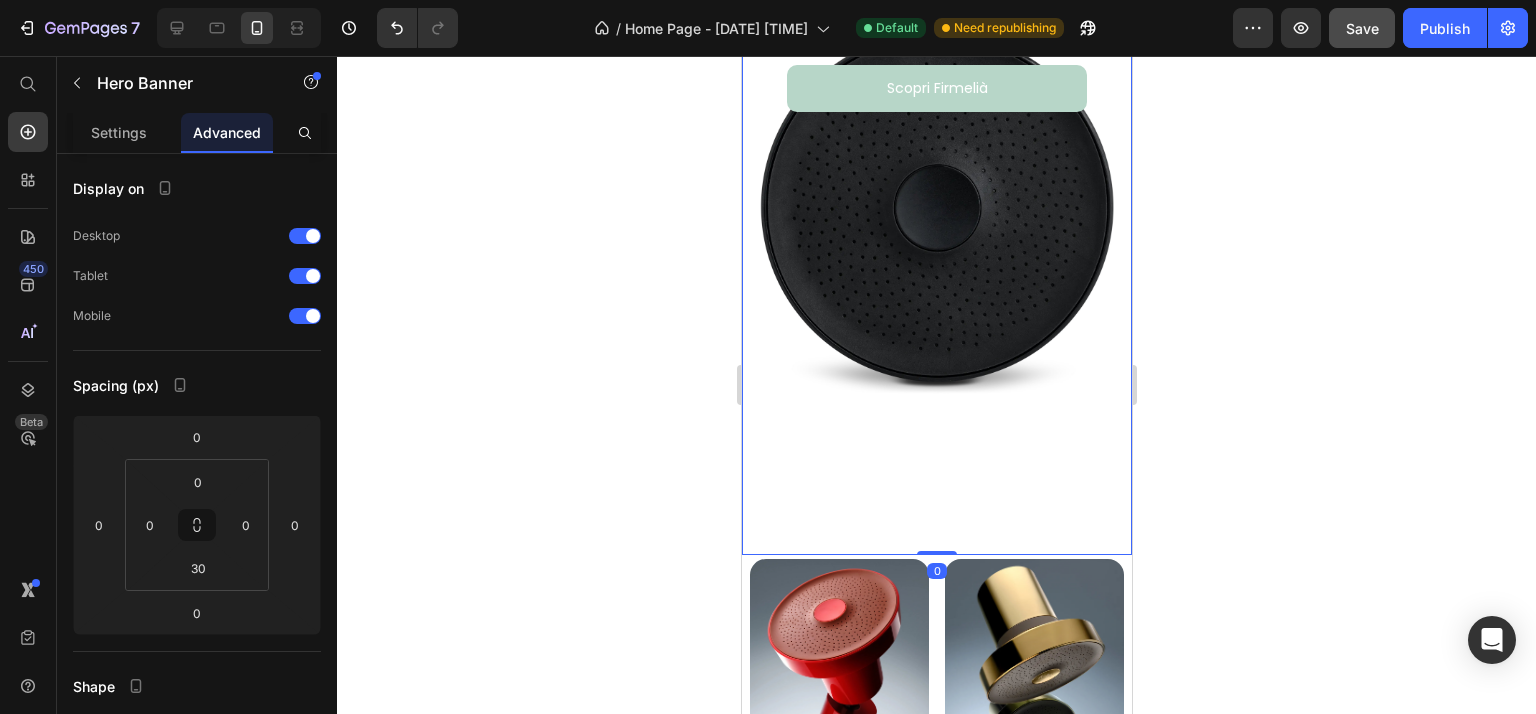click on "Scopri Firmelià Button Row ⁠⁠⁠⁠⁠⁠⁠ Scopri il Lusso di Un  Rituale di Bellezza  Con Firmelià Heading Hero Banner   0" at bounding box center (936, 226) 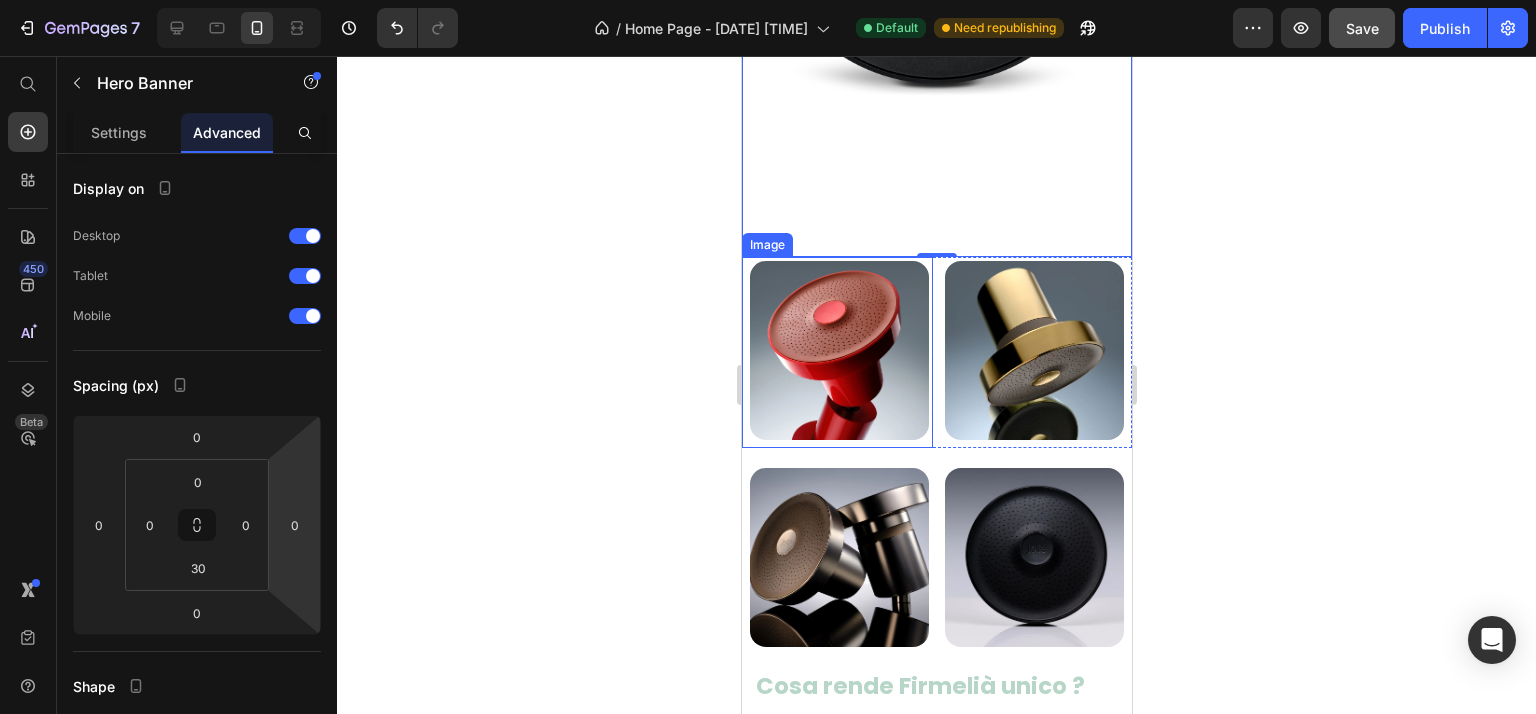 scroll, scrollTop: 500, scrollLeft: 0, axis: vertical 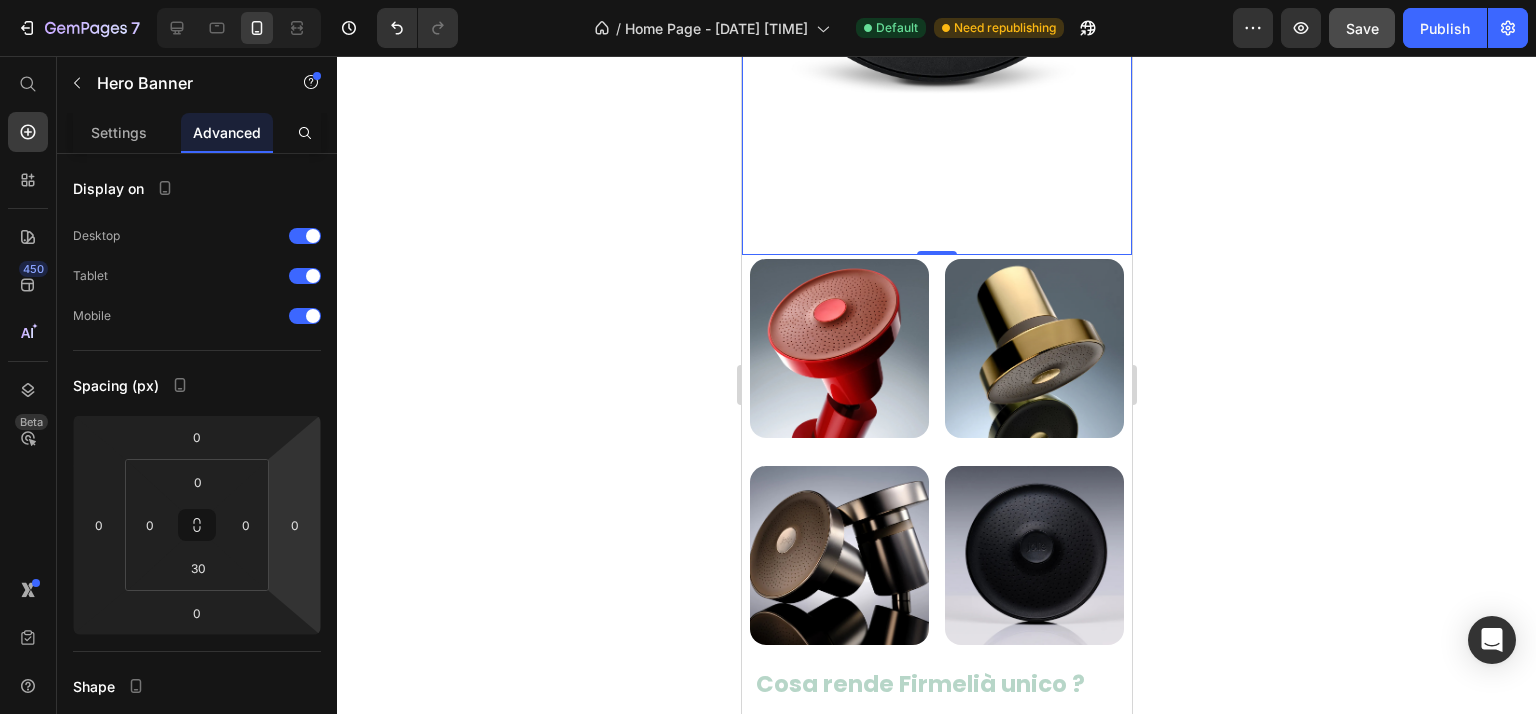 click 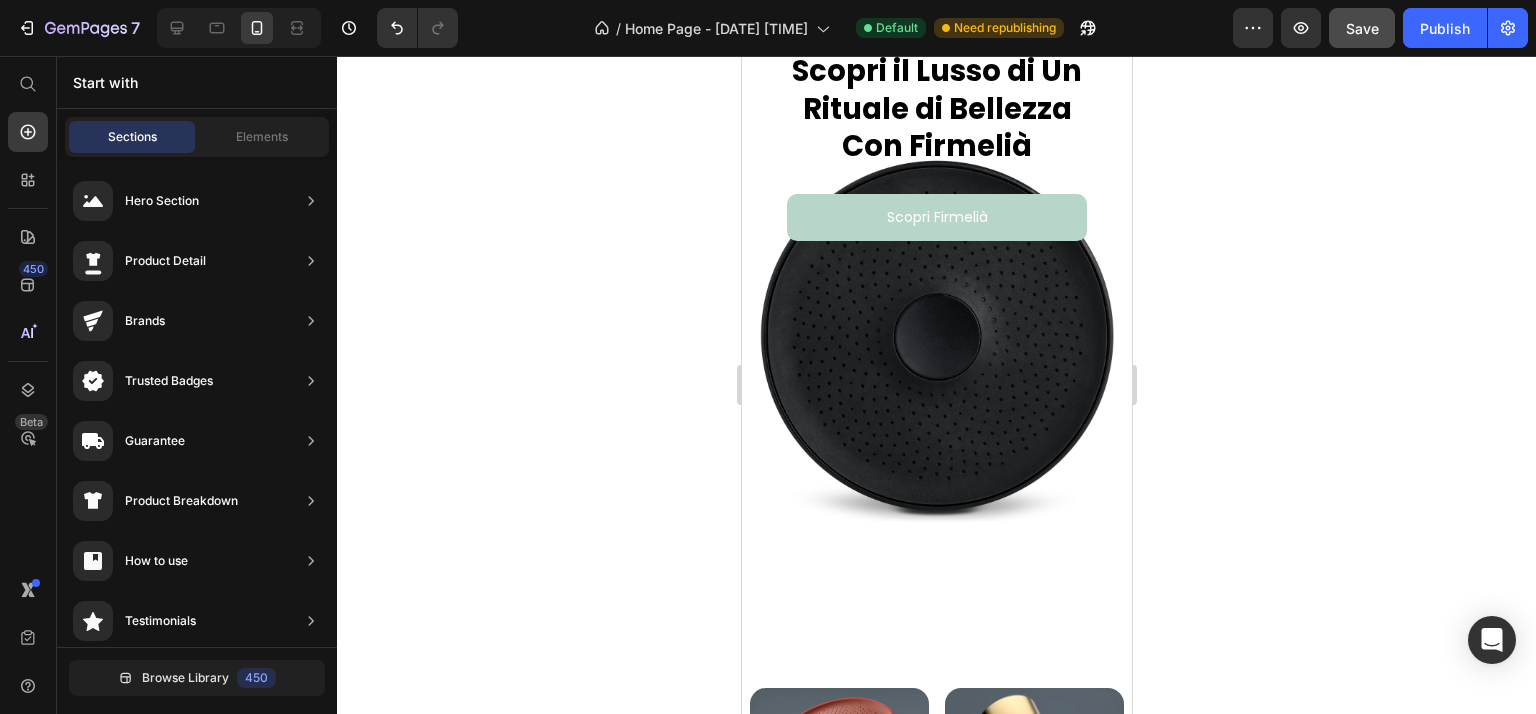 scroll, scrollTop: 0, scrollLeft: 0, axis: both 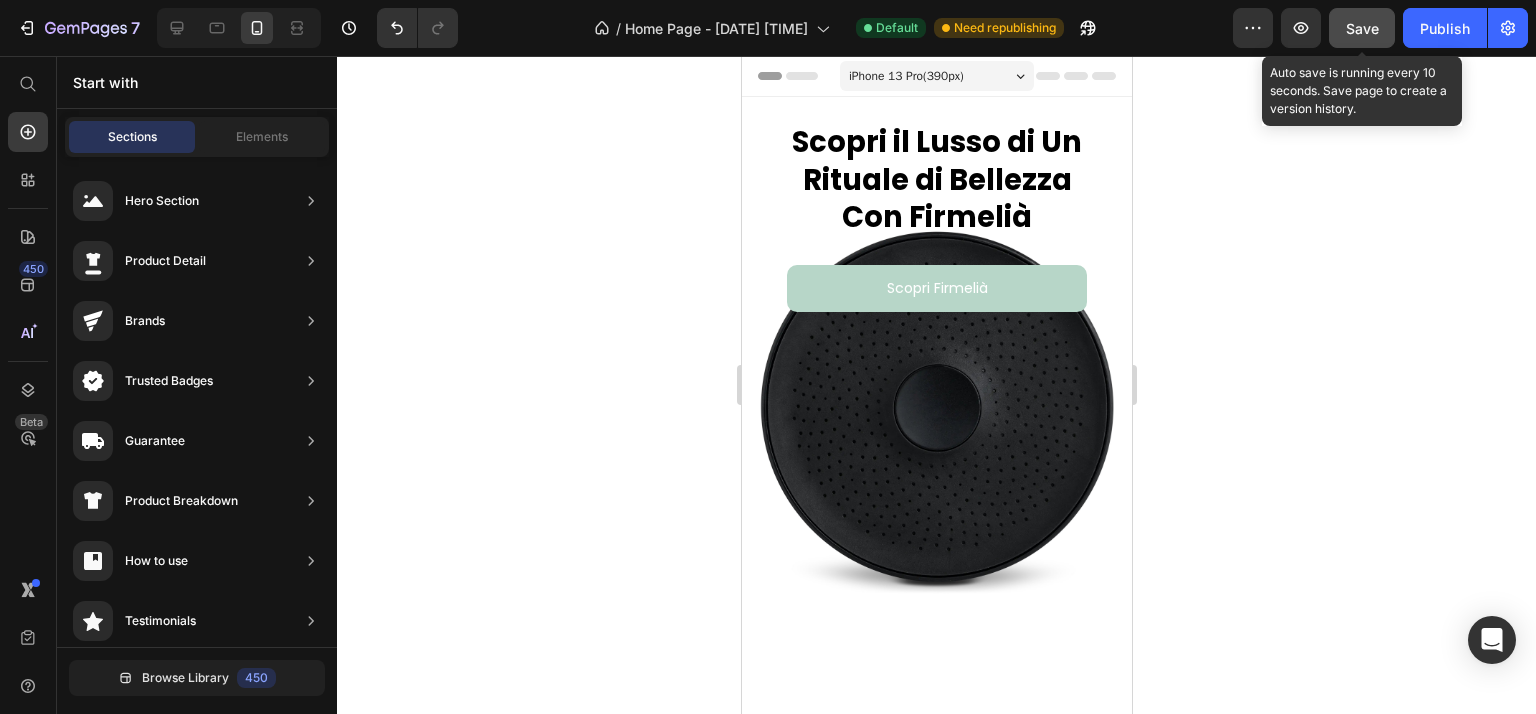 click on "Save" 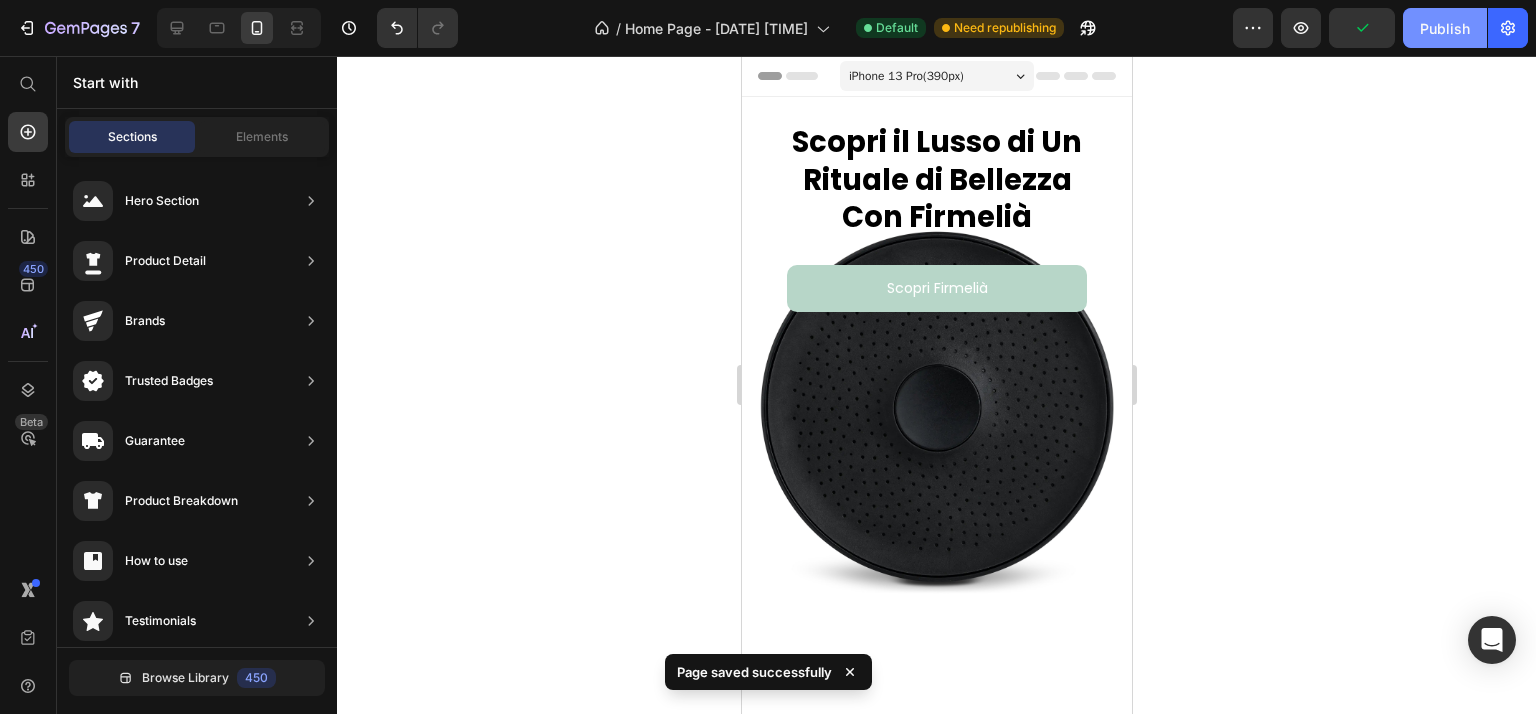 click on "Publish" at bounding box center [1445, 28] 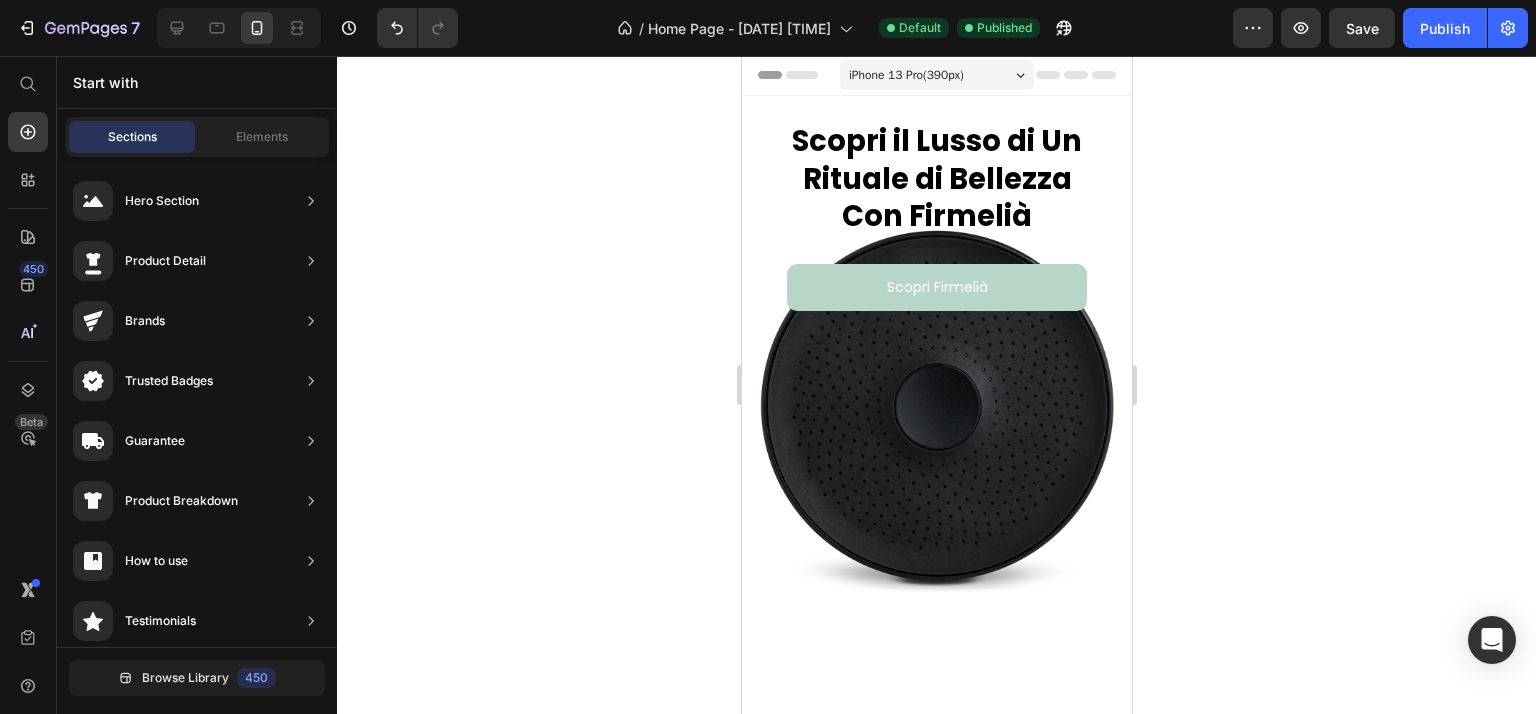 scroll, scrollTop: 0, scrollLeft: 0, axis: both 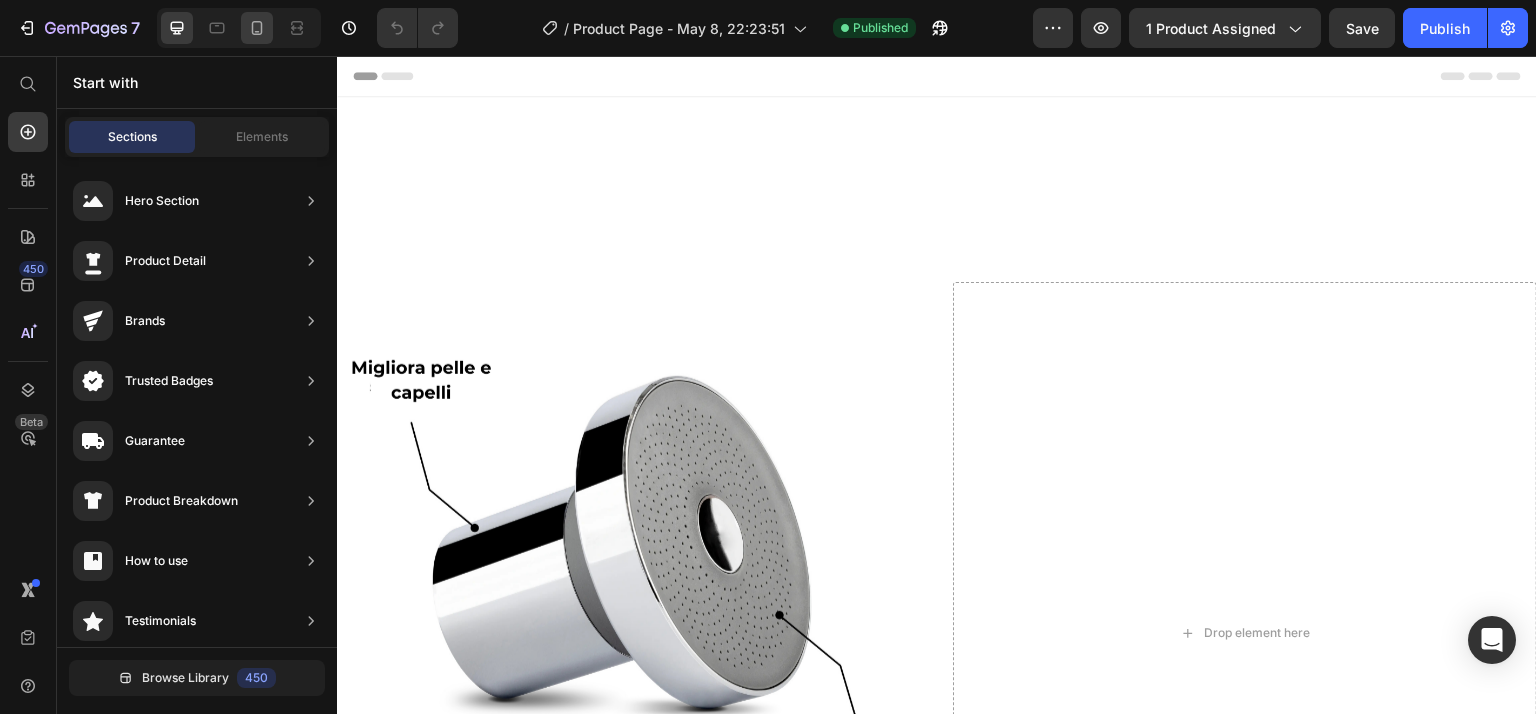 click at bounding box center [239, 28] 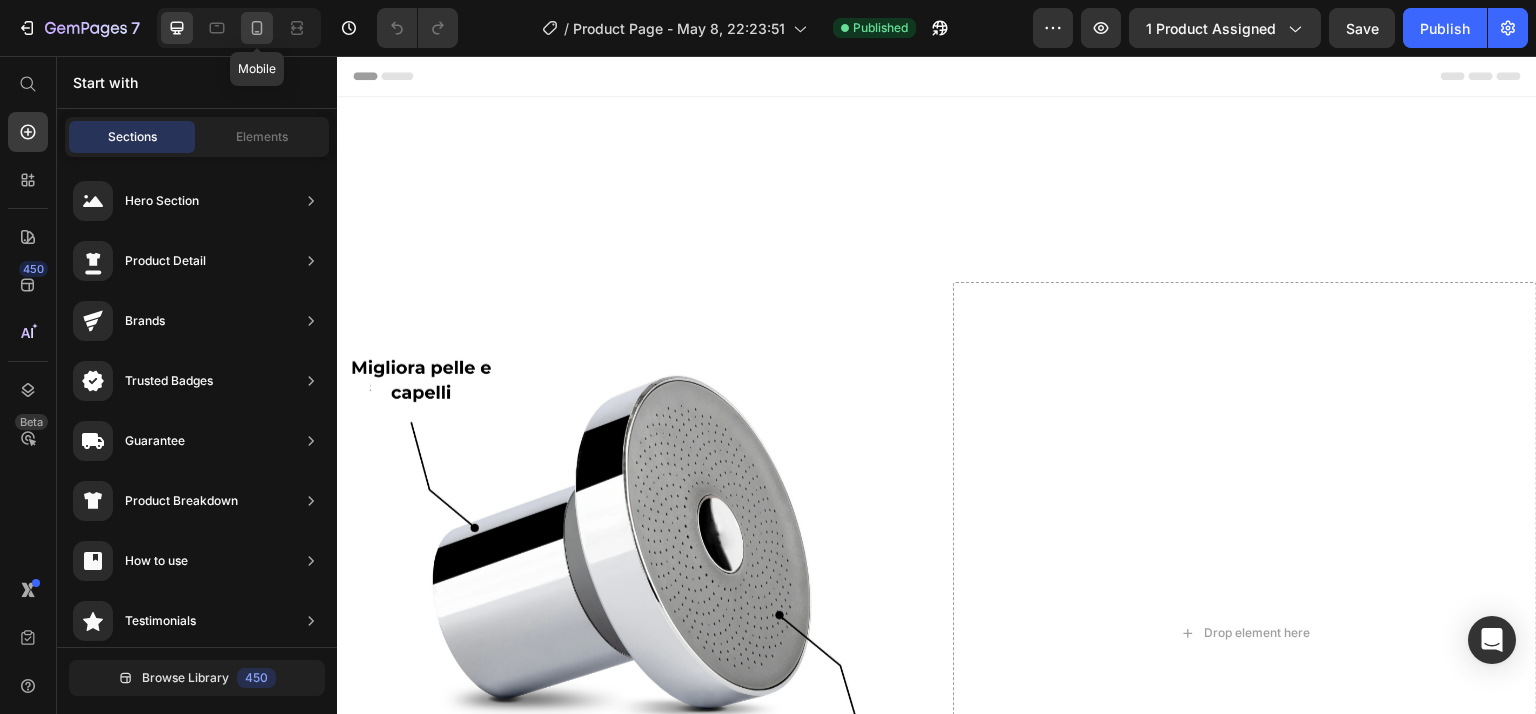 click 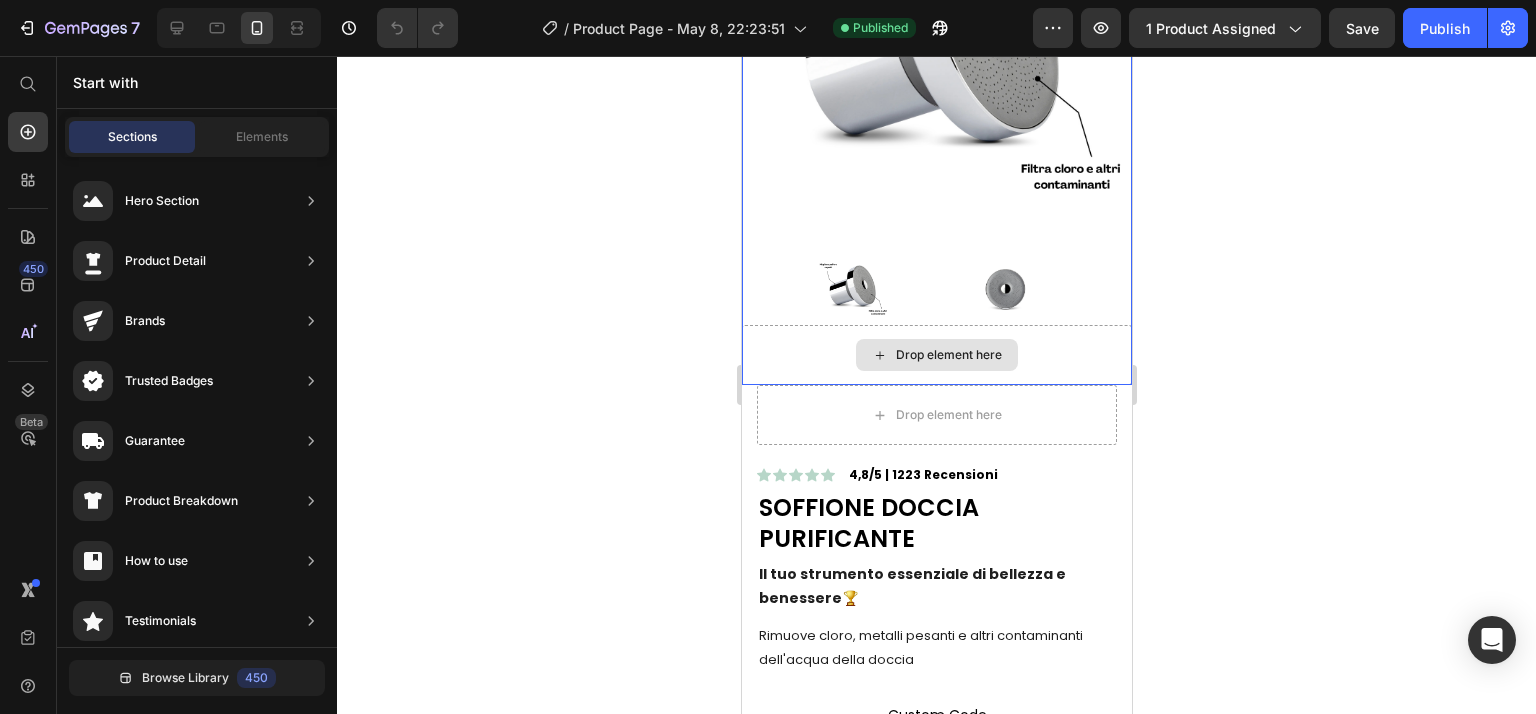scroll, scrollTop: 400, scrollLeft: 0, axis: vertical 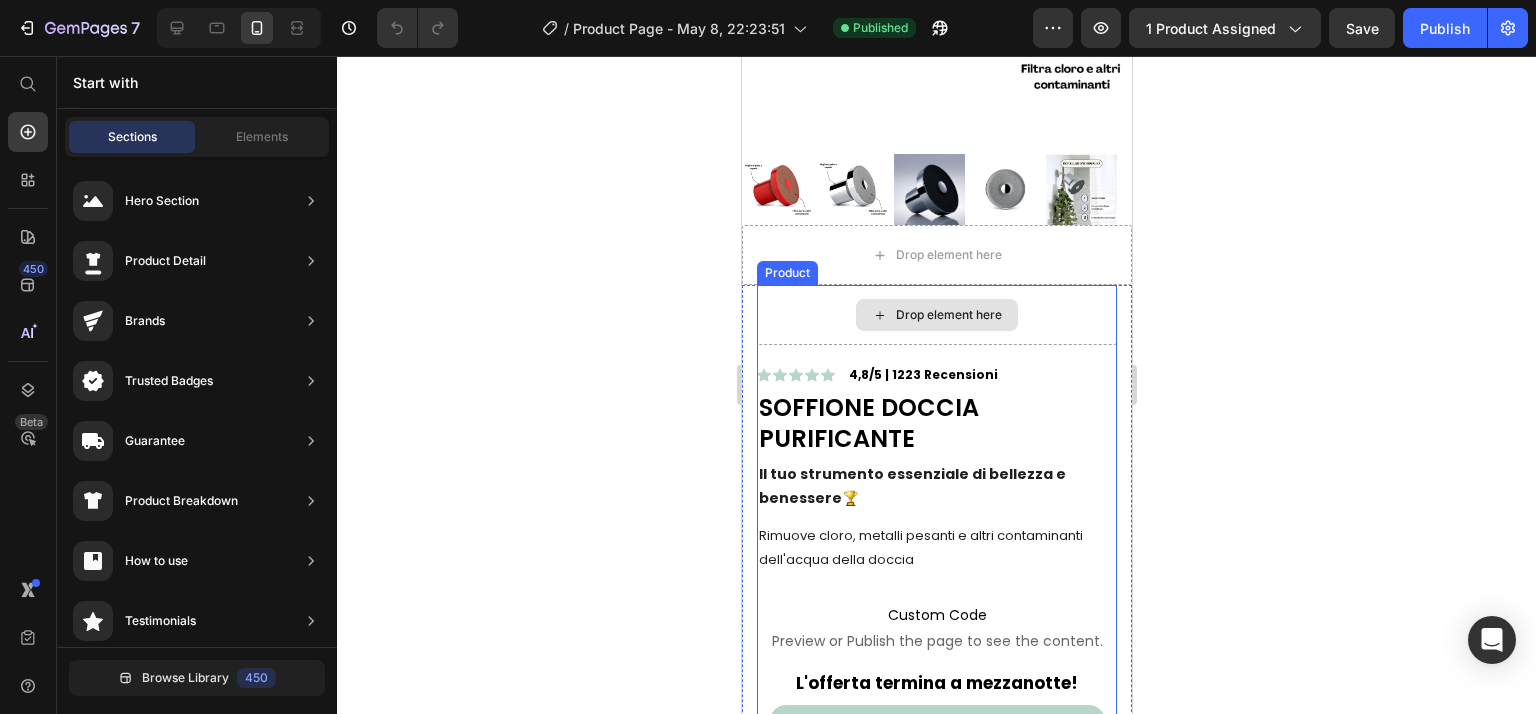 click on "Drop element here" at bounding box center [936, 315] 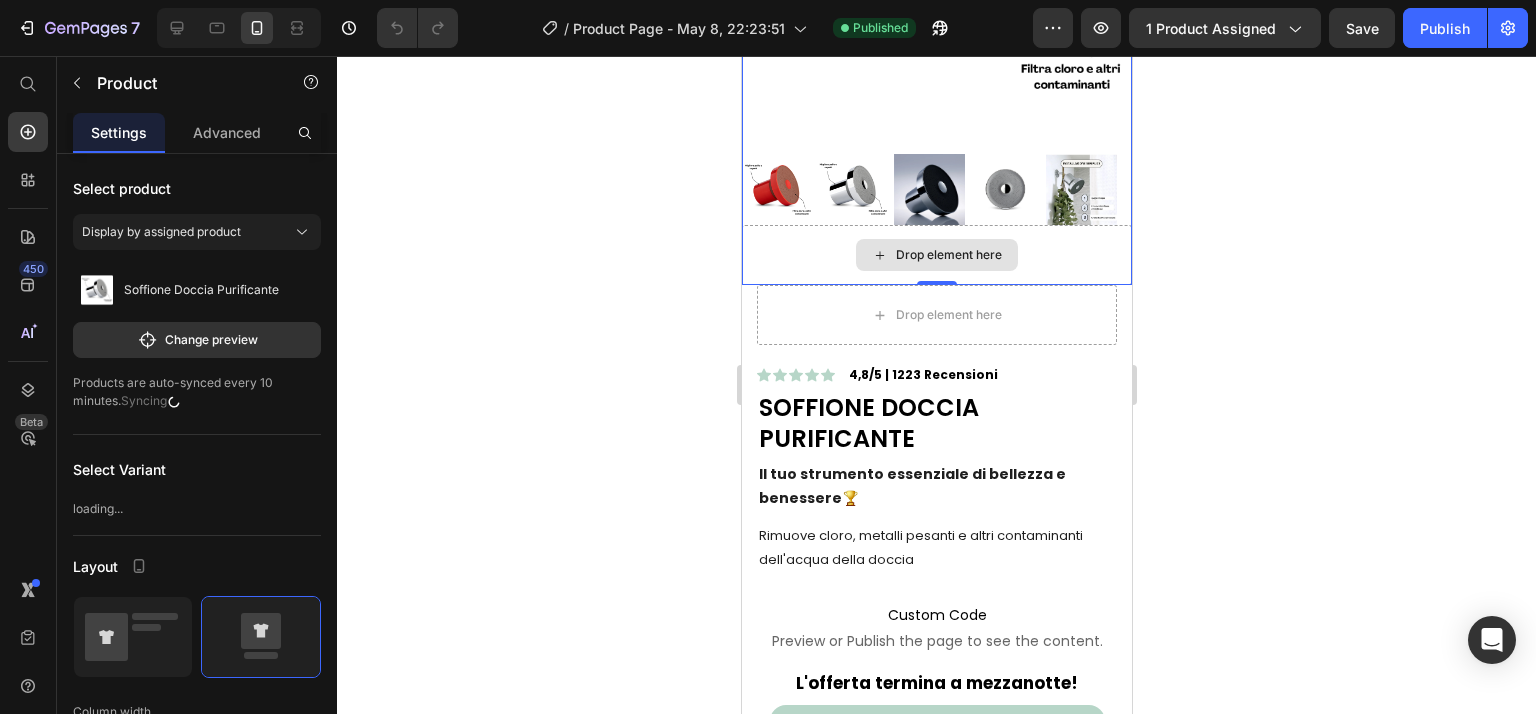 click on "Drop element here" at bounding box center (936, 255) 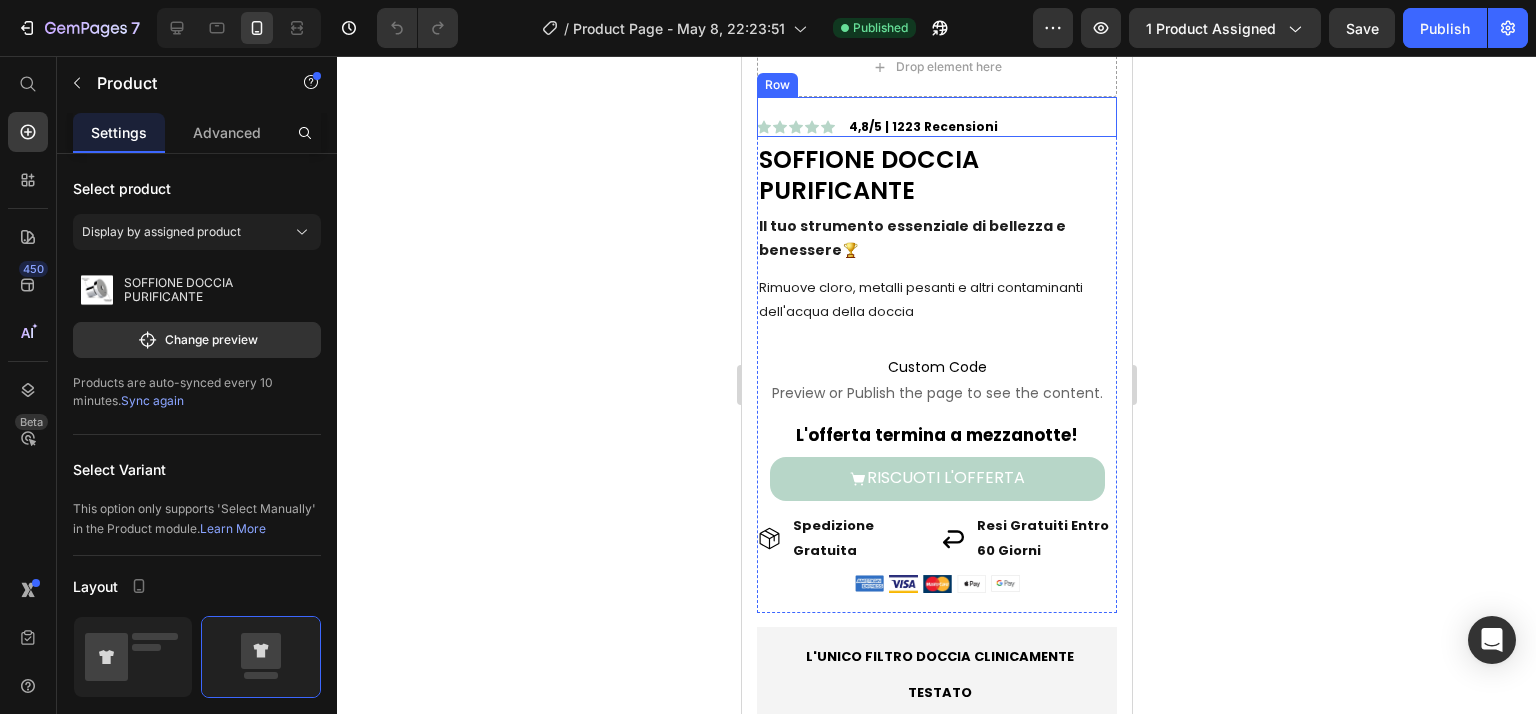 scroll, scrollTop: 600, scrollLeft: 0, axis: vertical 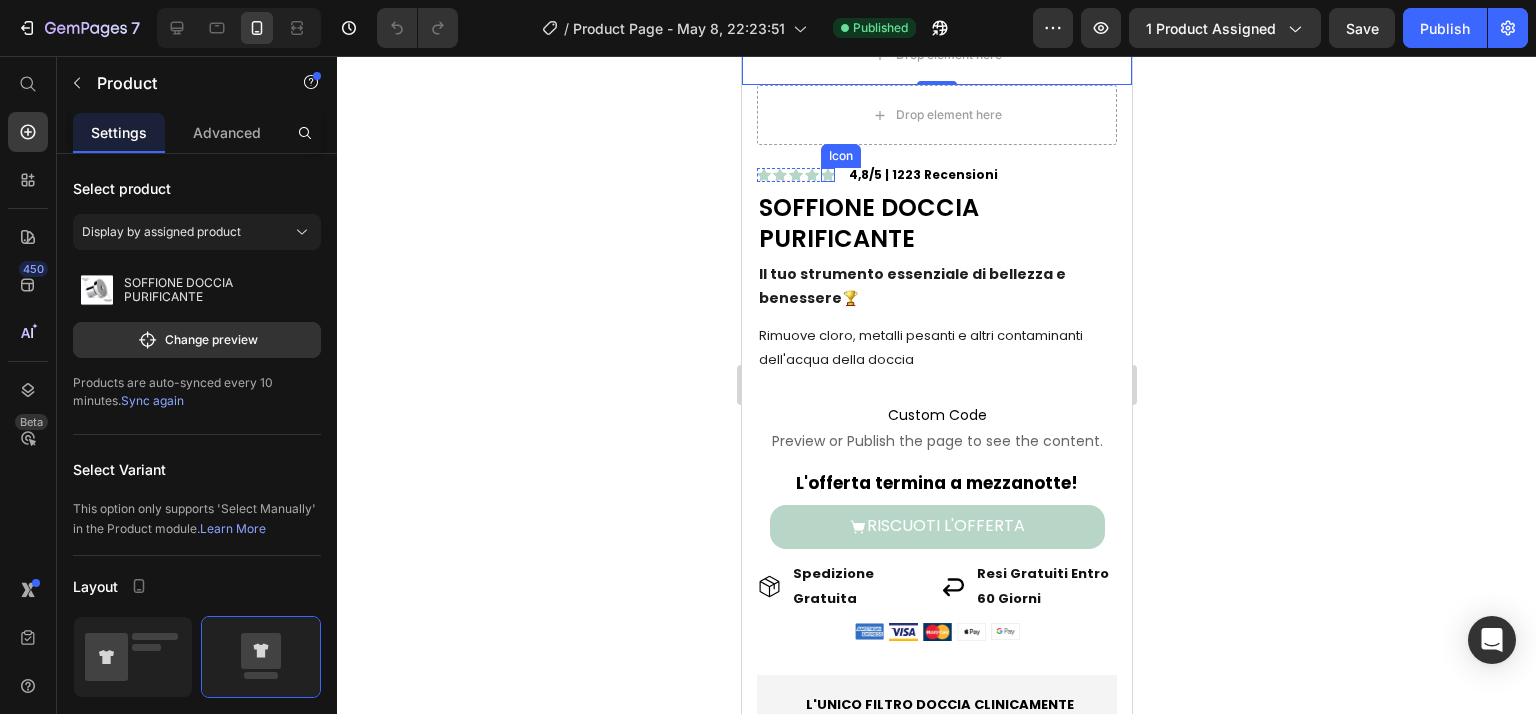 click 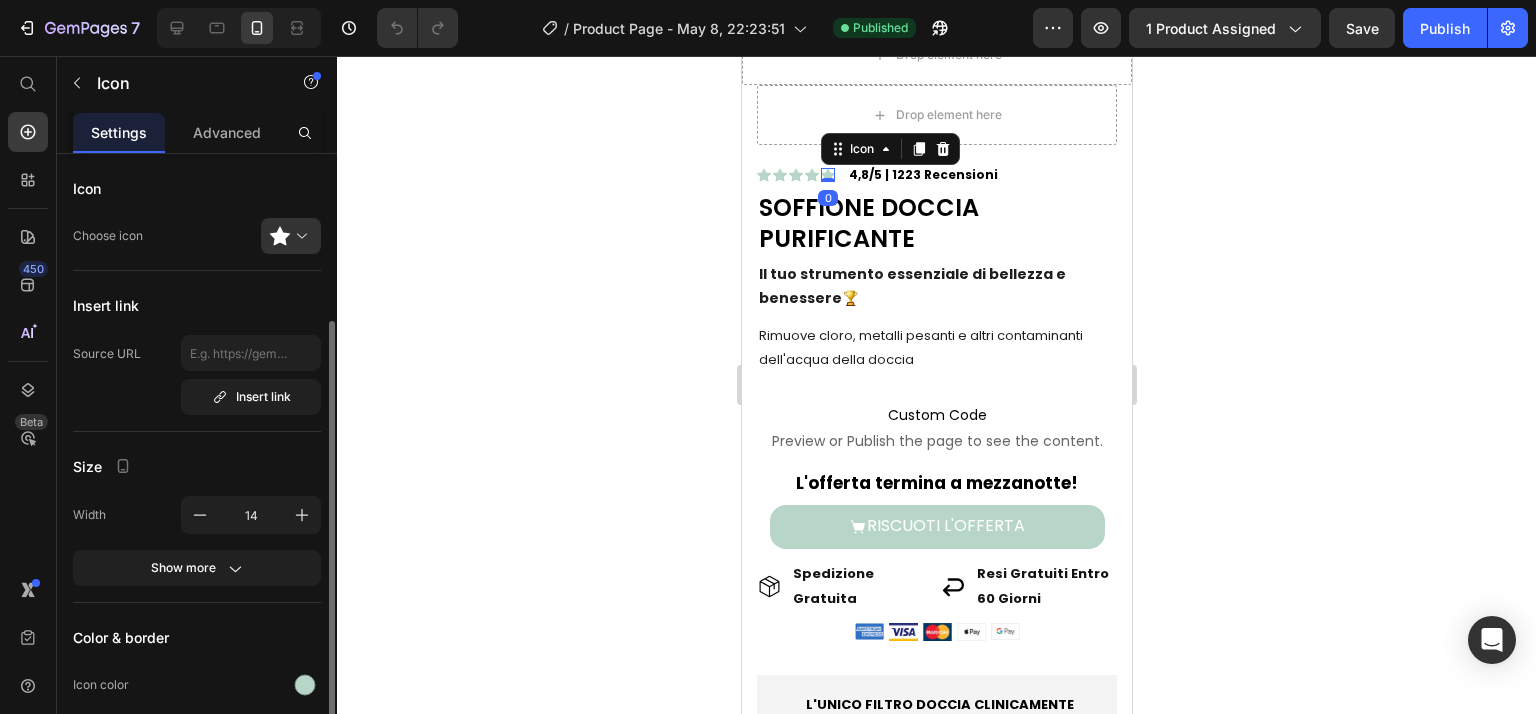 scroll, scrollTop: 200, scrollLeft: 0, axis: vertical 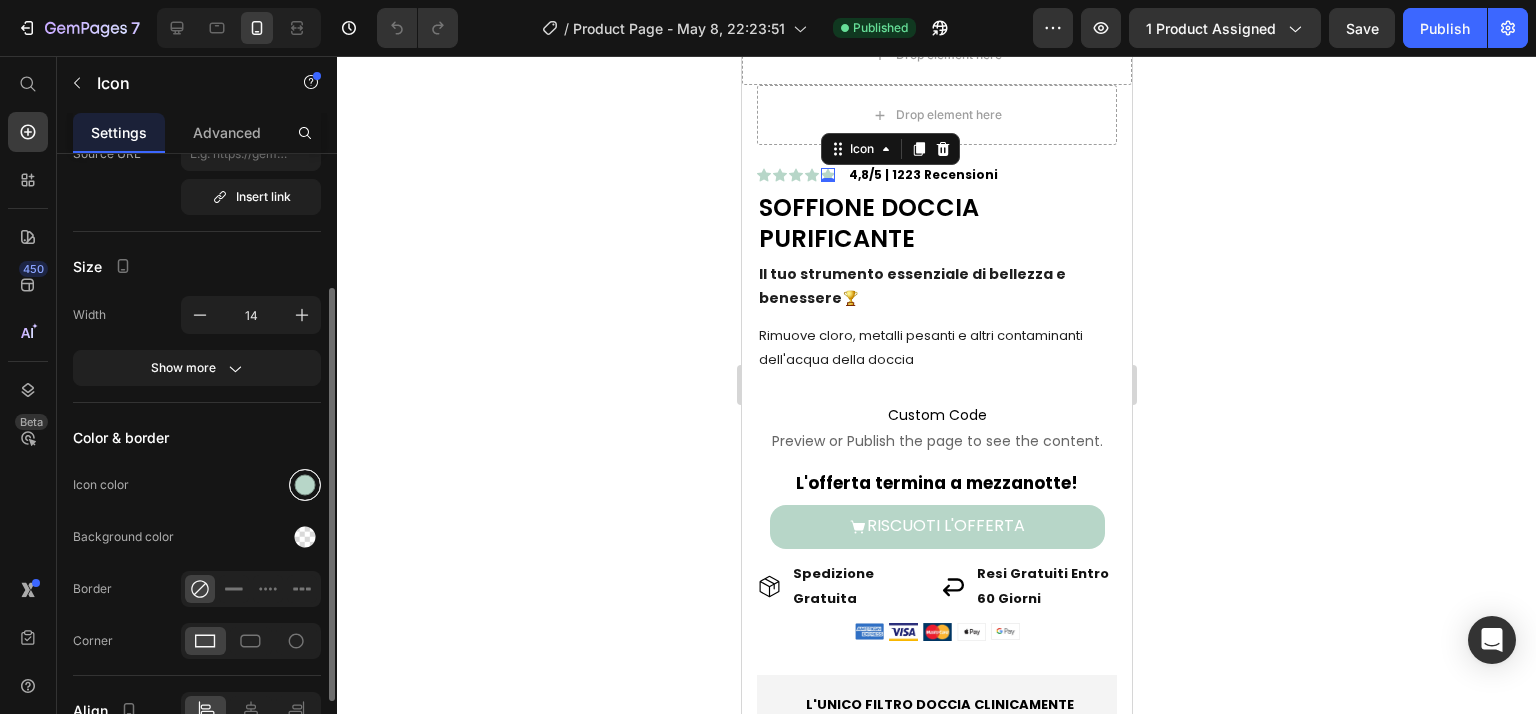 click at bounding box center [305, 485] 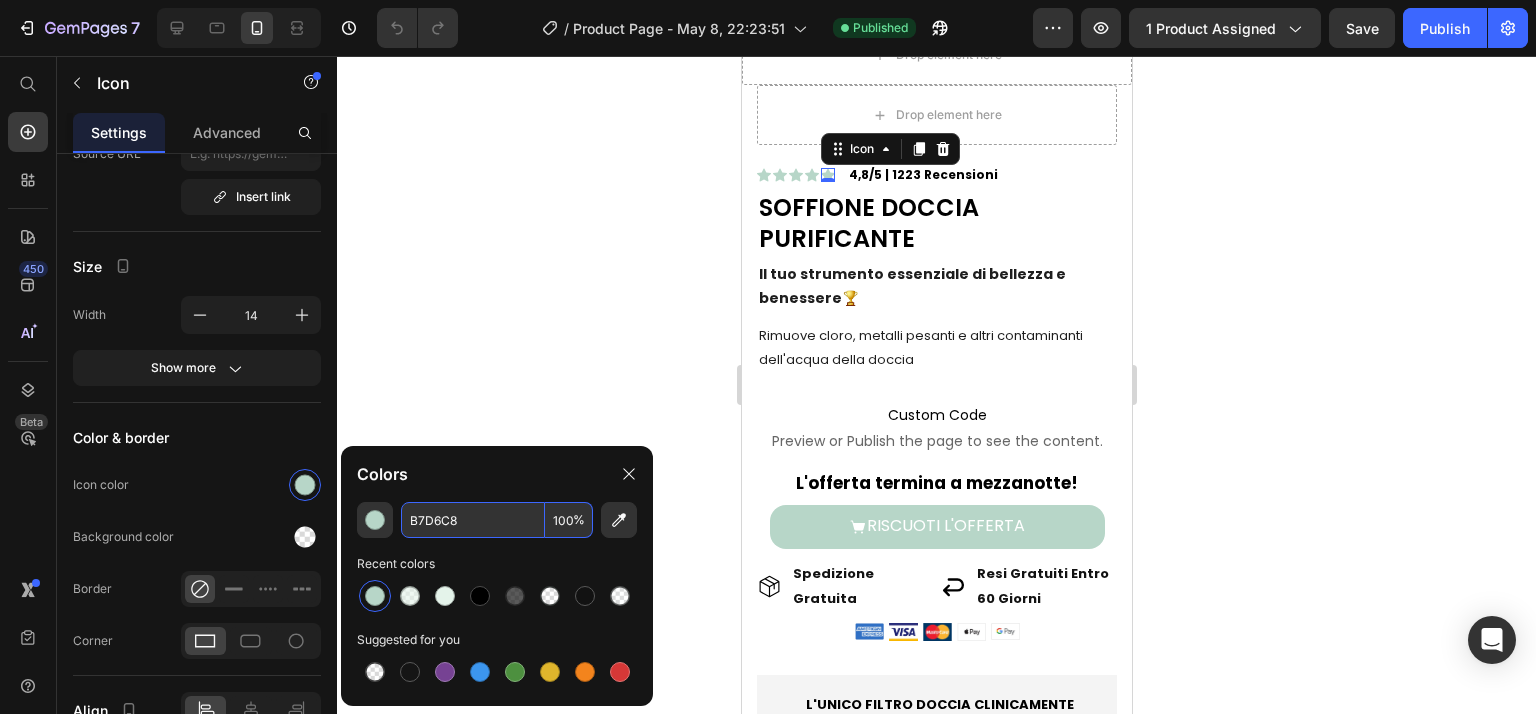 click on "B7D6C8" at bounding box center (473, 520) 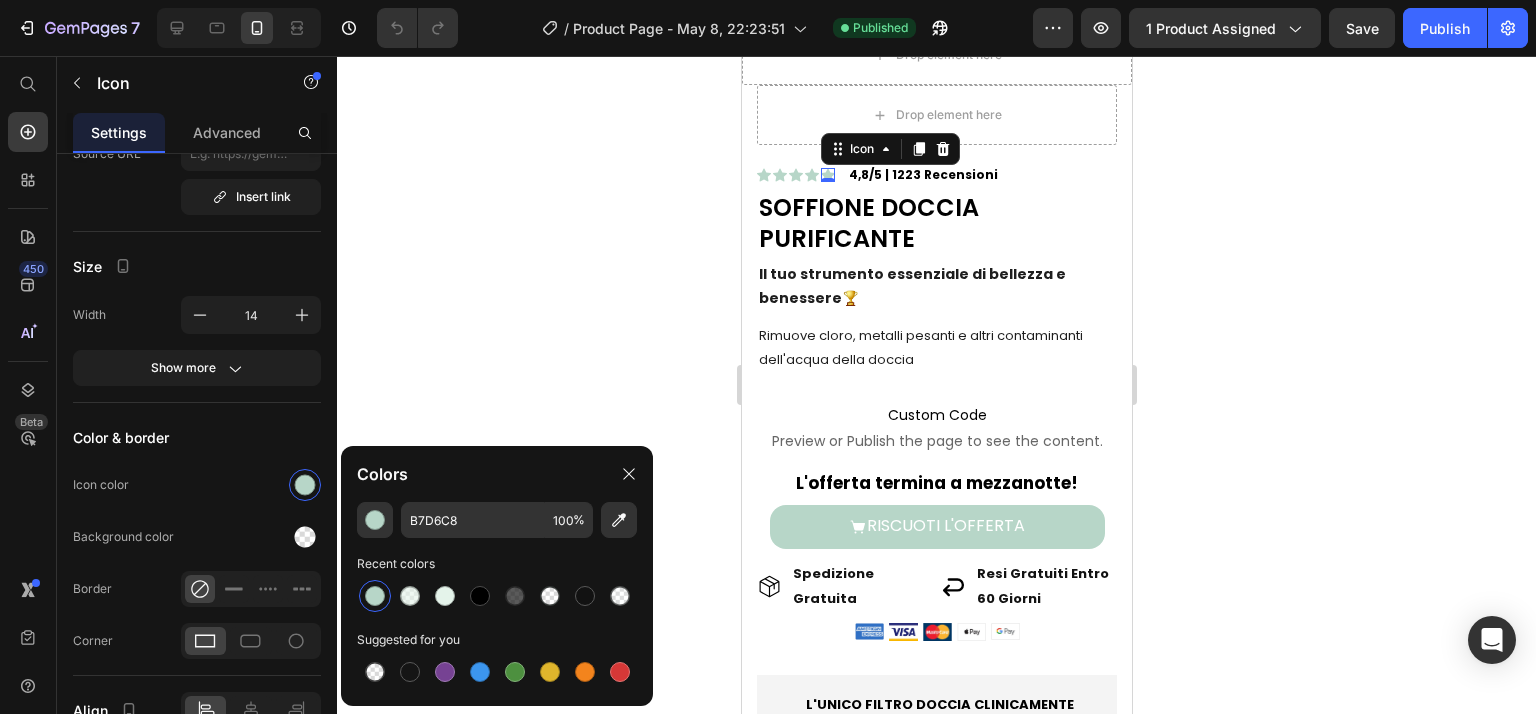 drag, startPoint x: 528, startPoint y: 253, endPoint x: 526, endPoint y: 301, distance: 48.04165 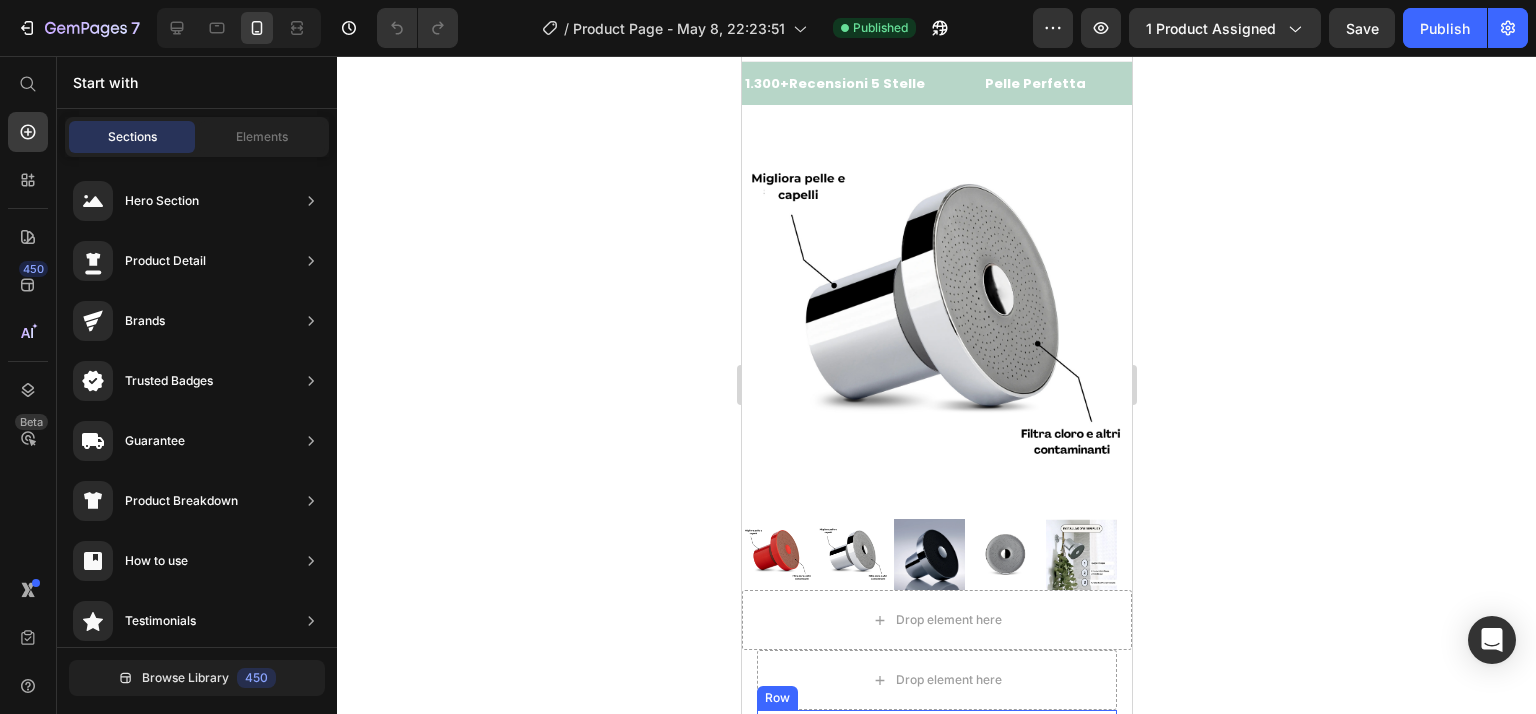 scroll, scrollTop: 0, scrollLeft: 0, axis: both 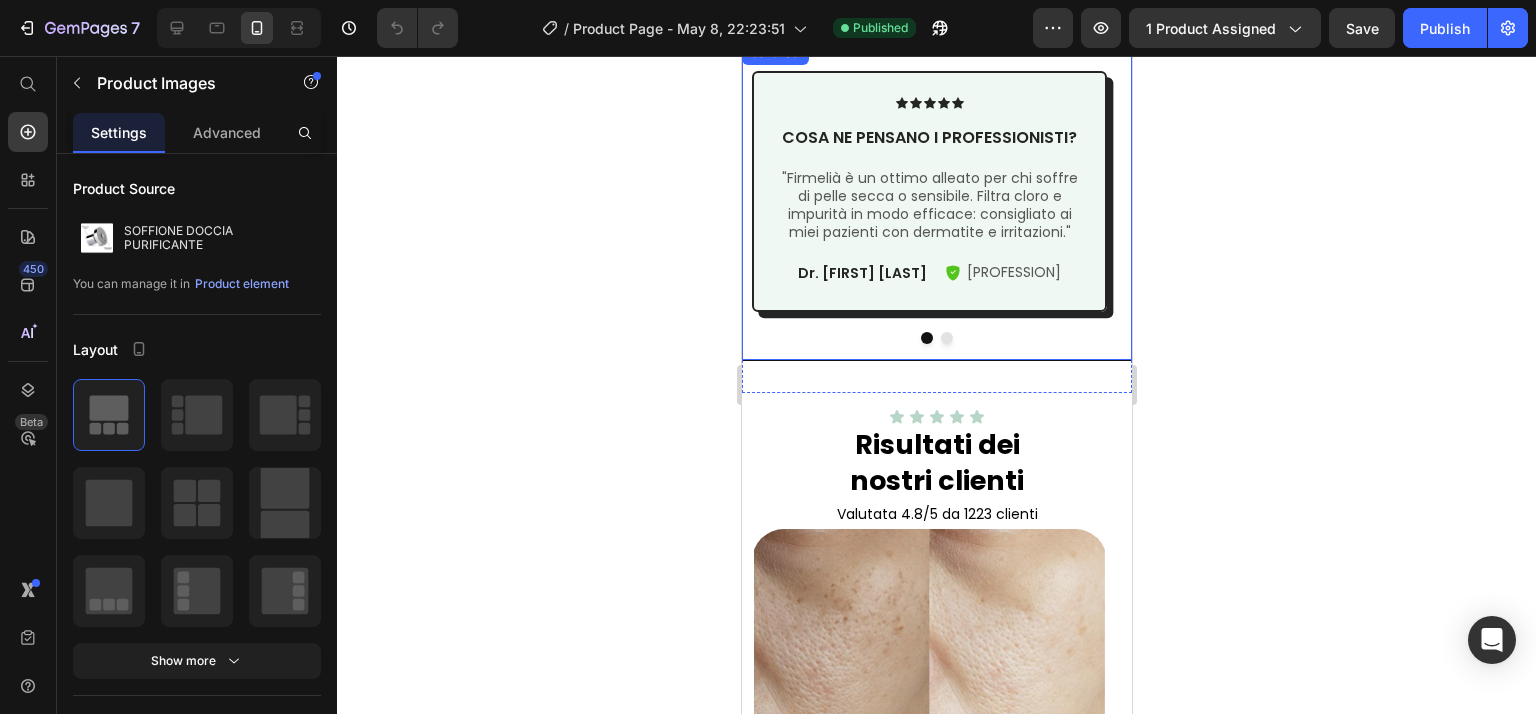 click at bounding box center (936, 338) 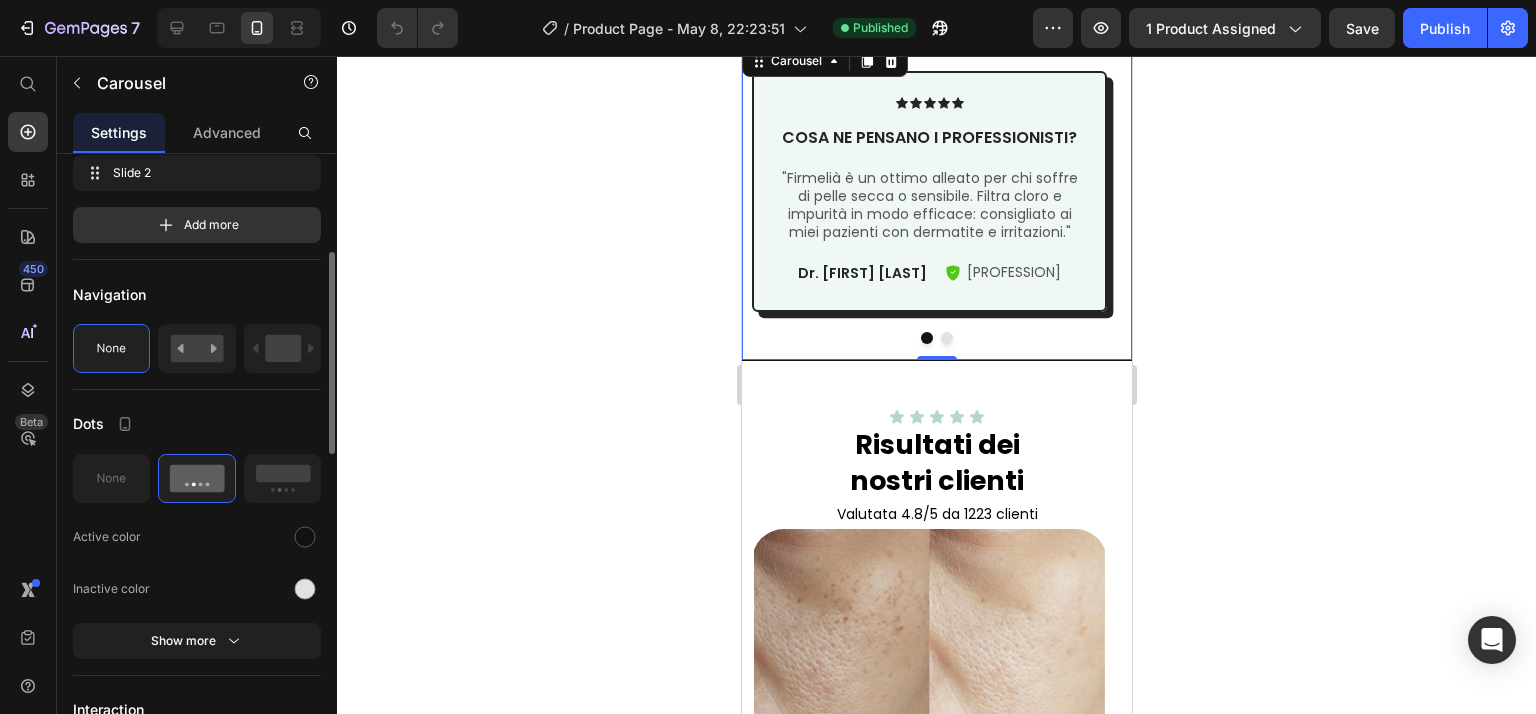 scroll, scrollTop: 400, scrollLeft: 0, axis: vertical 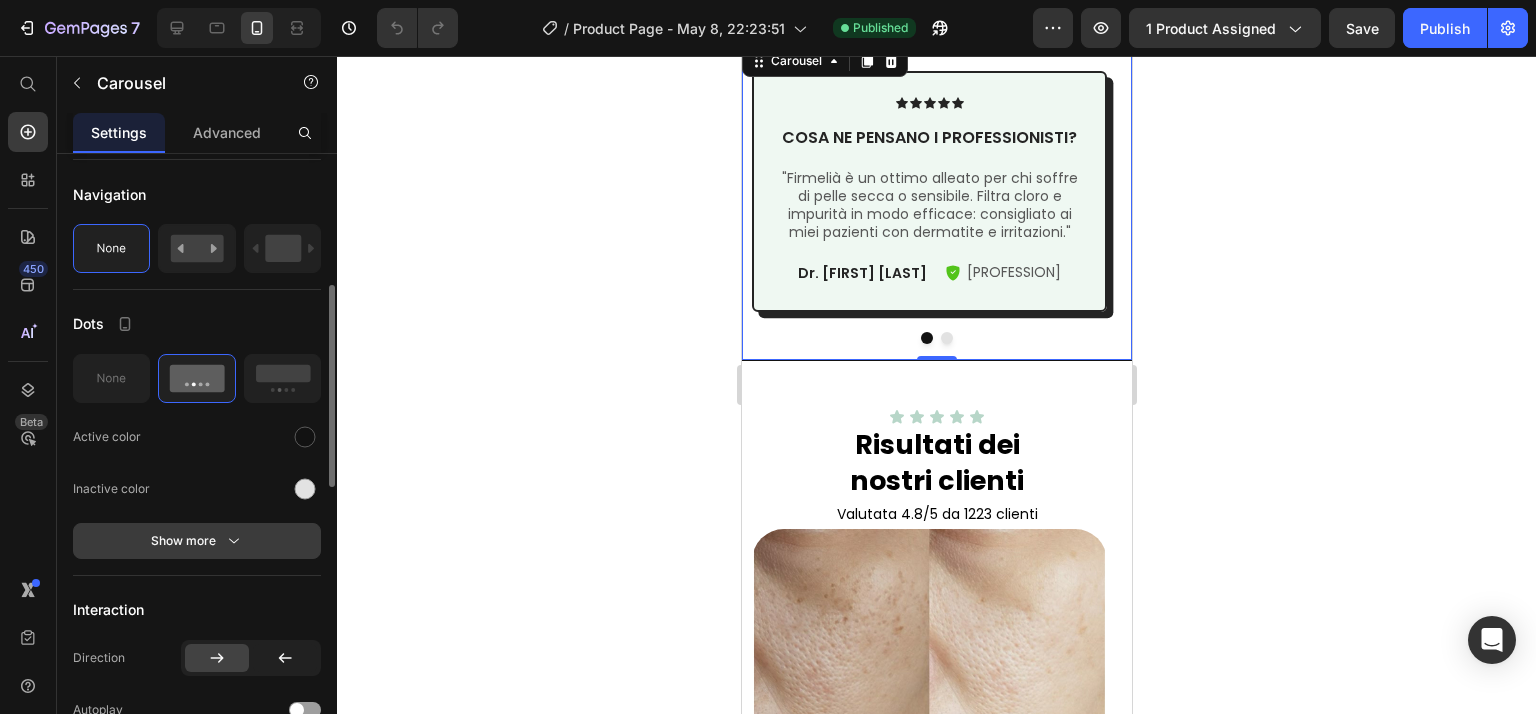 click on "Show more" at bounding box center [197, 541] 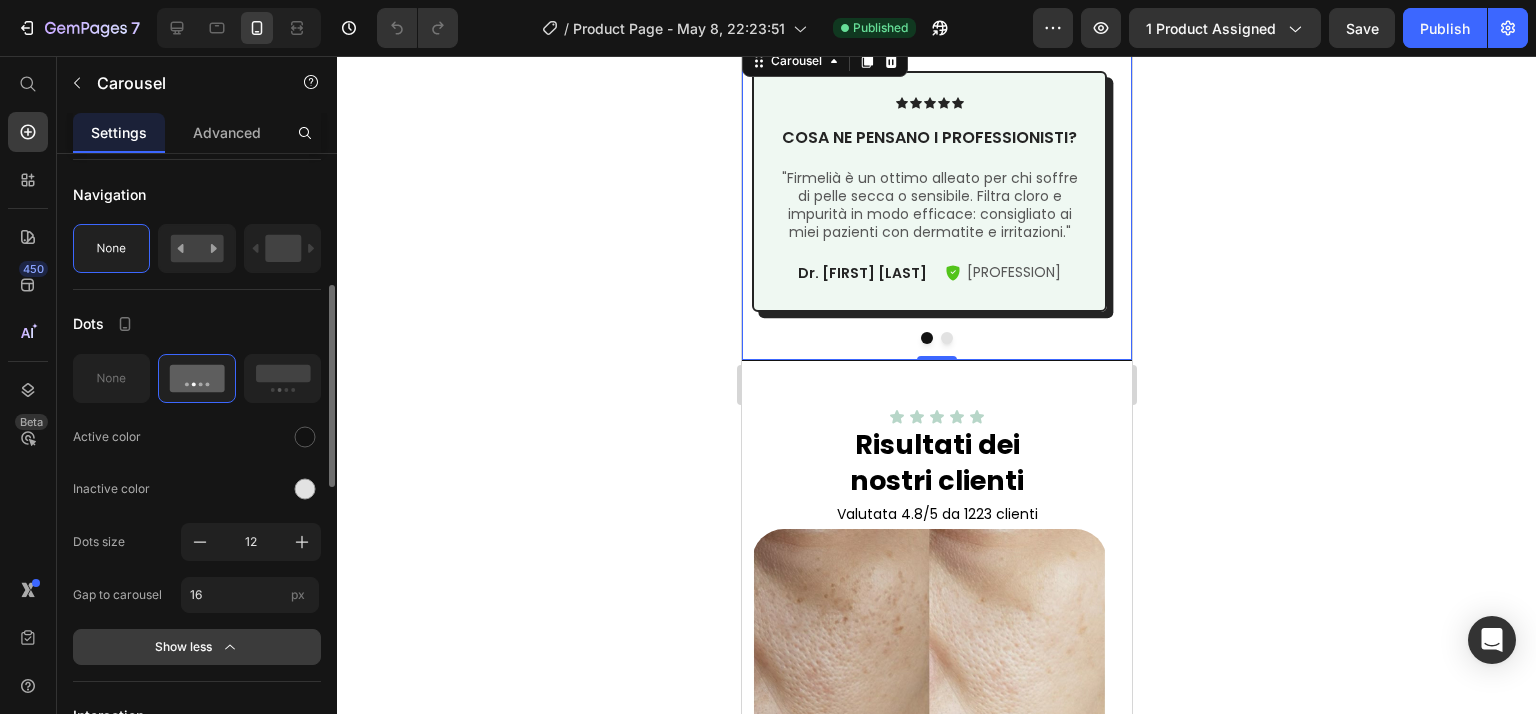 click 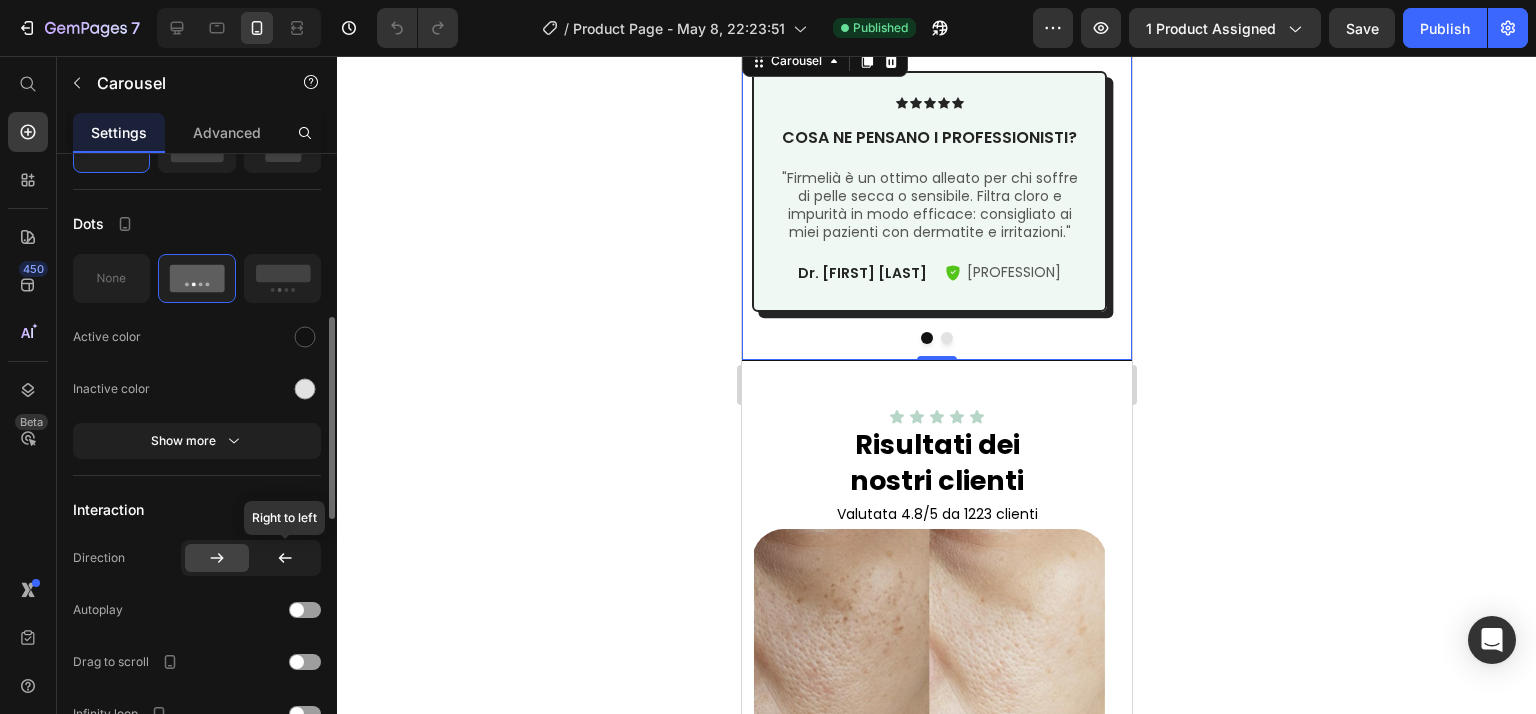 scroll, scrollTop: 600, scrollLeft: 0, axis: vertical 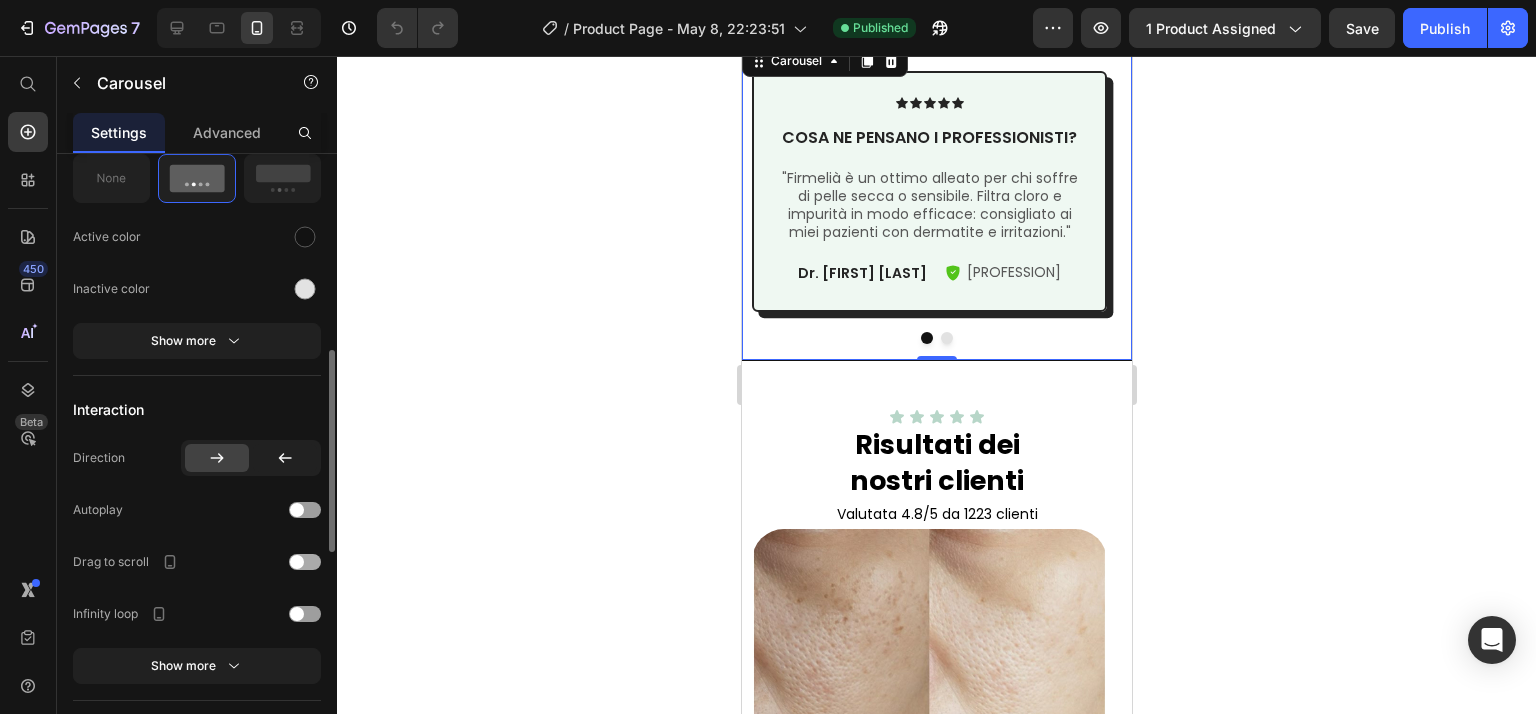click at bounding box center [297, 562] 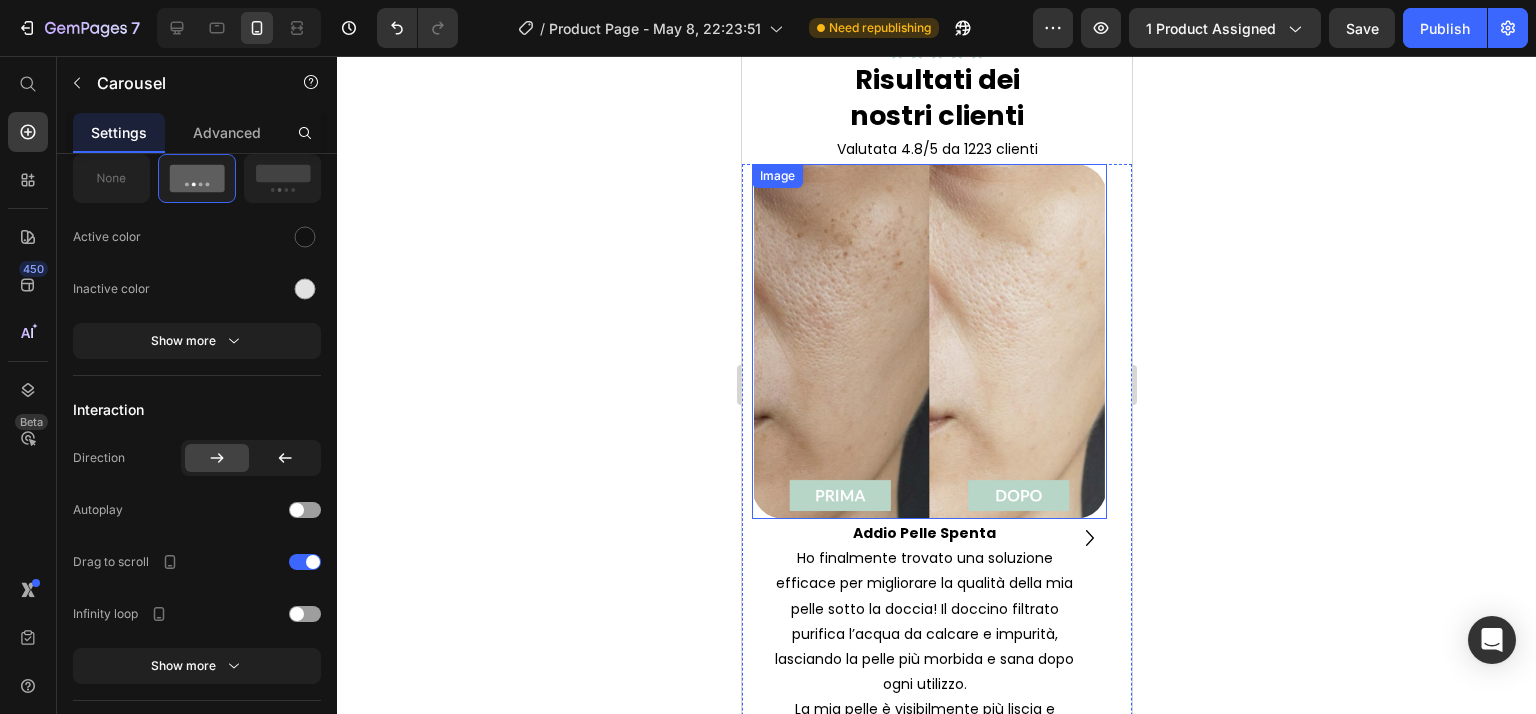 scroll, scrollTop: 3400, scrollLeft: 0, axis: vertical 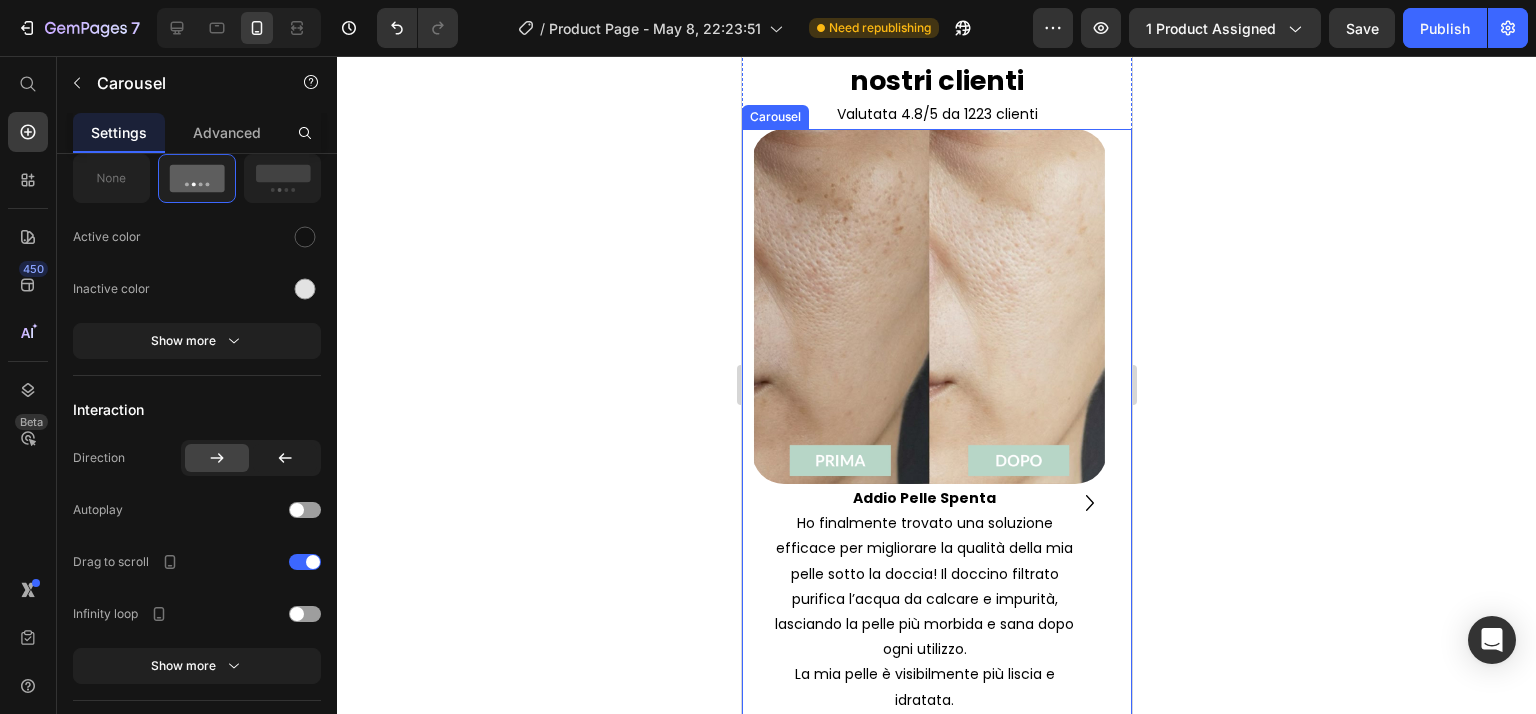 click 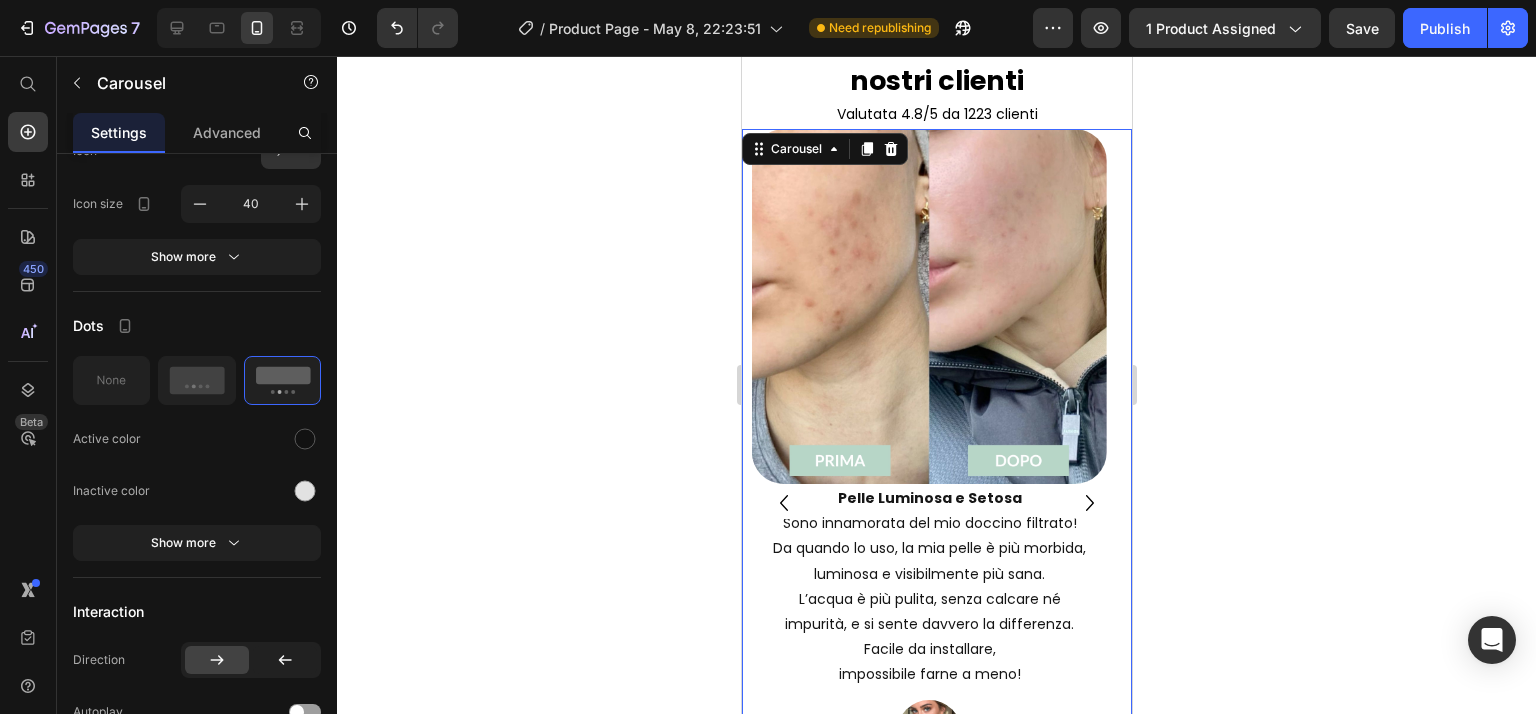 click 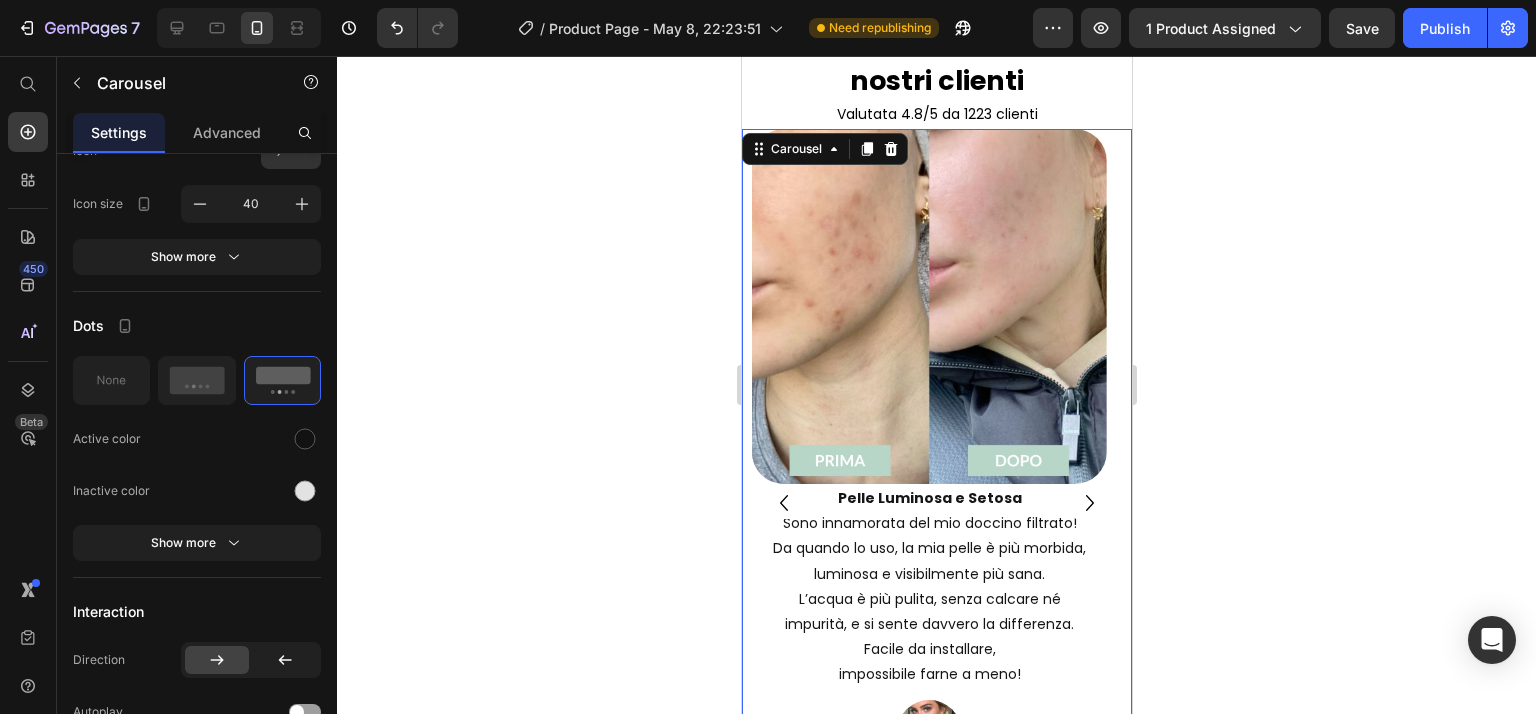 click 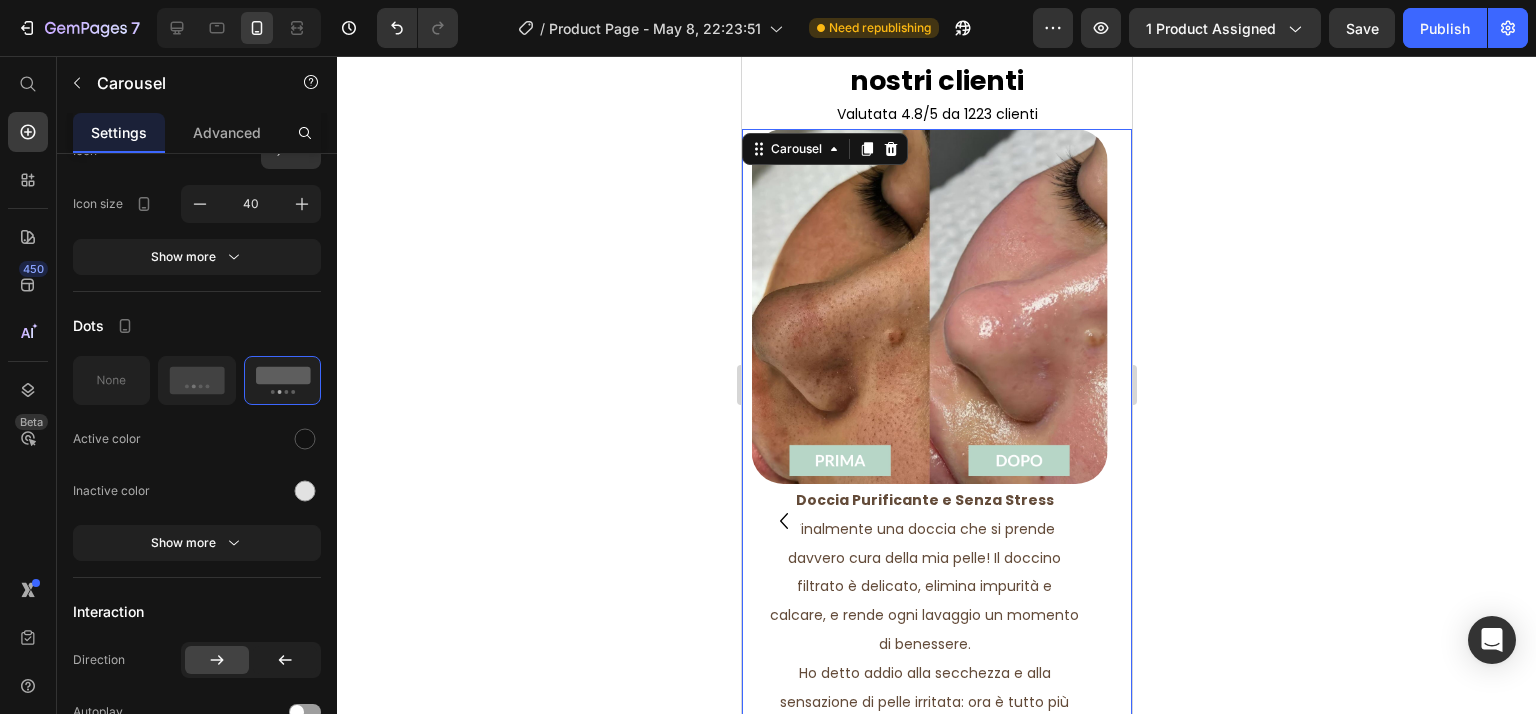 click 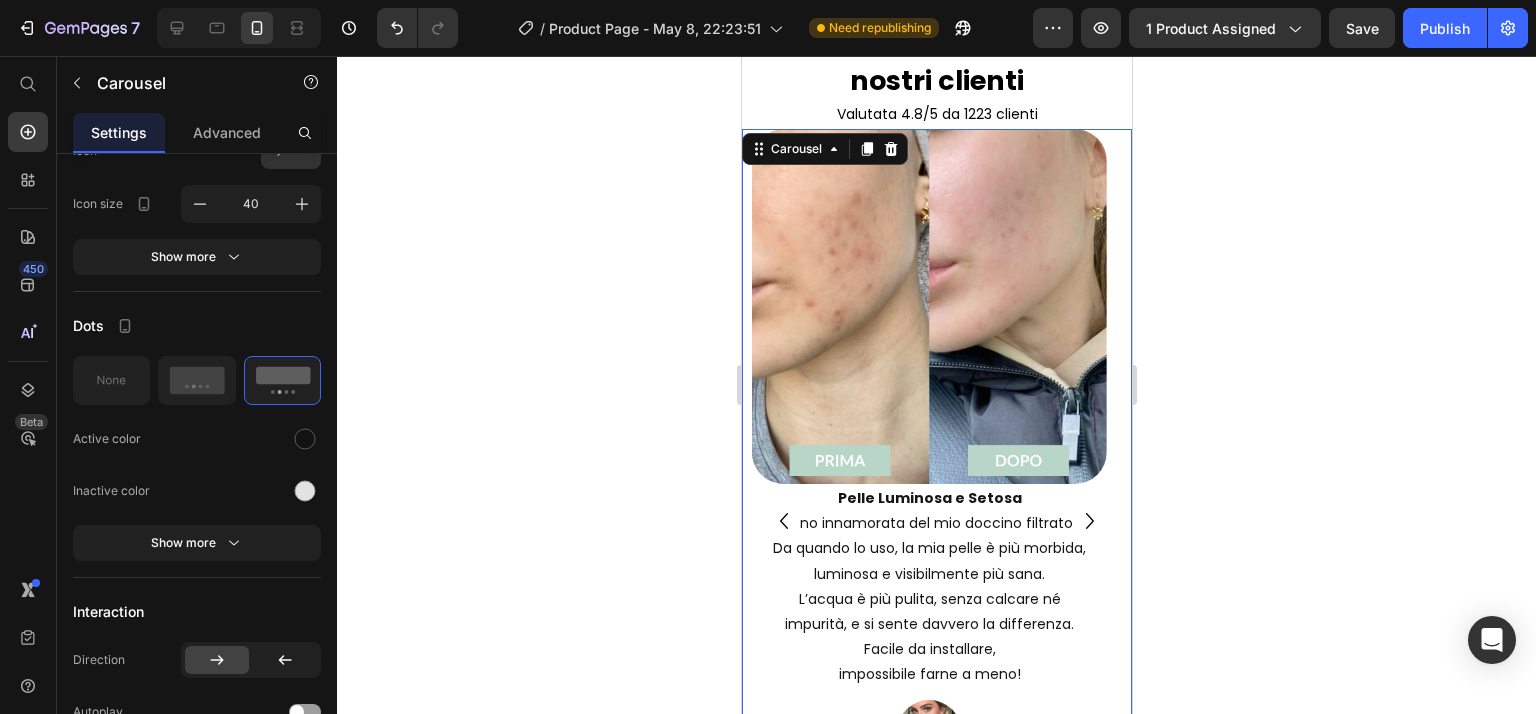 click 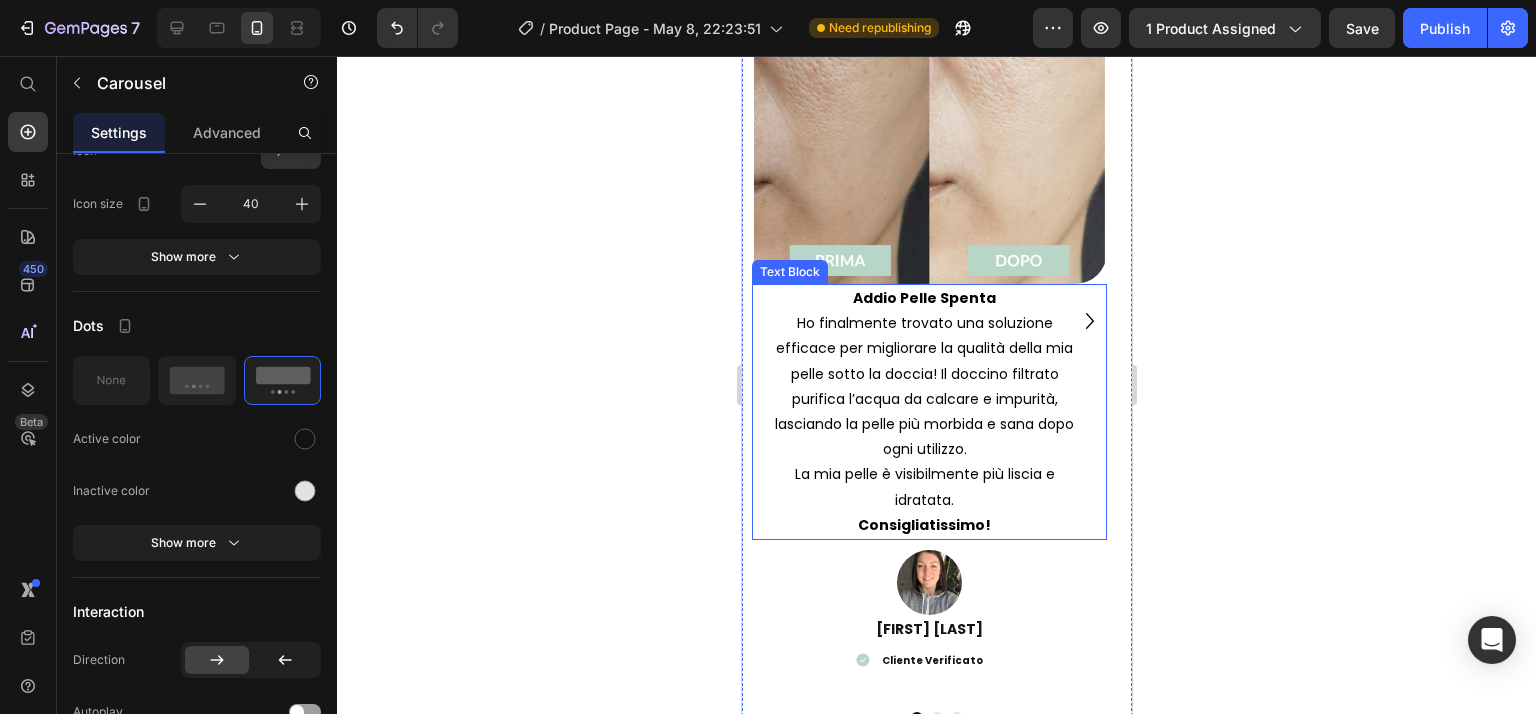 scroll, scrollTop: 3500, scrollLeft: 0, axis: vertical 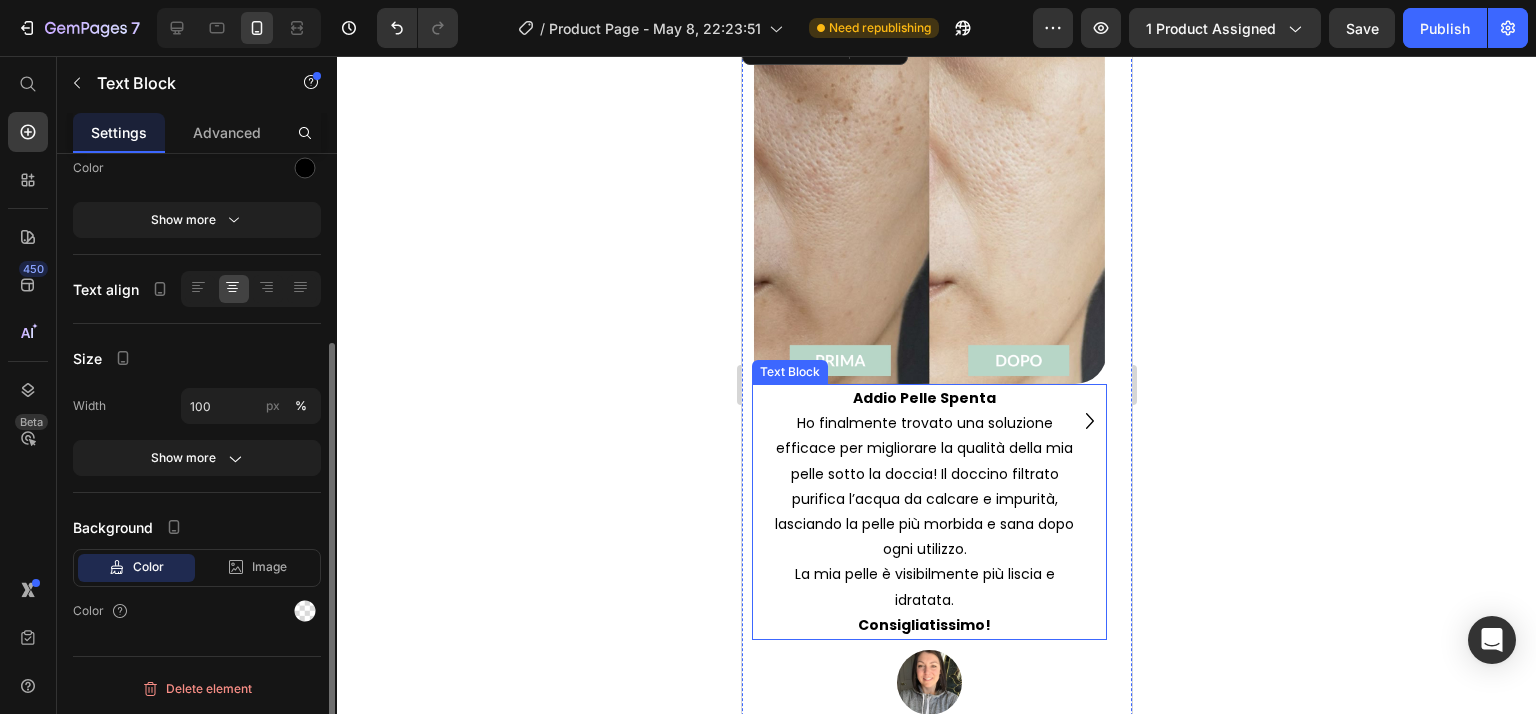 click on "Addio Pelle Spenta" at bounding box center (923, 398) 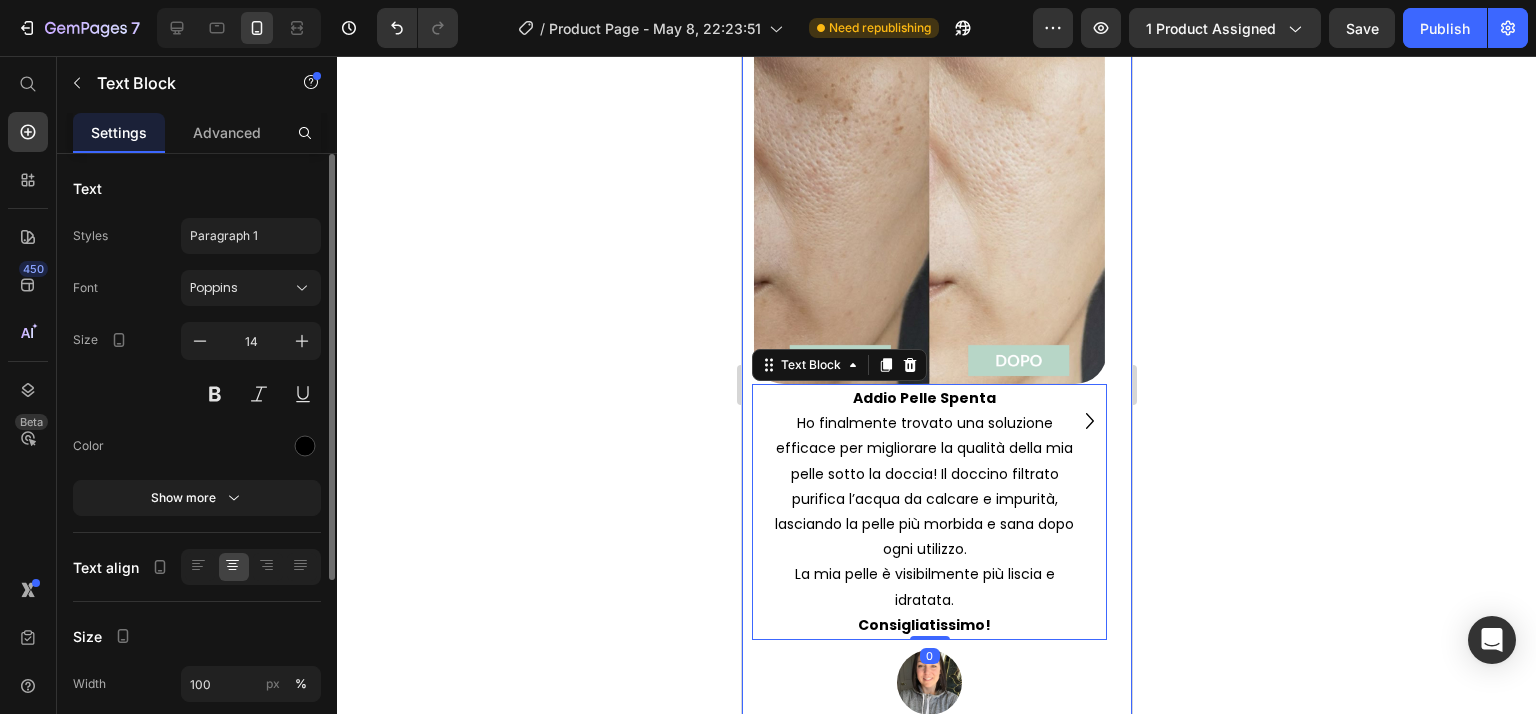 click 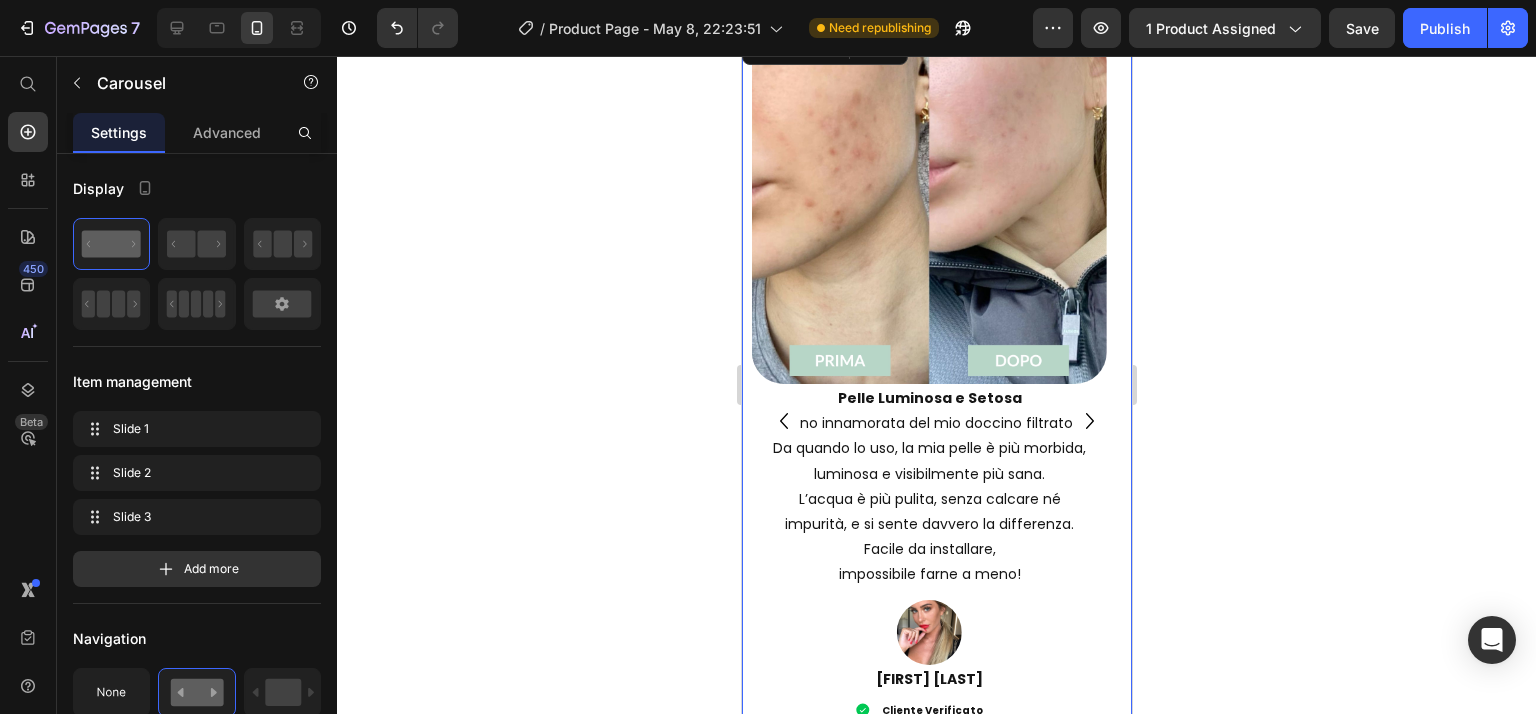 click 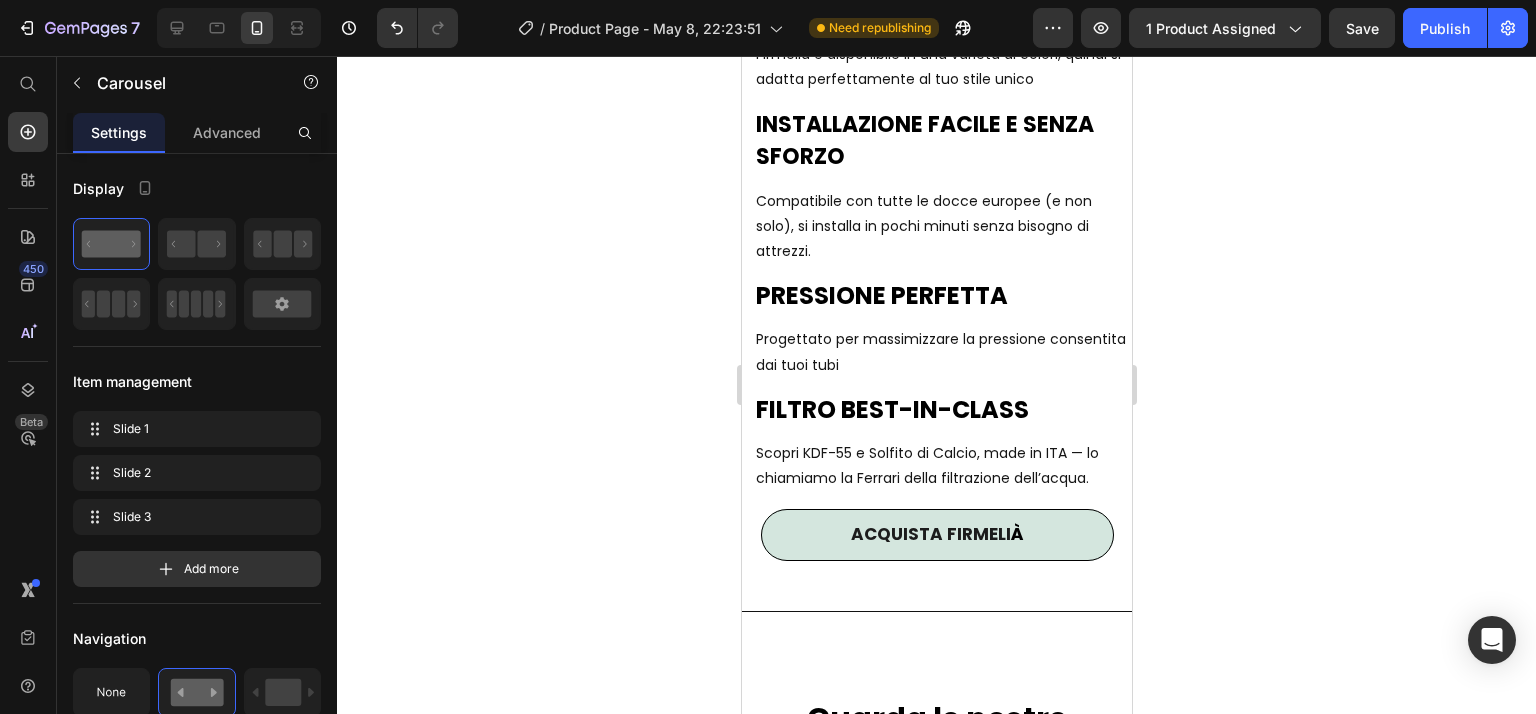 scroll, scrollTop: 7020, scrollLeft: 0, axis: vertical 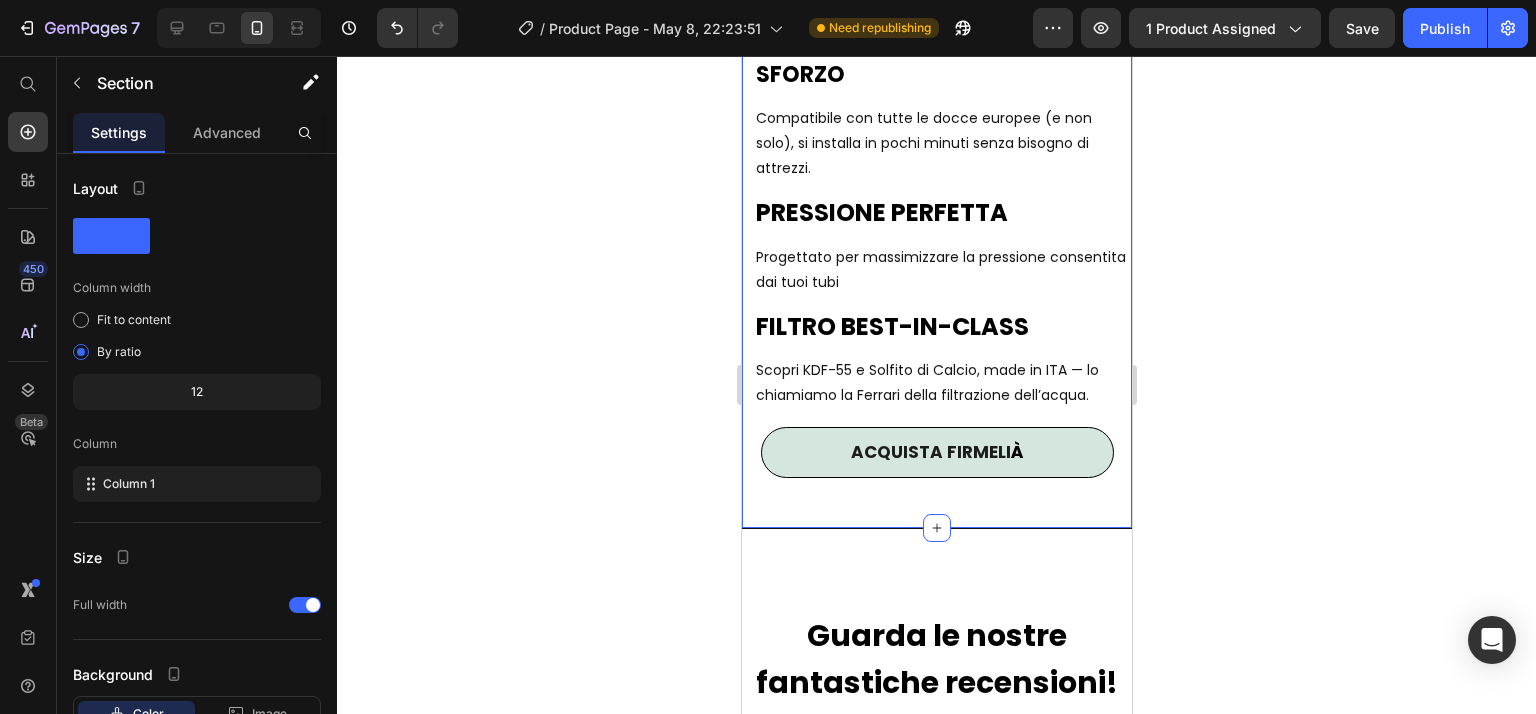 click on "Image ABBIAMO COSTRUITO IL MIGLIOR SOFFIONE FILTRATO DEL MONDO Heading UNICO COME TE Text Block Firmelià è disponibile in una varietà di colori, quindi si adatta perfettamente al tuo stile unico Text Block INSTALLAZIONE FACILE E SENZA SFORZO Heading Compatibile con tutte le docce europee (e non solo), si installa in pochi minuti senza bisogno di attrezzi. Text Block PRESSIONE PERFETTA Heading Progettato per massimizzare la pressione consentita dai tuoi tubi Text Block FILTRO BEST-IN-CLASS Heading Scopri KDF-55 e Solfito di Calcio, made in ITA — lo chiamiamo la Ferrari della filtrazione dell’acqua. Text Block ACQUISTA FIRMELI À Button Section 12" at bounding box center (936, -50) 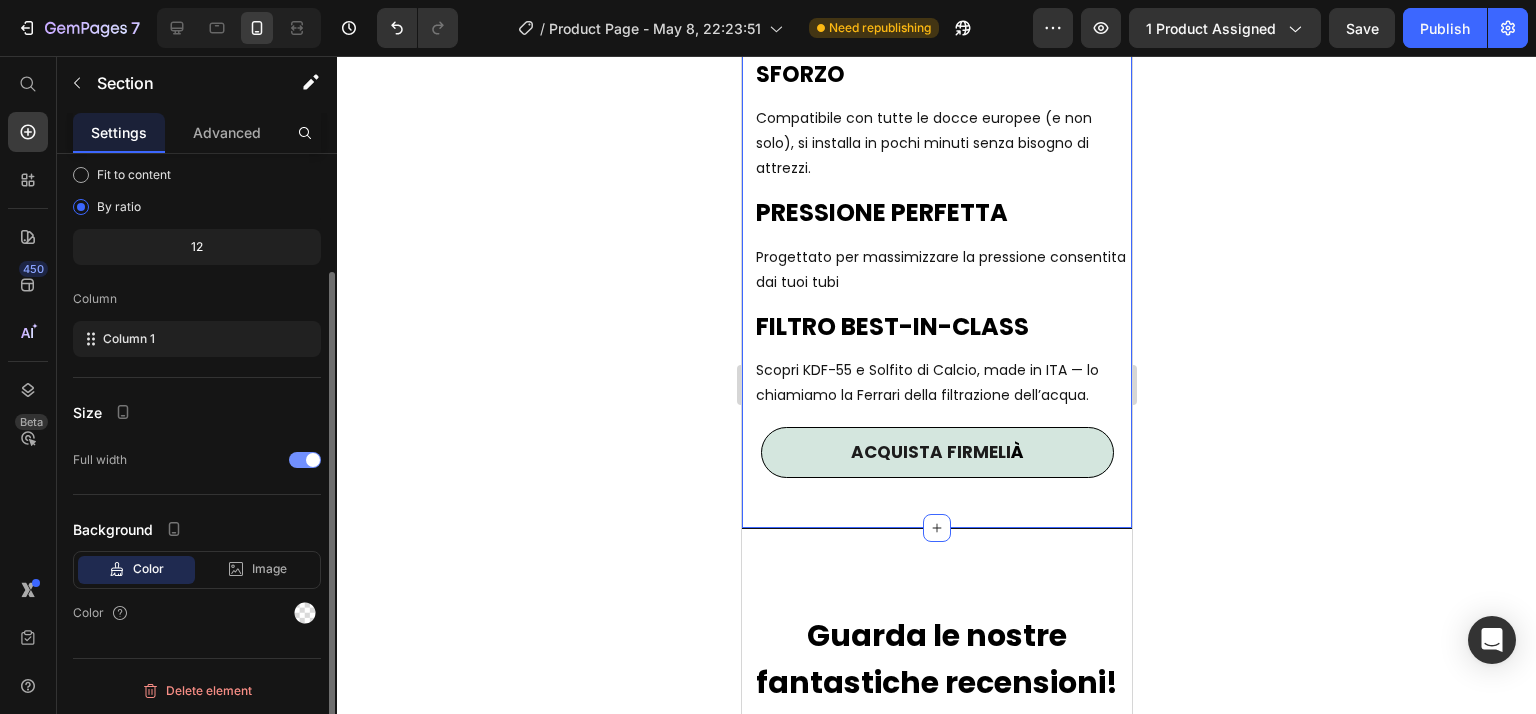 scroll, scrollTop: 0, scrollLeft: 0, axis: both 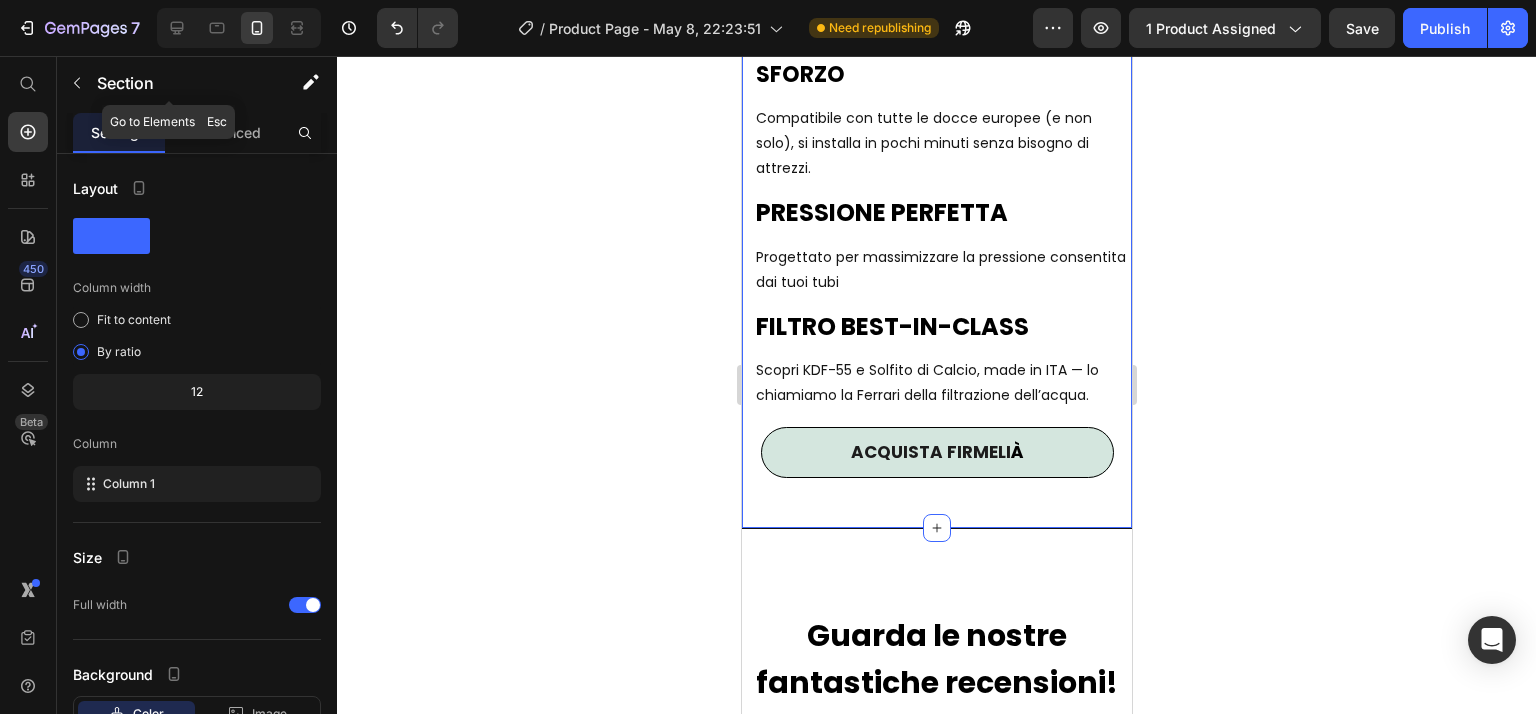 click on "Section" 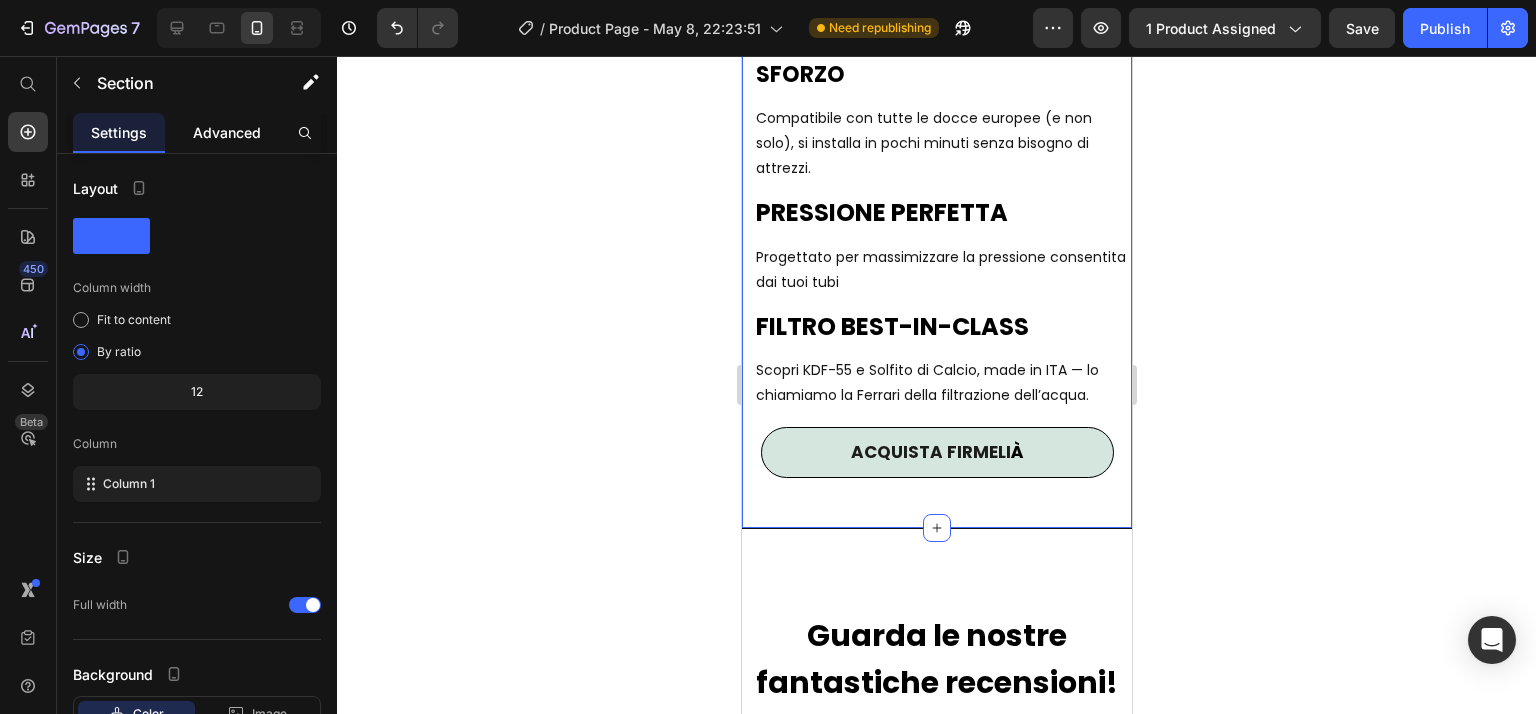 click on "Advanced" at bounding box center [227, 132] 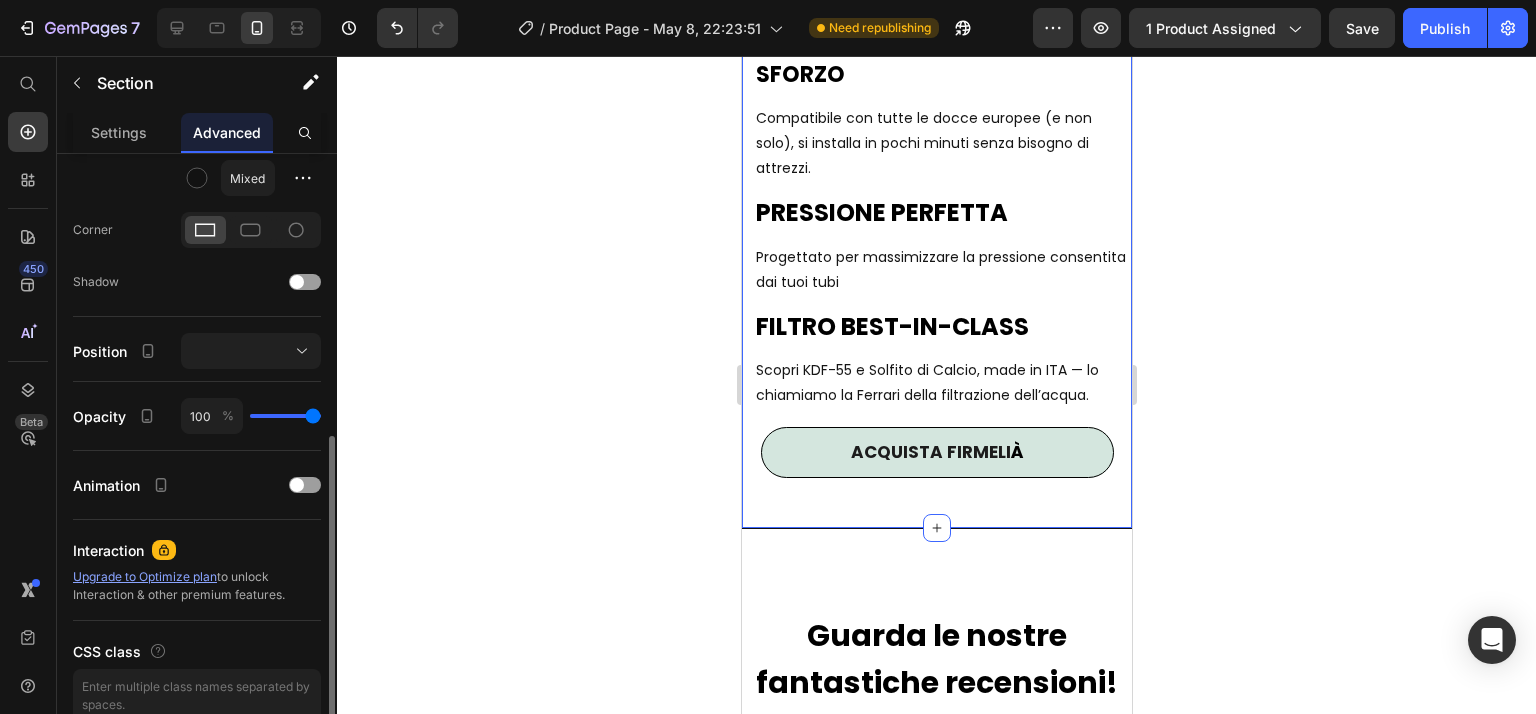 scroll, scrollTop: 694, scrollLeft: 0, axis: vertical 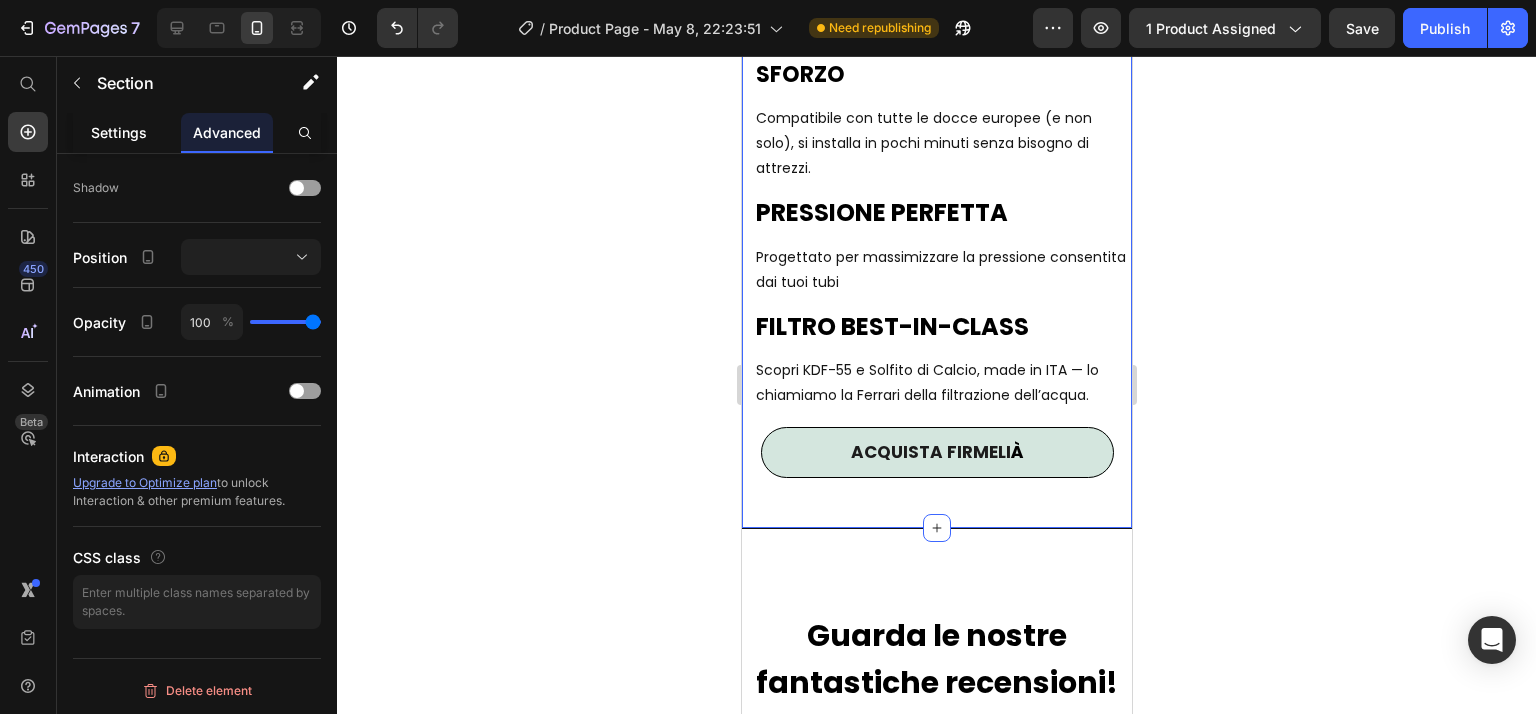 click on "Settings" at bounding box center [119, 132] 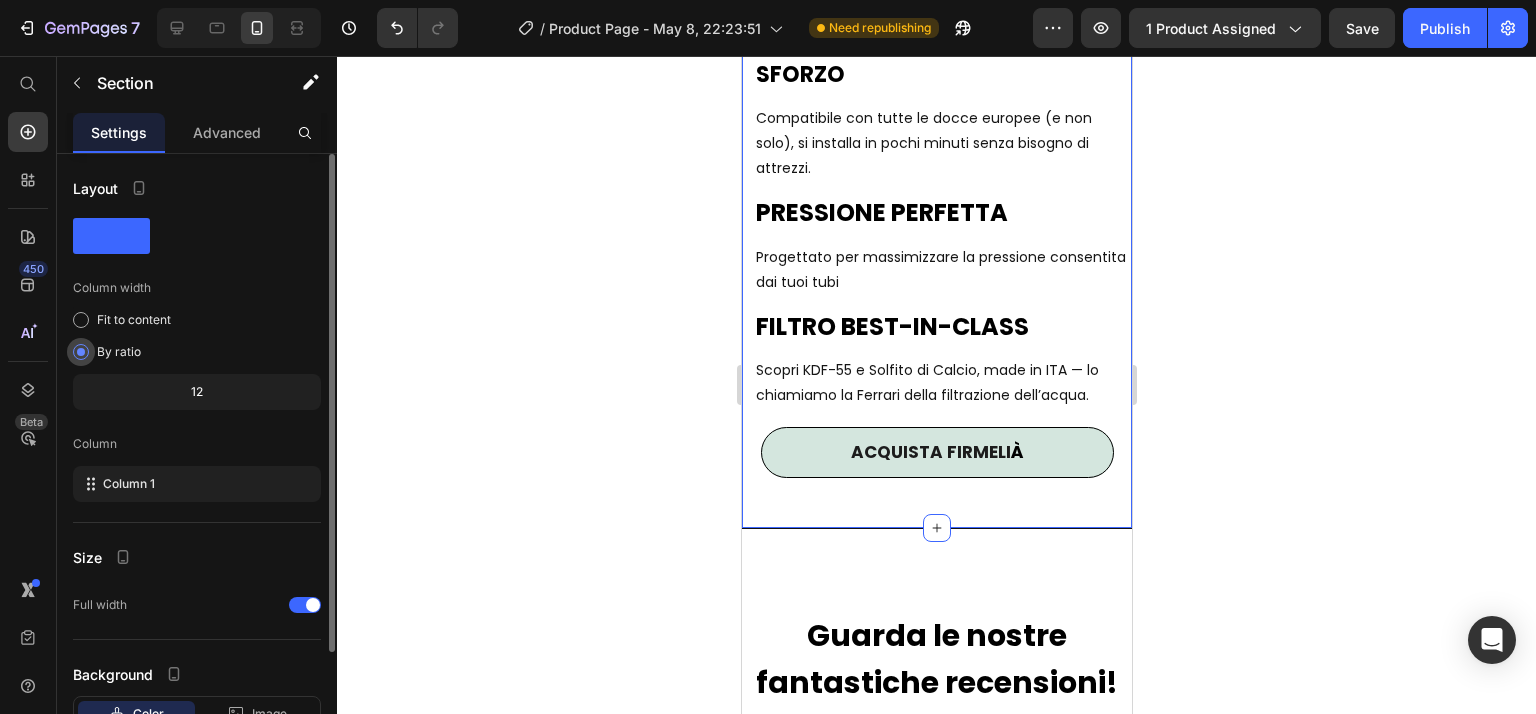 scroll, scrollTop: 145, scrollLeft: 0, axis: vertical 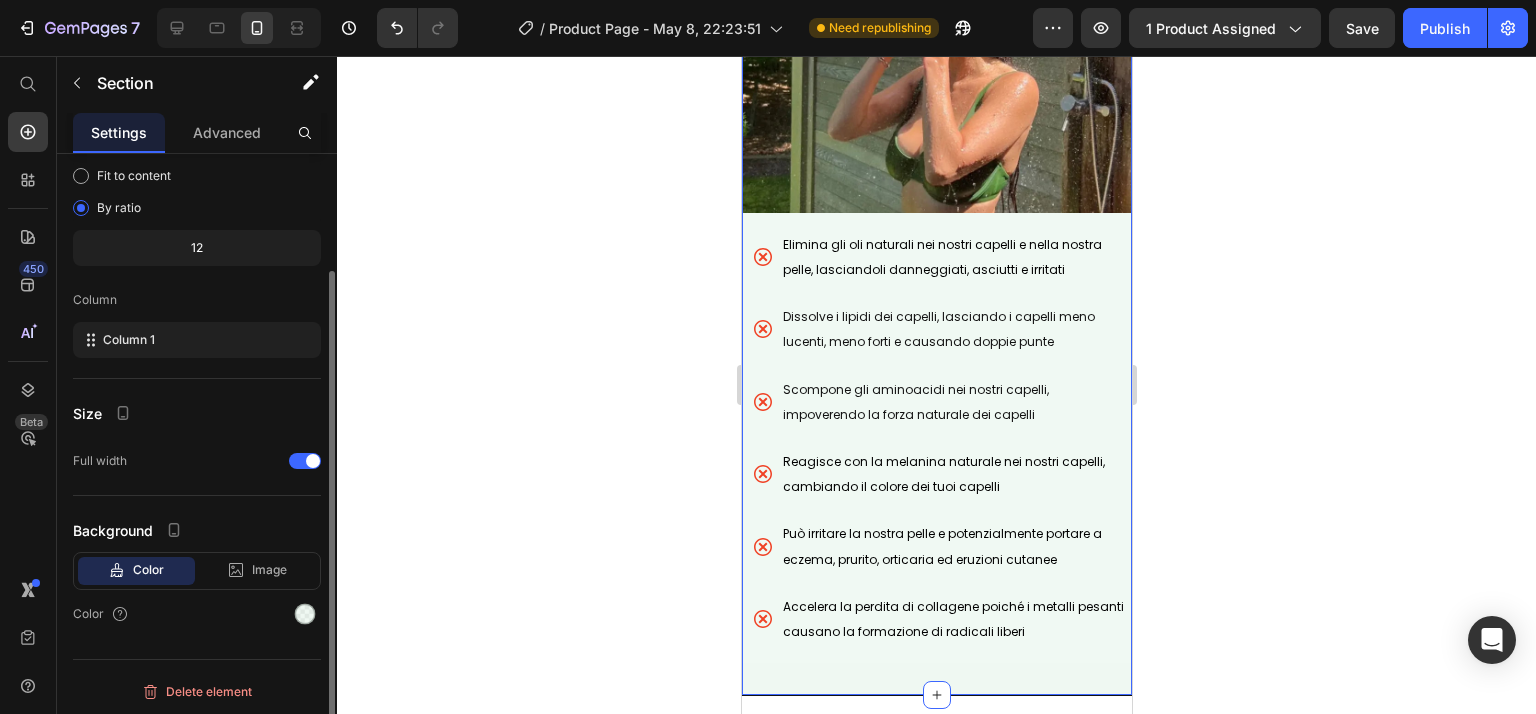 click on "PERCHÉ É NECESSARIO RIMUOVERE IL CLORO E ALTRI CONTAMINANTI  Heading Image Elimina gli oli naturali nei nostri capelli e nella nostra pelle, lasciandoli danneggiati, asciutti e irritati Dissolve i lipidi dei capelli, lasciando i capelli meno lucenti, meno forti e causando doppie punte Scompone gli aminoacidi nei nostri capelli, impoverendo la forza naturale dei capelli Reagisce con la melanina naturale nei nostri capelli, cambiando il colore dei tuoi capelli Può irritare la nostra pelle e potenzialmente portare a eczema, prurito, orticaria ed eruzioni cutanee Accelera la perdita di collagene poiché i metalli pesanti causano la formazione di radicali liberi Item List Section 10" at bounding box center (936, 178) 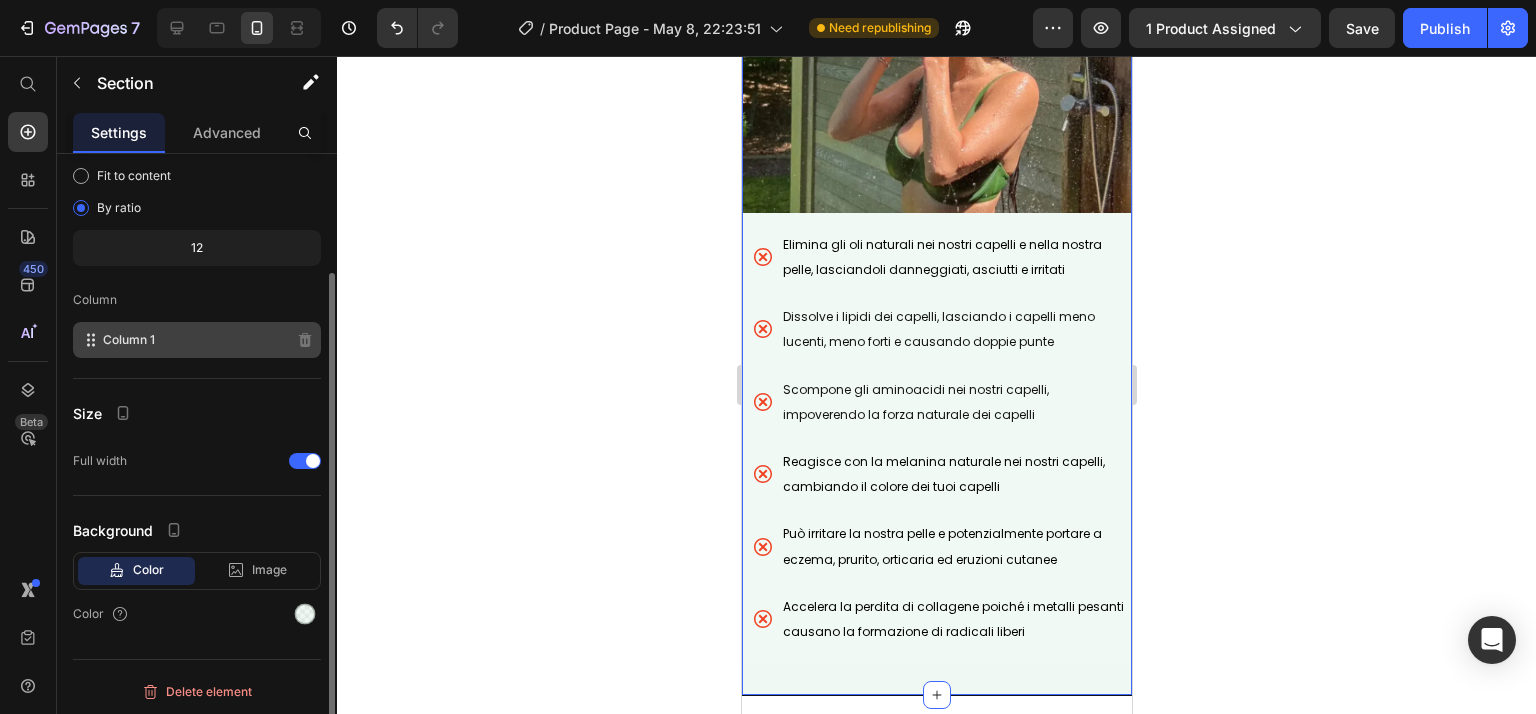 scroll, scrollTop: 145, scrollLeft: 0, axis: vertical 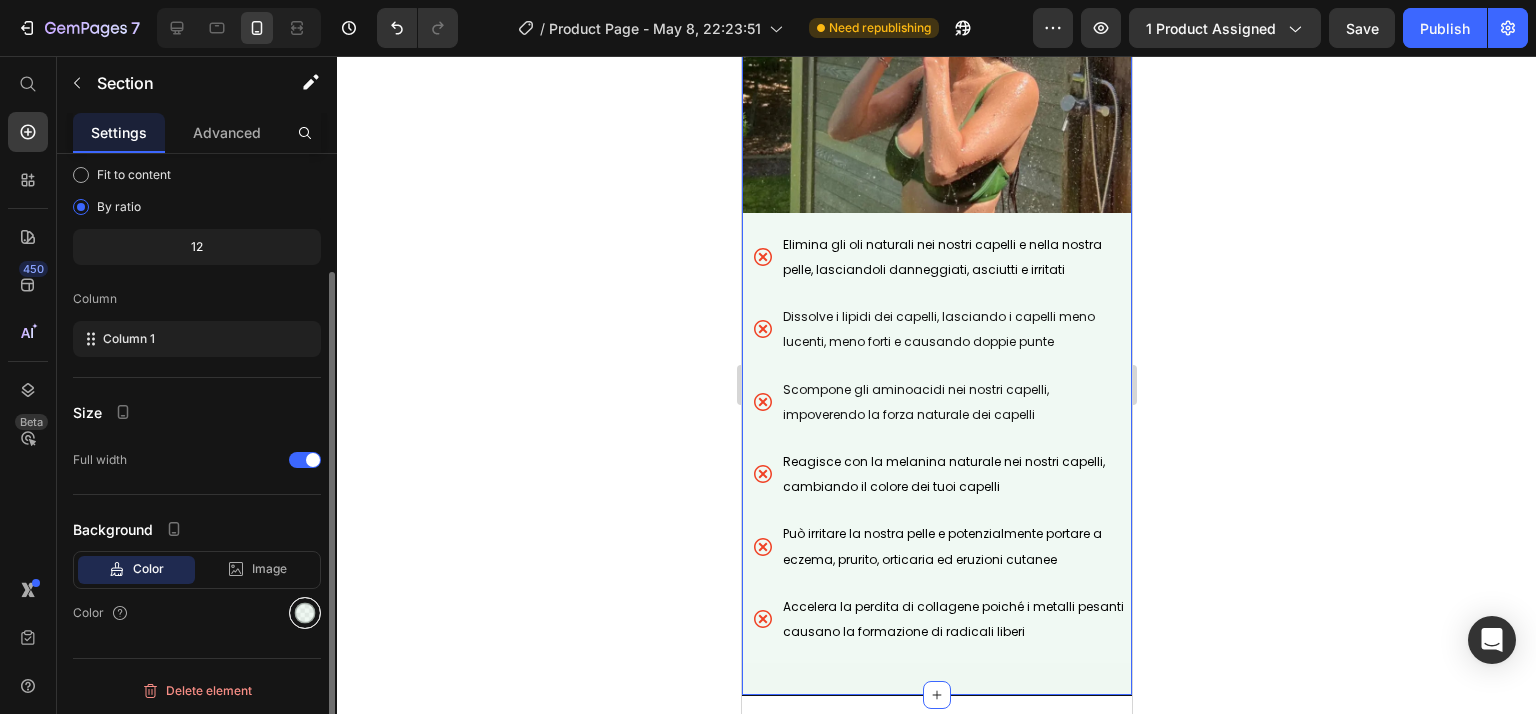 click at bounding box center [305, 613] 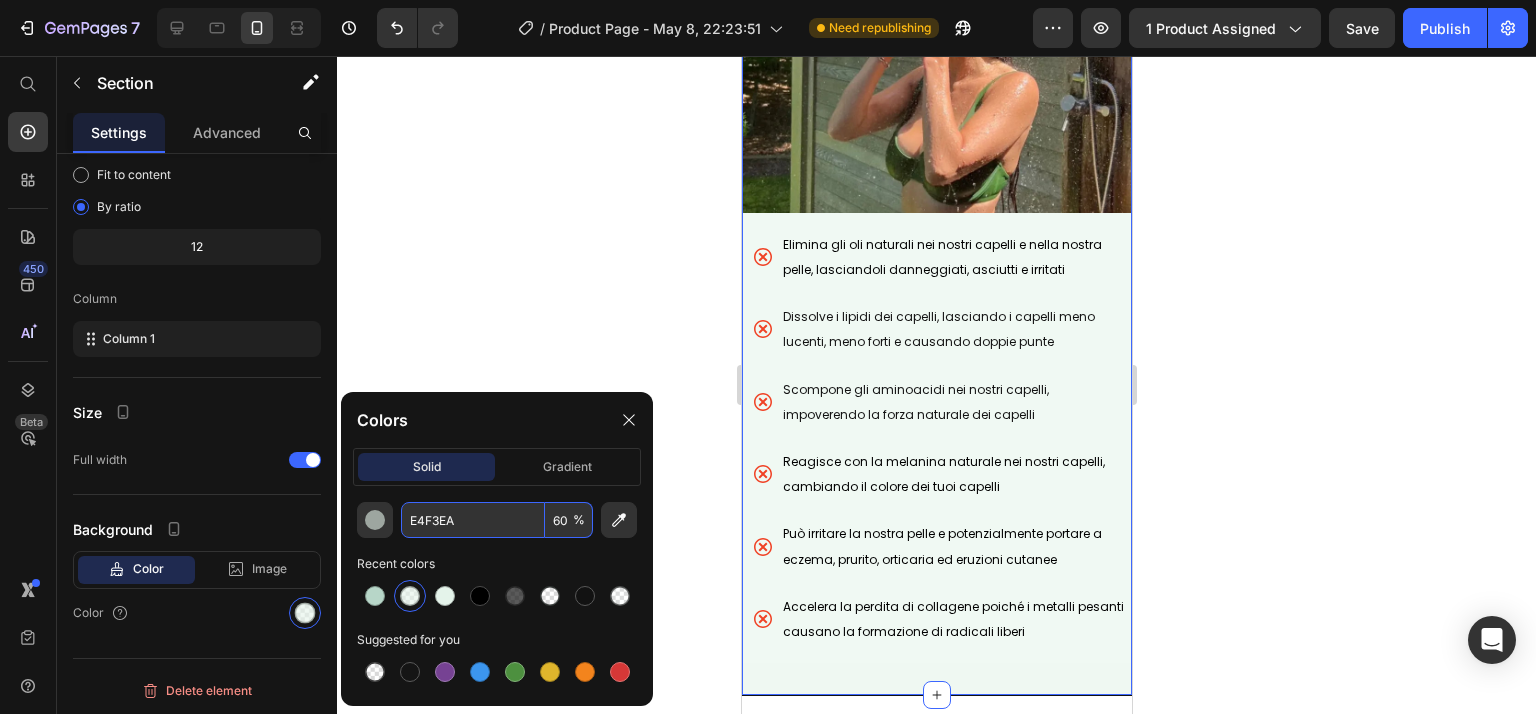 click on "E4F3EA" at bounding box center [473, 520] 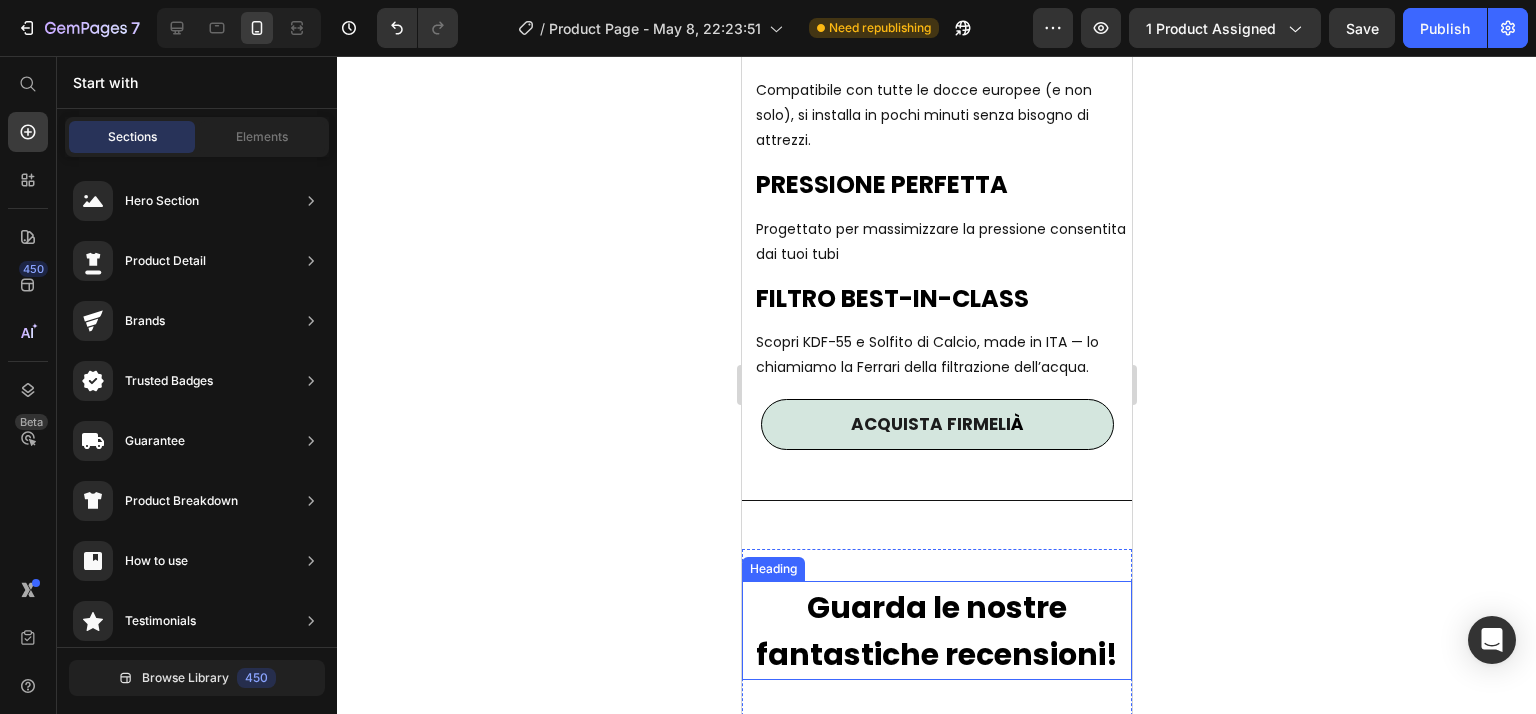 scroll, scrollTop: 7020, scrollLeft: 0, axis: vertical 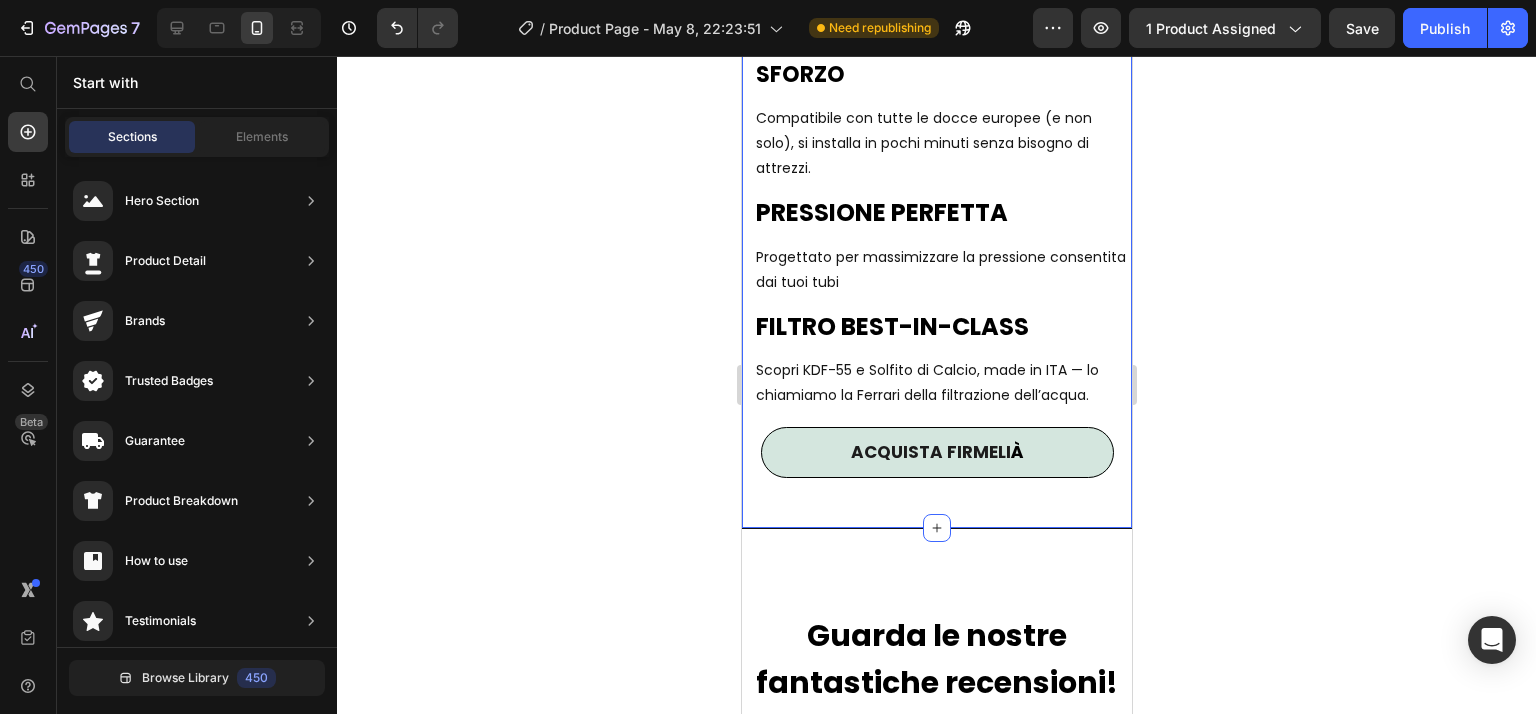click on "Image ABBIAMO COSTRUITO IL MIGLIOR SOFFIONE FILTRATO DEL MONDO Heading UNICO COME TE Text Block Firmelià è disponibile in una varietà di colori, quindi si adatta perfettamente al tuo stile unico Text Block INSTALLAZIONE FACILE E SENZA SFORZO Heading Compatibile con tutte le docce europee (e non solo), si installa in pochi minuti senza bisogno di attrezzi. Text Block PRESSIONE PERFETTA Heading Progettato per massimizzare la pressione consentita dai tuoi tubi Text Block FILTRO BEST-IN-CLASS Heading Scopri KDF-55 e Solfito di Calcio, made in ITA — lo chiamiamo la Ferrari della filtrazione dell’acqua. Text Block ACQUISTA FIRMELI À Button Section 12   Create Theme Section AI Content Write with GemAI What would you like to describe here? Tone and Voice Persuasive Product Il filtro di ricambio Show more Generate" at bounding box center (936, -50) 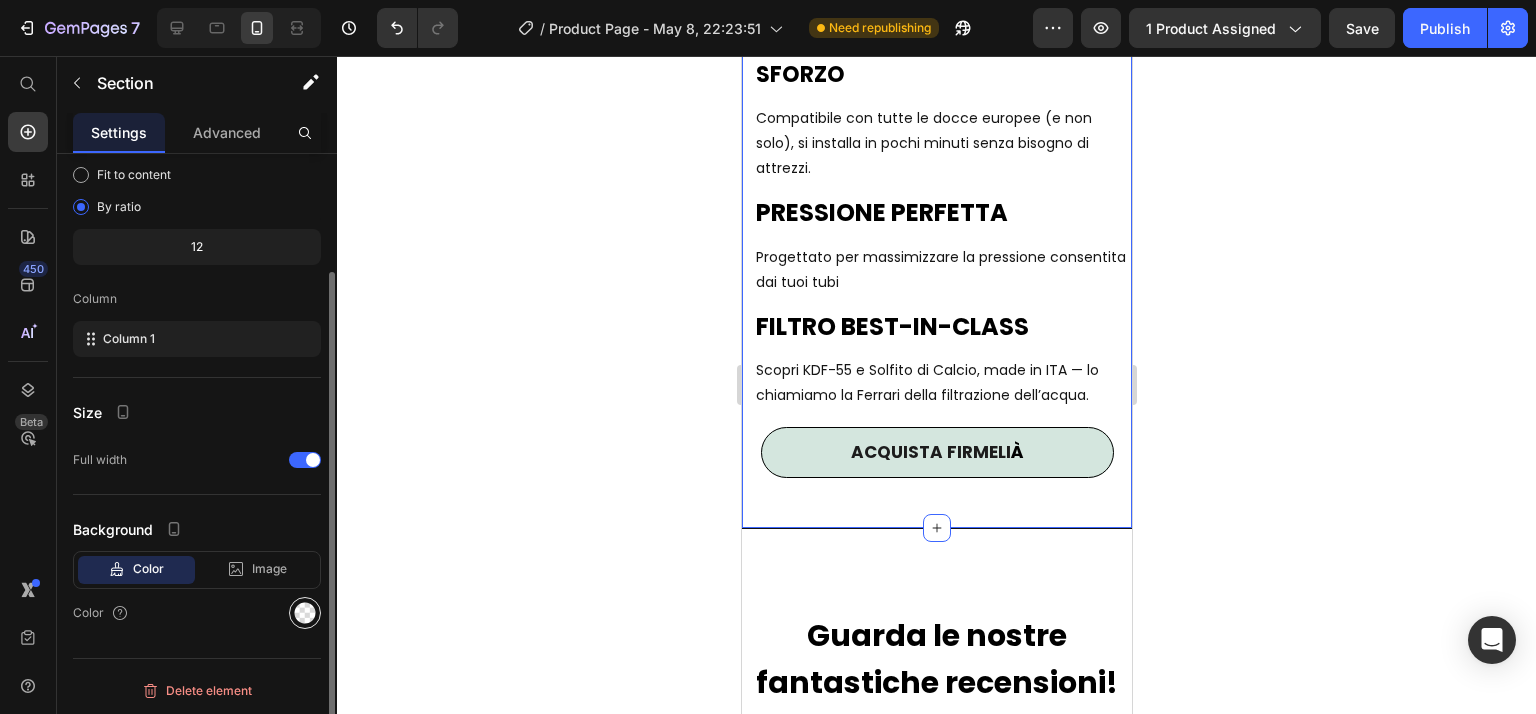 click 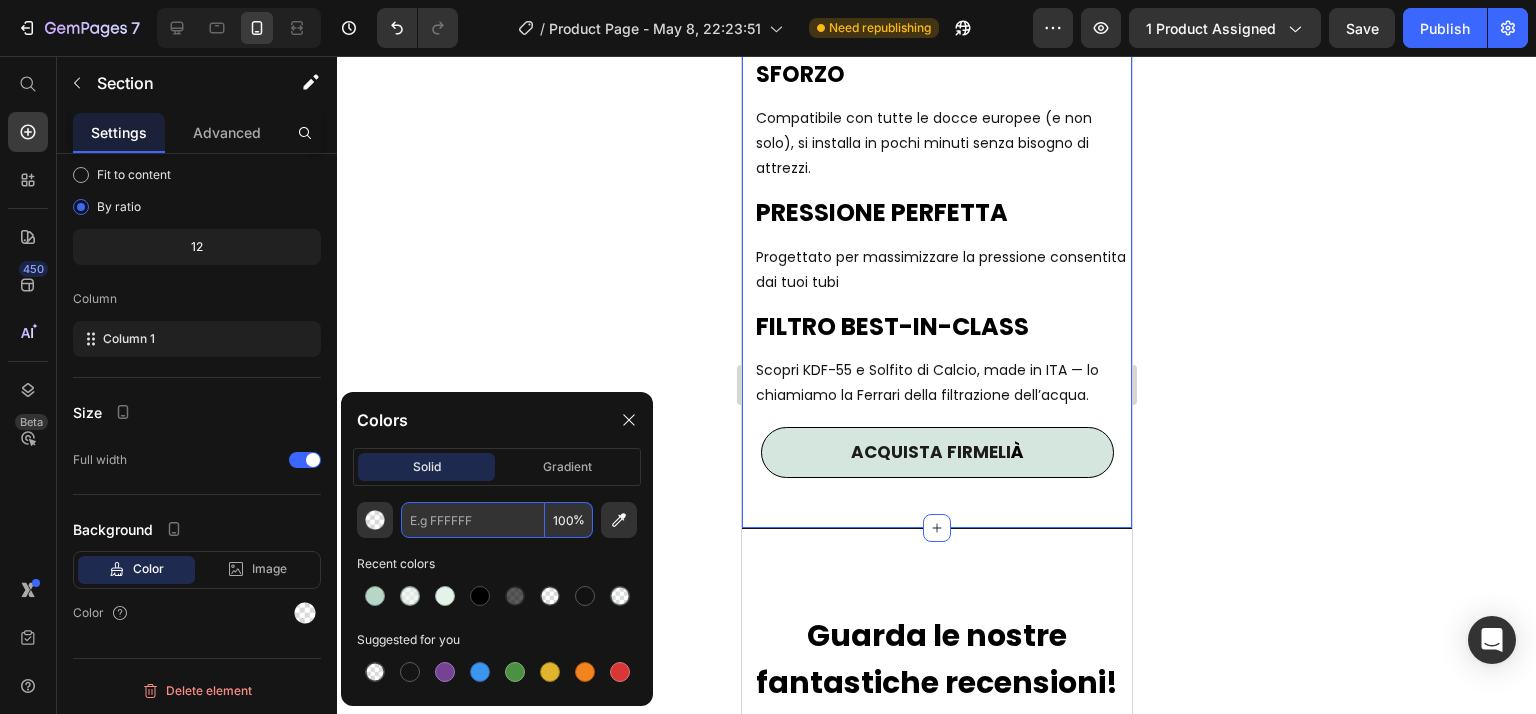 click at bounding box center (473, 520) 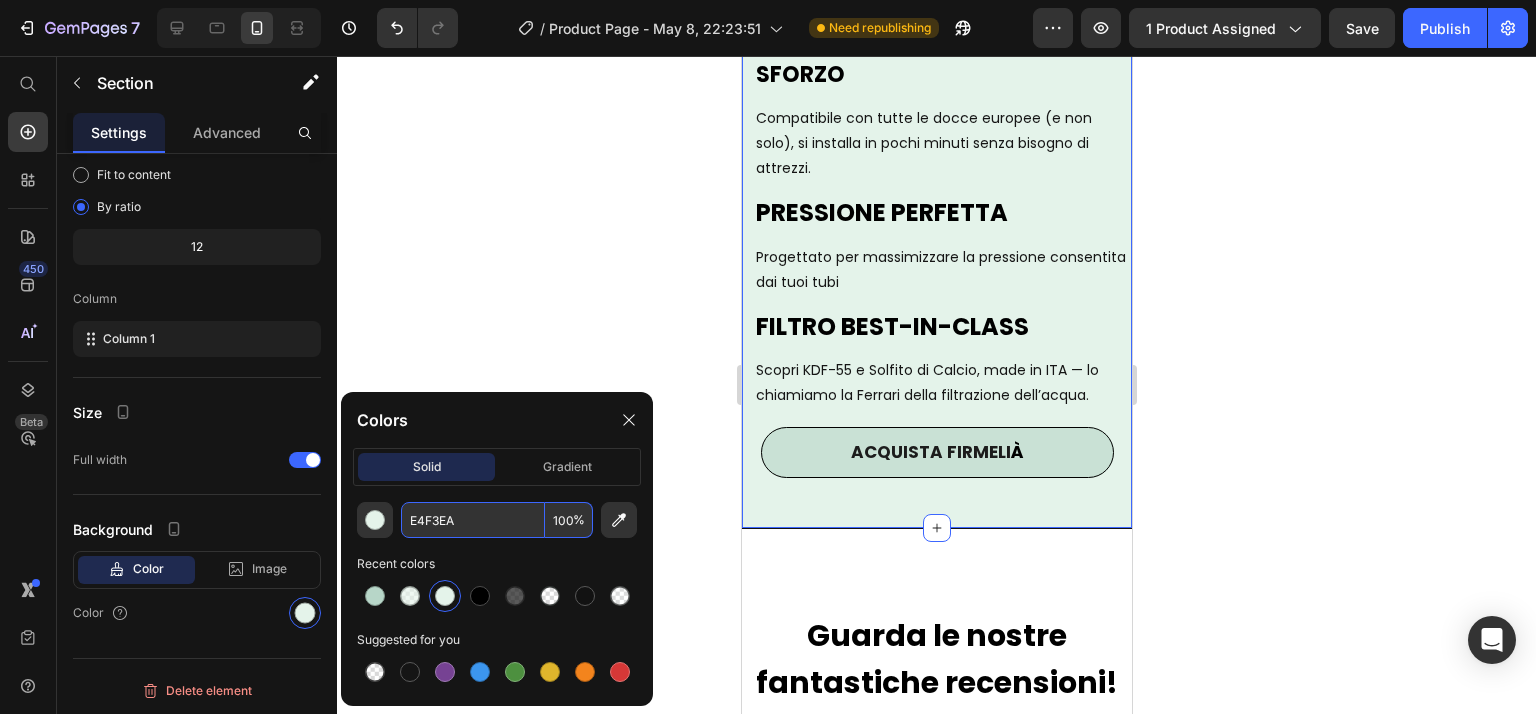 type on "E4F3EA" 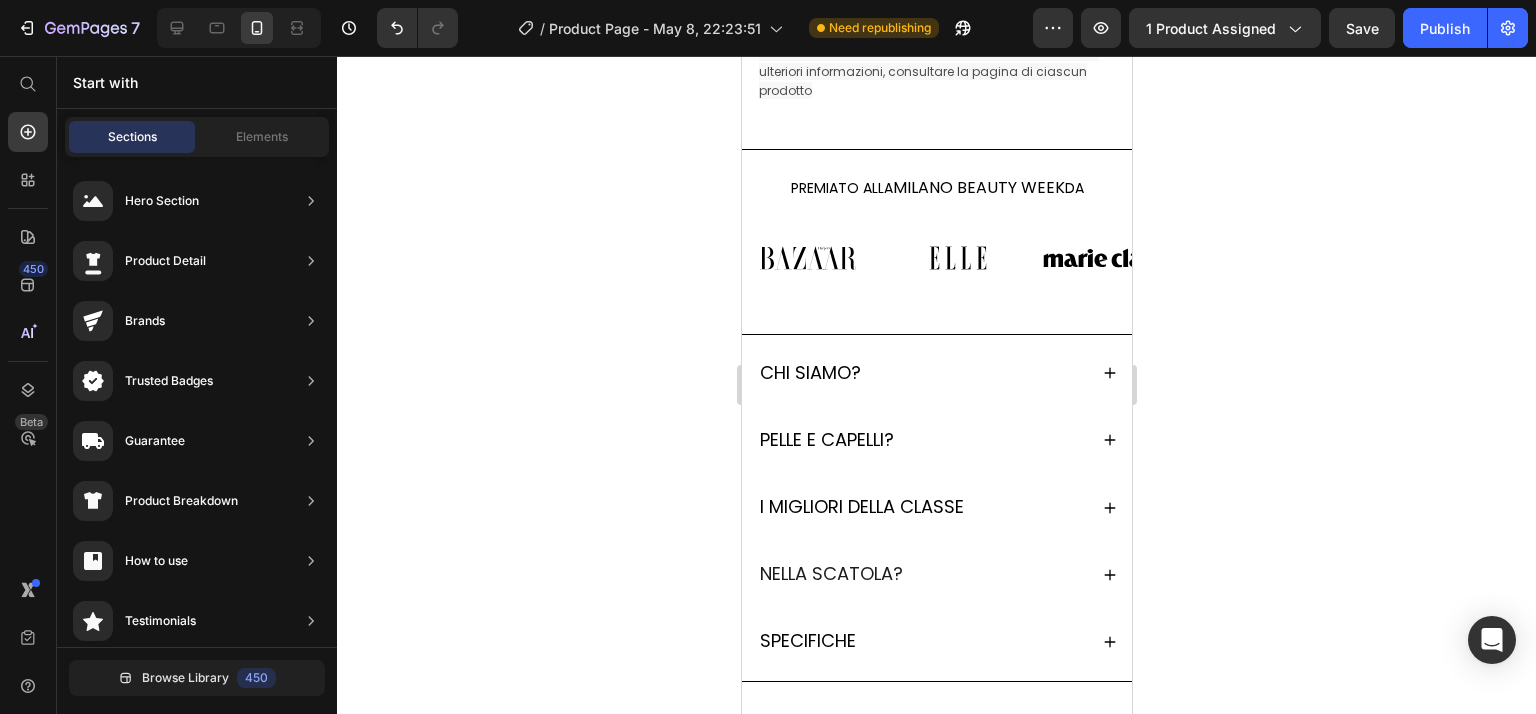 scroll, scrollTop: 1574, scrollLeft: 0, axis: vertical 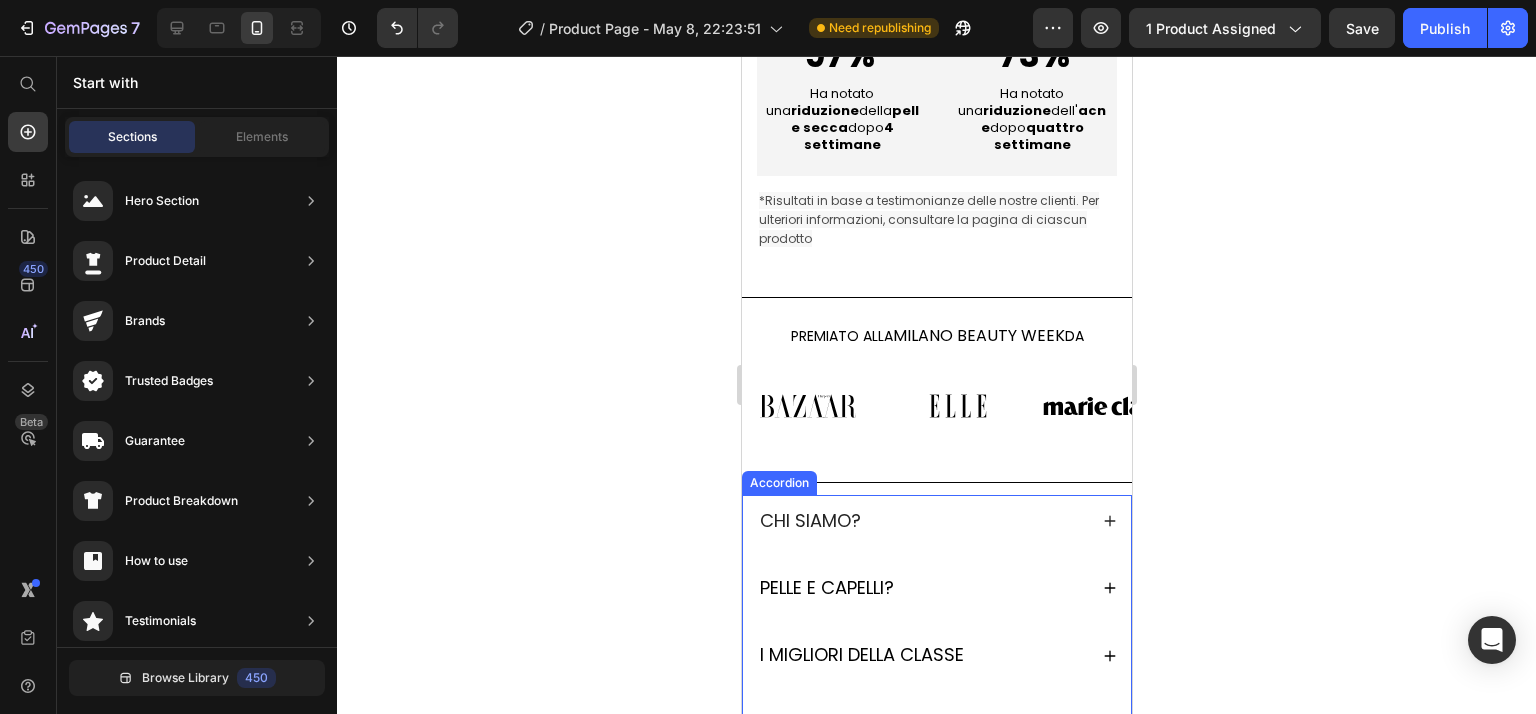 click on "CHI SIAMO?" at bounding box center (936, 521) 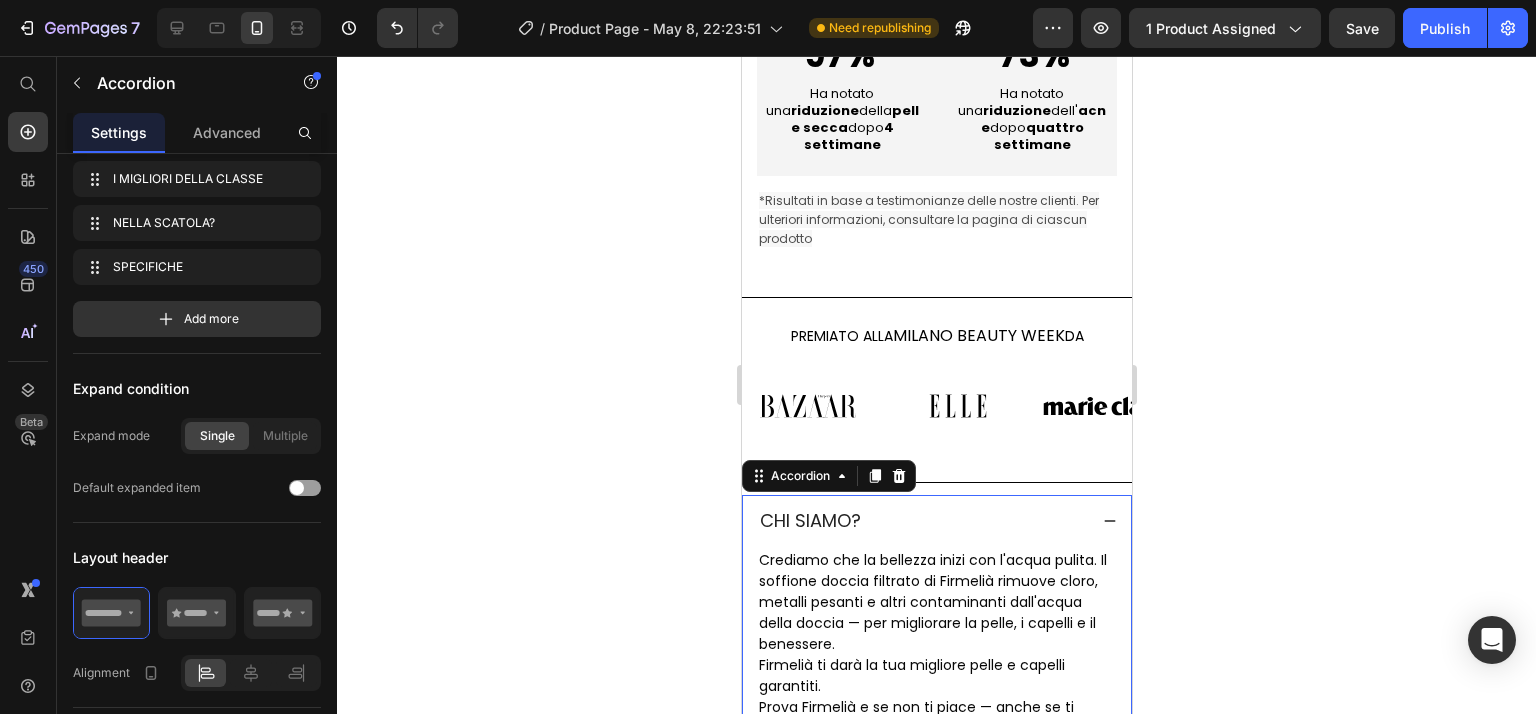 scroll, scrollTop: 0, scrollLeft: 0, axis: both 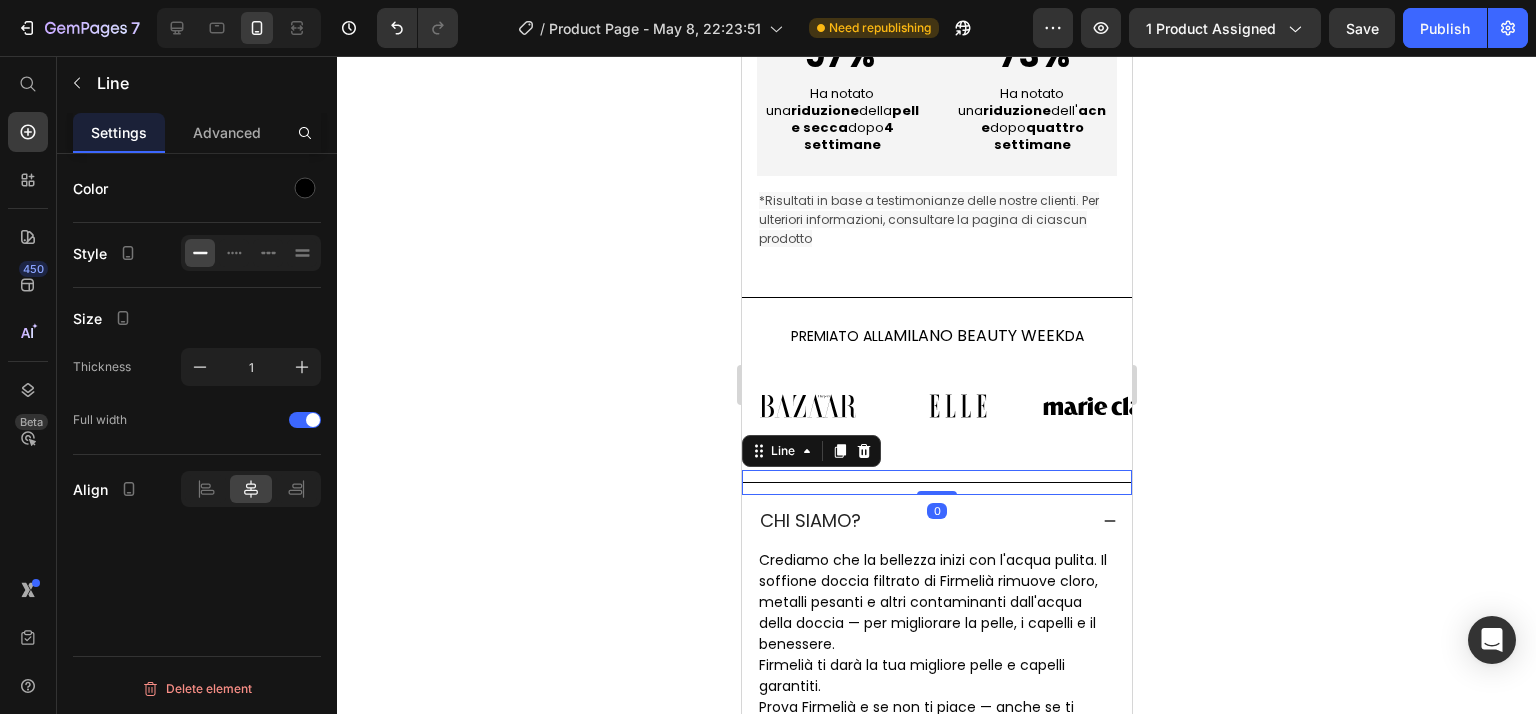 click on "Title Line   0" at bounding box center [936, 482] 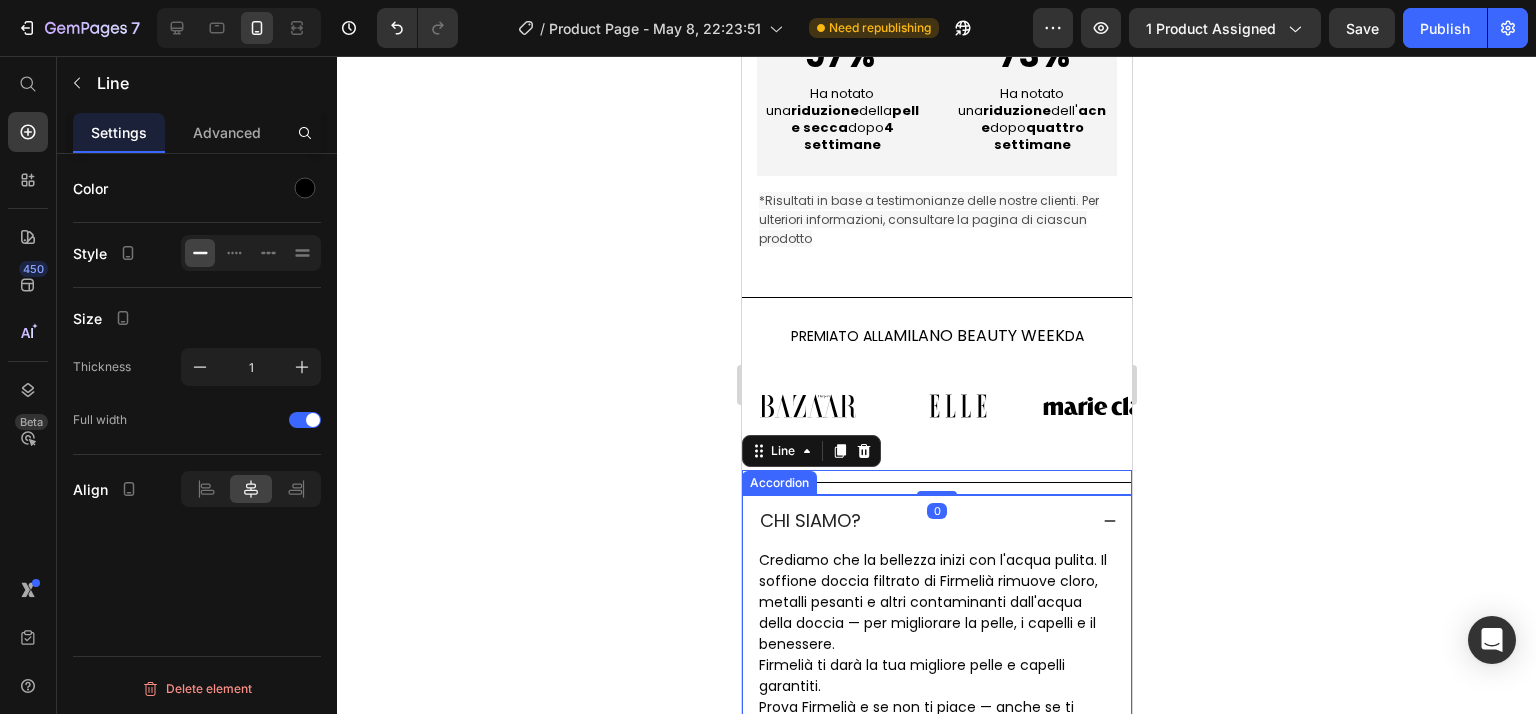 click on "CHI SIAMO?" at bounding box center [936, 521] 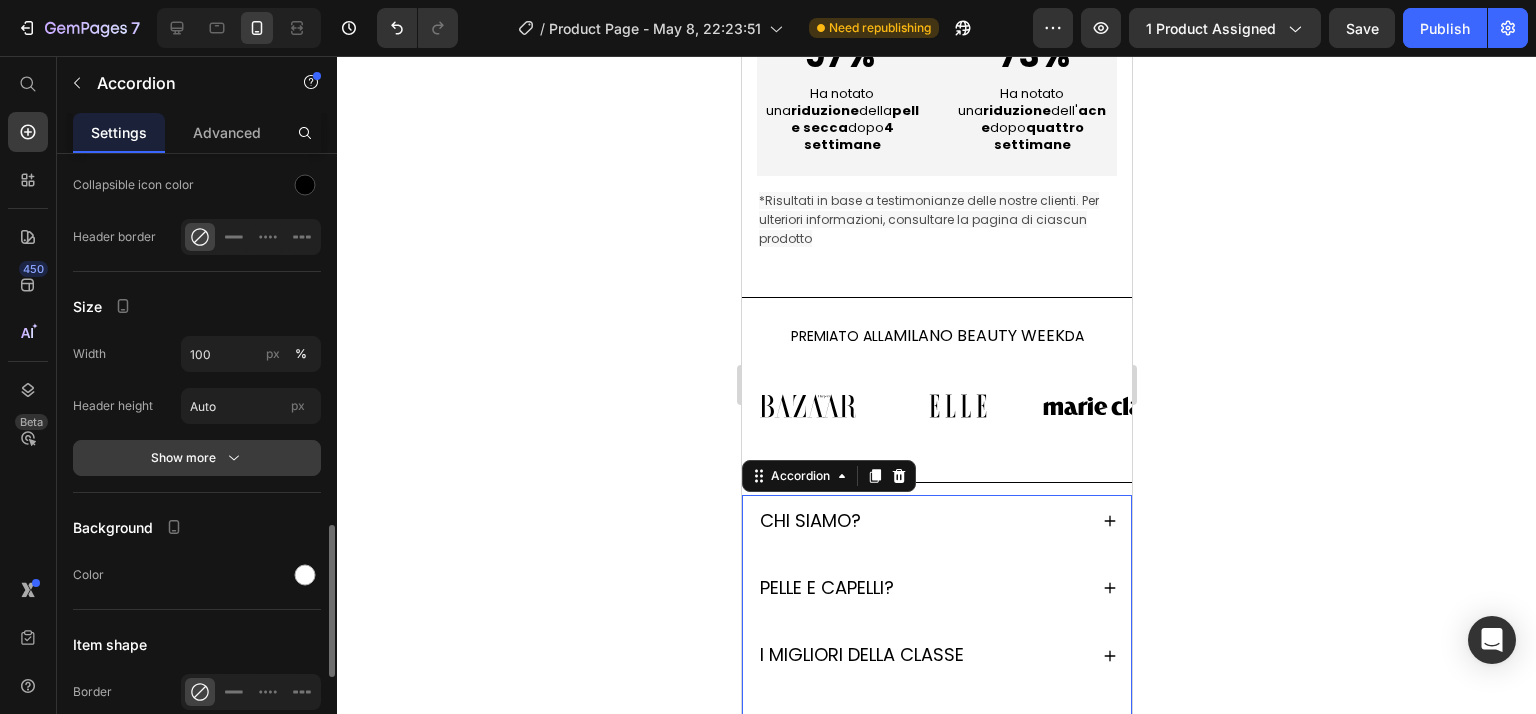 scroll, scrollTop: 1600, scrollLeft: 0, axis: vertical 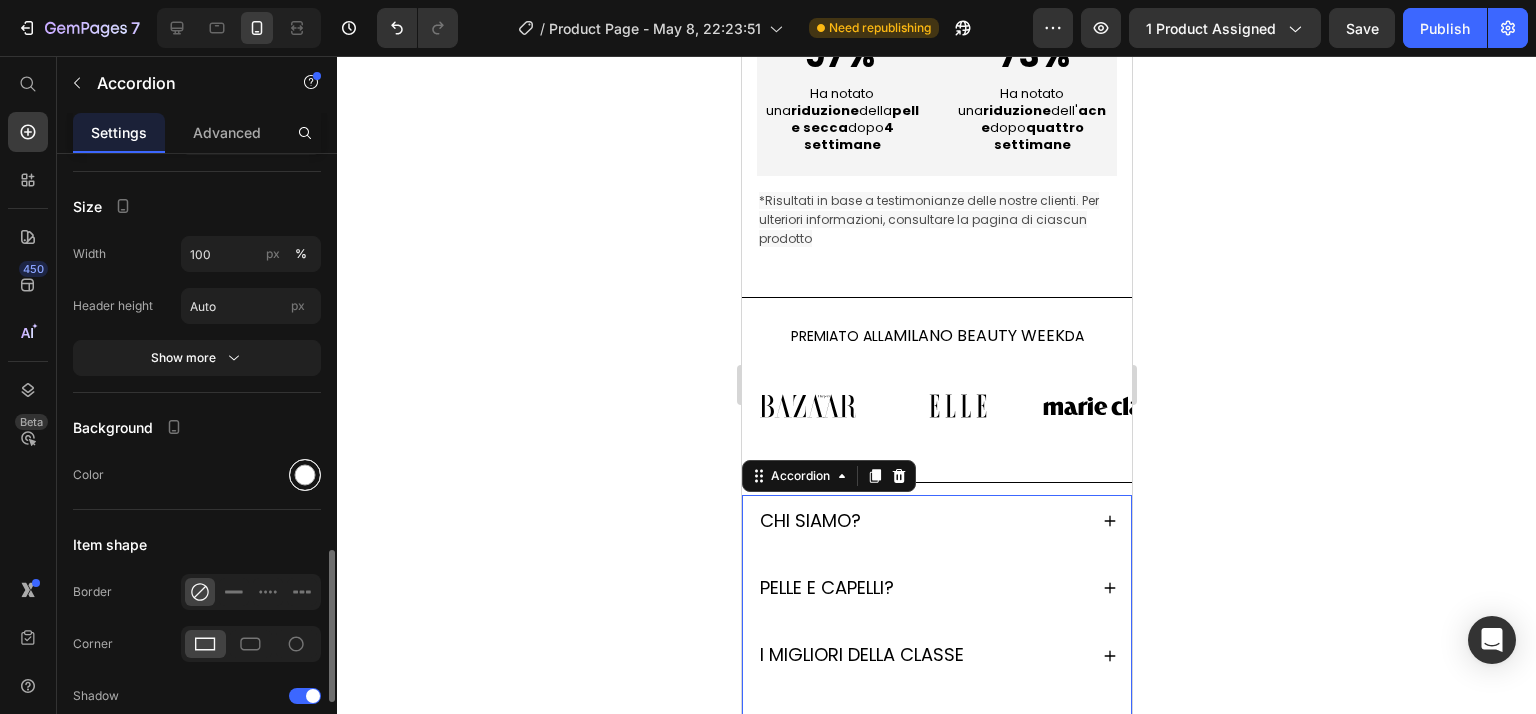 click at bounding box center (305, 475) 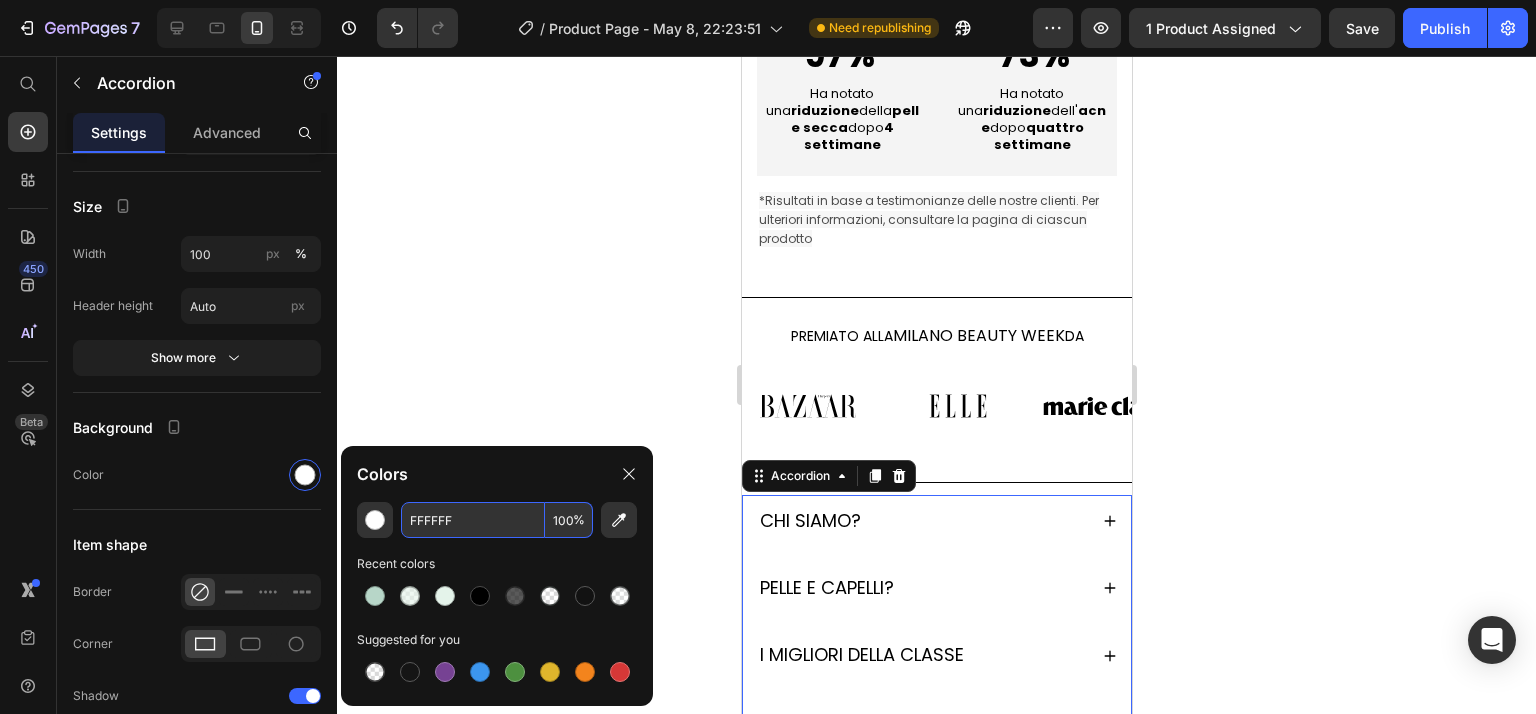 paste on "E4F3EA" 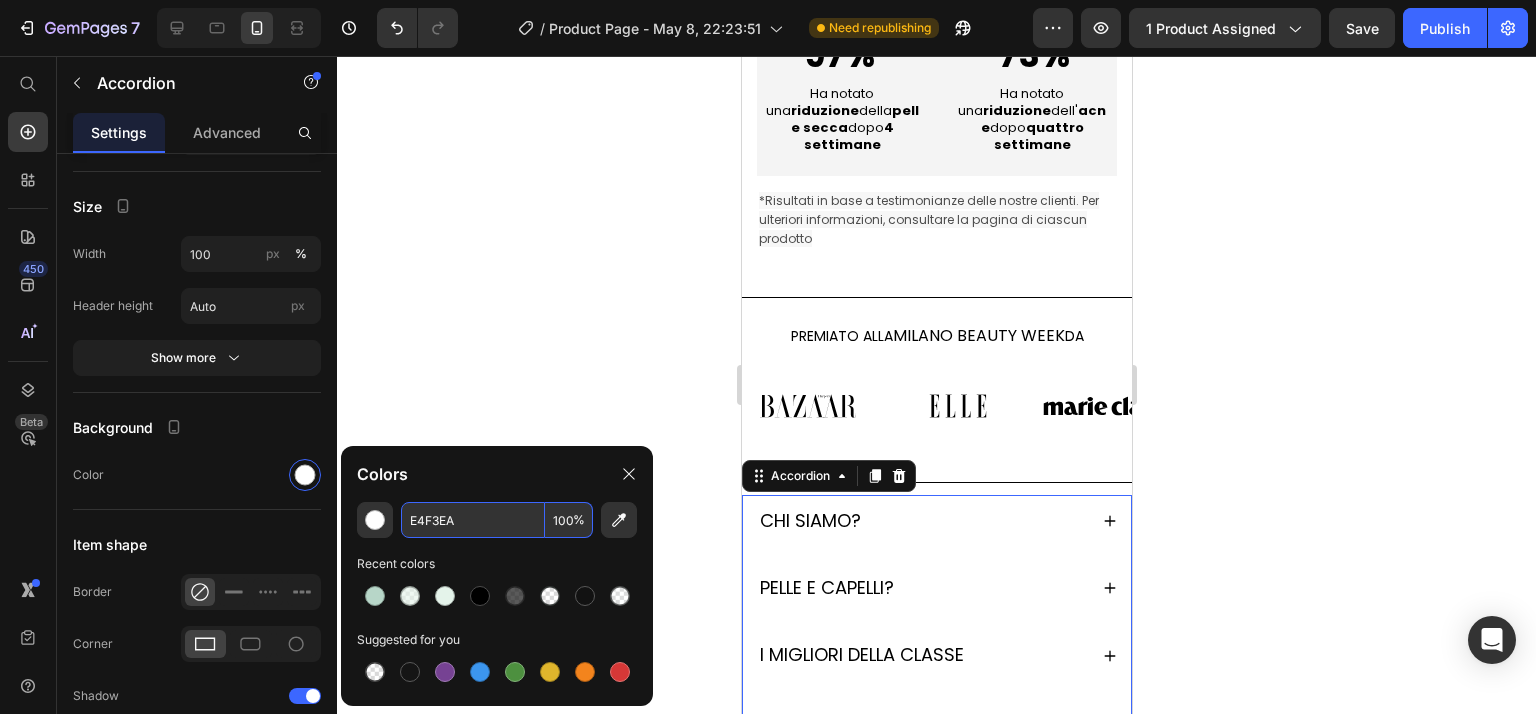 type on "E4F3EA" 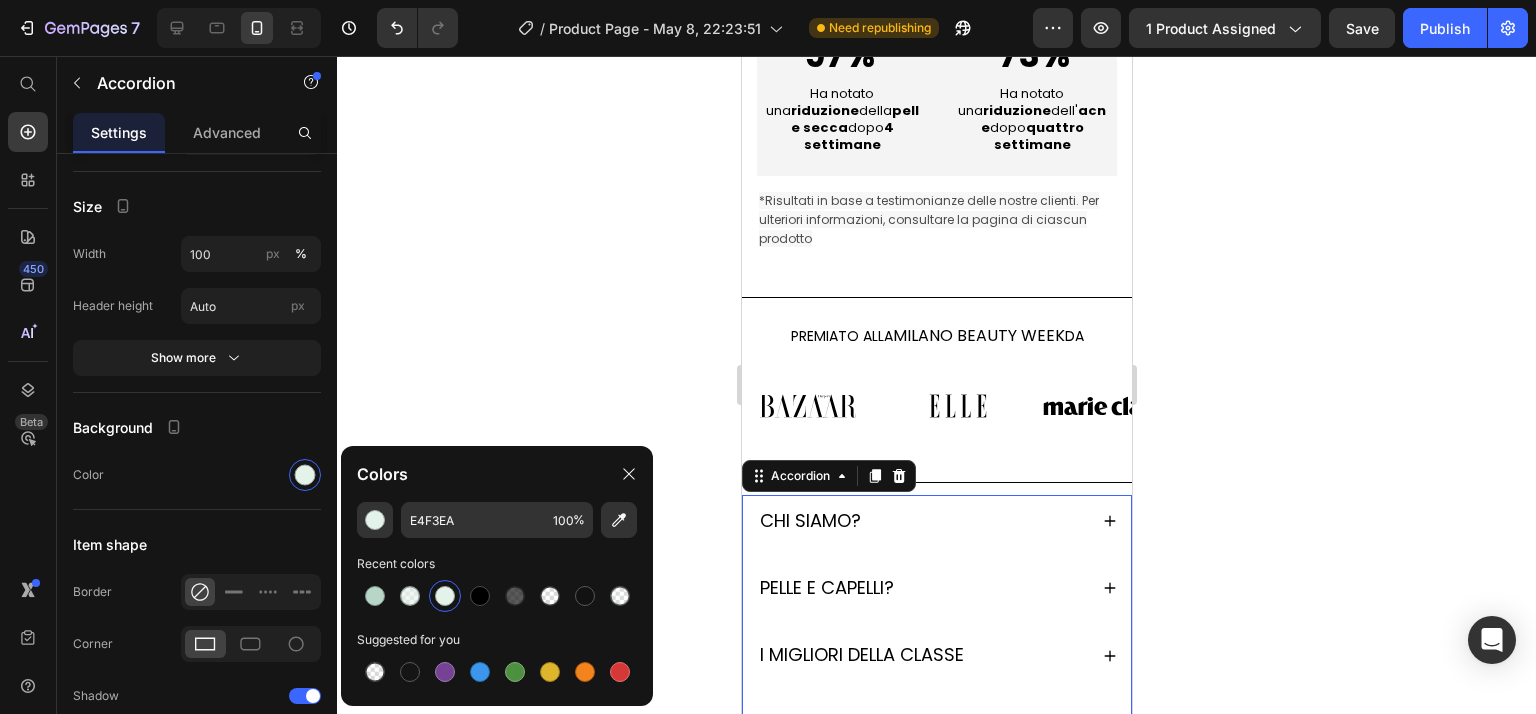 click 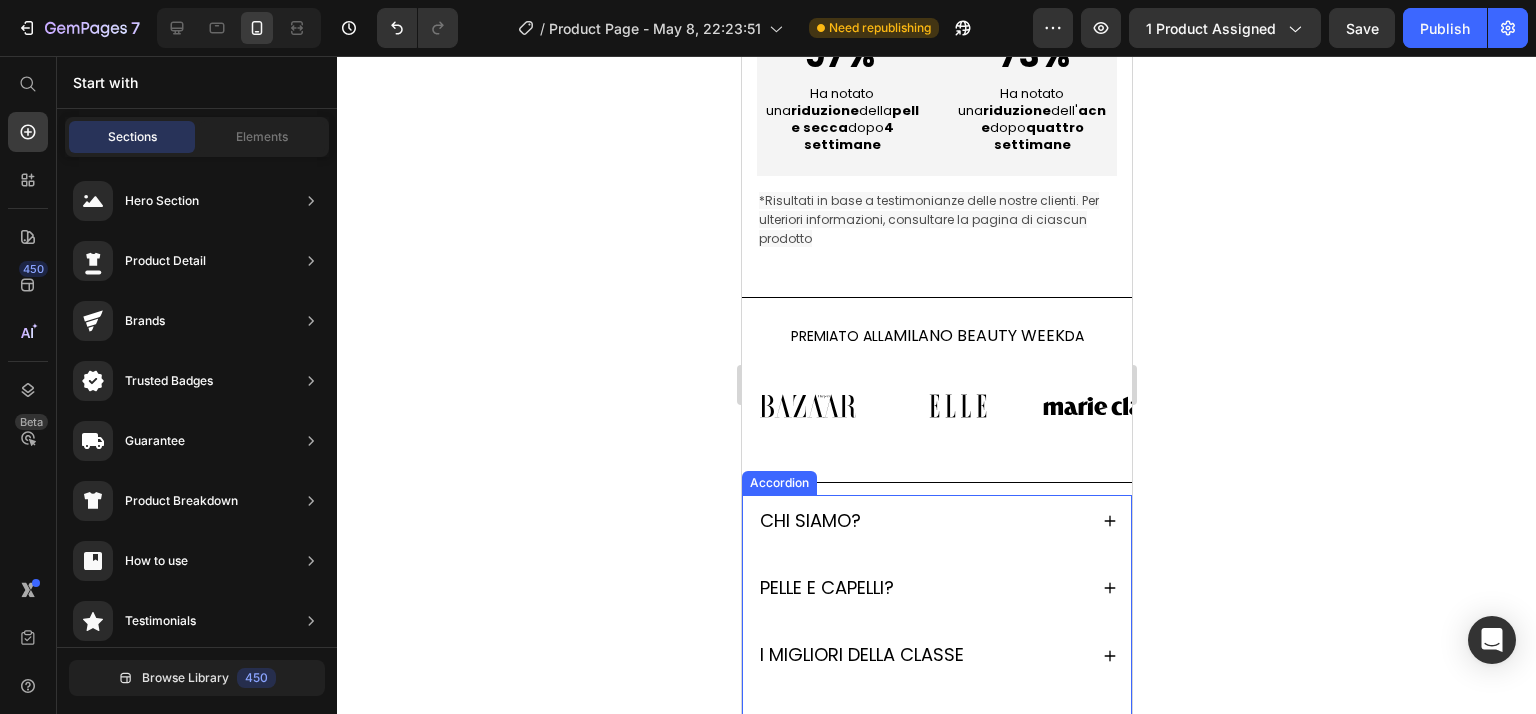 click 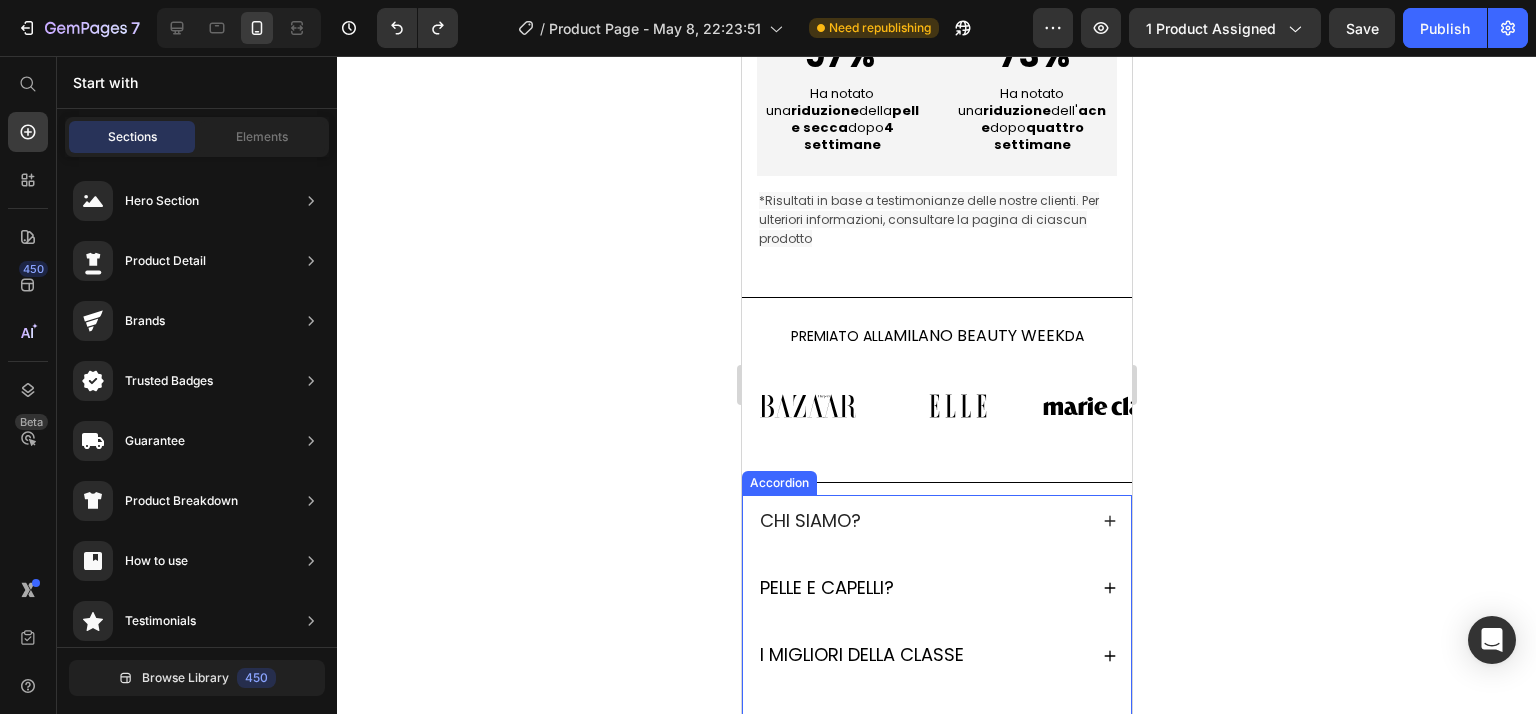 click on "CHI SIAMO?" at bounding box center [936, 521] 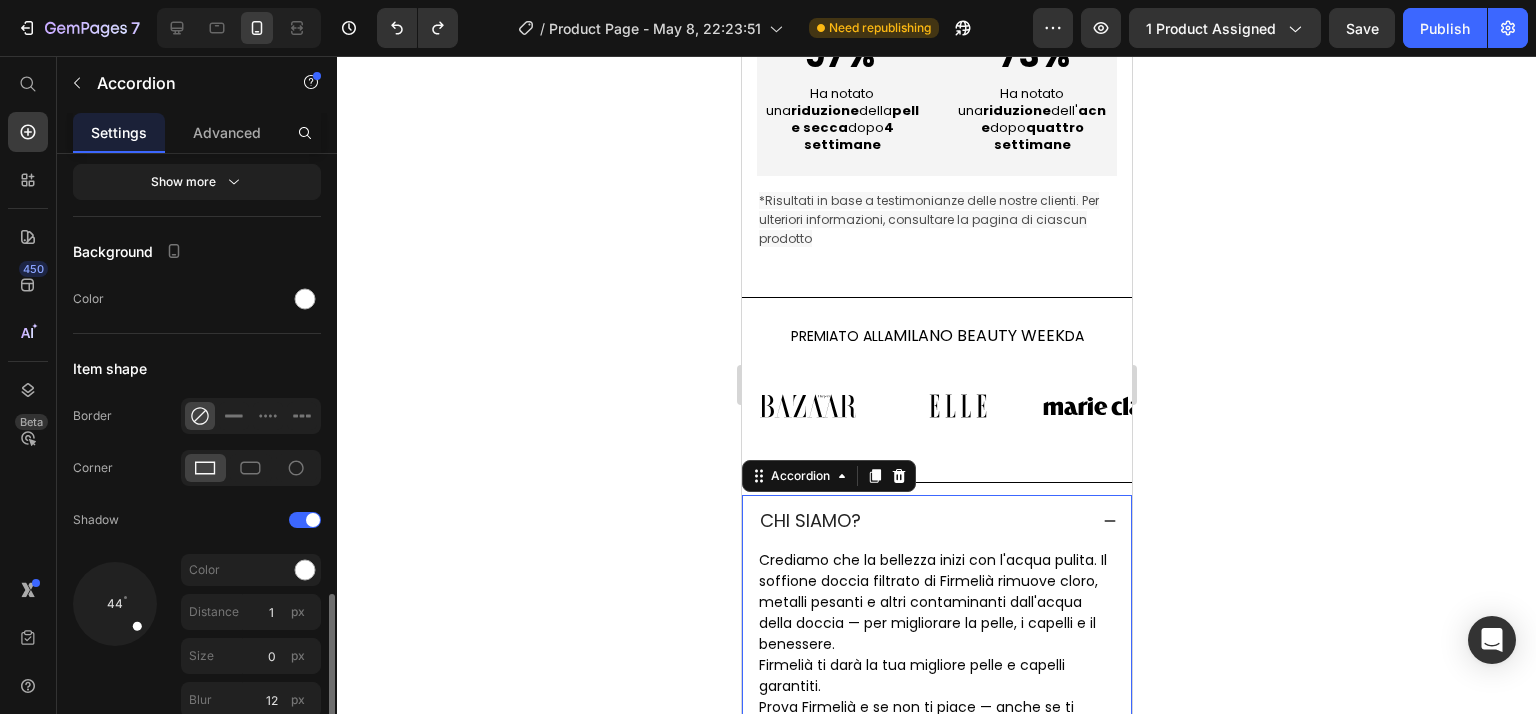 scroll, scrollTop: 1676, scrollLeft: 0, axis: vertical 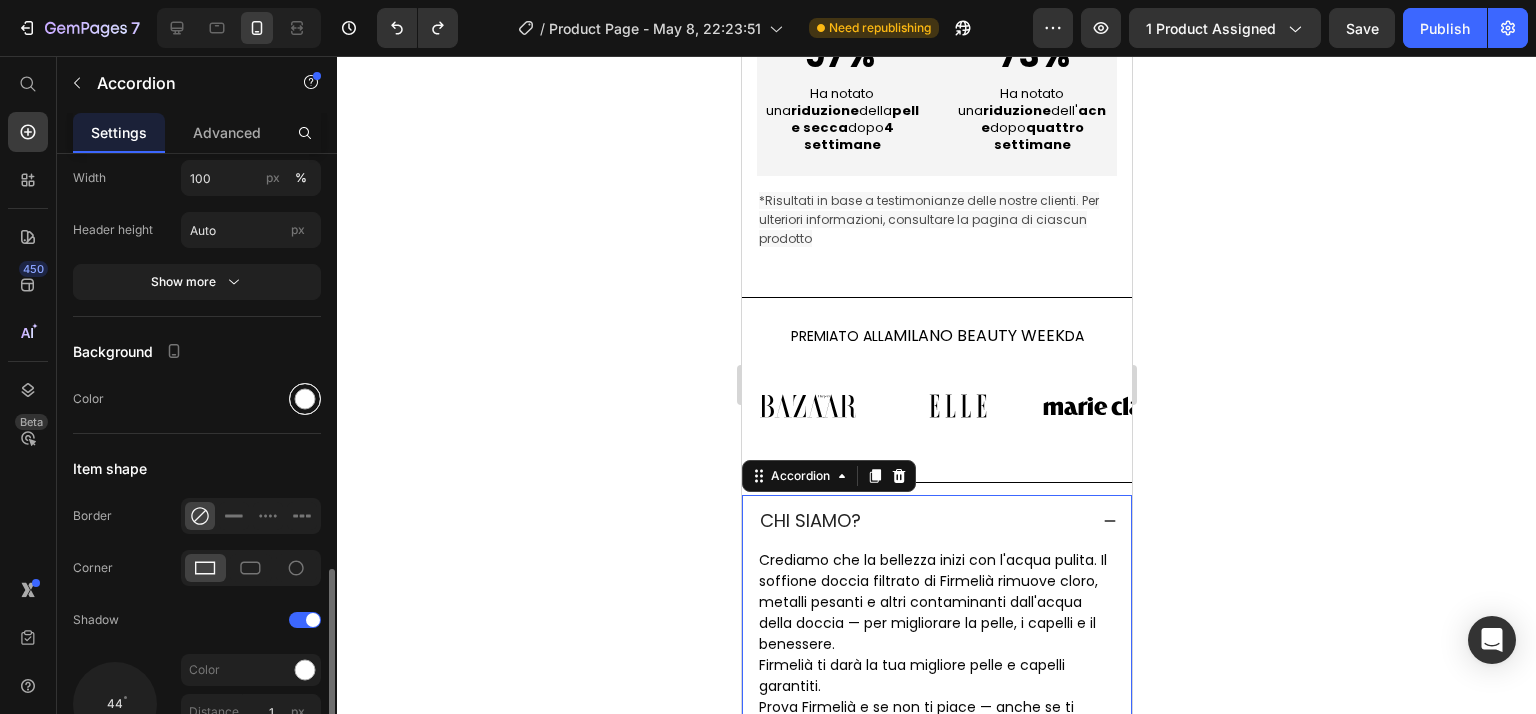 click at bounding box center [305, 399] 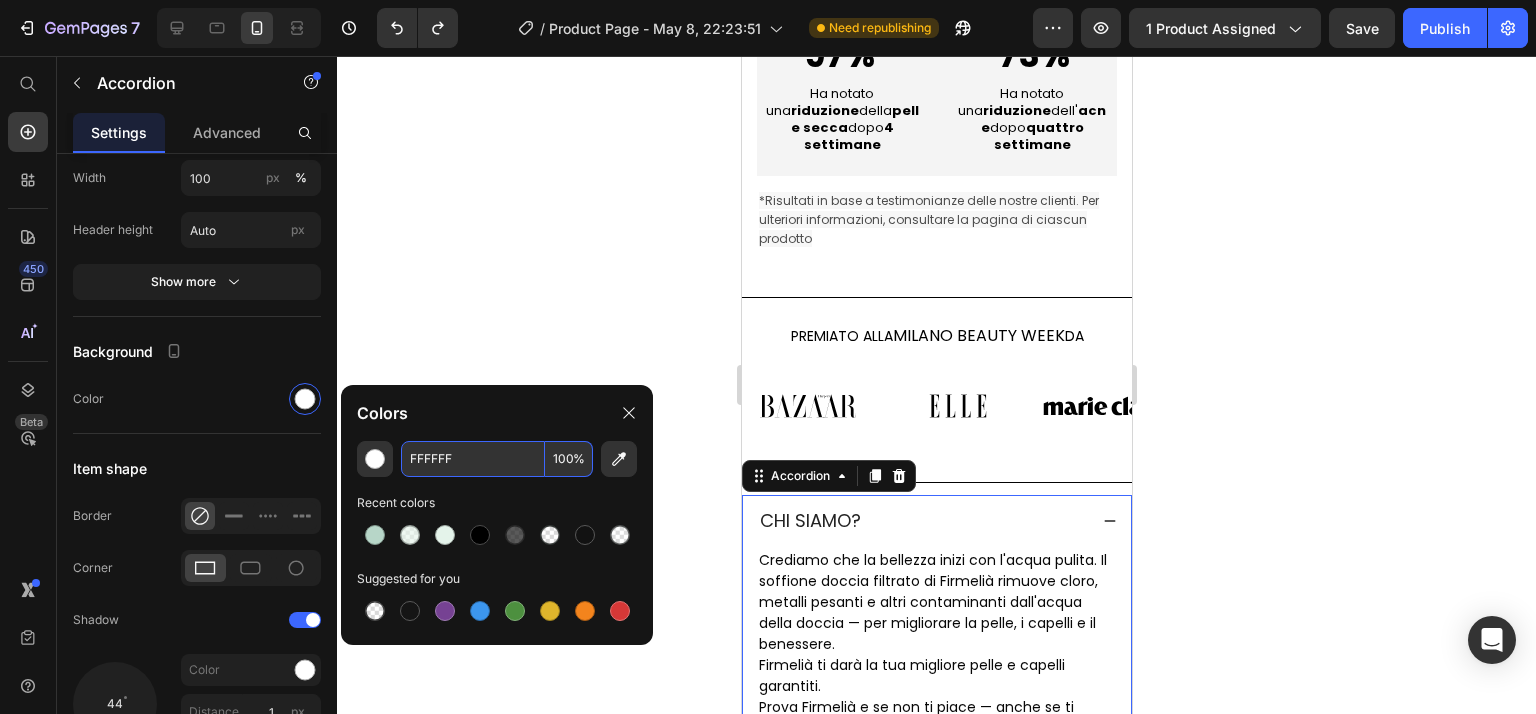 click on "FFFFFF" at bounding box center (473, 459) 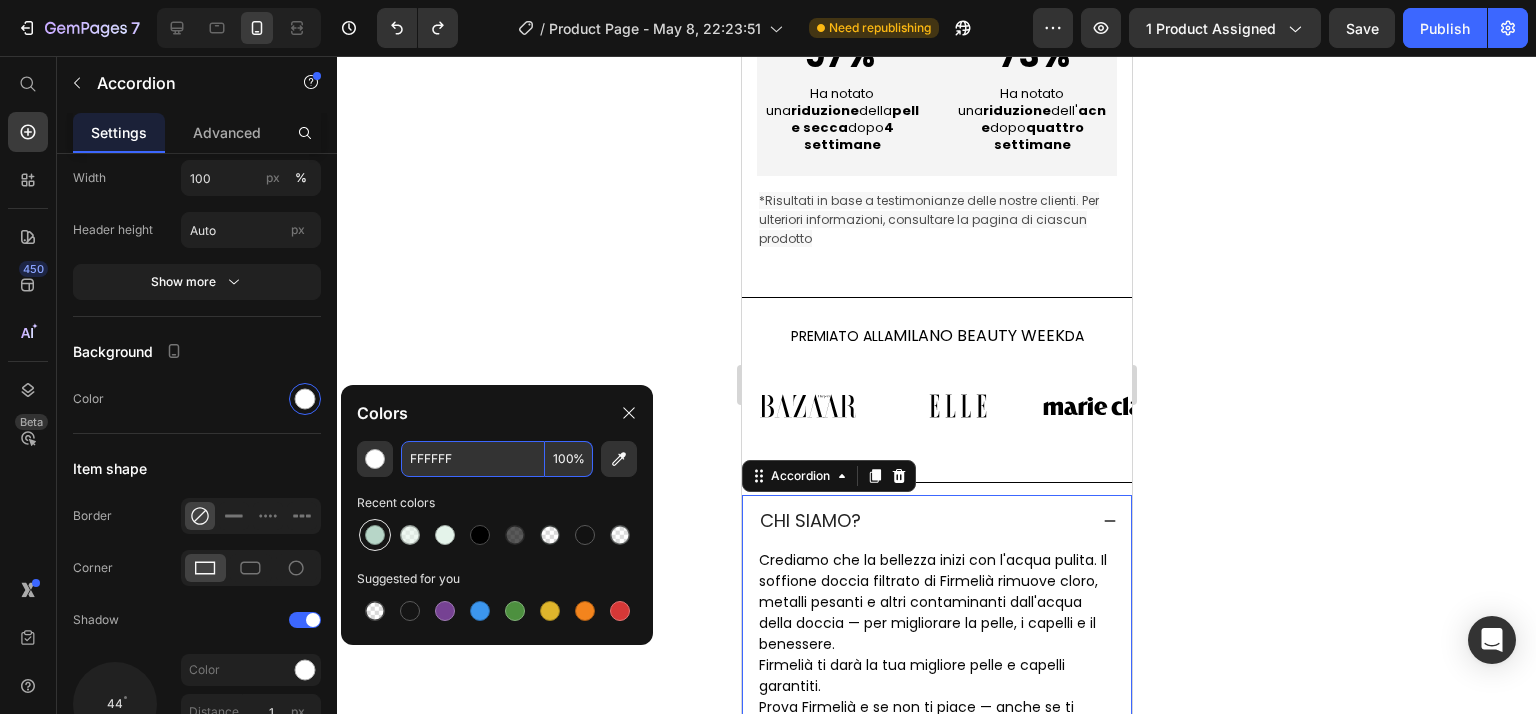 click at bounding box center [375, 535] 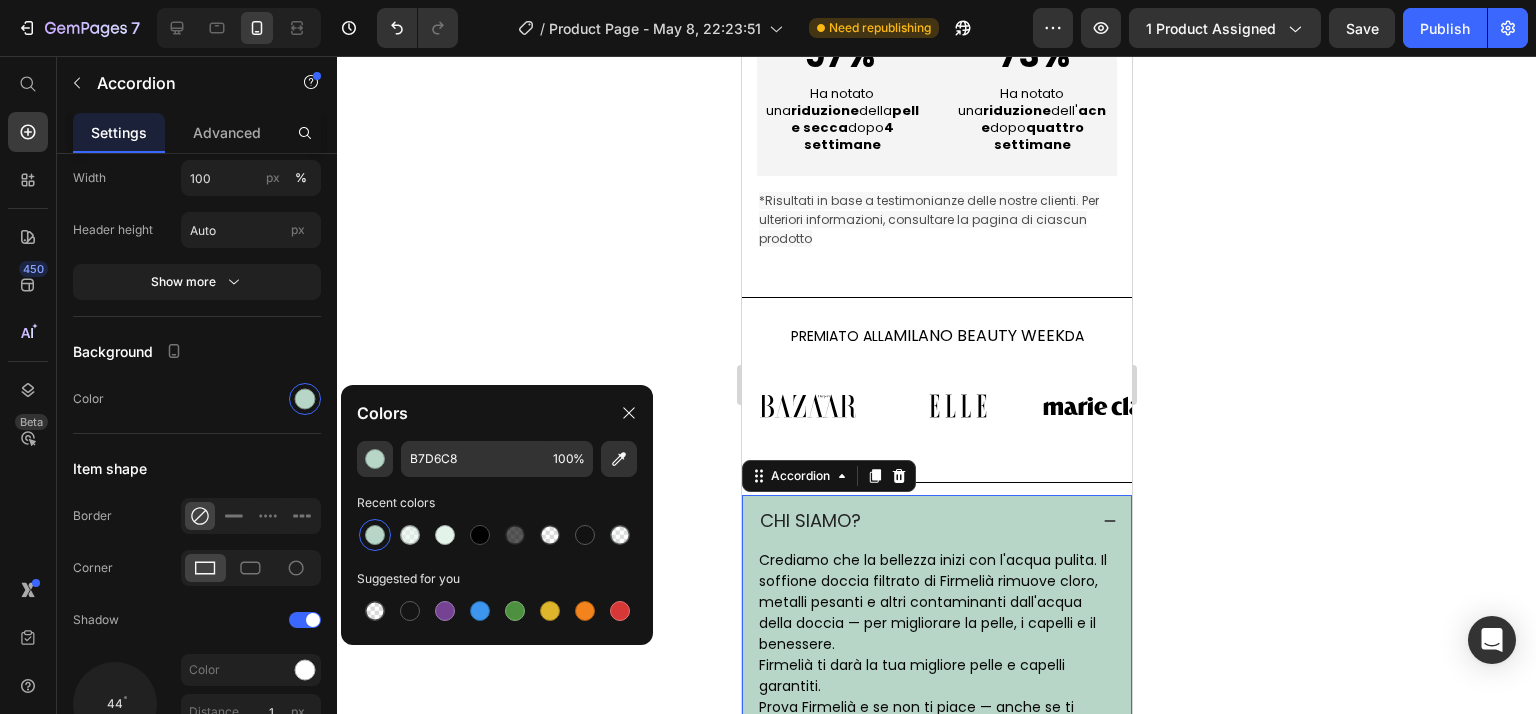 click 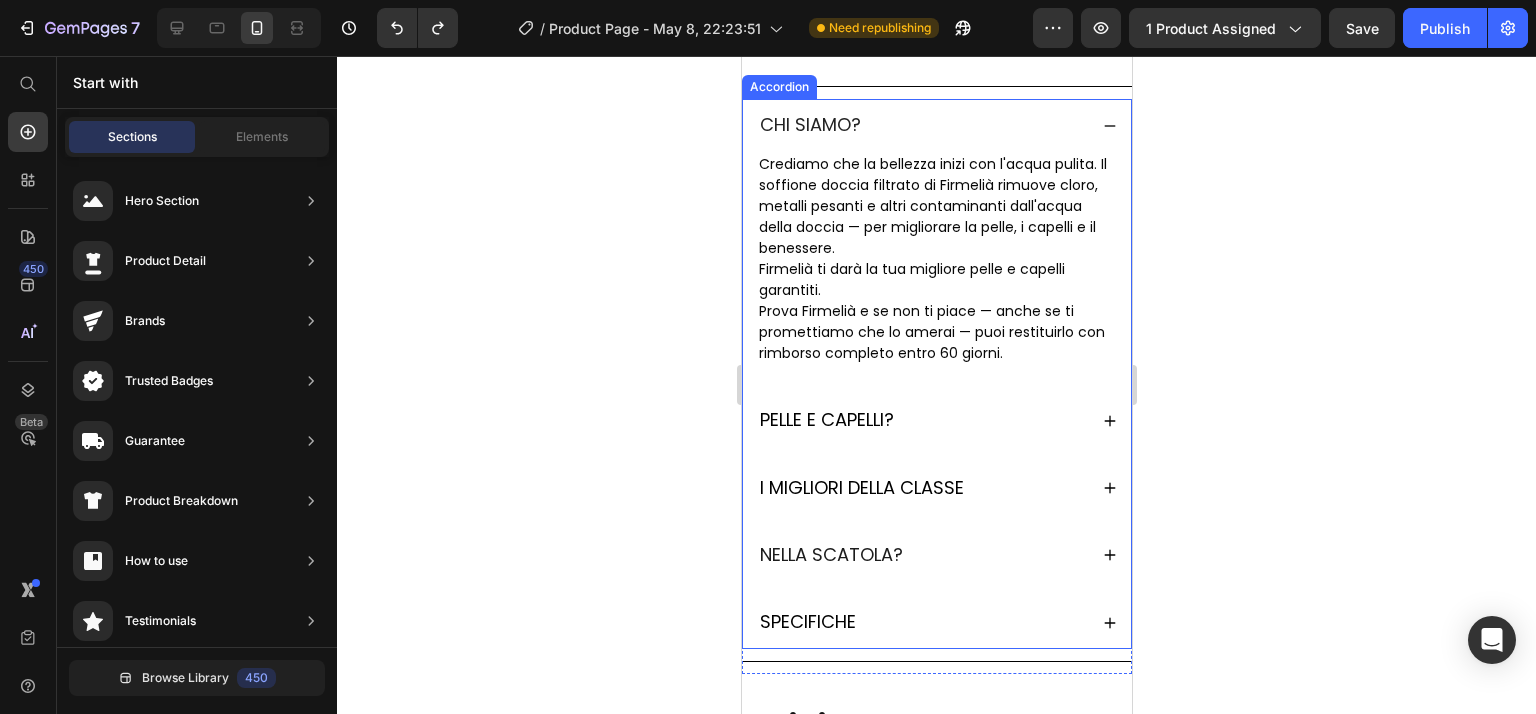 scroll, scrollTop: 2274, scrollLeft: 0, axis: vertical 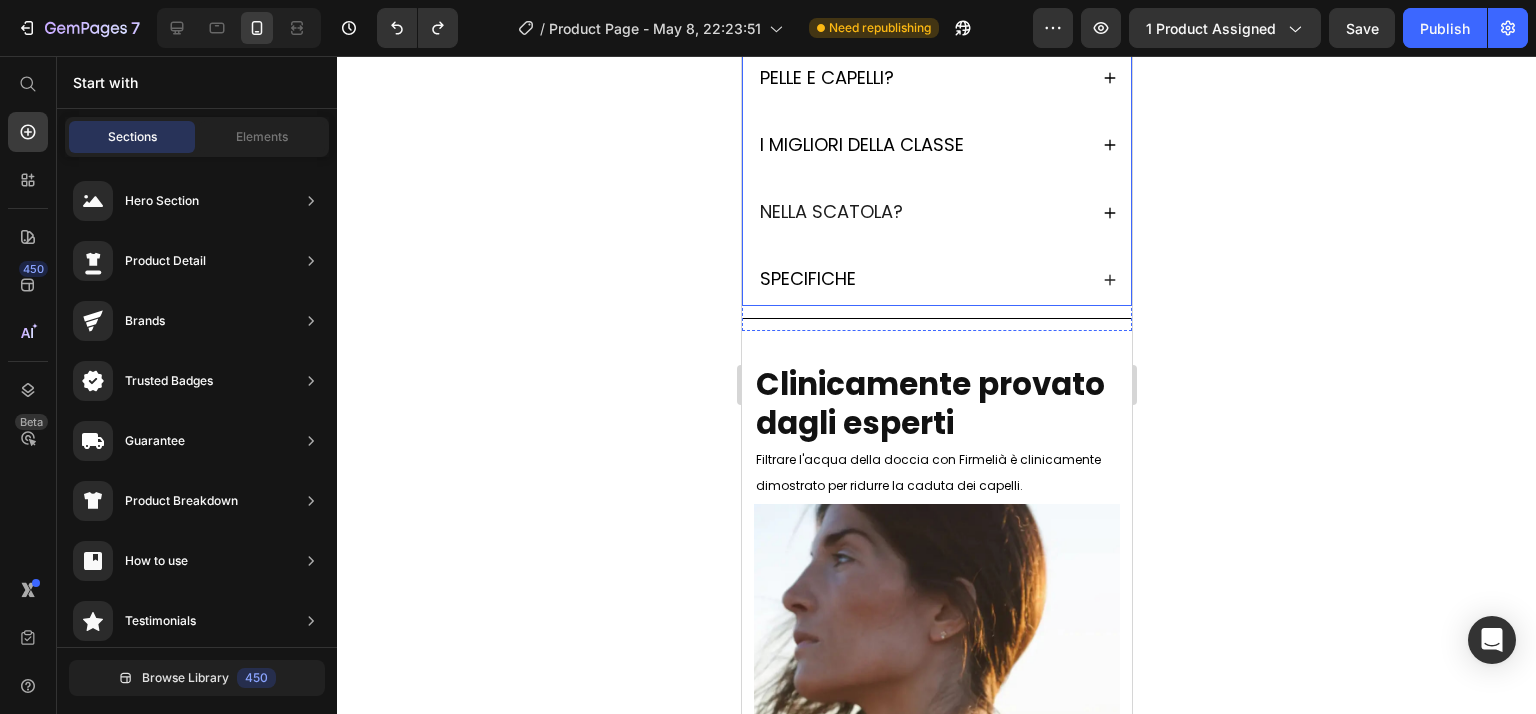 click on "CHI SIAMO? Crediamo che la bellezza inizi con l'acqua pulita. Il soffione doccia filtrato di Firmelià rimuove cloro, metalli pesanti e altri contaminanti dall'acqua della doccia — per migliorare la pelle, i capelli e il benessere. Firmelià ti darà la tua migliore pelle e capelli garantiti. Prova Firmelià e se non ti piace — anche se ti promettiamo che lo amerai — puoi restituirlo con rimborso completo entro 60 giorni. Text Block
PELLE E CAPELLI?
I MIGLIORI DELLA CLASSE
NELLA SCATOLA?
SPECIFICHE Accordion" at bounding box center (936, 31) 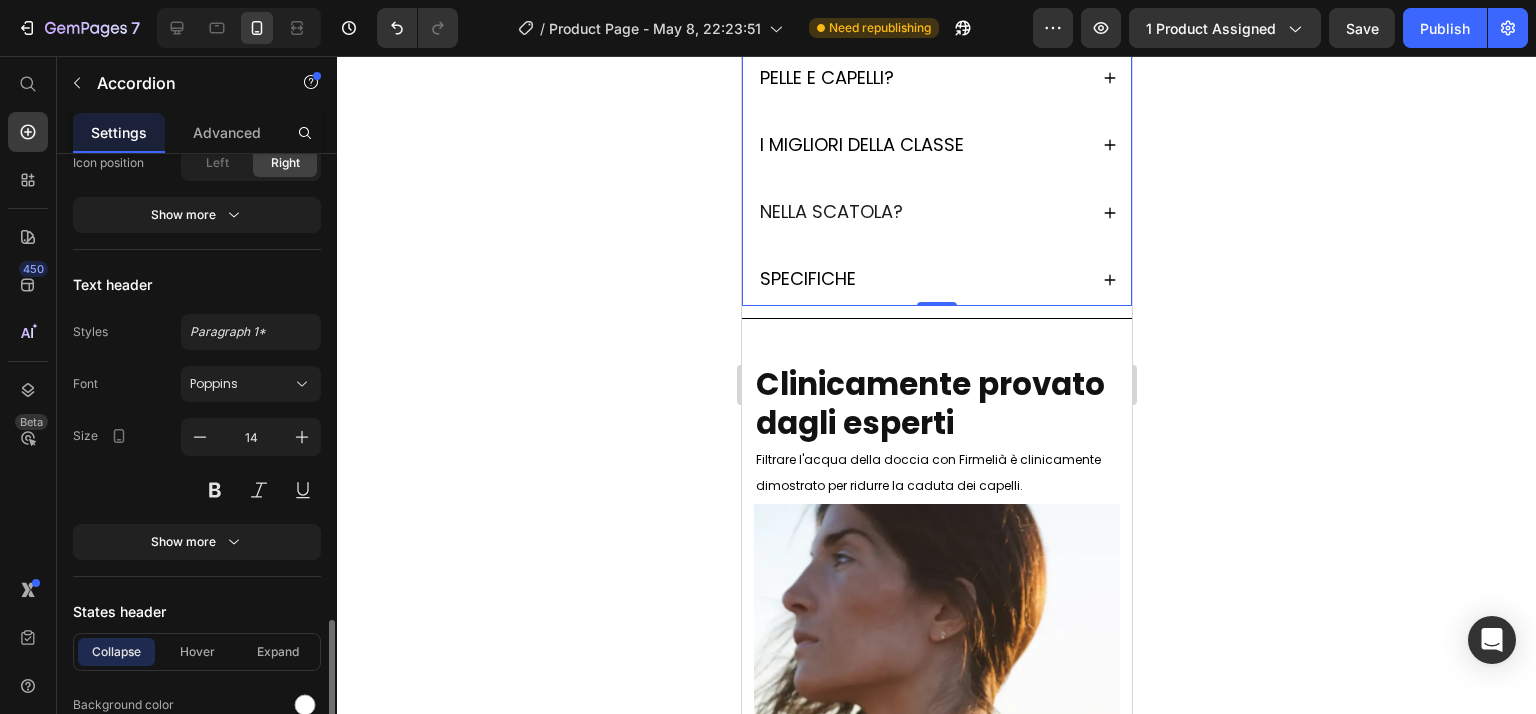 scroll, scrollTop: 1076, scrollLeft: 0, axis: vertical 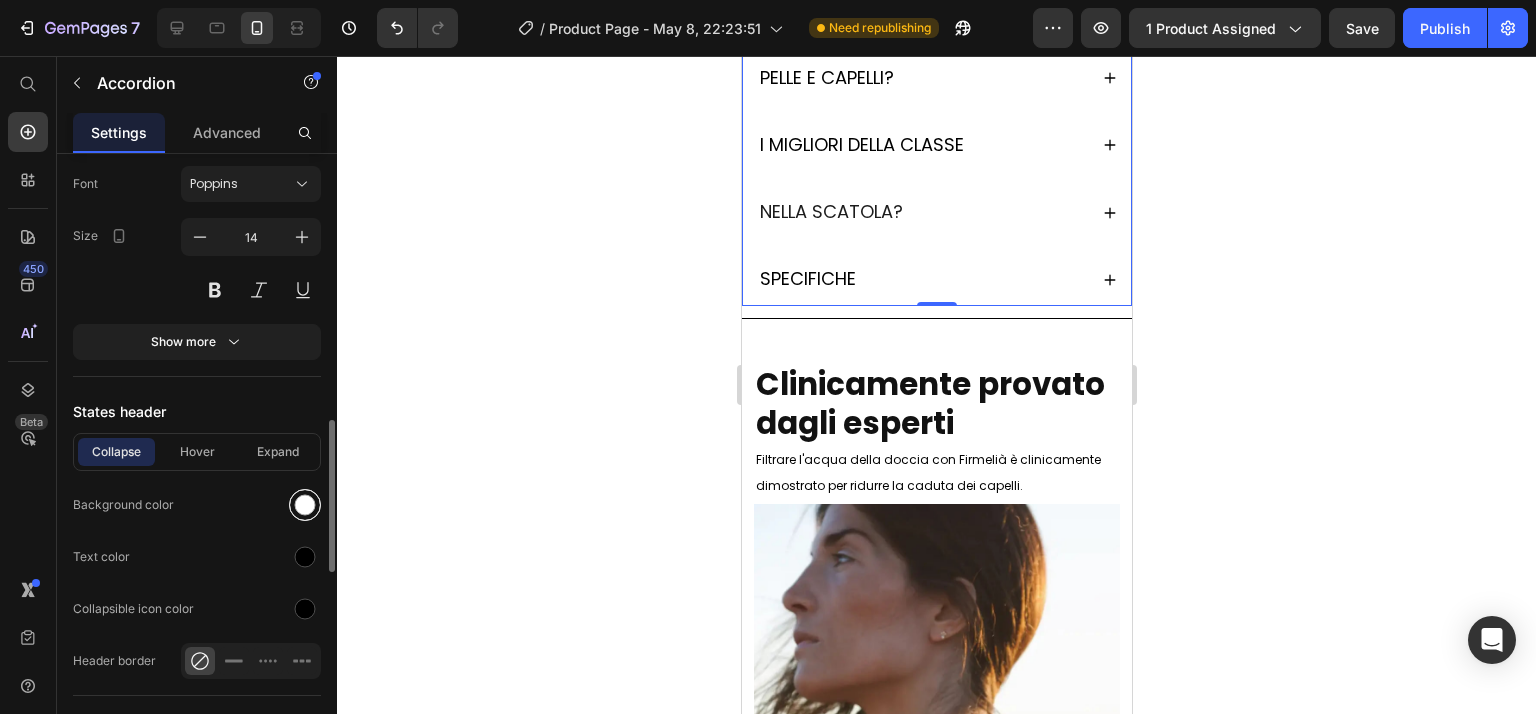click at bounding box center [305, 505] 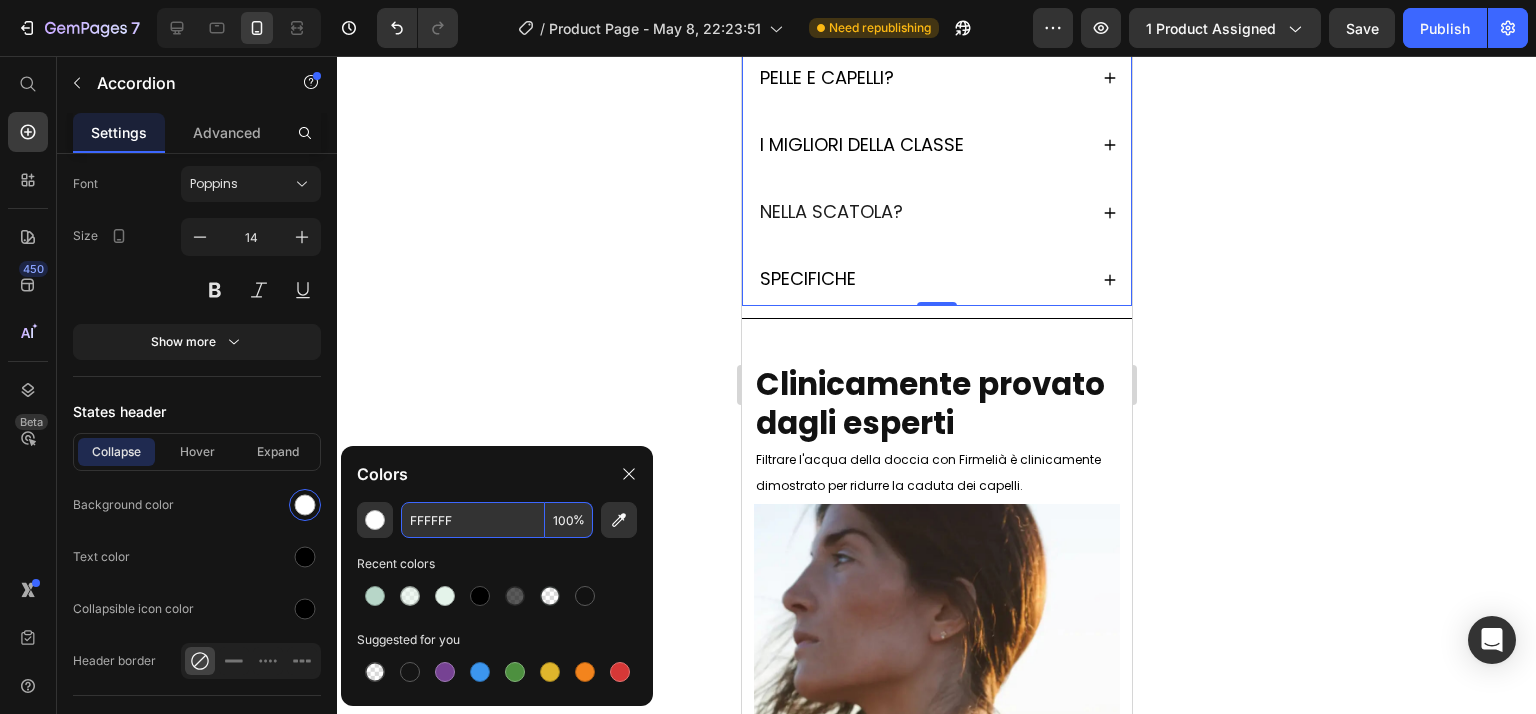 click on "FFFFFF" at bounding box center (473, 520) 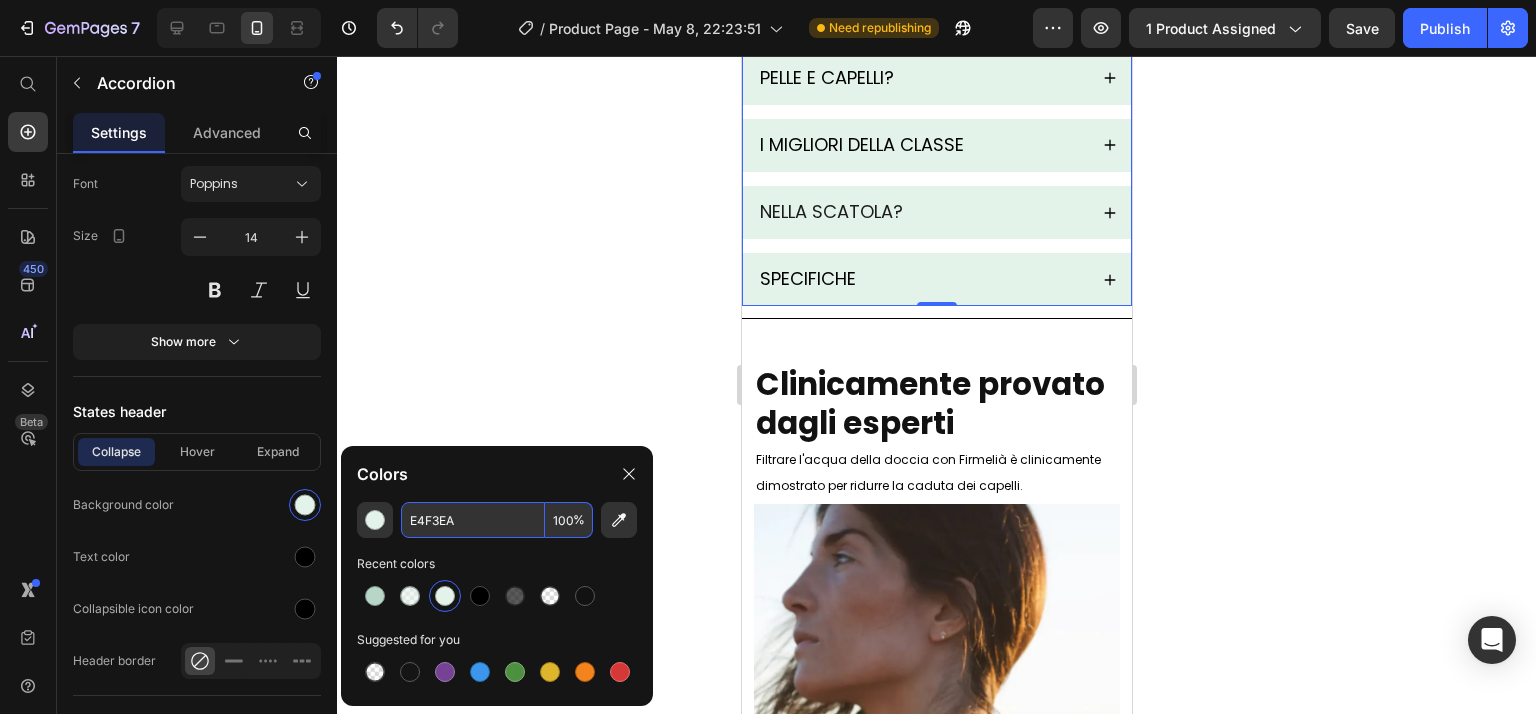 type on "E4F3EA" 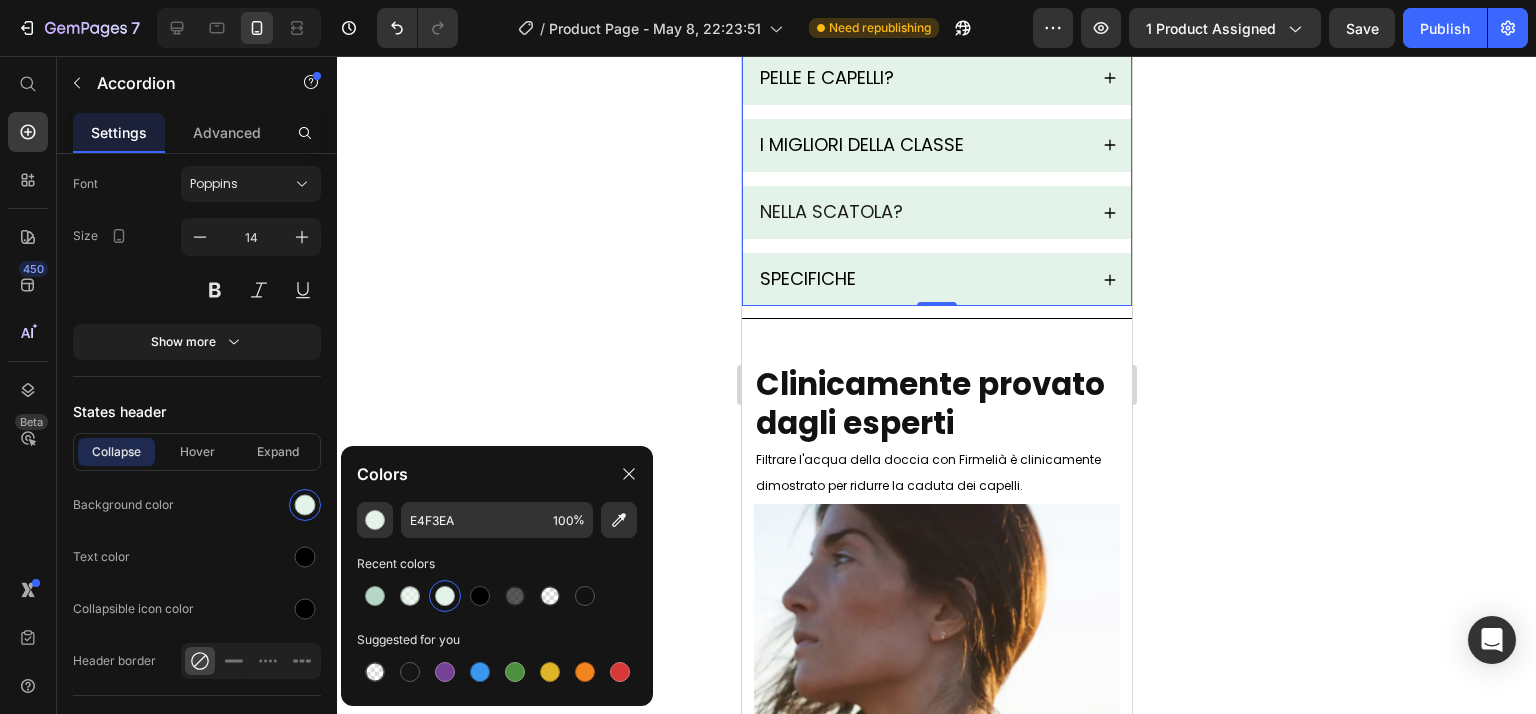 click 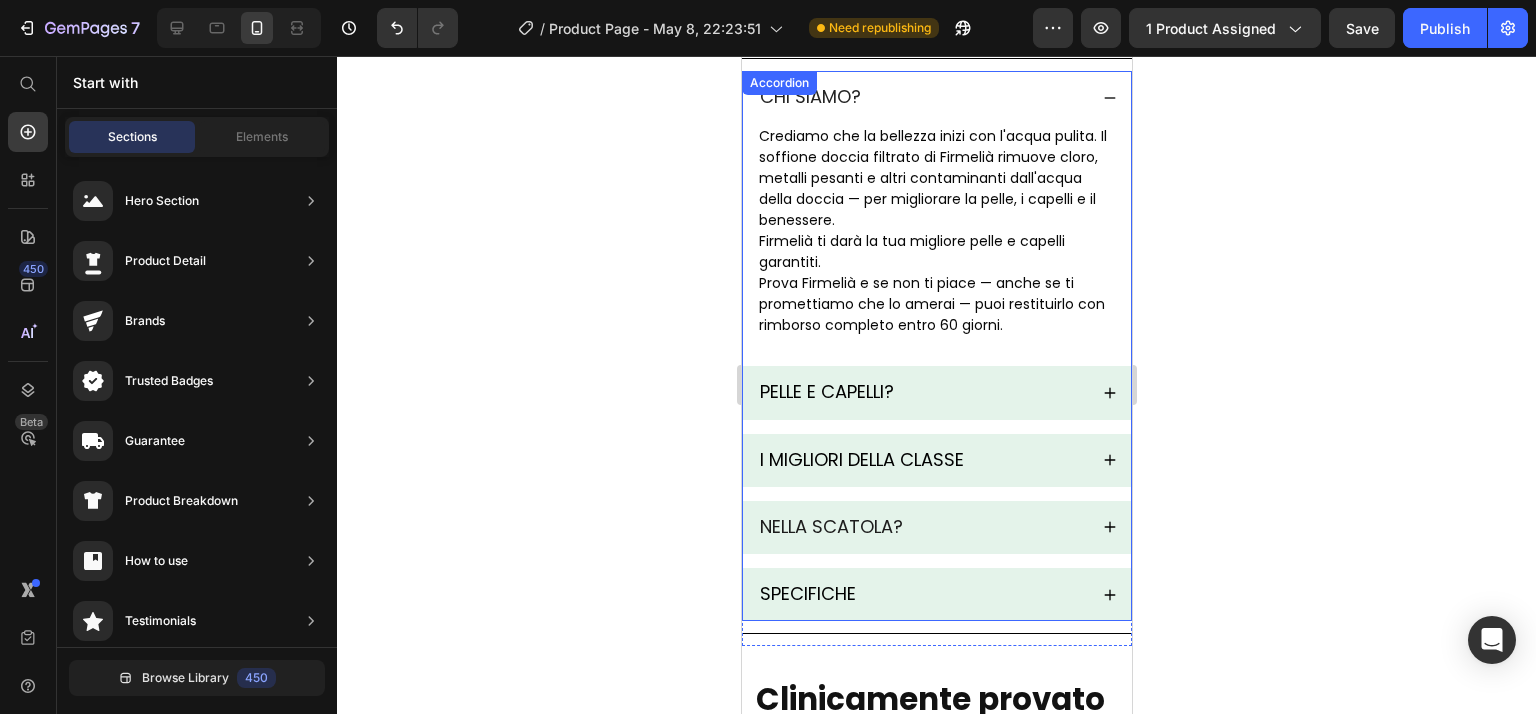 scroll, scrollTop: 1774, scrollLeft: 0, axis: vertical 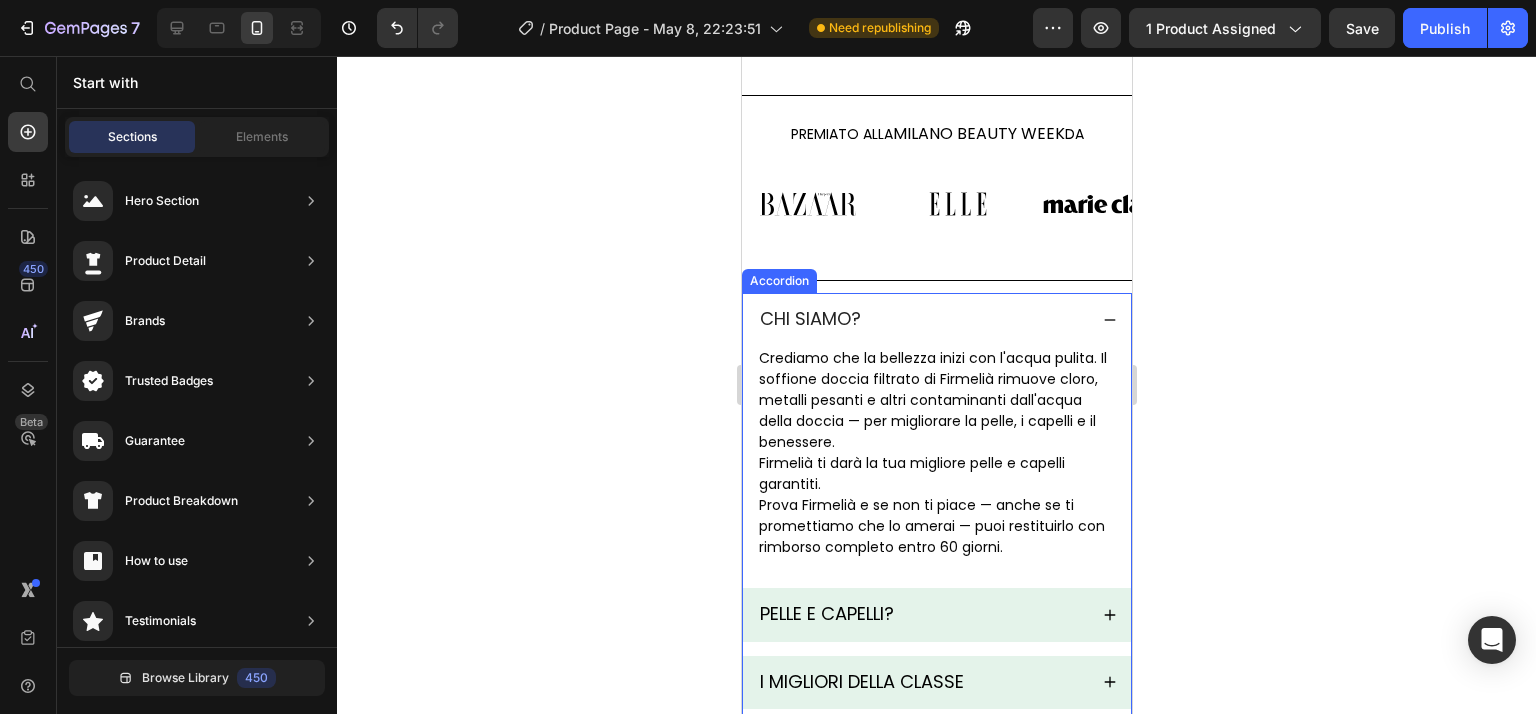 click 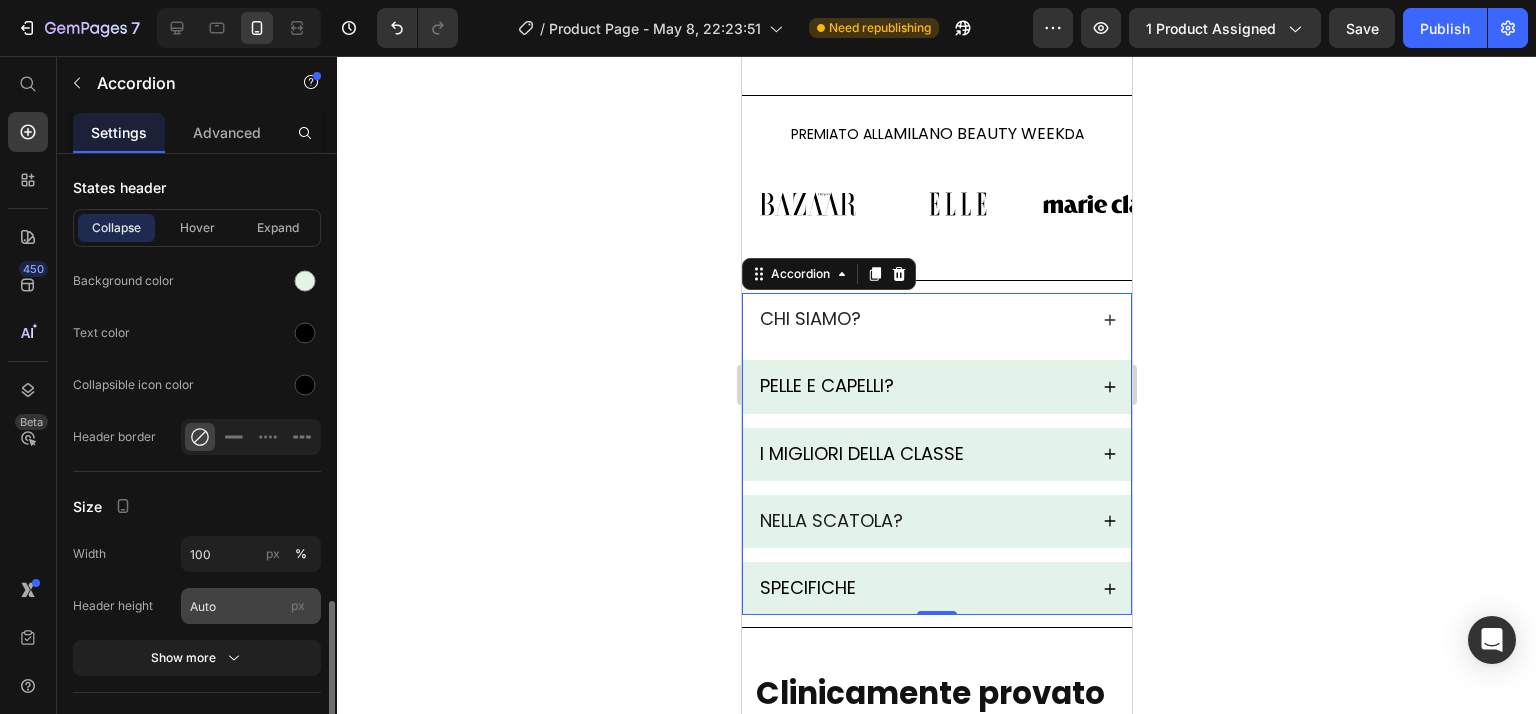 scroll, scrollTop: 1500, scrollLeft: 0, axis: vertical 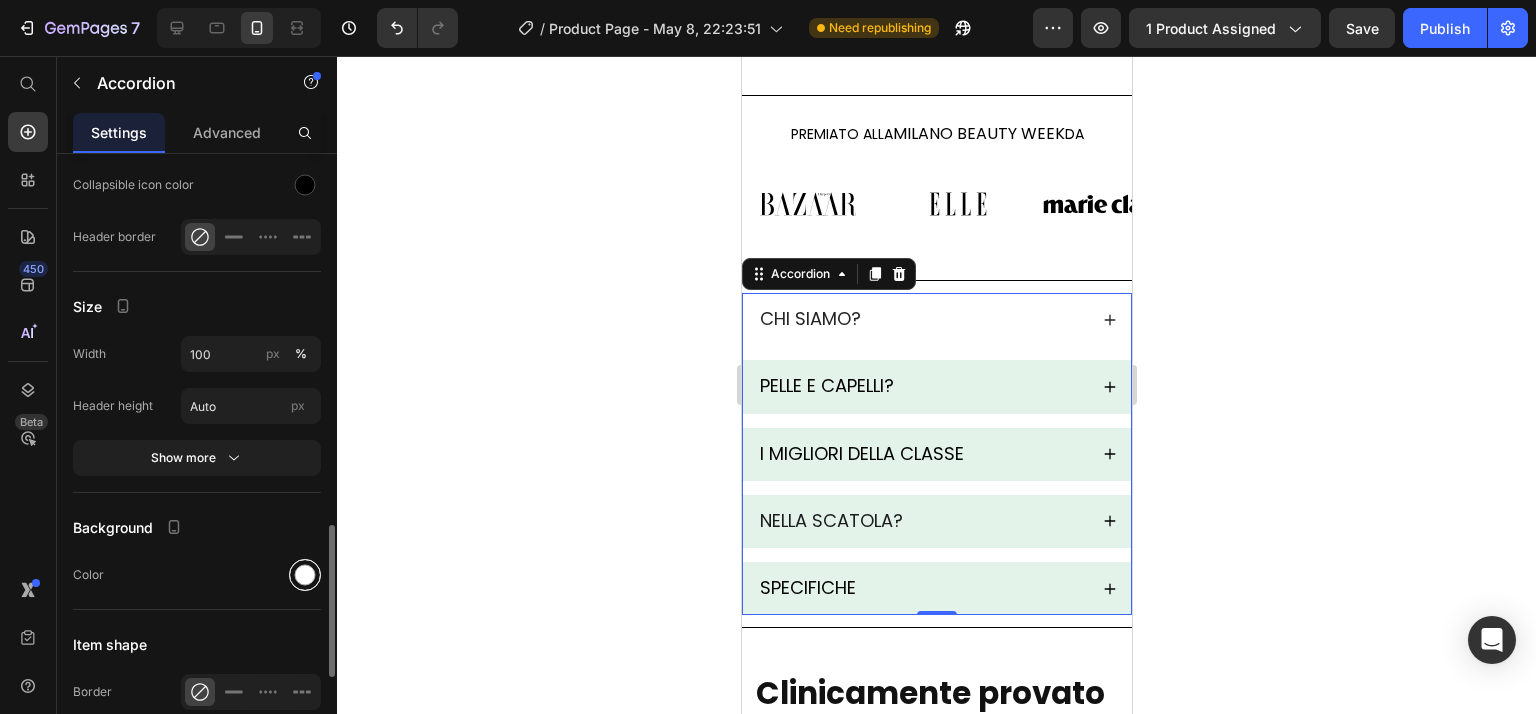 click at bounding box center (305, 575) 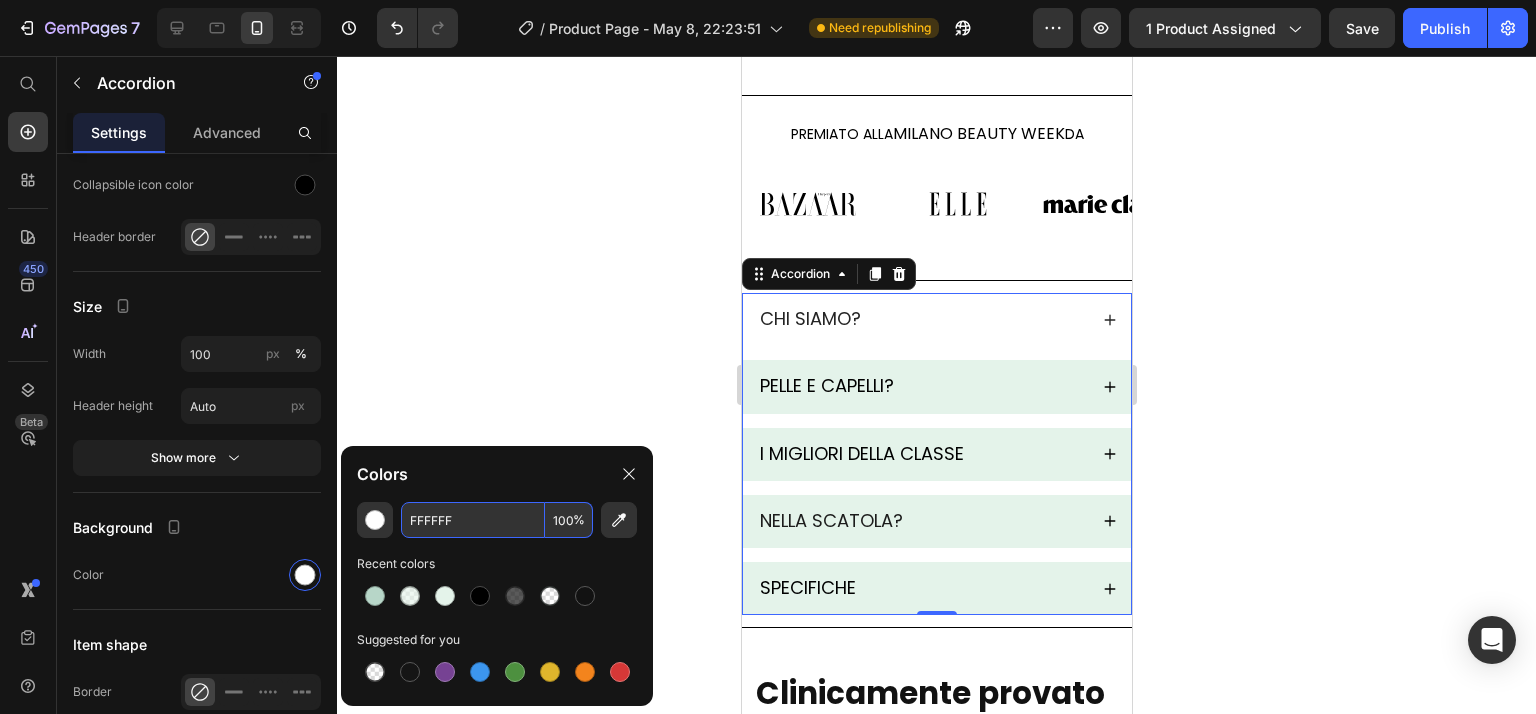 click on "FFFFFF" at bounding box center [473, 520] 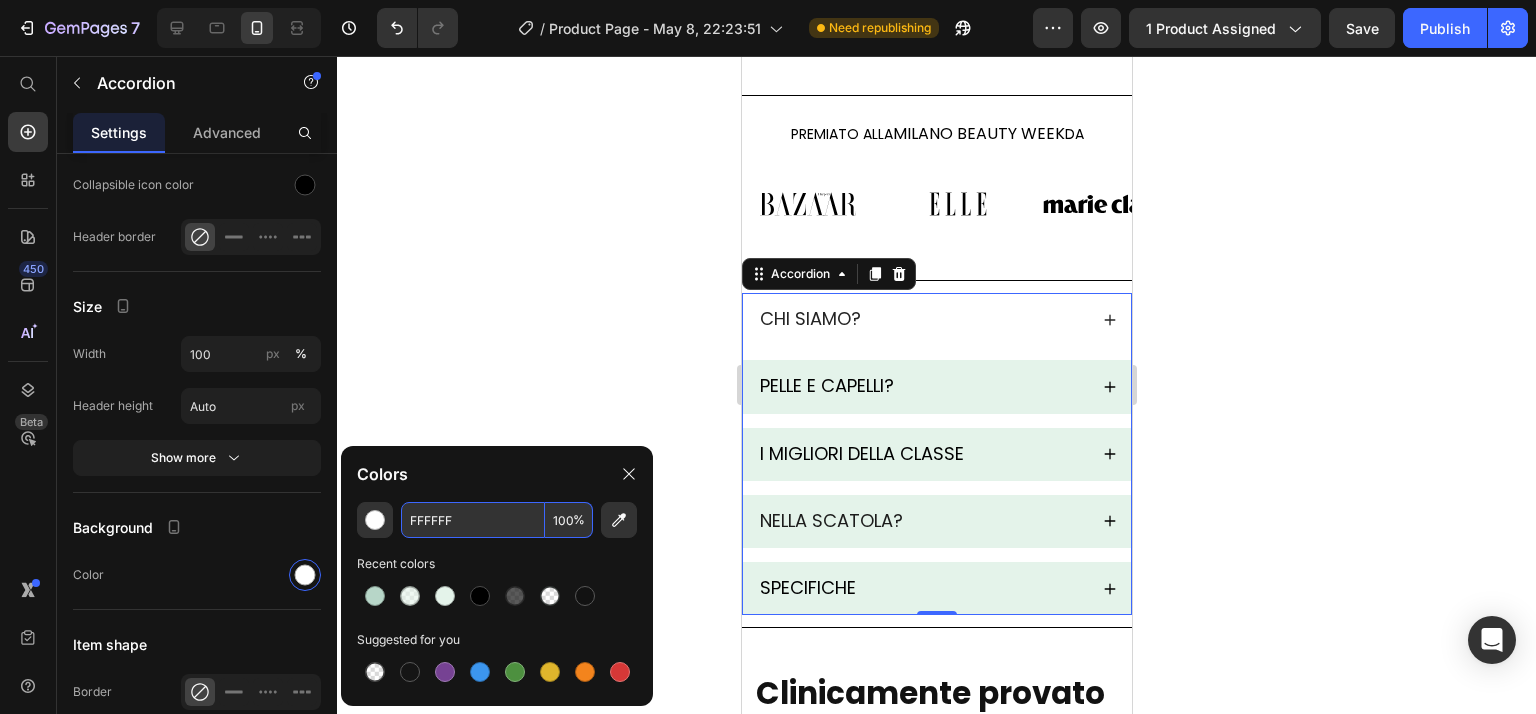 paste on "E4F3EA" 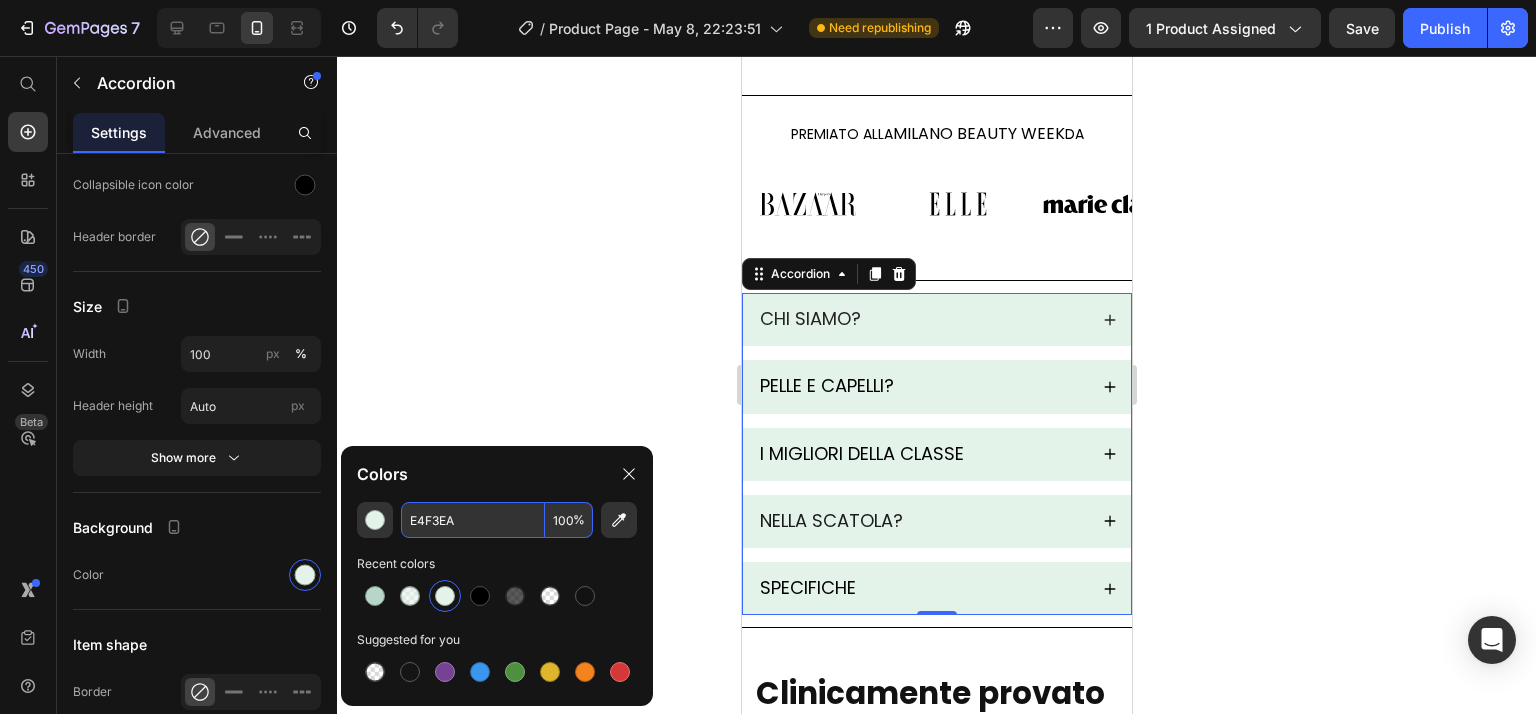 type on "E4F3EA" 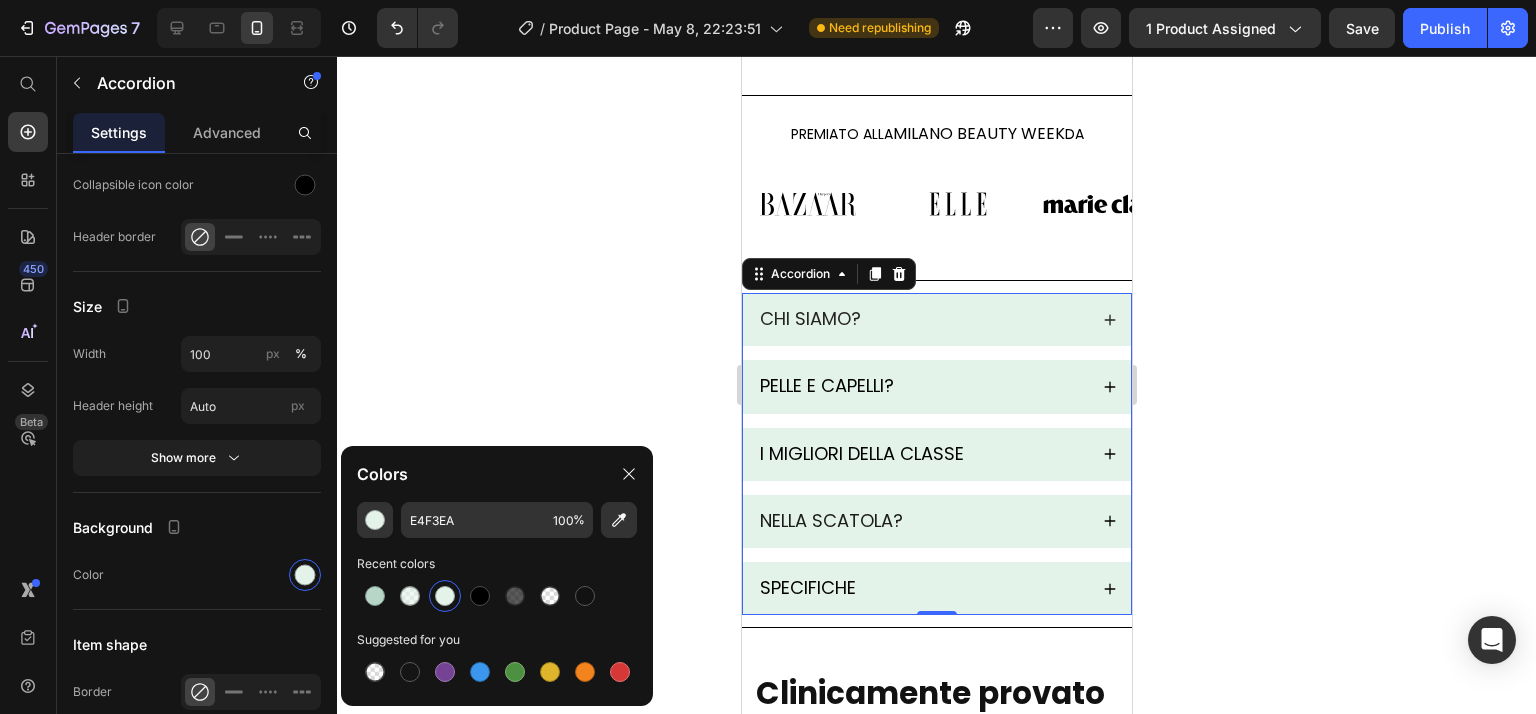 click 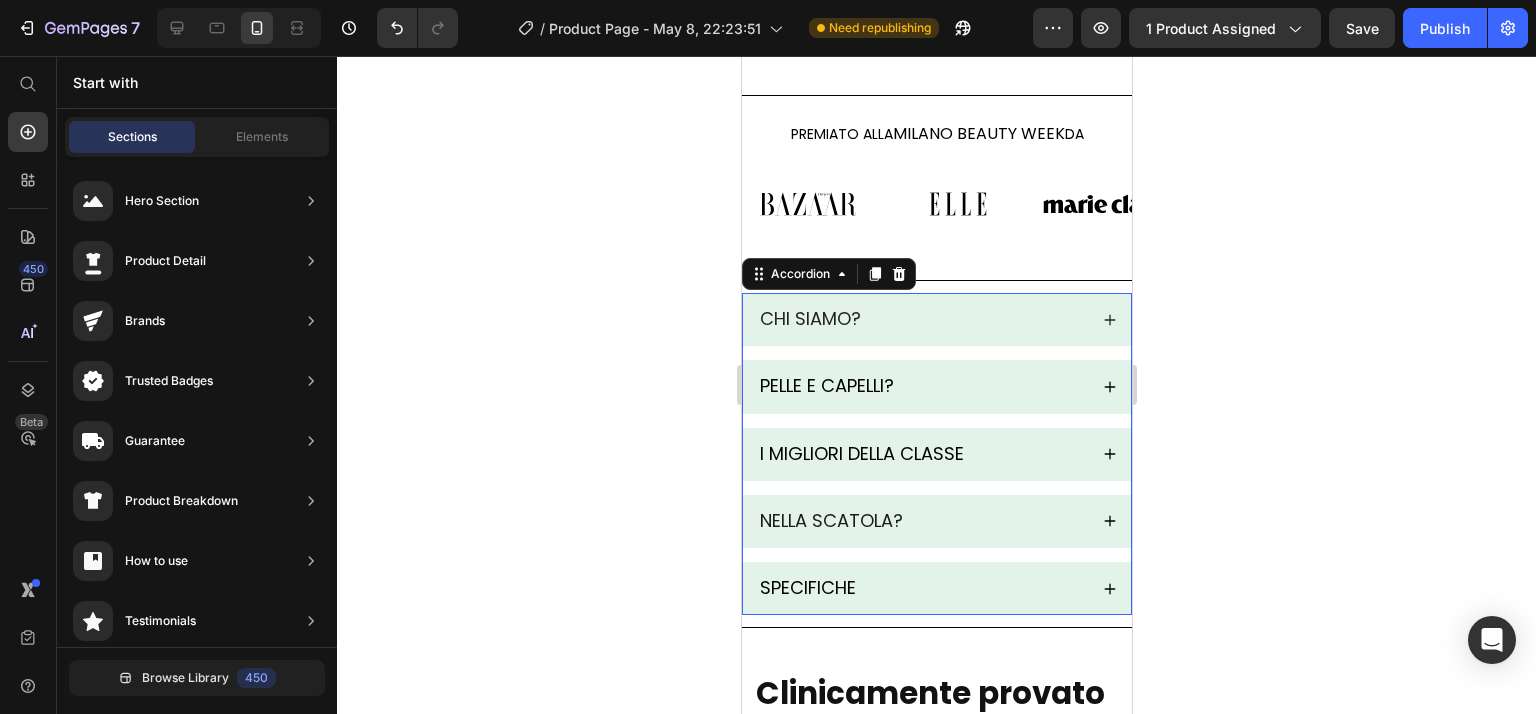 click on "CHI SIAMO?" at bounding box center [936, 319] 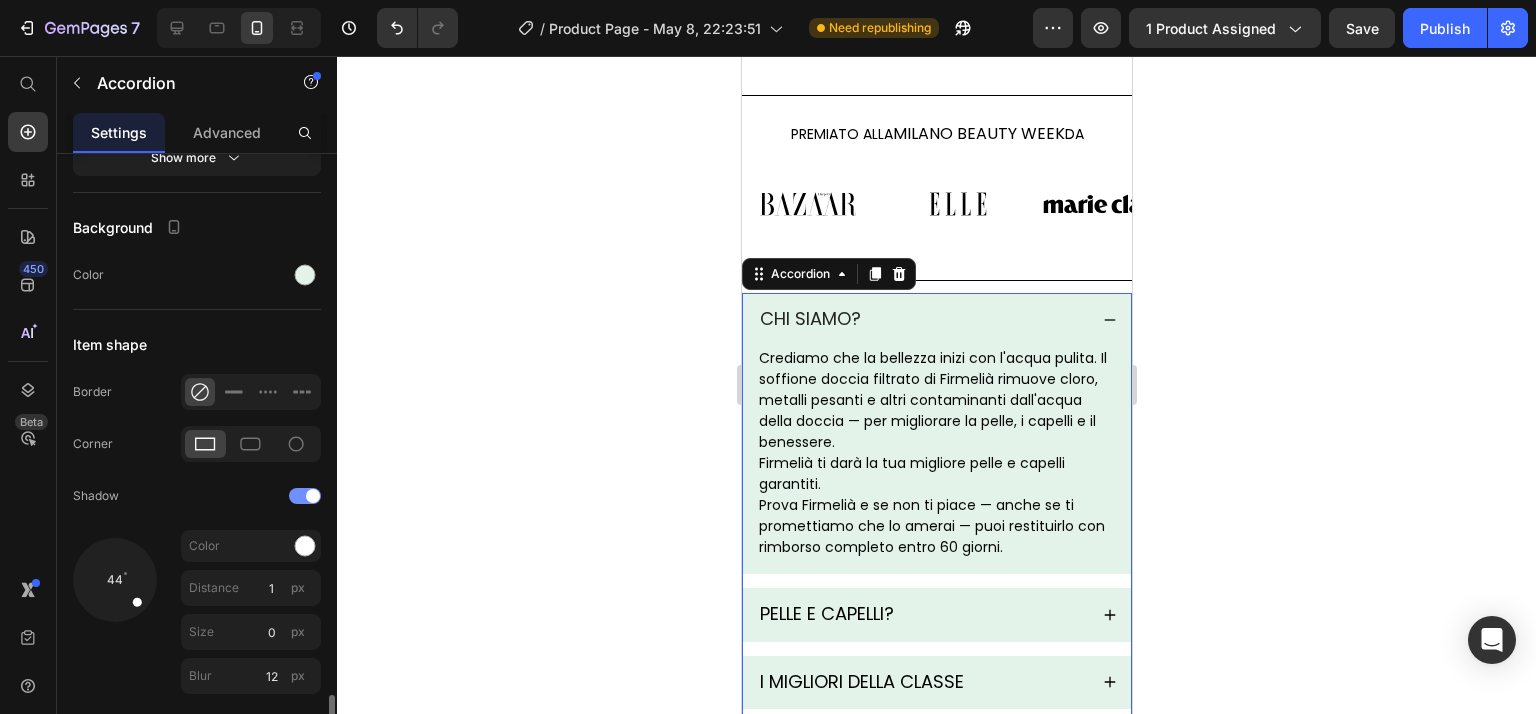 scroll, scrollTop: 1876, scrollLeft: 0, axis: vertical 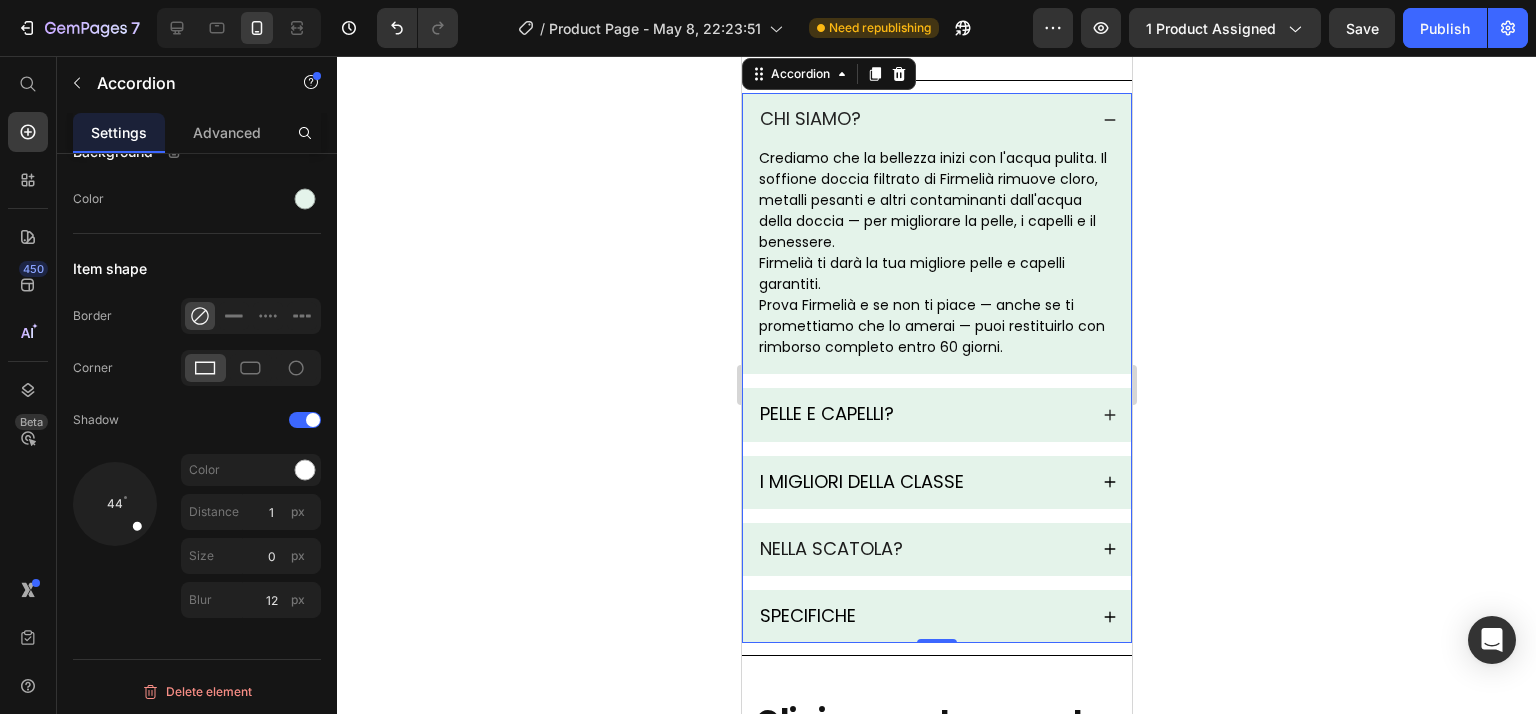 click on "PELLE E CAPELLI?" at bounding box center (826, 413) 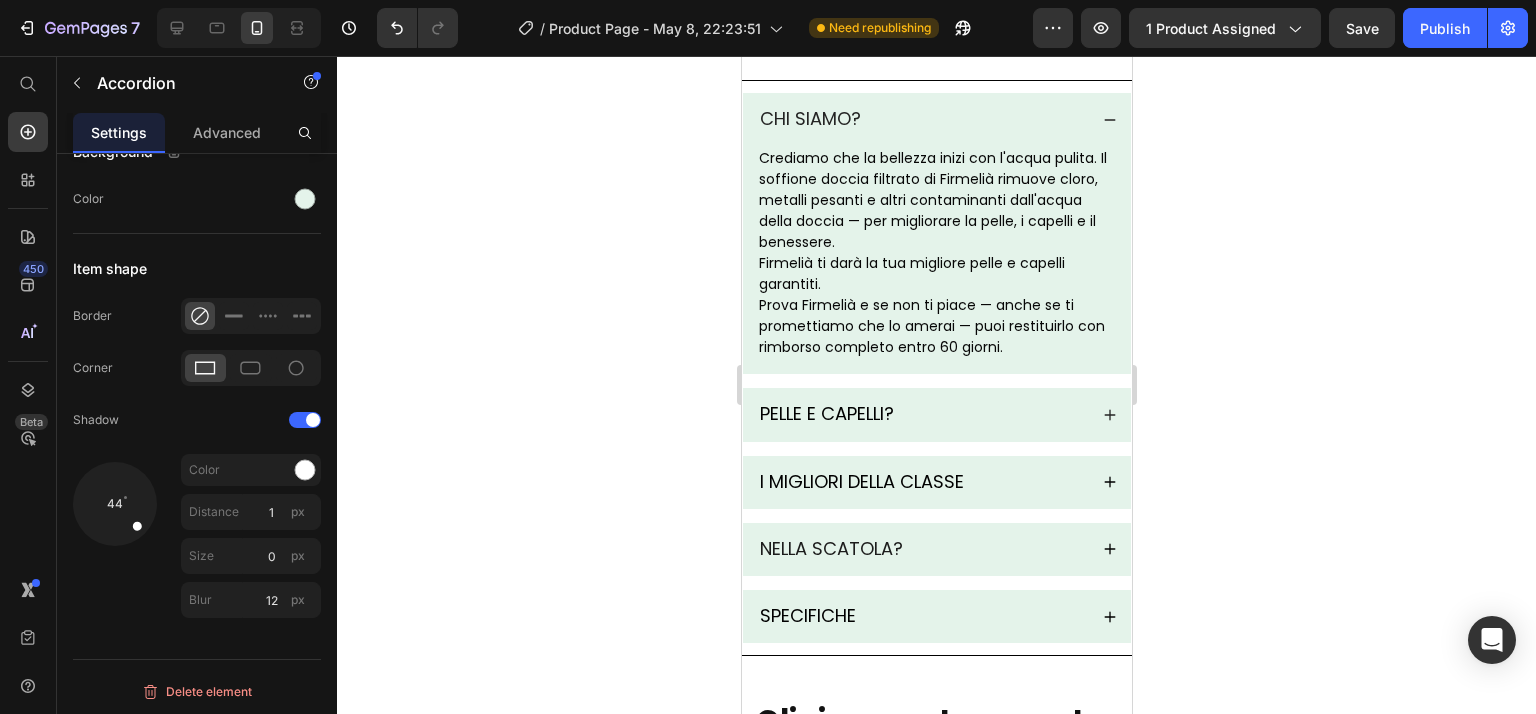 drag, startPoint x: 1015, startPoint y: 358, endPoint x: 1043, endPoint y: 355, distance: 28.160255 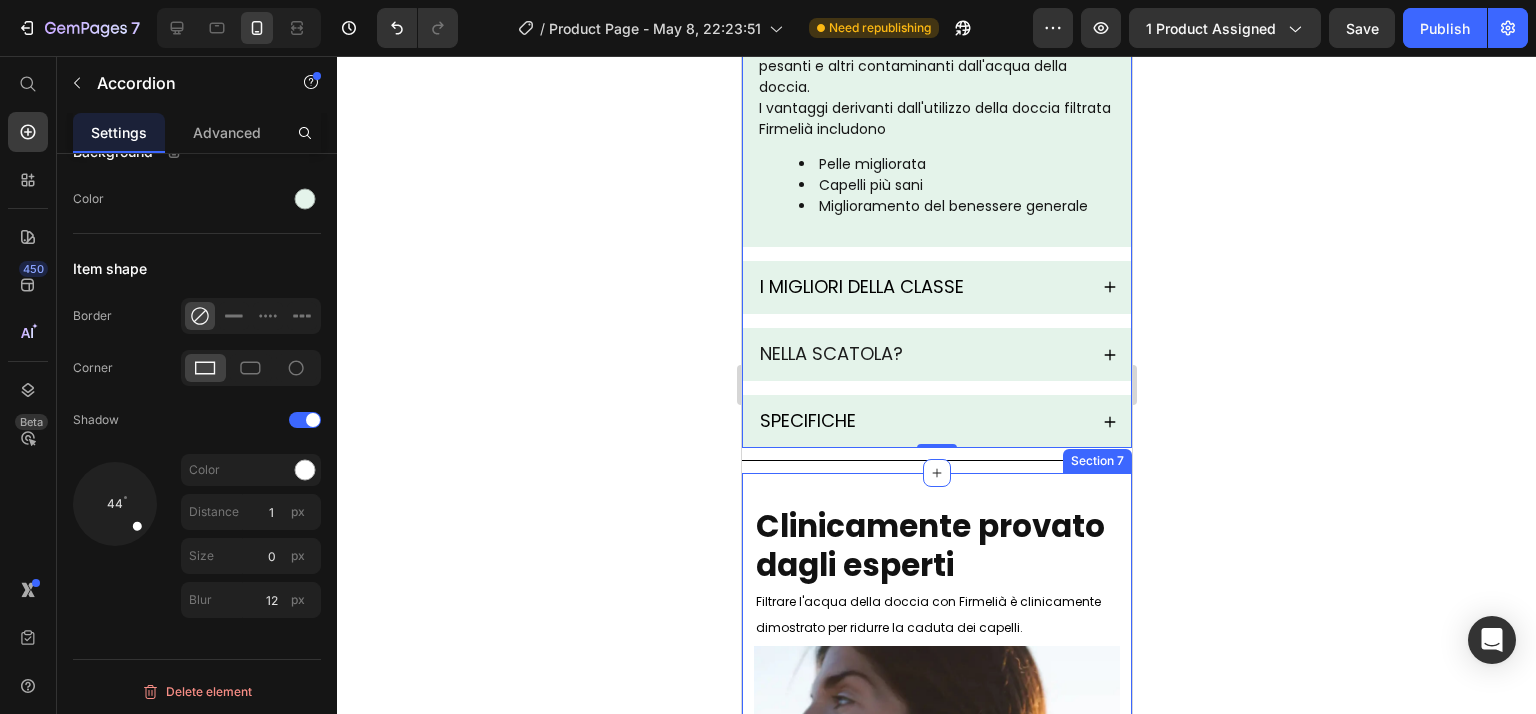 scroll, scrollTop: 2374, scrollLeft: 0, axis: vertical 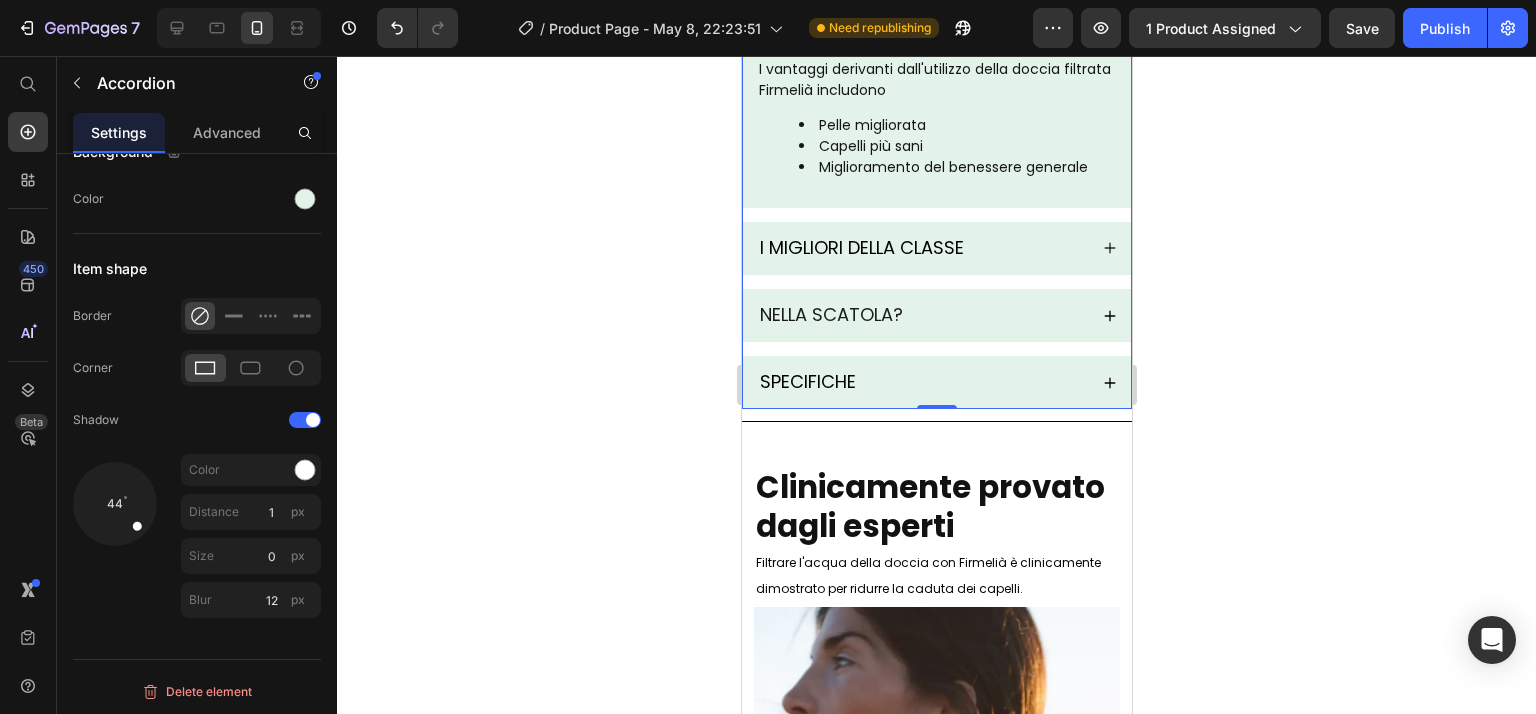 click on "I MIGLIORI DELLA CLASSE" at bounding box center (936, 248) 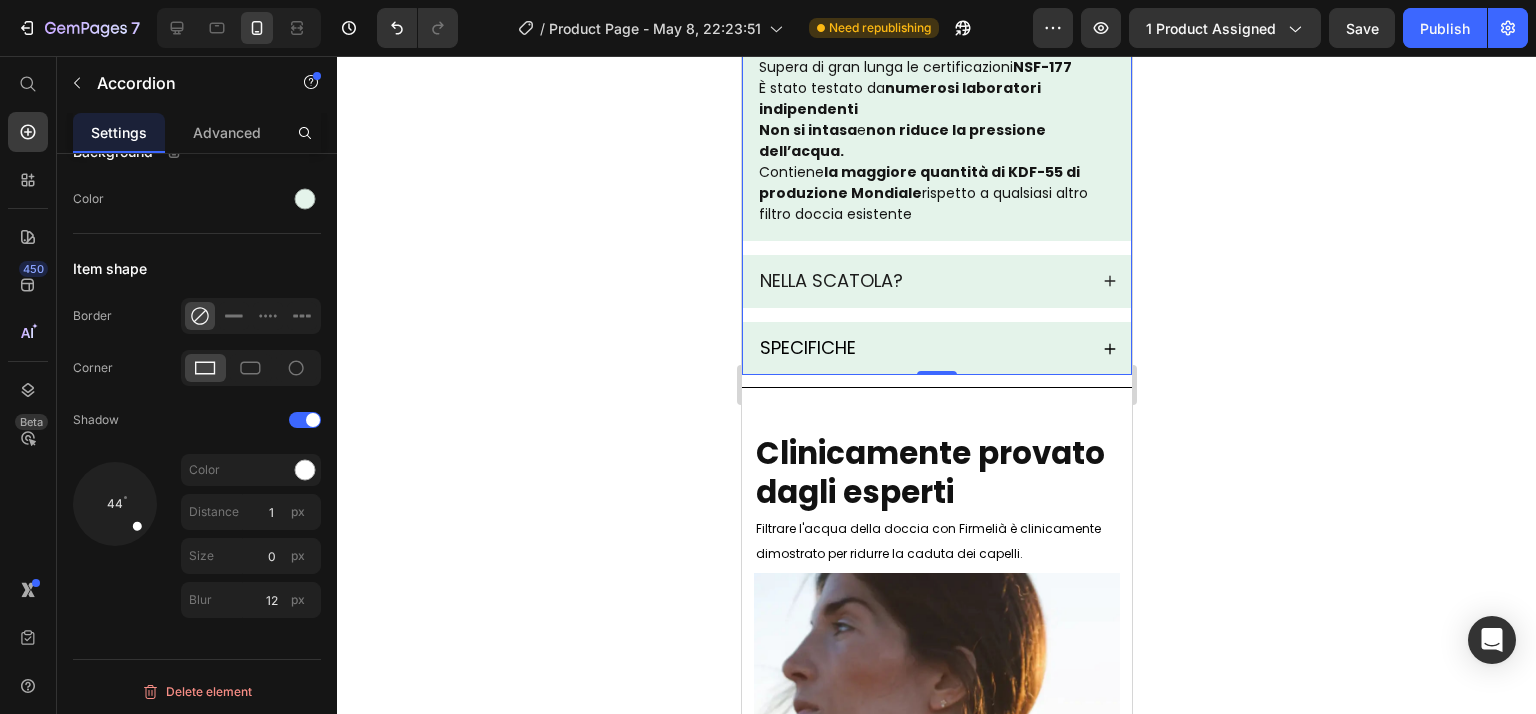 scroll, scrollTop: 2174, scrollLeft: 0, axis: vertical 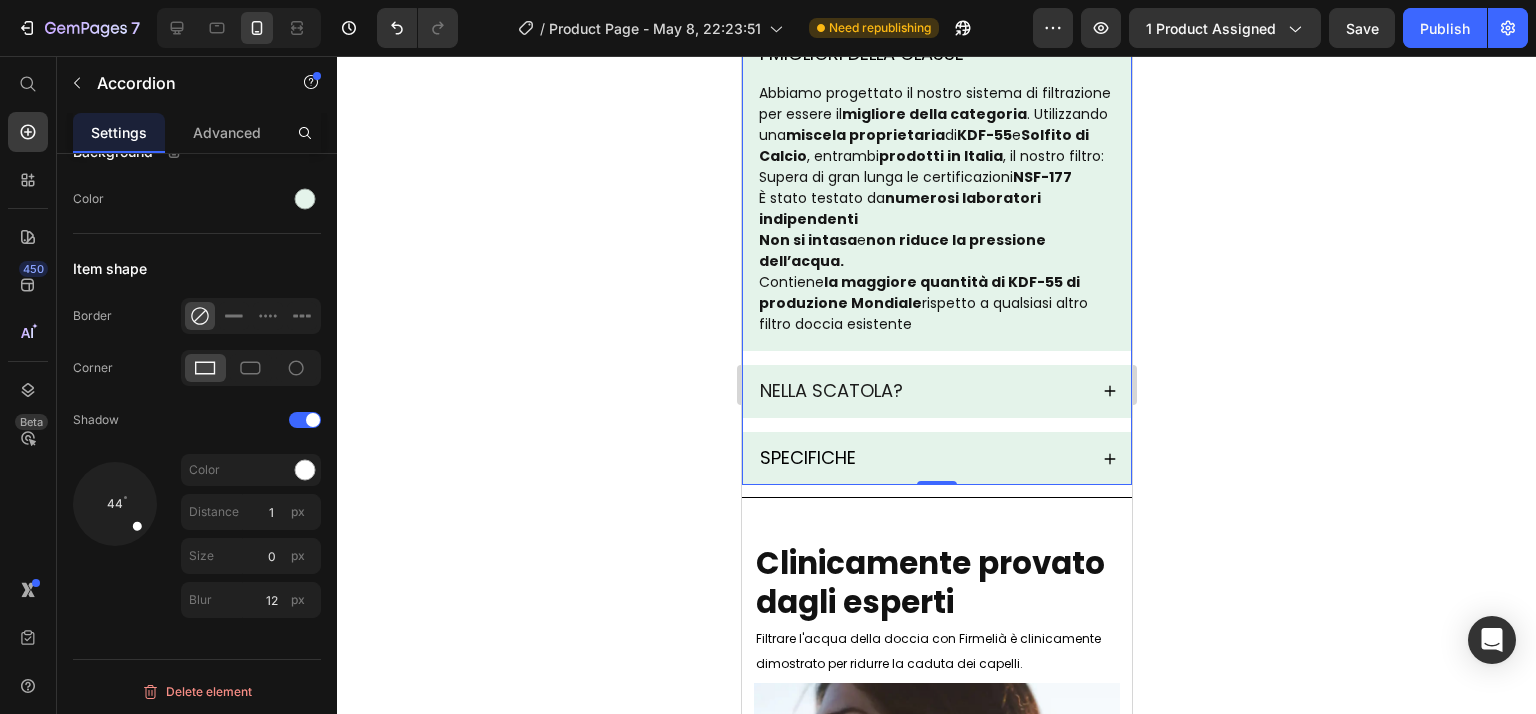 click on "CHI SIAMO?
PELLE E CAPELLI?
I MIGLIORI DELLA CLASSE Abbiamo progettato il nostro sistema di filtrazione per essere il  migliore della categoria . Utilizzando una  miscela proprietaria  di  KDF-55  e  Solfito di Calcio , entrambi  prodotti in Italia , il nostro filtro: Supera di gran lunga le certificazioni  NSF-177 È stato testato da  numerosi laboratori indipendenti Non si intasa  e  non riduce la pressione dell’acqua. Contiene  la maggiore quantità di KDF-55 di produzione Mondiale  rispetto a qualsiasi altro filtro doccia esistente Text Block
NELLA SCATOLA?
SPECIFICHE" at bounding box center (936, 189) 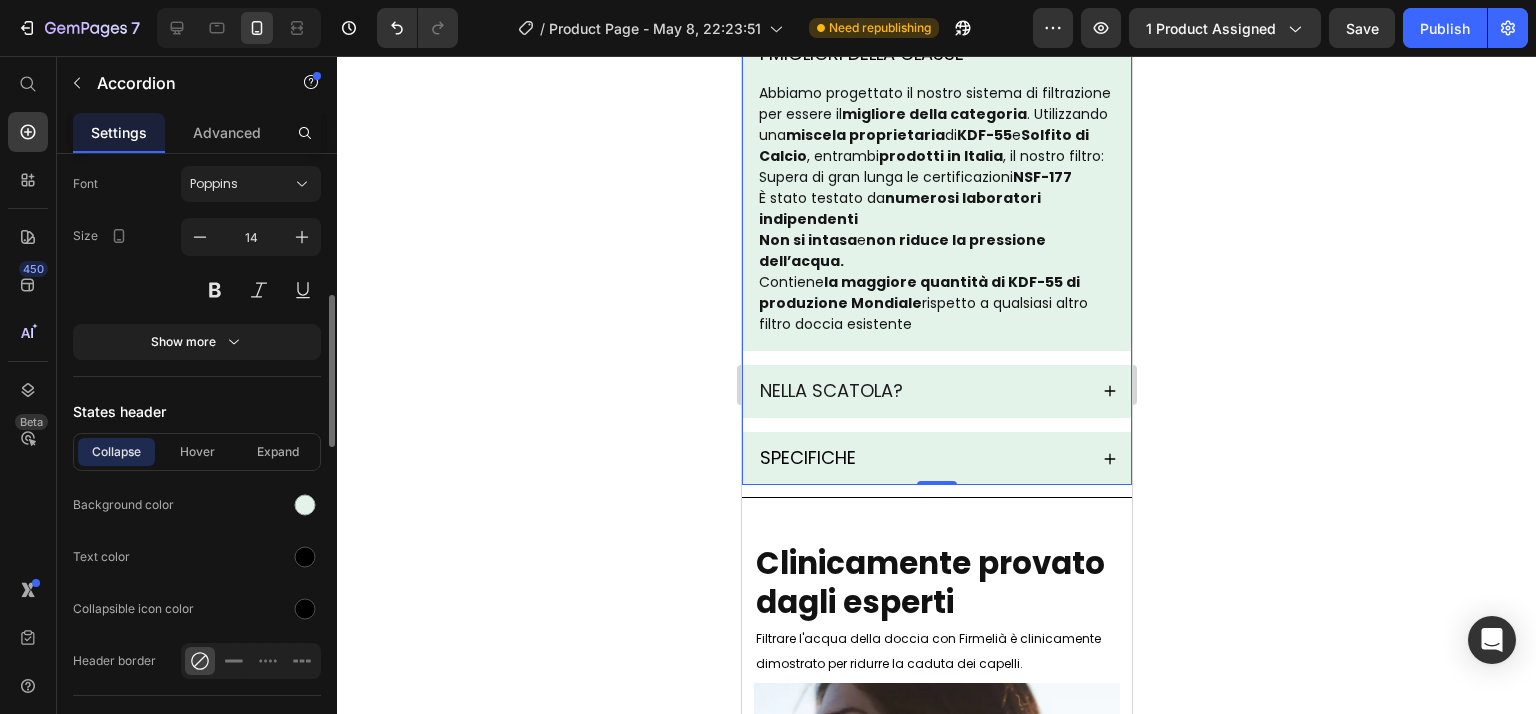 scroll, scrollTop: 976, scrollLeft: 0, axis: vertical 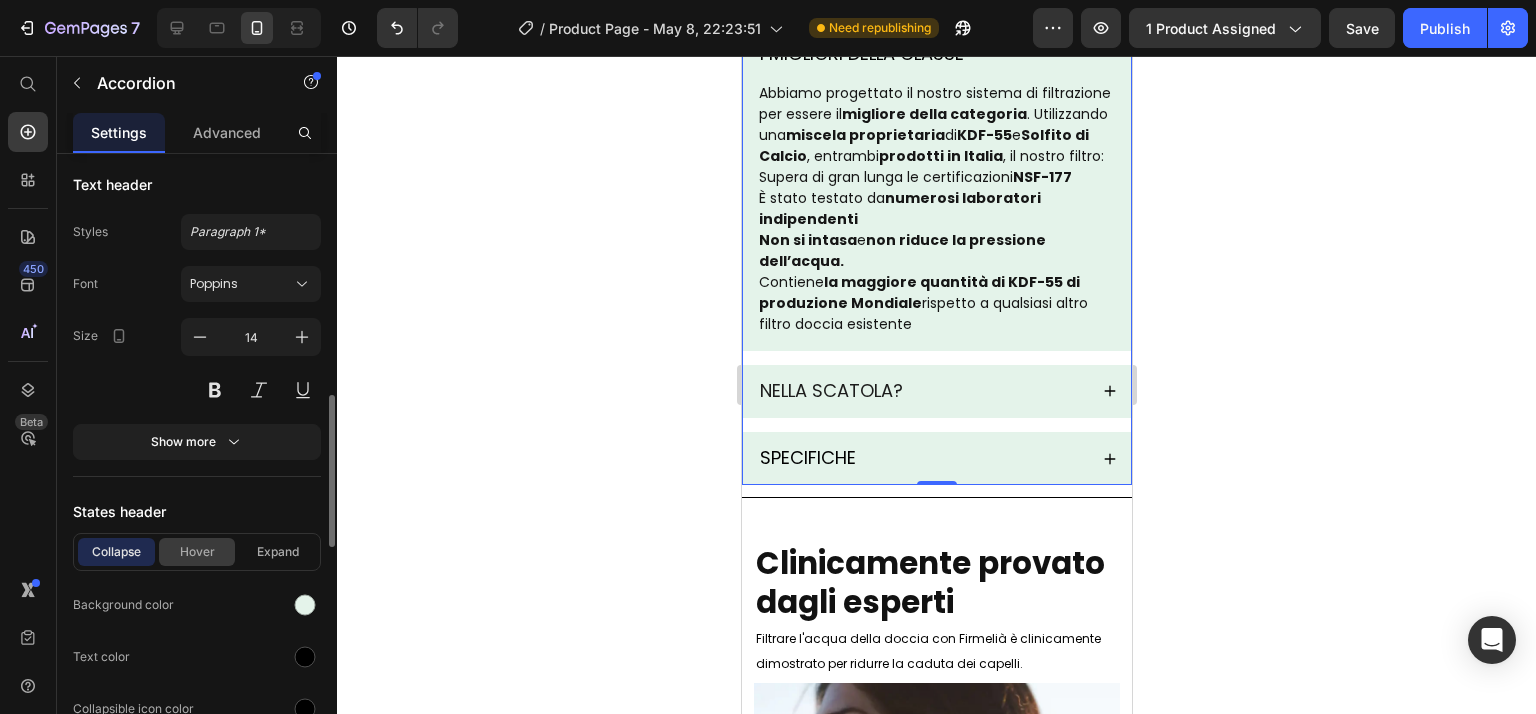 click on "Hover" at bounding box center [197, 552] 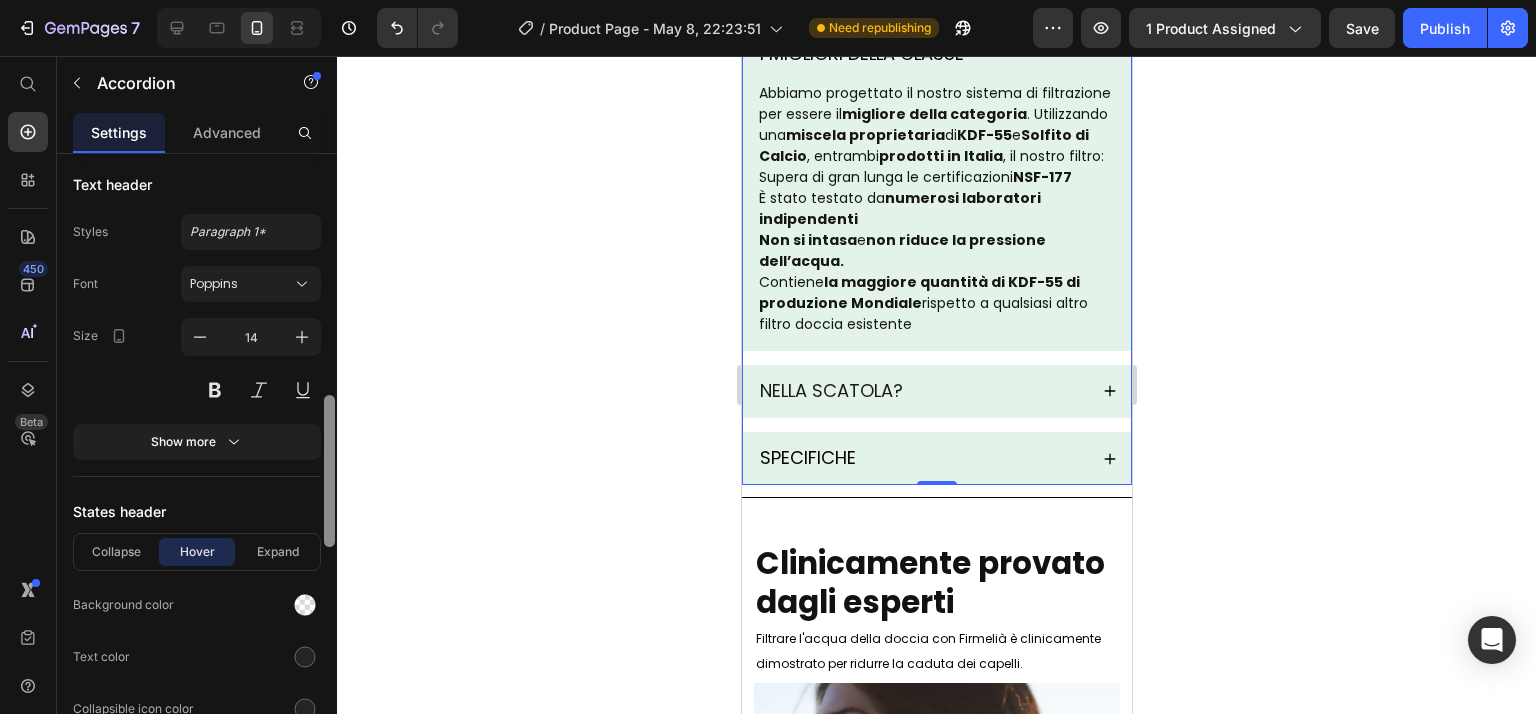 scroll, scrollTop: 1076, scrollLeft: 0, axis: vertical 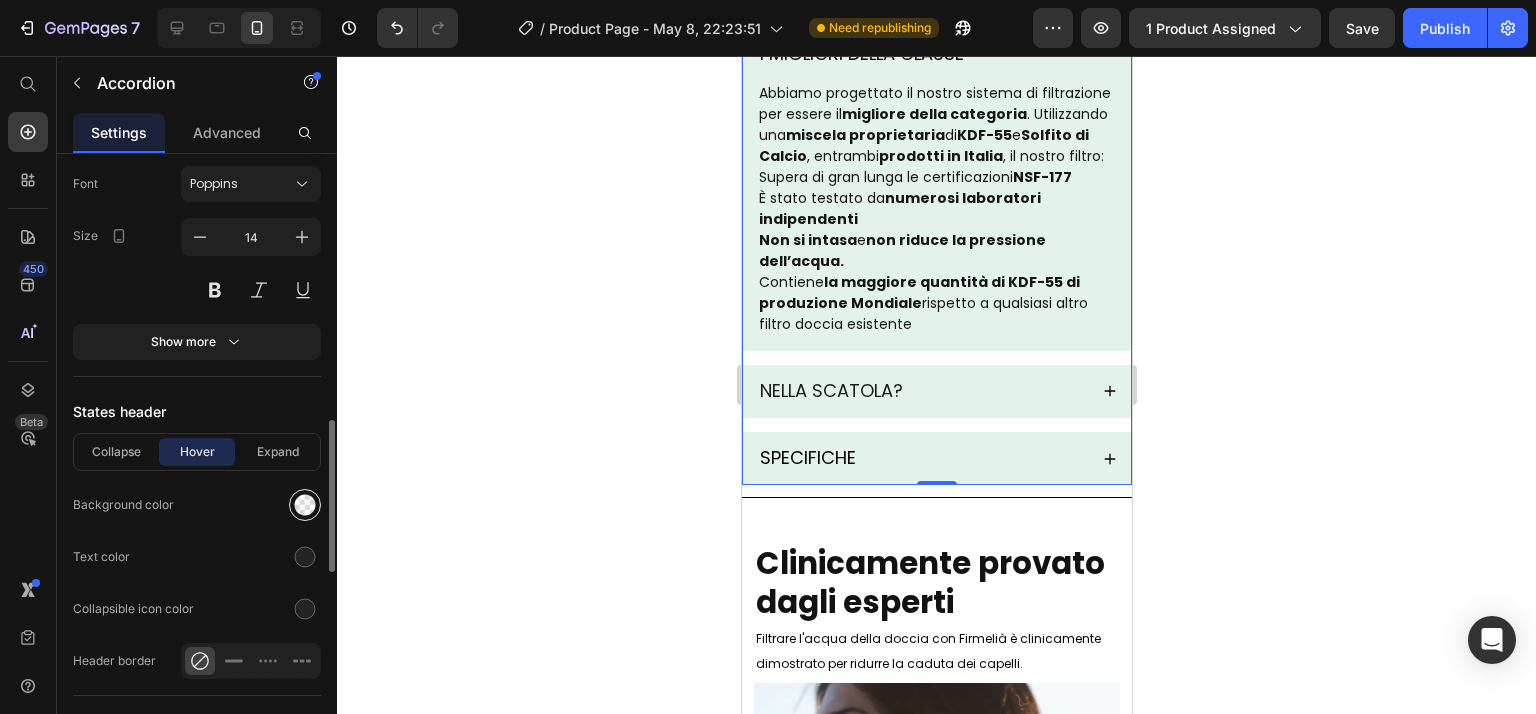 click at bounding box center [305, 505] 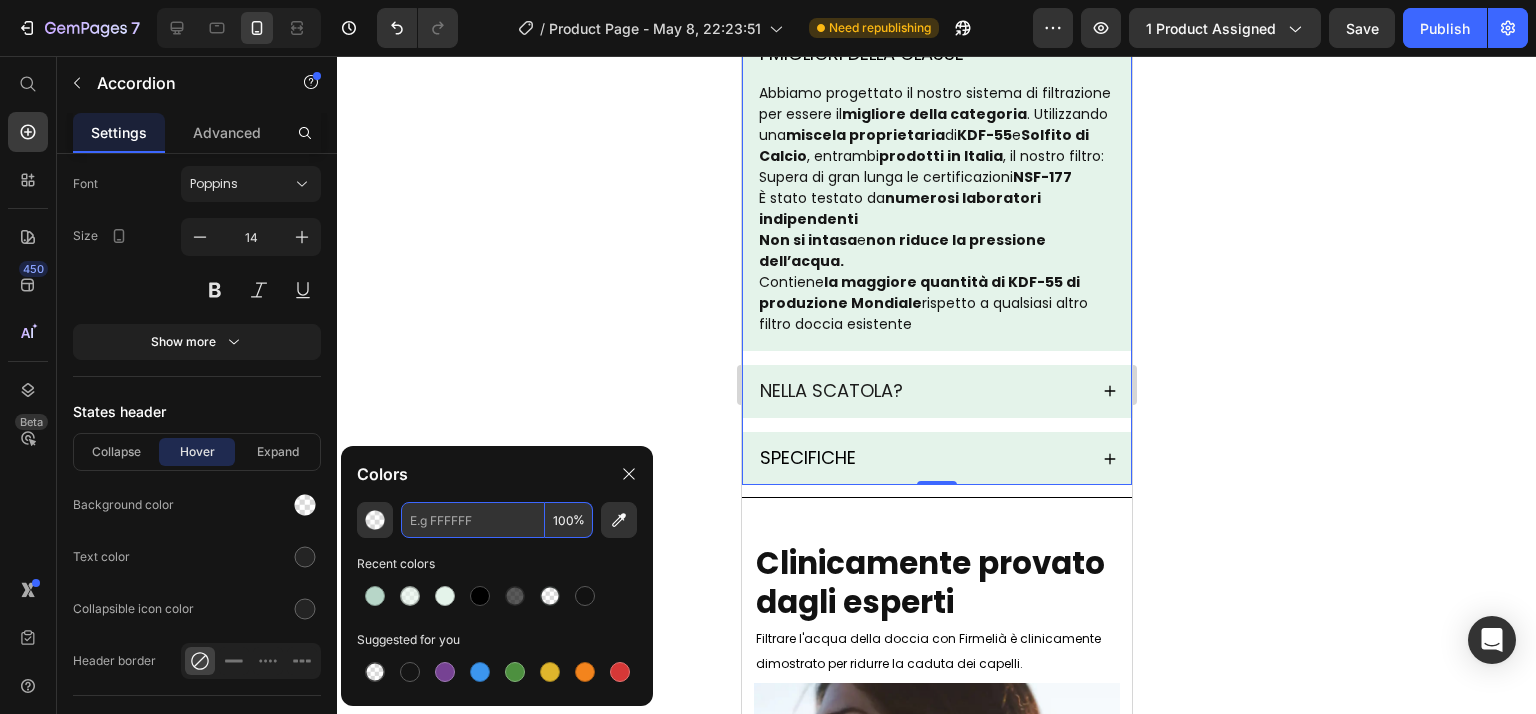 click at bounding box center (473, 520) 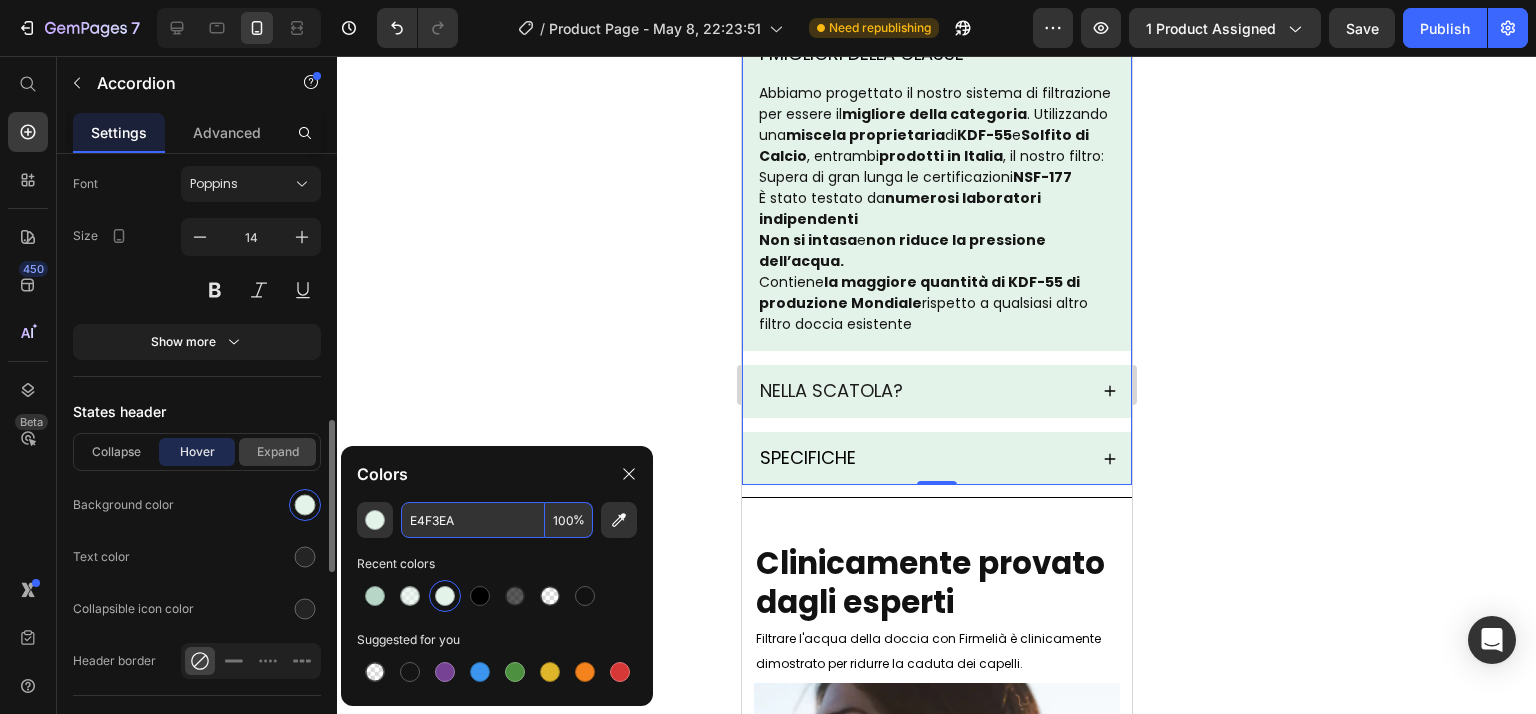type on "E4F3EA" 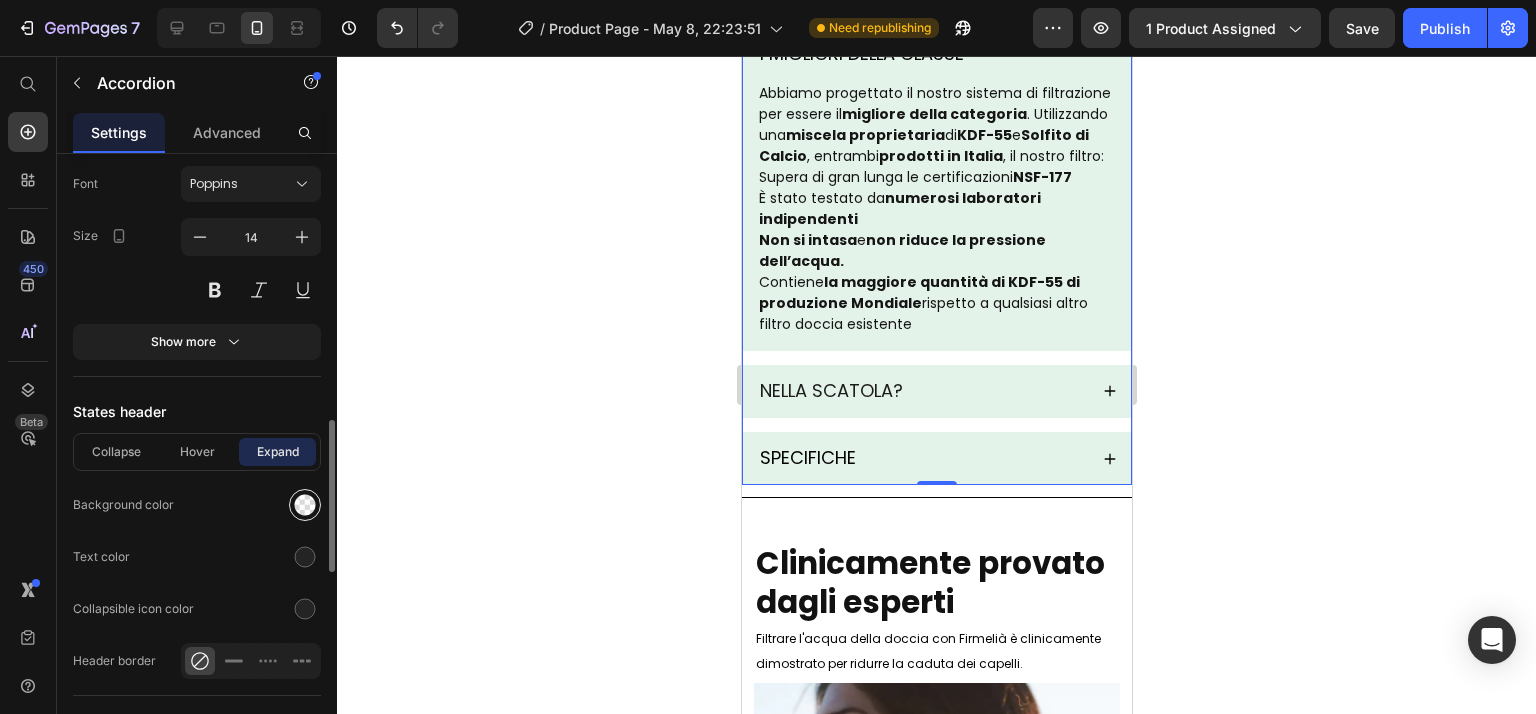 drag, startPoint x: 298, startPoint y: 513, endPoint x: 316, endPoint y: 501, distance: 21.633308 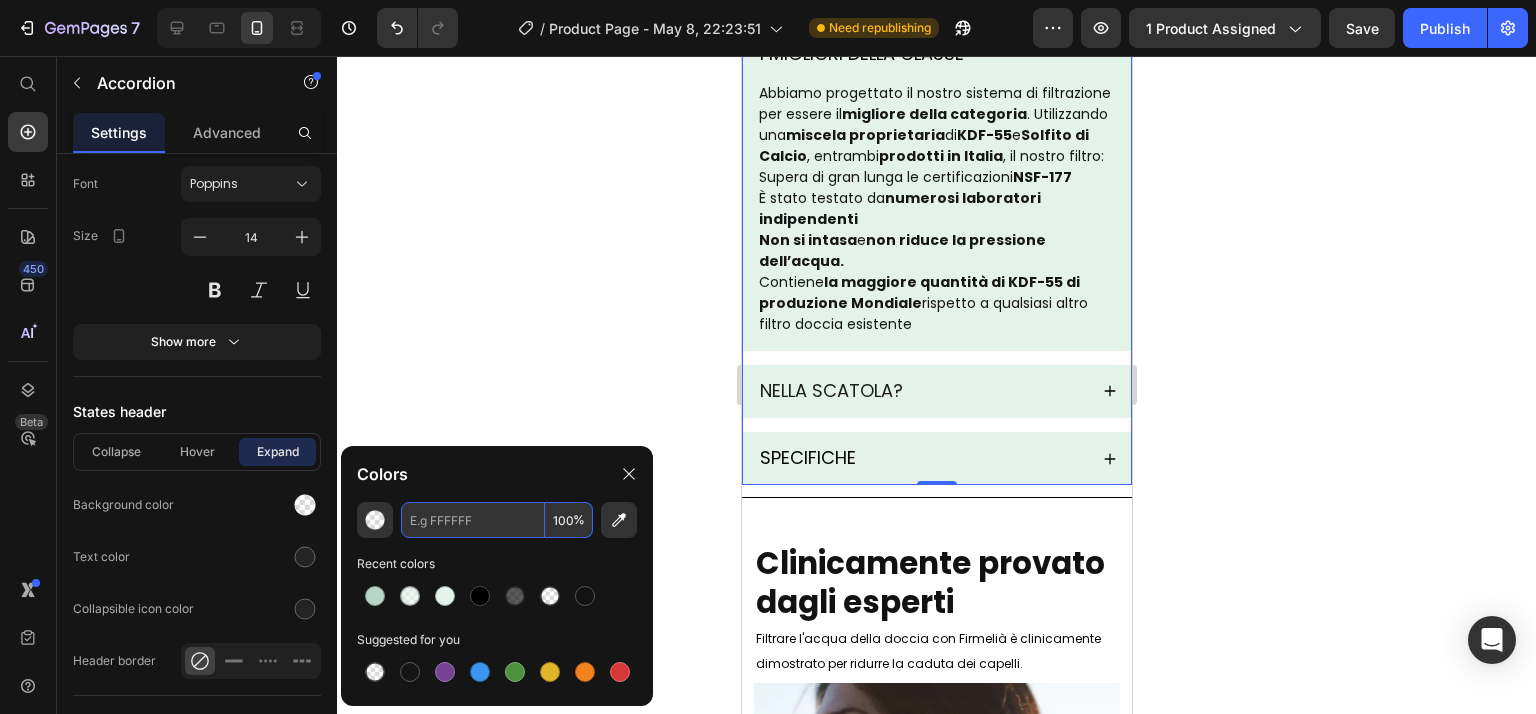 click at bounding box center (473, 520) 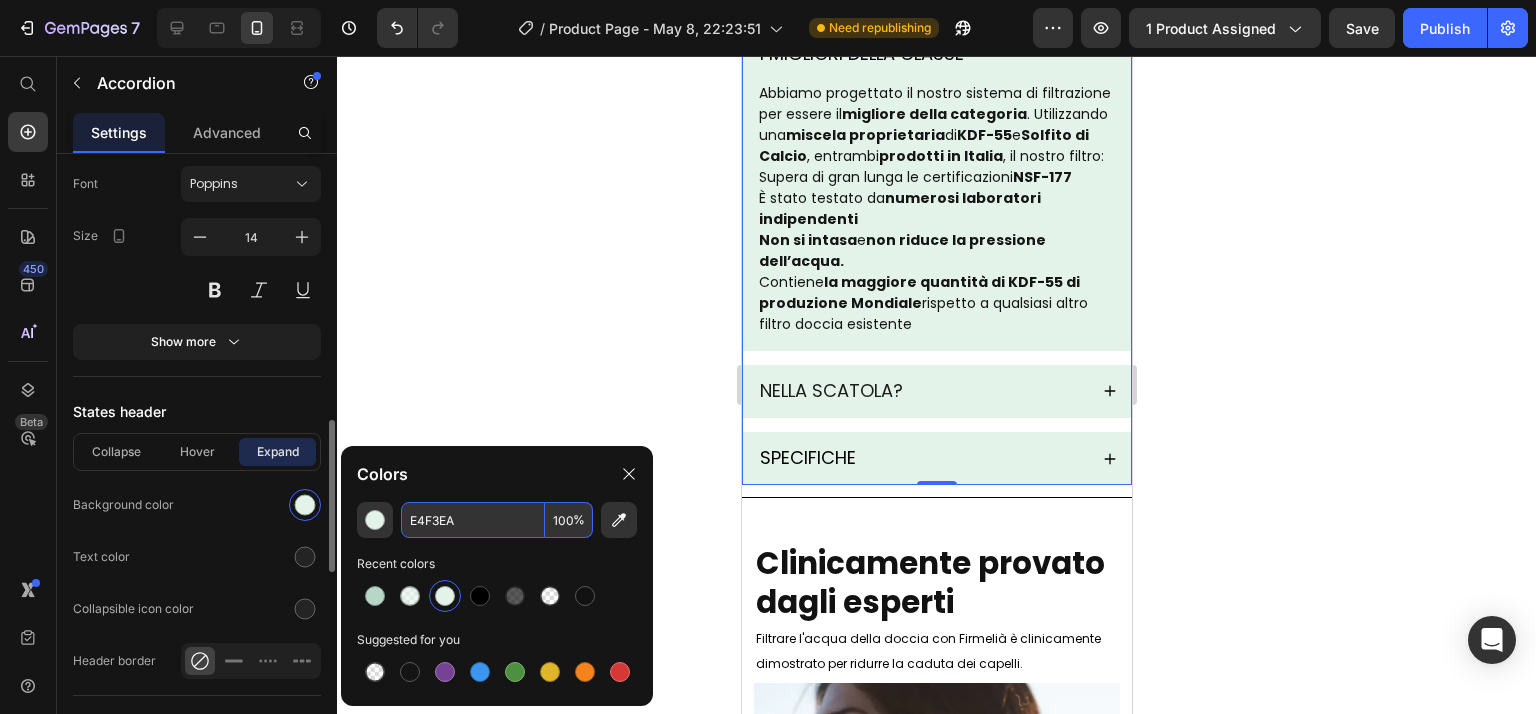 type on "E4F3EA" 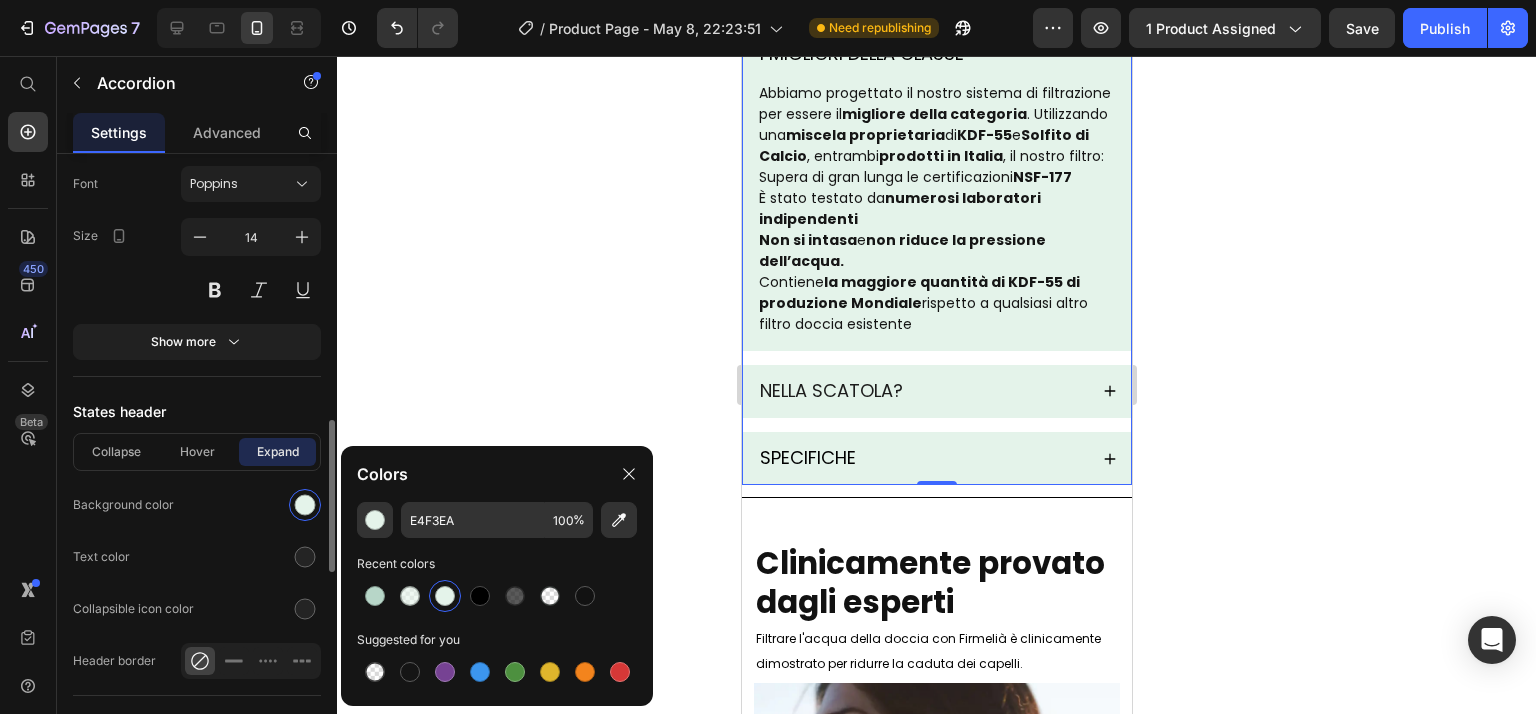 click on "States header" at bounding box center (197, 411) 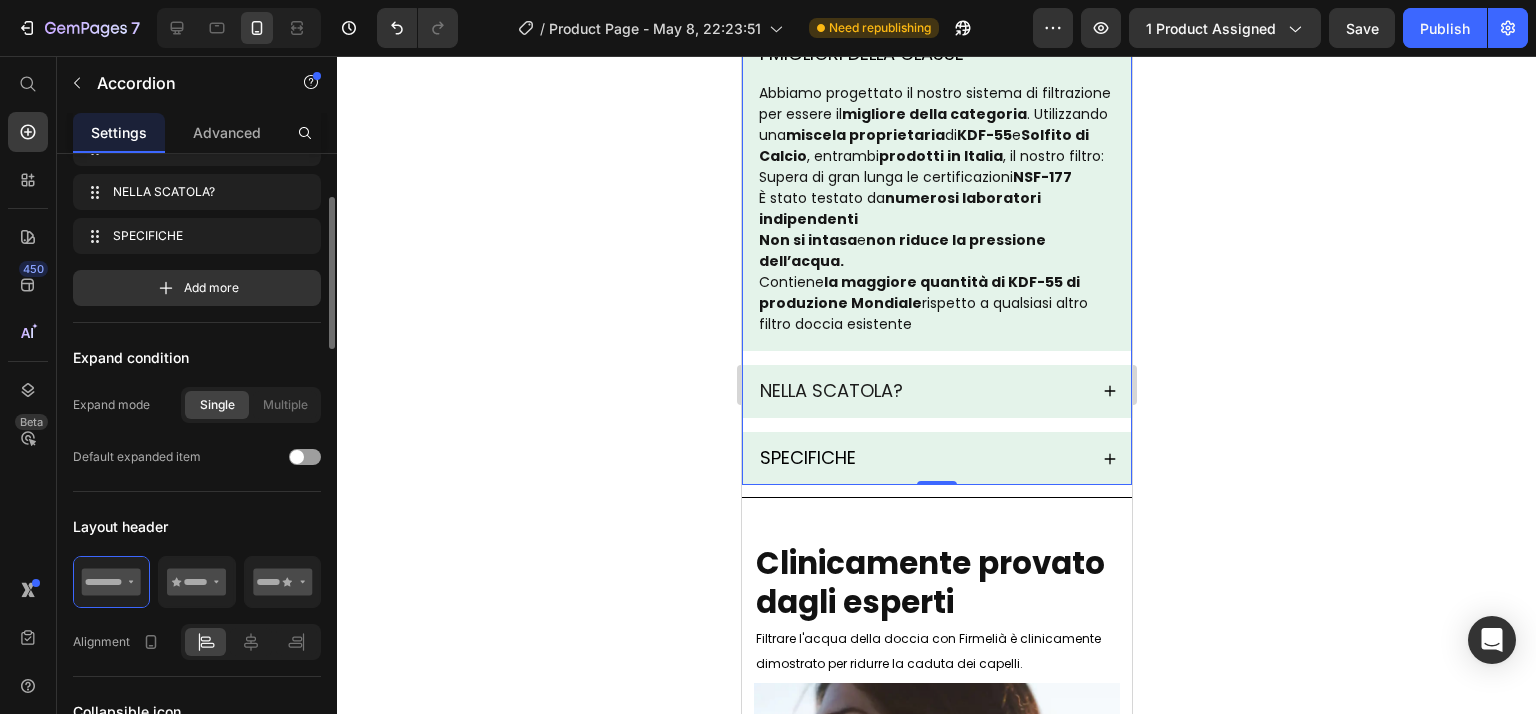 scroll, scrollTop: 0, scrollLeft: 0, axis: both 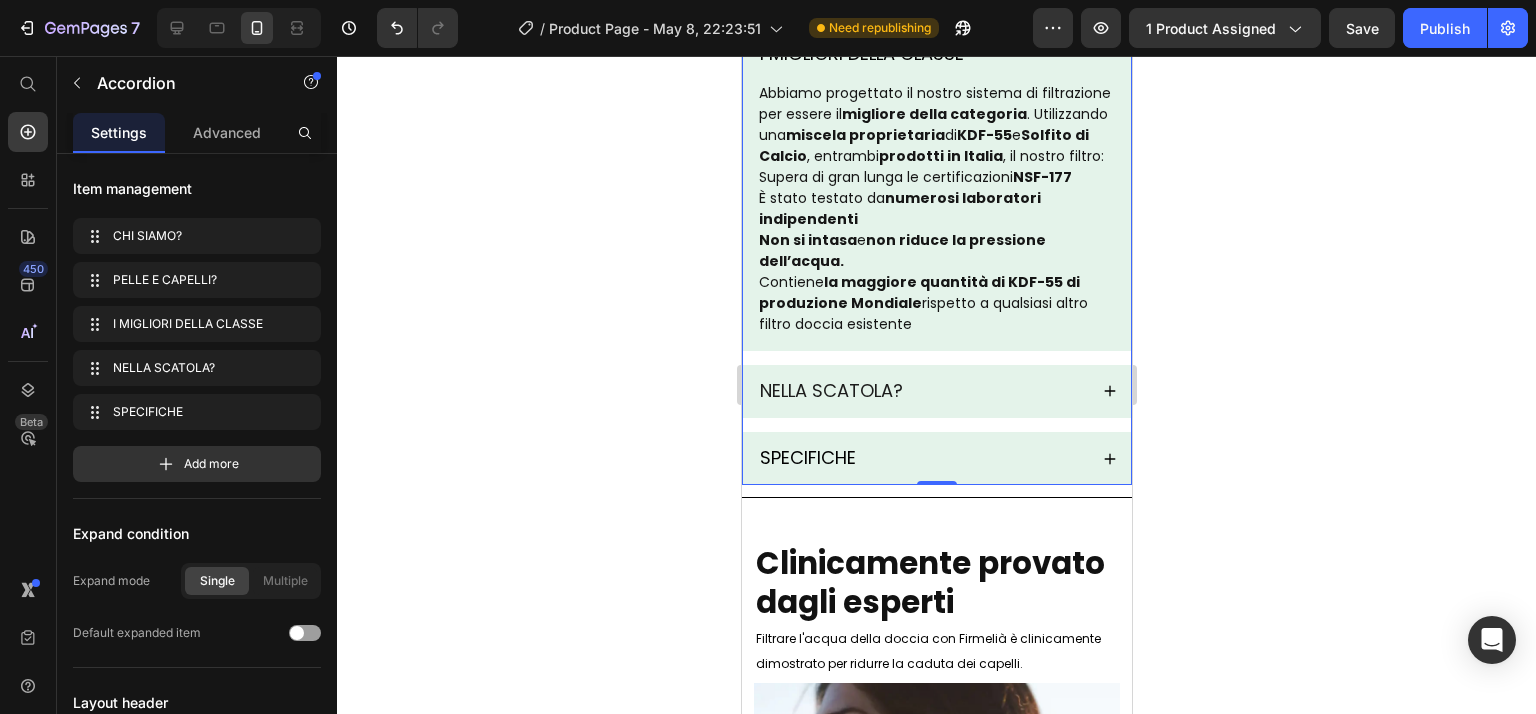 click 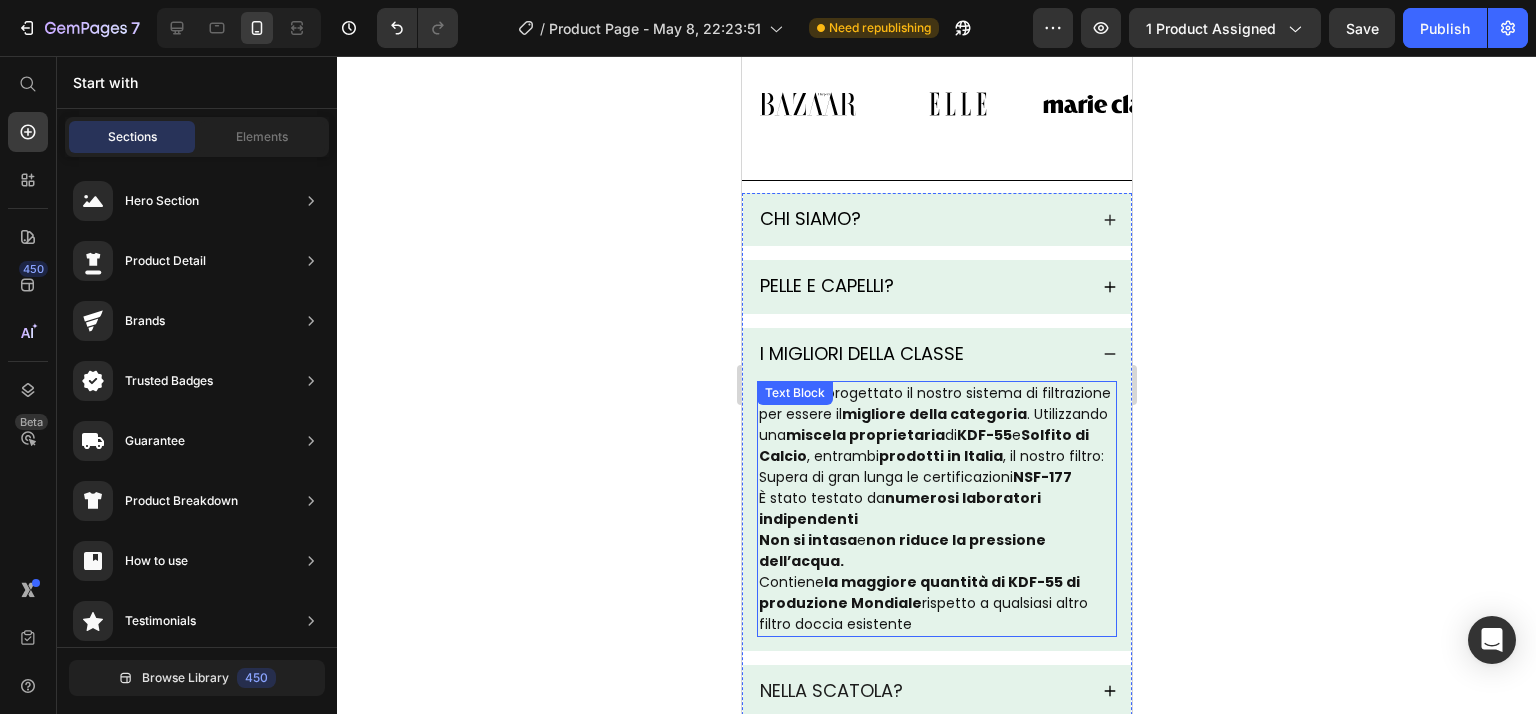scroll, scrollTop: 1774, scrollLeft: 0, axis: vertical 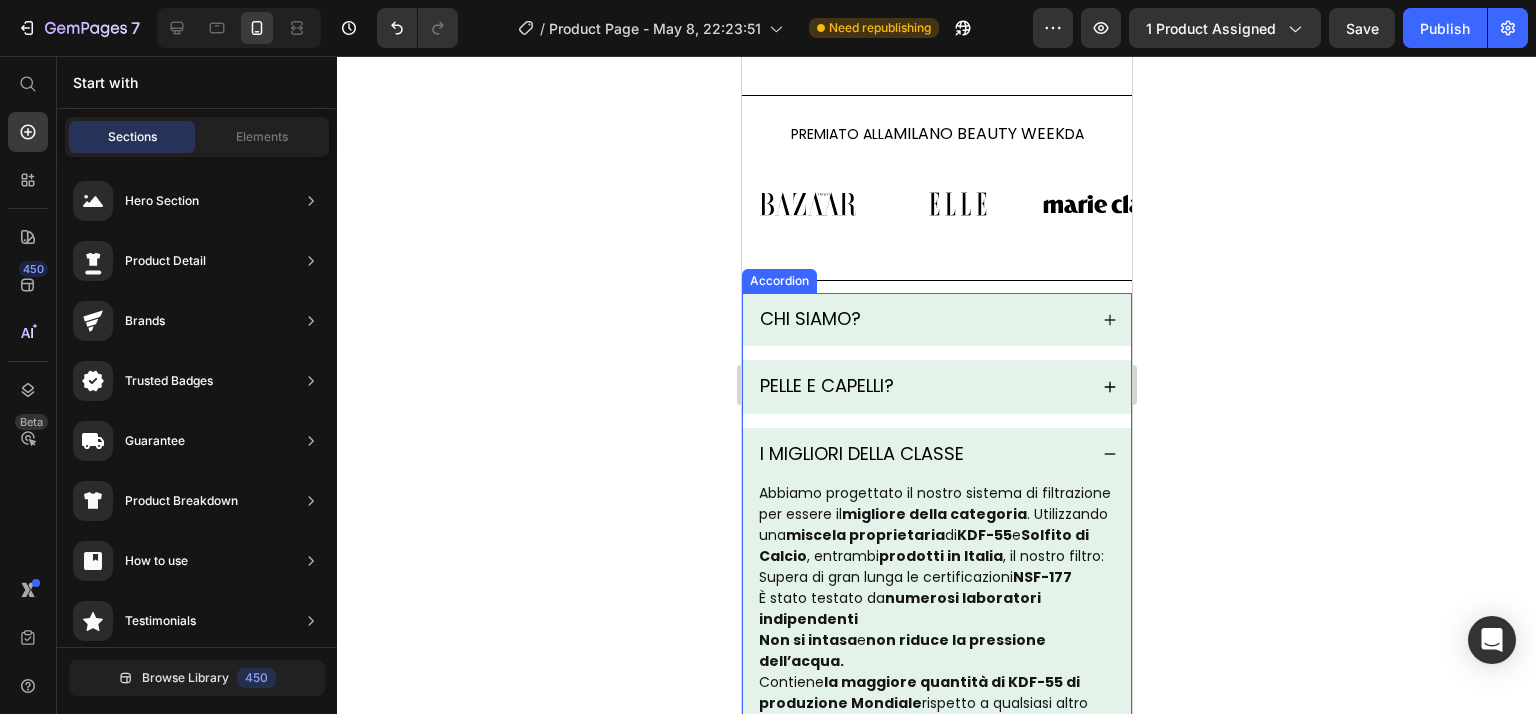 click on "I MIGLIORI DELLA CLASSE" at bounding box center (936, 454) 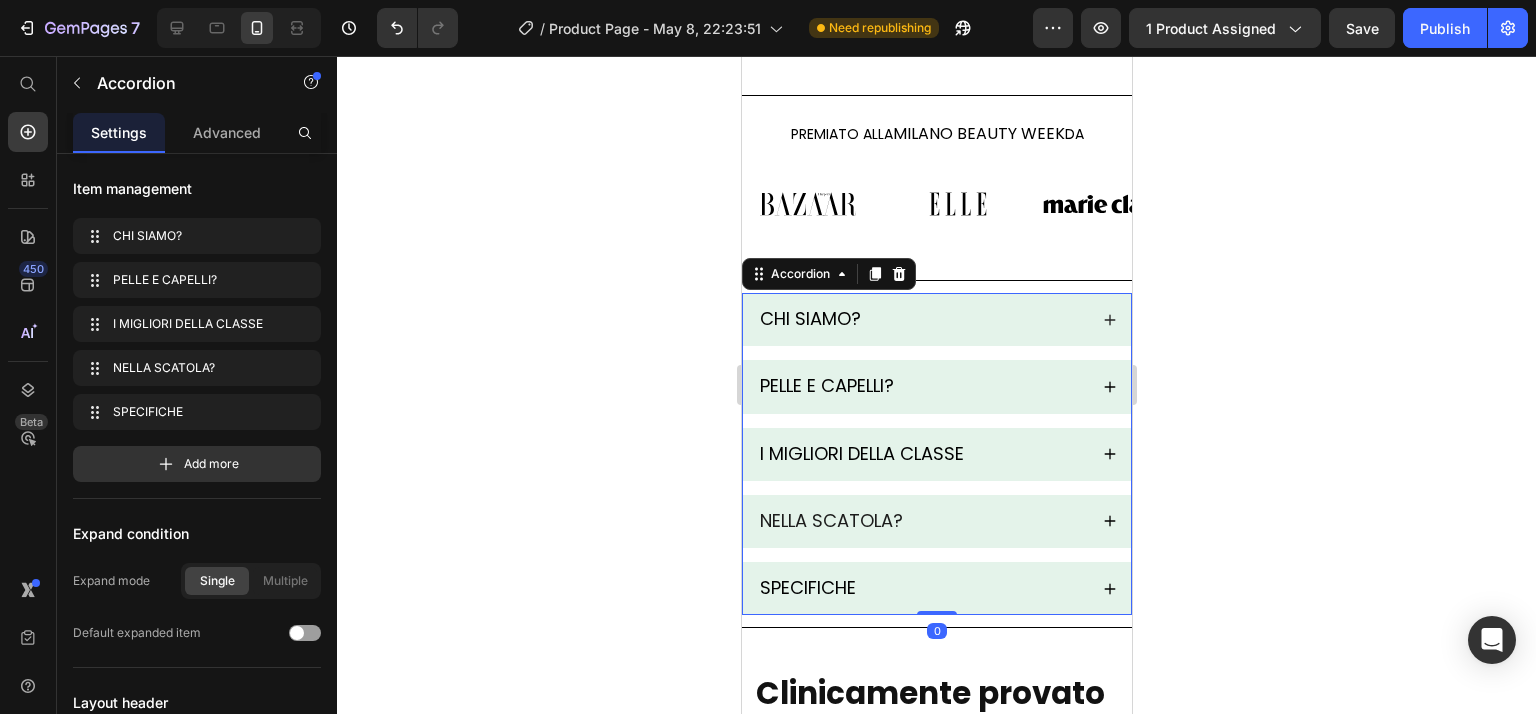 click on "CHI SIAMO? PELLE E CAPELLI? I MIGLIORI DELLA CLASSE NELLA SCATOLA? SPECIFICHE" at bounding box center [936, 454] 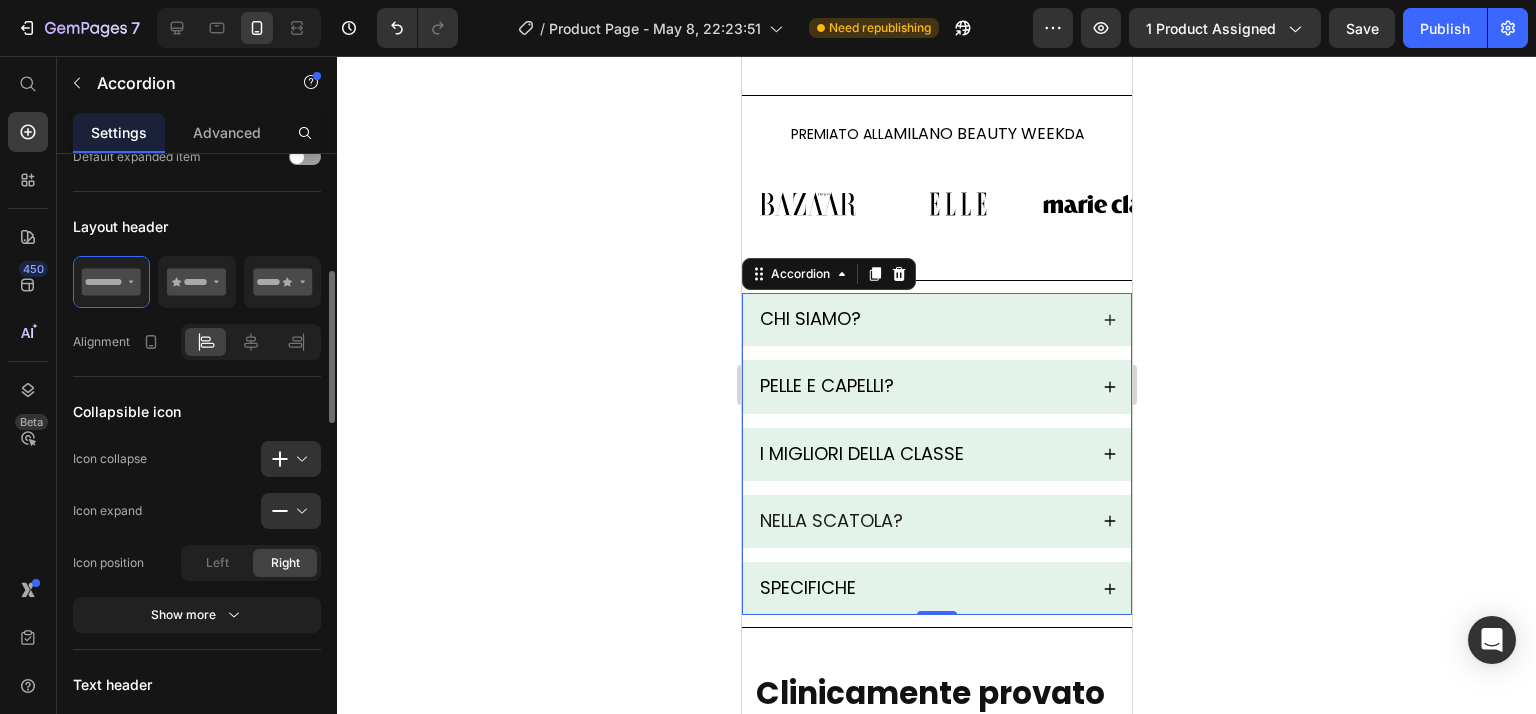 scroll, scrollTop: 0, scrollLeft: 0, axis: both 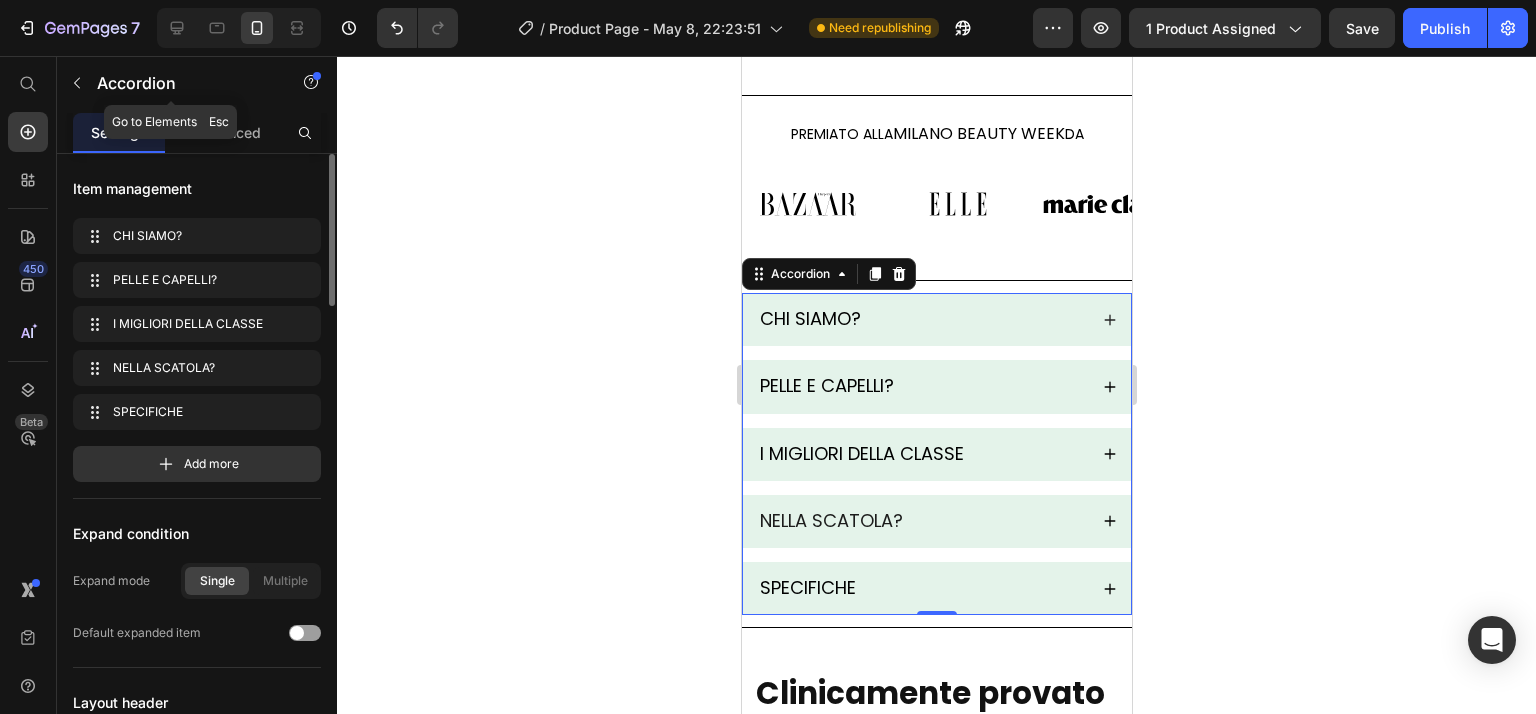 click on "Accordion" at bounding box center [171, 83] 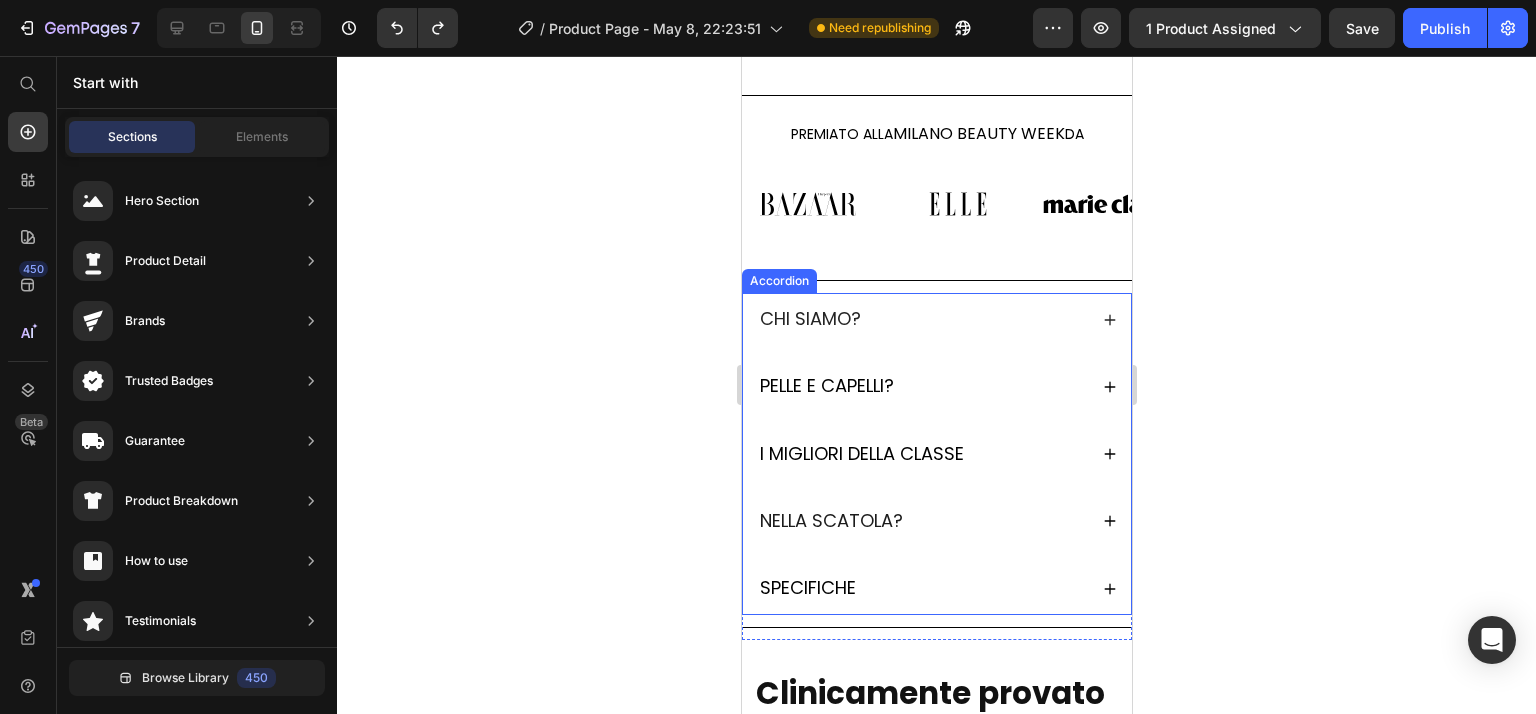 click on "CHI SIAMO?" at bounding box center (936, 319) 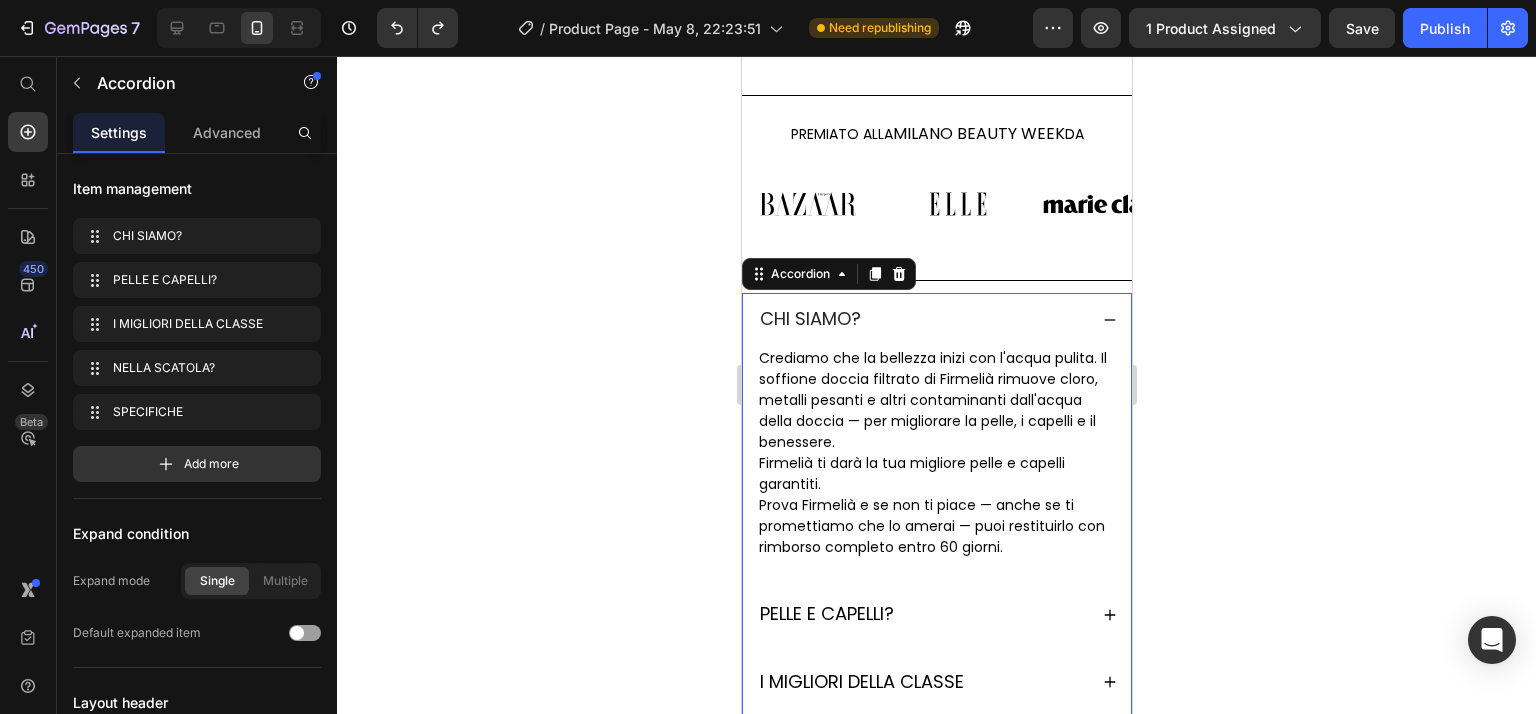 click 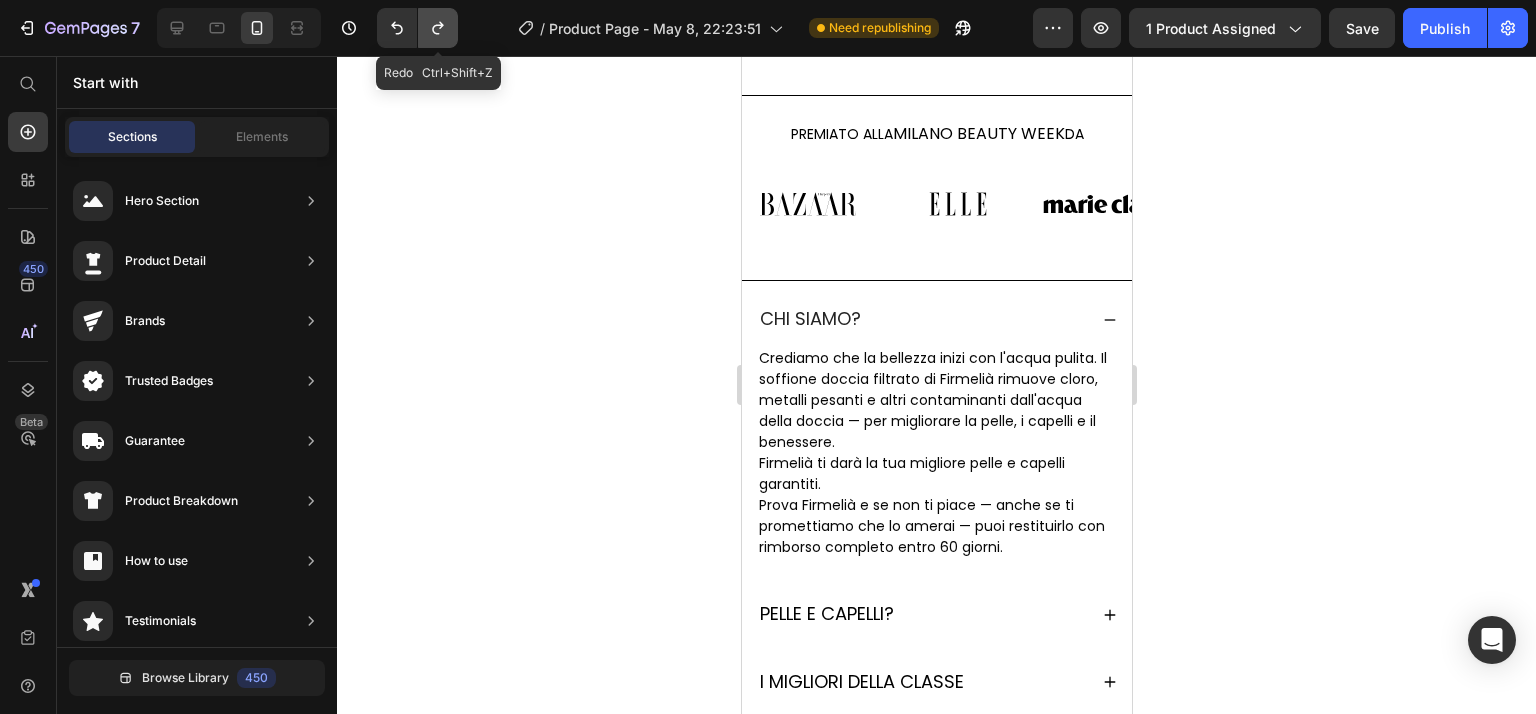 click 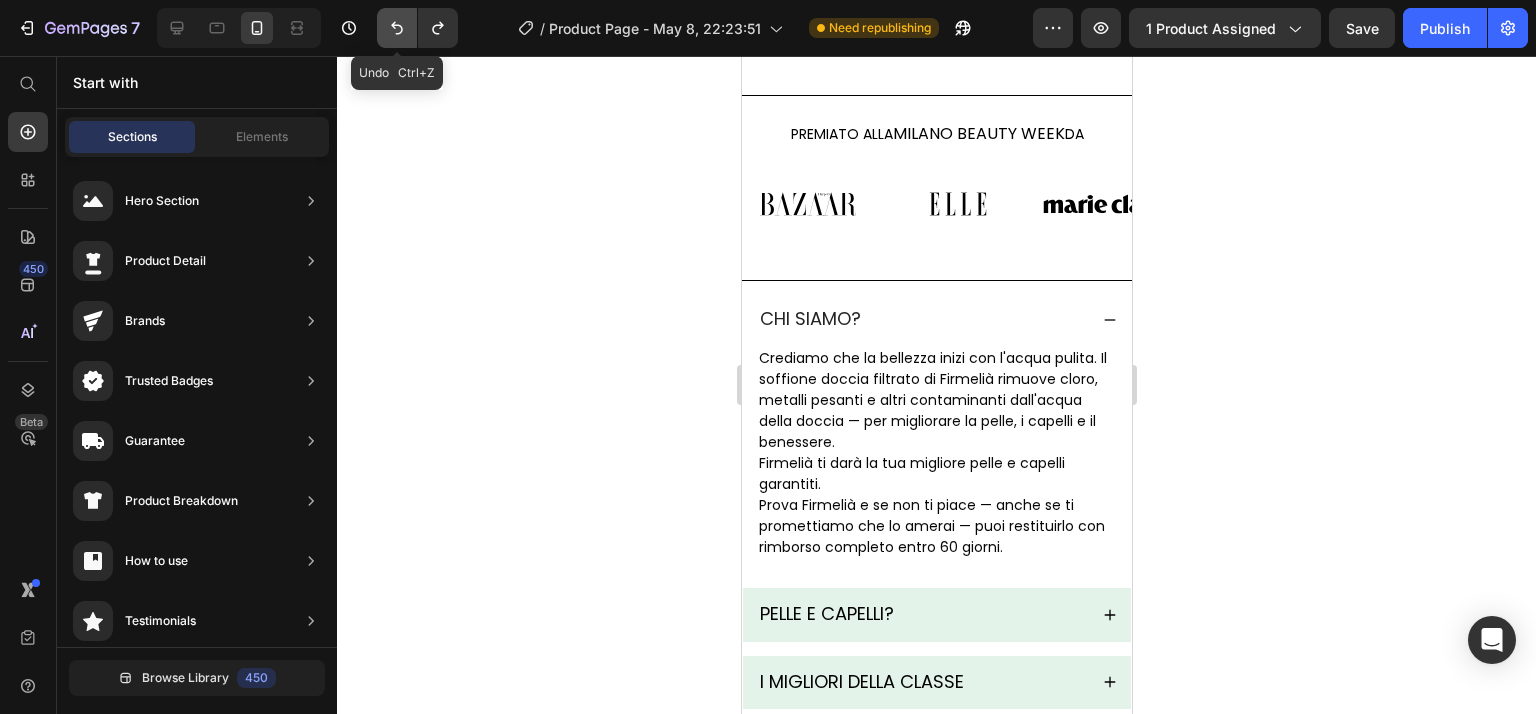 click 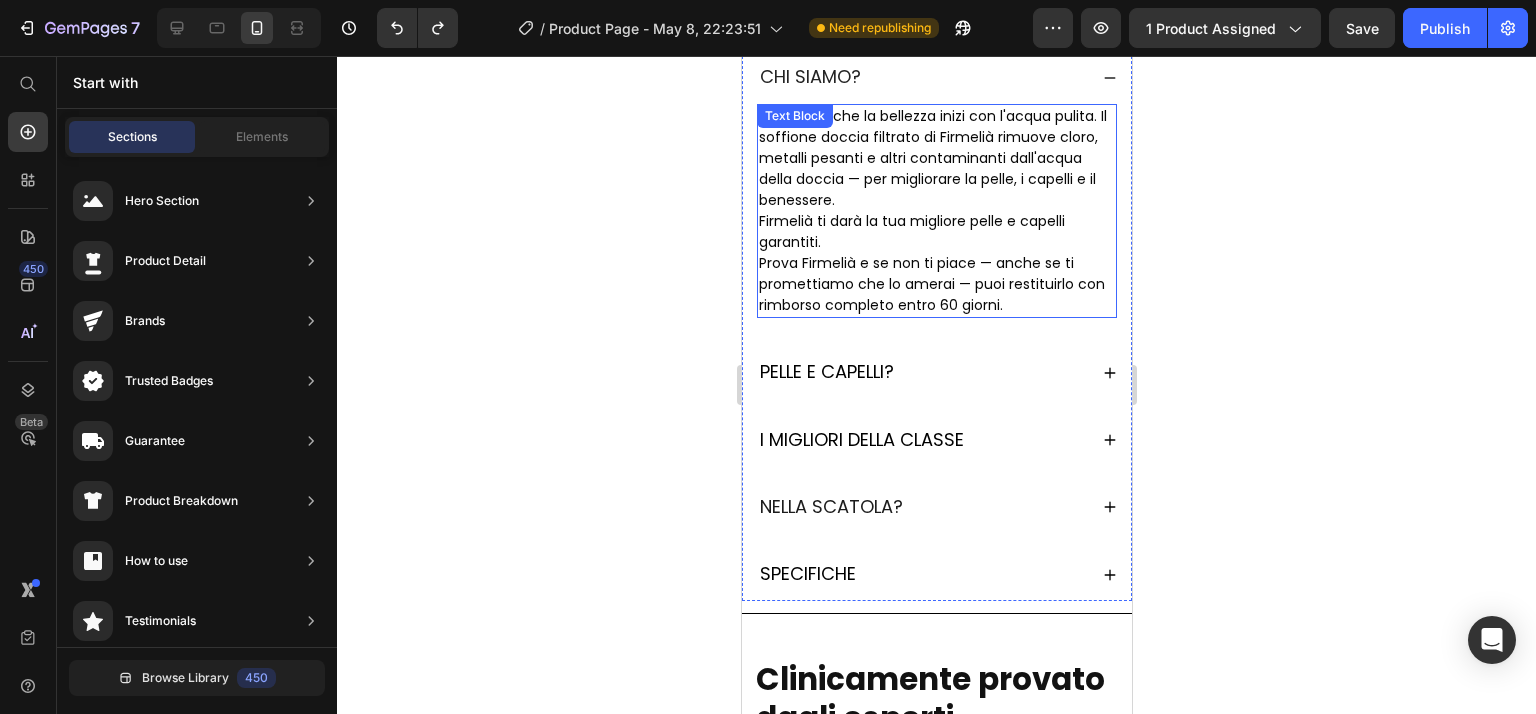 scroll, scrollTop: 2074, scrollLeft: 0, axis: vertical 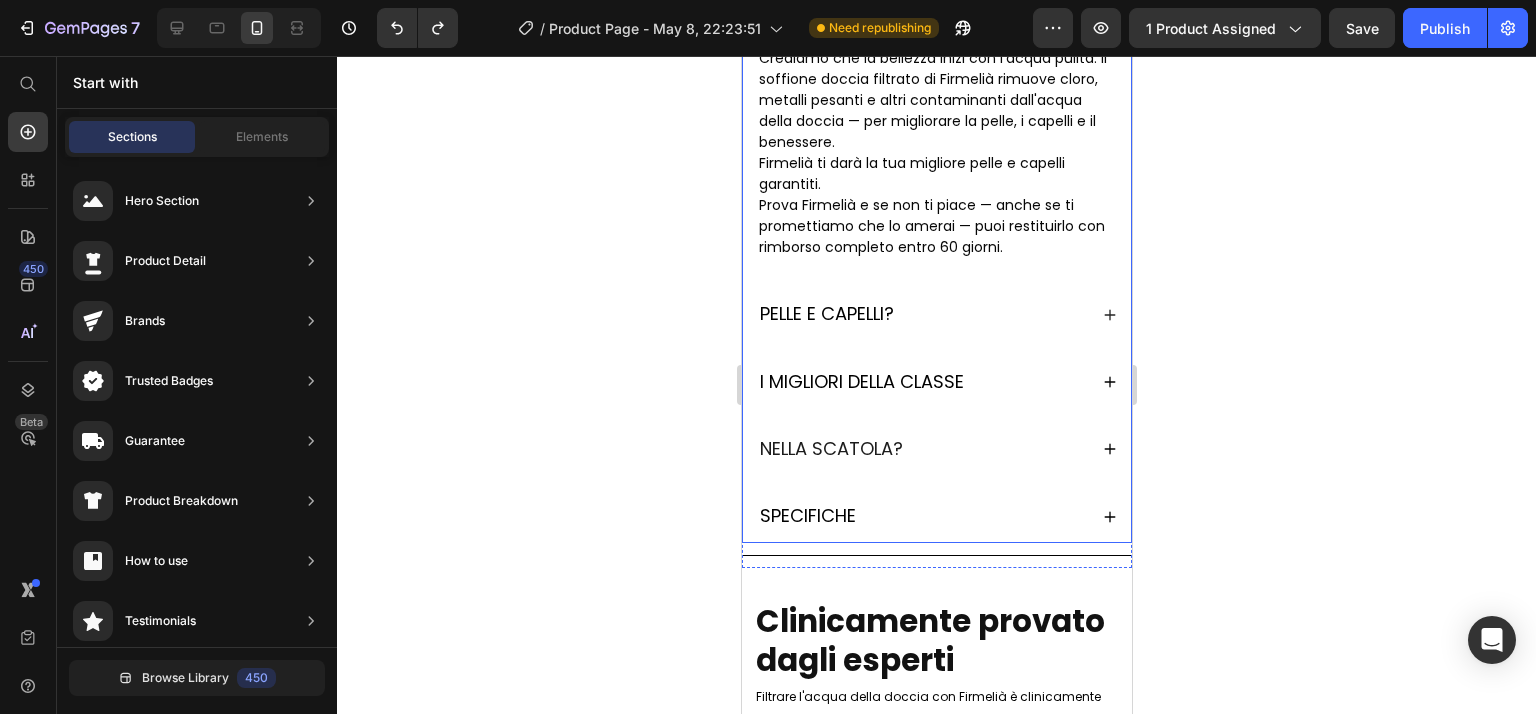 click on "PELLE E CAPELLI?" at bounding box center (921, 314) 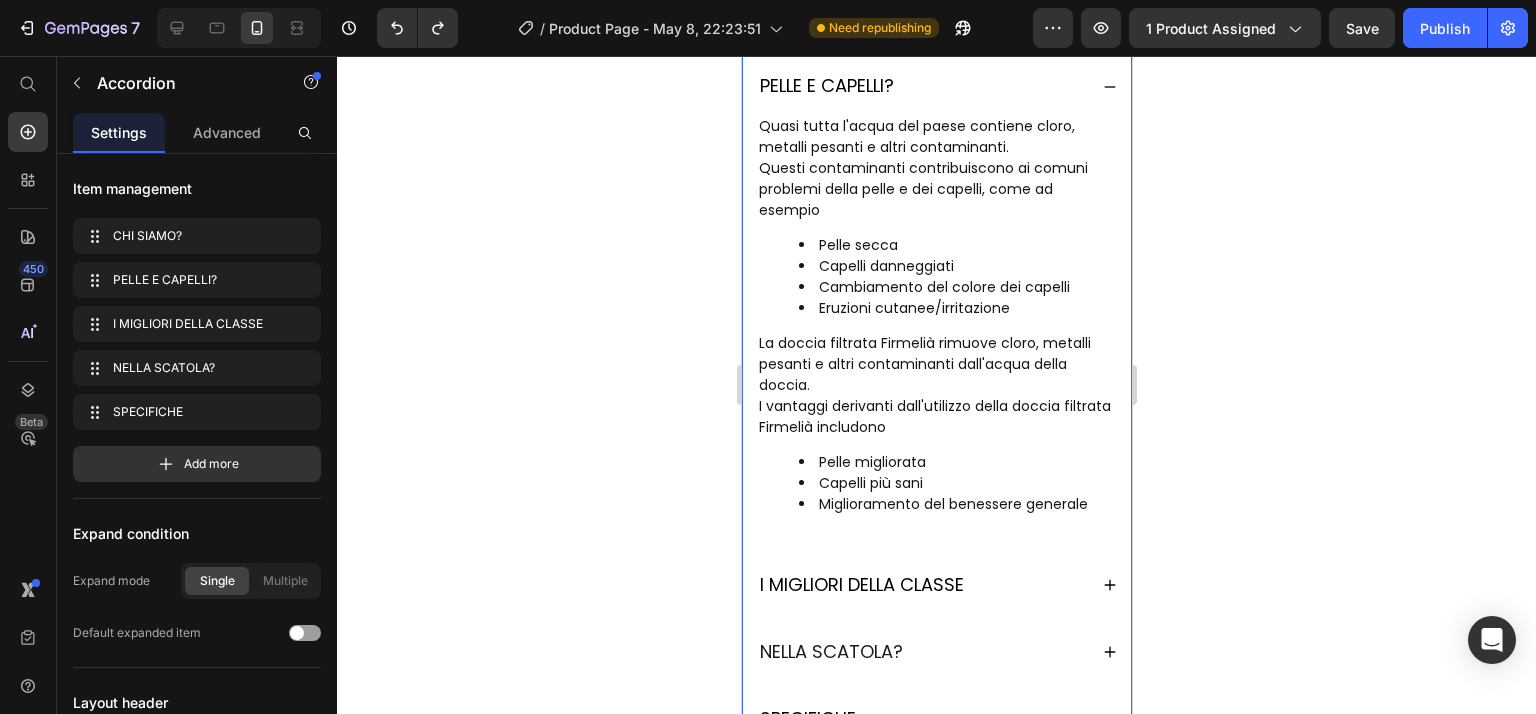 drag, startPoint x: 1032, startPoint y: 537, endPoint x: 1035, endPoint y: 507, distance: 30.149628 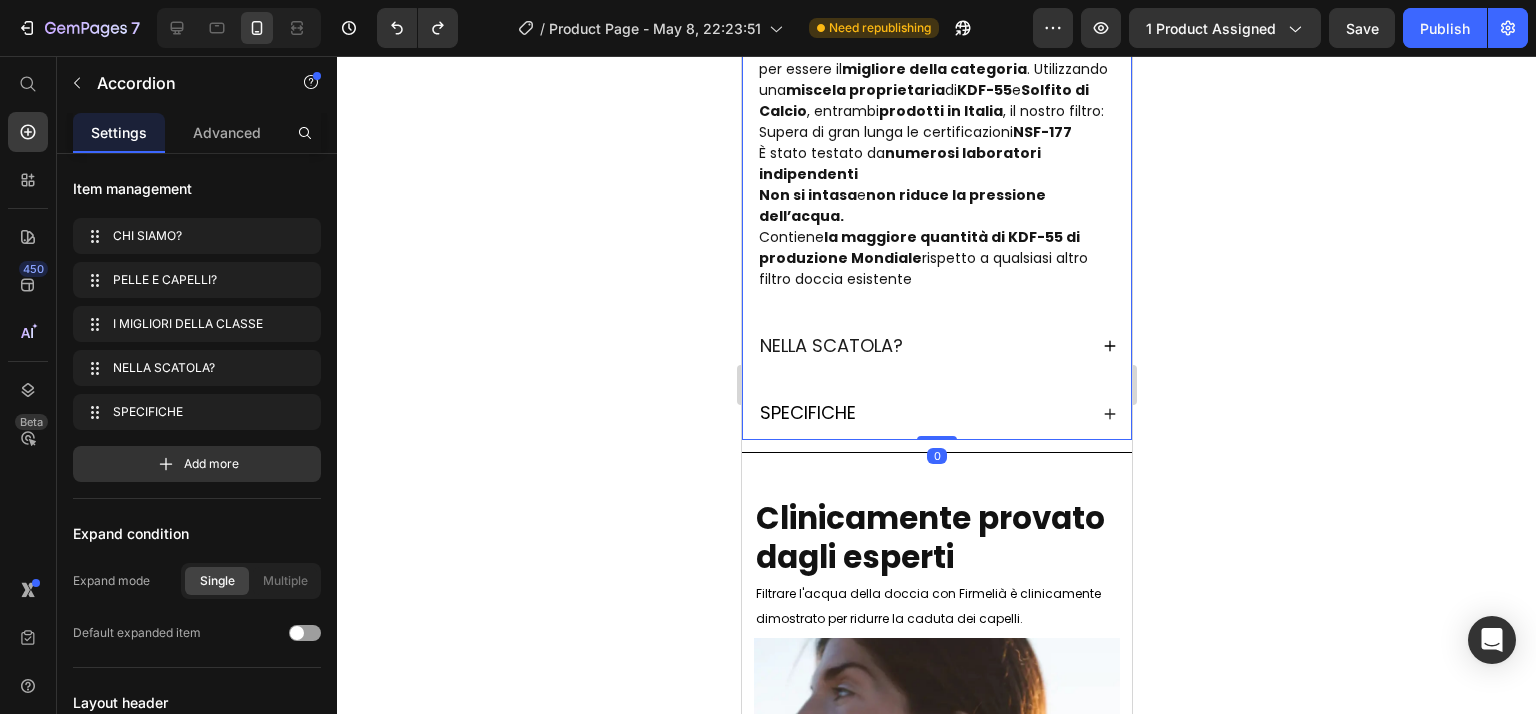 scroll, scrollTop: 2208, scrollLeft: 0, axis: vertical 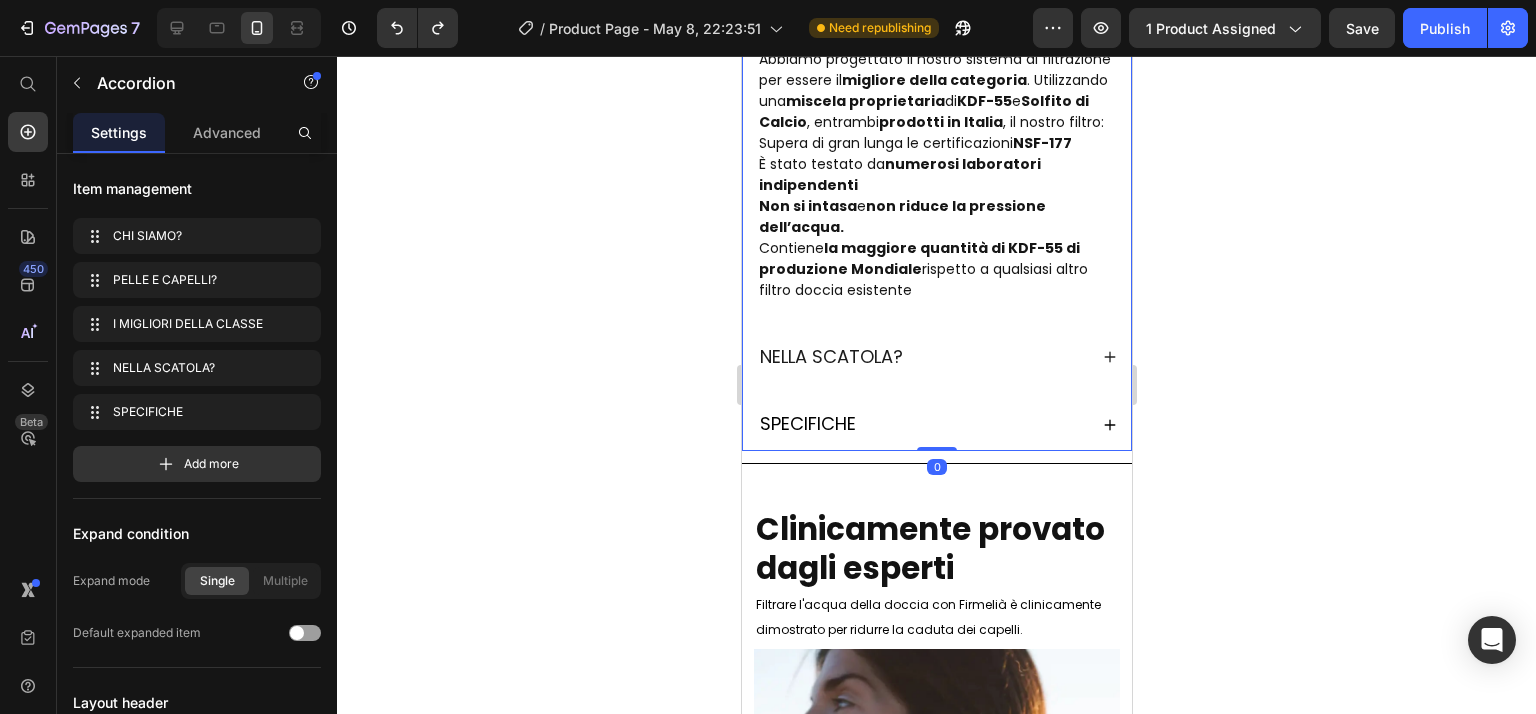 click on "NELLA SCATOLA?" at bounding box center (936, 357) 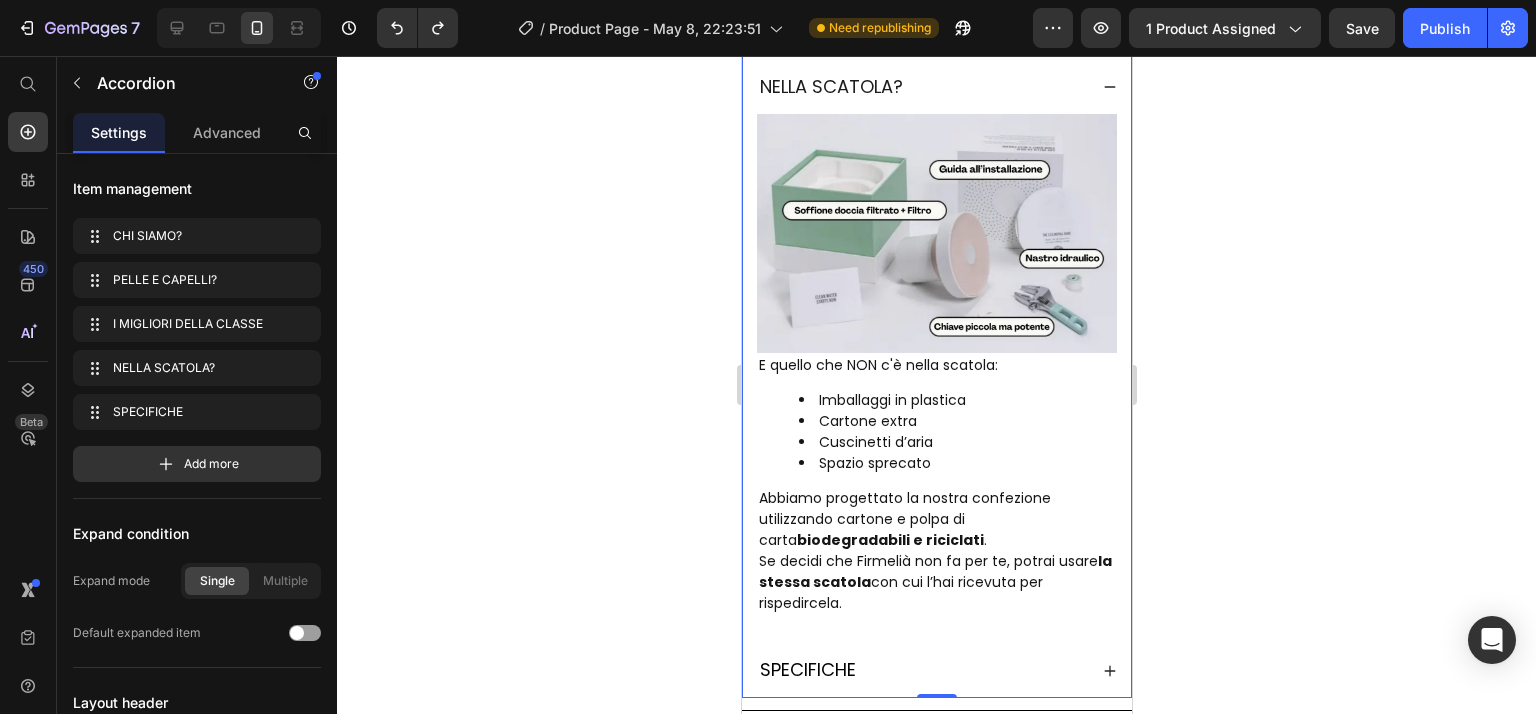 click on "SPECIFICHE" at bounding box center [921, 670] 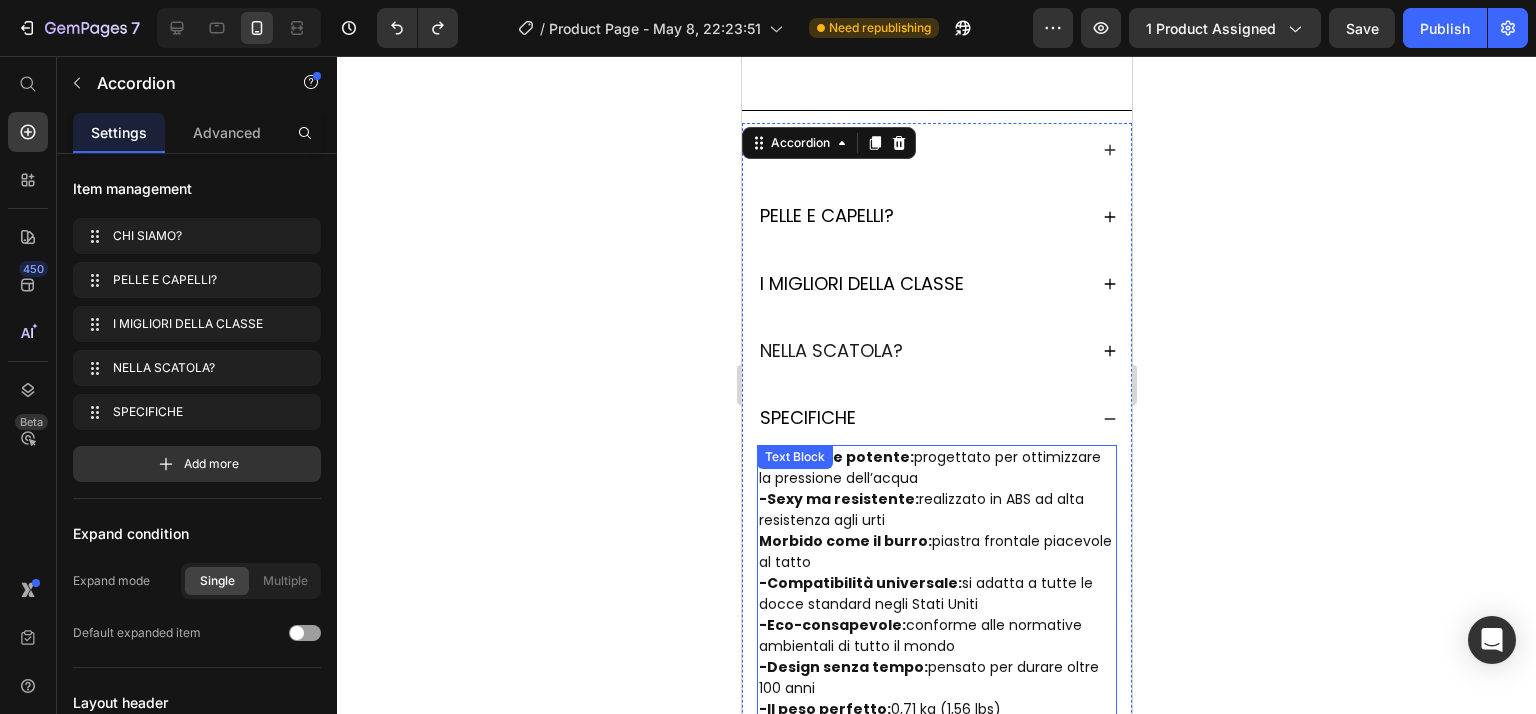 scroll, scrollTop: 1908, scrollLeft: 0, axis: vertical 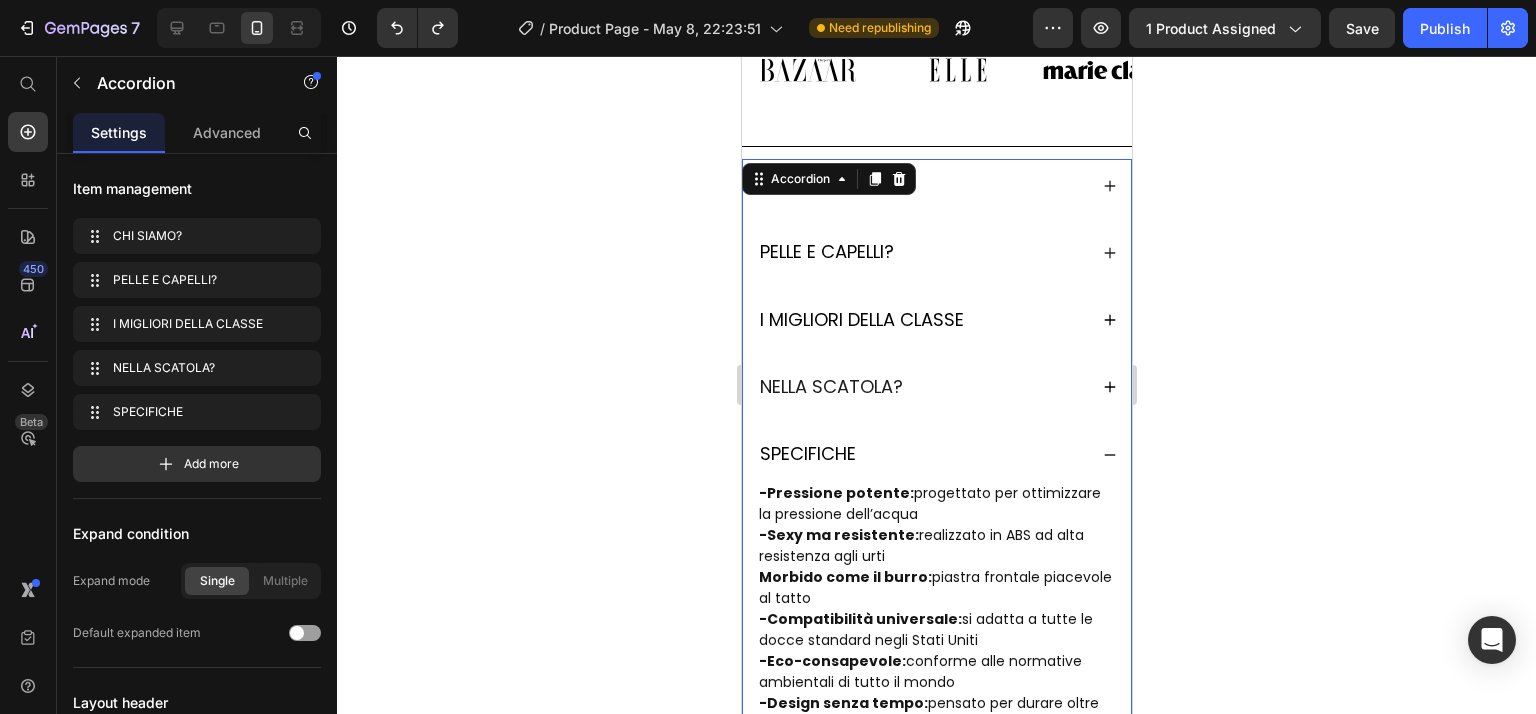 click on "PELLE E CAPELLI?" at bounding box center (921, 252) 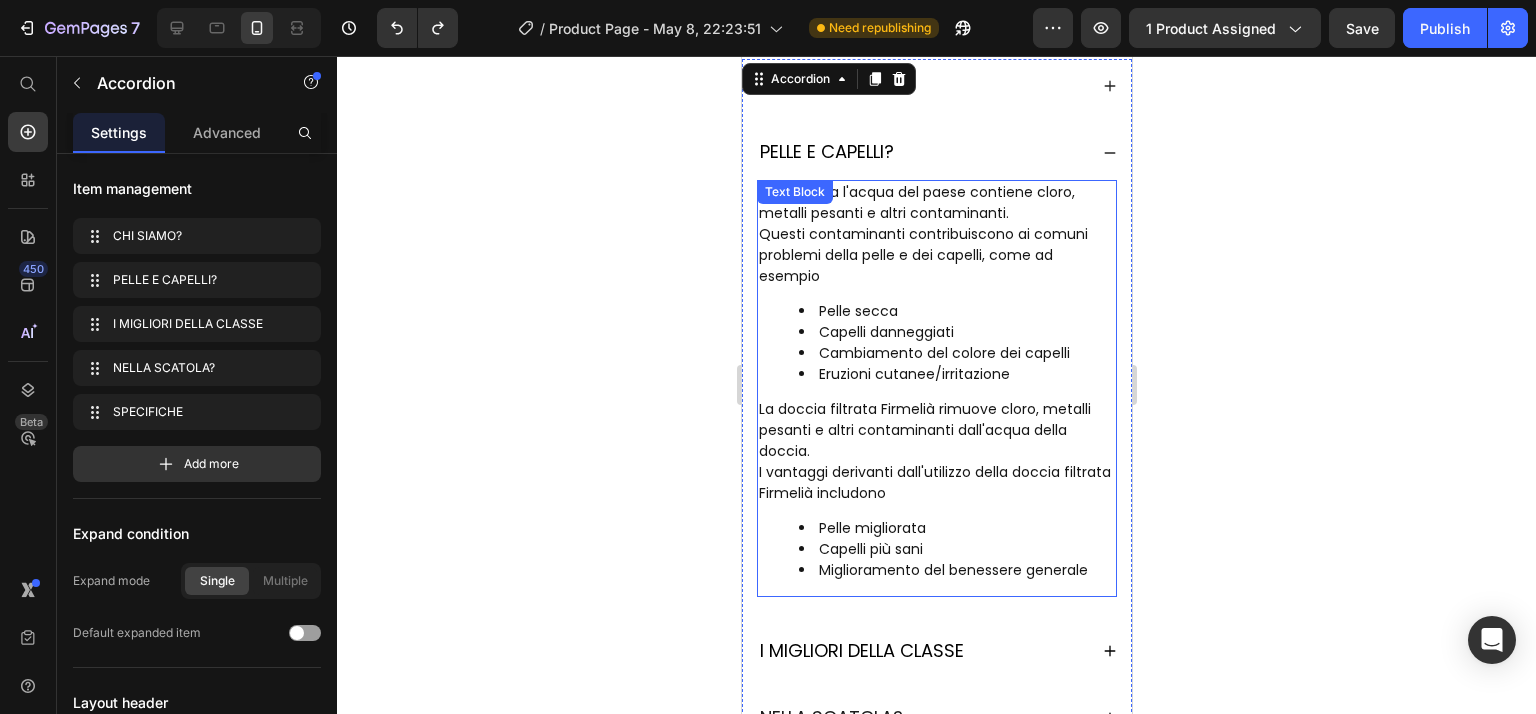 scroll, scrollTop: 1908, scrollLeft: 0, axis: vertical 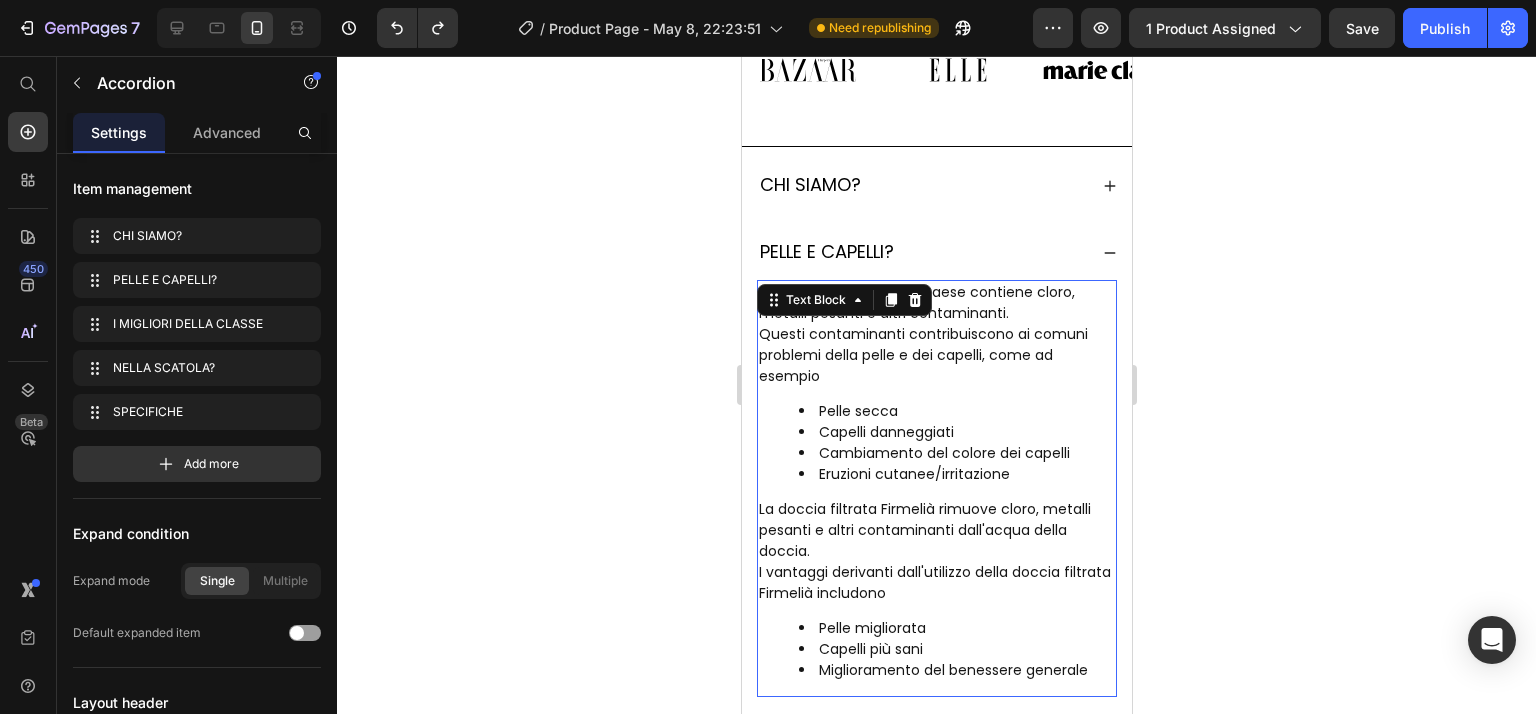 click on "Quasi tutta l'acqua del paese contiene cloro, metalli pesanti e altri contaminanti." at bounding box center (936, 303) 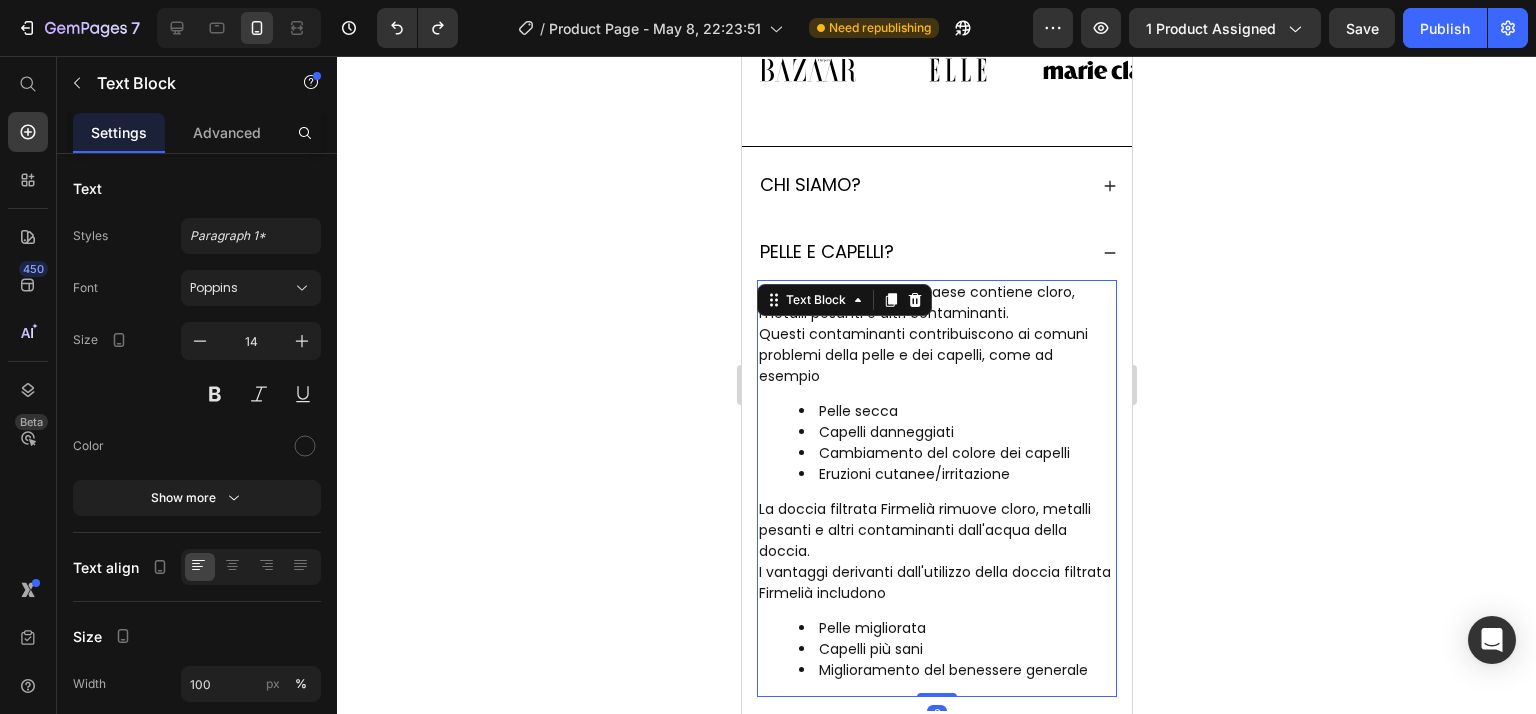 click on "Quasi tutta l'acqua del paese contiene cloro, metalli pesanti e altri contaminanti." at bounding box center (936, 303) 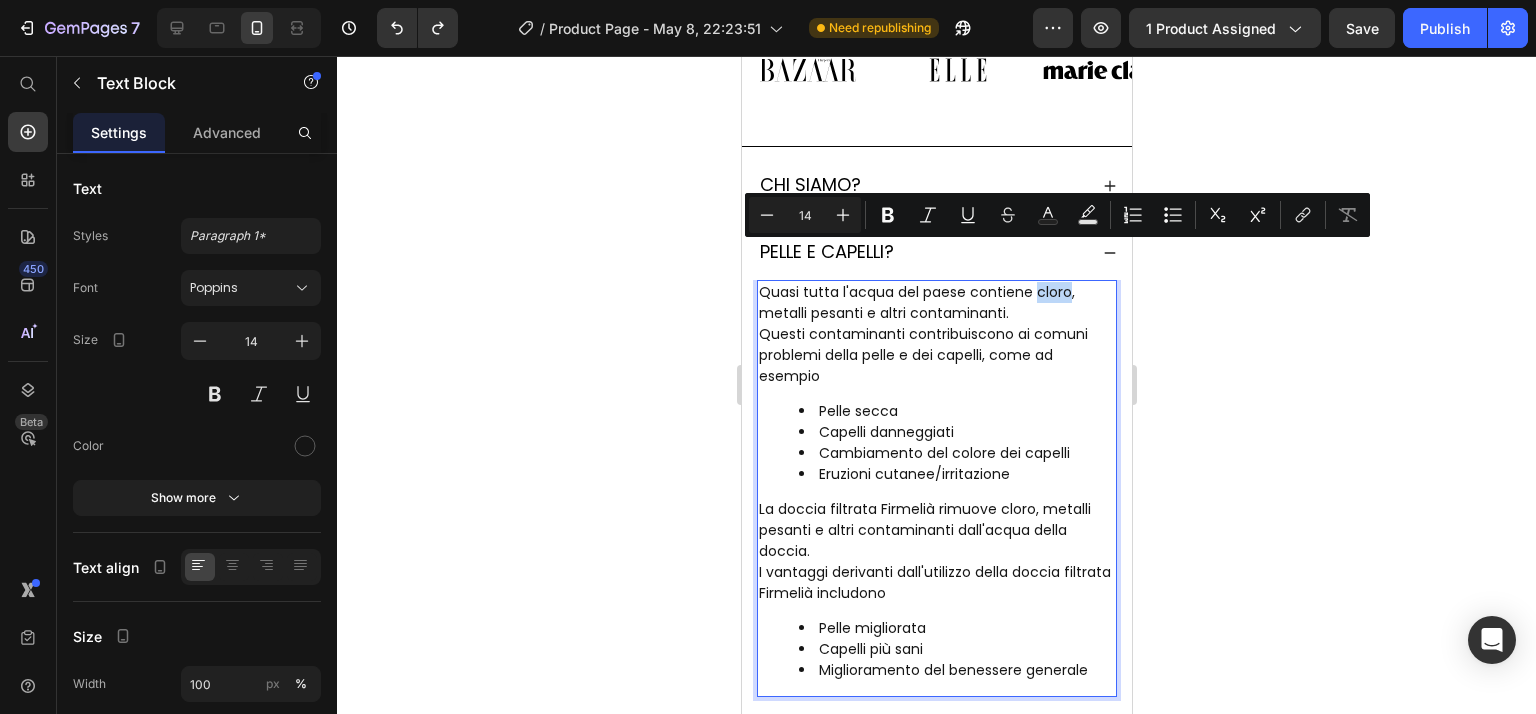 drag, startPoint x: 1034, startPoint y: 249, endPoint x: 1065, endPoint y: 258, distance: 32.280025 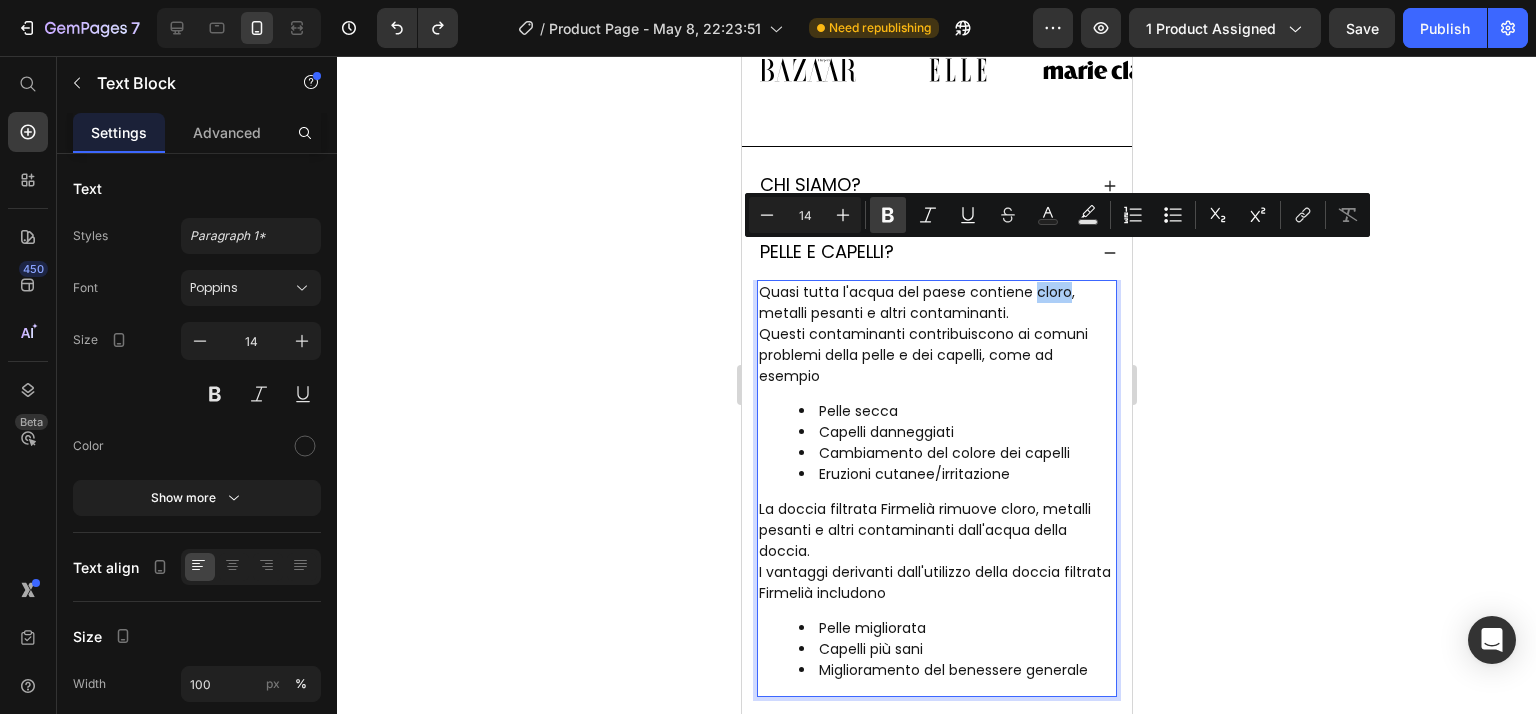 click 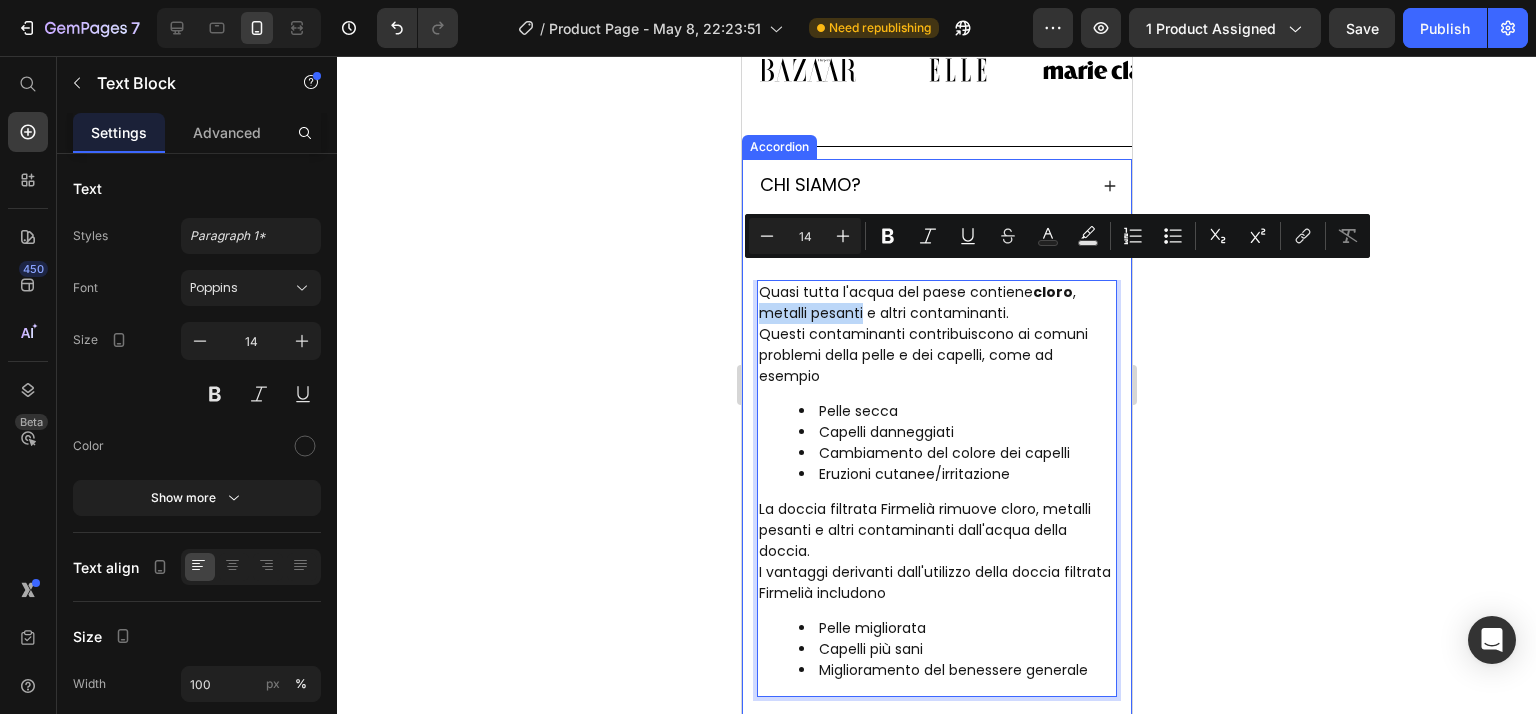 drag, startPoint x: 862, startPoint y: 273, endPoint x: 754, endPoint y: 285, distance: 108.66462 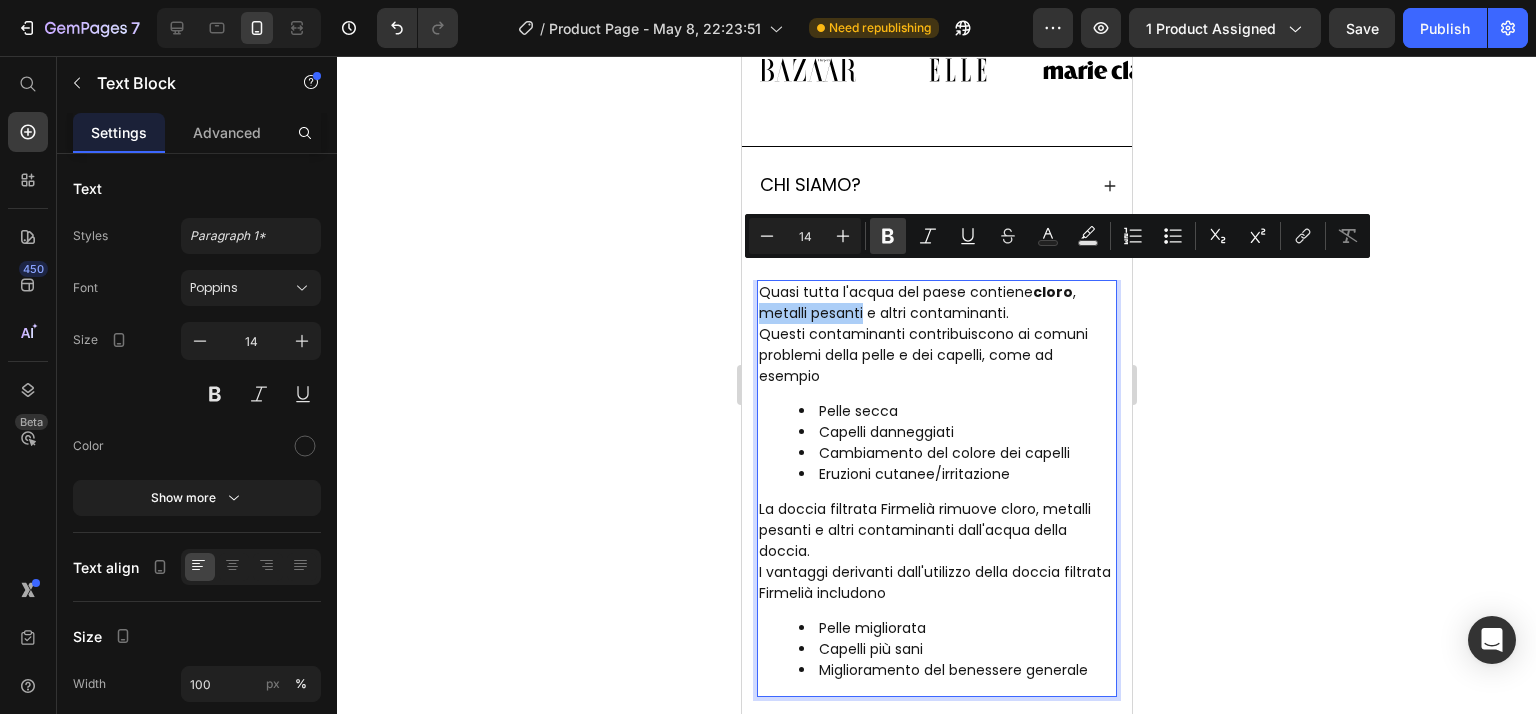 click on "Bold" at bounding box center (888, 236) 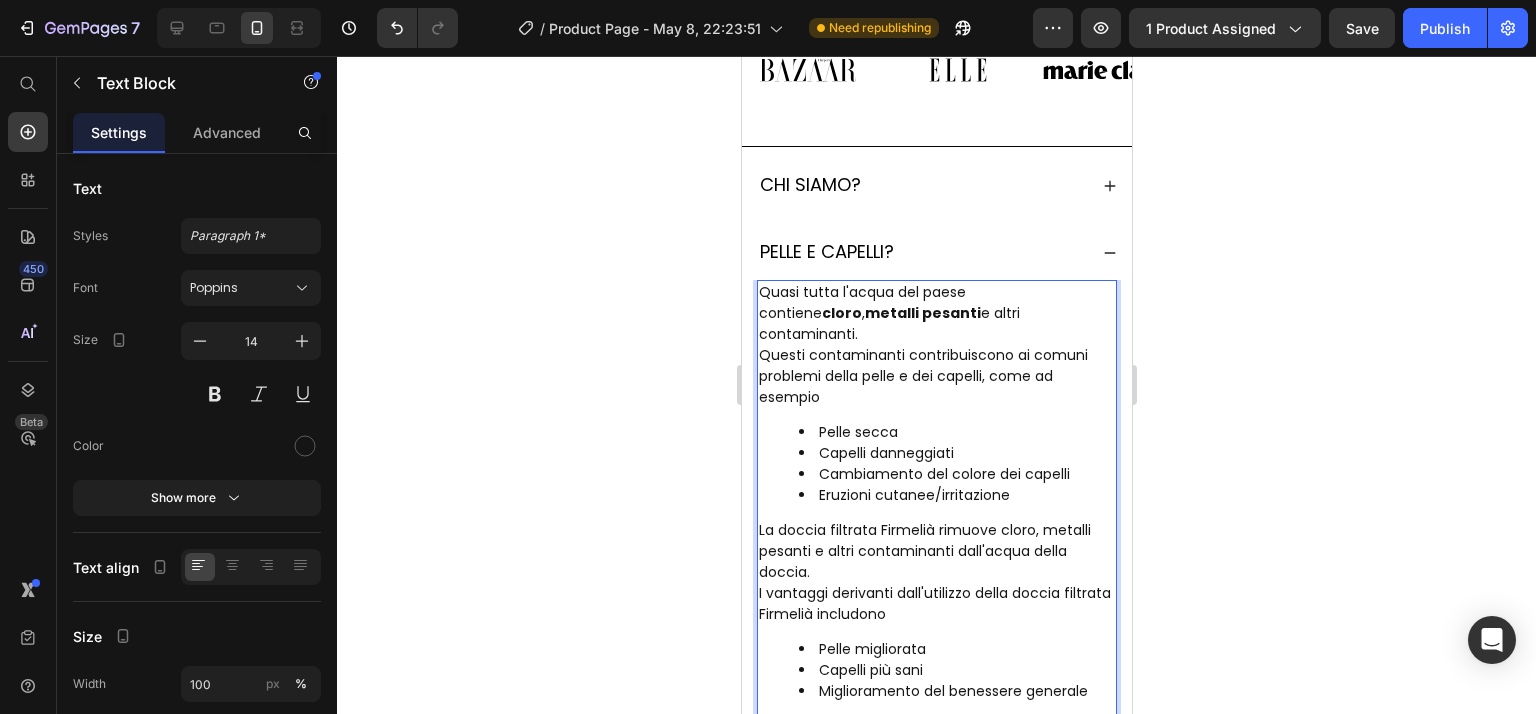 drag, startPoint x: 916, startPoint y: 279, endPoint x: 1009, endPoint y: 271, distance: 93.34345 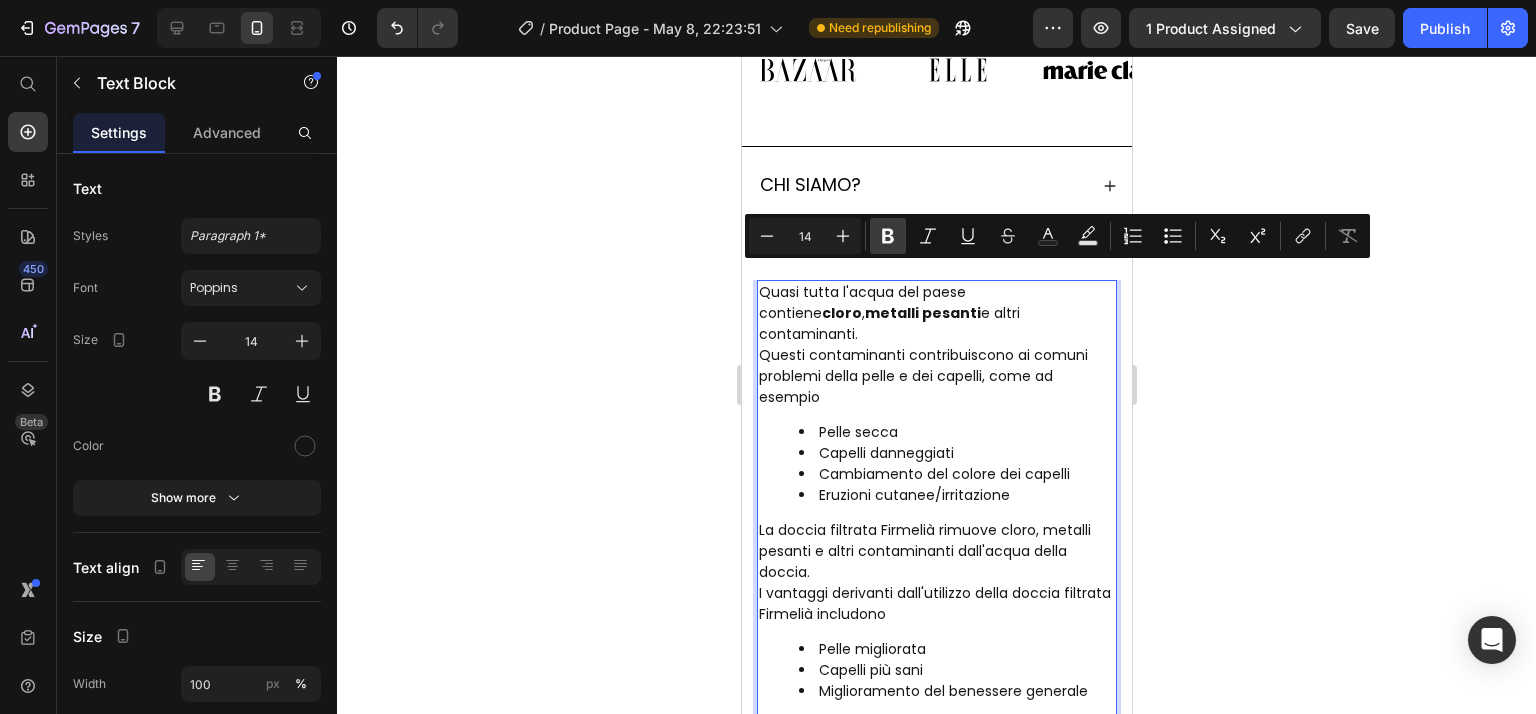 click 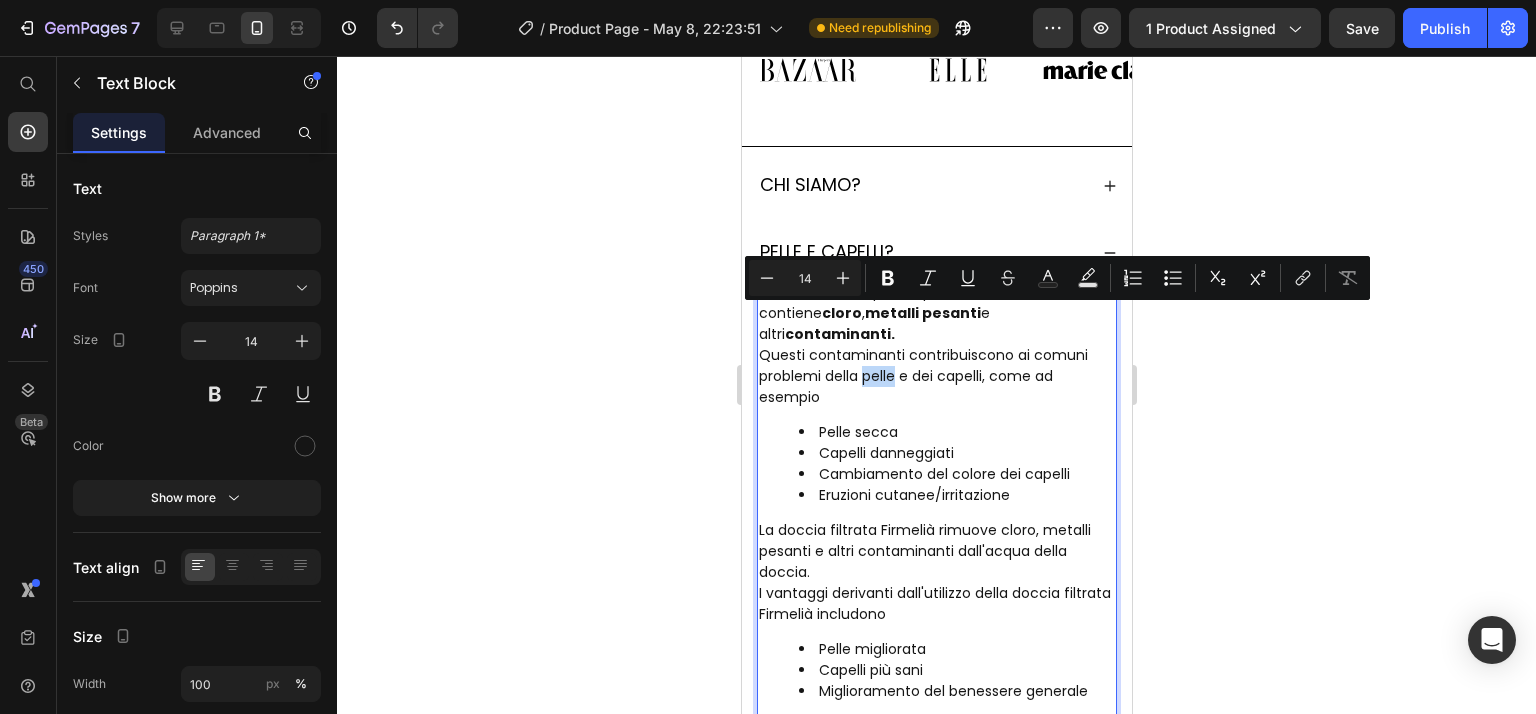 drag, startPoint x: 865, startPoint y: 317, endPoint x: 895, endPoint y: 322, distance: 30.413813 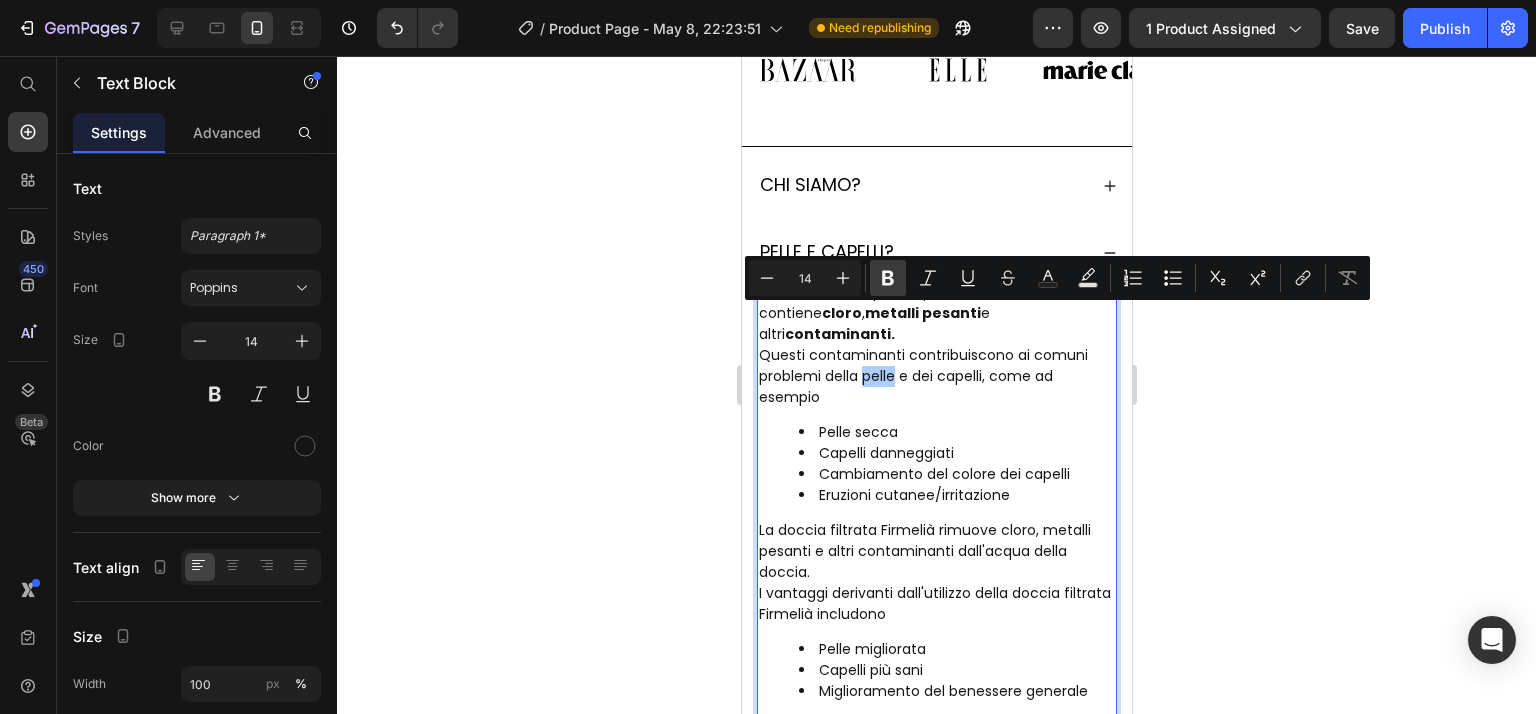 click 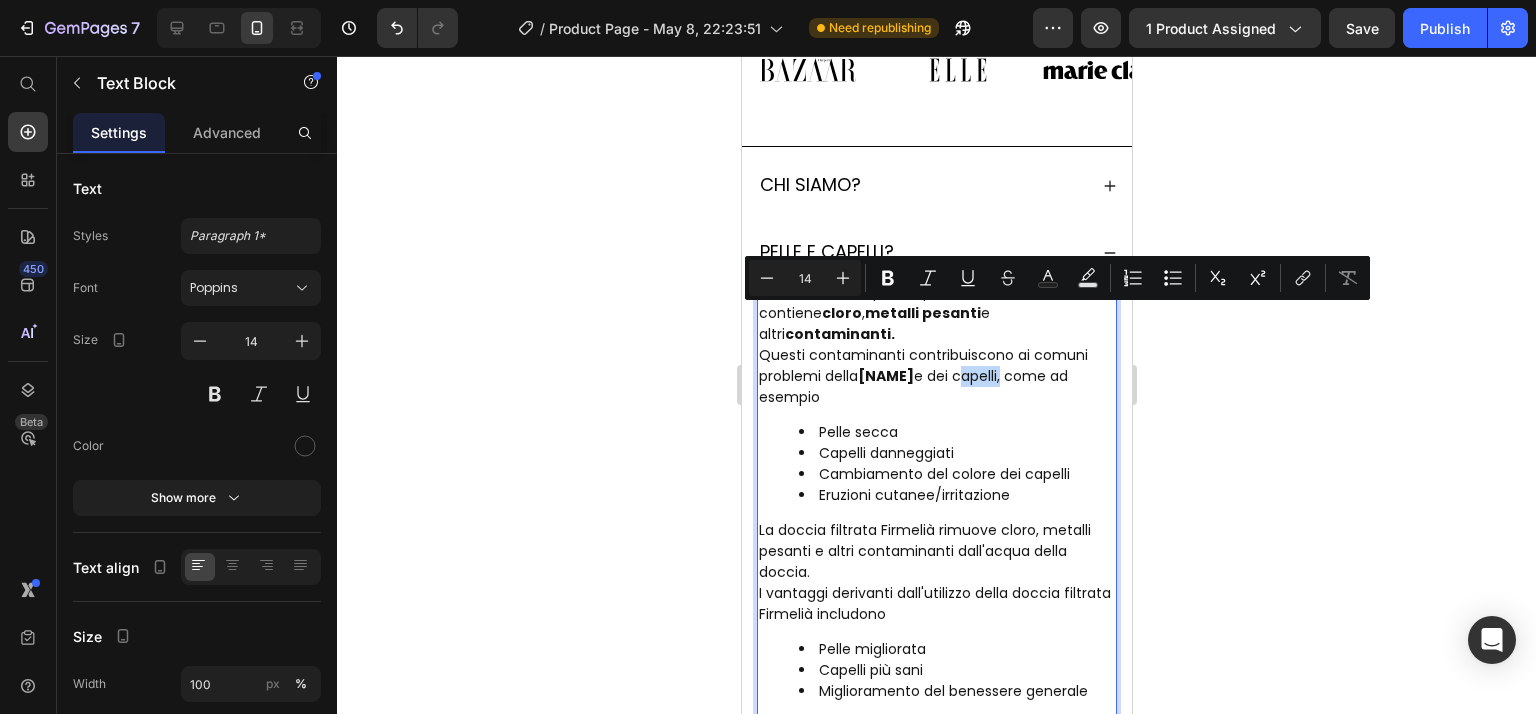 drag, startPoint x: 942, startPoint y: 319, endPoint x: 965, endPoint y: 313, distance: 23.769728 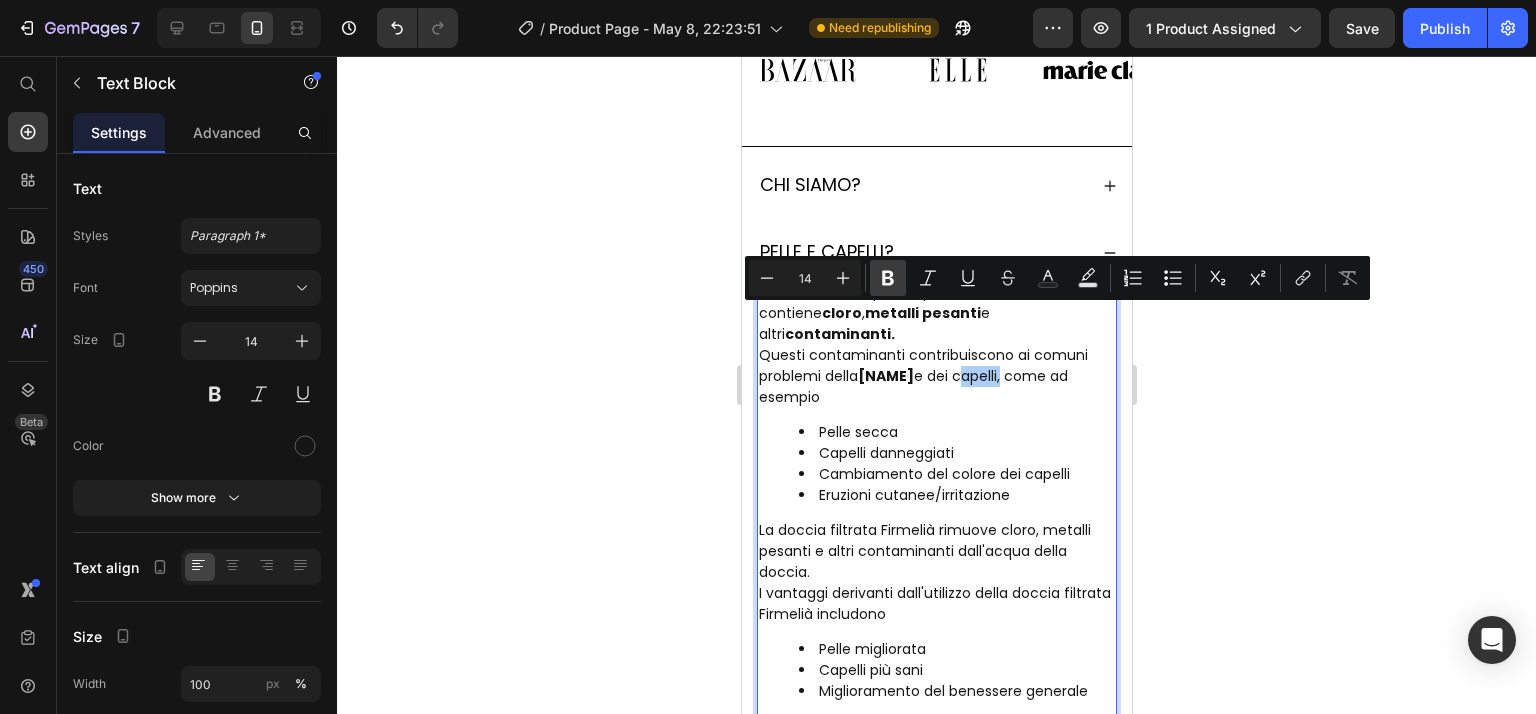 click 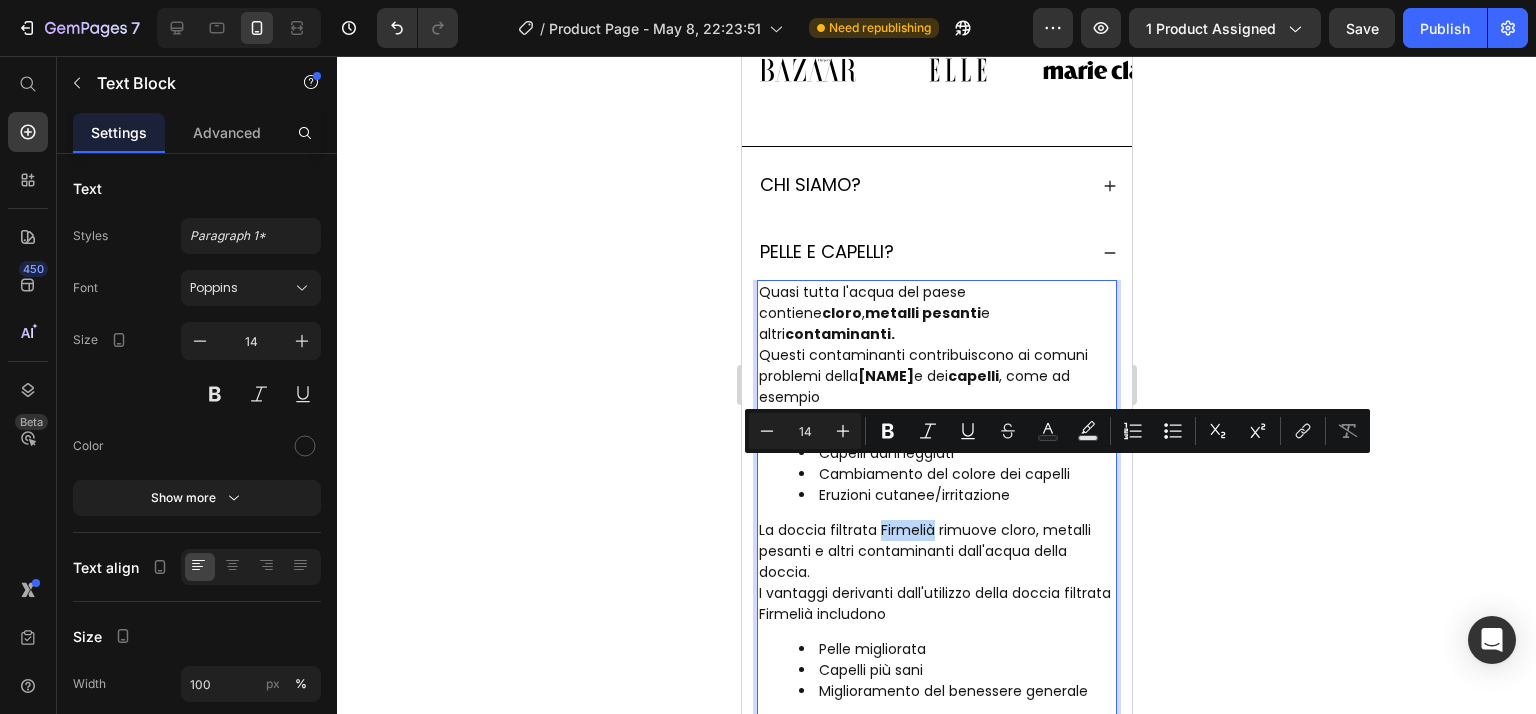 drag, startPoint x: 881, startPoint y: 468, endPoint x: 934, endPoint y: 474, distance: 53.338543 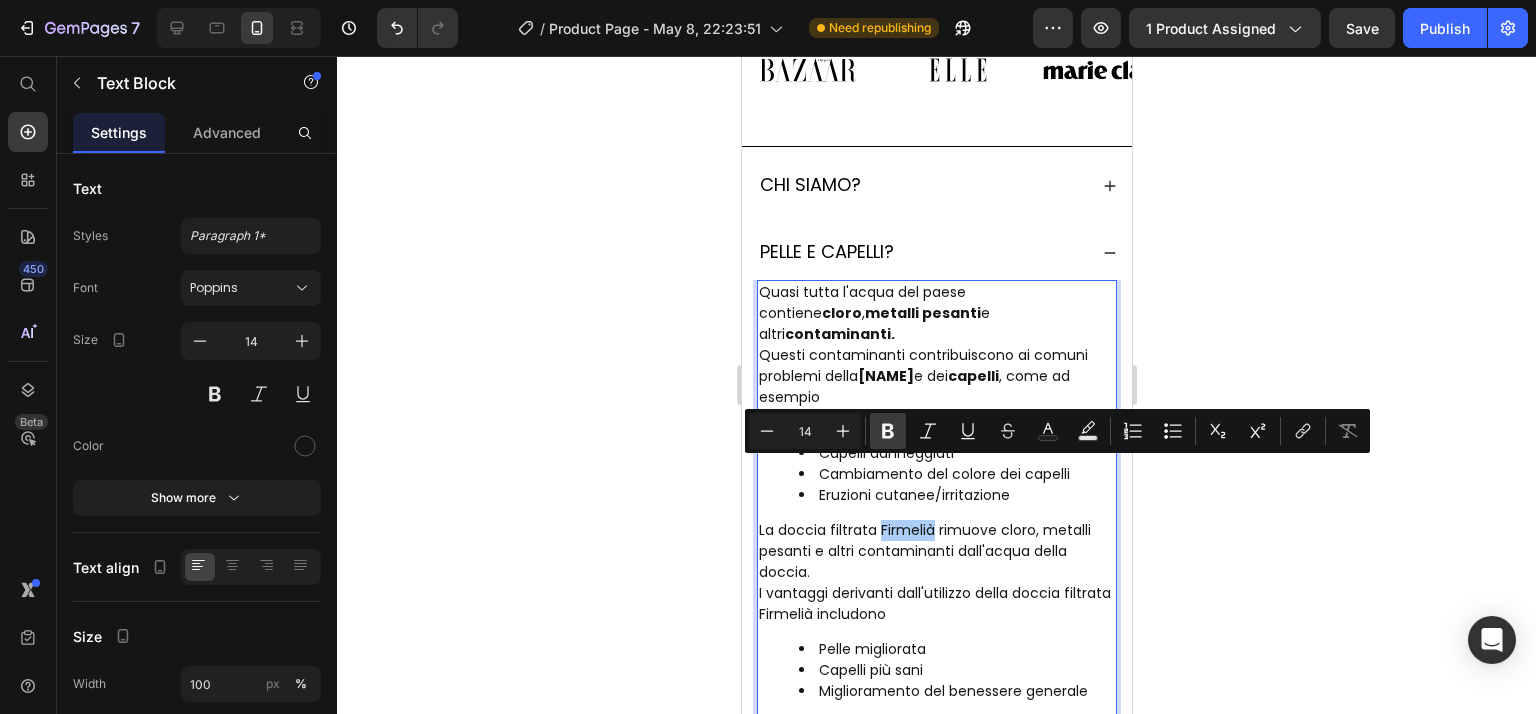 click 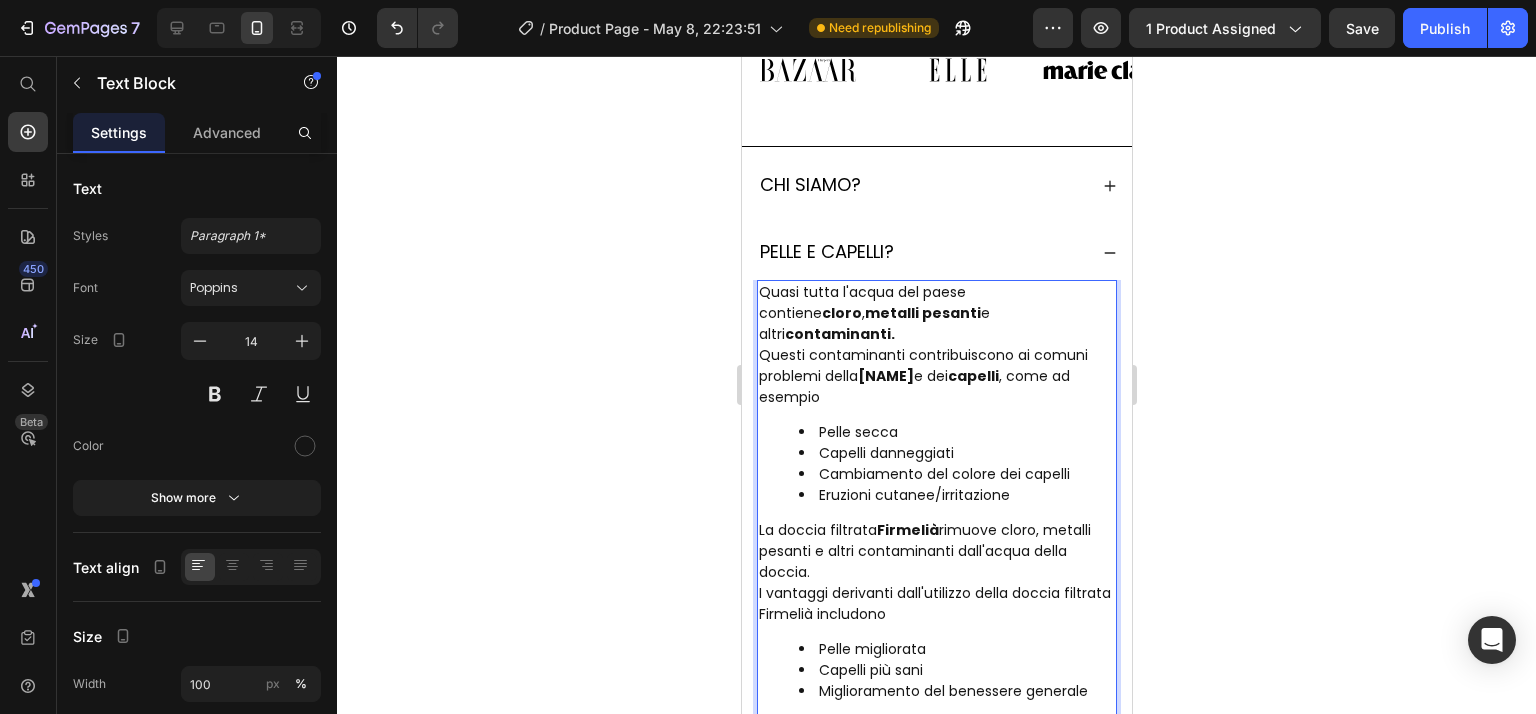 click on "La doccia filtrata  Firmelià  rimuove cloro, metalli pesanti e altri contaminanti dall'acqua della doccia." at bounding box center (936, 551) 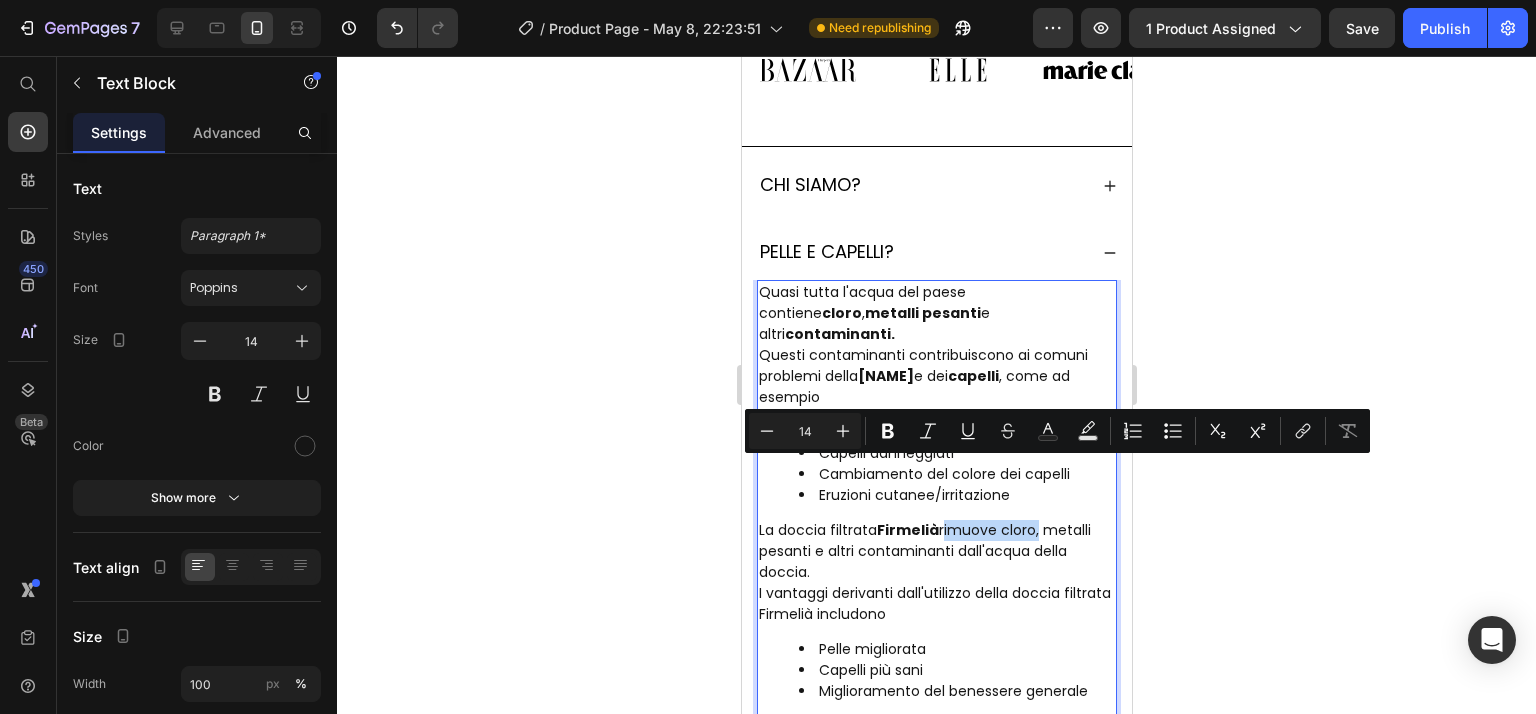 drag, startPoint x: 941, startPoint y: 471, endPoint x: 967, endPoint y: 451, distance: 32.80244 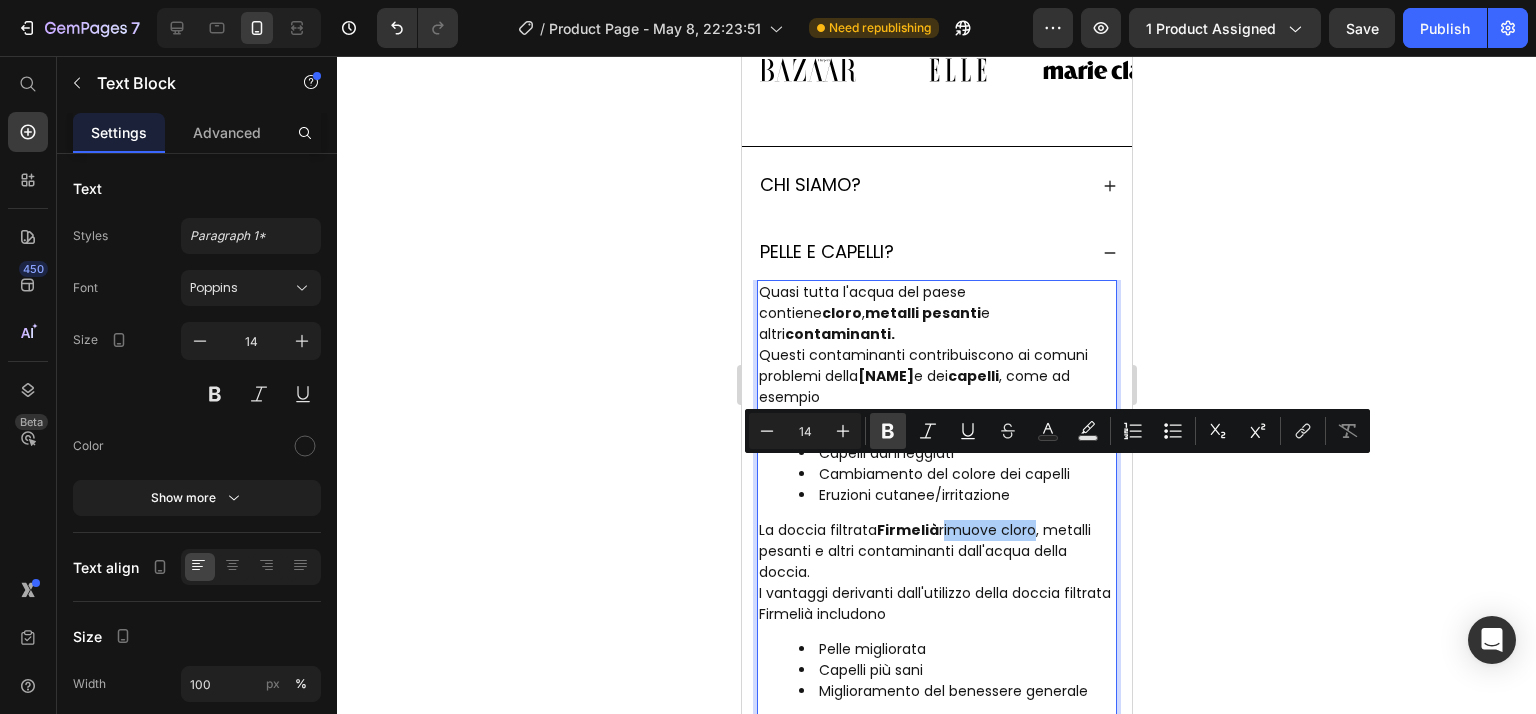 click 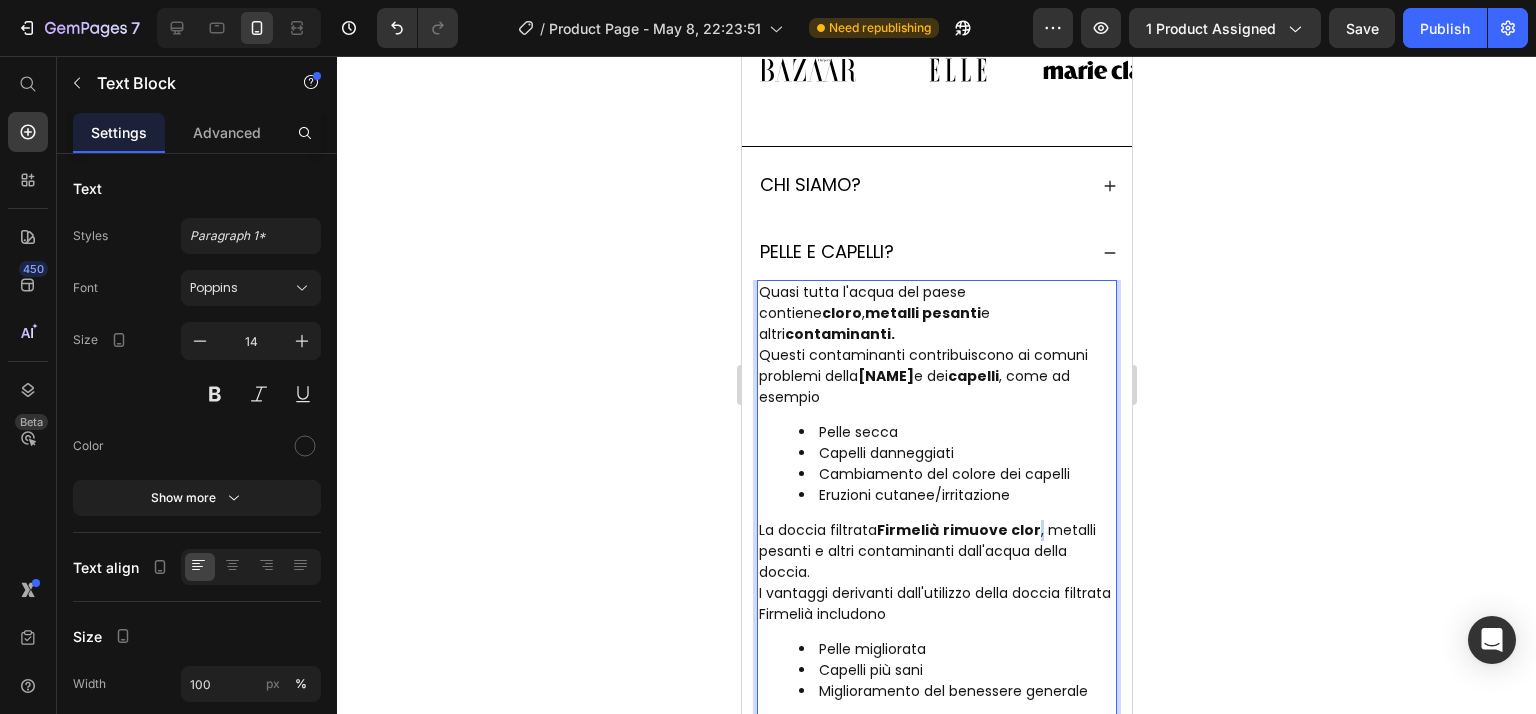click on "La doccia filtrata  Firmelià   rimuove clor o, metalli pesanti e altri contaminanti dall'acqua della doccia." at bounding box center (936, 551) 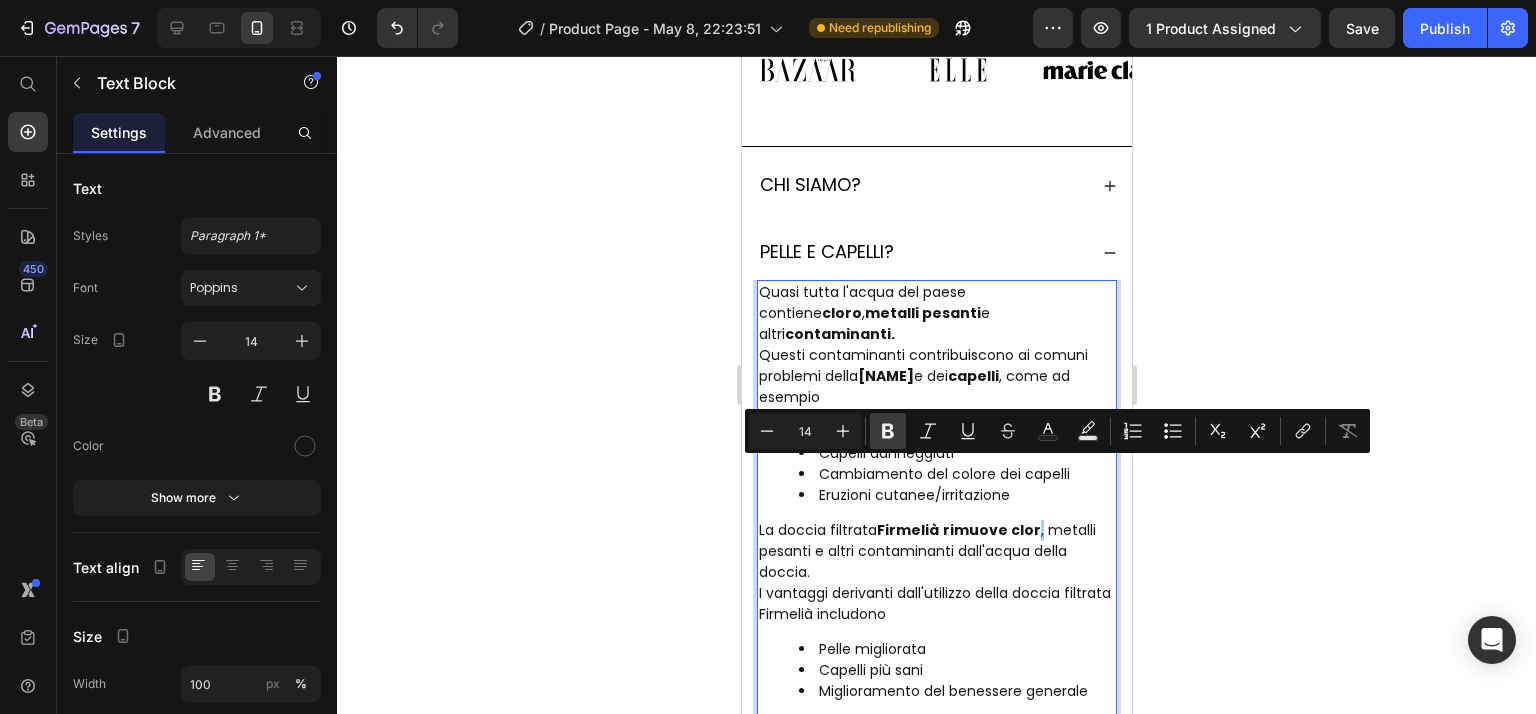 drag, startPoint x: 897, startPoint y: 437, endPoint x: 988, endPoint y: 445, distance: 91.350975 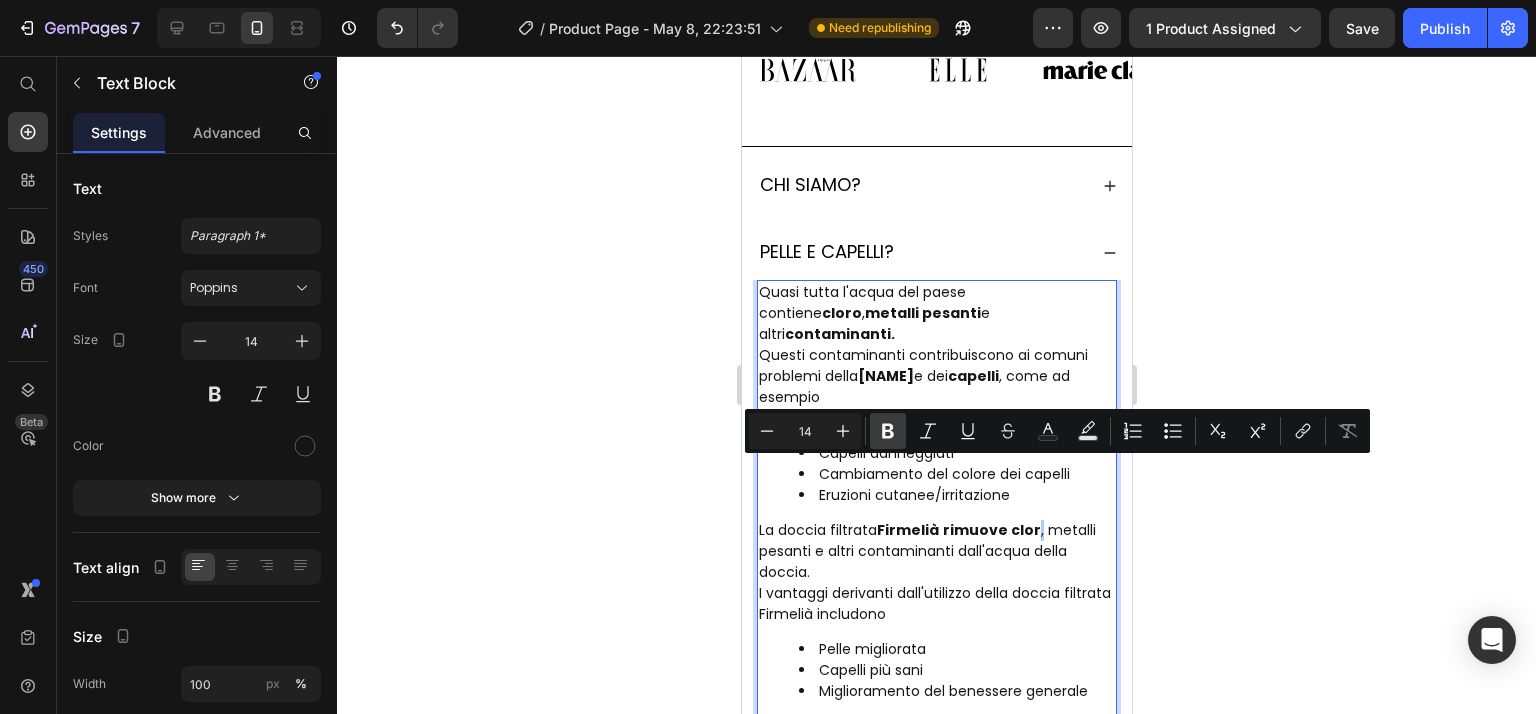 click 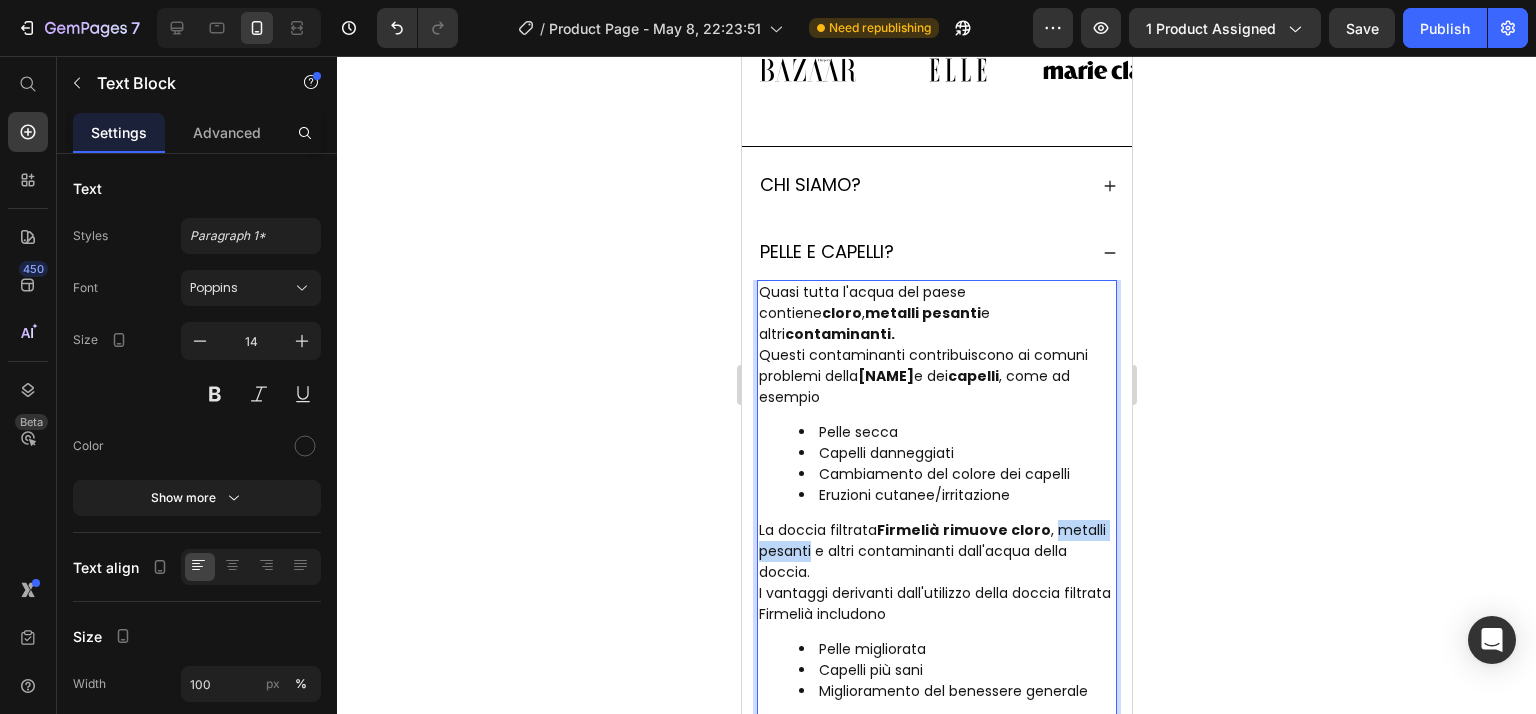 drag, startPoint x: 1053, startPoint y: 471, endPoint x: 809, endPoint y: 501, distance: 245.83734 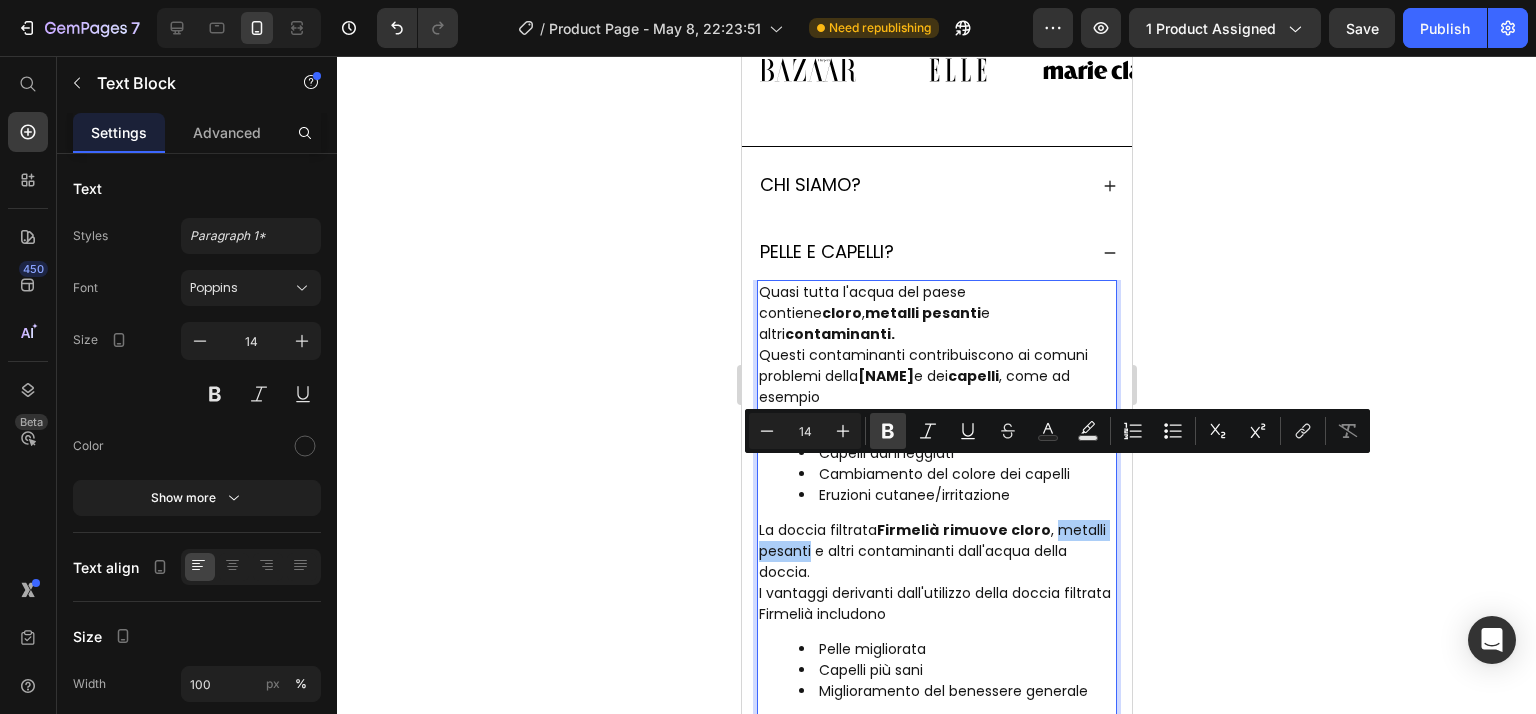 click 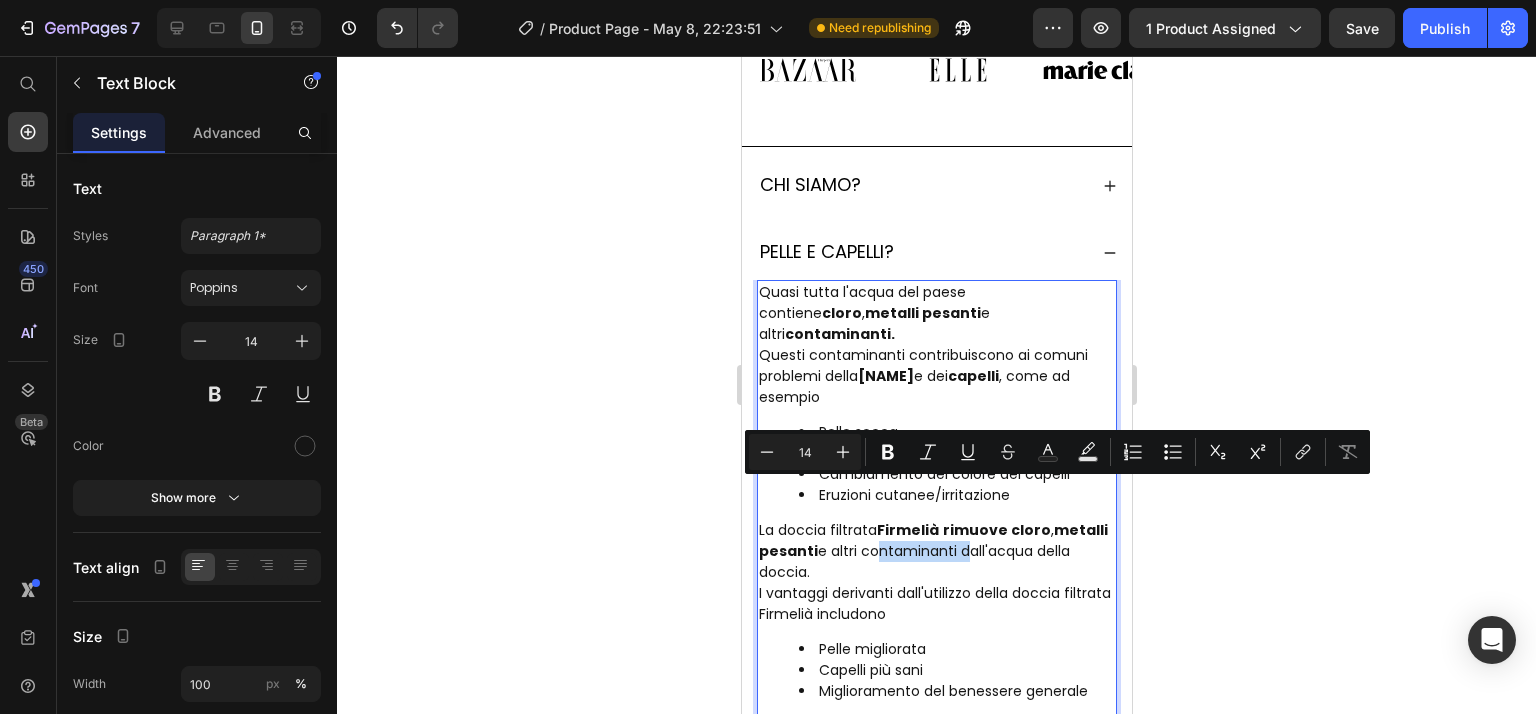 drag, startPoint x: 917, startPoint y: 492, endPoint x: 997, endPoint y: 463, distance: 85.09406 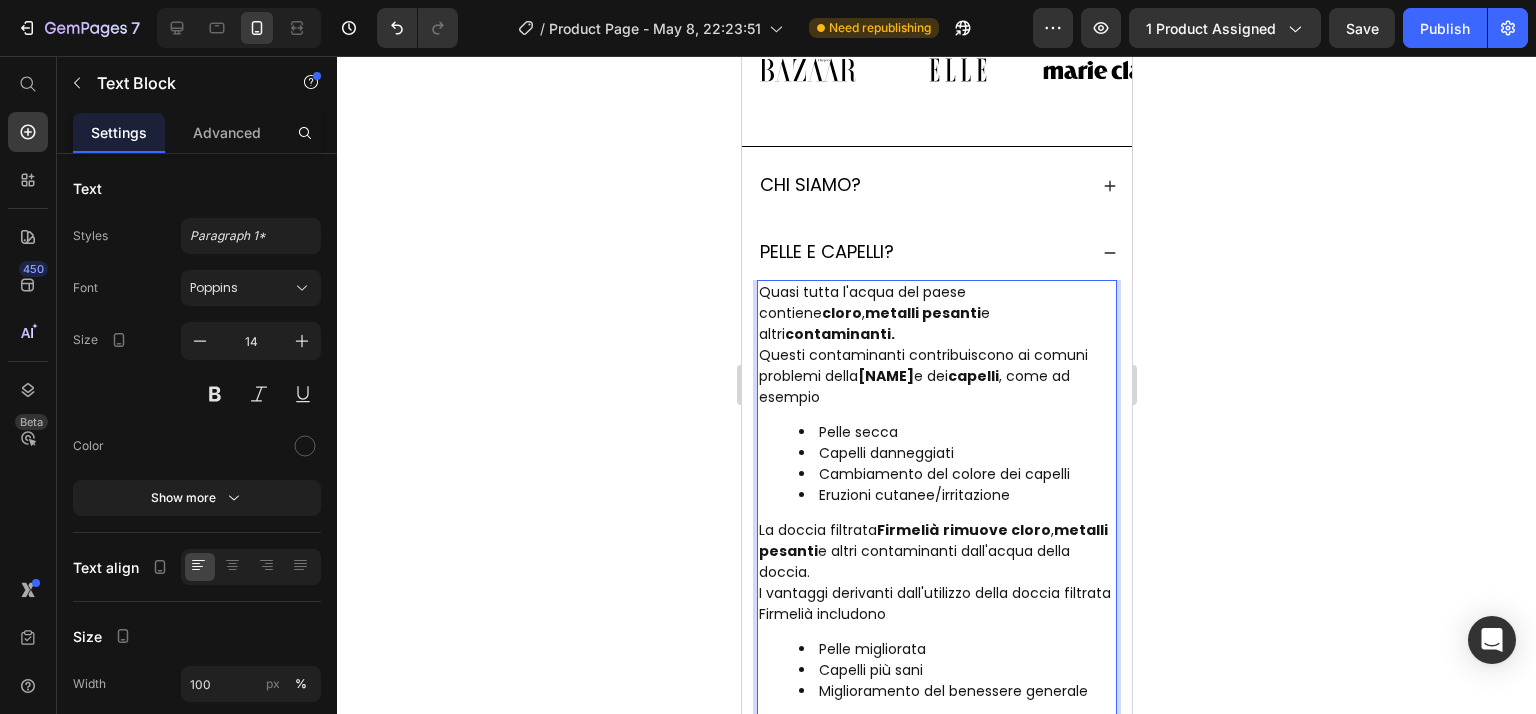 drag, startPoint x: 989, startPoint y: 491, endPoint x: 921, endPoint y: 502, distance: 68.88396 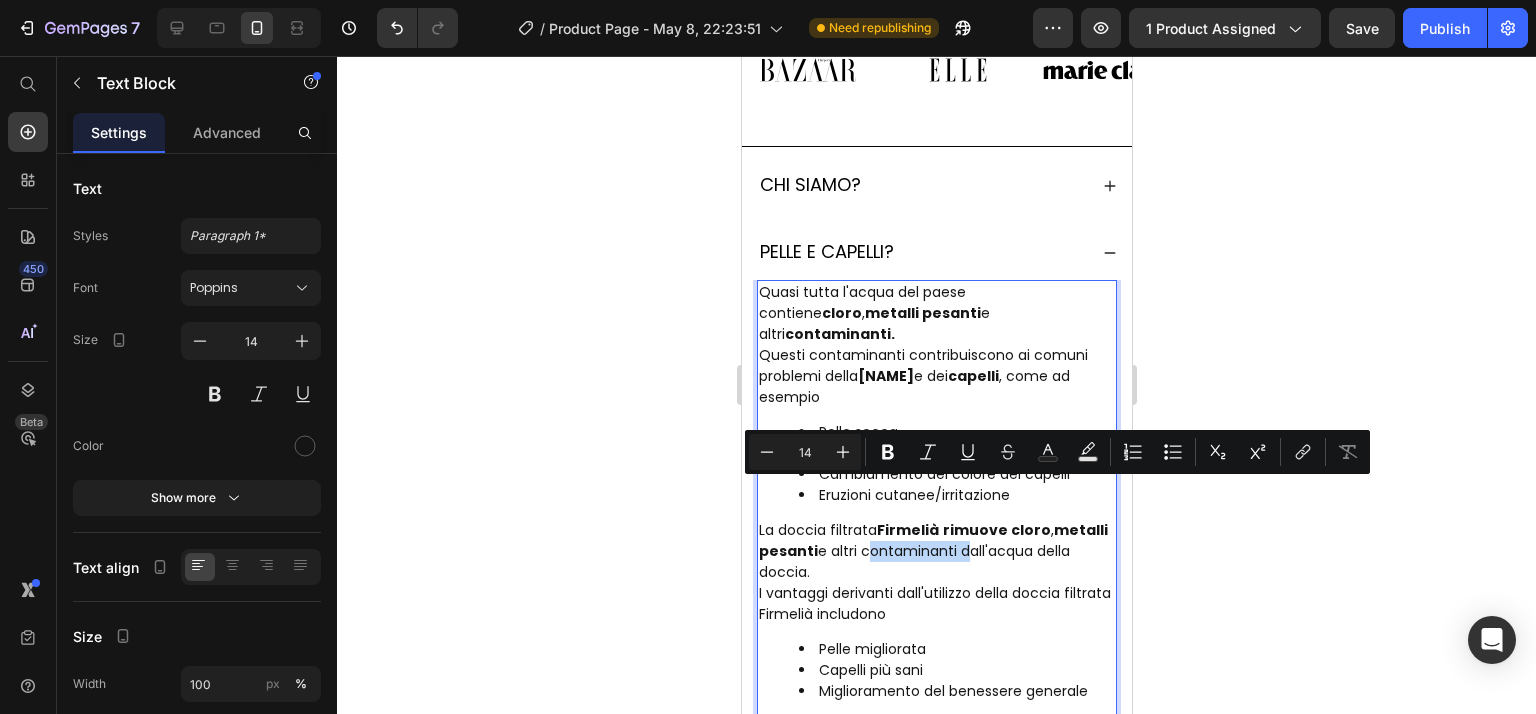 drag, startPoint x: 914, startPoint y: 494, endPoint x: 971, endPoint y: 491, distance: 57.07889 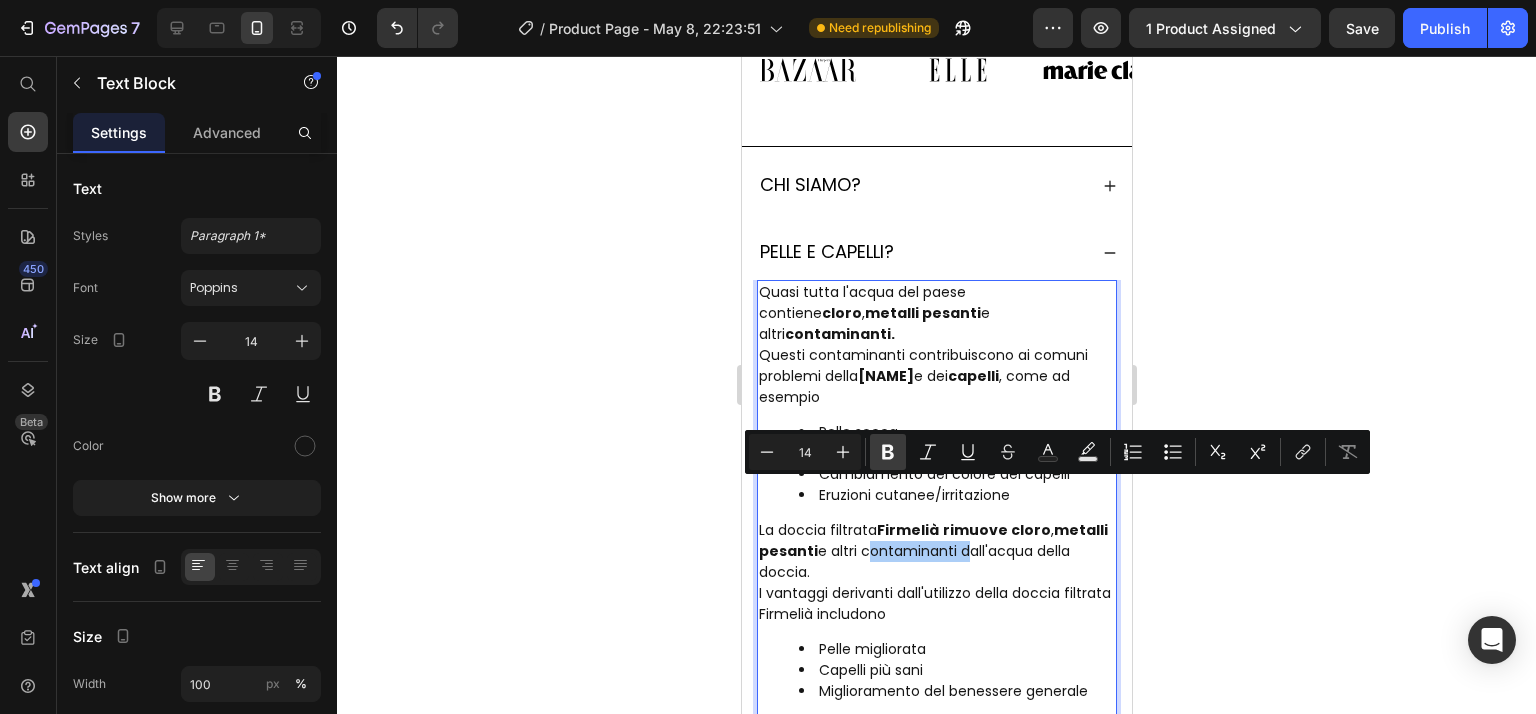 click on "Bold" at bounding box center (888, 452) 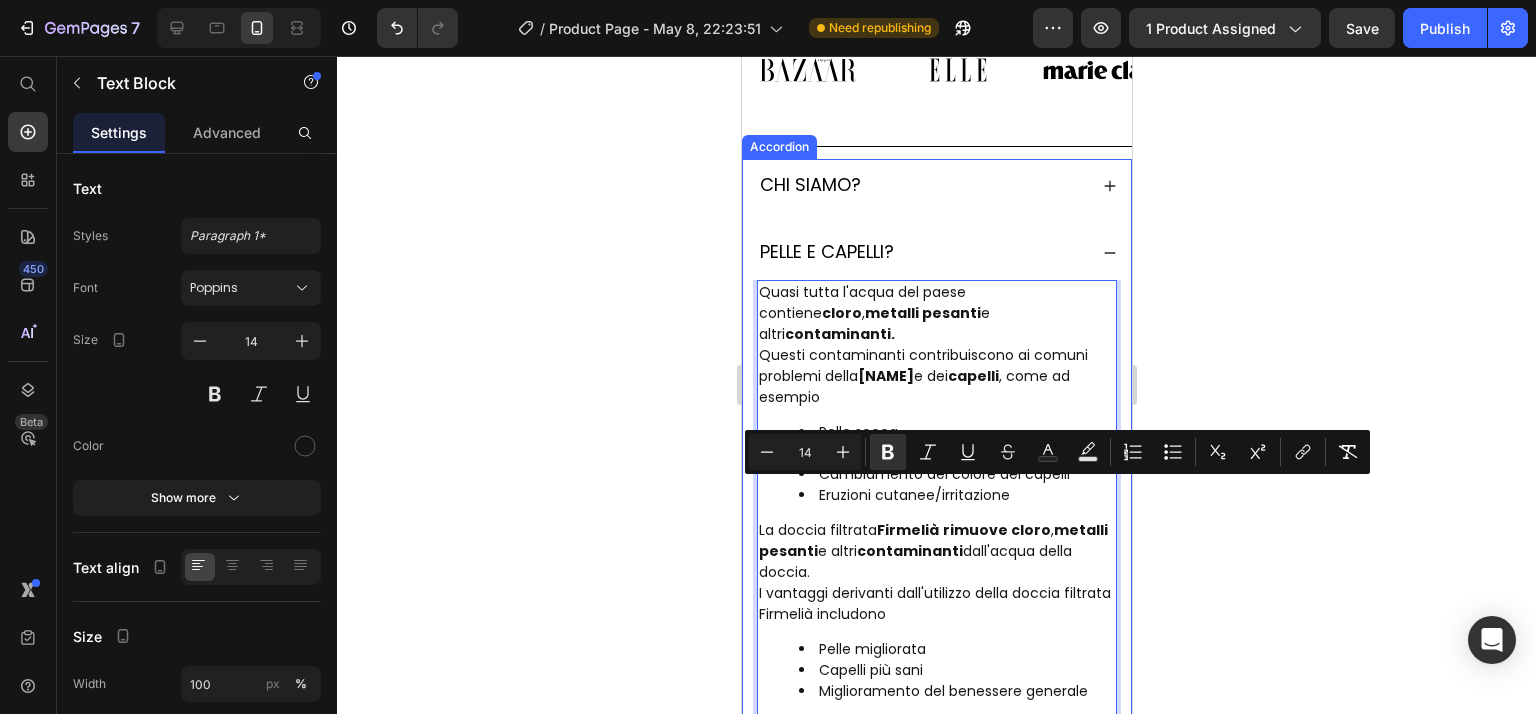 click 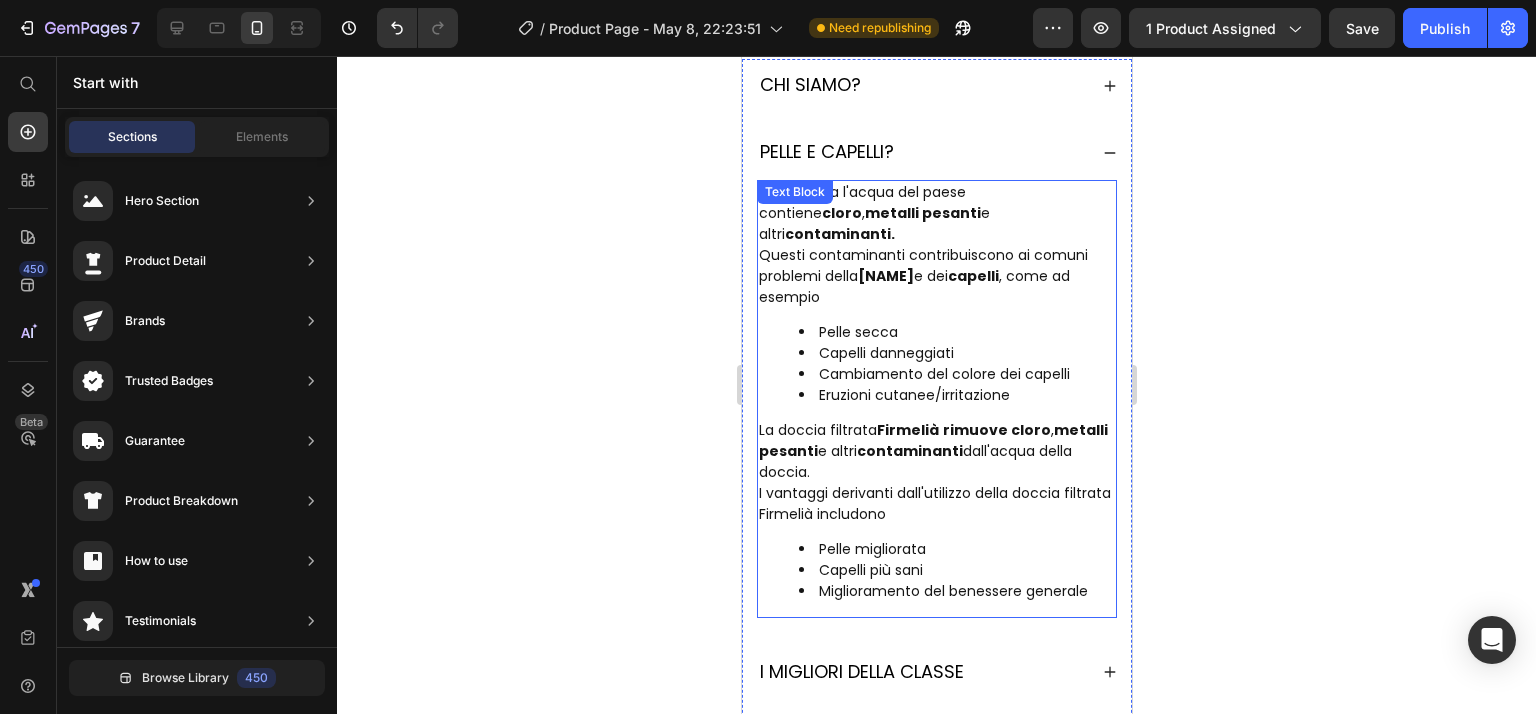 scroll, scrollTop: 2108, scrollLeft: 0, axis: vertical 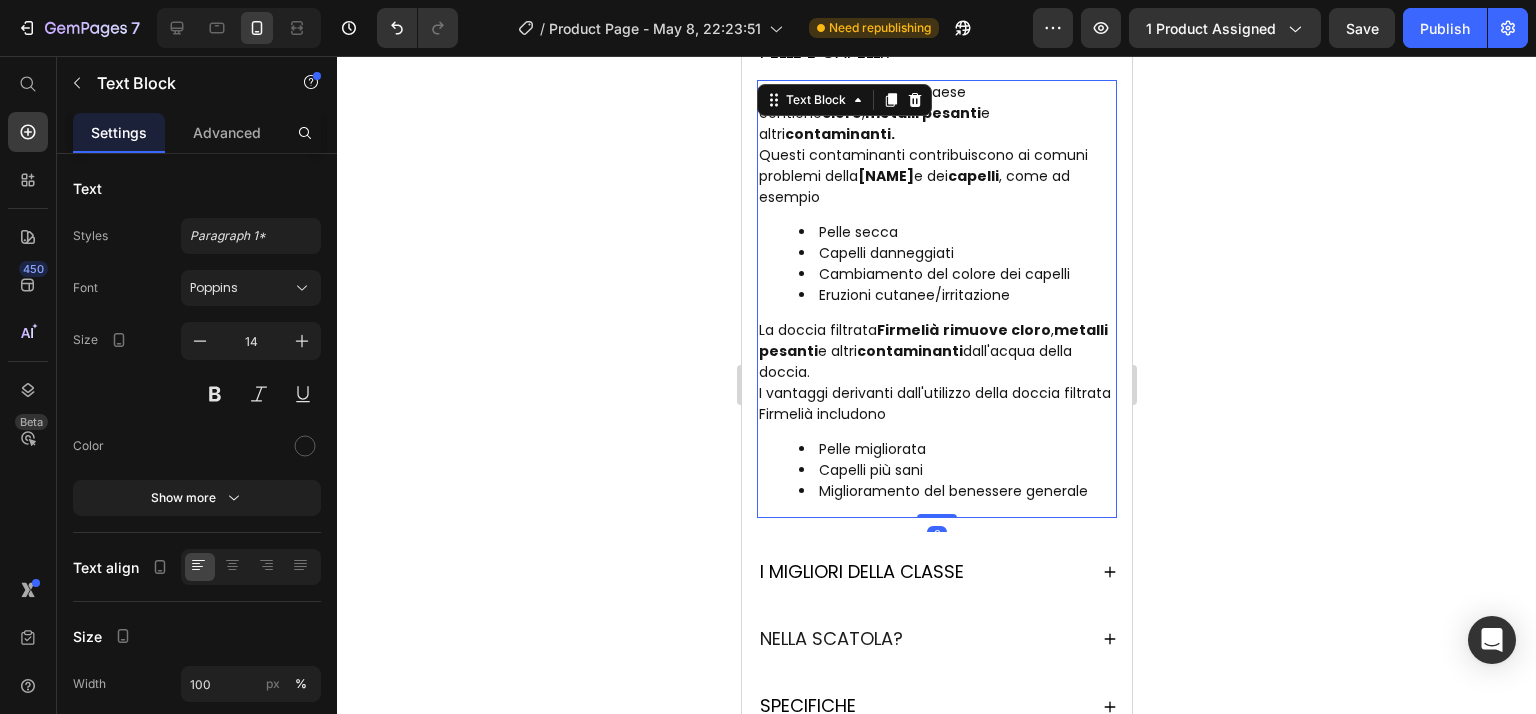 click on "I vantaggi derivanti dall'utilizzo della doccia filtrata Firmelià includono" at bounding box center (936, 404) 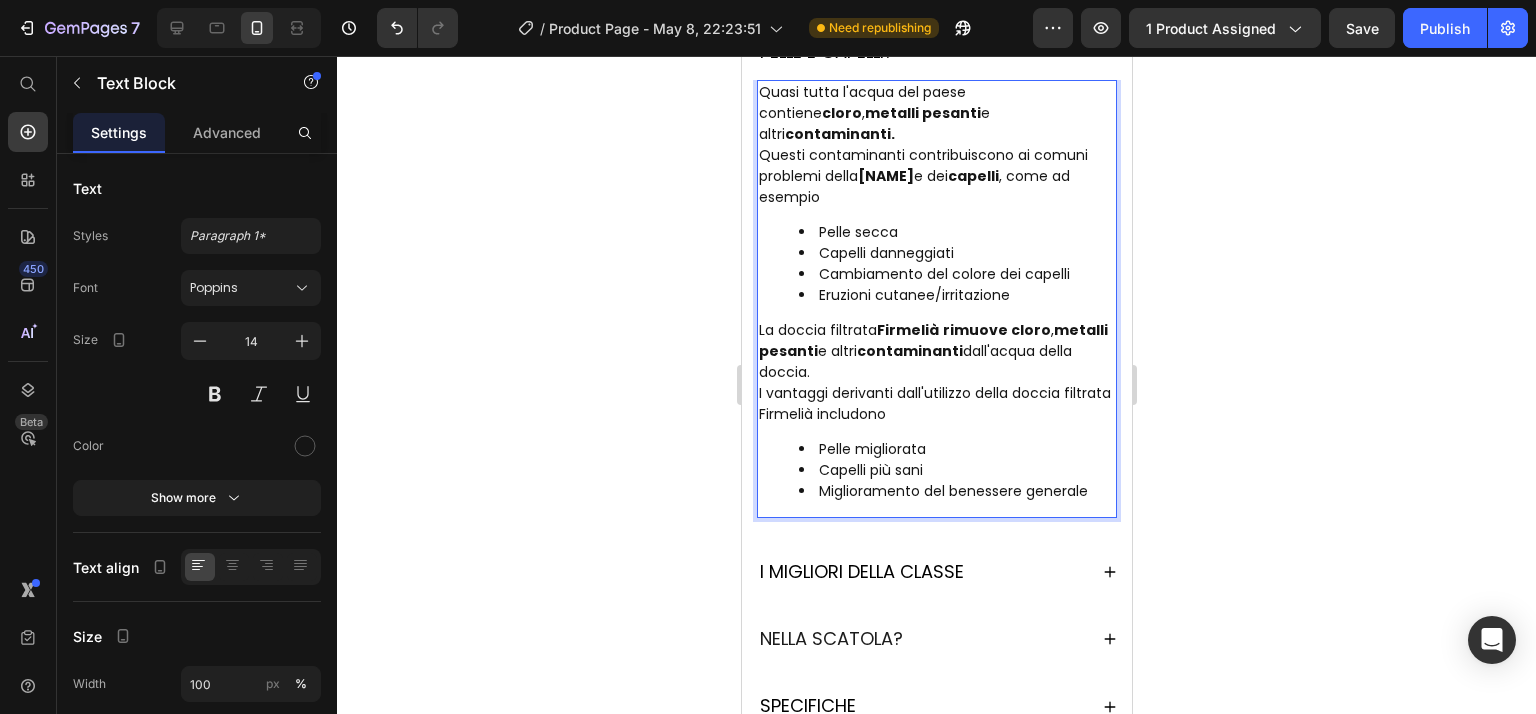 click on "I vantaggi derivanti dall'utilizzo della doccia filtrata Firmelià includono" at bounding box center (936, 404) 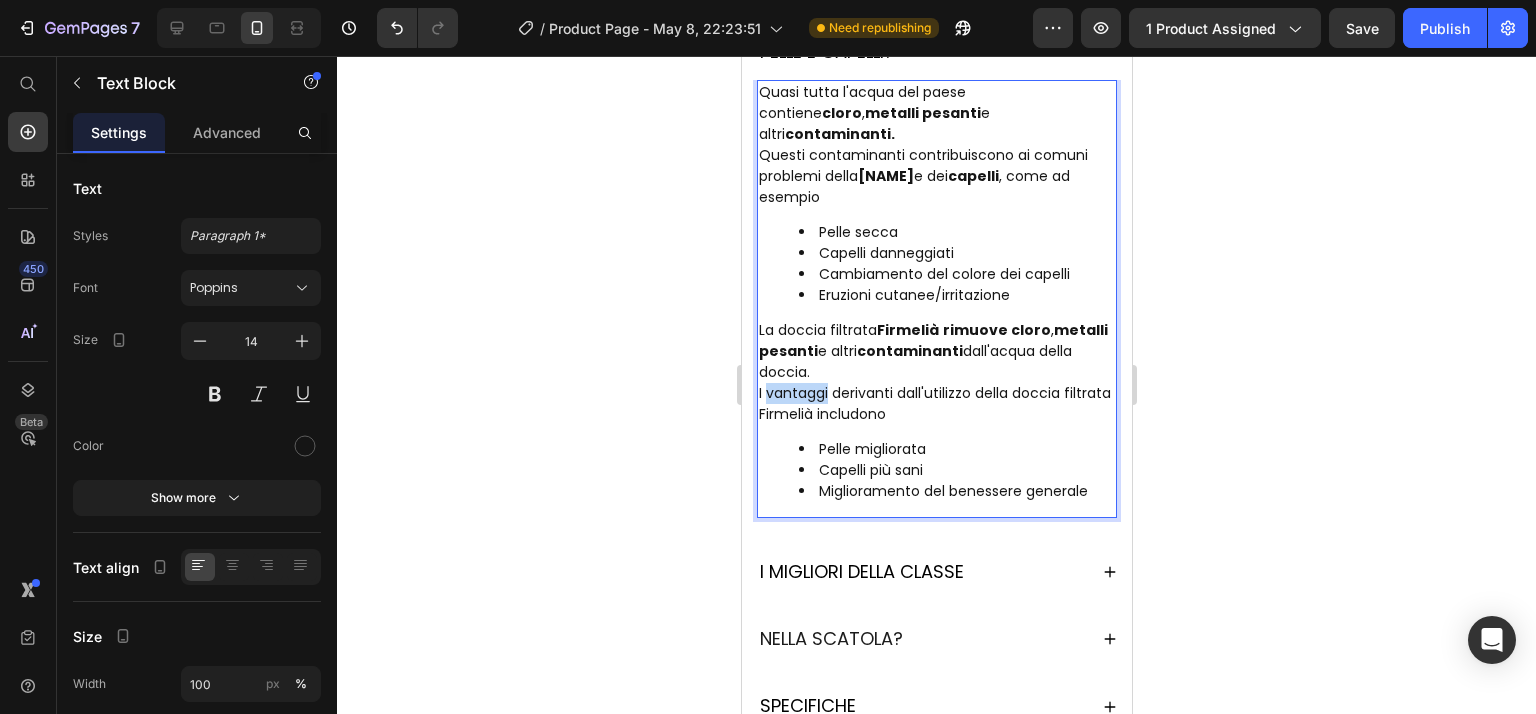 drag, startPoint x: 769, startPoint y: 331, endPoint x: 826, endPoint y: 343, distance: 58.249462 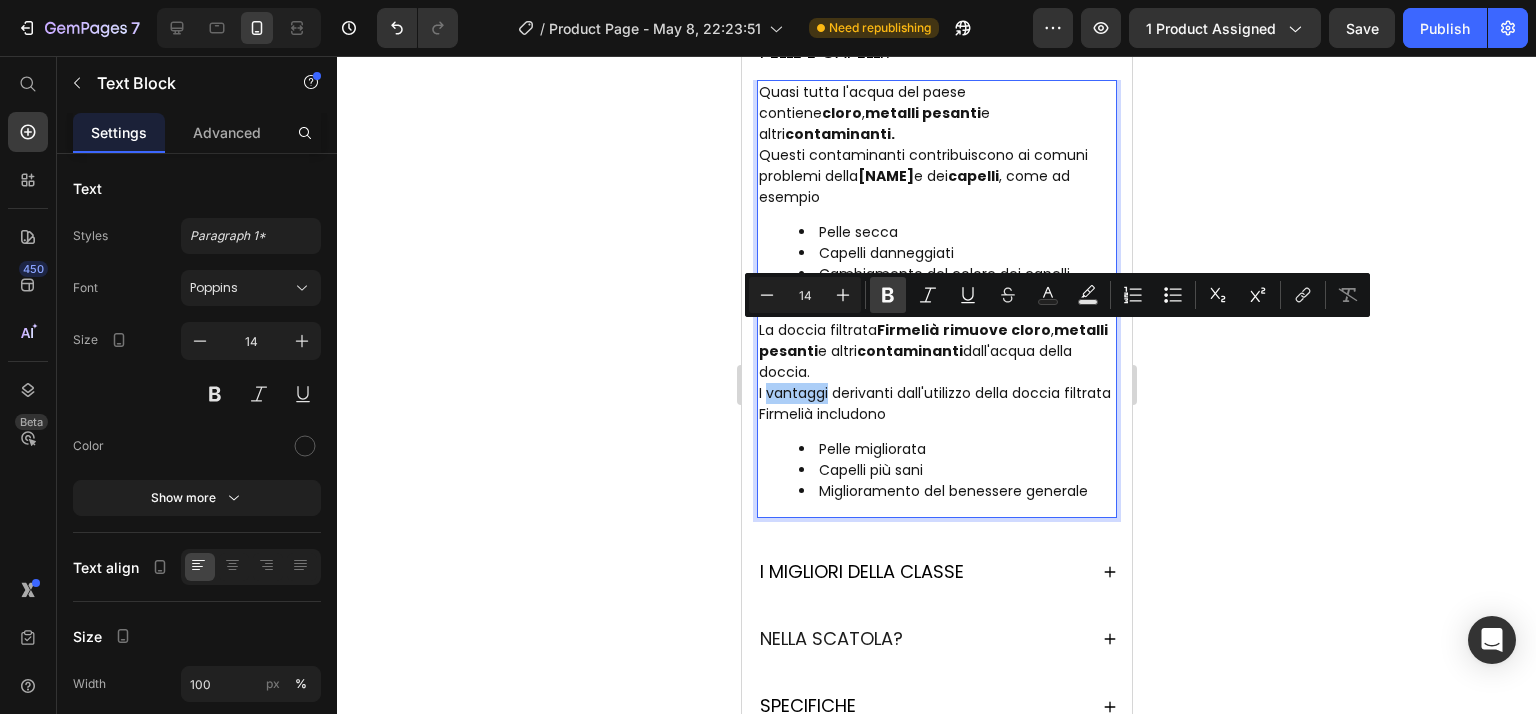 click on "Bold" at bounding box center (888, 295) 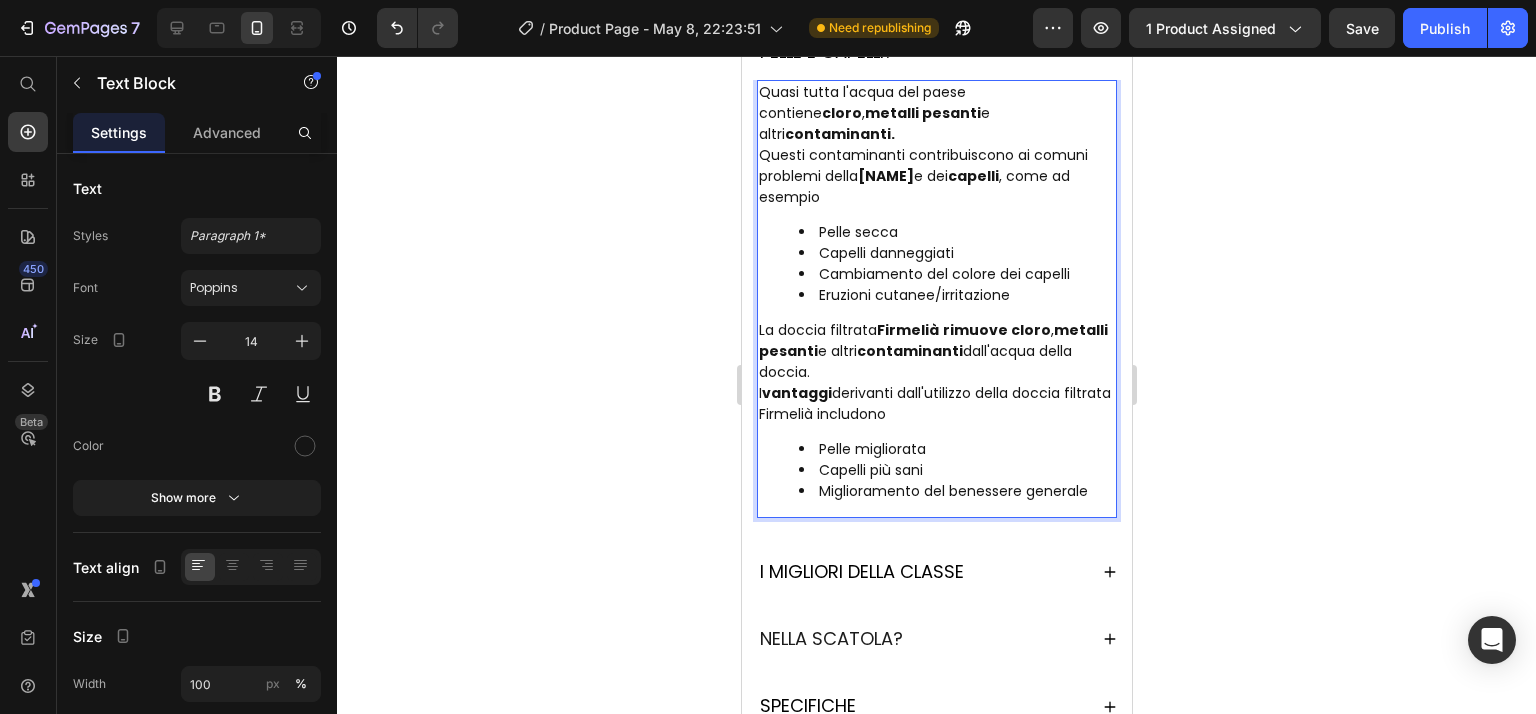 click on "I  vantaggi  derivanti dall'utilizzo della doccia filtrata Firmelià includono" at bounding box center [936, 404] 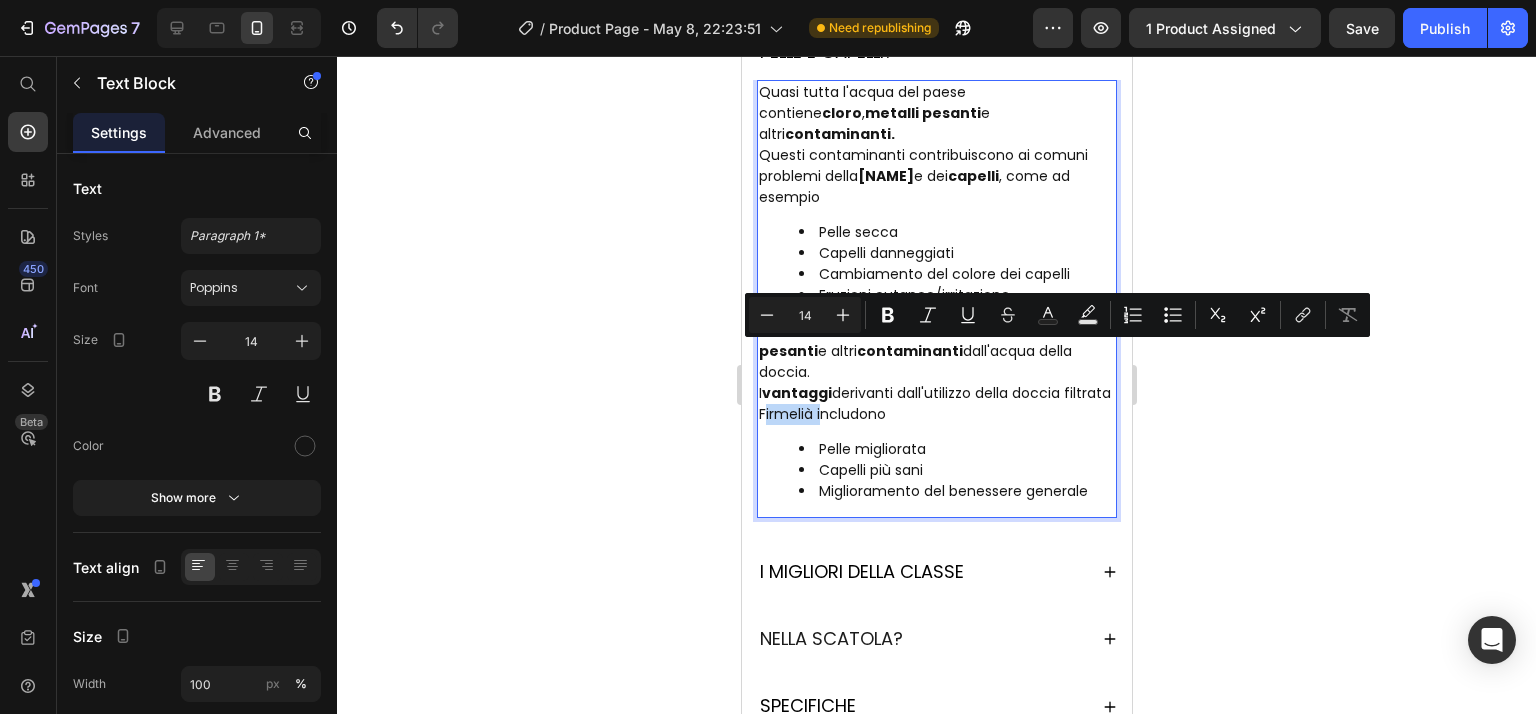 drag, startPoint x: 809, startPoint y: 355, endPoint x: 865, endPoint y: 357, distance: 56.0357 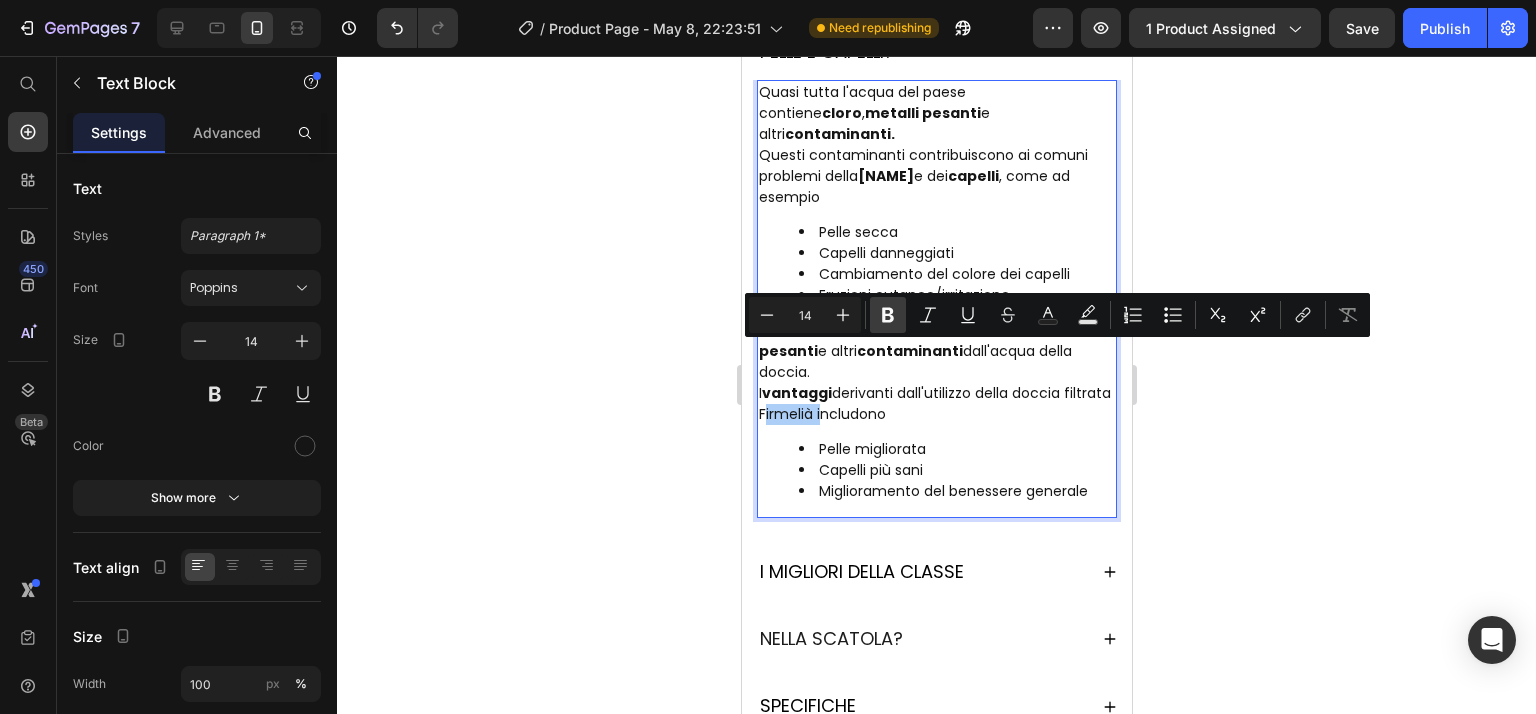click 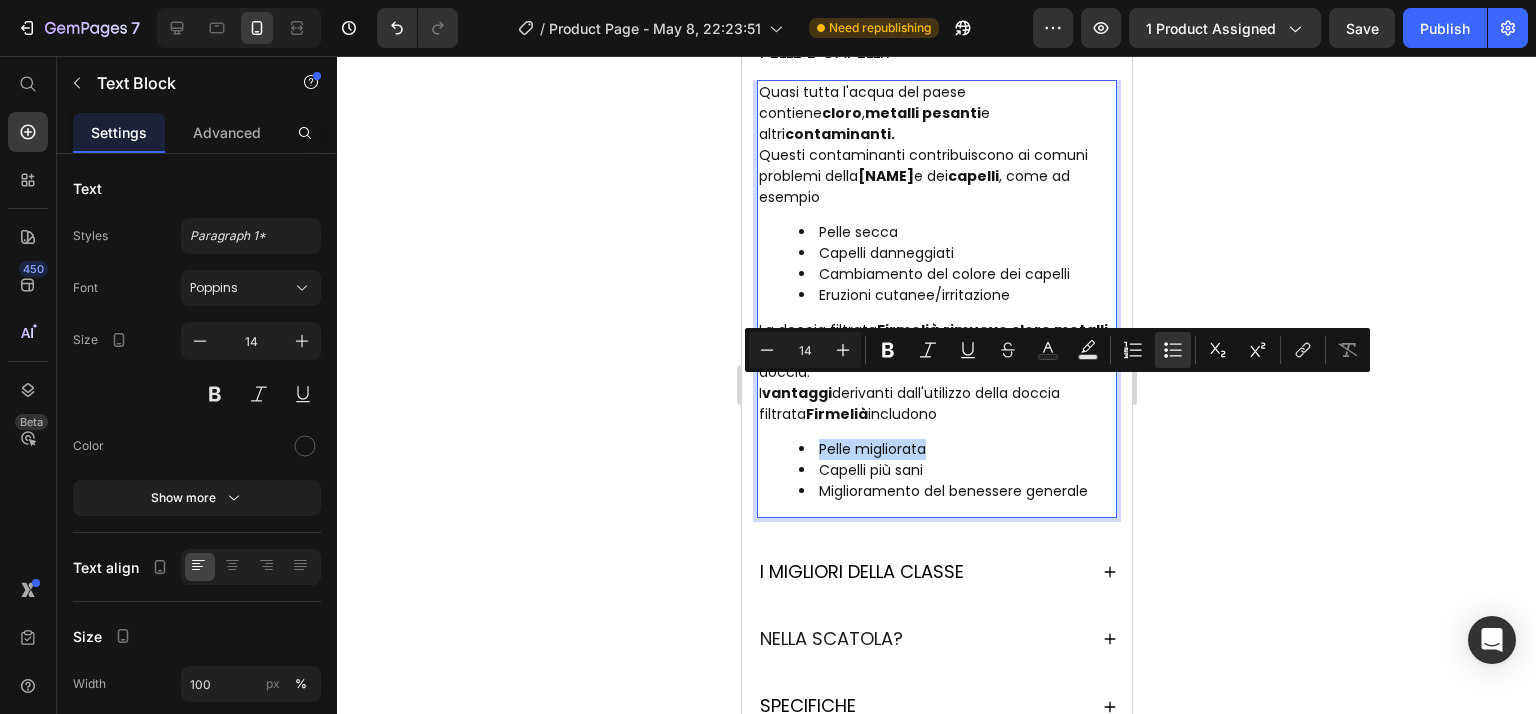 drag, startPoint x: 819, startPoint y: 391, endPoint x: 1669, endPoint y: 422, distance: 850.5651 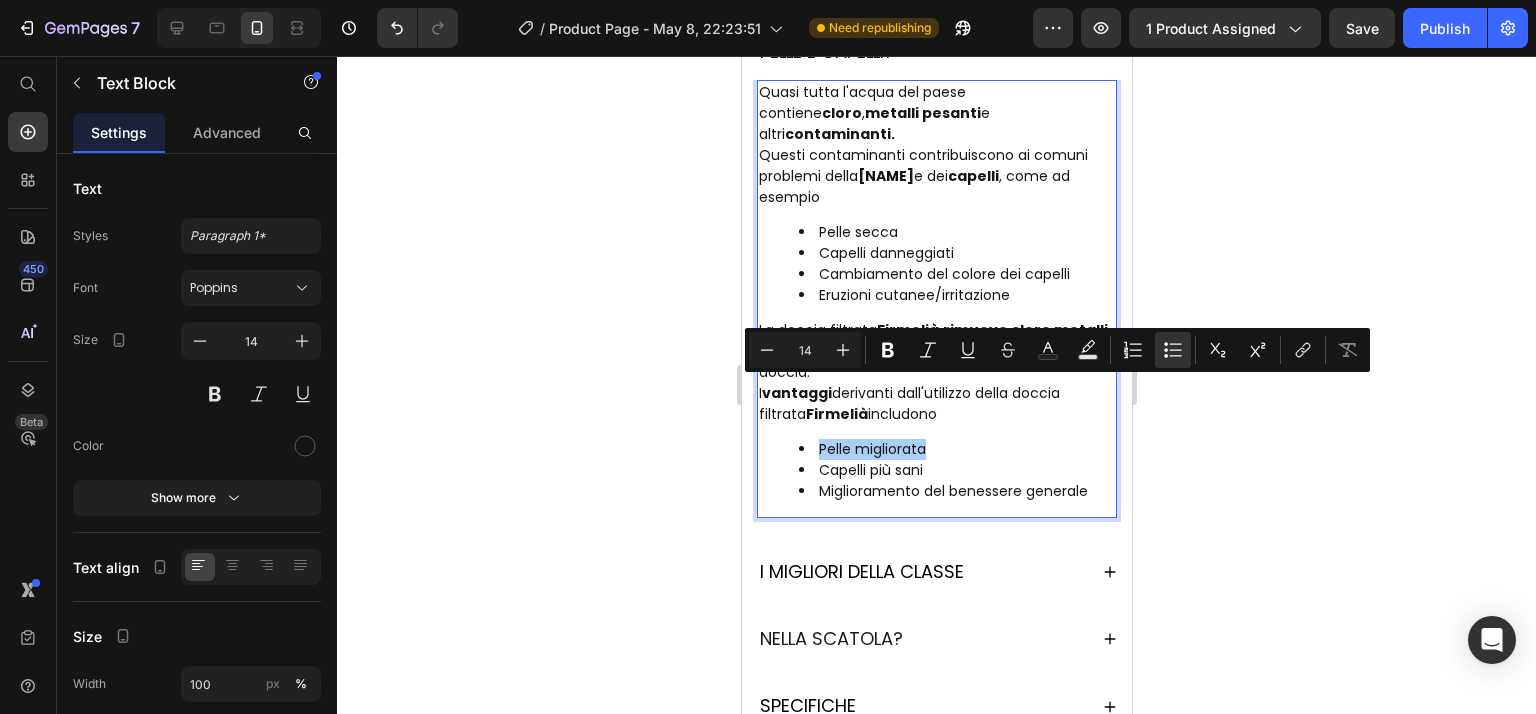 drag, startPoint x: 894, startPoint y: 355, endPoint x: 914, endPoint y: 369, distance: 24.41311 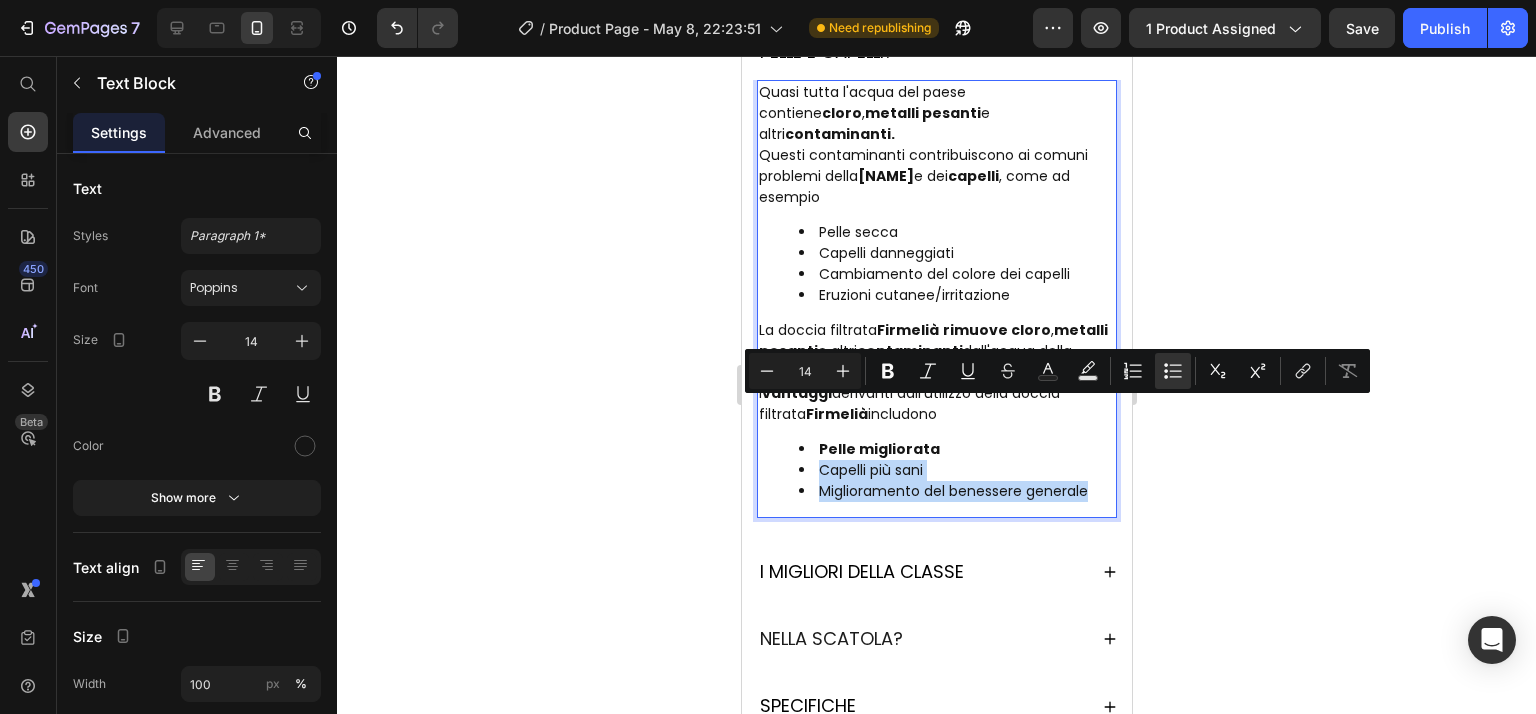 drag, startPoint x: 820, startPoint y: 411, endPoint x: 1089, endPoint y: 414, distance: 269.01672 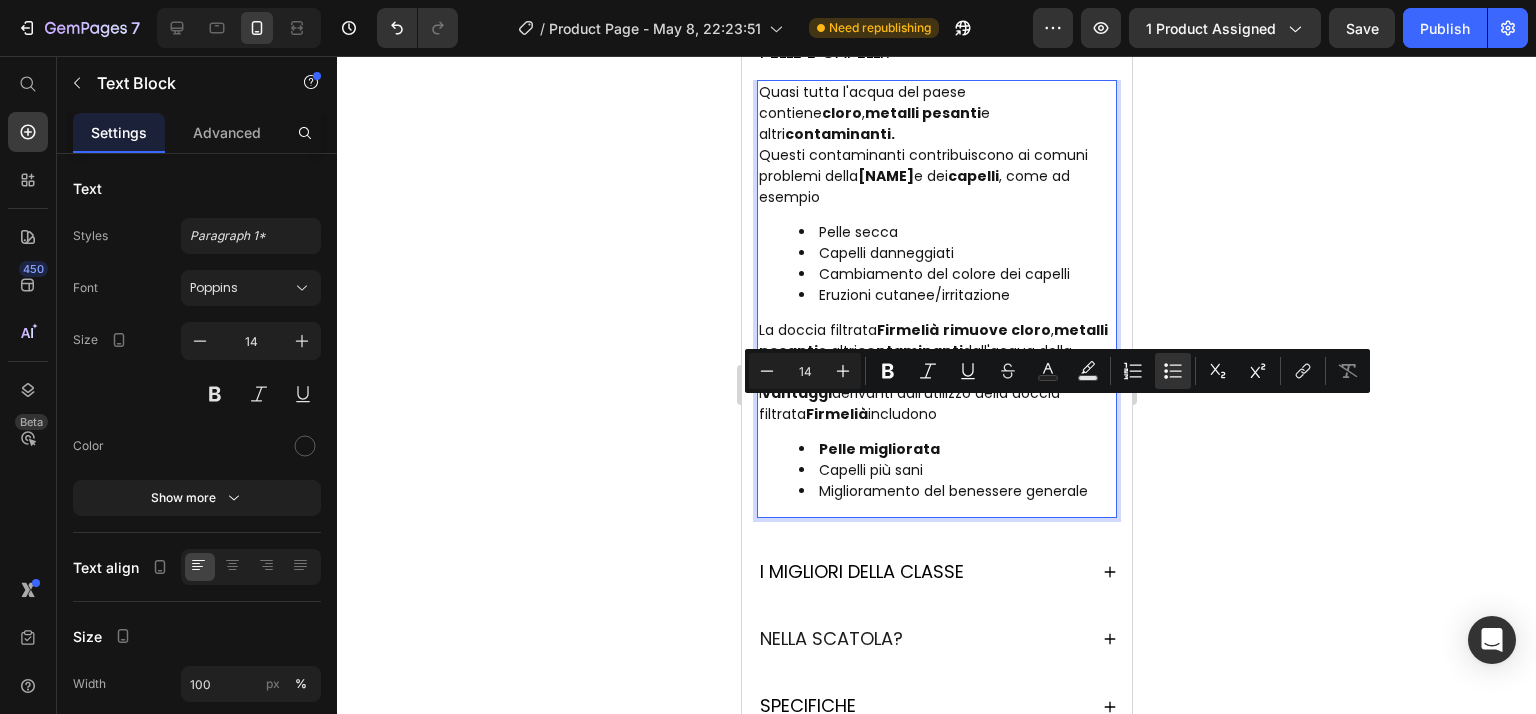 click on "Miglioramento del benessere generale" at bounding box center (956, 491) 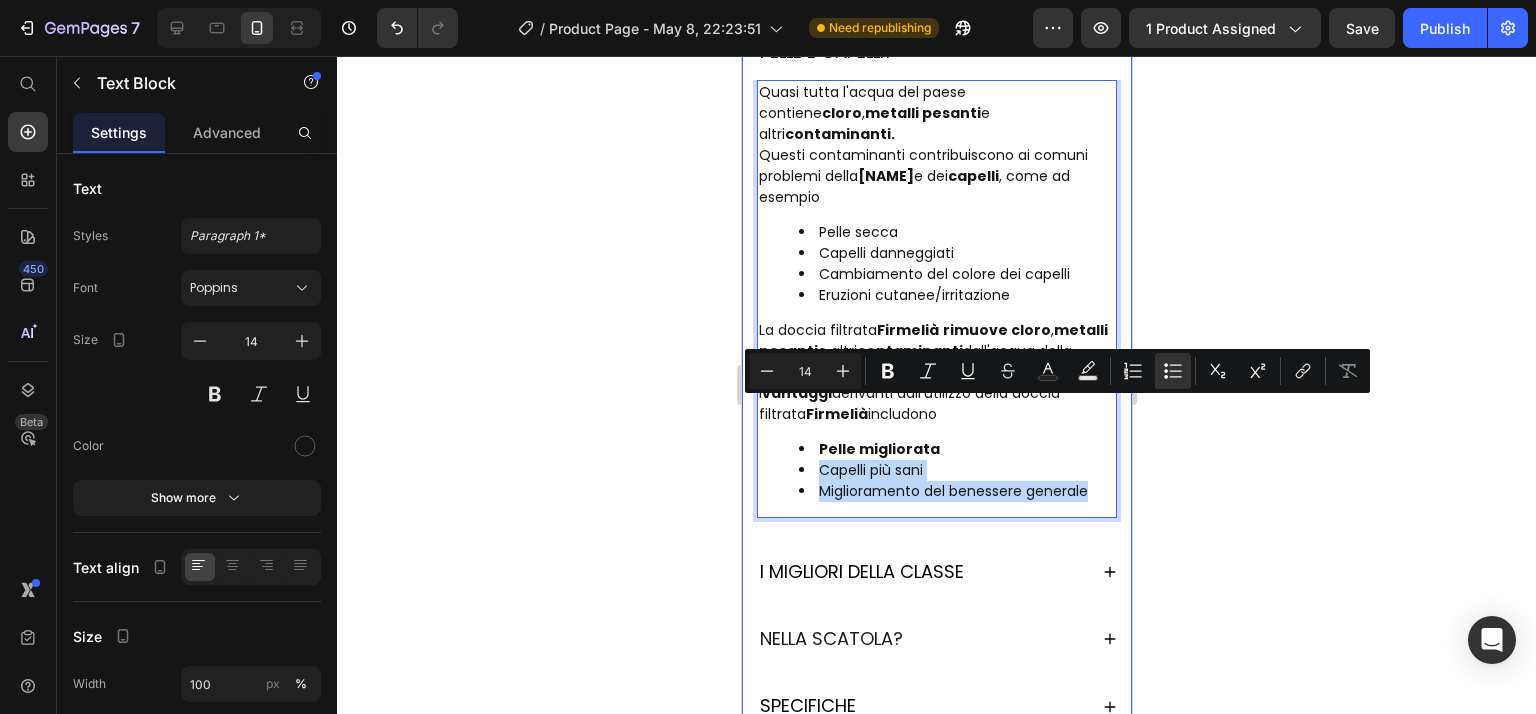 drag, startPoint x: 821, startPoint y: 411, endPoint x: 1100, endPoint y: 434, distance: 279.9464 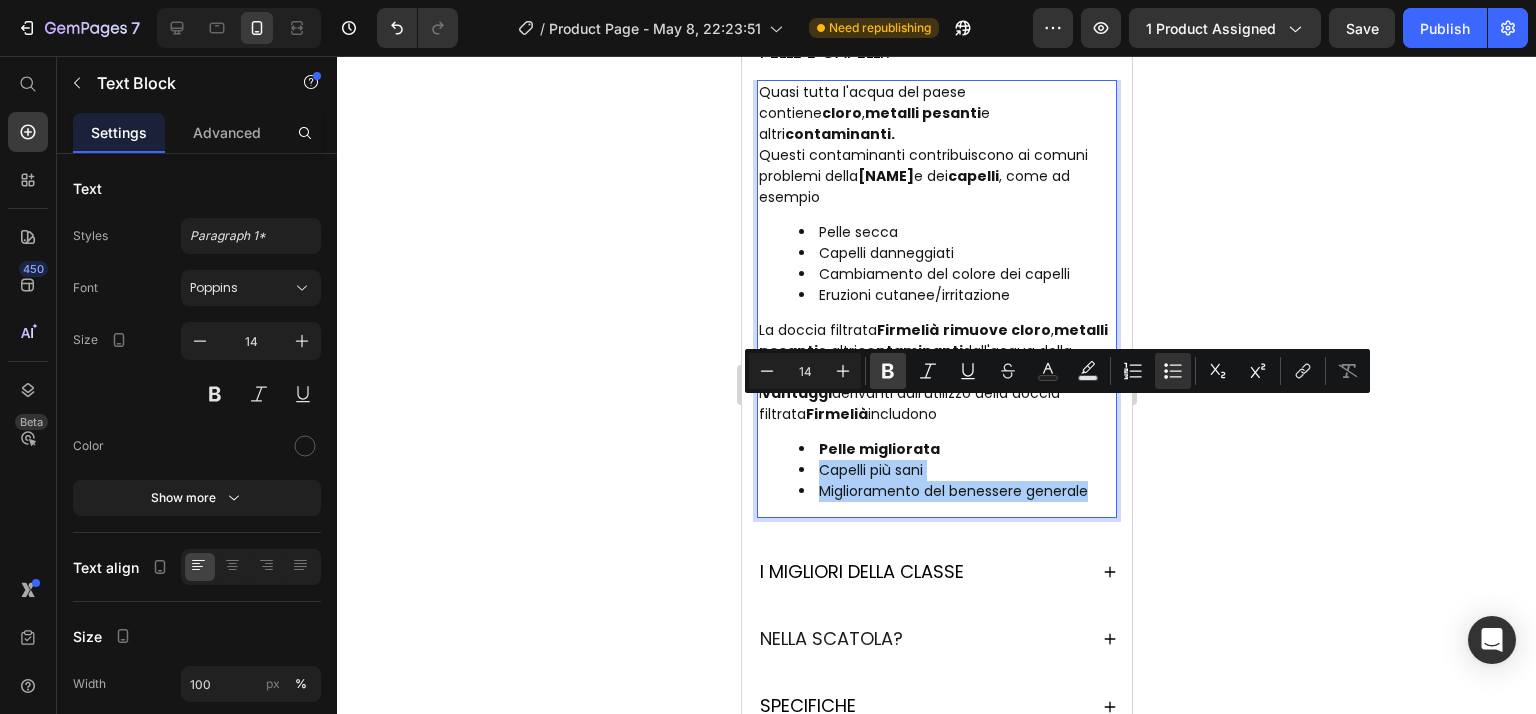 click on "Bold" at bounding box center [888, 371] 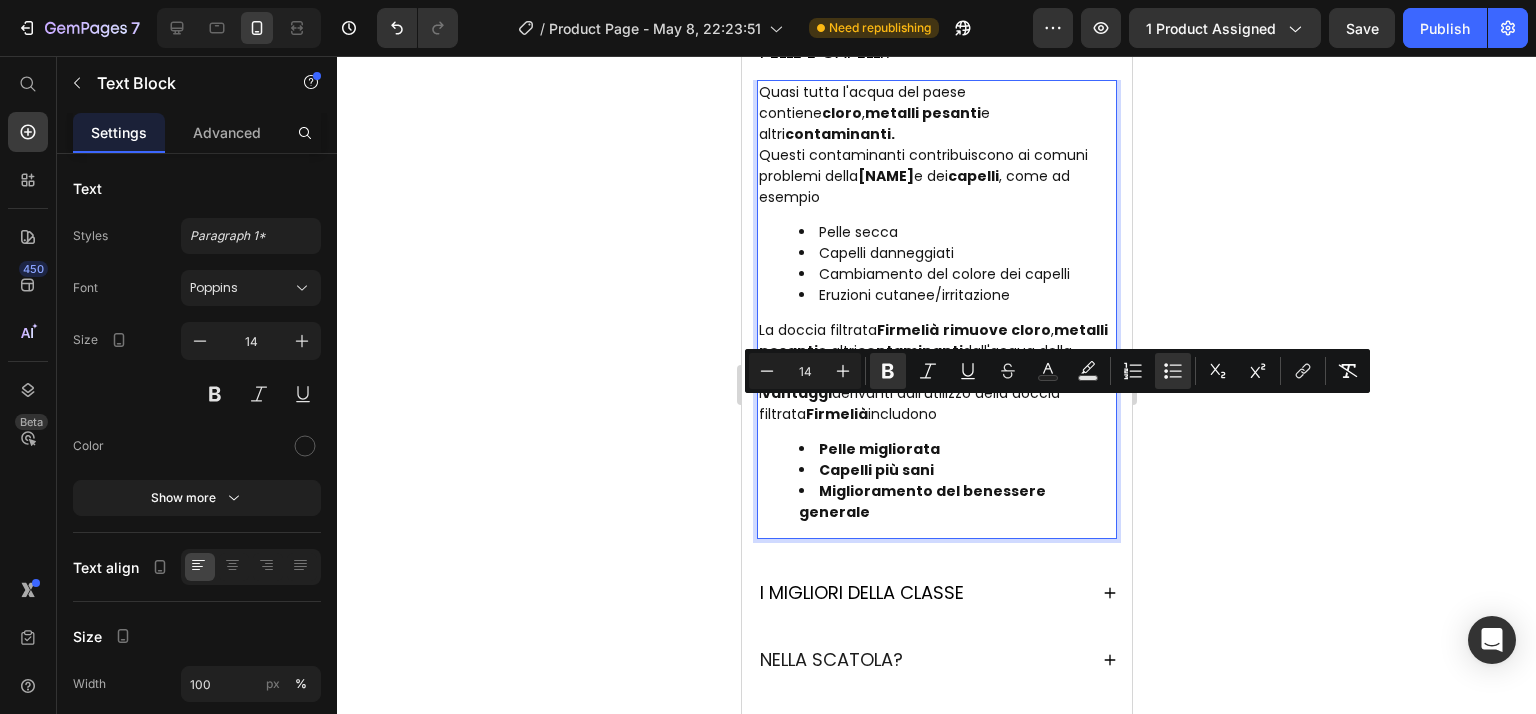 click 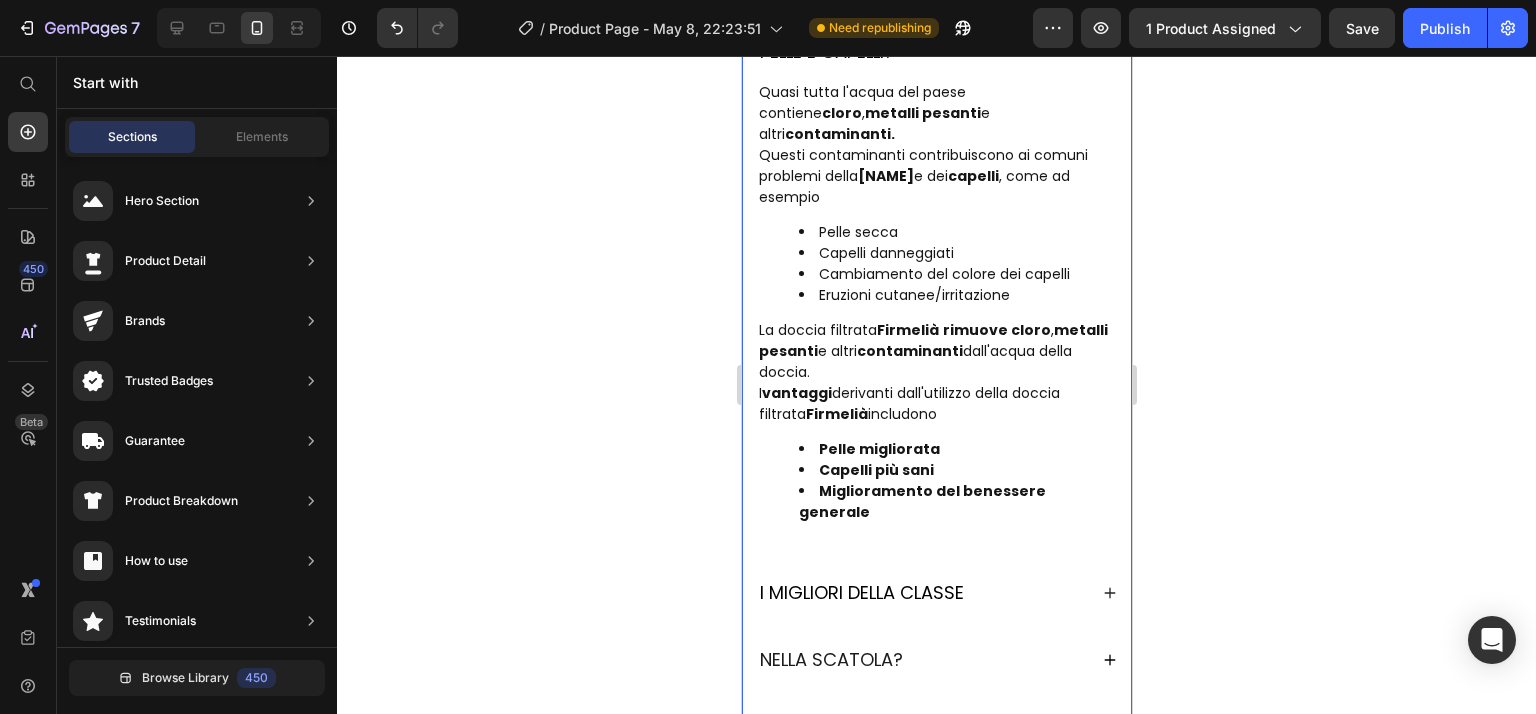 drag, startPoint x: 917, startPoint y: 475, endPoint x: 994, endPoint y: 500, distance: 80.95678 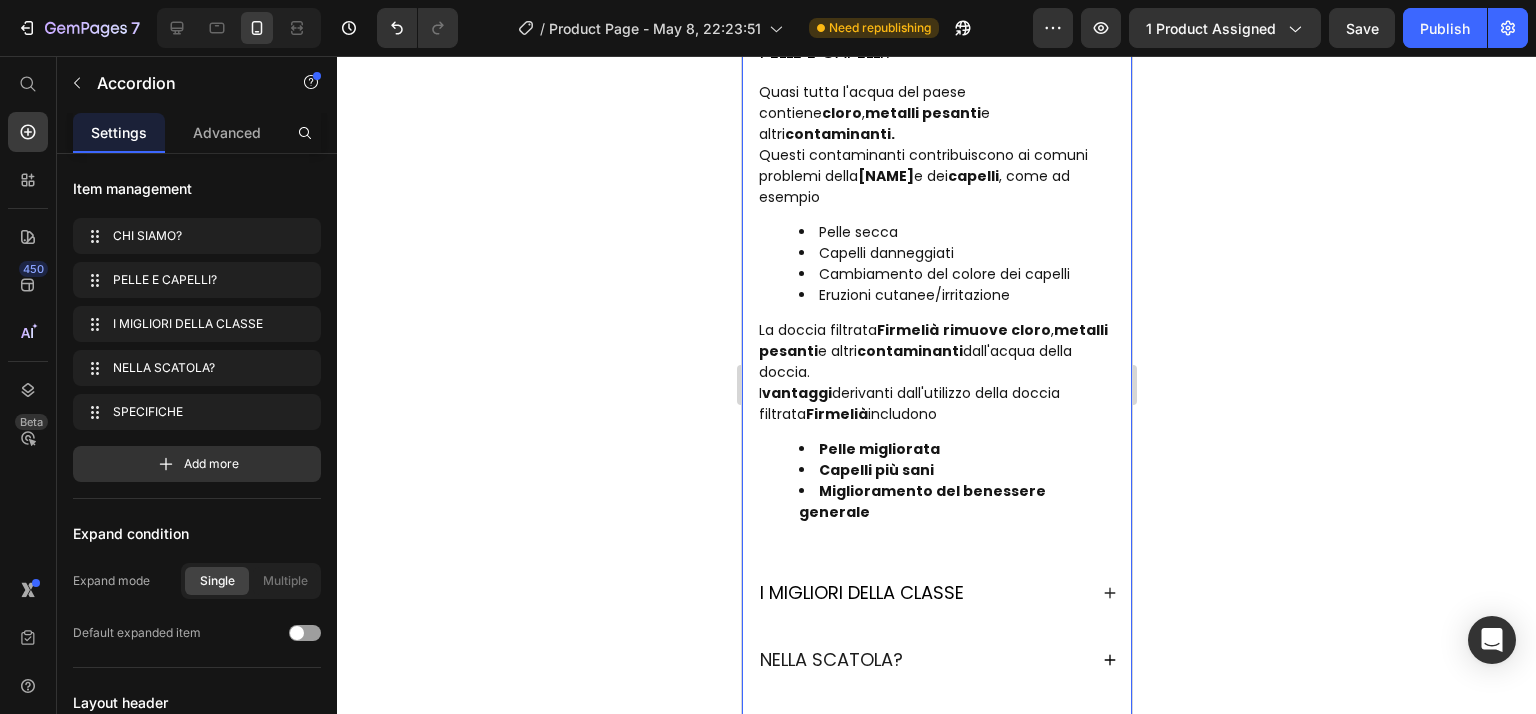 click on "I MIGLIORI DELLA CLASSE" at bounding box center [921, 593] 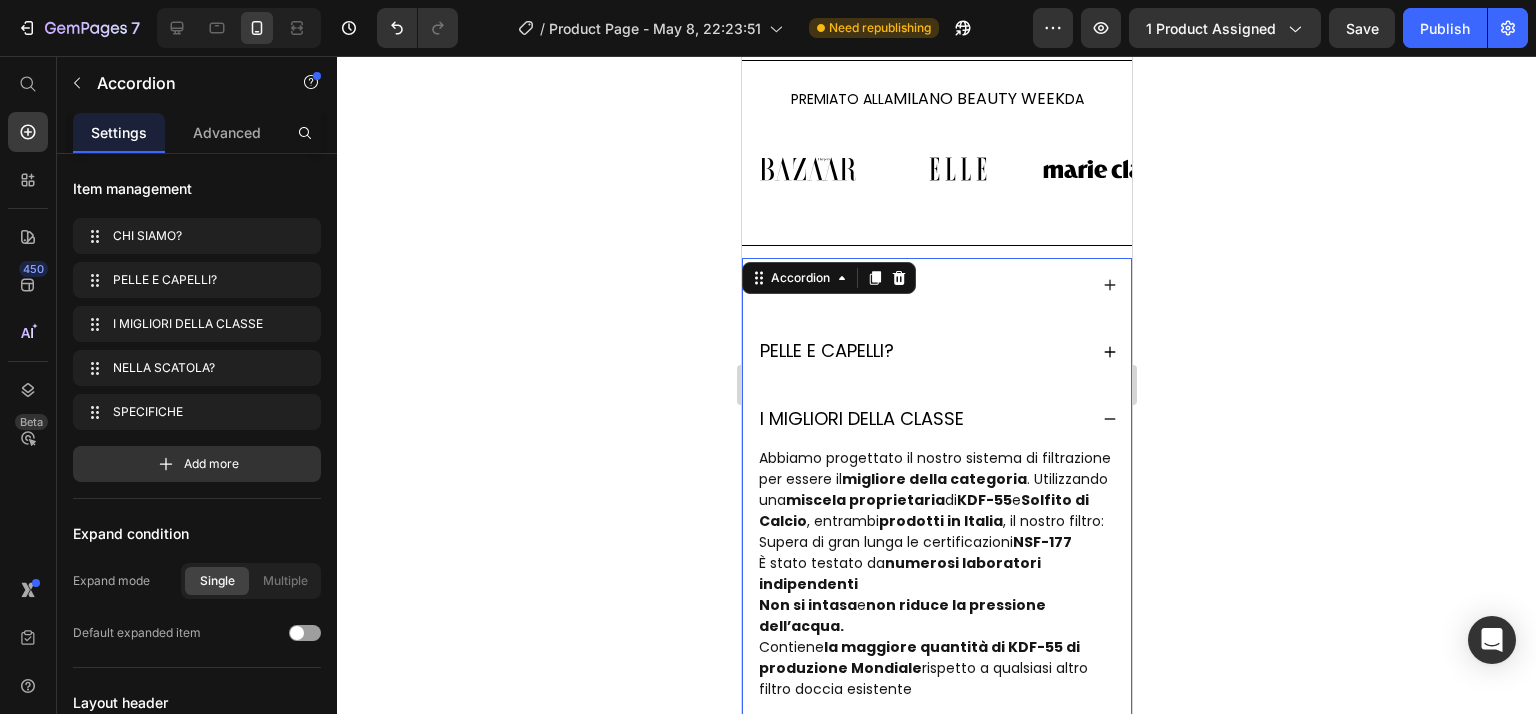 scroll, scrollTop: 1808, scrollLeft: 0, axis: vertical 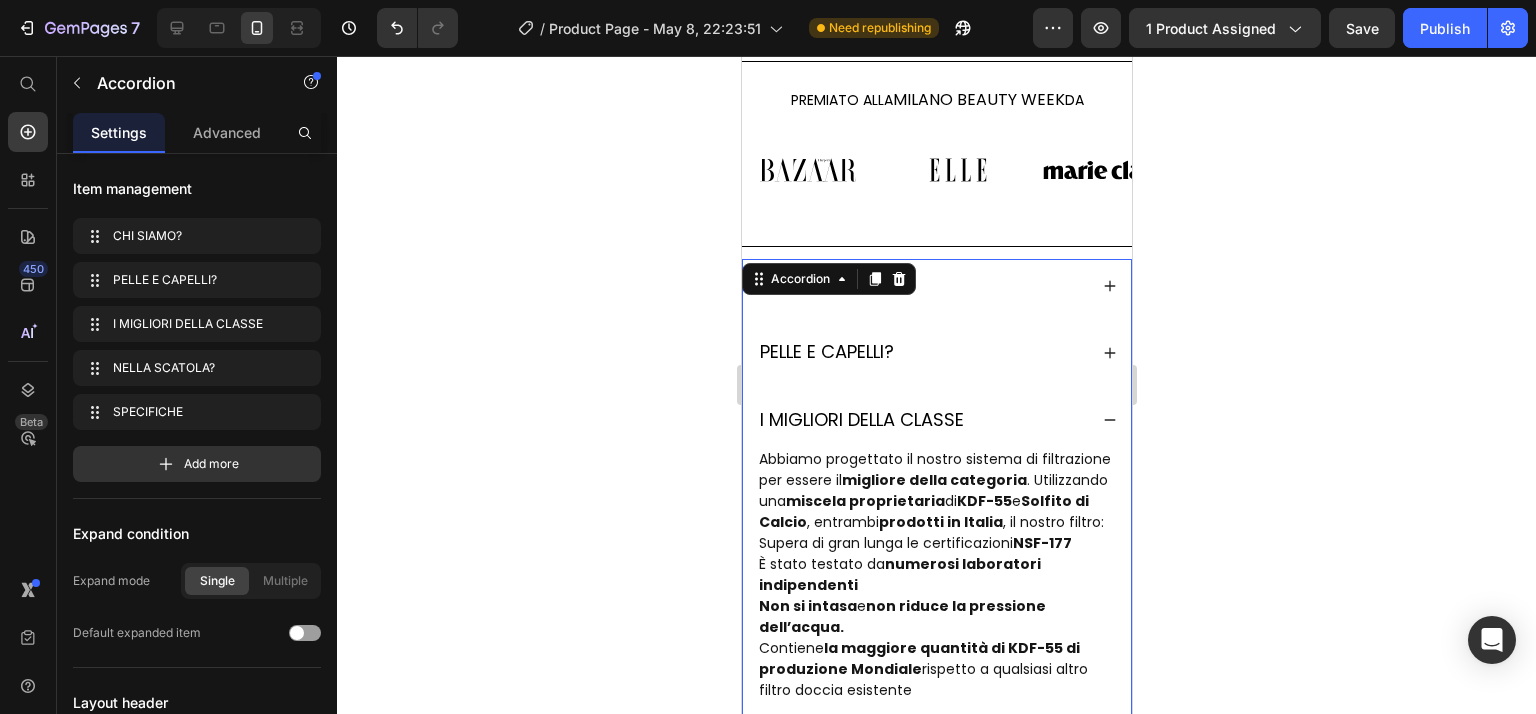 click on "PELLE E CAPELLI?" at bounding box center (936, 352) 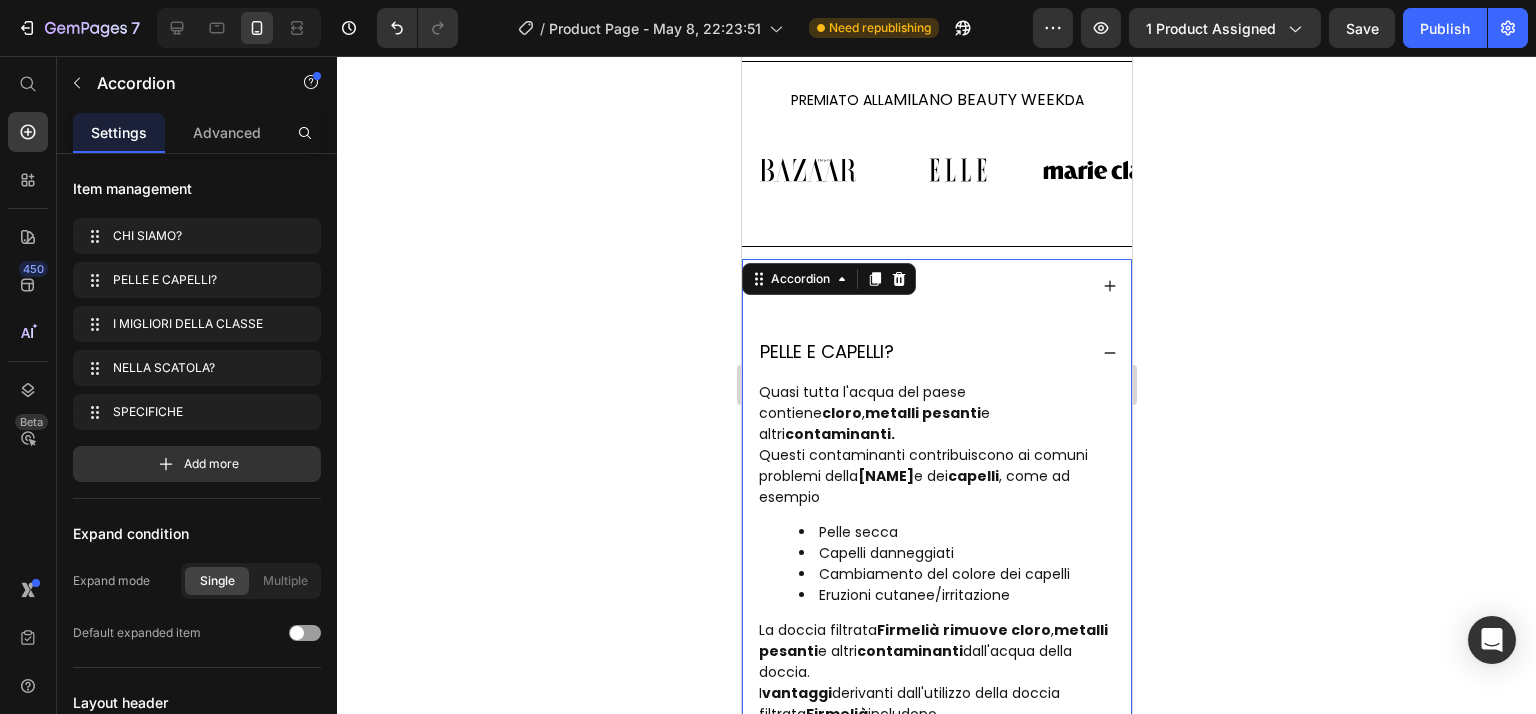 click on "CHI SIAMO?" at bounding box center [936, 285] 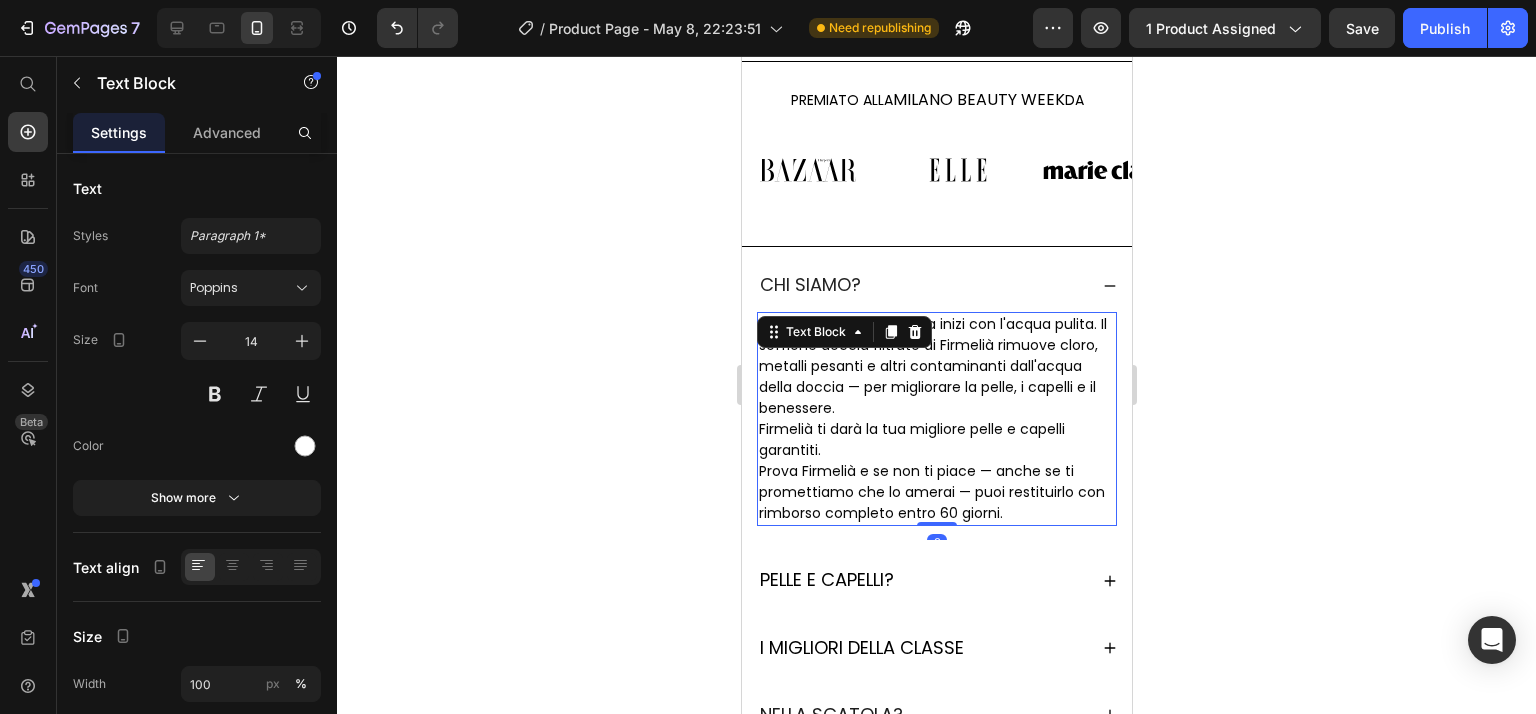 click on "Crediamo che la bellezza inizi con l'acqua pulita. Il soffione doccia filtrato di Firmelià rimuove cloro, metalli pesanti e altri contaminanti dall'acqua della doccia — per migliorare la pelle, i capelli e il benessere." at bounding box center (932, 366) 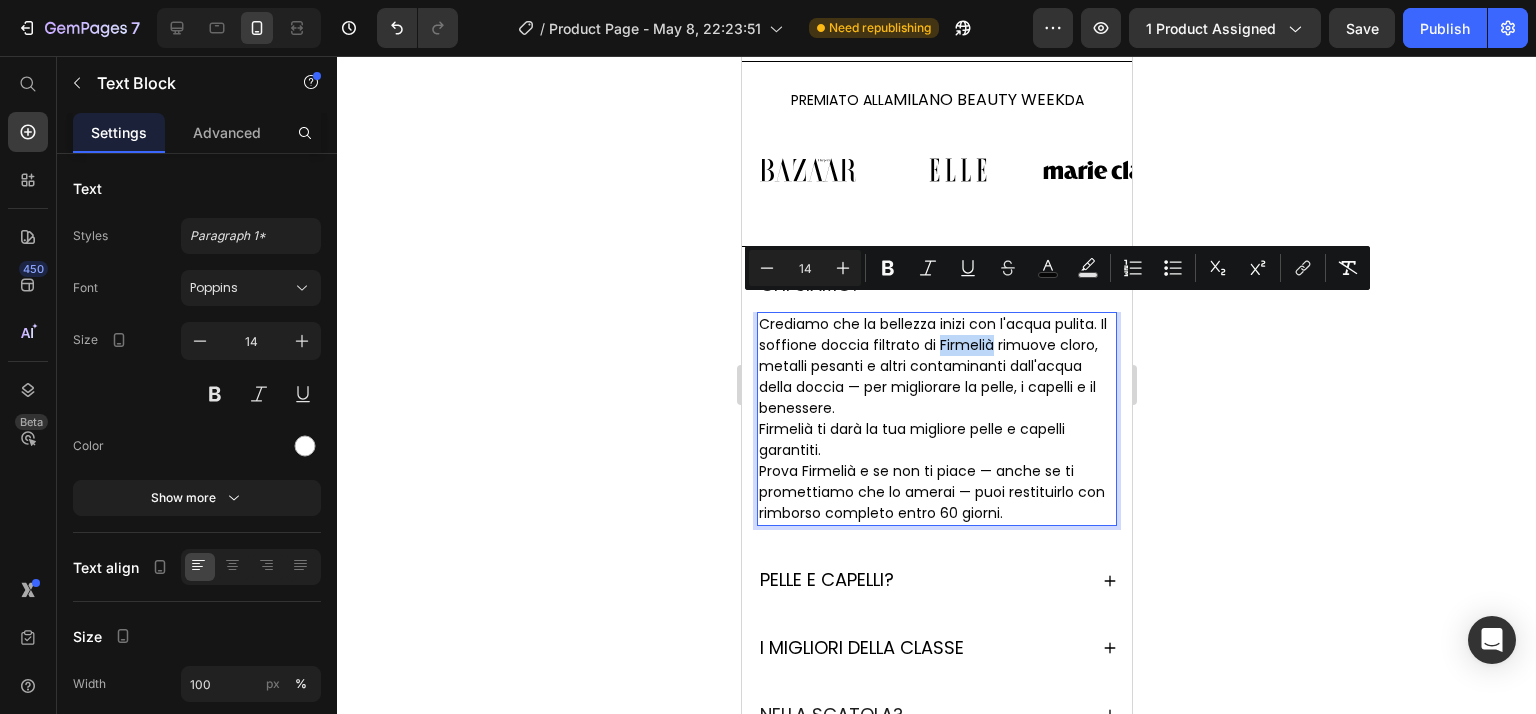 drag, startPoint x: 945, startPoint y: 309, endPoint x: 970, endPoint y: 295, distance: 28.653097 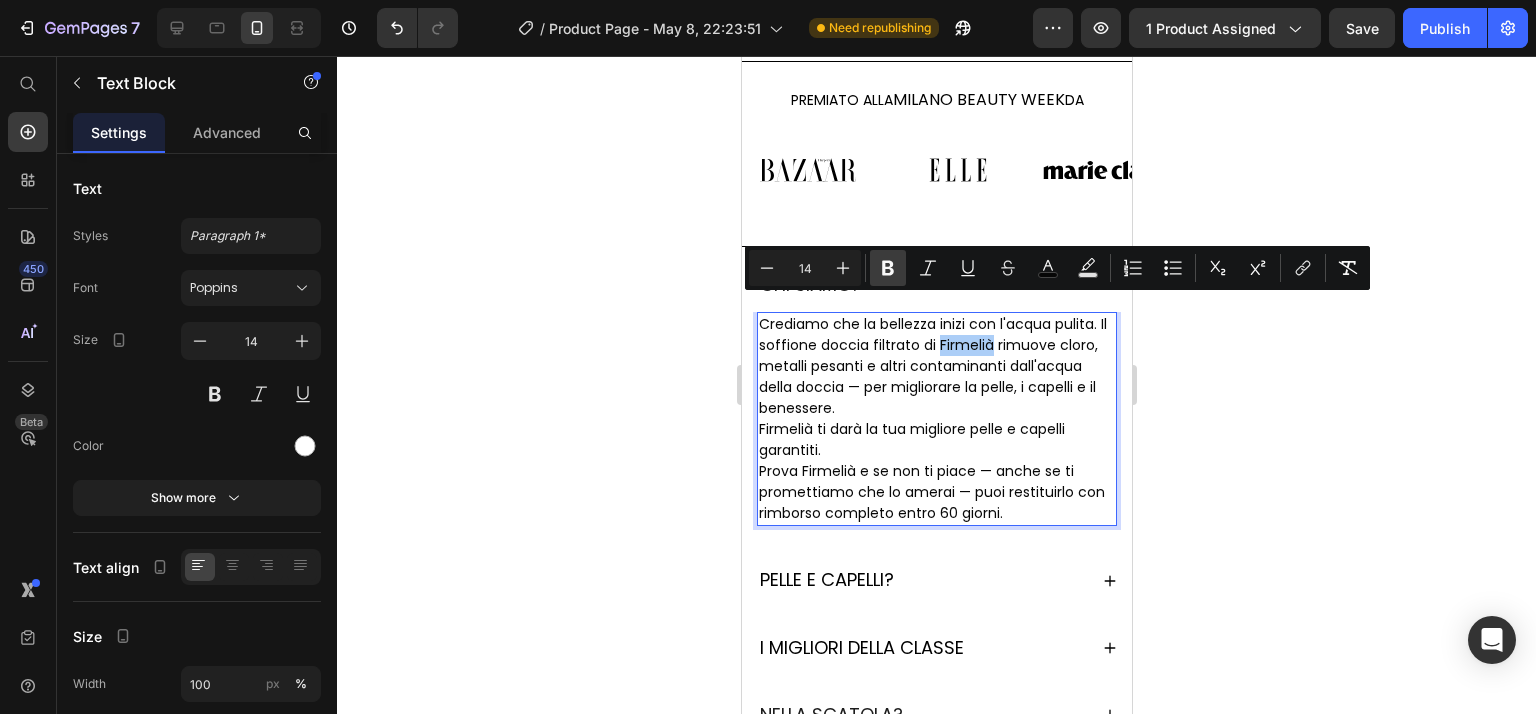 click on "Bold" at bounding box center (888, 268) 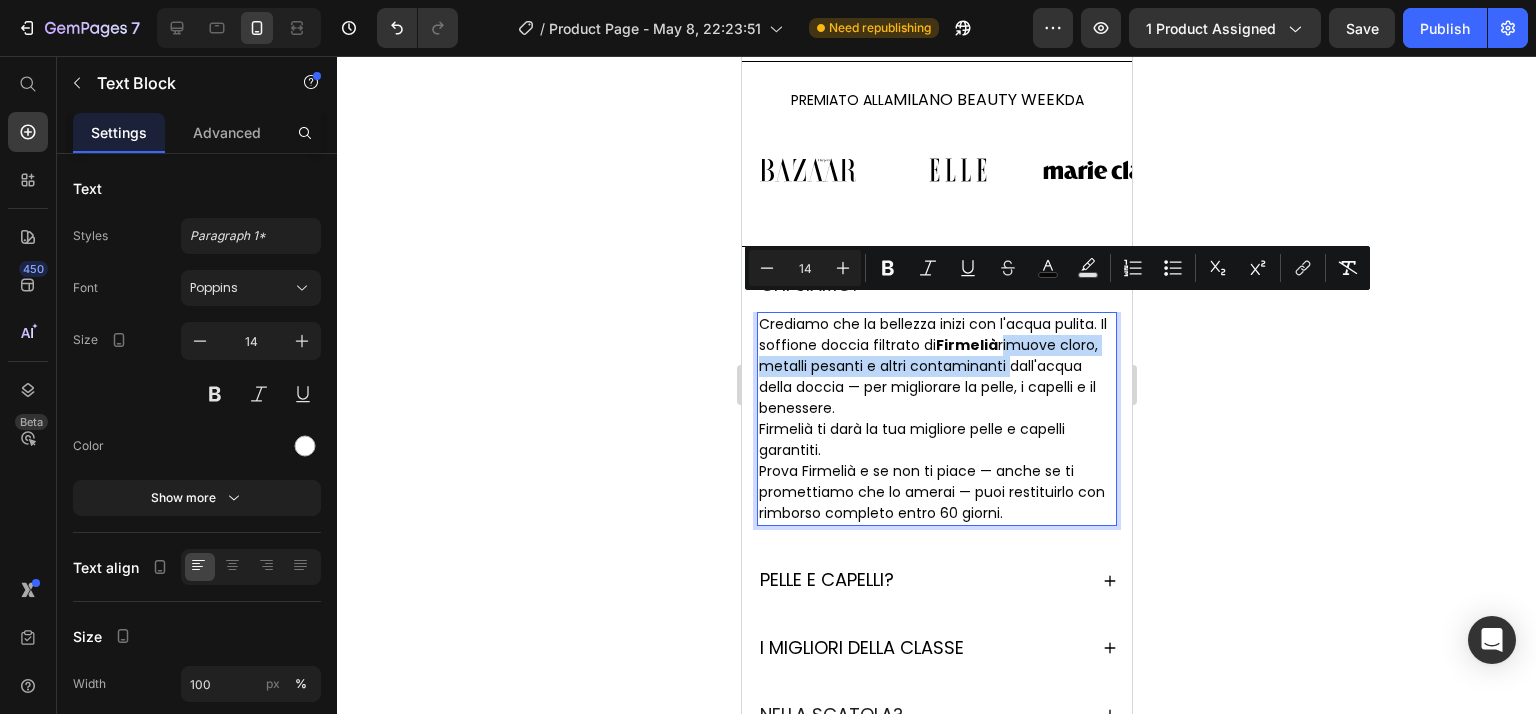 drag, startPoint x: 1009, startPoint y: 307, endPoint x: 1049, endPoint y: 329, distance: 45.65085 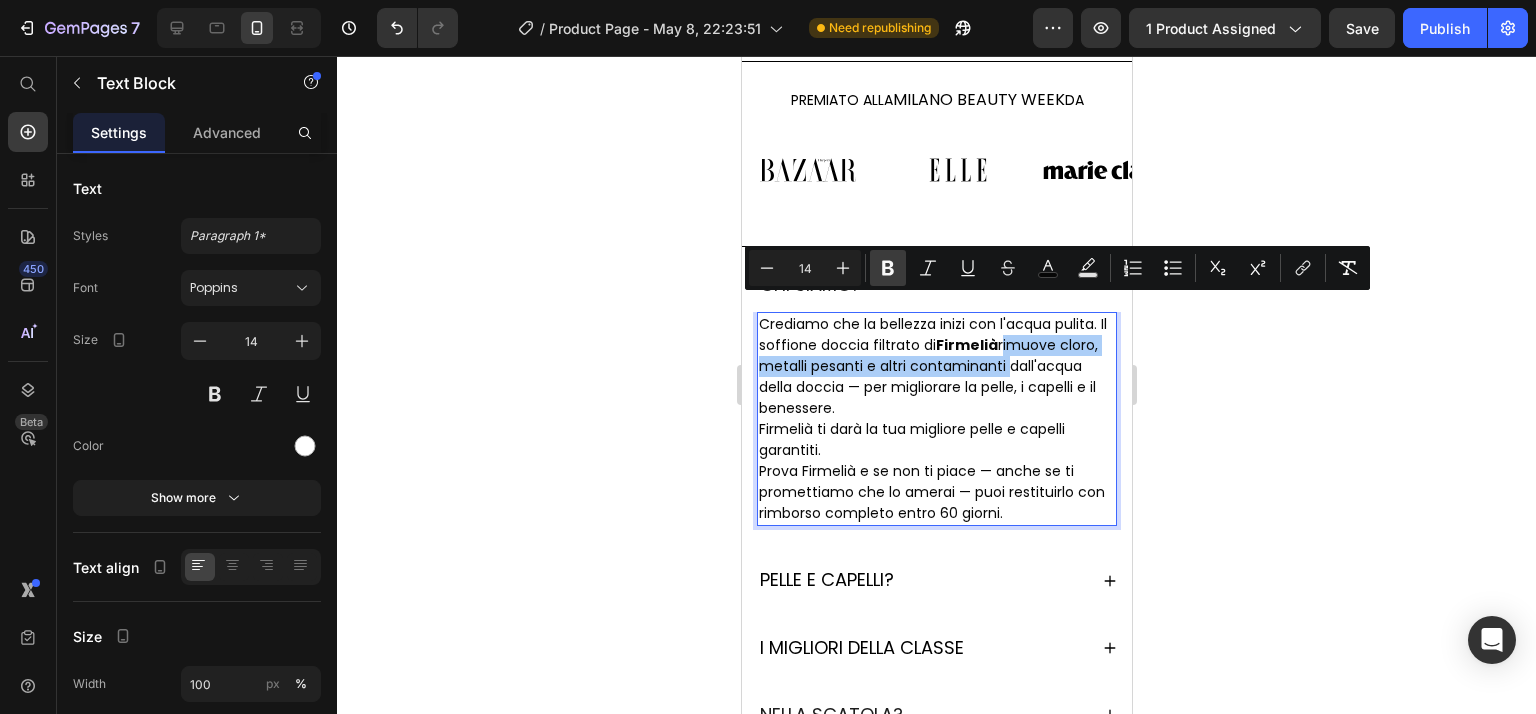 click on "Bold" at bounding box center (888, 268) 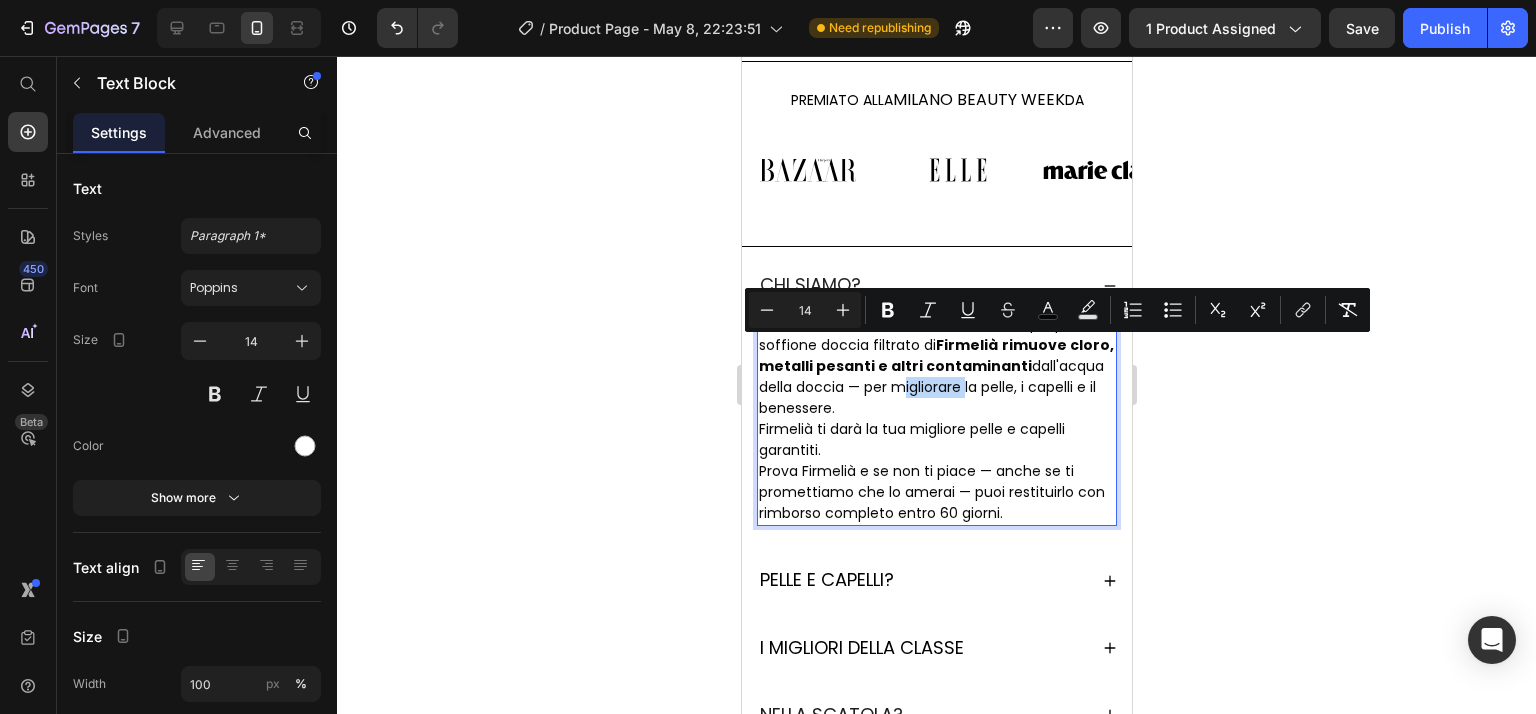 drag, startPoint x: 974, startPoint y: 351, endPoint x: 1038, endPoint y: 360, distance: 64.629715 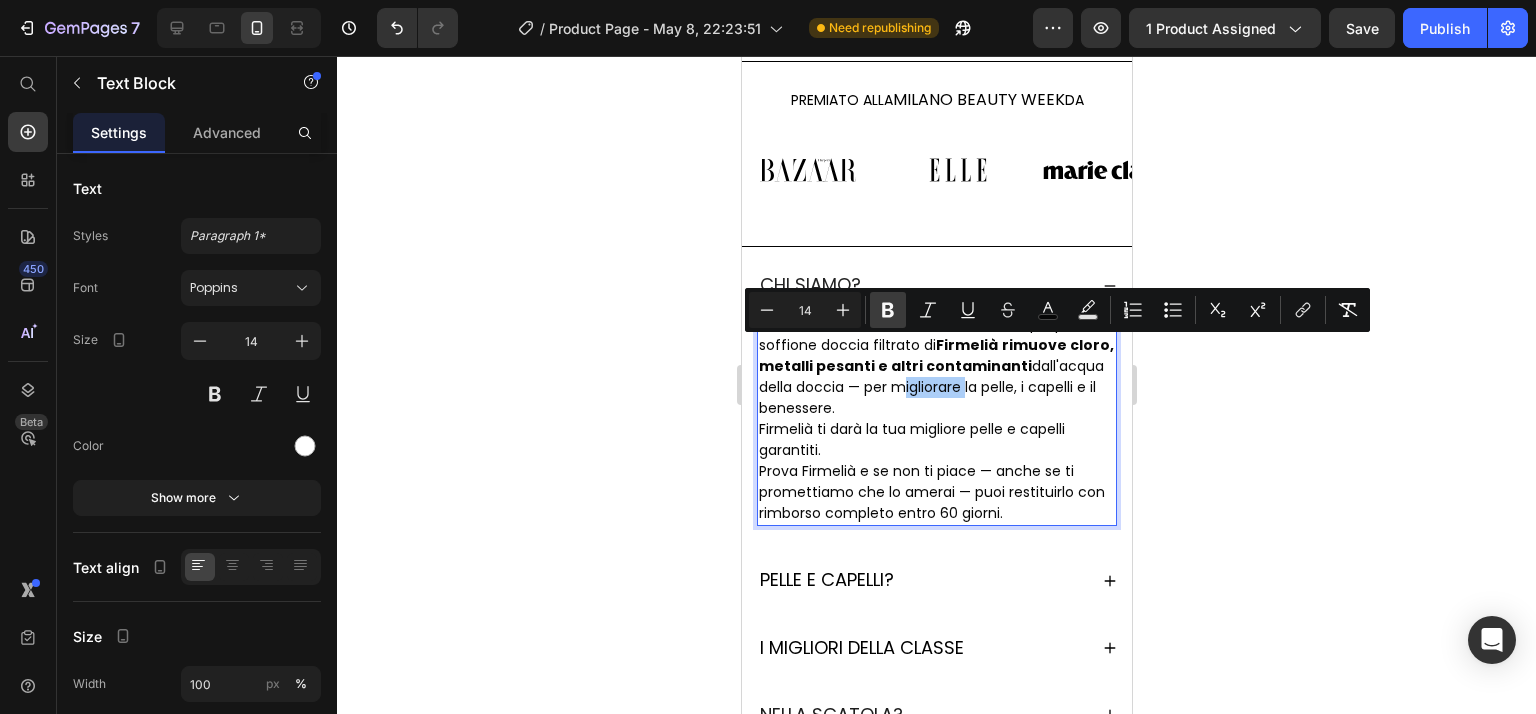 click on "Bold" at bounding box center [888, 310] 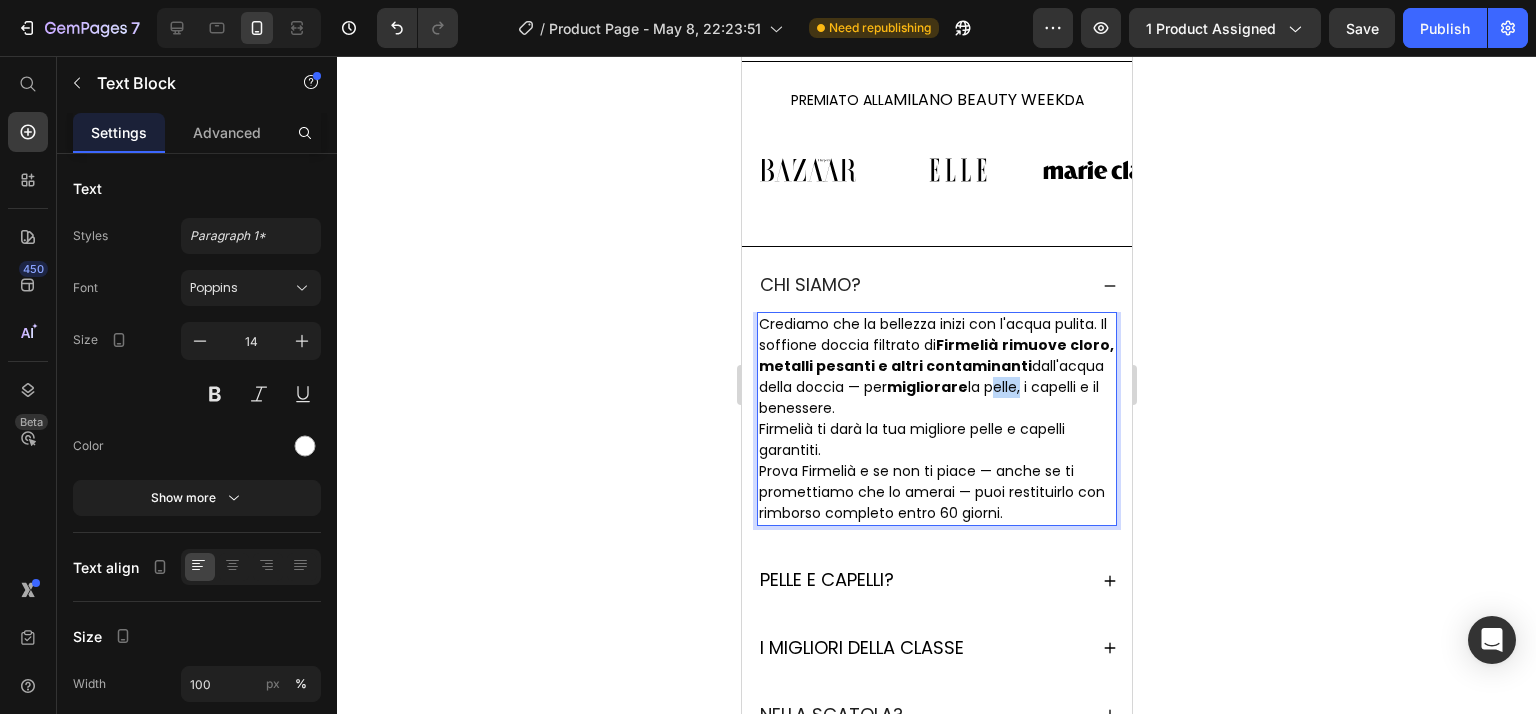 drag, startPoint x: 762, startPoint y: 371, endPoint x: 789, endPoint y: 379, distance: 28.160255 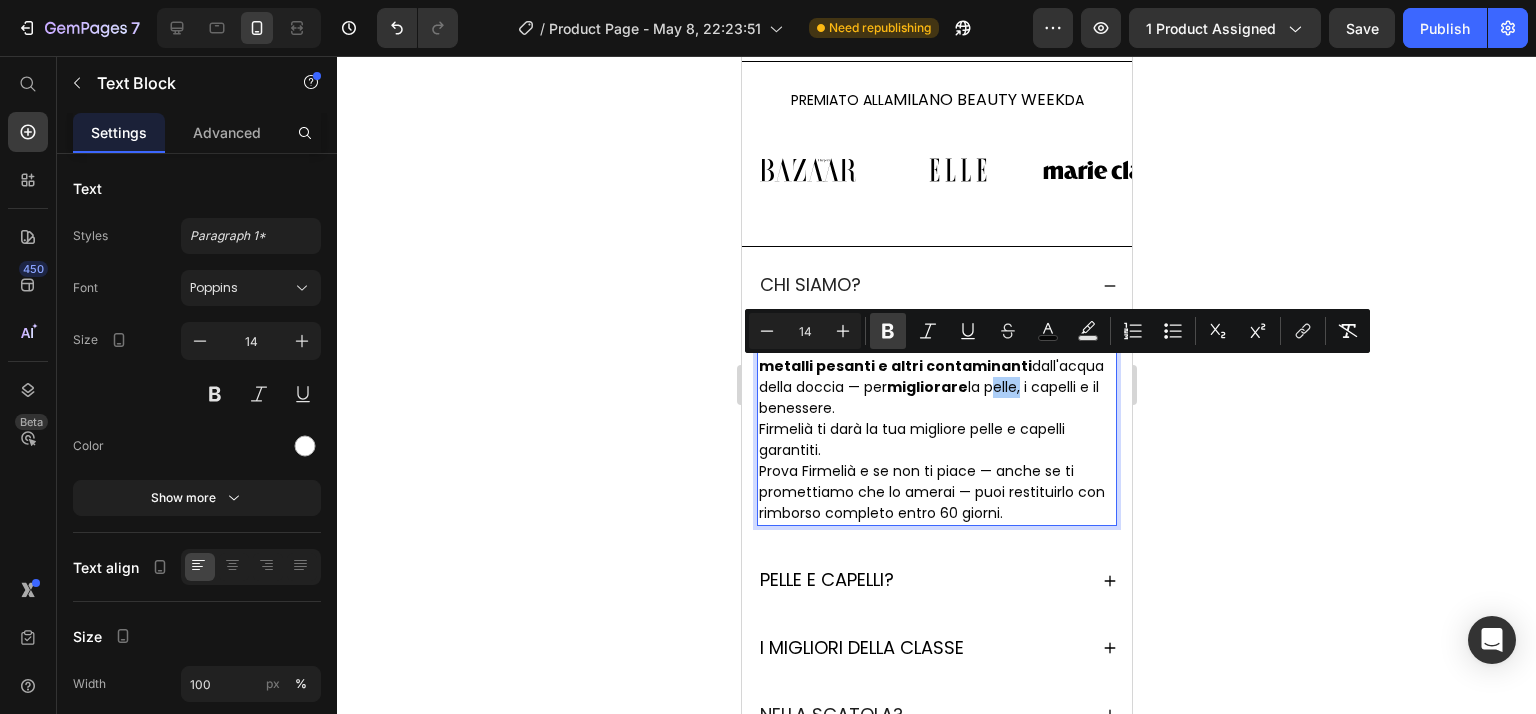click on "Bold" at bounding box center [888, 331] 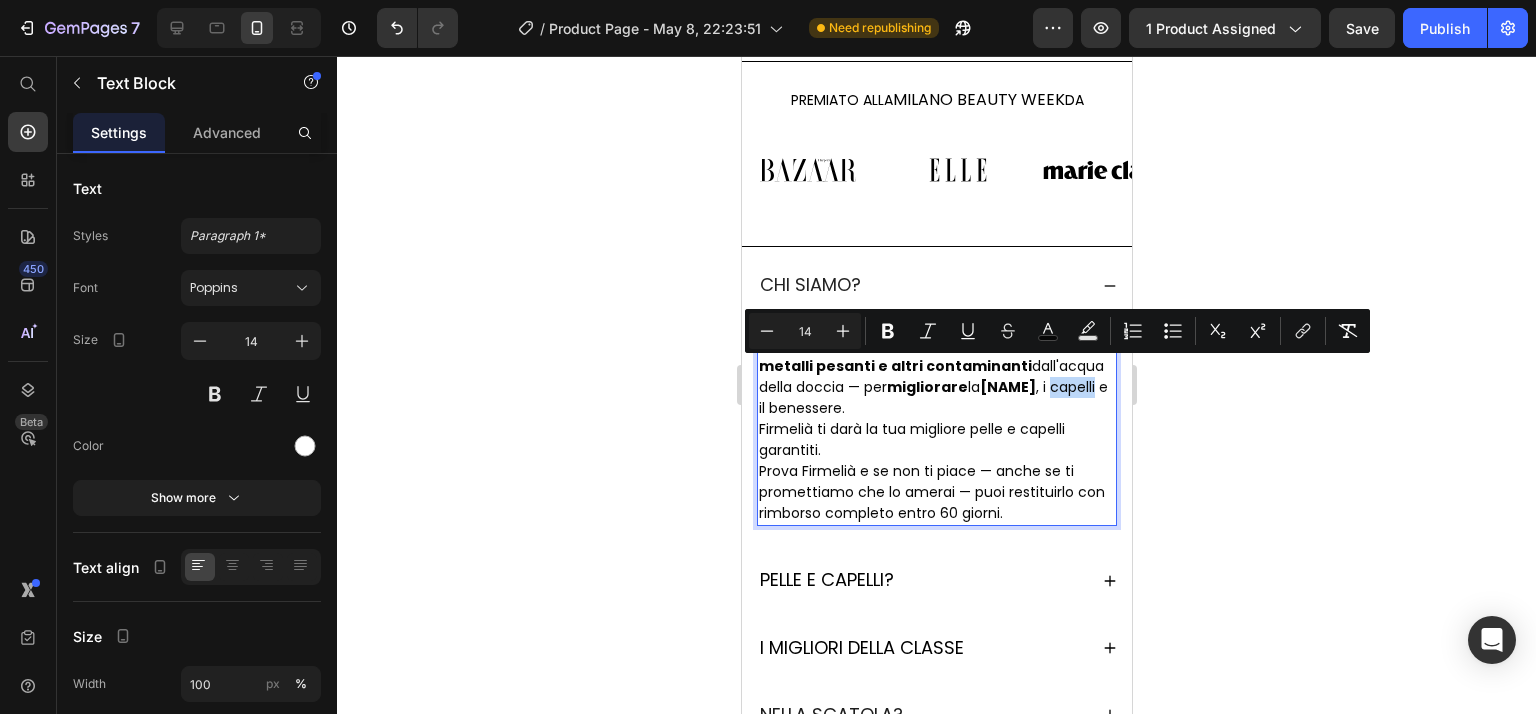 drag, startPoint x: 808, startPoint y: 375, endPoint x: 852, endPoint y: 375, distance: 44 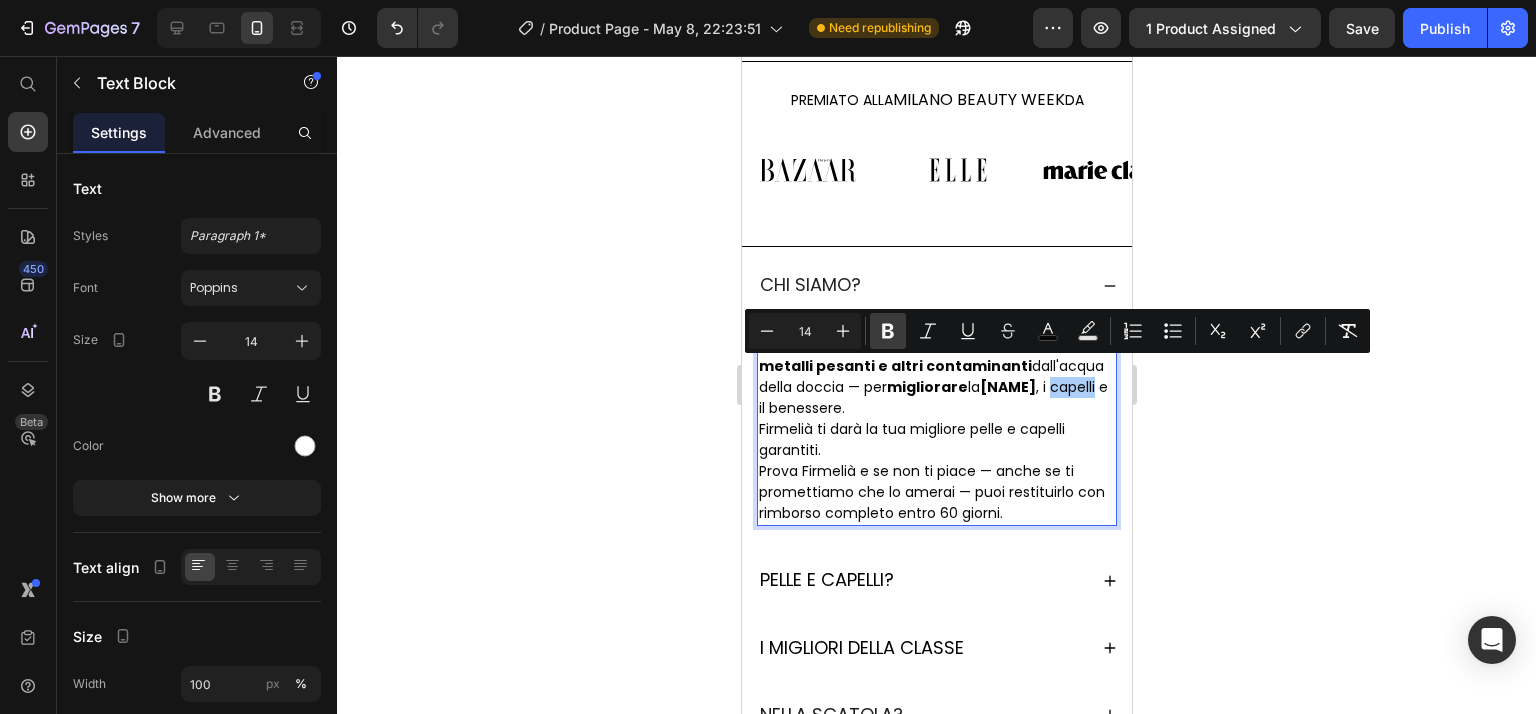 click 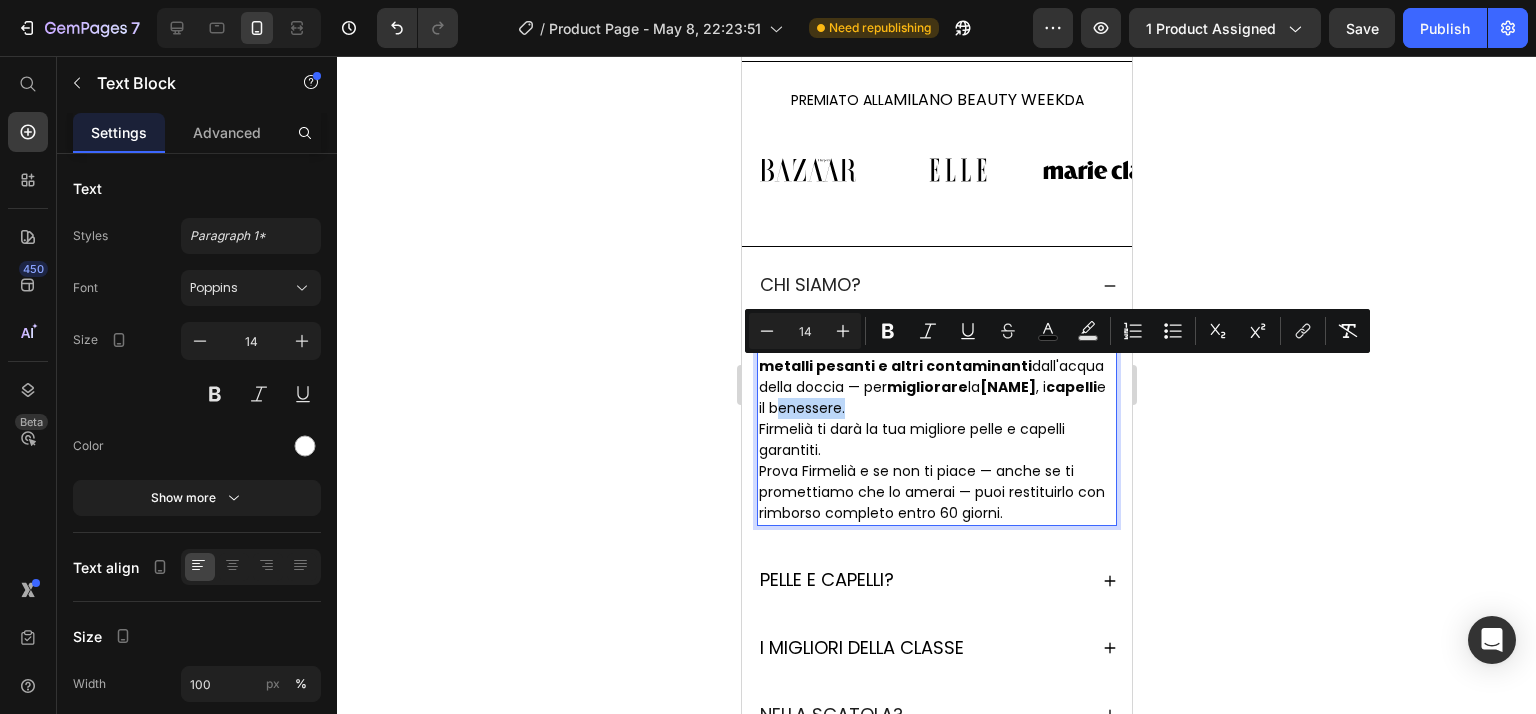 drag, startPoint x: 884, startPoint y: 371, endPoint x: 923, endPoint y: 356, distance: 41.785164 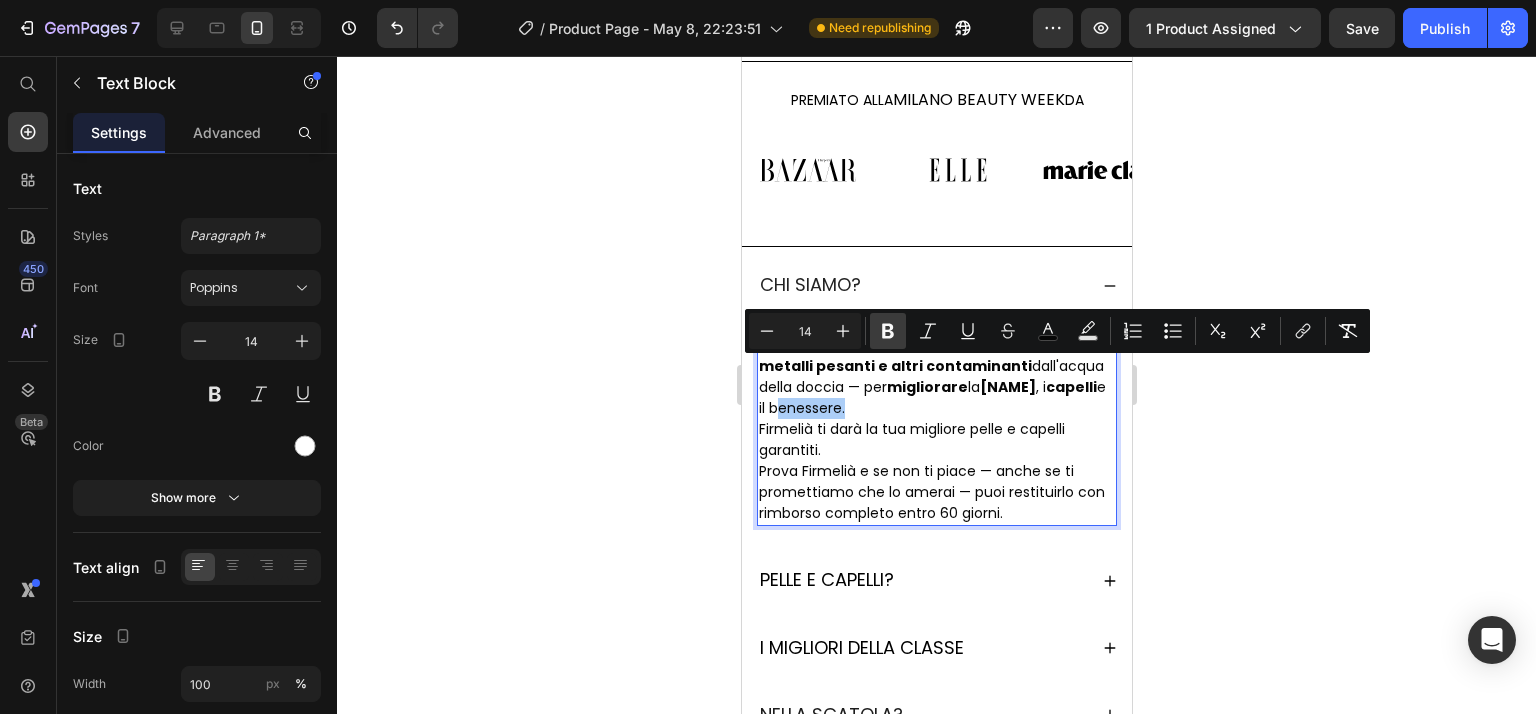 click 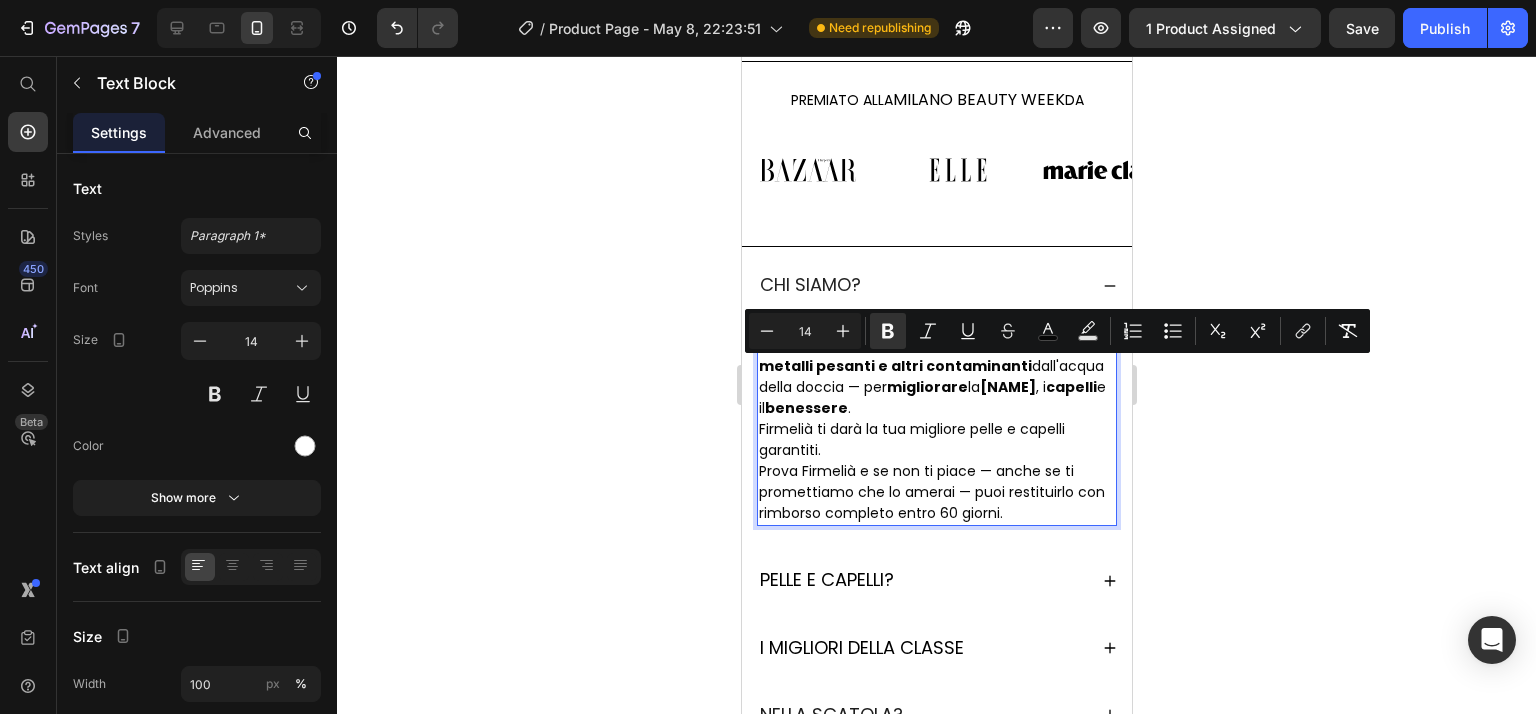 click on "Crediamo che la bellezza inizi con l'acqua pulita. Il soffione doccia filtrato di  Firmelià   rimuove cloro, metalli pesanti e altri contaminanti  dall'acqua della doccia — per  migliorare  la  pelle , i  capelli  e il  benessere ." at bounding box center [935, 366] 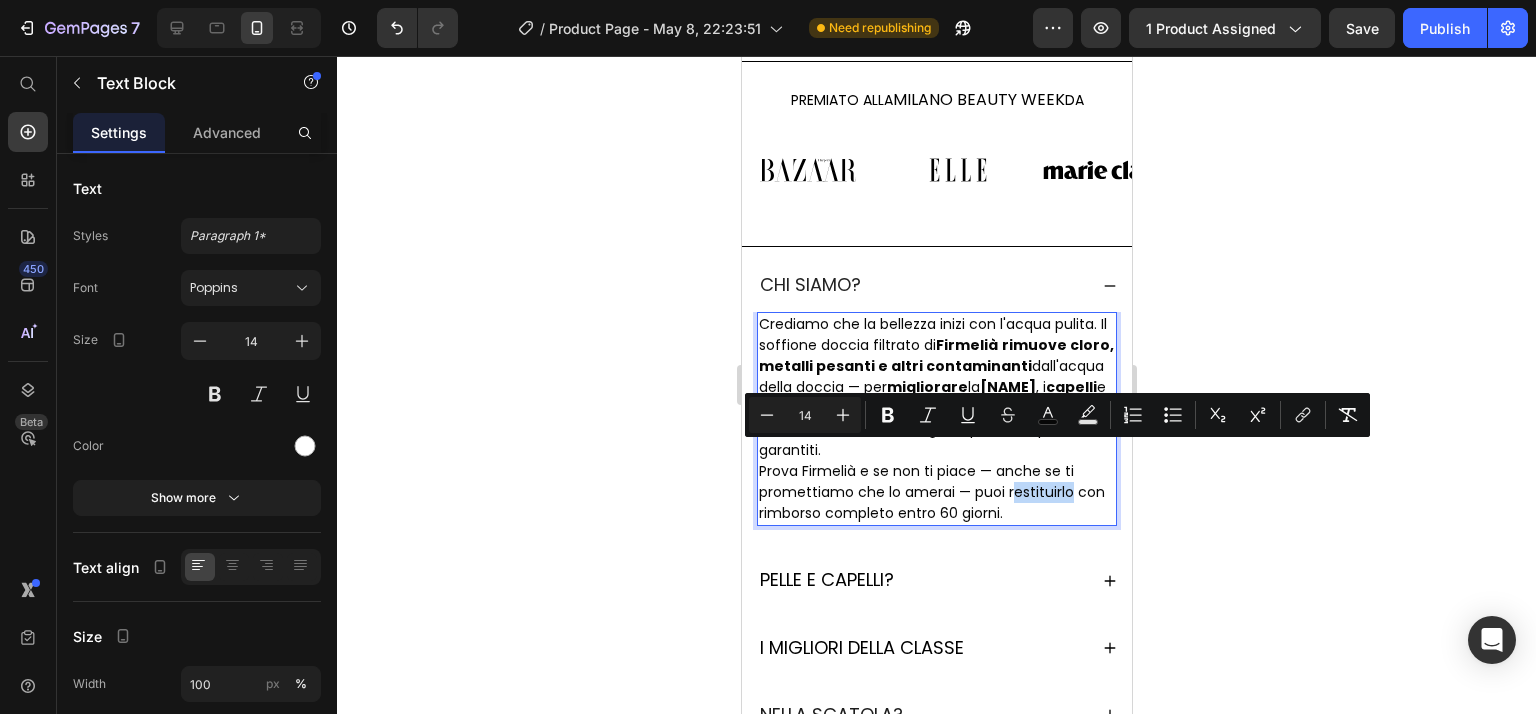 click on "Prova Firmelià e se non ti piace — anche se ti promettiamo che lo amerai — puoi restituirlo con rimborso completo entro 60 giorni." at bounding box center [931, 492] 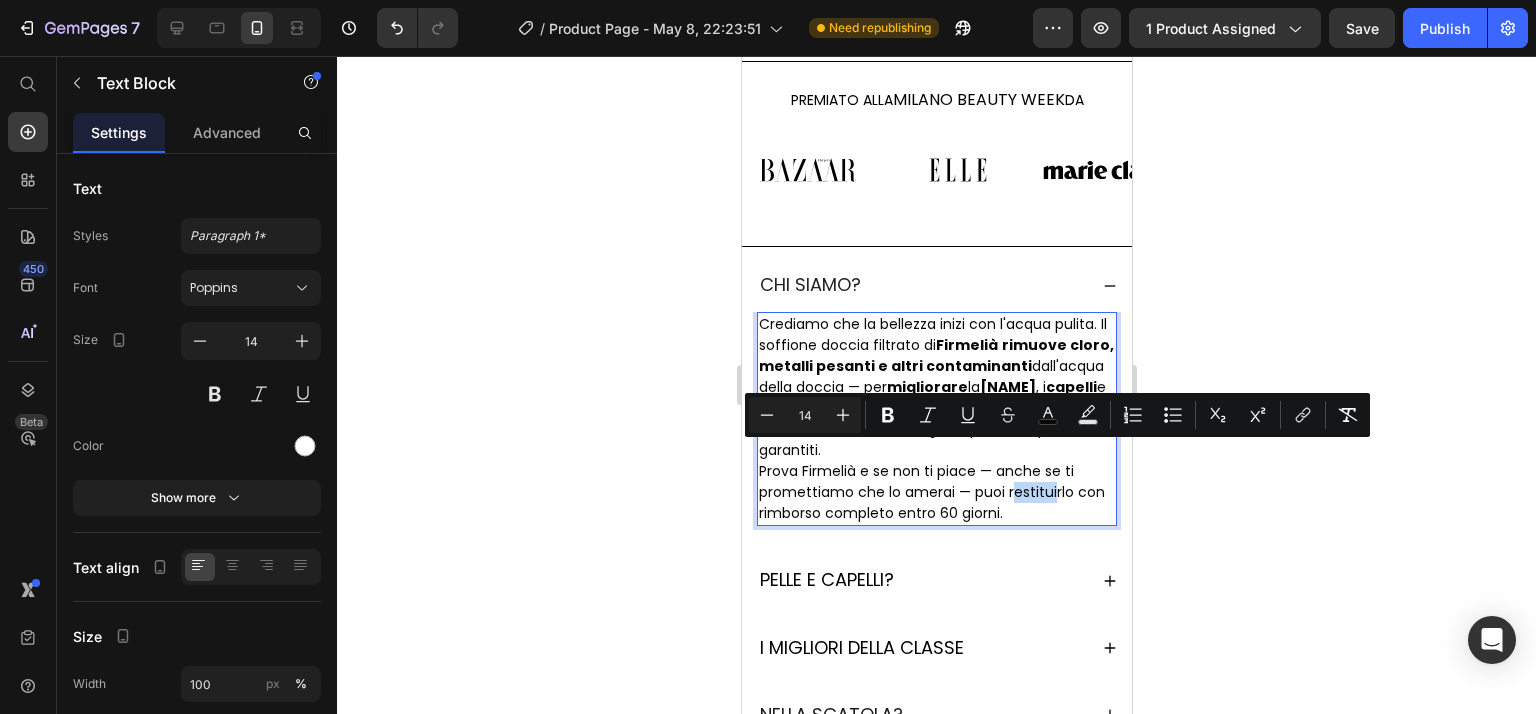 click on "Prova Firmelià e se non ti piace — anche se ti promettiamo che lo amerai — puoi restituirlo con rimborso completo entro 60 giorni." at bounding box center (931, 492) 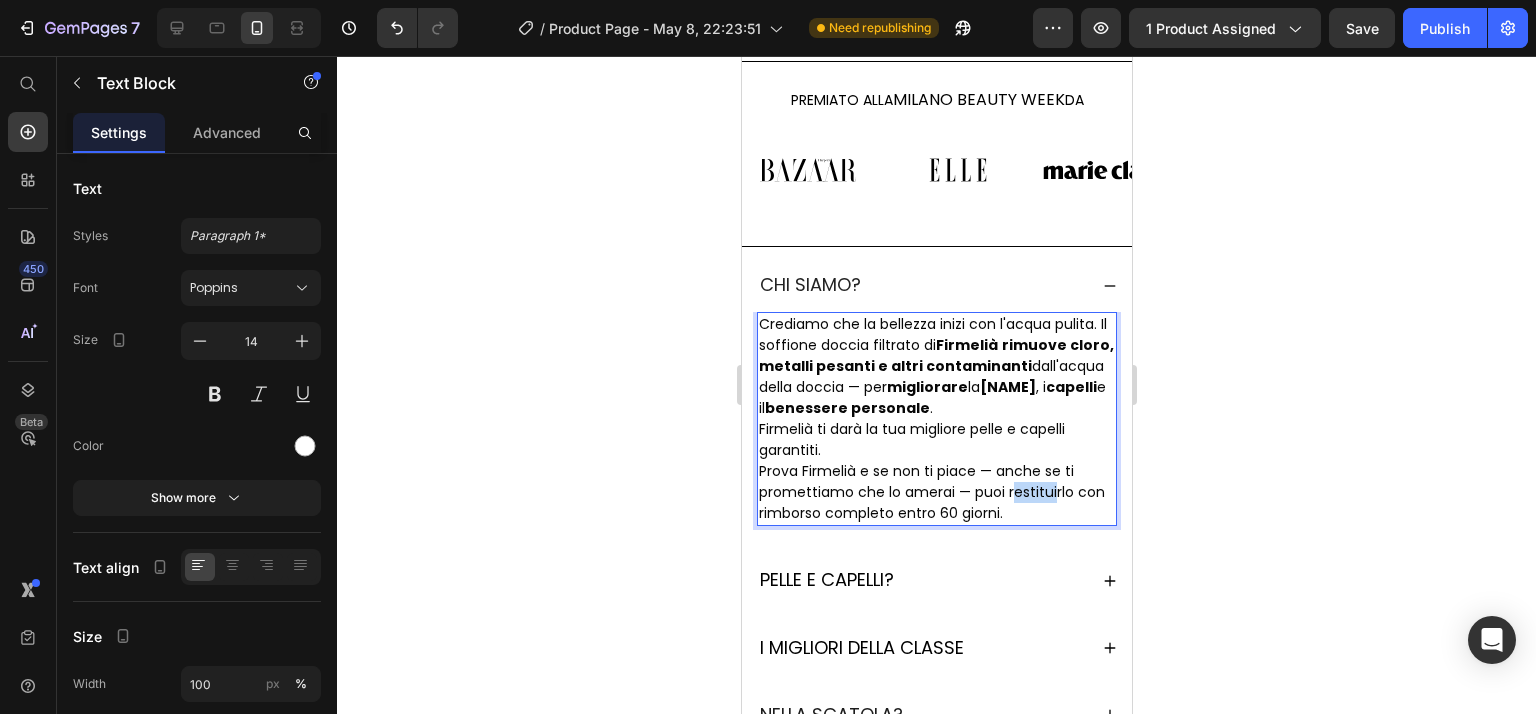 drag, startPoint x: 1012, startPoint y: 453, endPoint x: 997, endPoint y: 451, distance: 15.132746 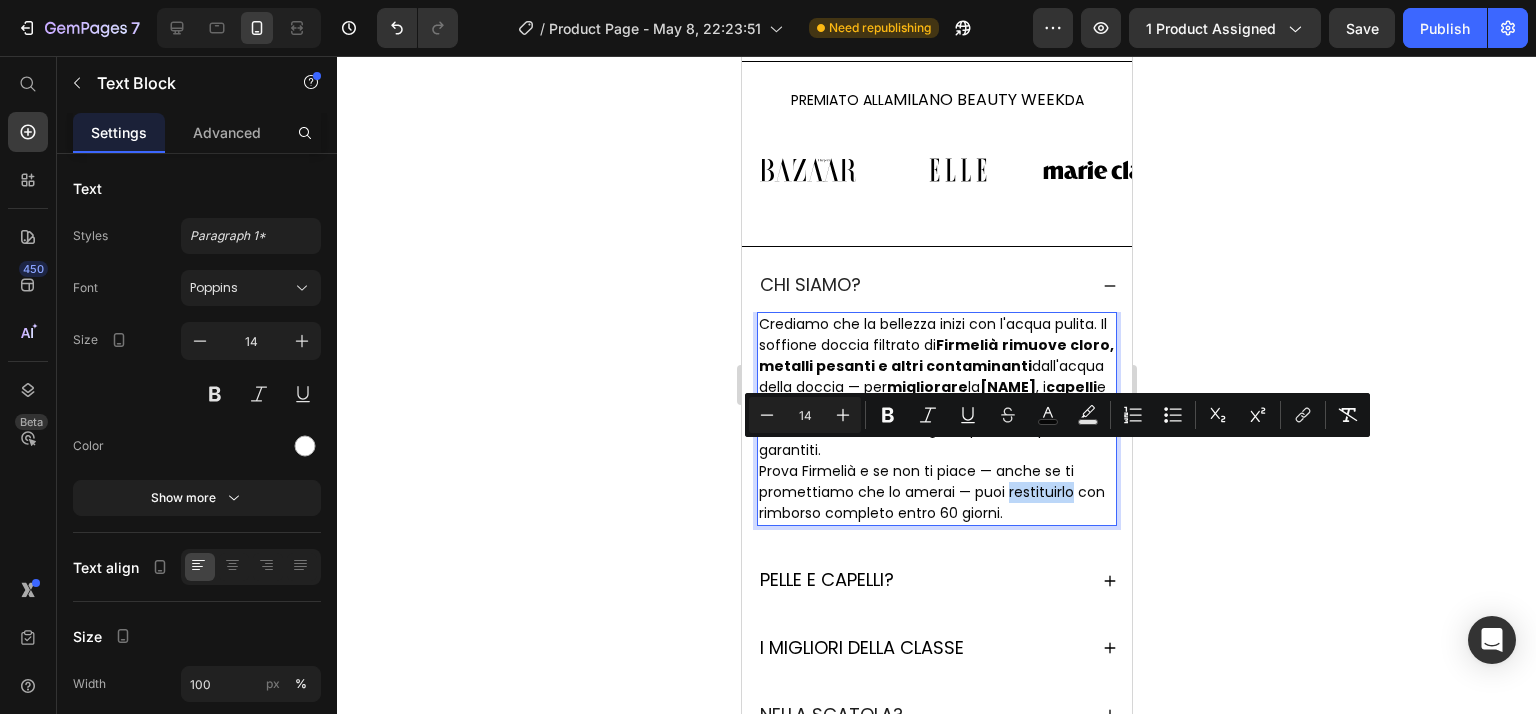 drag, startPoint x: 1007, startPoint y: 455, endPoint x: 933, endPoint y: 447, distance: 74.431175 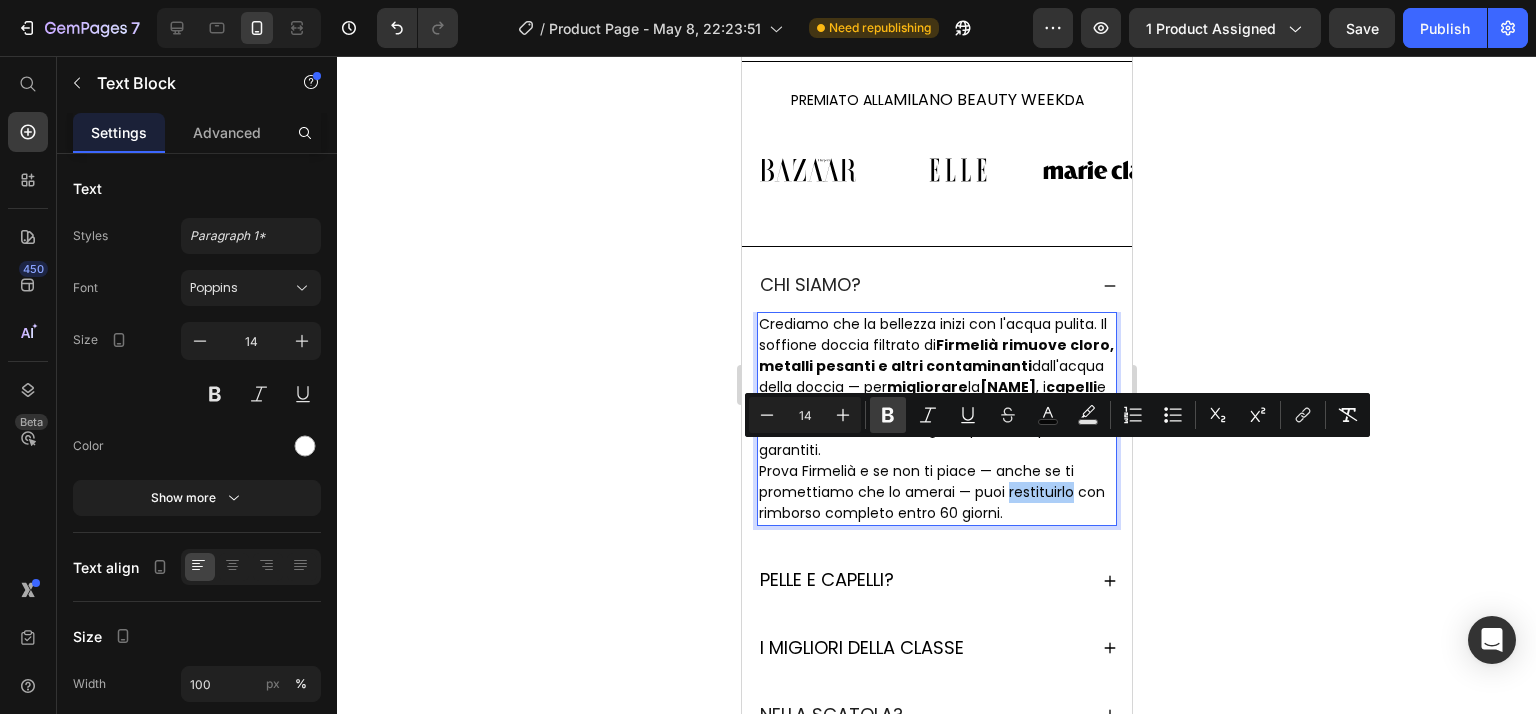 click 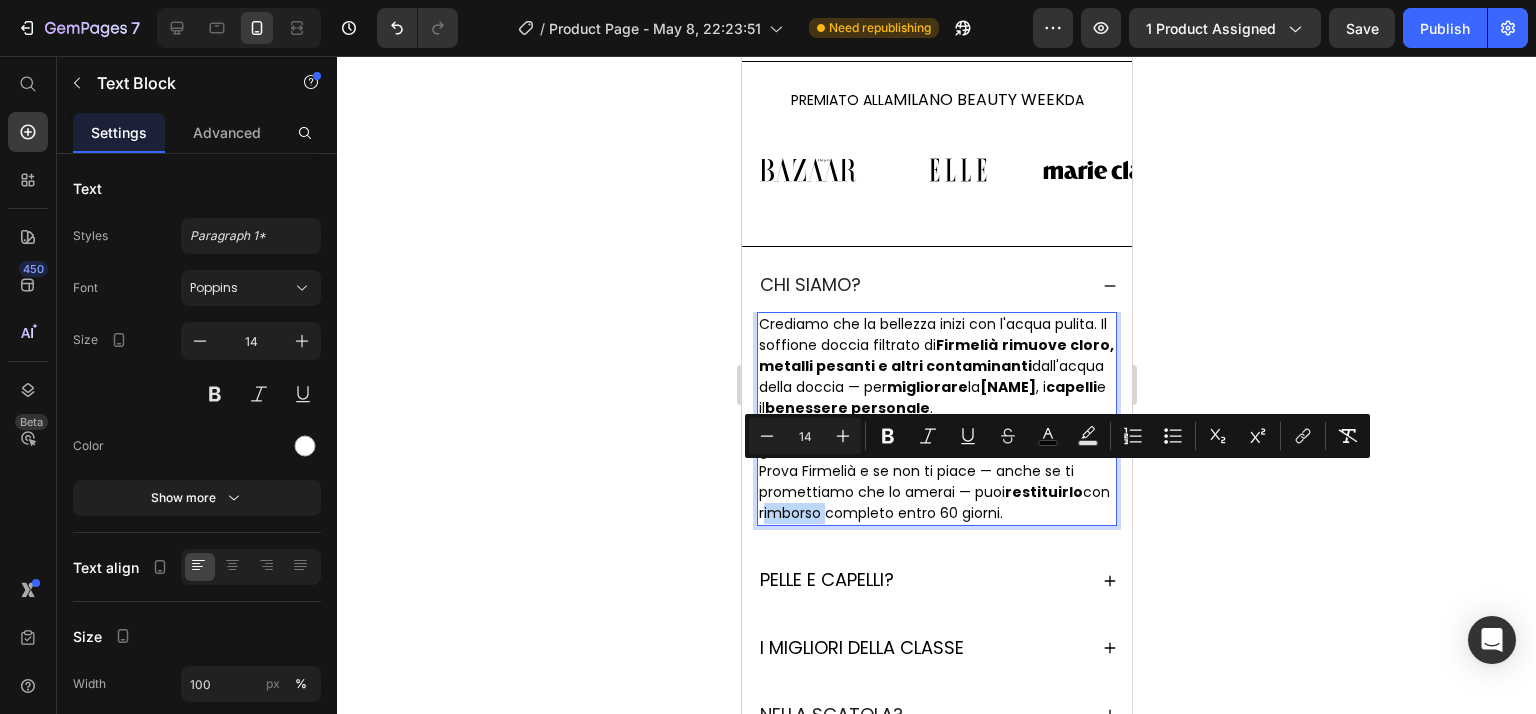 drag, startPoint x: 790, startPoint y: 472, endPoint x: 1605, endPoint y: 507, distance: 815.75116 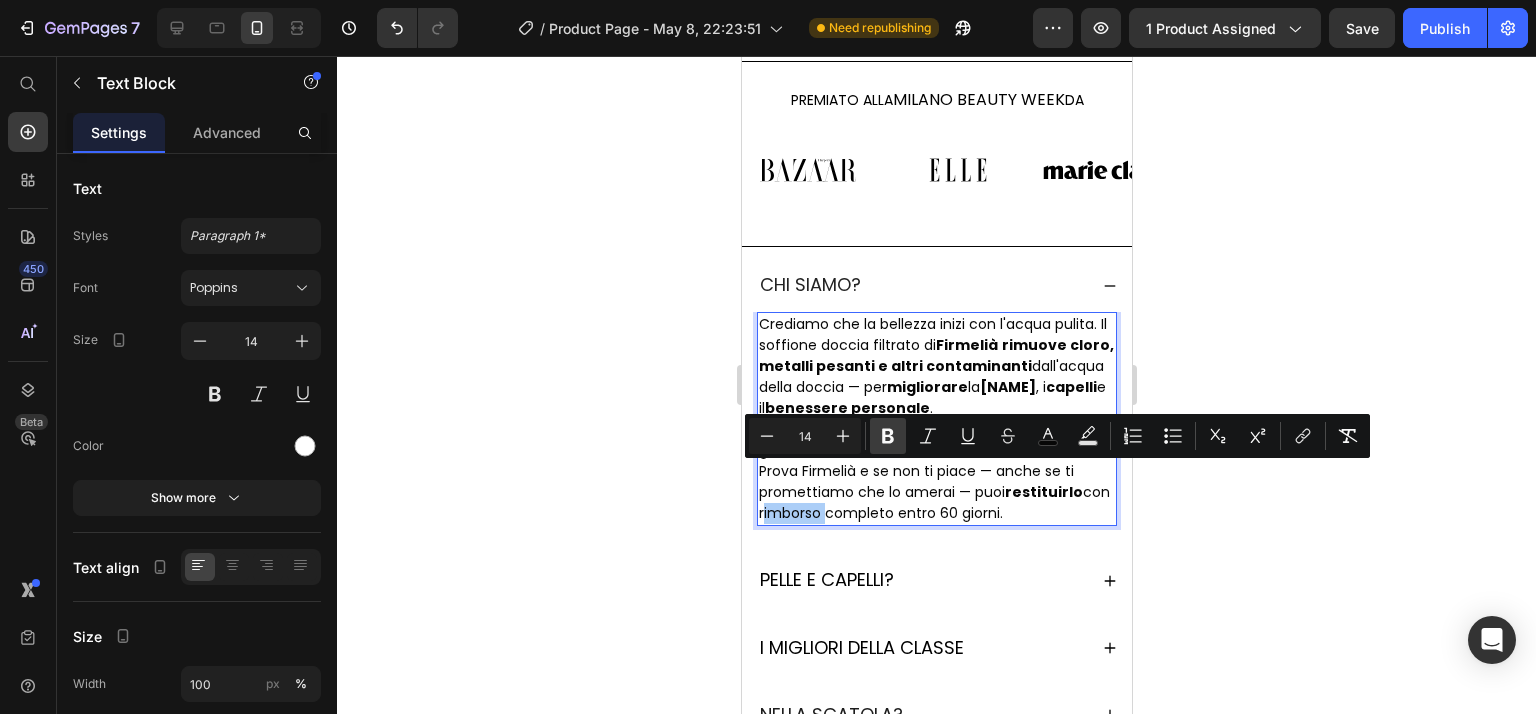 click 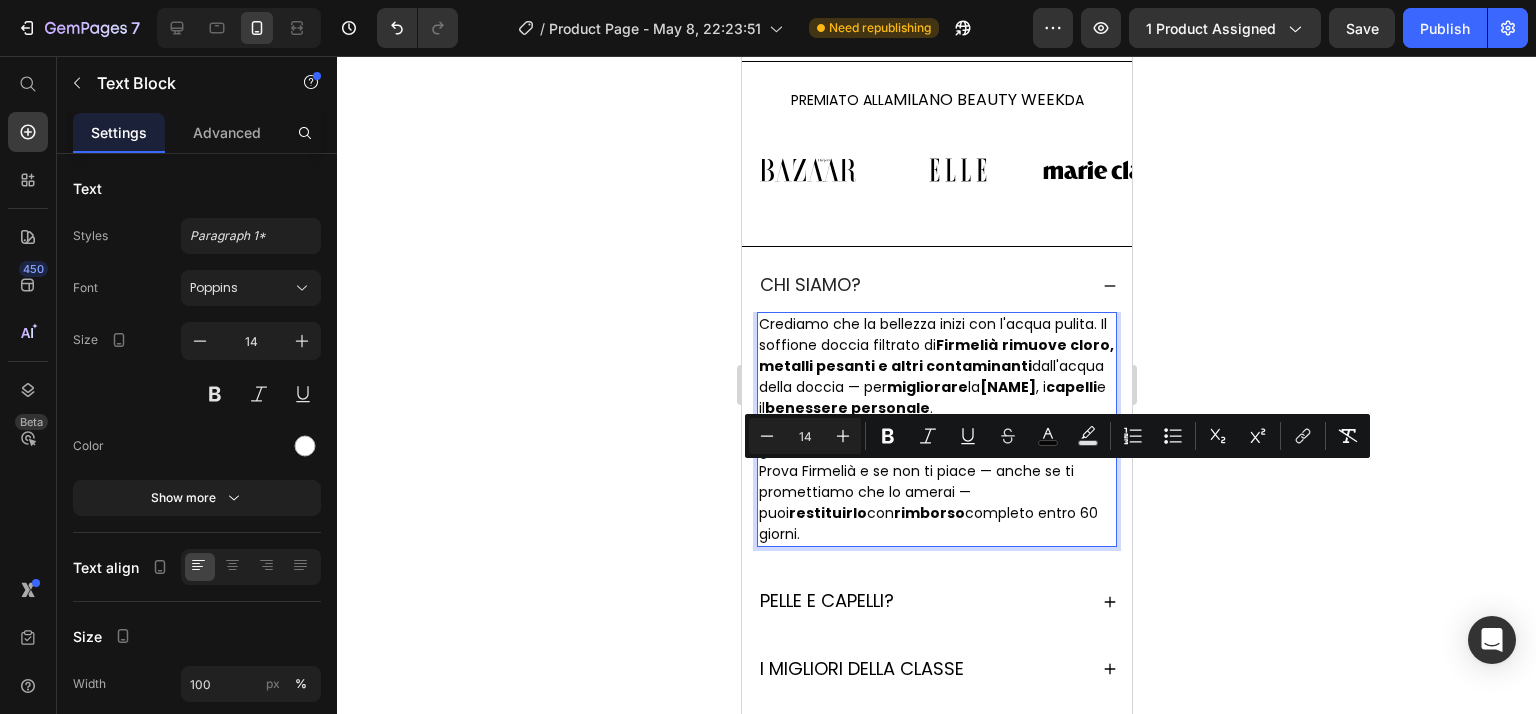 drag, startPoint x: 973, startPoint y: 471, endPoint x: 1032, endPoint y: 483, distance: 60.207973 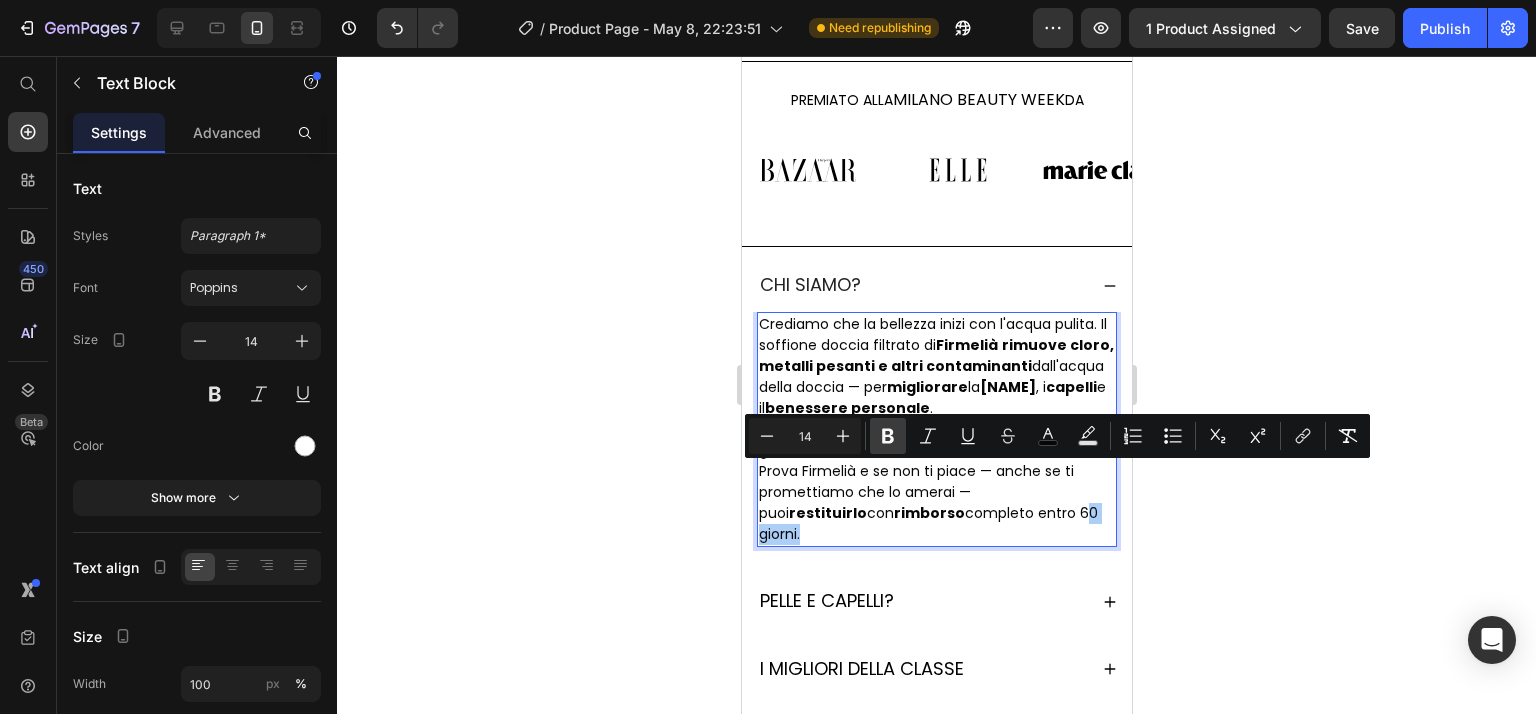 click 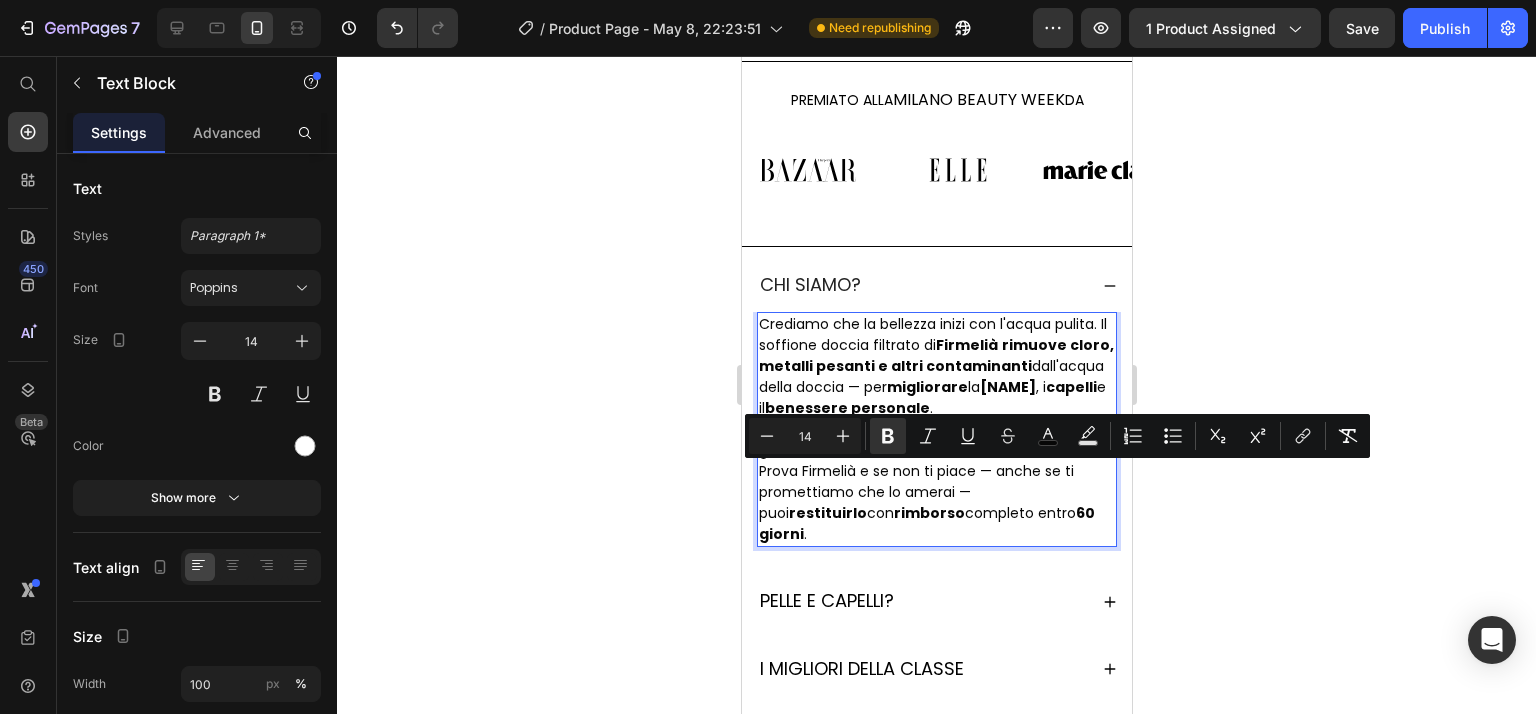 click 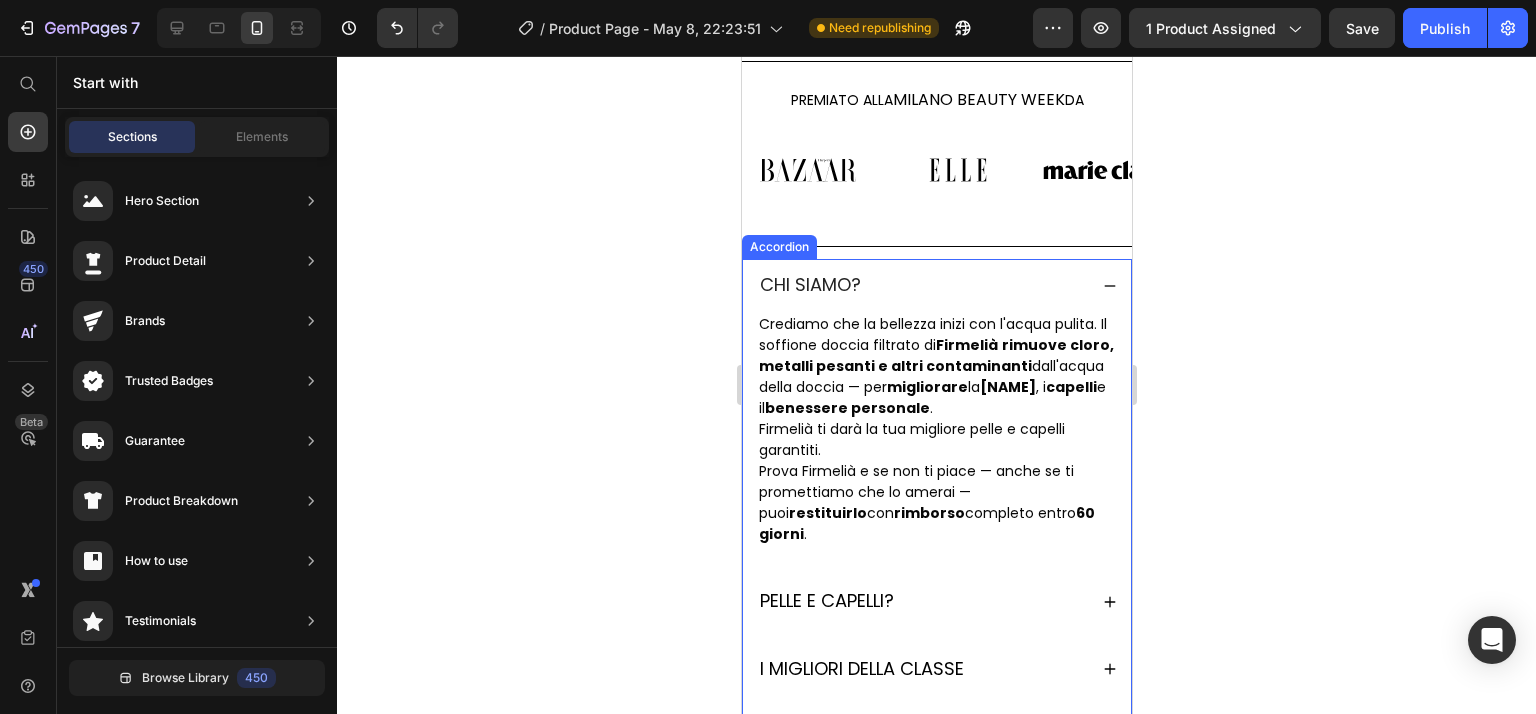 click on "CHI SIAMO?" at bounding box center [936, 285] 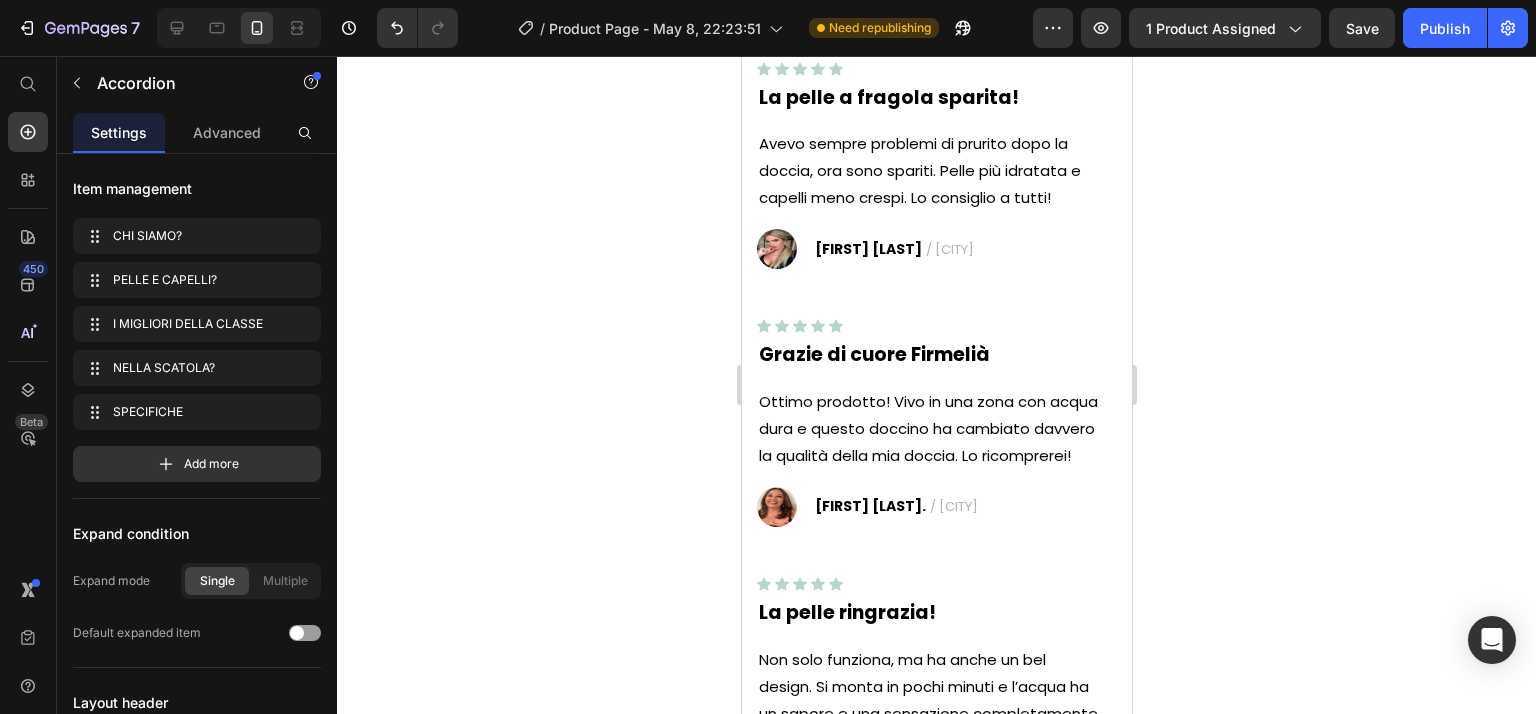 scroll, scrollTop: 8803, scrollLeft: 0, axis: vertical 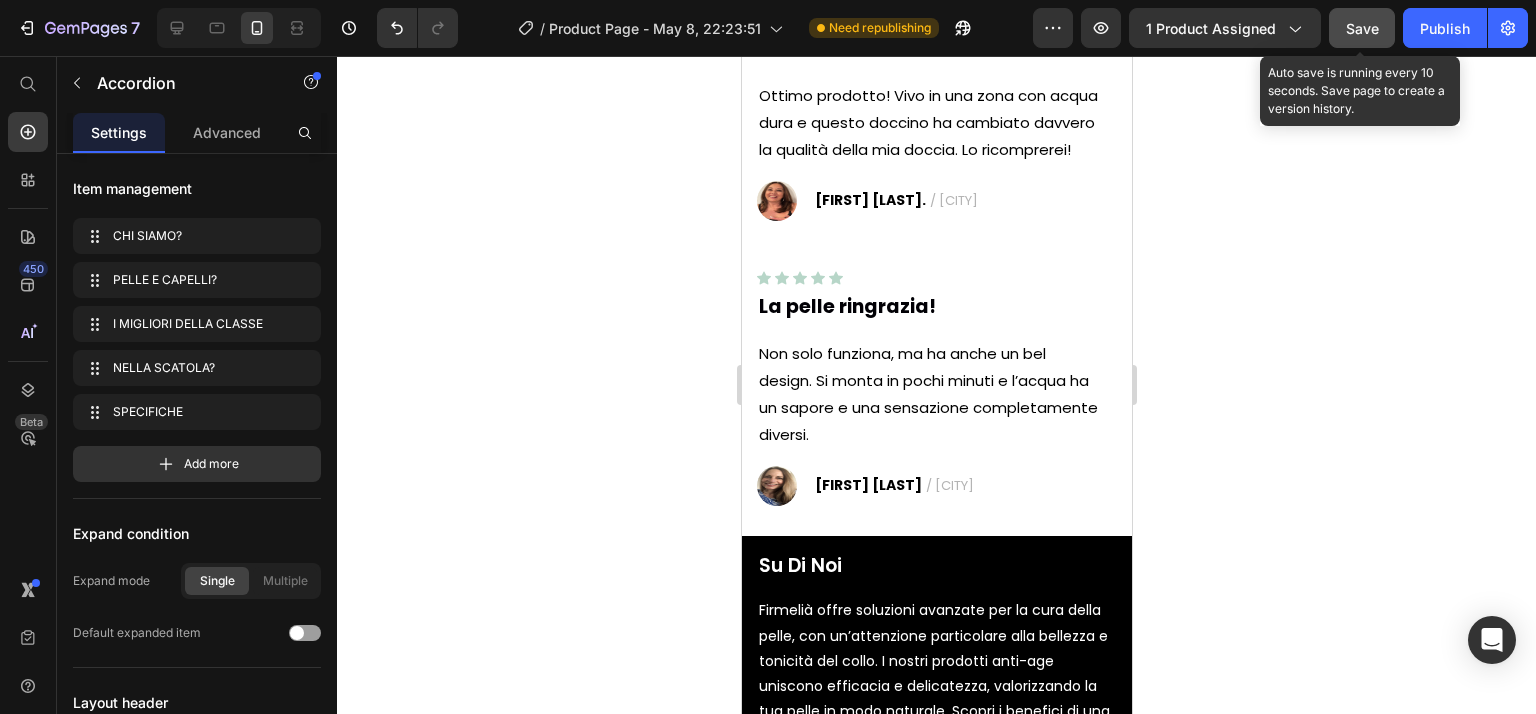 drag, startPoint x: 1368, startPoint y: 39, endPoint x: 1453, endPoint y: 53, distance: 86.145226 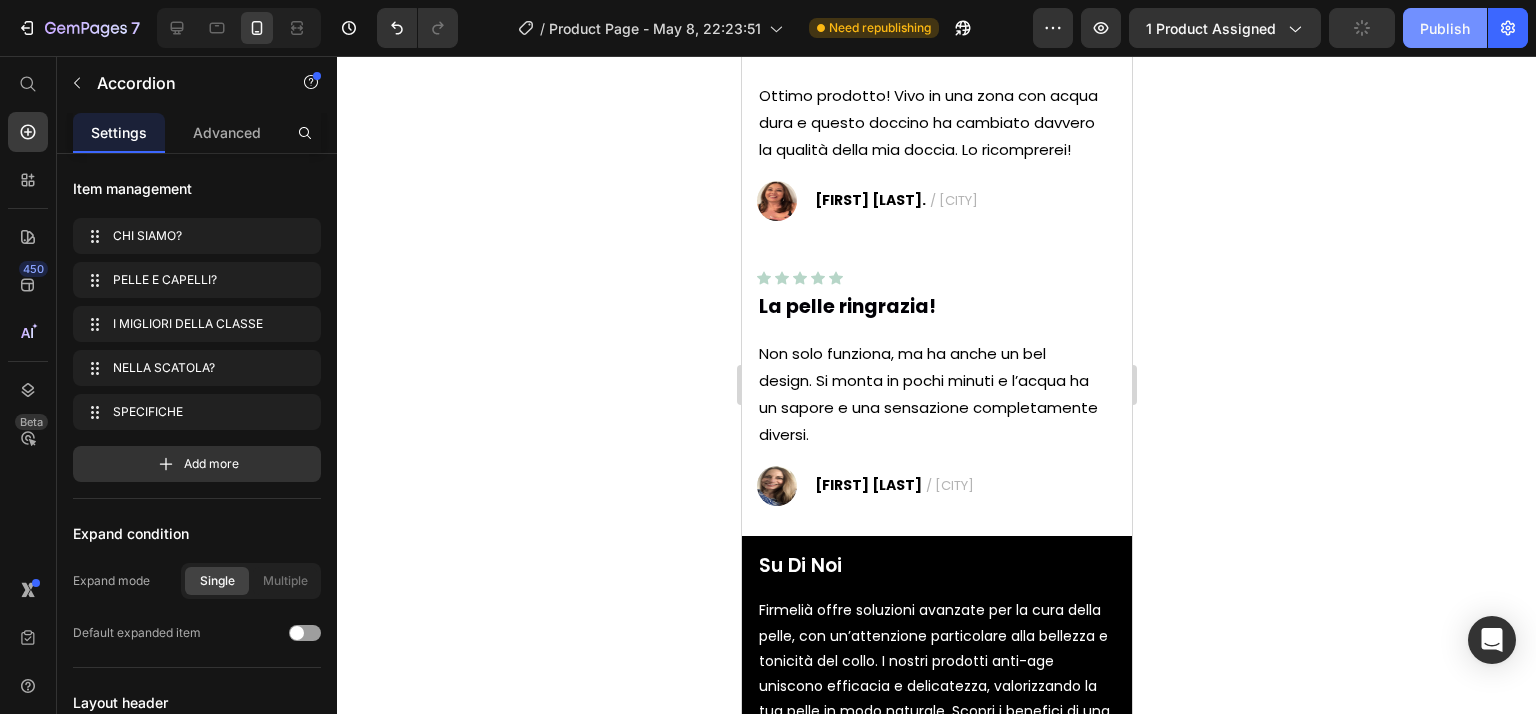 click on "Publish" at bounding box center (1445, 28) 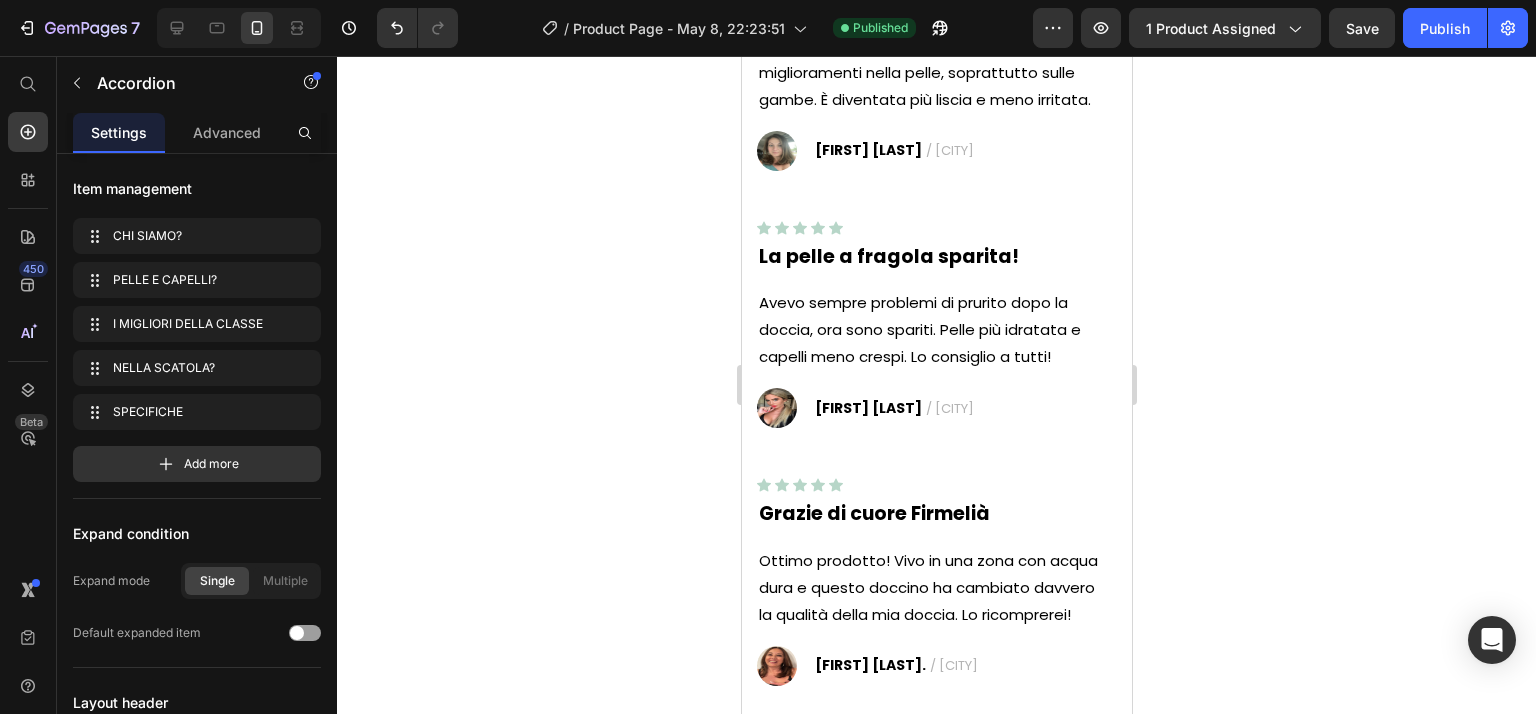 scroll, scrollTop: 8303, scrollLeft: 0, axis: vertical 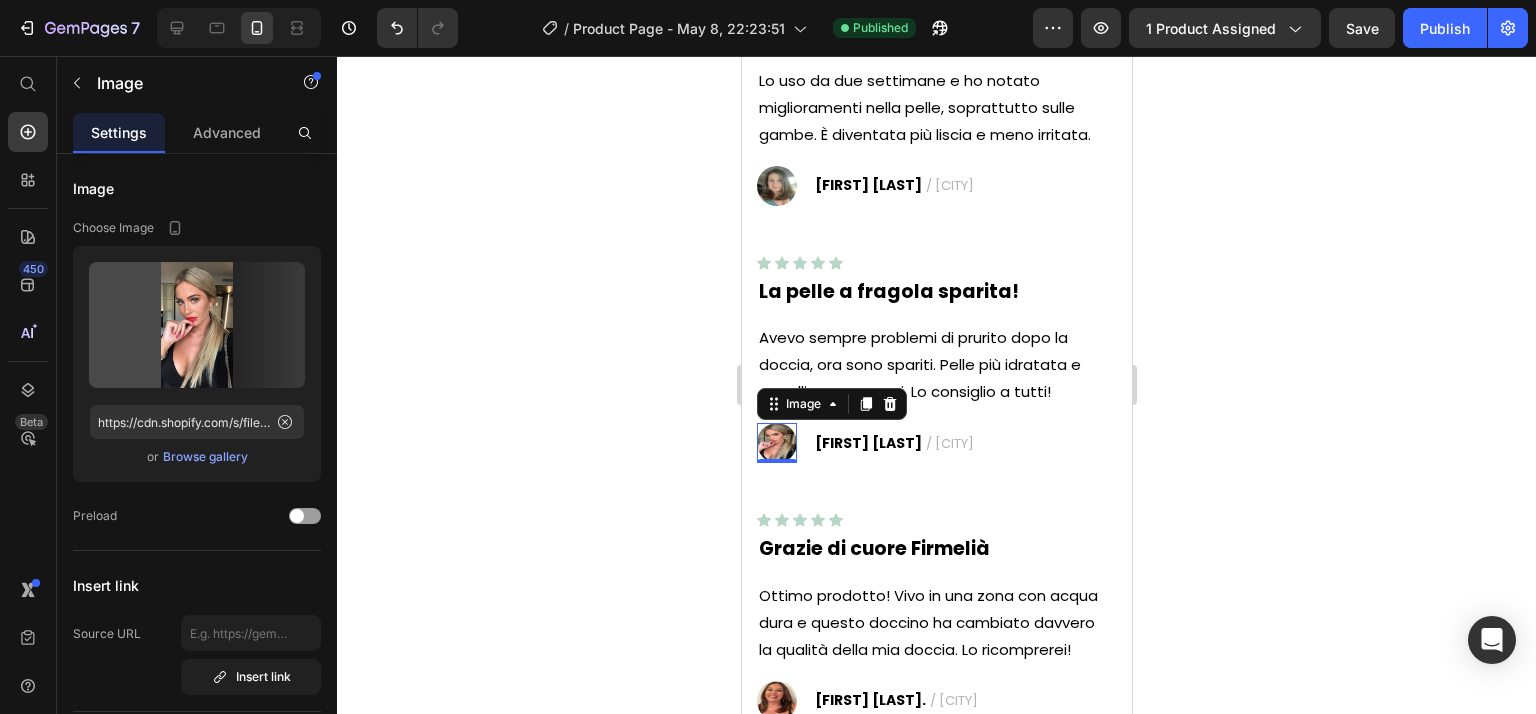 click at bounding box center [776, 443] 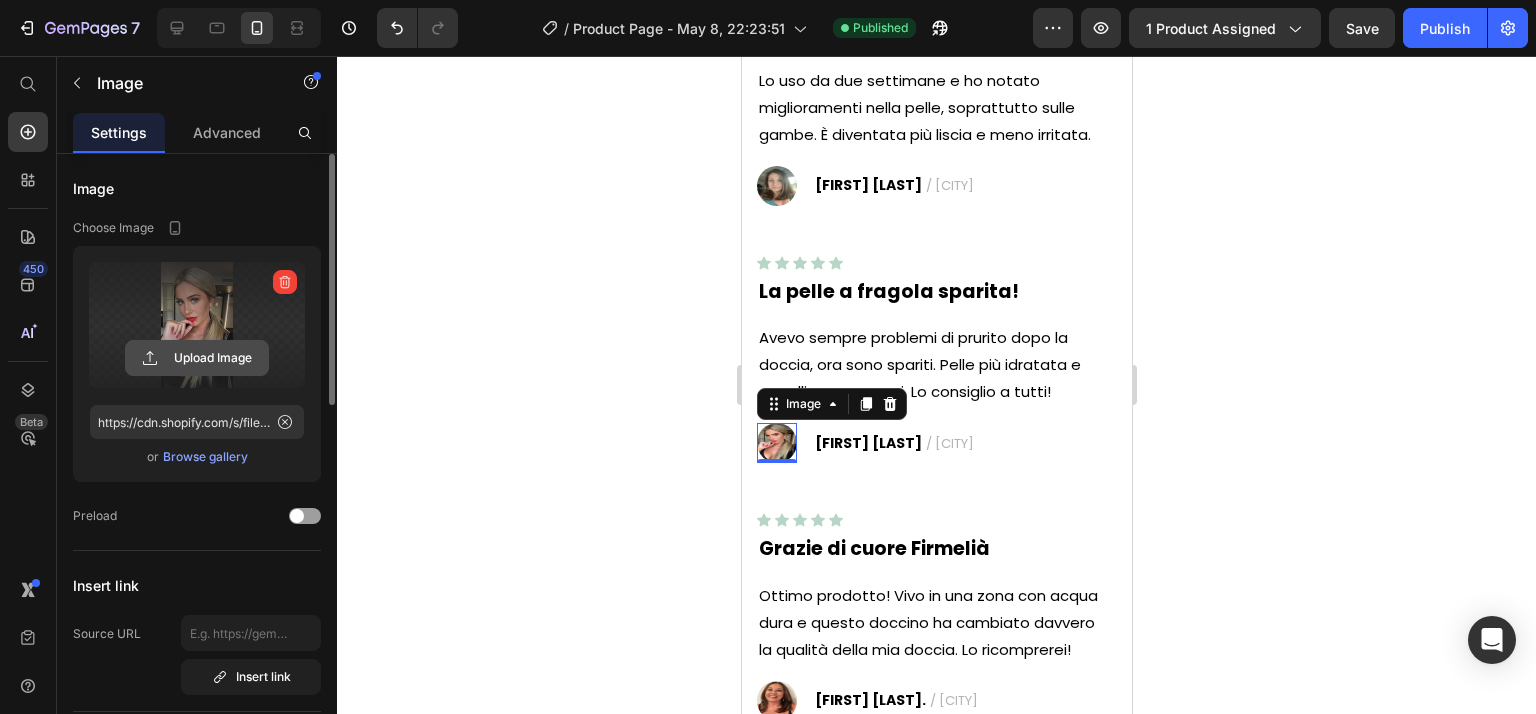 click 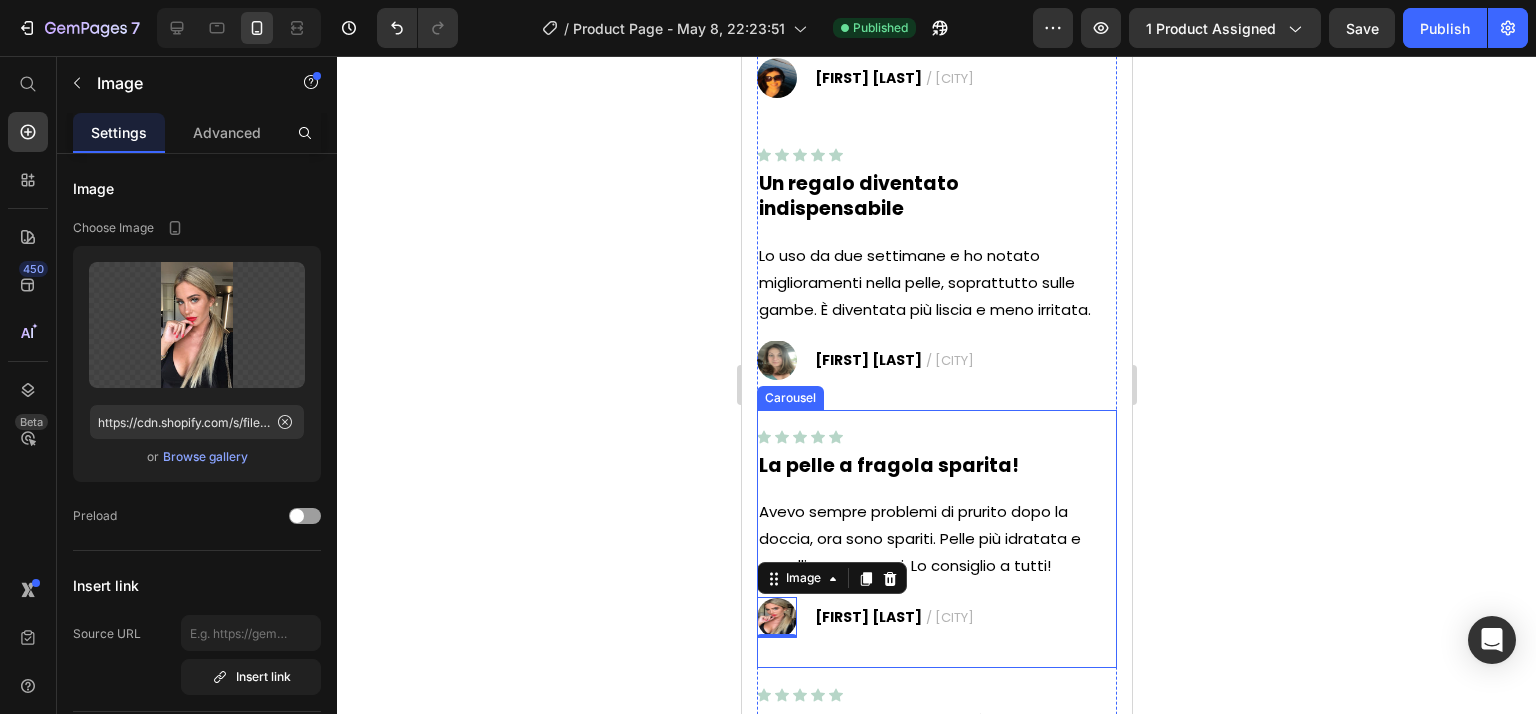 scroll, scrollTop: 8003, scrollLeft: 0, axis: vertical 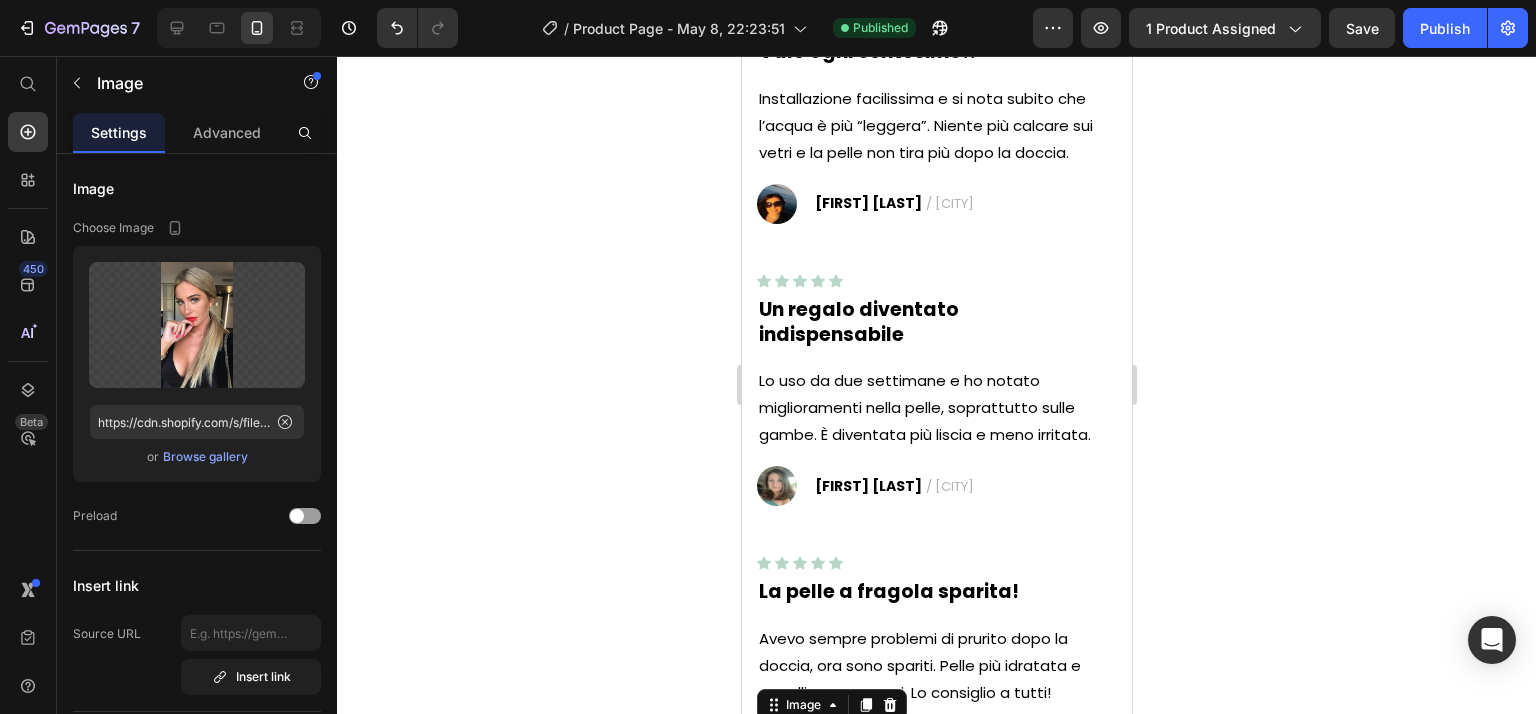 click 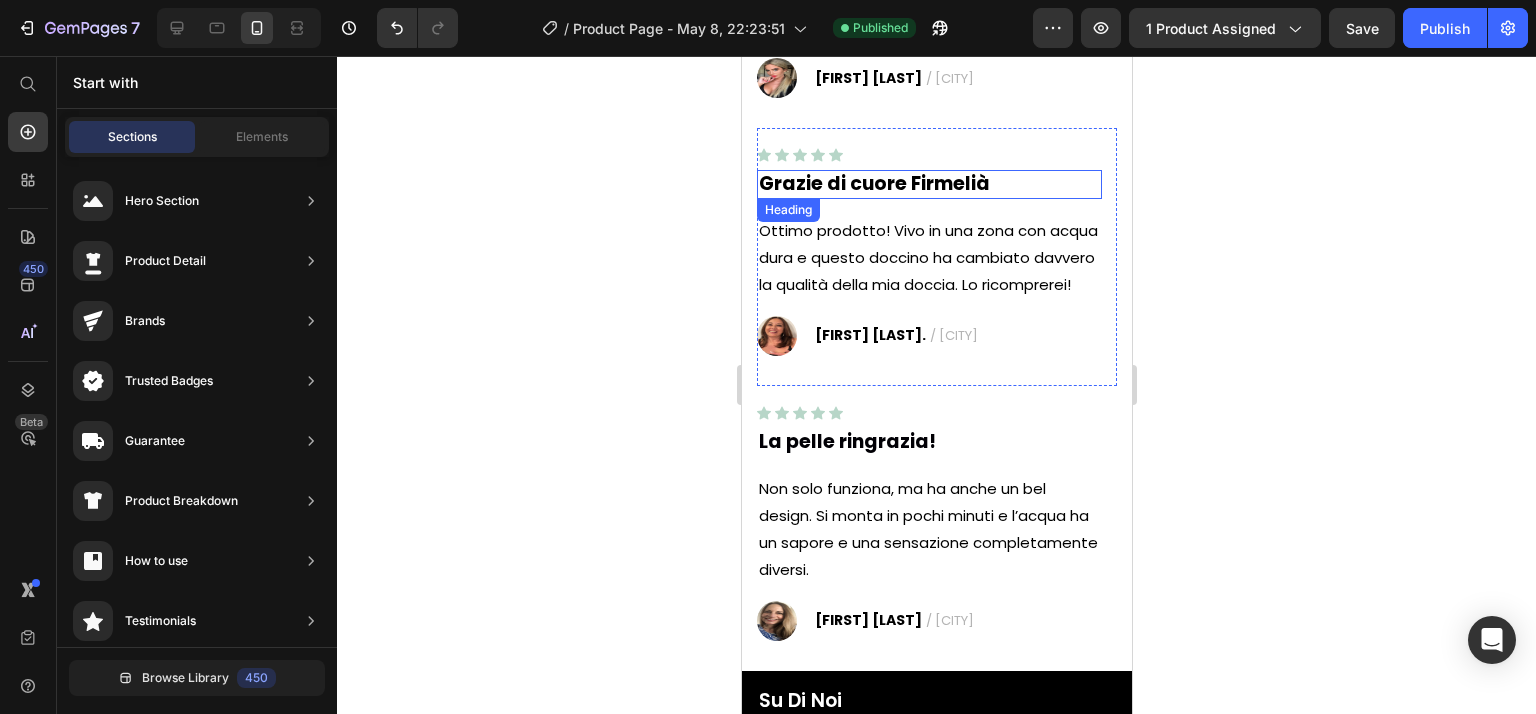 scroll, scrollTop: 8803, scrollLeft: 0, axis: vertical 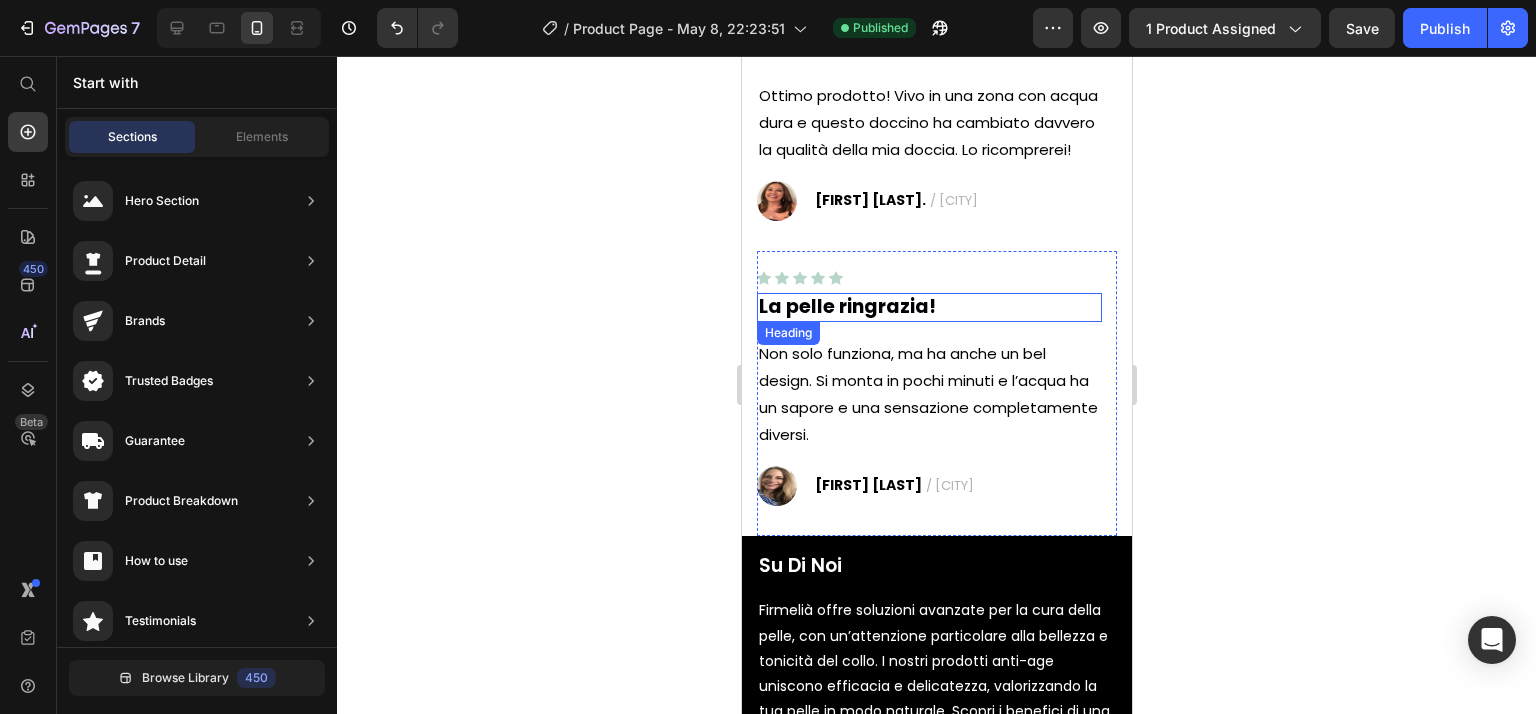 click on "La pelle ringrazia!" at bounding box center (846, 306) 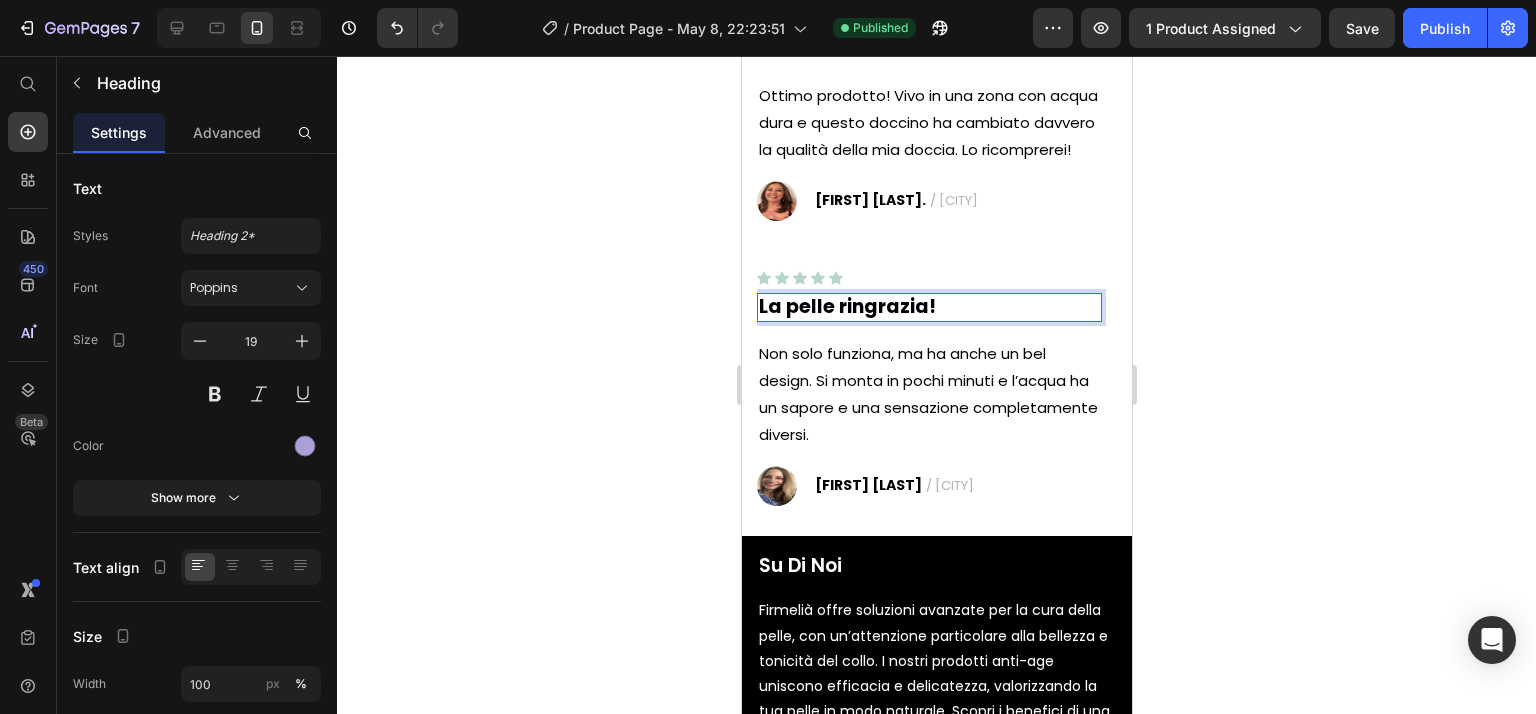 click on "La pelle ringrazia!" at bounding box center (846, 306) 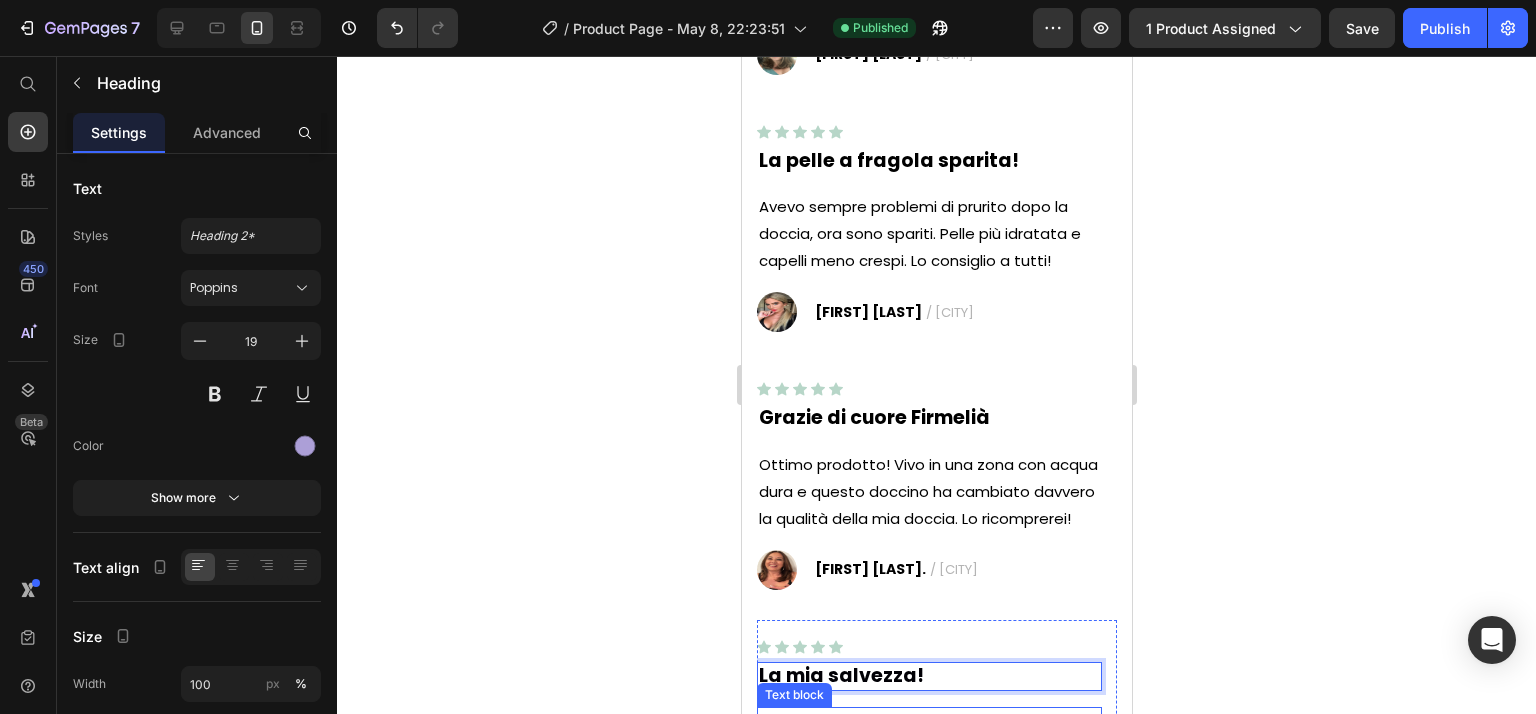 scroll, scrollTop: 8403, scrollLeft: 0, axis: vertical 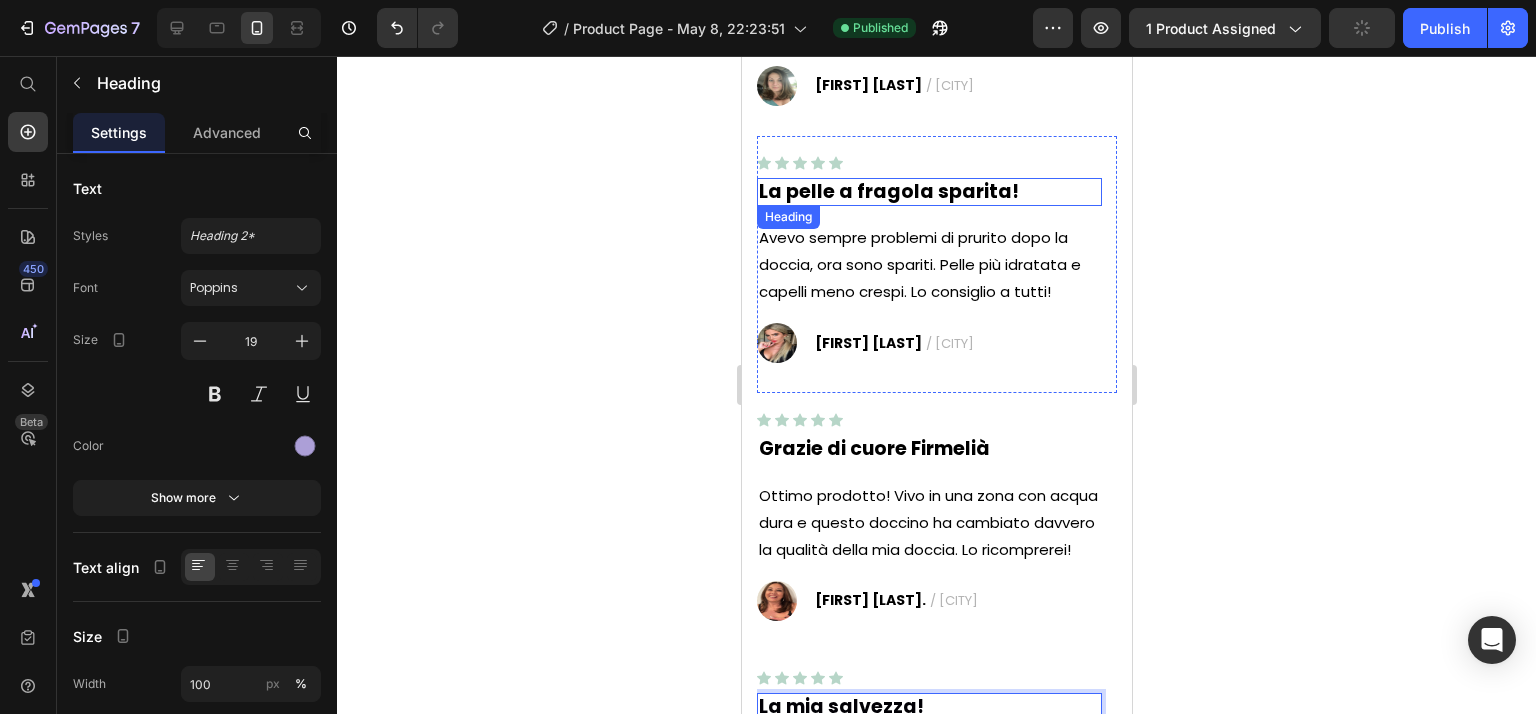 click on "La pelle a fragola sparita!" at bounding box center (888, 191) 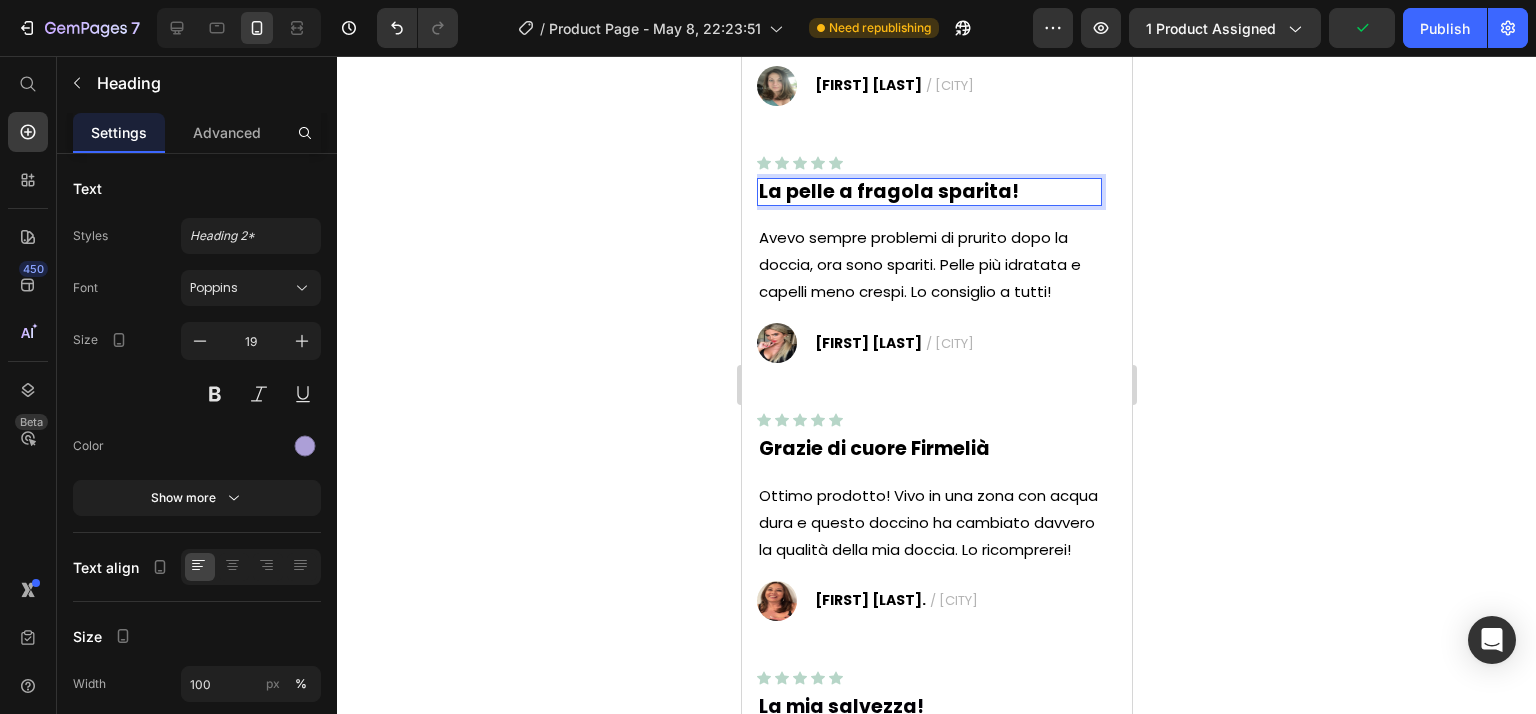 click on "La pelle a fragola sparita!" at bounding box center [888, 191] 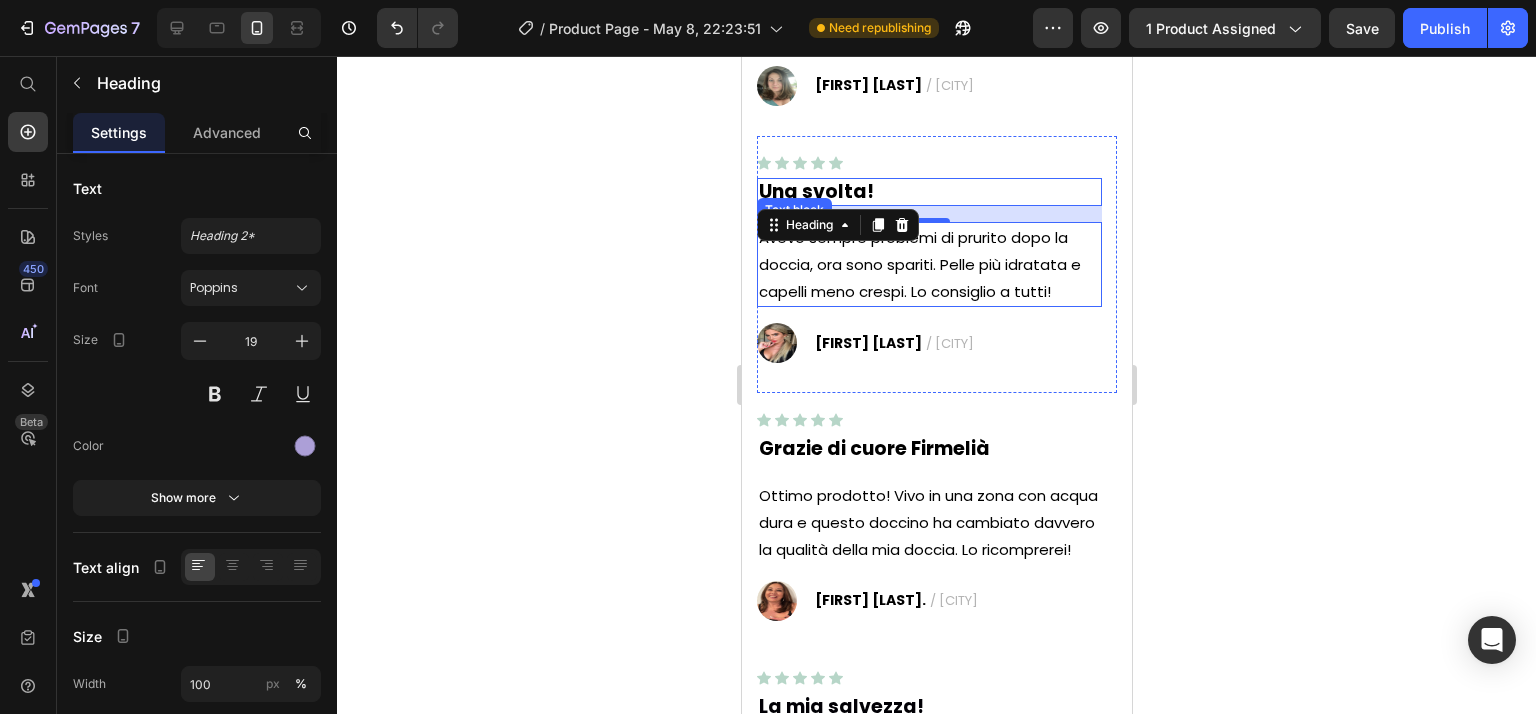 drag, startPoint x: 550, startPoint y: 267, endPoint x: 713, endPoint y: 312, distance: 169.09761 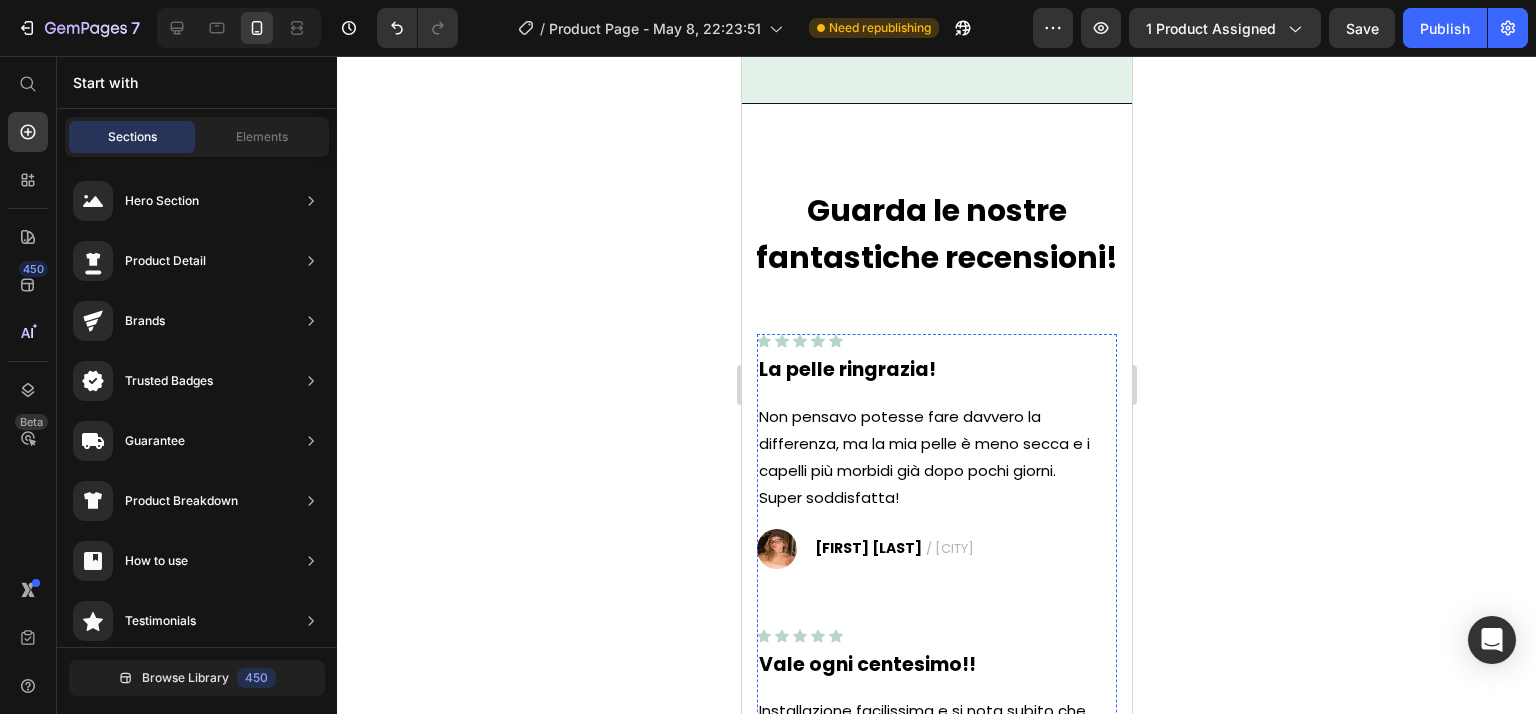 scroll, scrollTop: 7101, scrollLeft: 0, axis: vertical 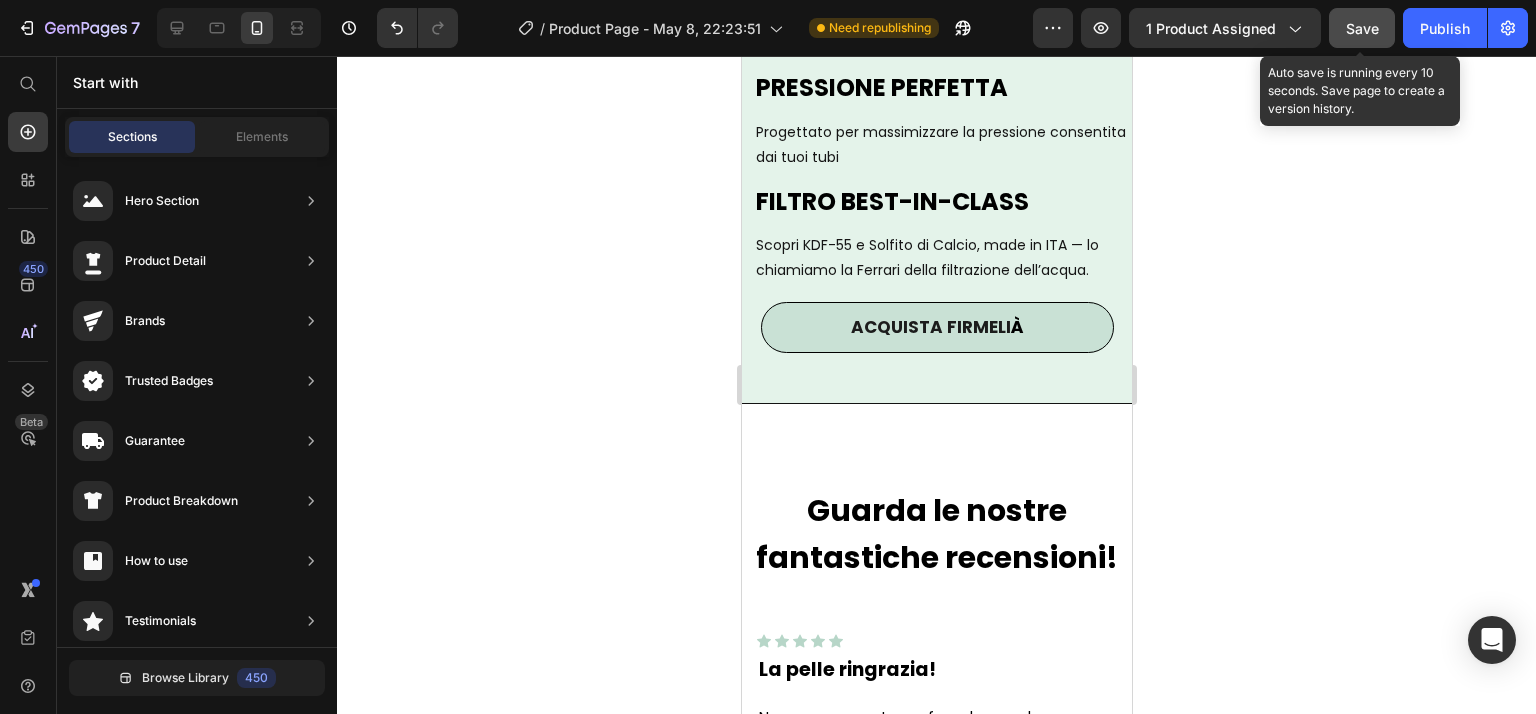 click on "Save" 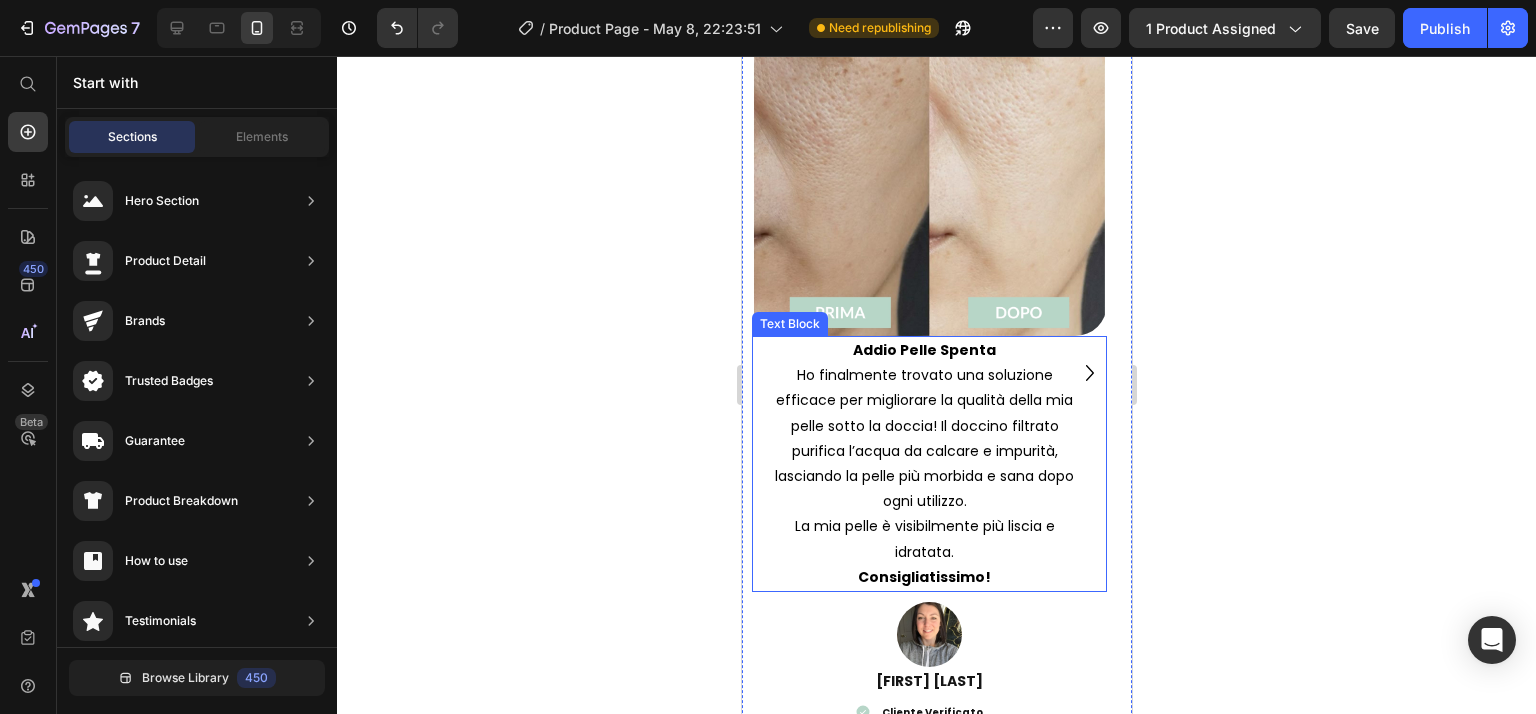 scroll, scrollTop: 3500, scrollLeft: 0, axis: vertical 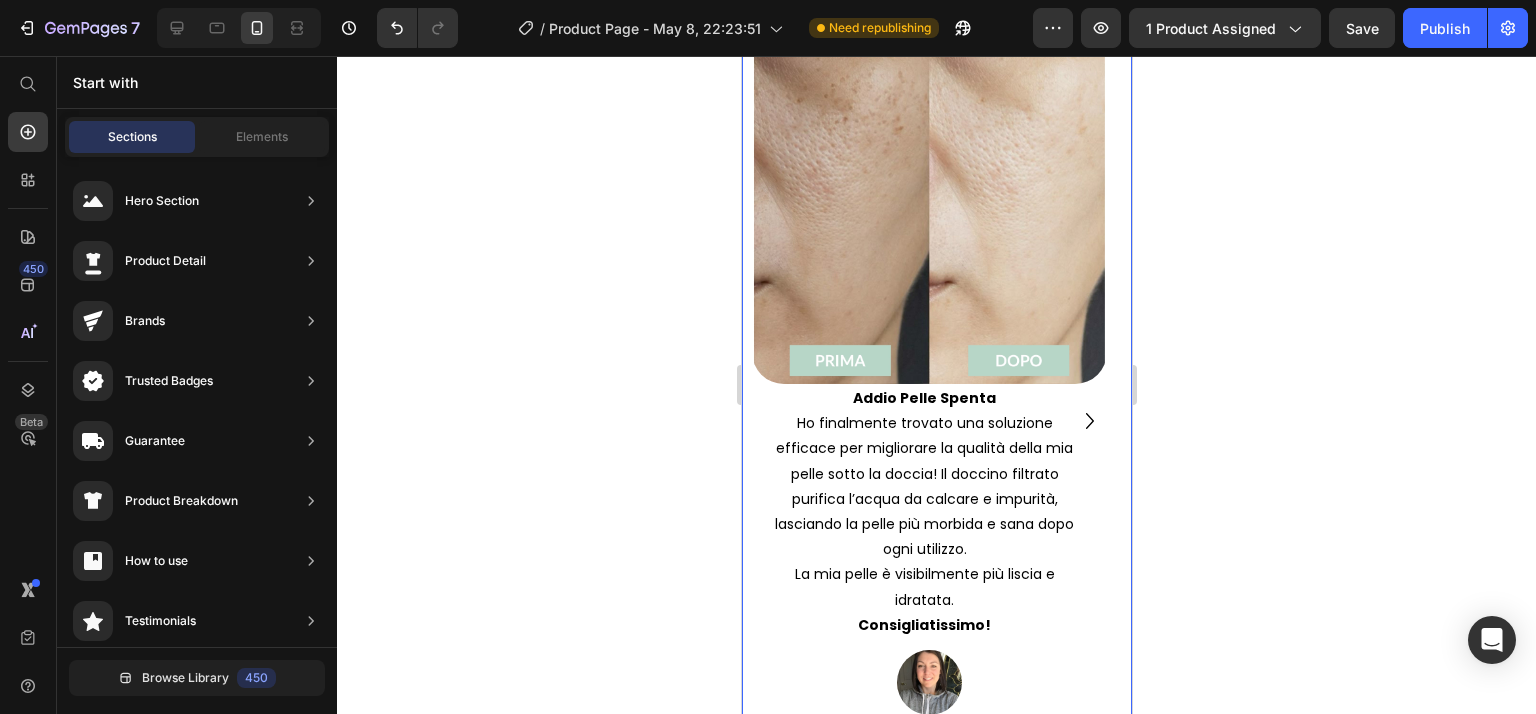 click 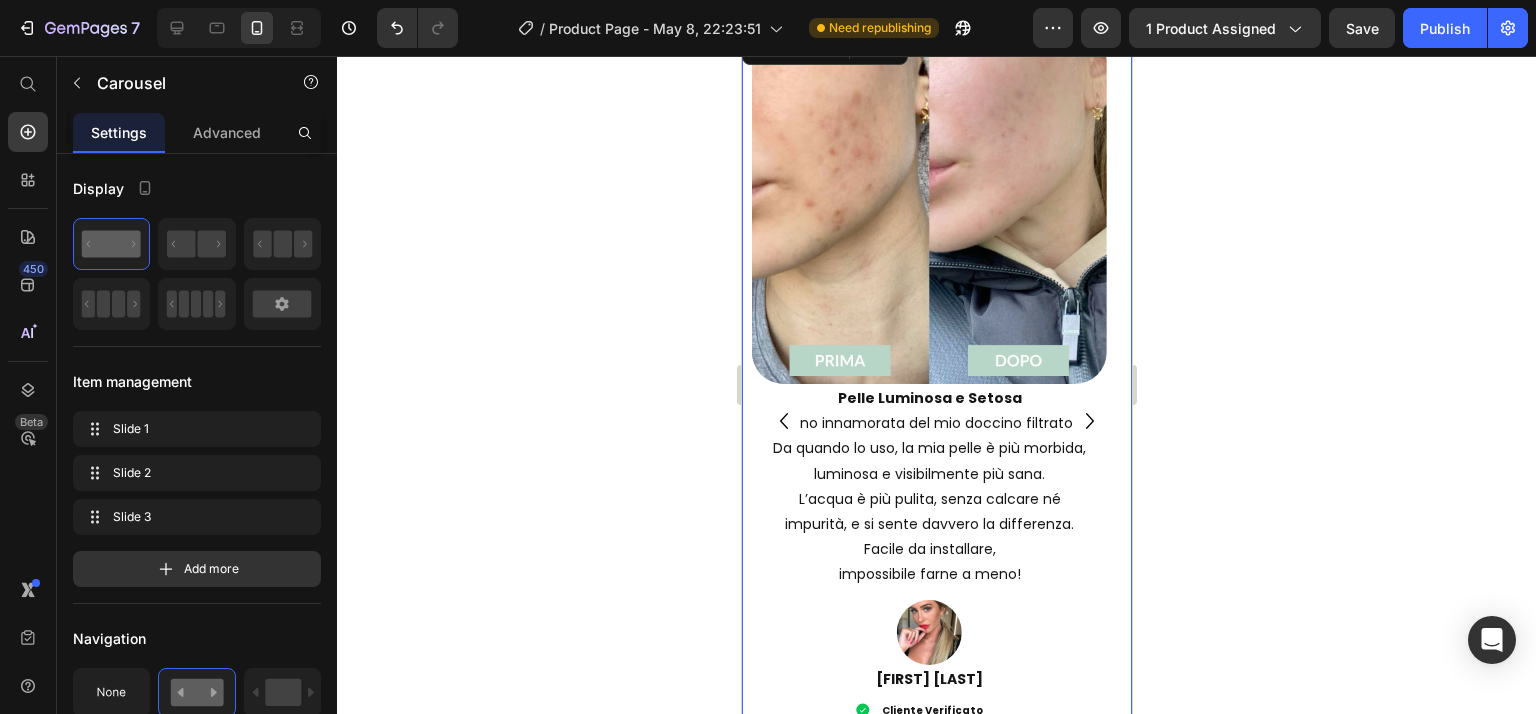 click 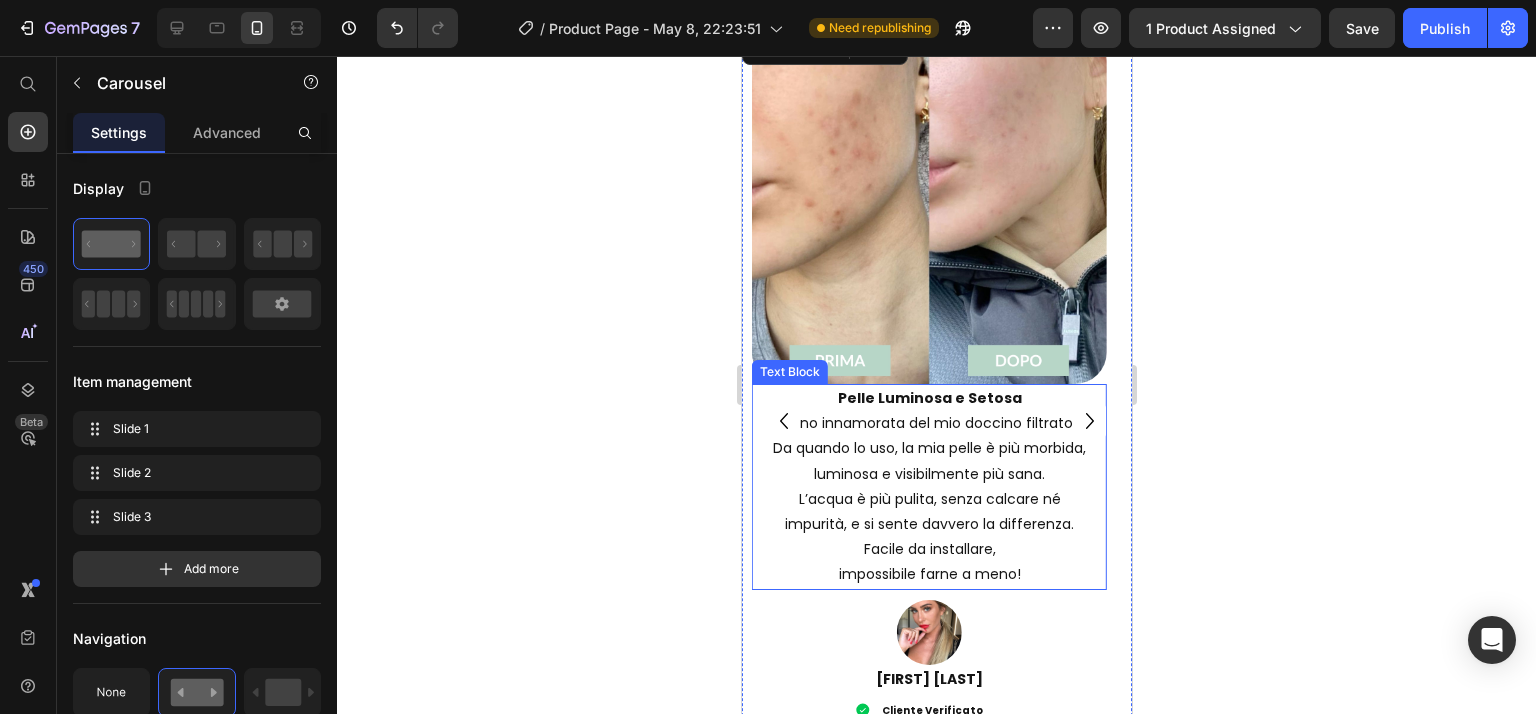 scroll, scrollTop: 3521, scrollLeft: 0, axis: vertical 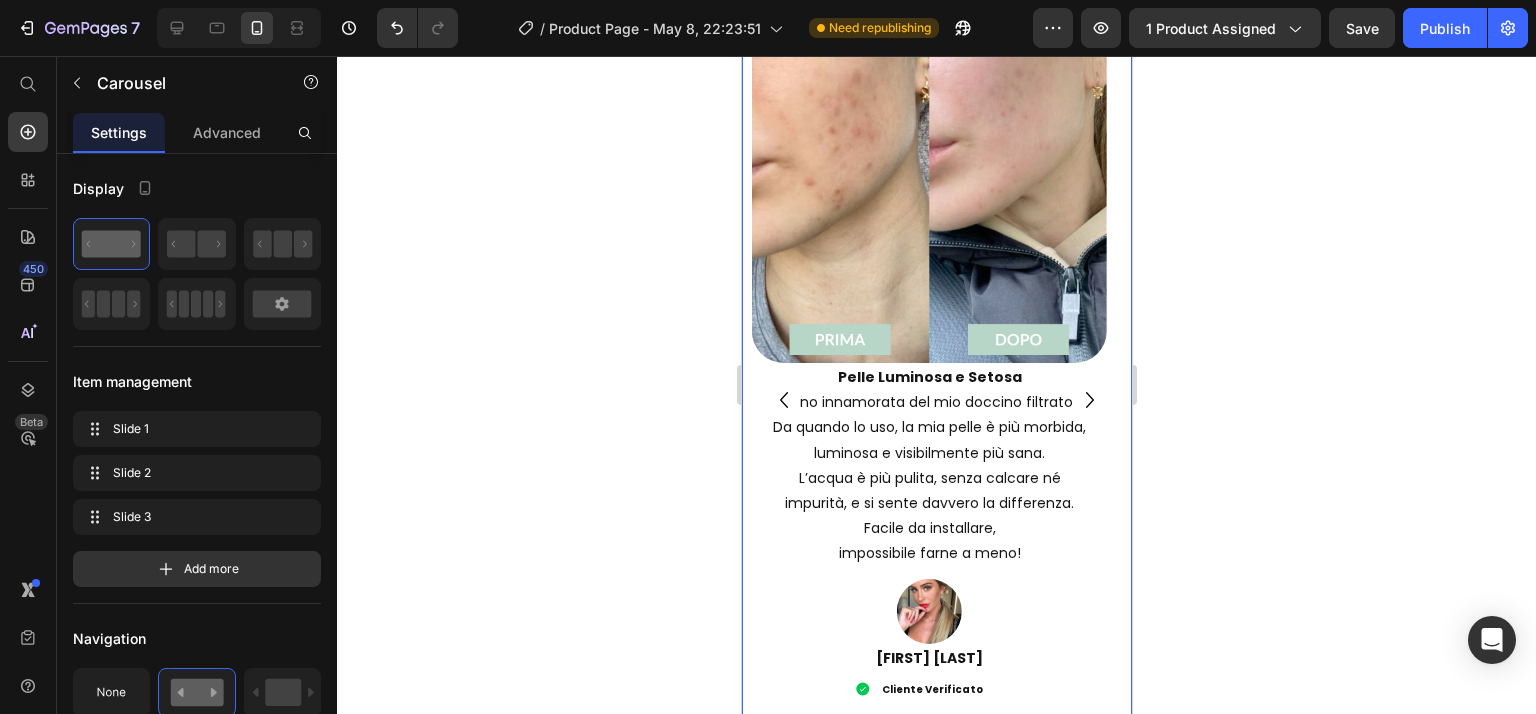 click 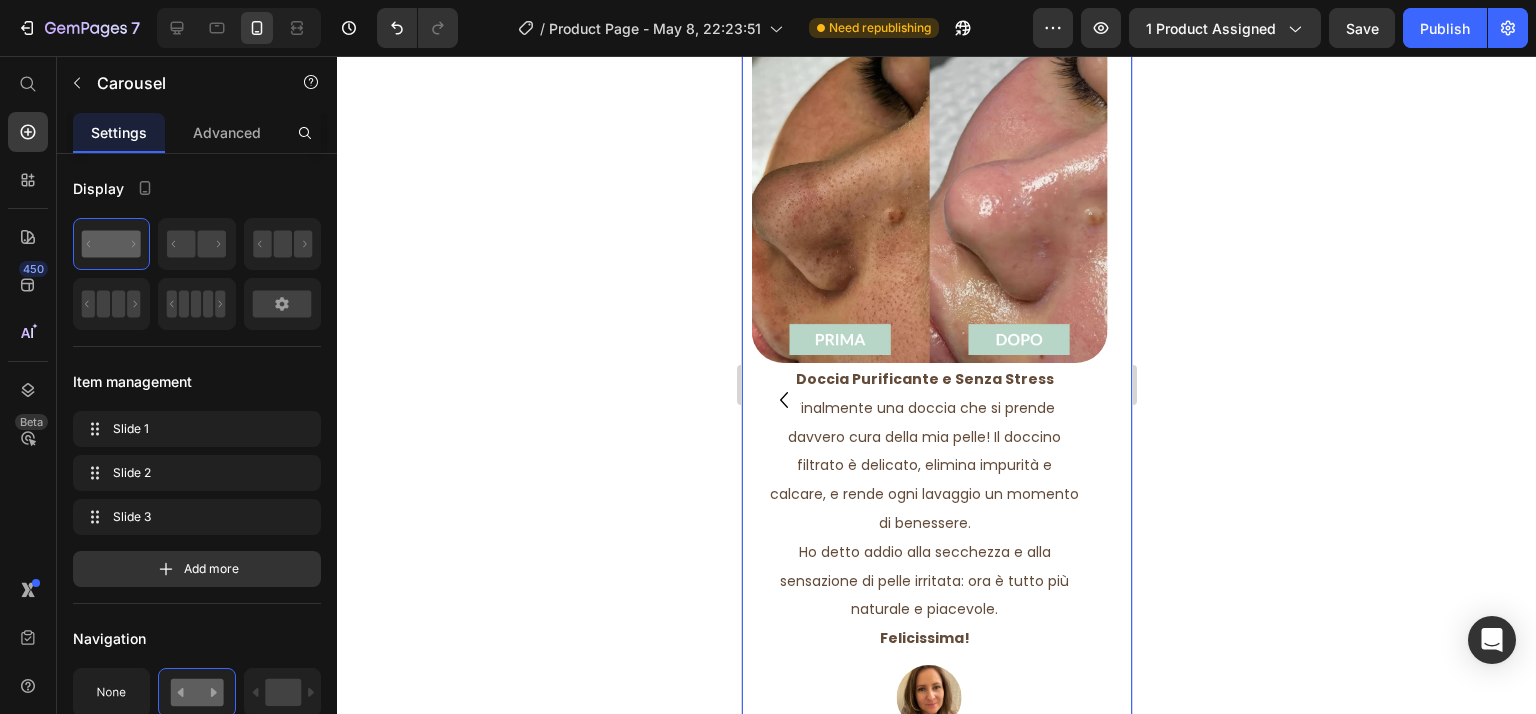 click 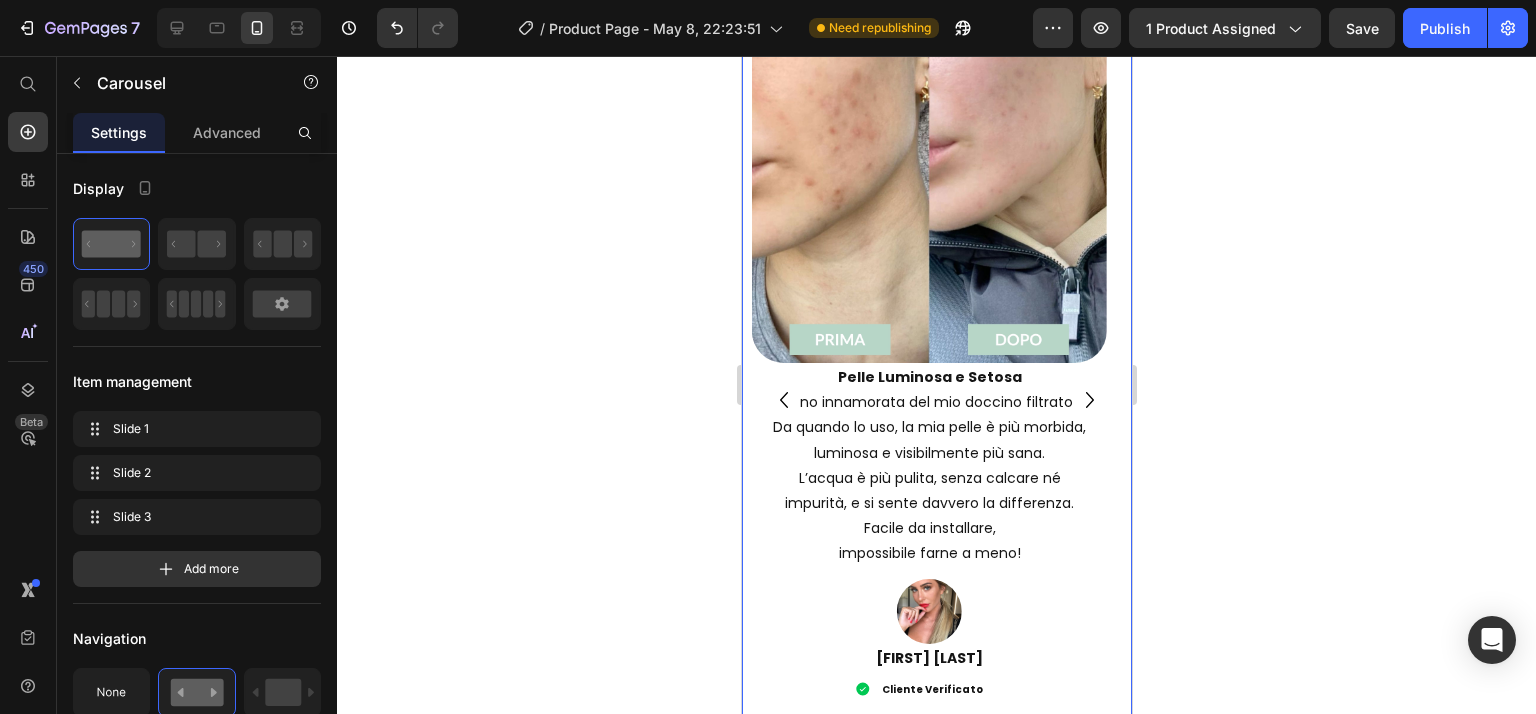 click 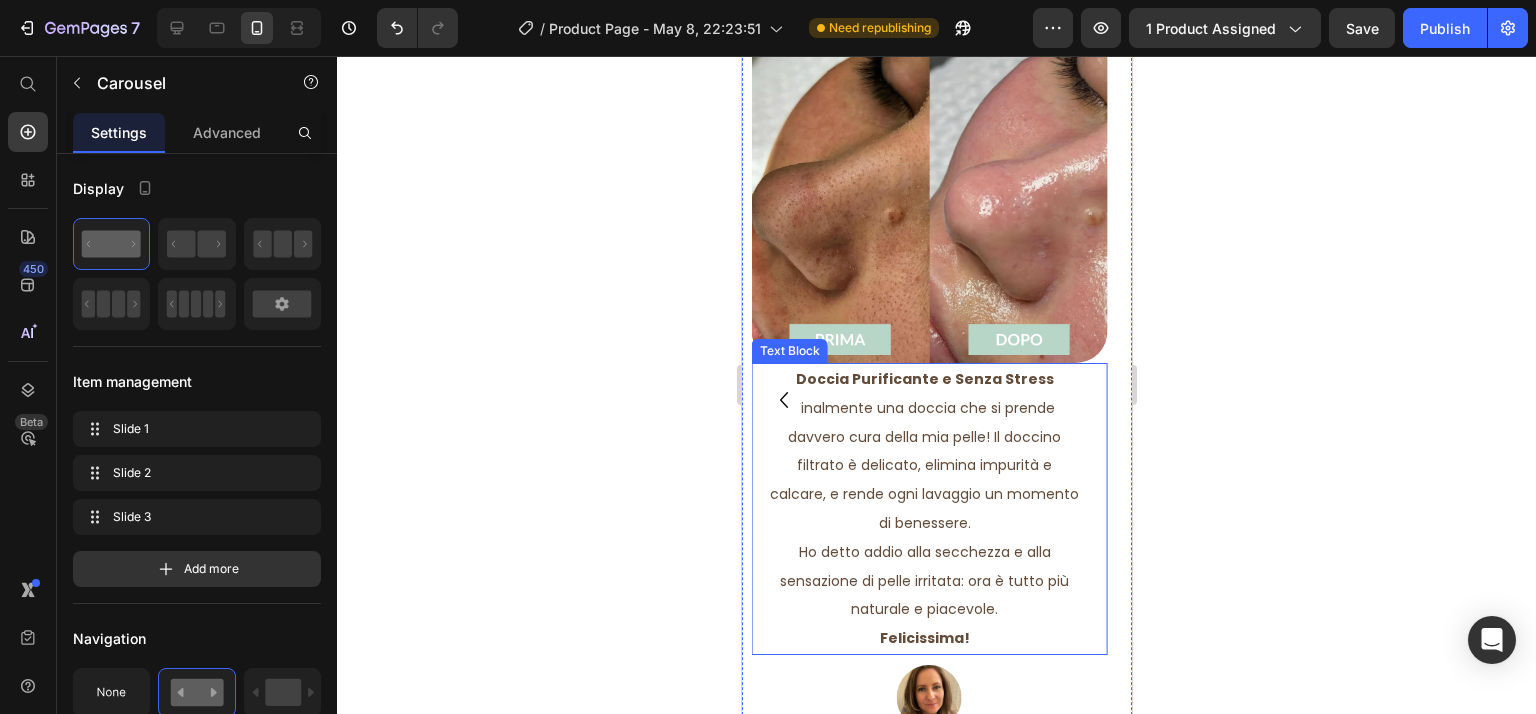 click on "Ho detto addio alla secchezza e alla sensazione di pelle irritata: ora è tutto più naturale e piacevole." at bounding box center (923, 581) 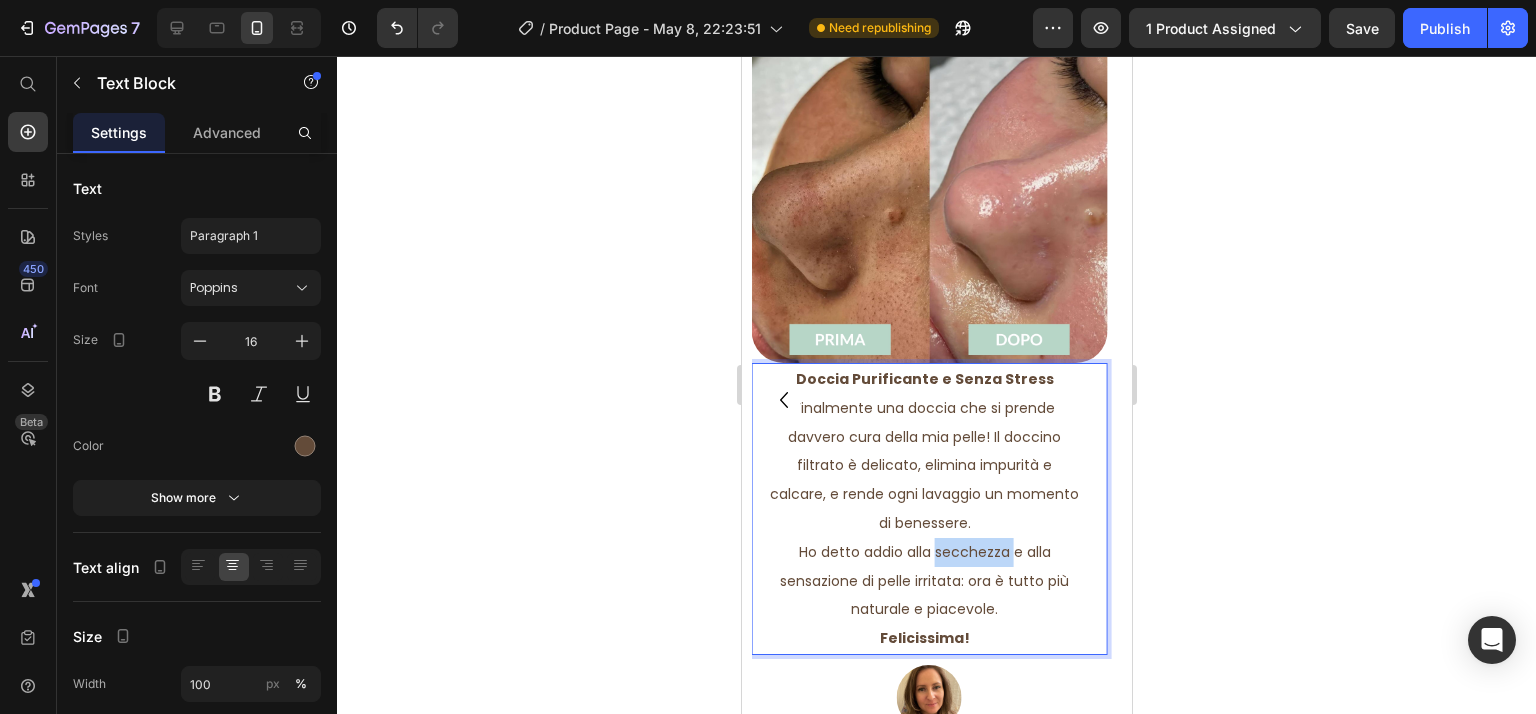 click on "Ho detto addio alla secchezza e alla sensazione di pelle irritata: ora è tutto più naturale e piacevole." at bounding box center [923, 581] 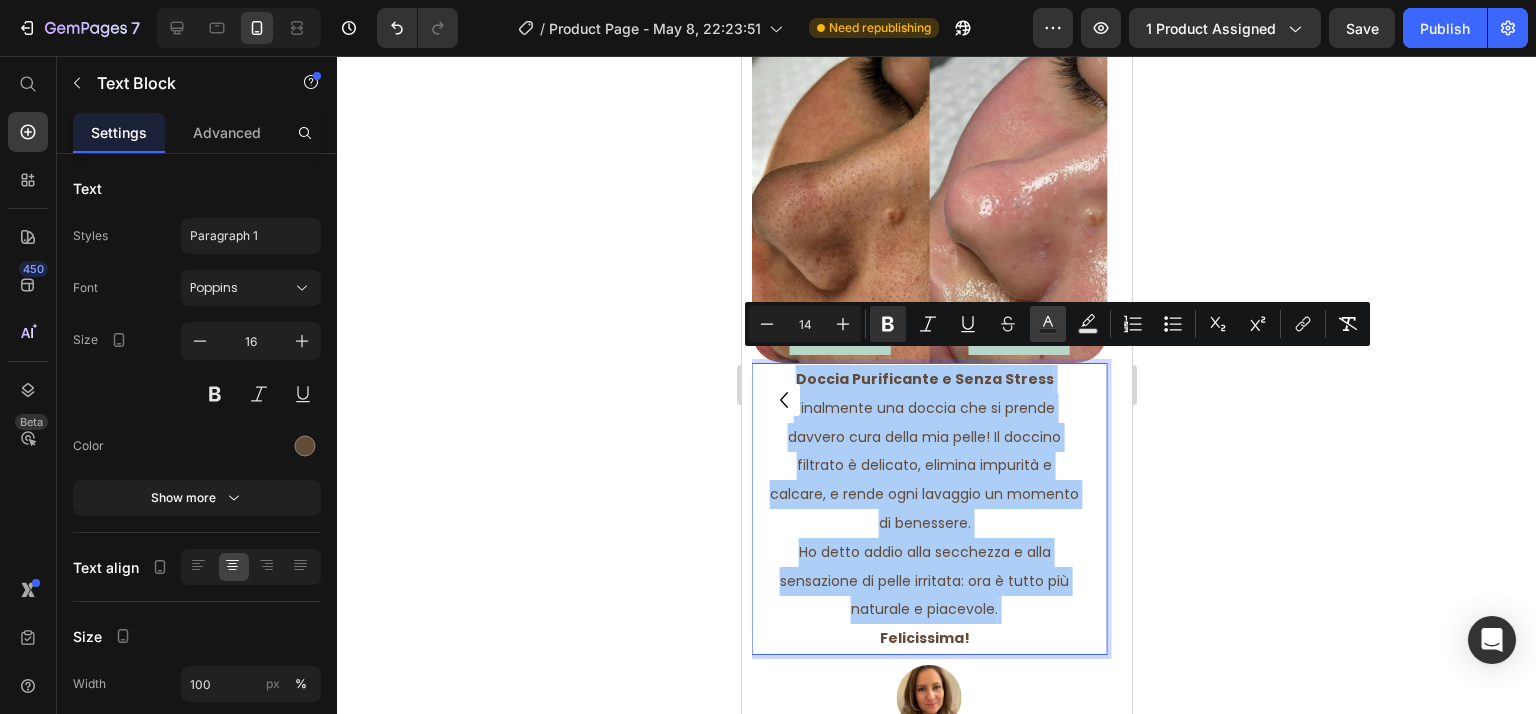 click 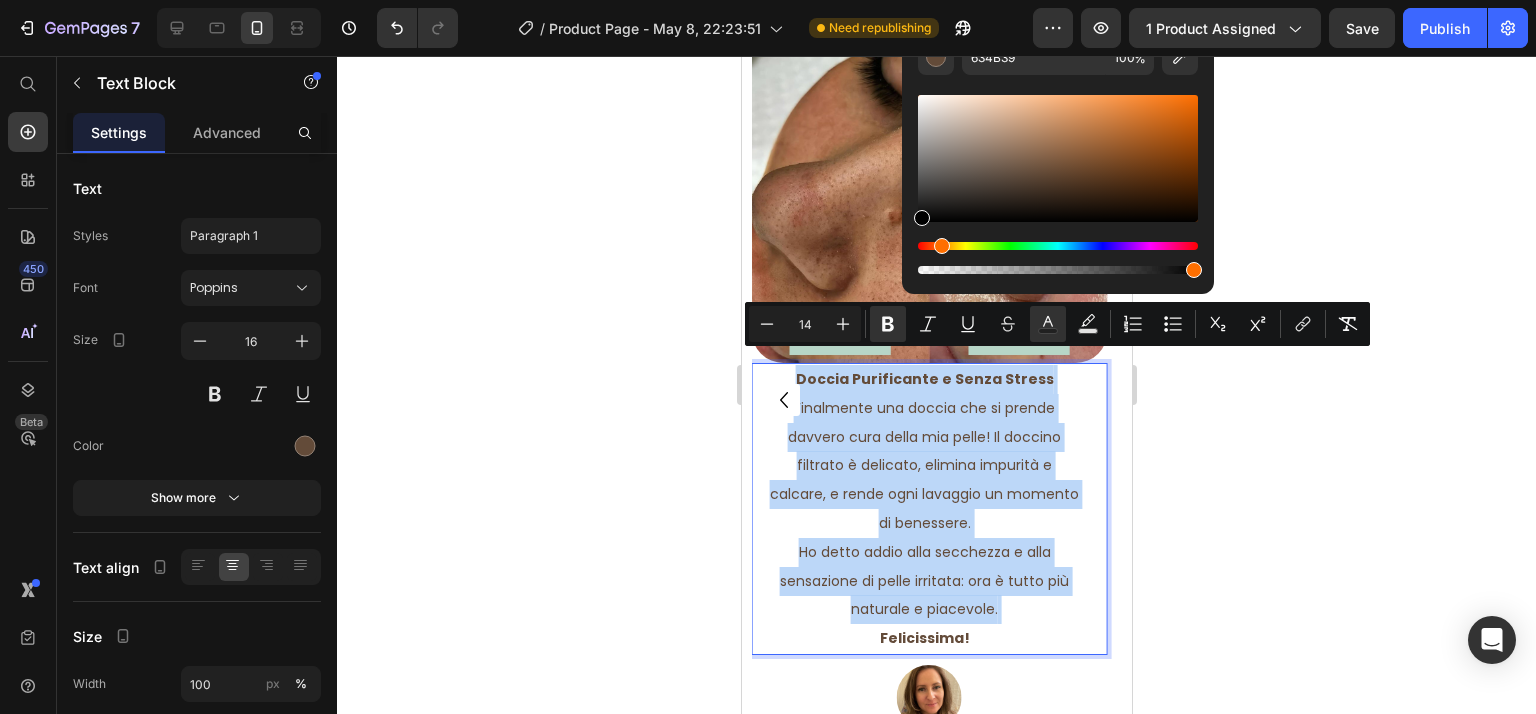 type on "000000" 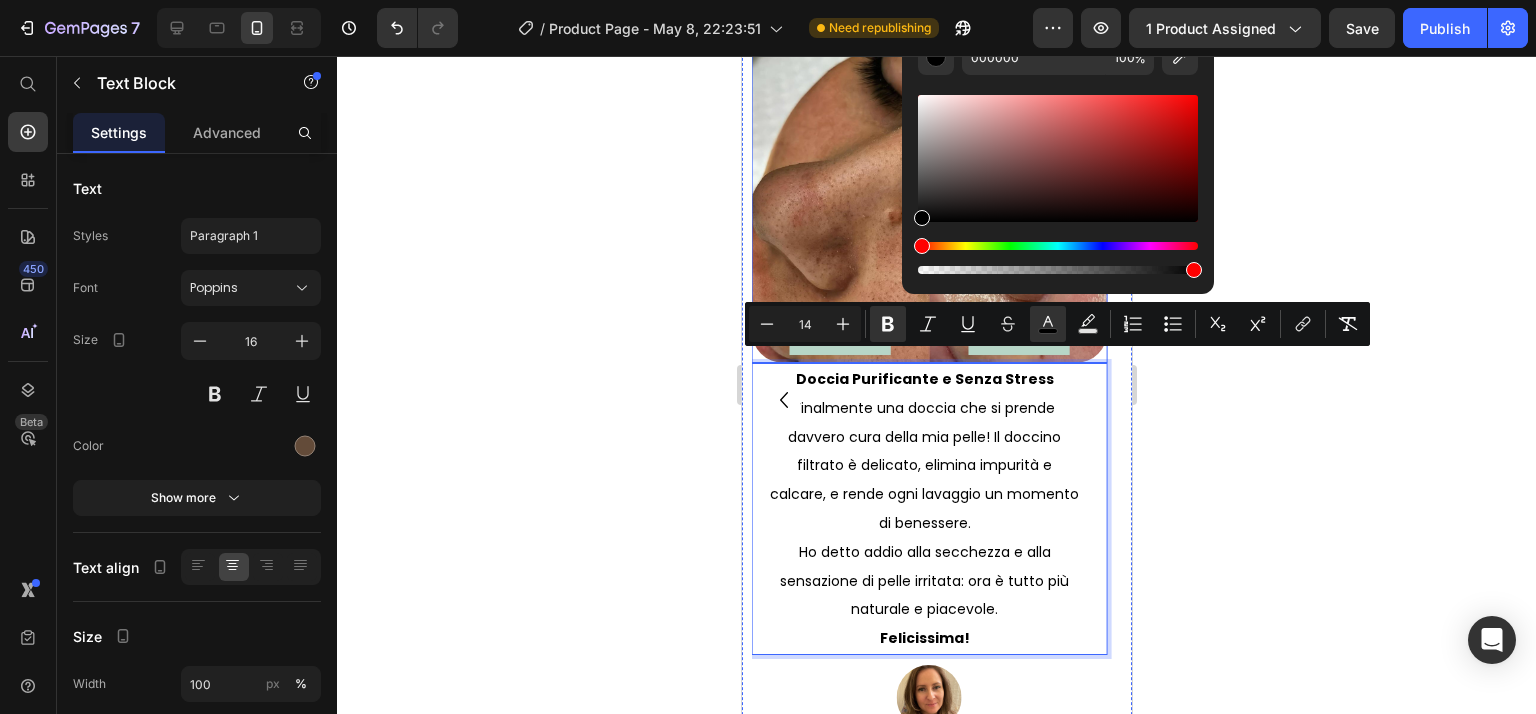 drag, startPoint x: 1728, startPoint y: 232, endPoint x: 875, endPoint y: 251, distance: 853.2116 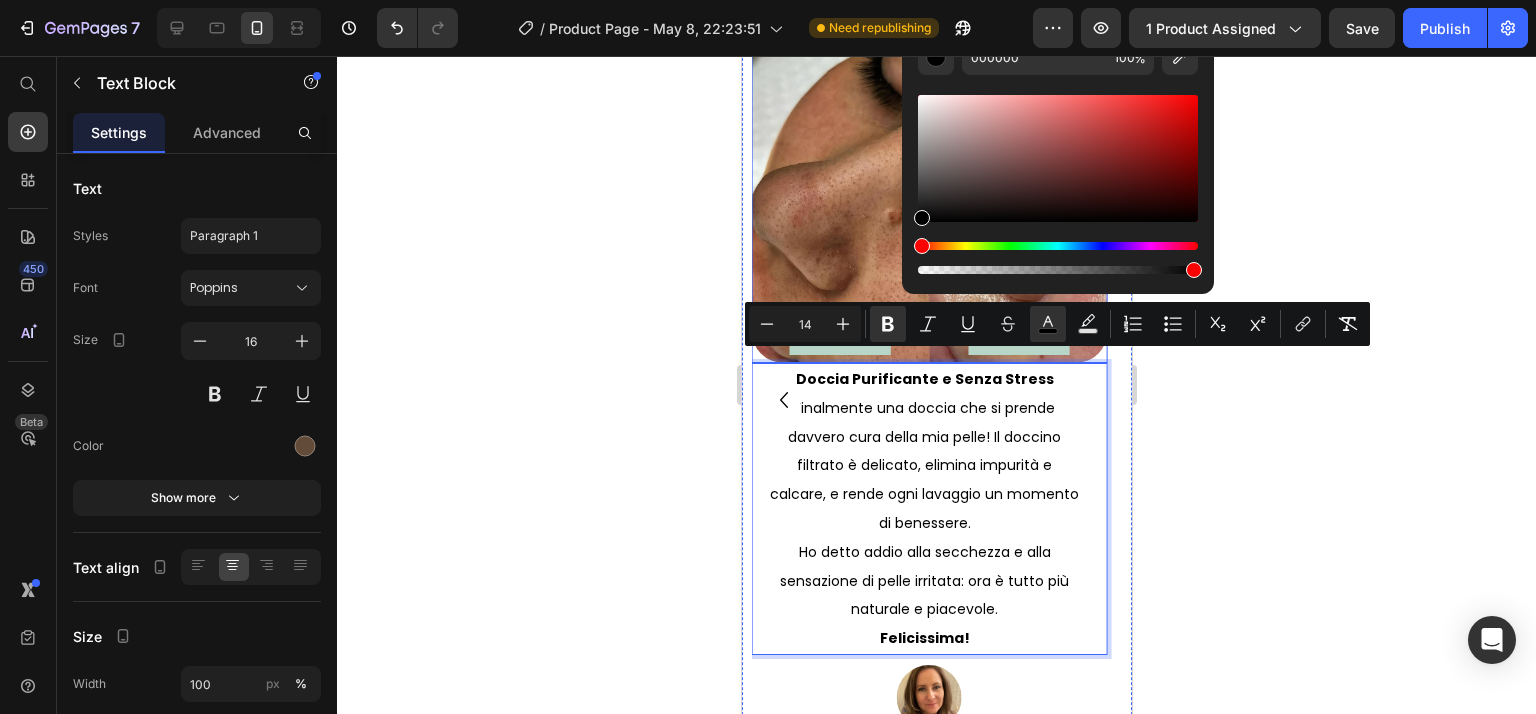 click 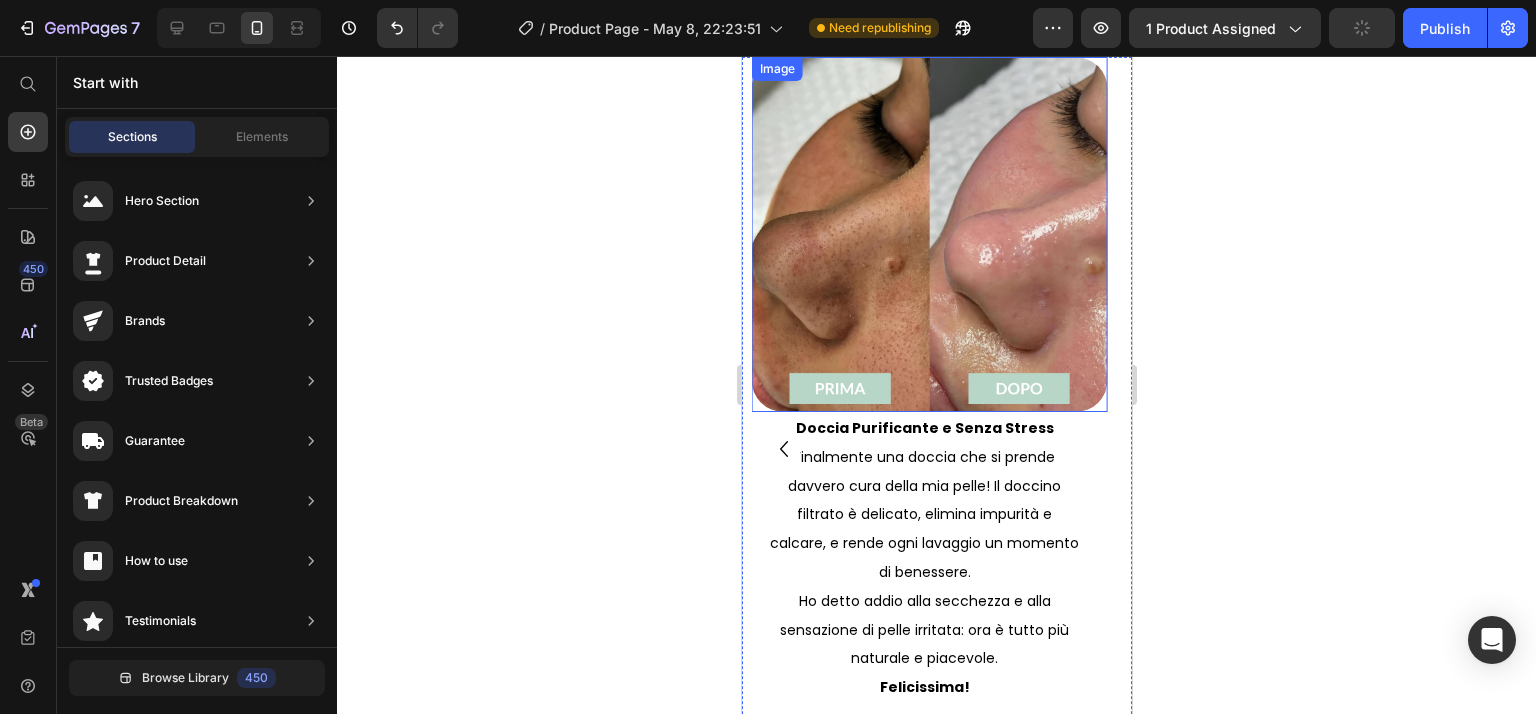 scroll, scrollTop: 3521, scrollLeft: 0, axis: vertical 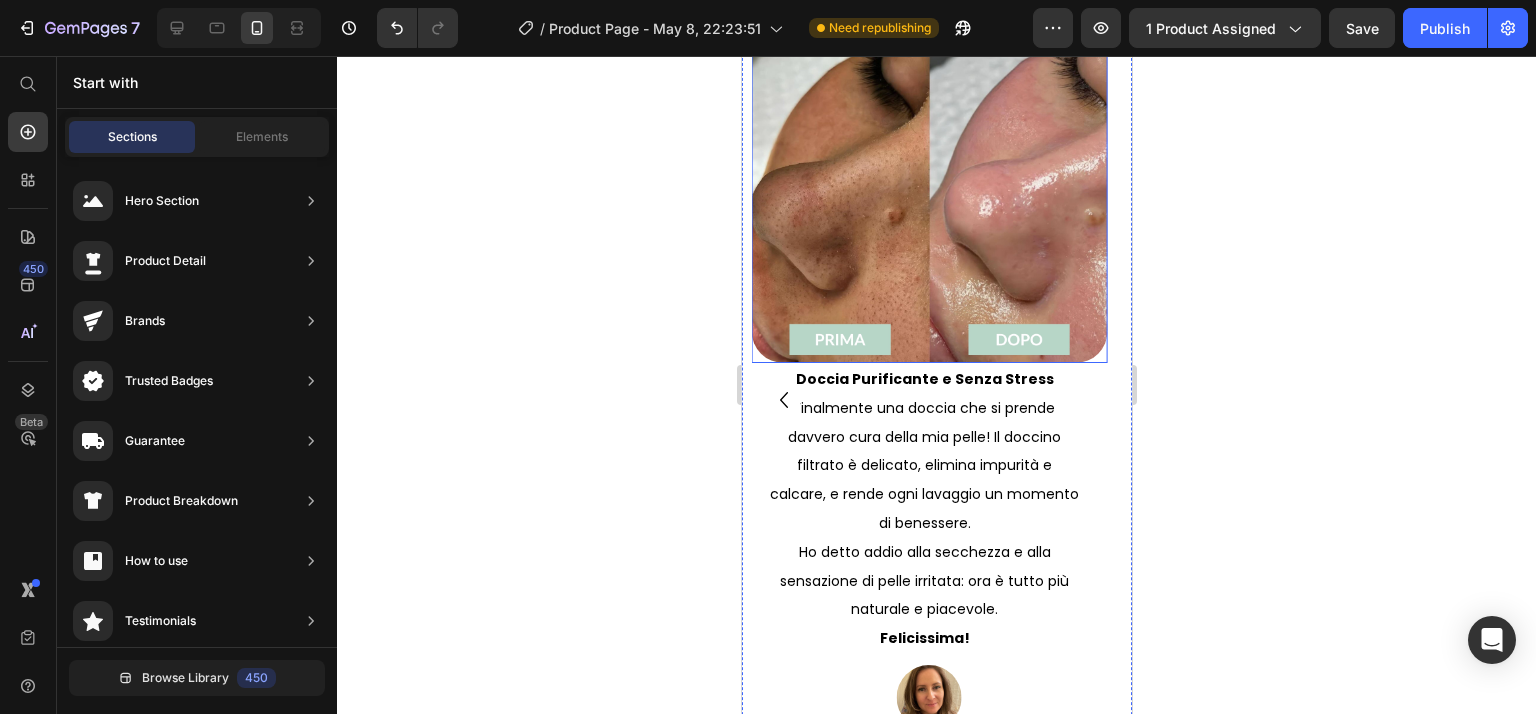 click at bounding box center [928, 185] 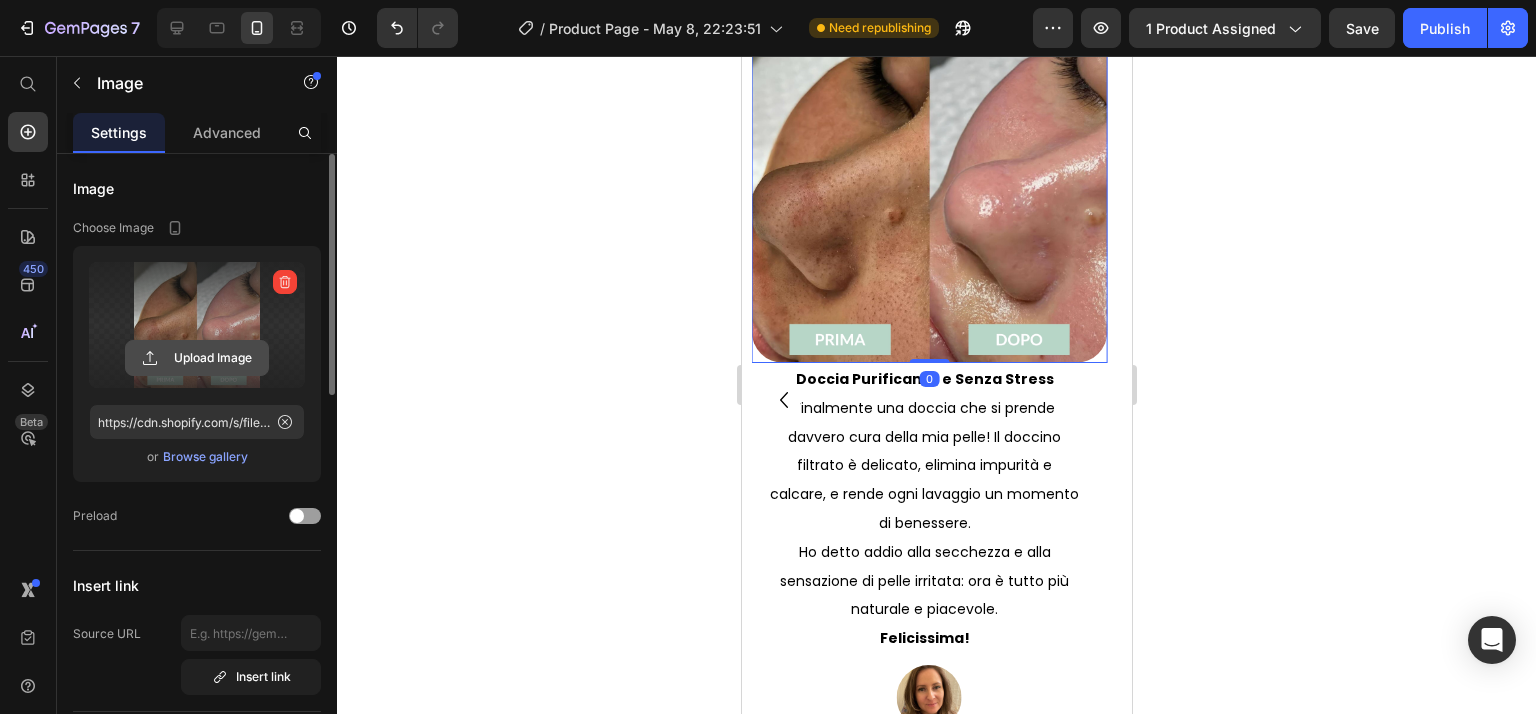 click 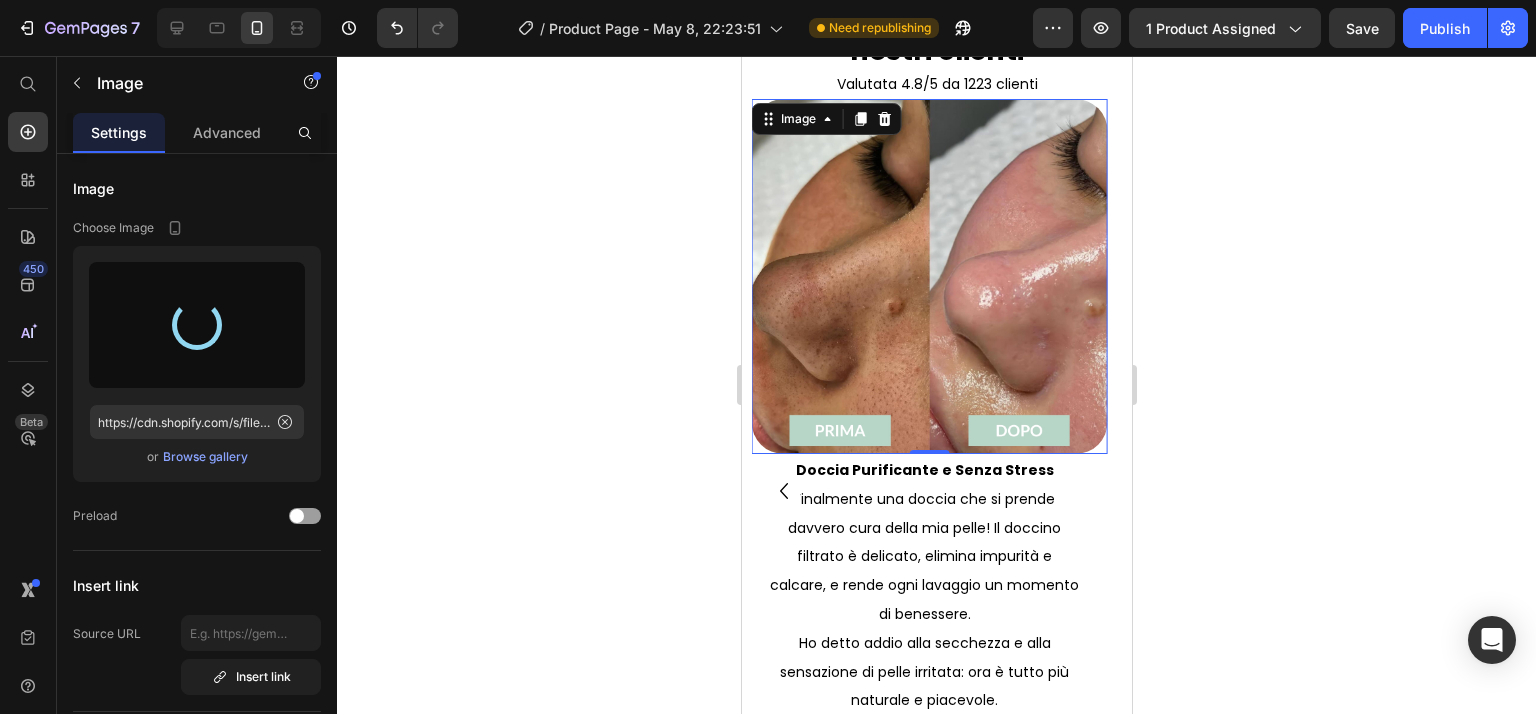 scroll, scrollTop: 3321, scrollLeft: 0, axis: vertical 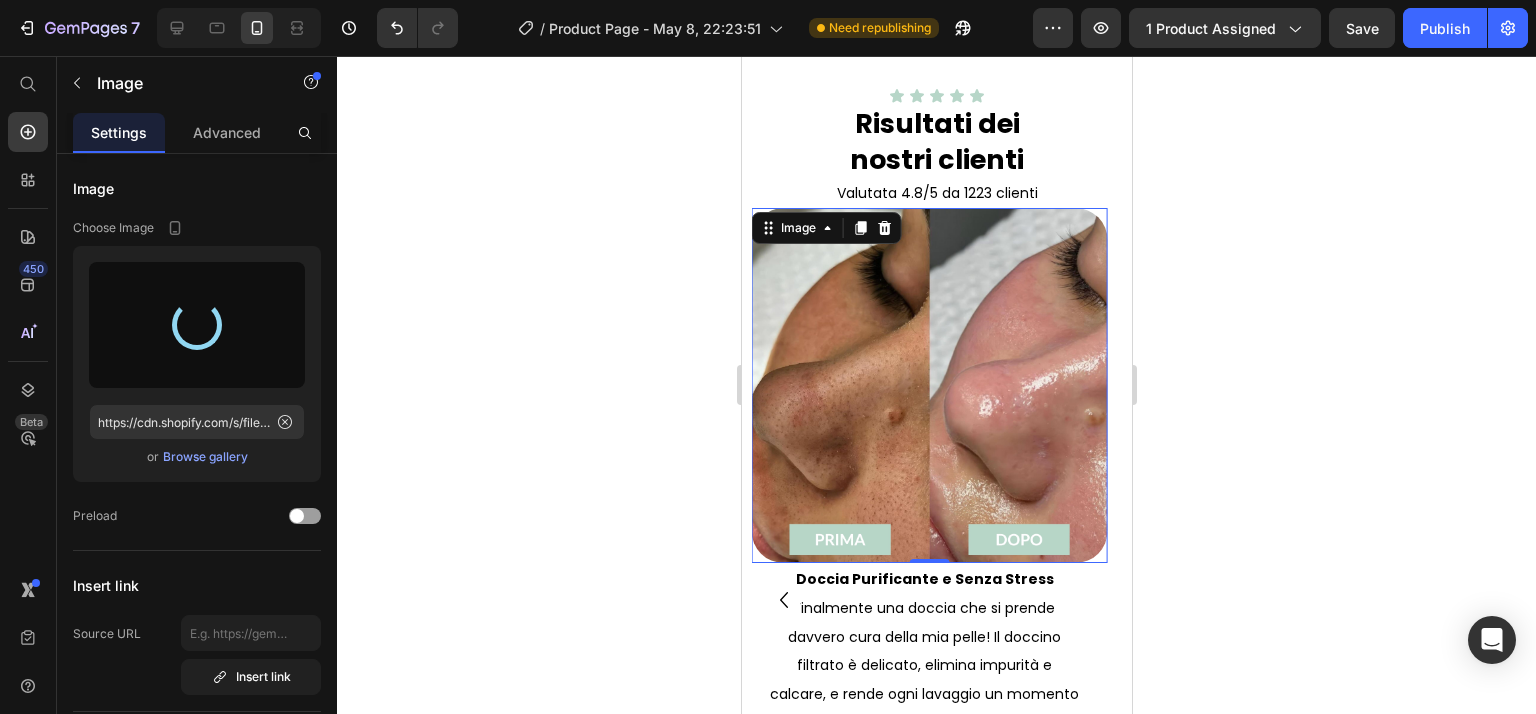 type on "https://cdn.shopify.com/s/files/1/0916/4151/2310/files/gempages_563412296819279013-79c3ad98-7ed8-4146-8387-bb0a34a5dc49.jpg" 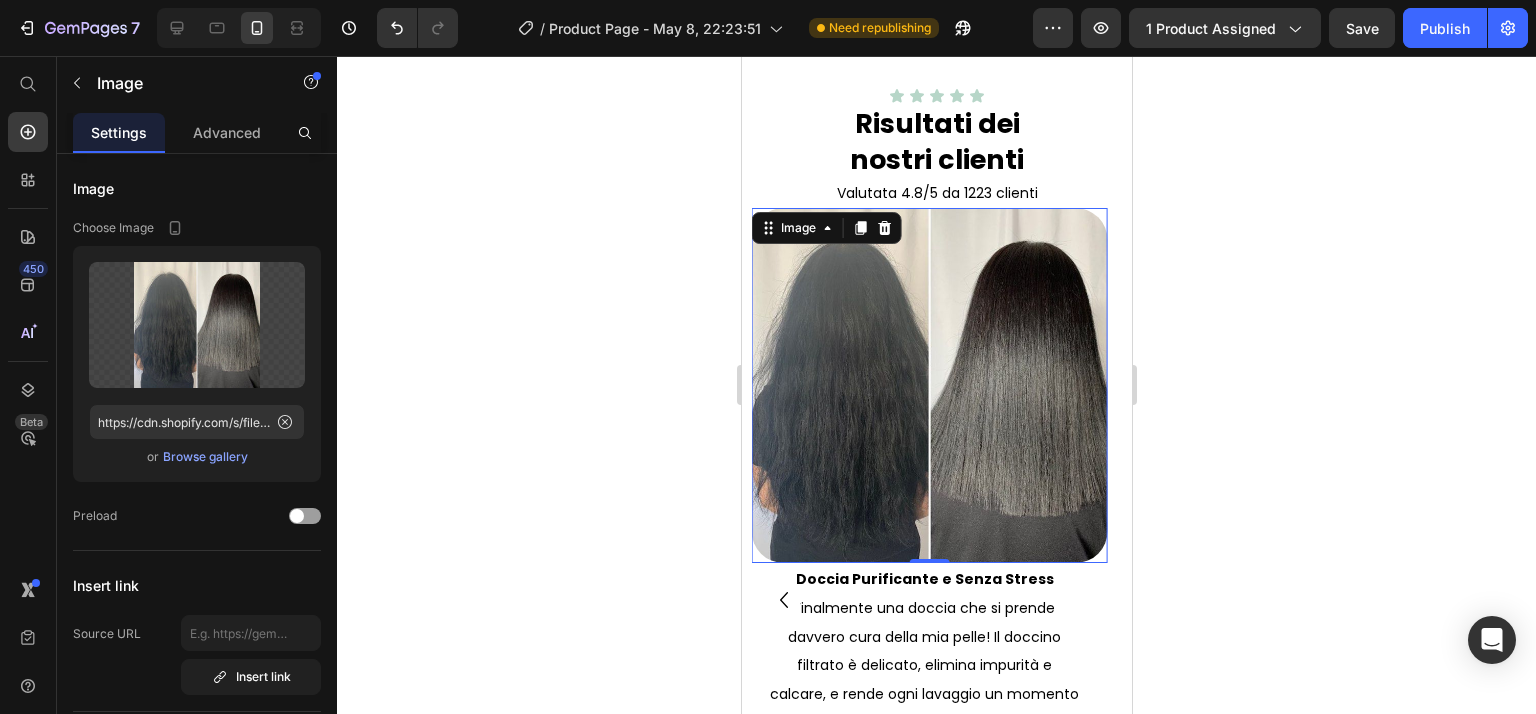 click 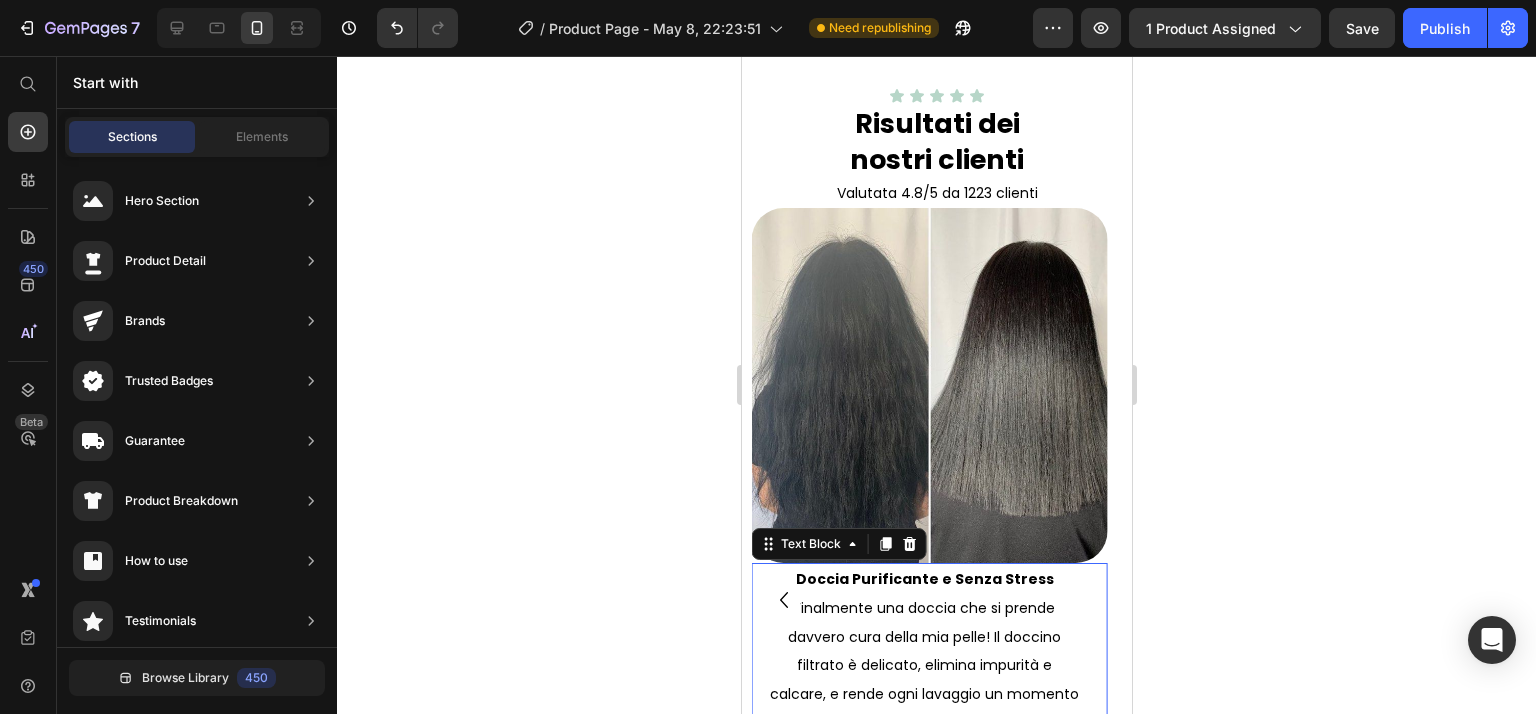 click on "Finalmente una doccia che si prende davvero cura della mia pelle! Il doccino filtrato è delicato, elimina impurità e calcare, e rende ogni lavaggio un momento di benessere." at bounding box center [923, 665] 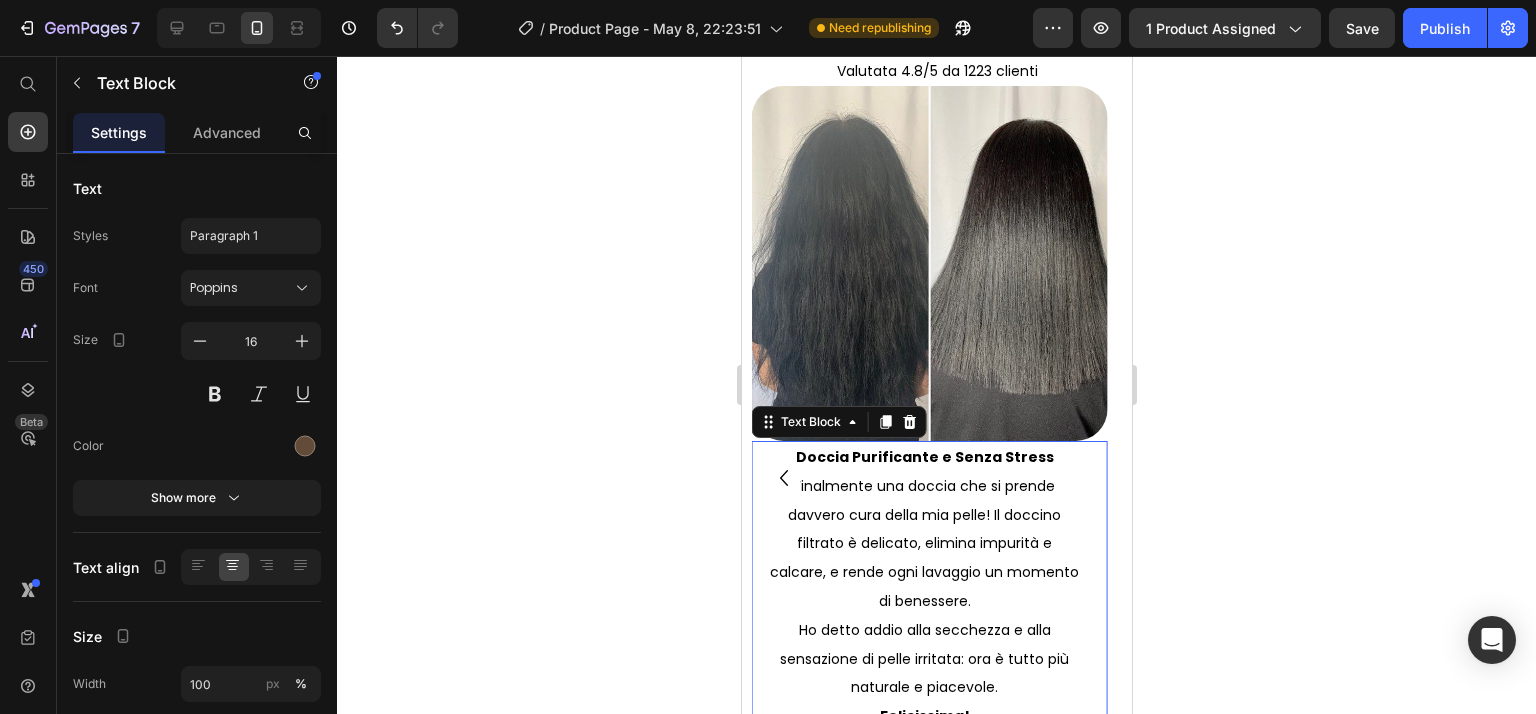 scroll, scrollTop: 3521, scrollLeft: 0, axis: vertical 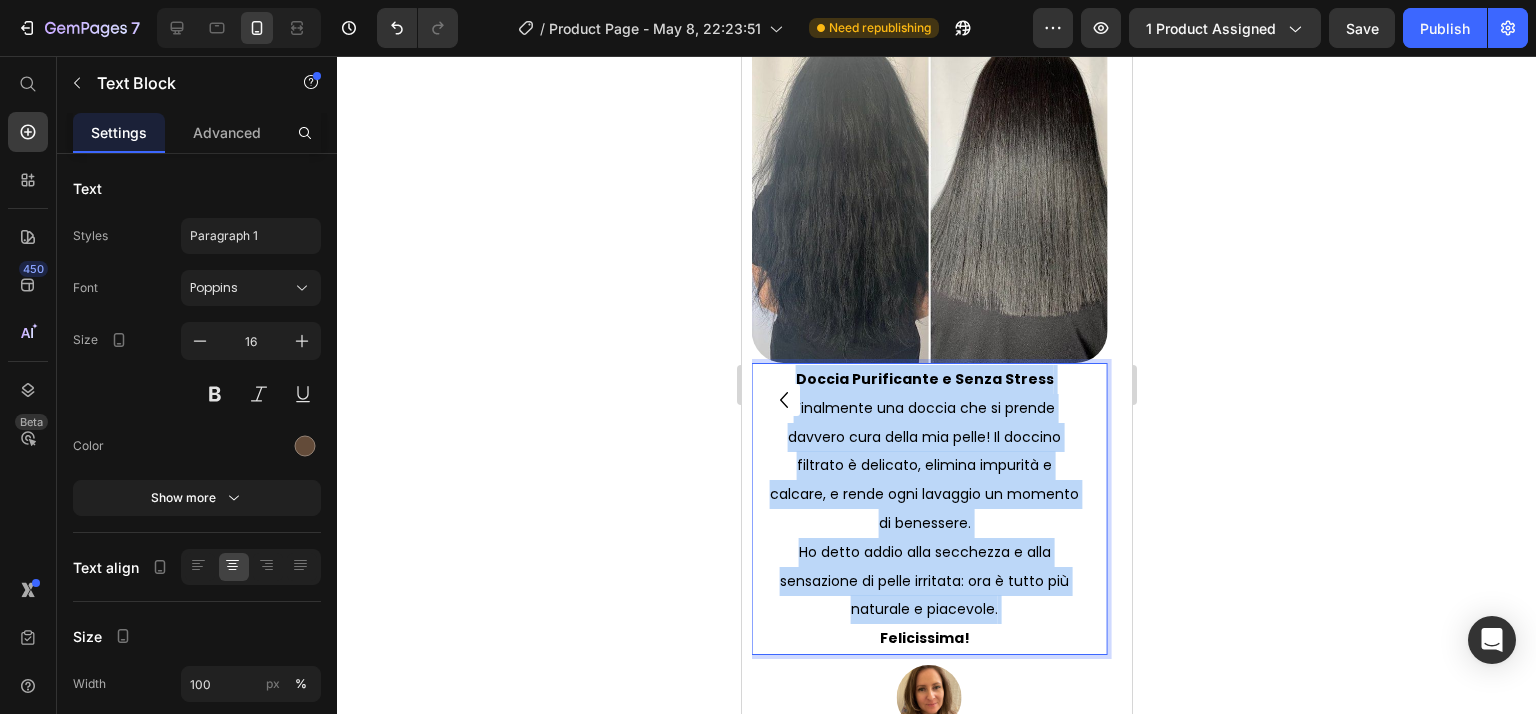 copy on "Doccia Purificante e Senza Stress Finalmente una doccia che si prende davvero cura della mia pelle! Il doccino filtrato è delicato, elimina impurità e calcare, e rende ogni lavaggio un momento di benessere. Ho detto addio alla secchezza e alla sensazione di pelle irritata: ora è tutto più naturale e piacevole." 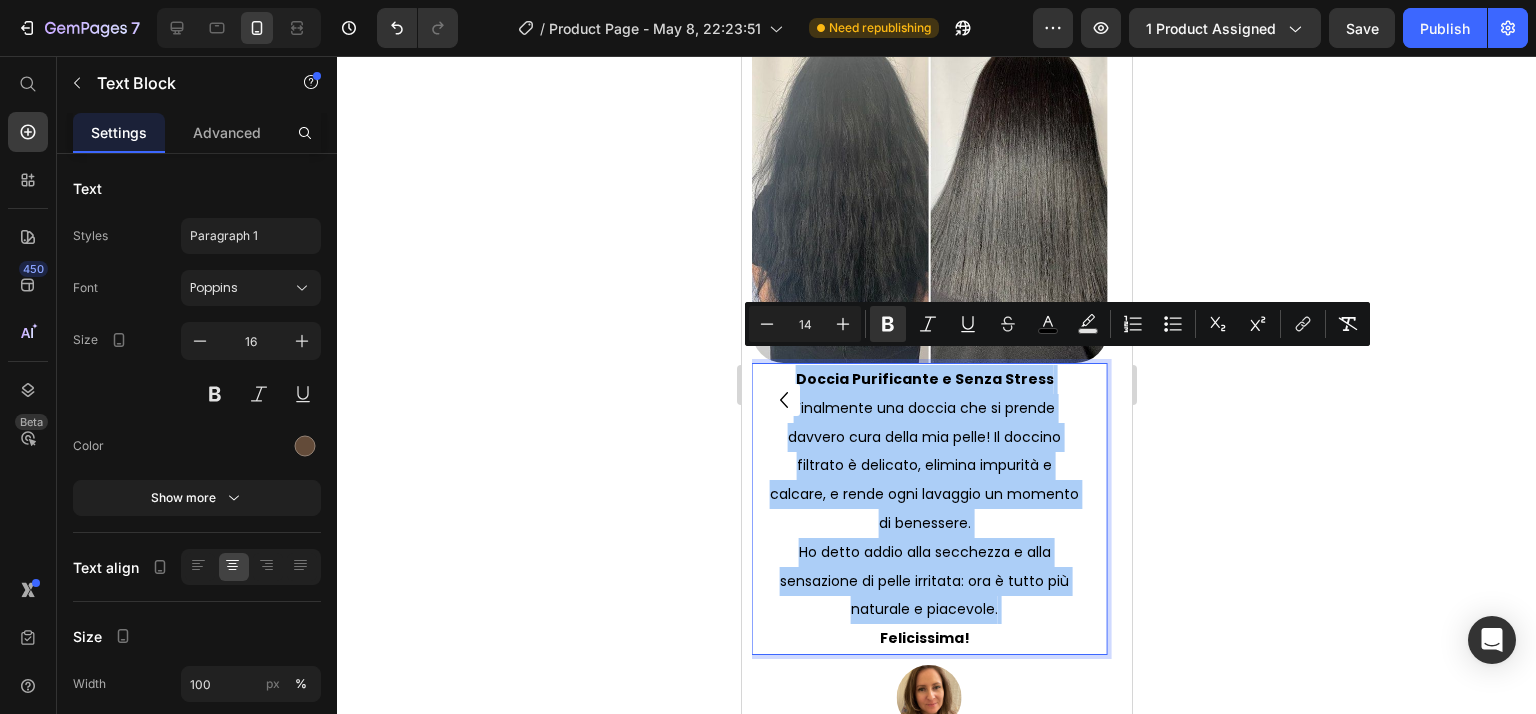 click 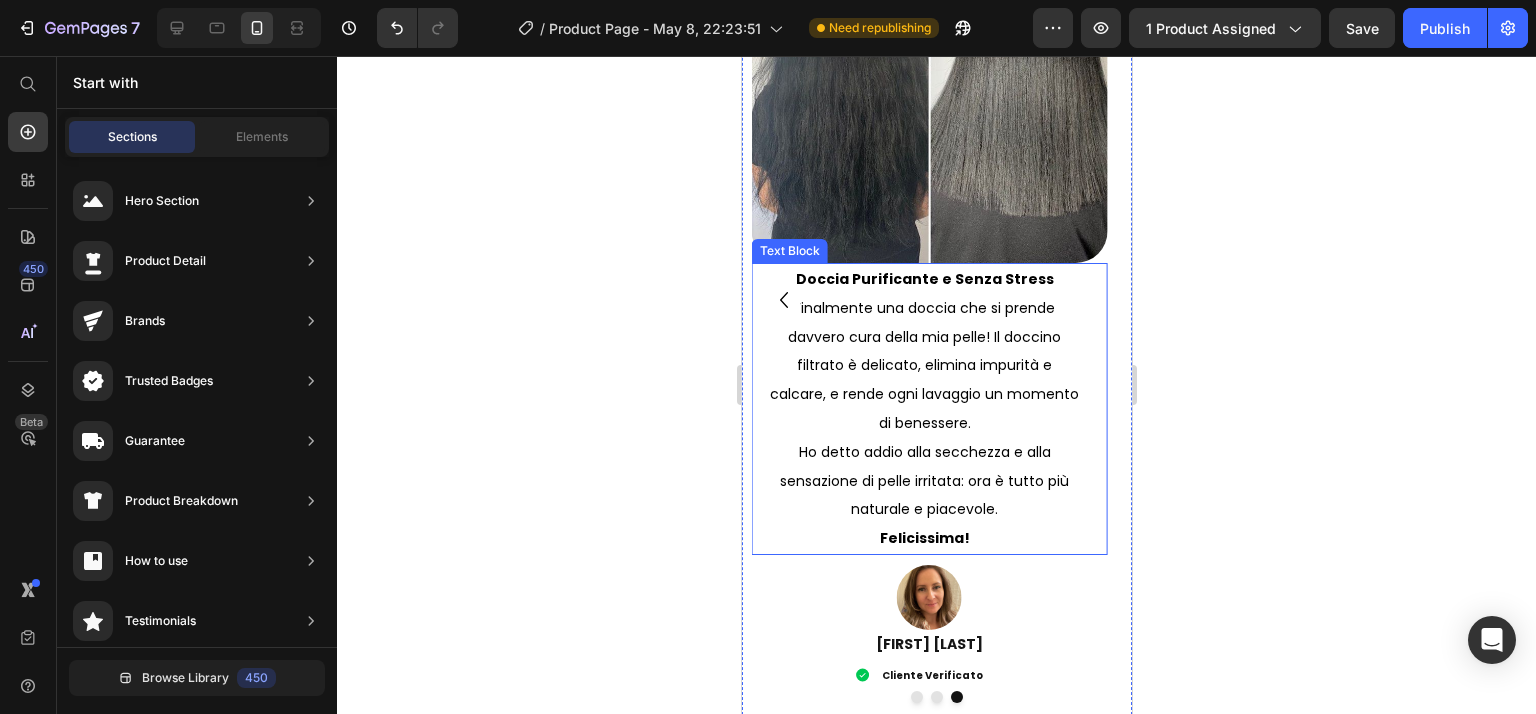scroll, scrollTop: 3421, scrollLeft: 0, axis: vertical 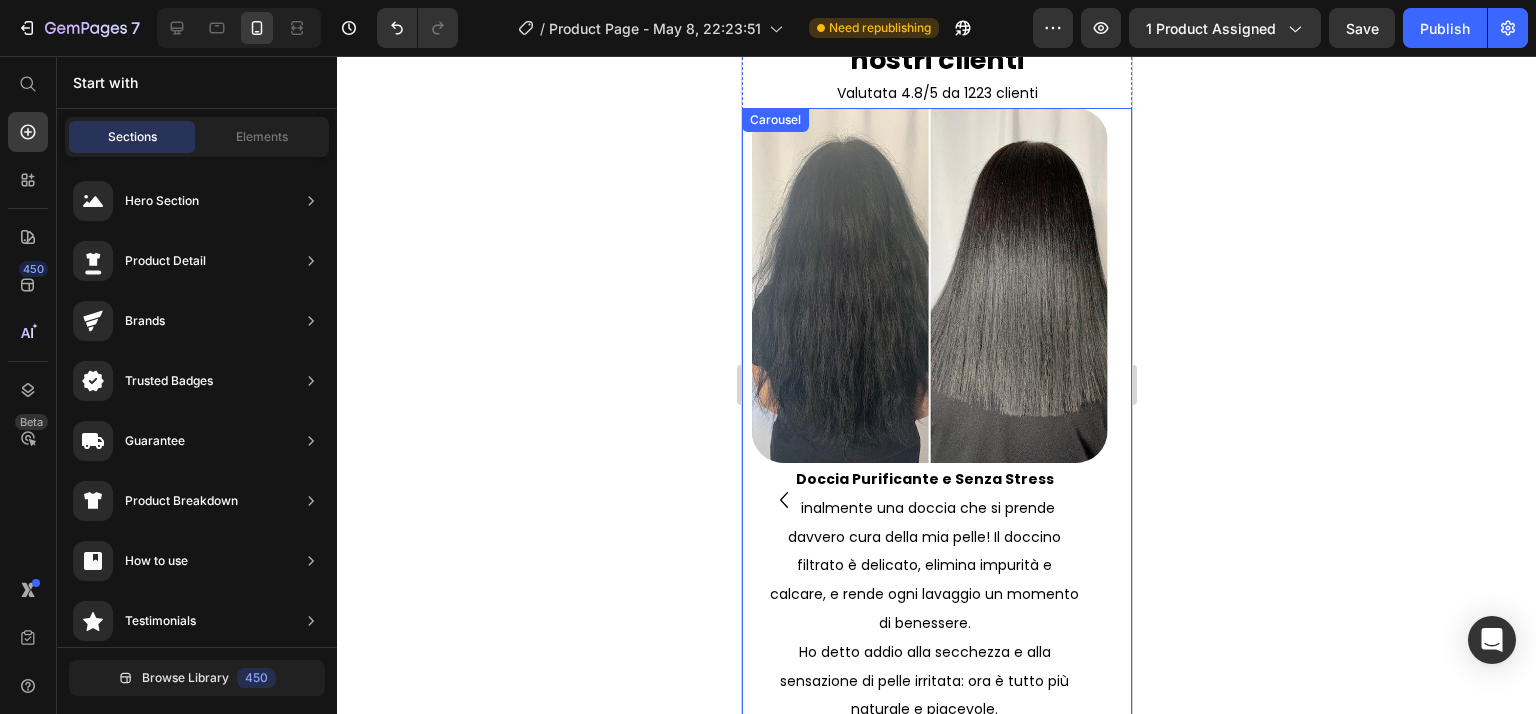 click 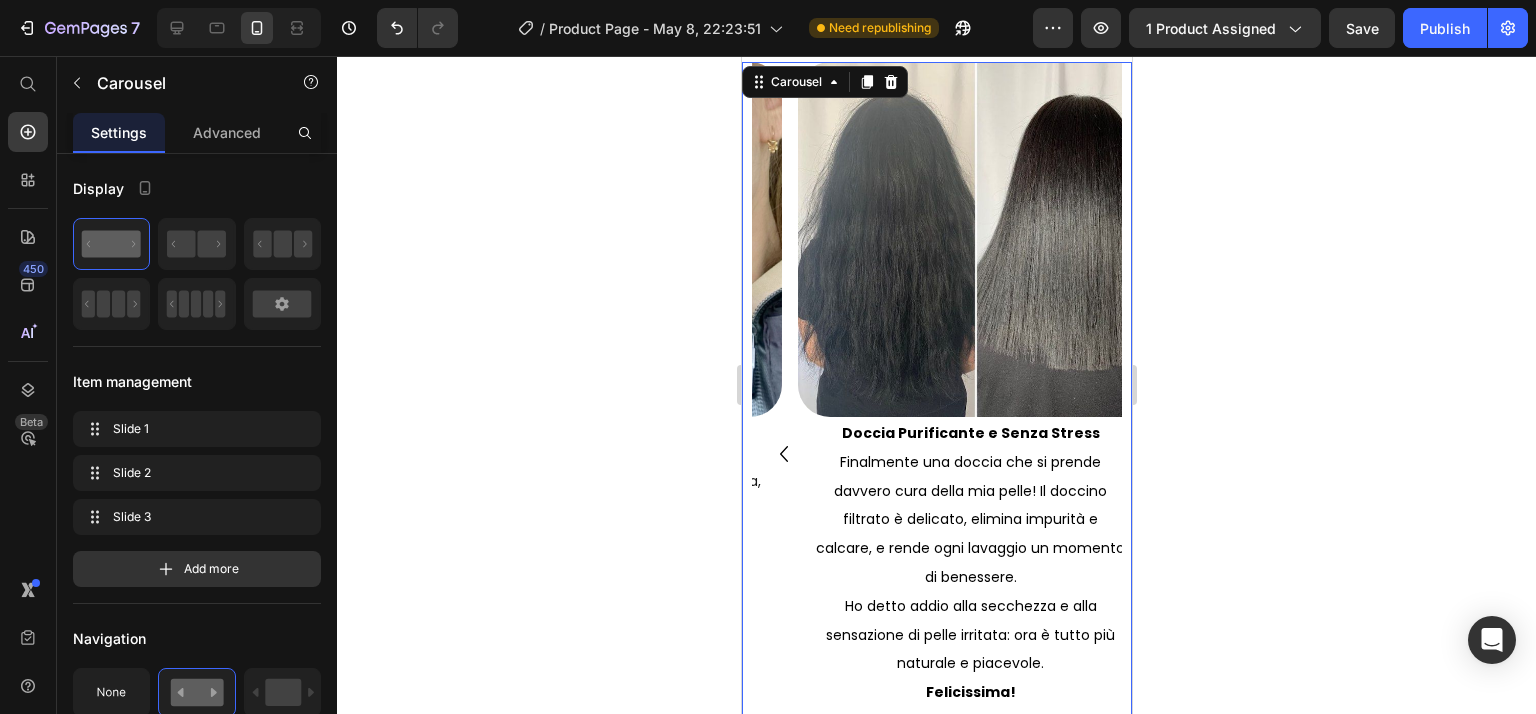 scroll, scrollTop: 3521, scrollLeft: 0, axis: vertical 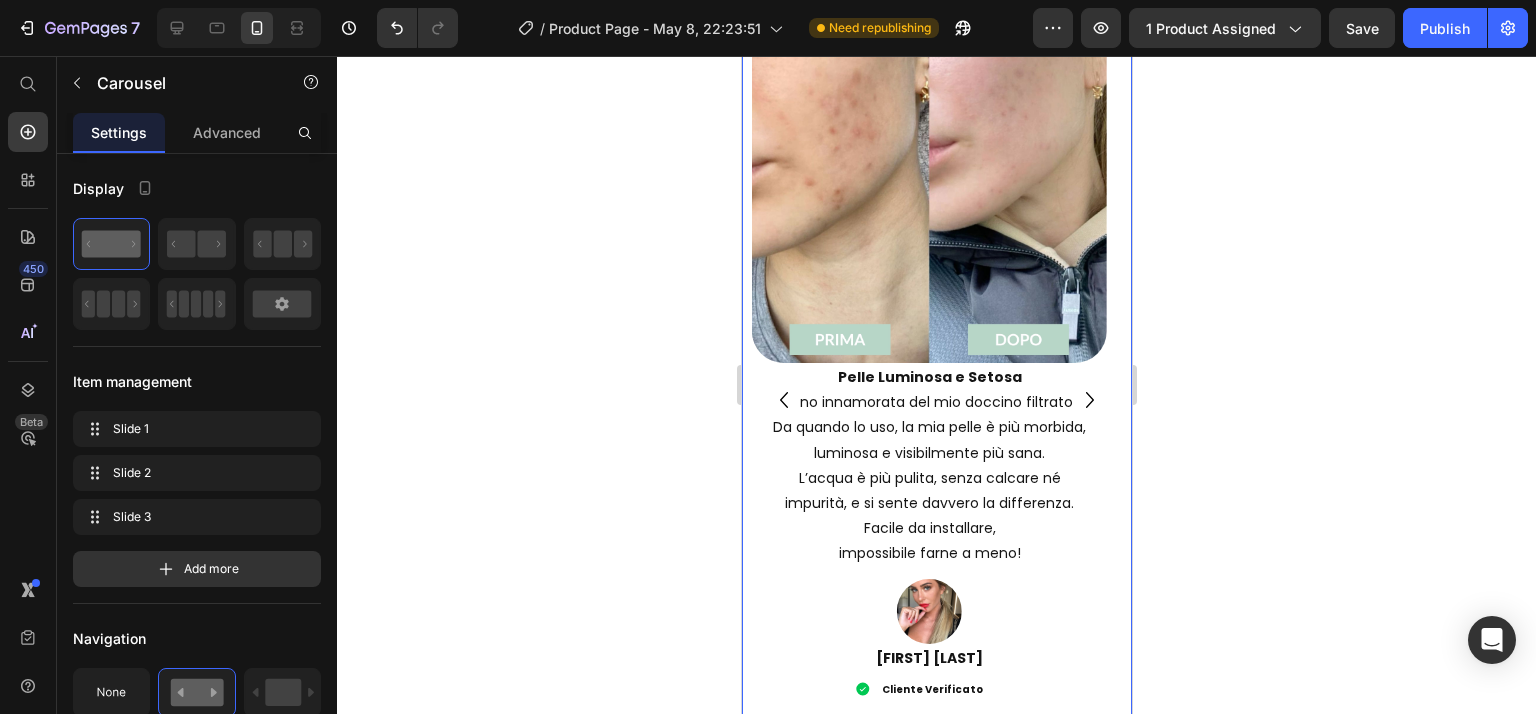 click 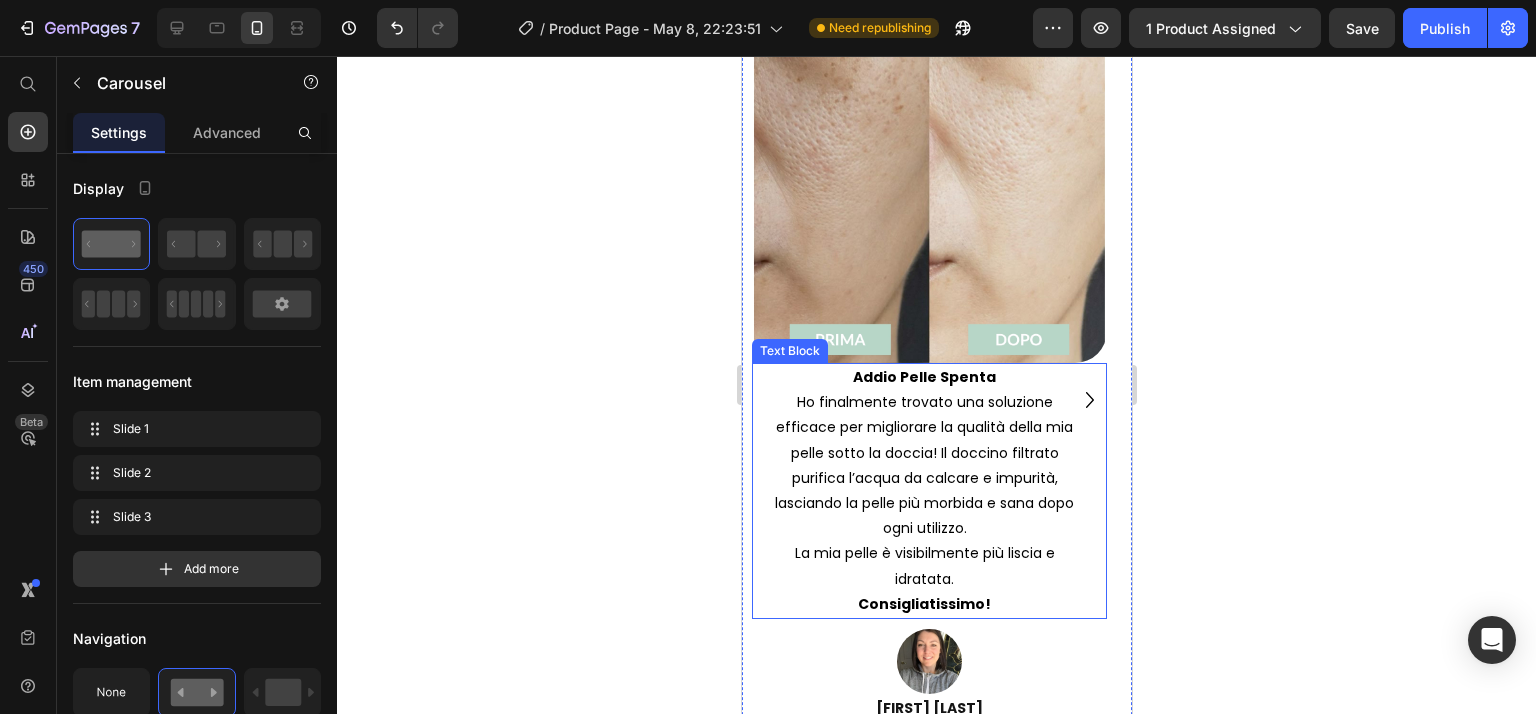 scroll, scrollTop: 3421, scrollLeft: 0, axis: vertical 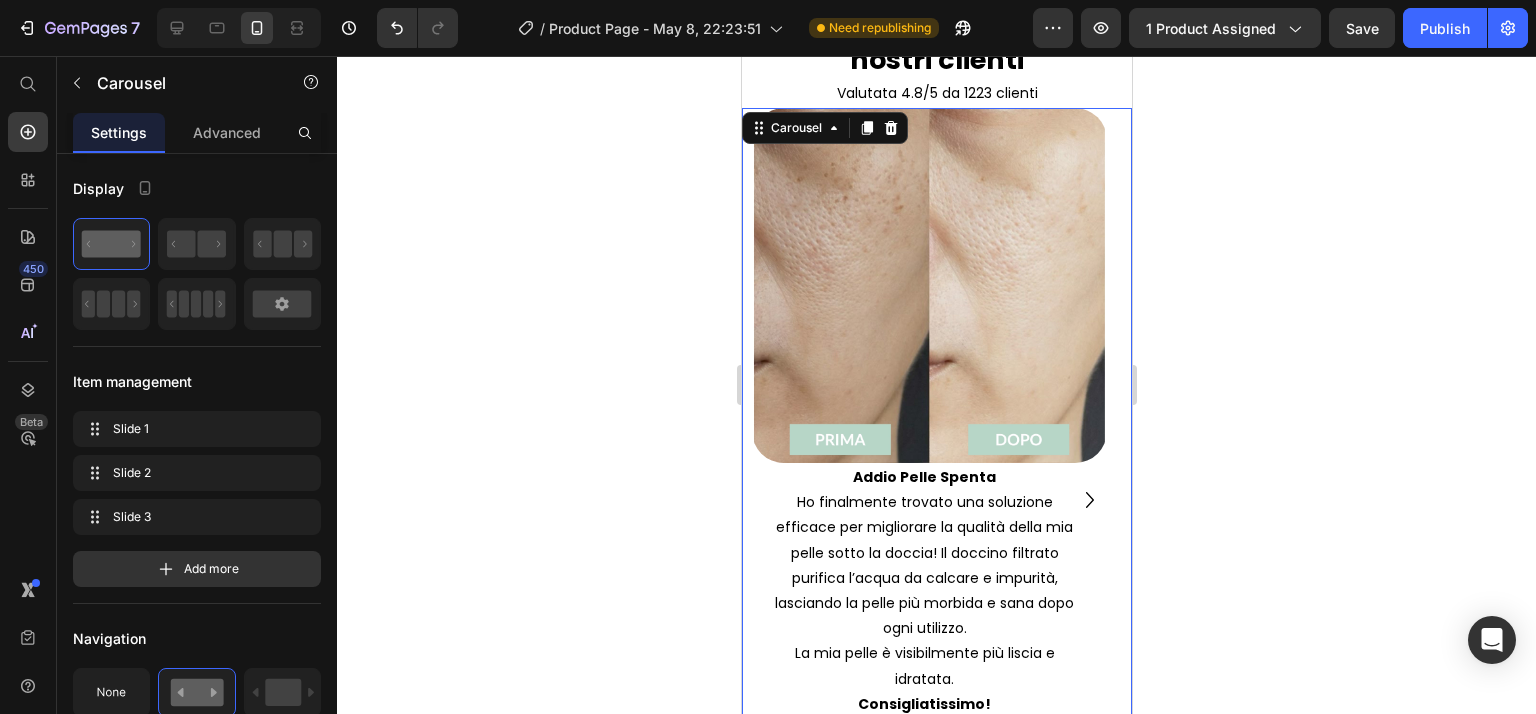 click 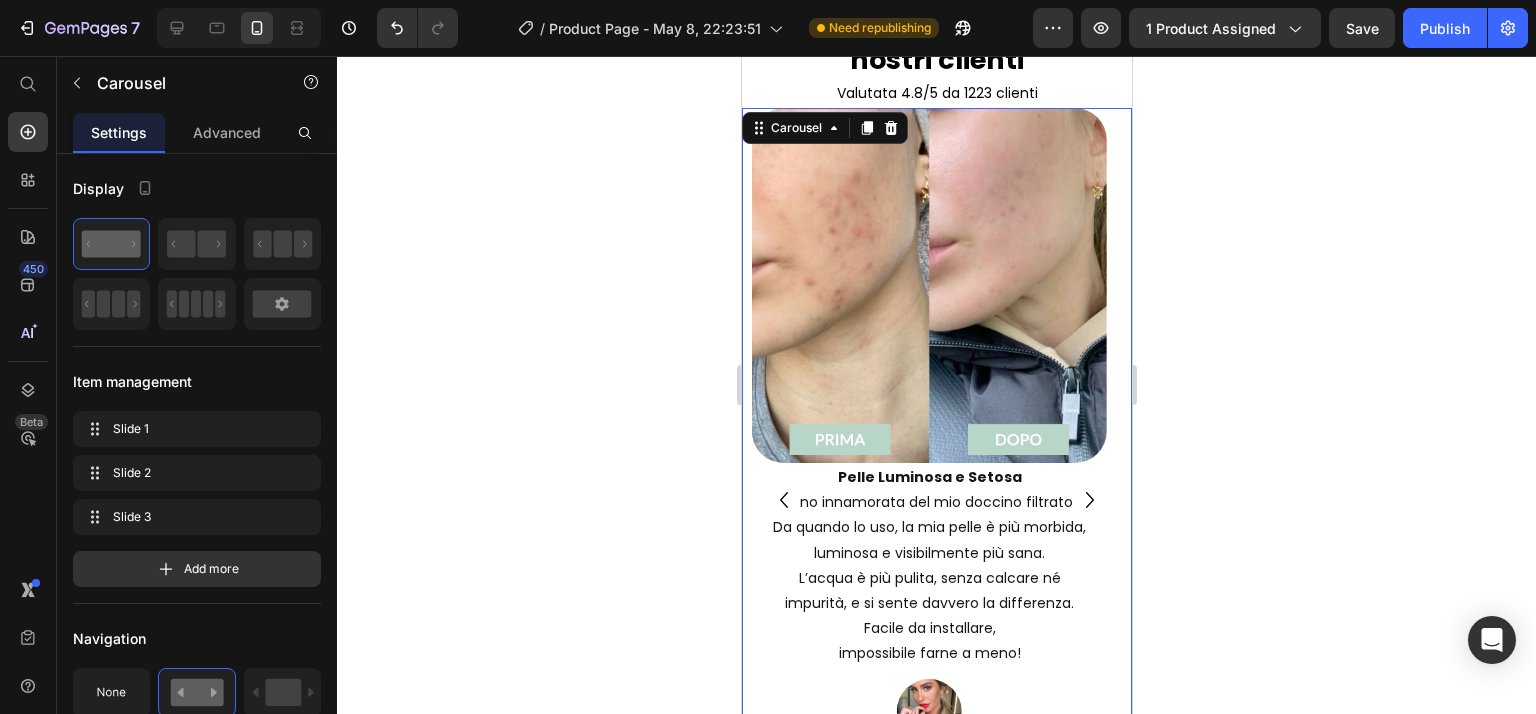 click 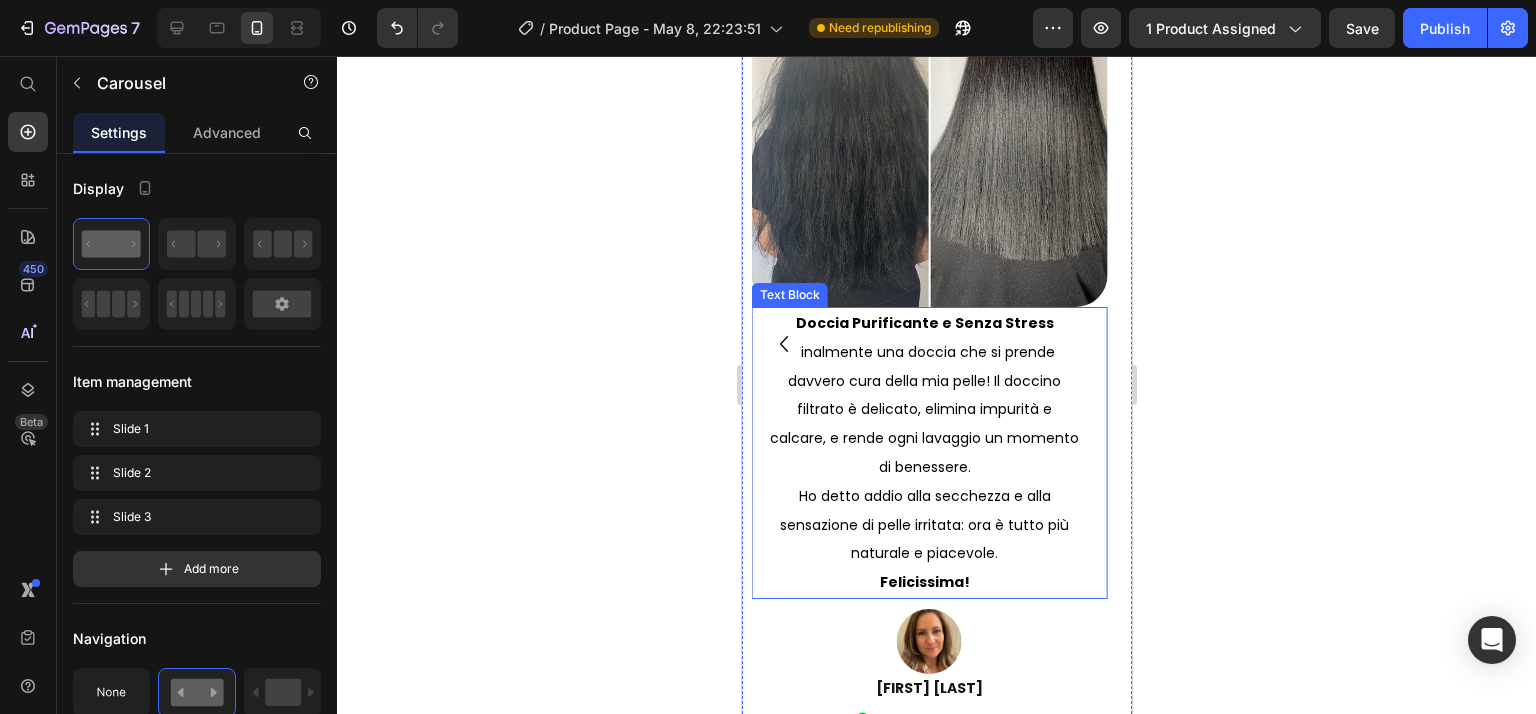 scroll, scrollTop: 3721, scrollLeft: 0, axis: vertical 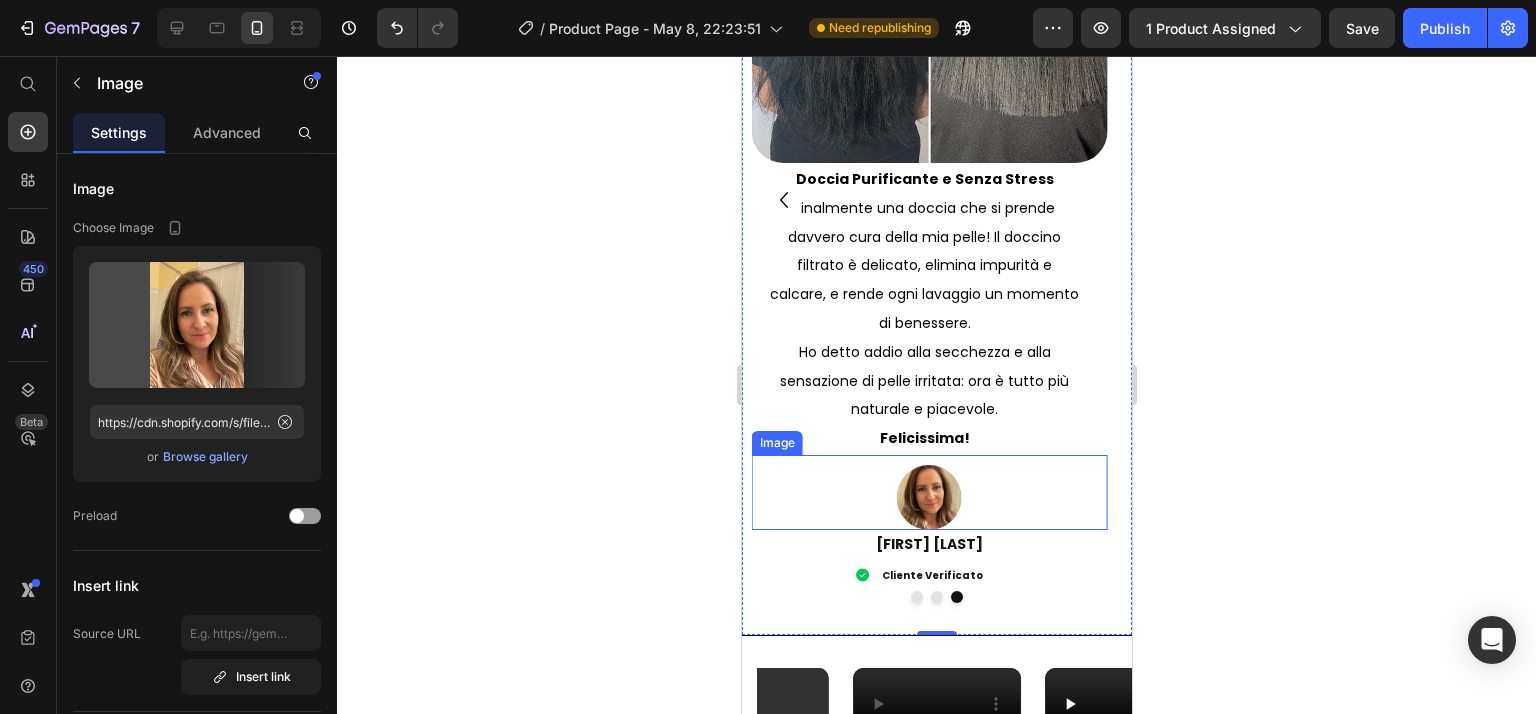 click at bounding box center [928, 492] 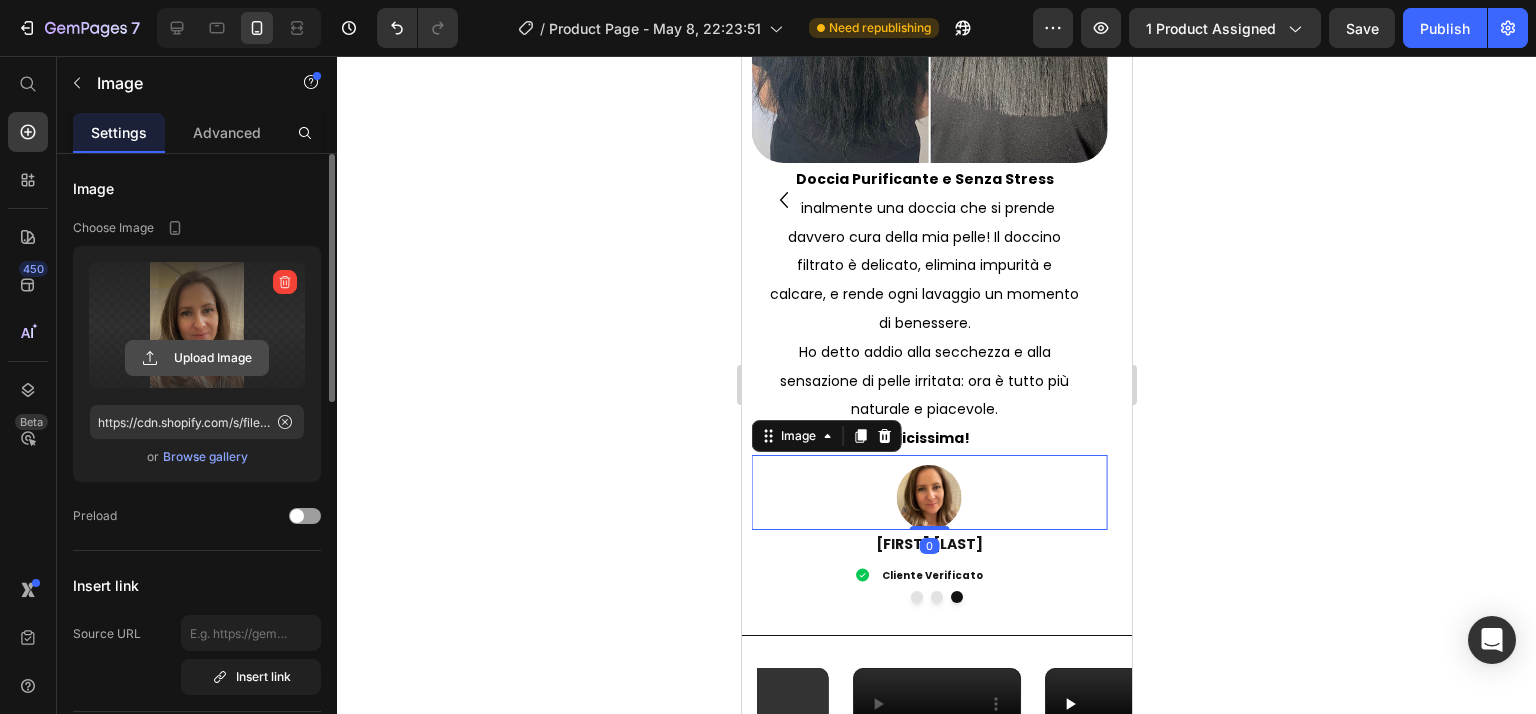 click 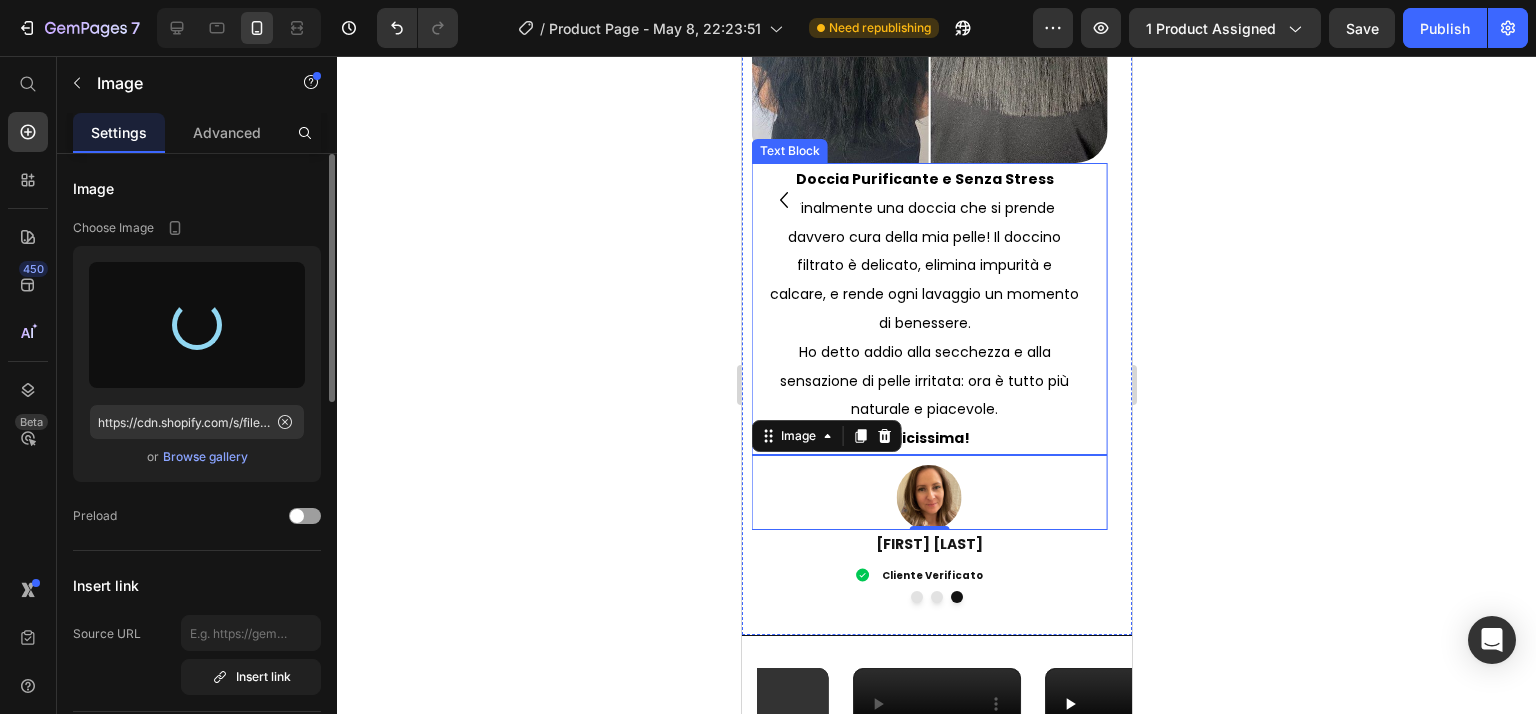 type on "https://cdn.shopify.com/s/files/1/0916/4151/2310/files/gempages_563412296819279013-cb146e3f-6d32-4585-ab67-a1a4d2706bb7.jpg" 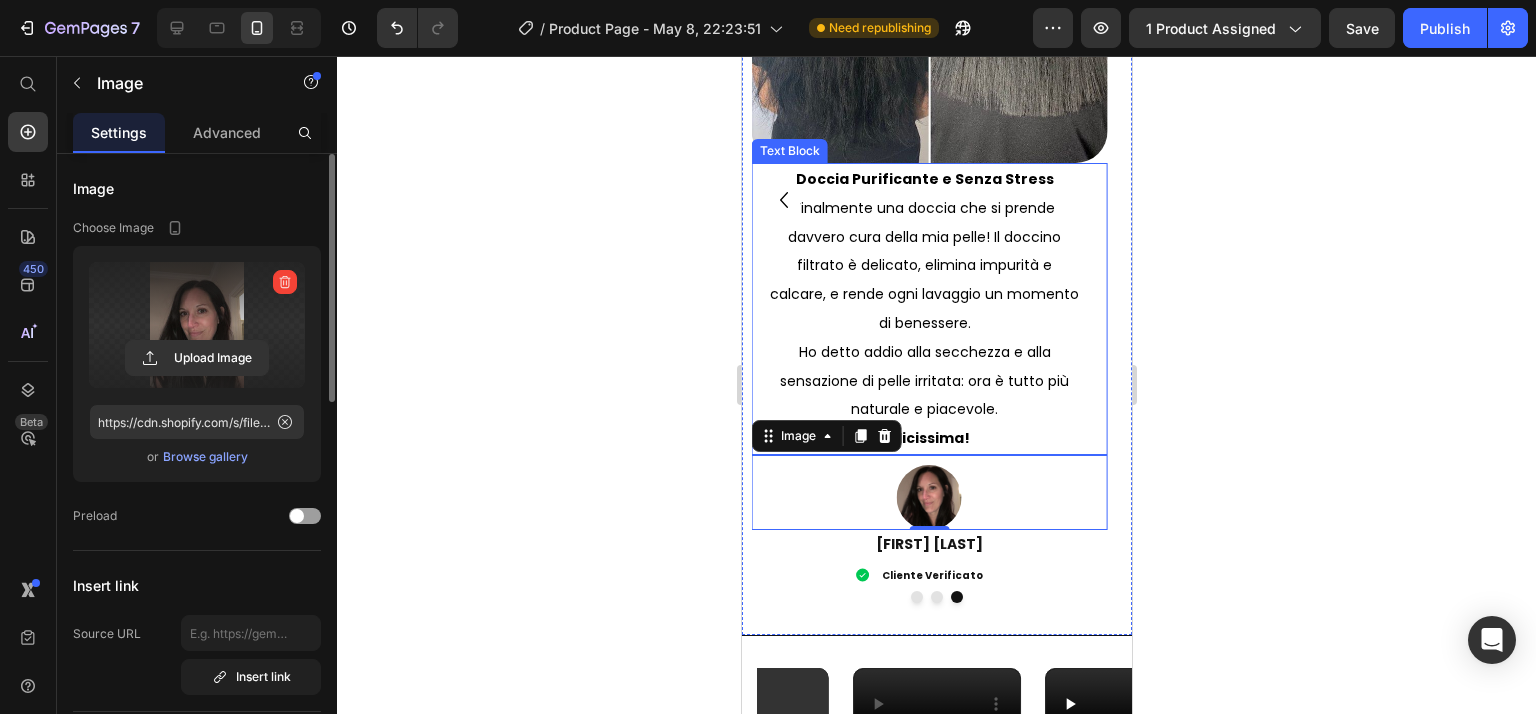 click 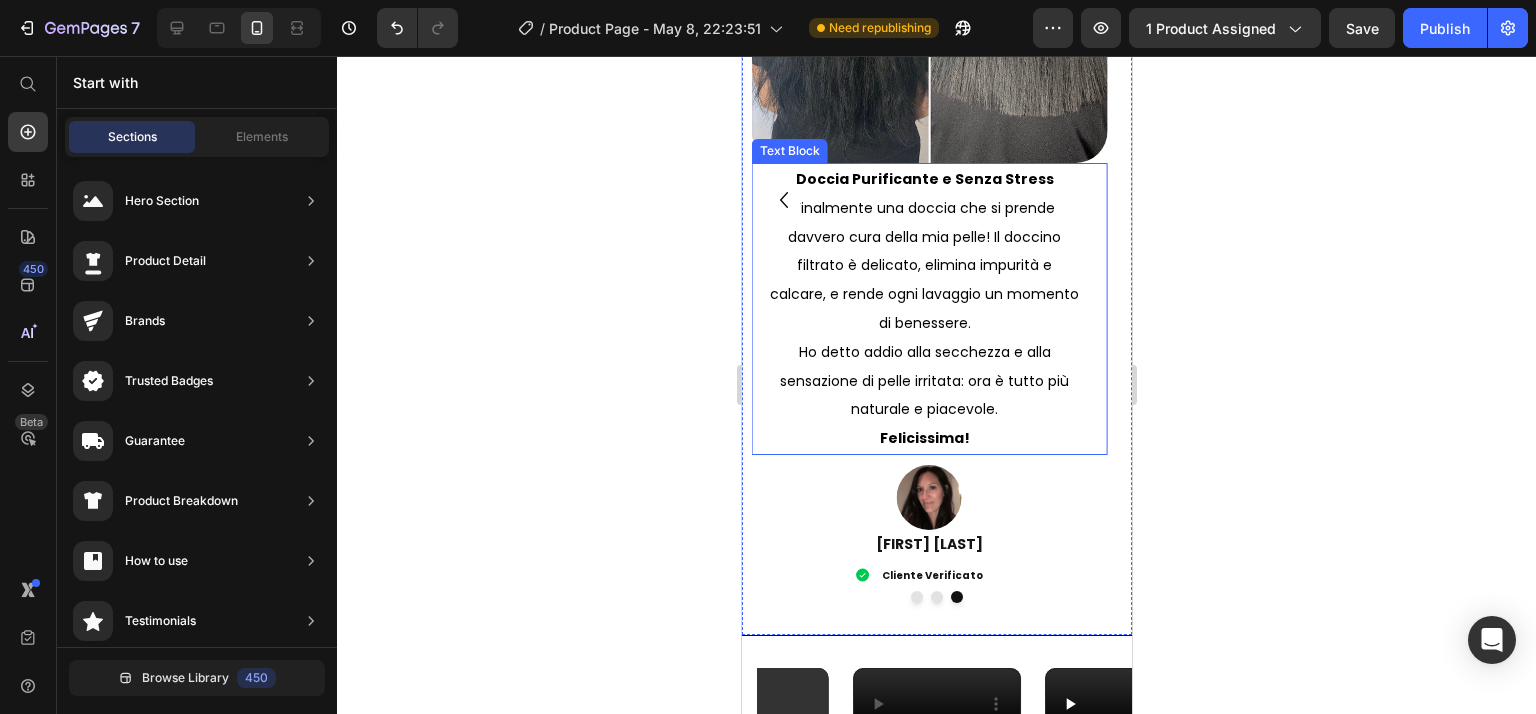 scroll, scrollTop: 3521, scrollLeft: 0, axis: vertical 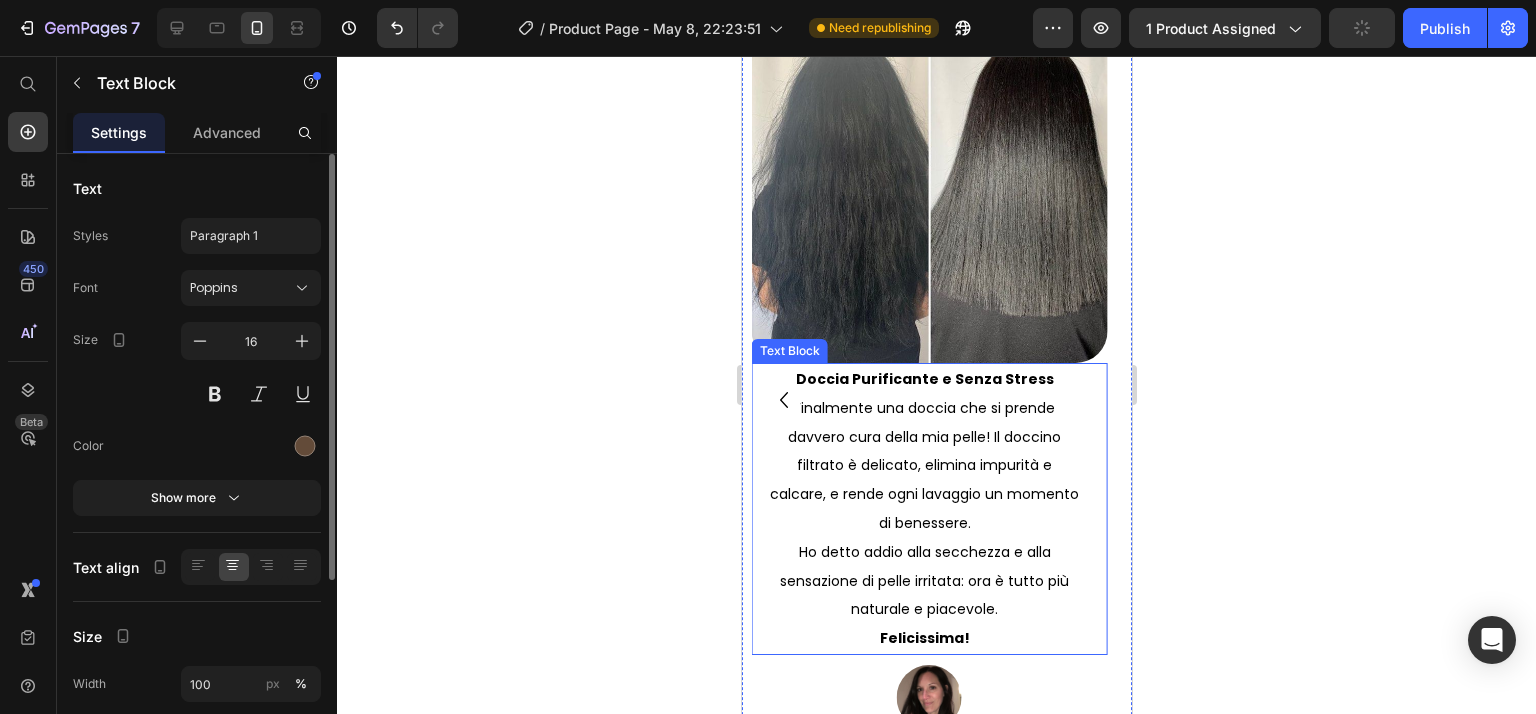 click on "Finalmente una doccia che si prende davvero cura della mia pelle! Il doccino filtrato è delicato, elimina impurità e calcare, e rende ogni lavaggio un momento di benessere." at bounding box center [923, 465] 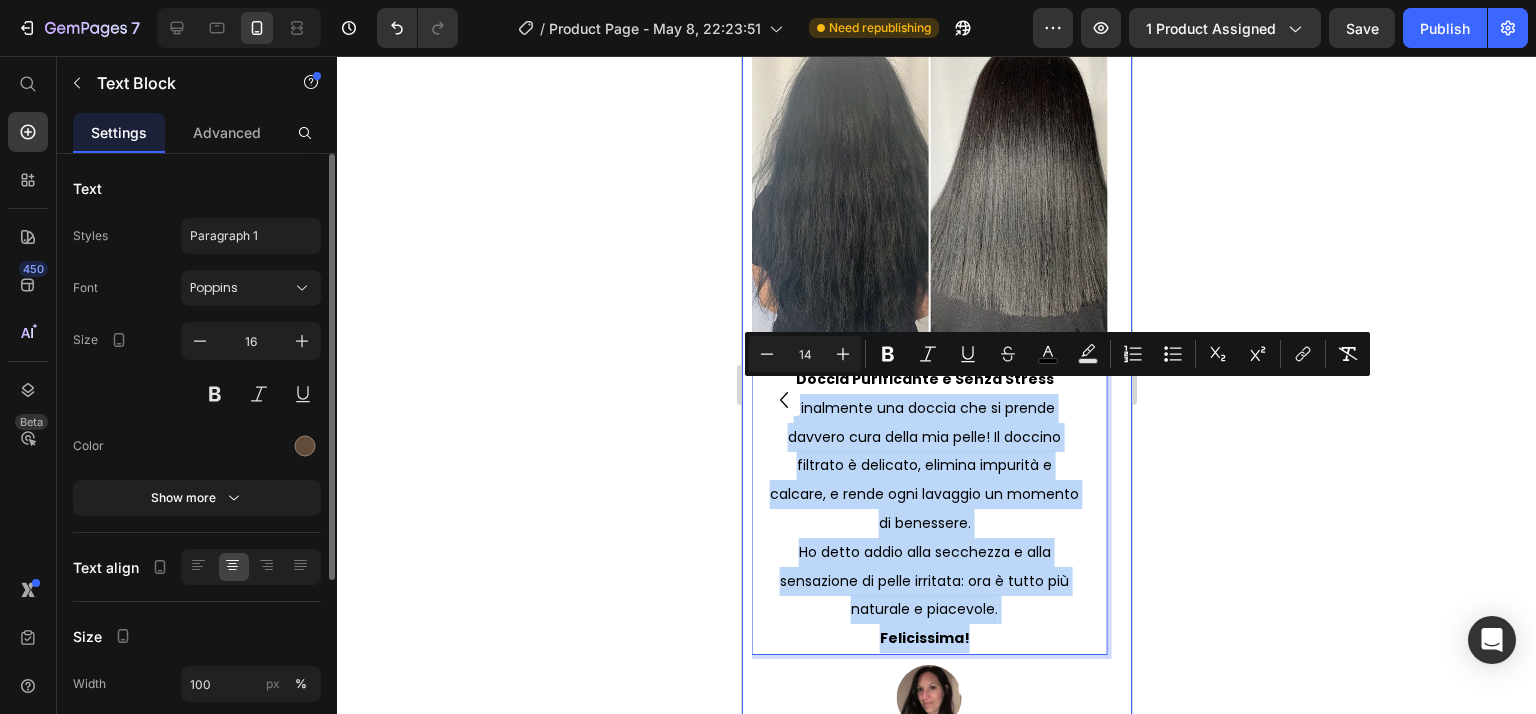 drag, startPoint x: 985, startPoint y: 631, endPoint x: 797, endPoint y: 390, distance: 305.65503 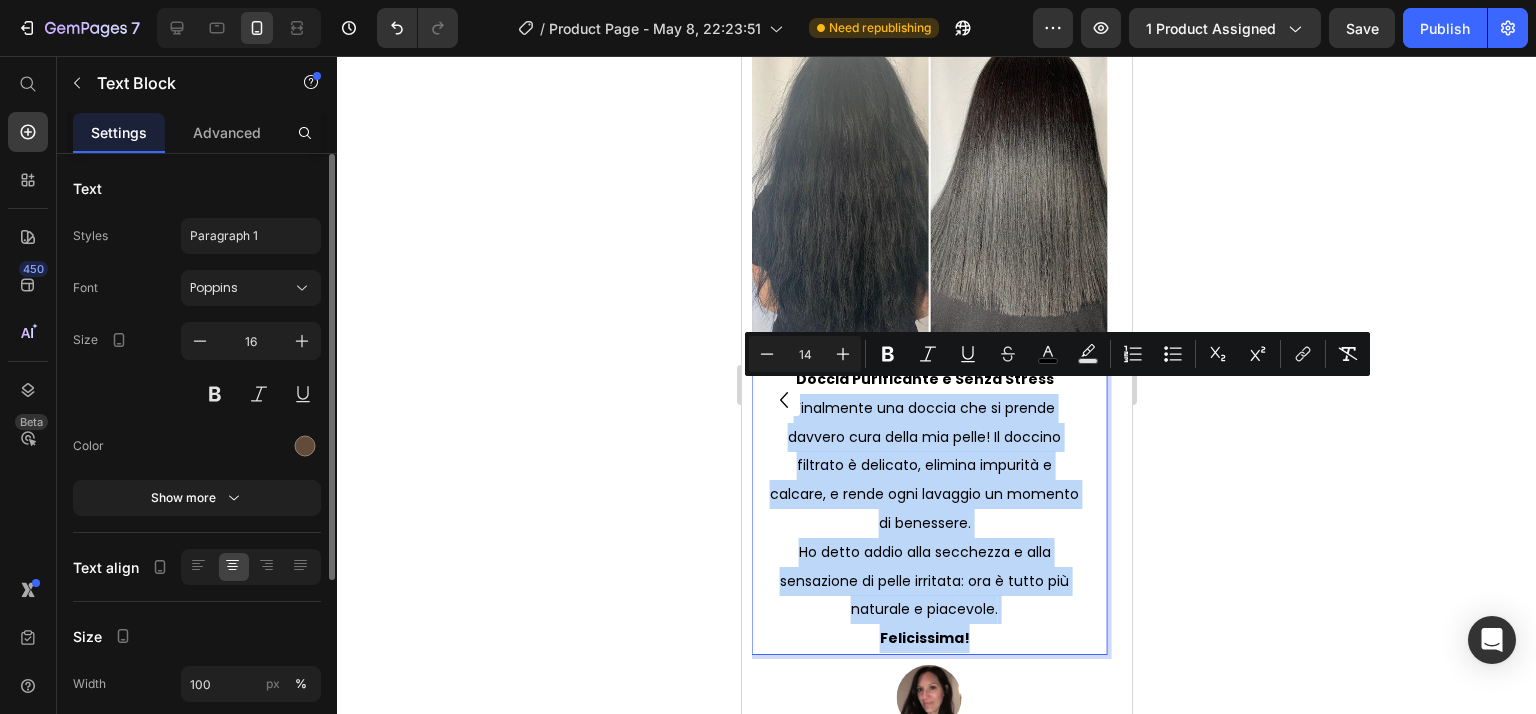 type on "16" 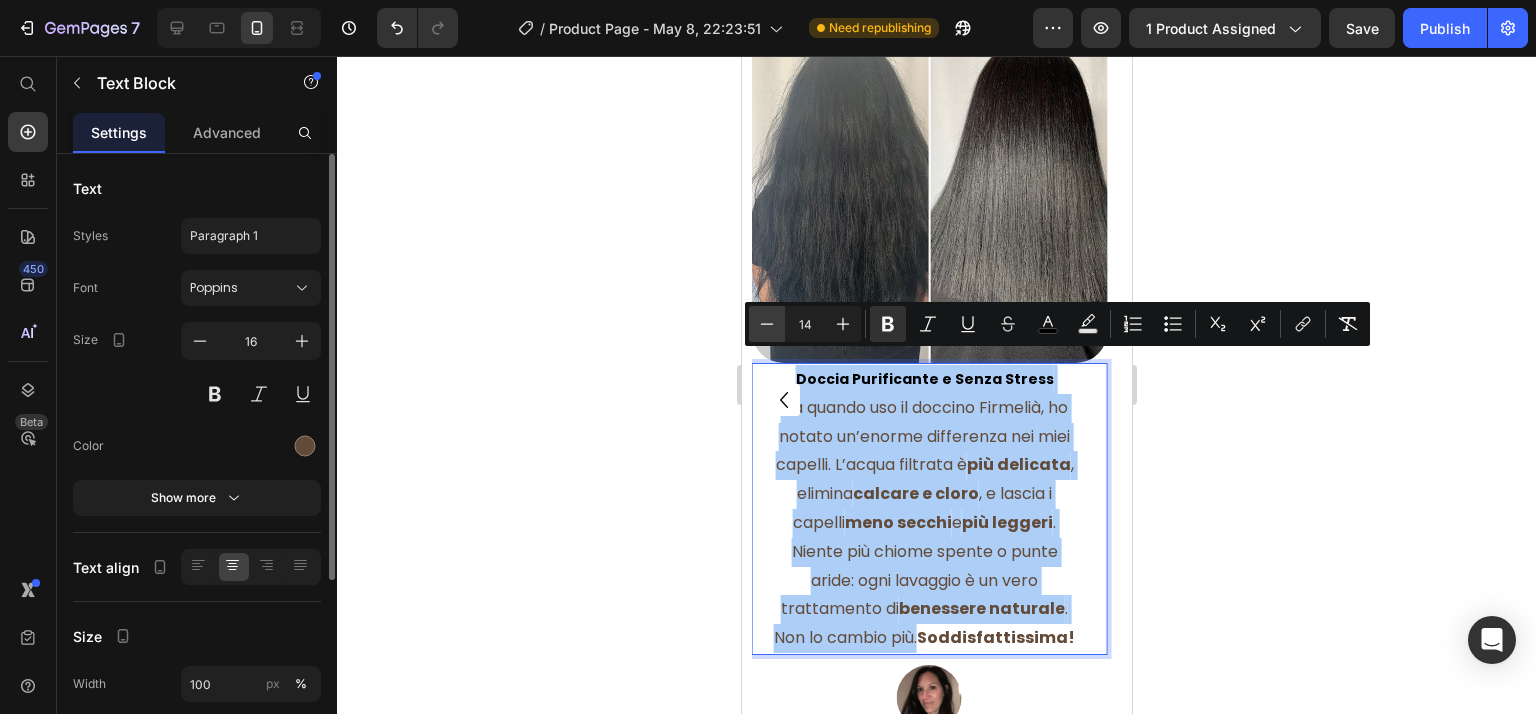click 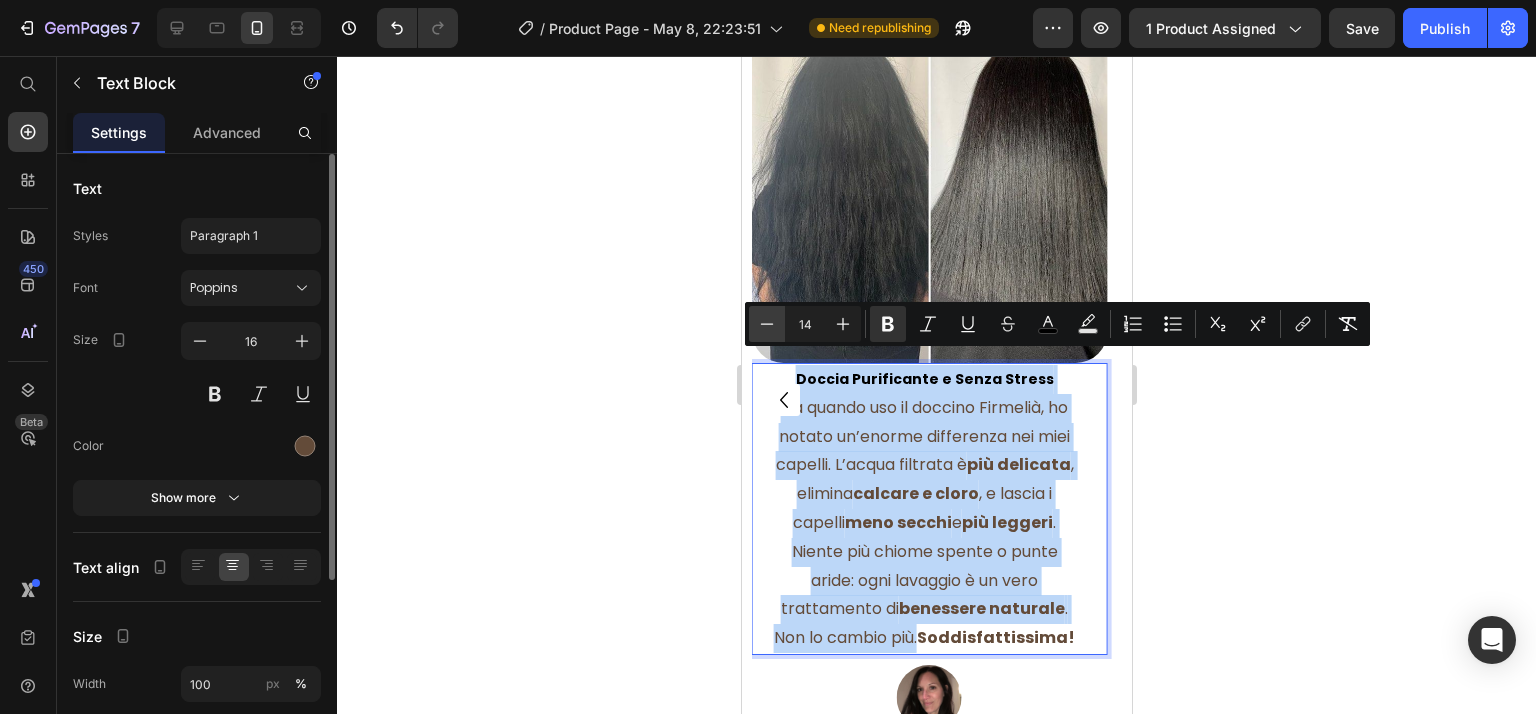 type on "13" 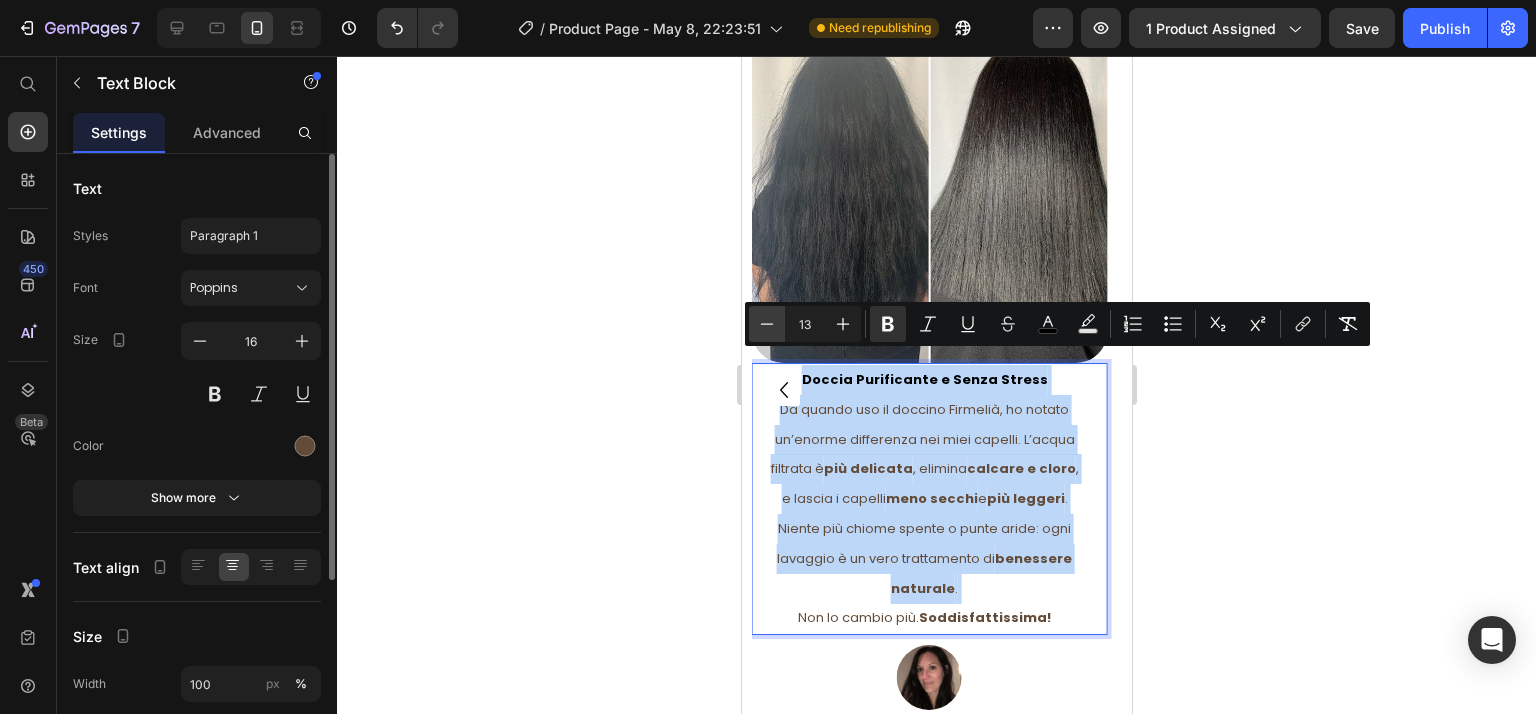 scroll, scrollTop: 3513, scrollLeft: 0, axis: vertical 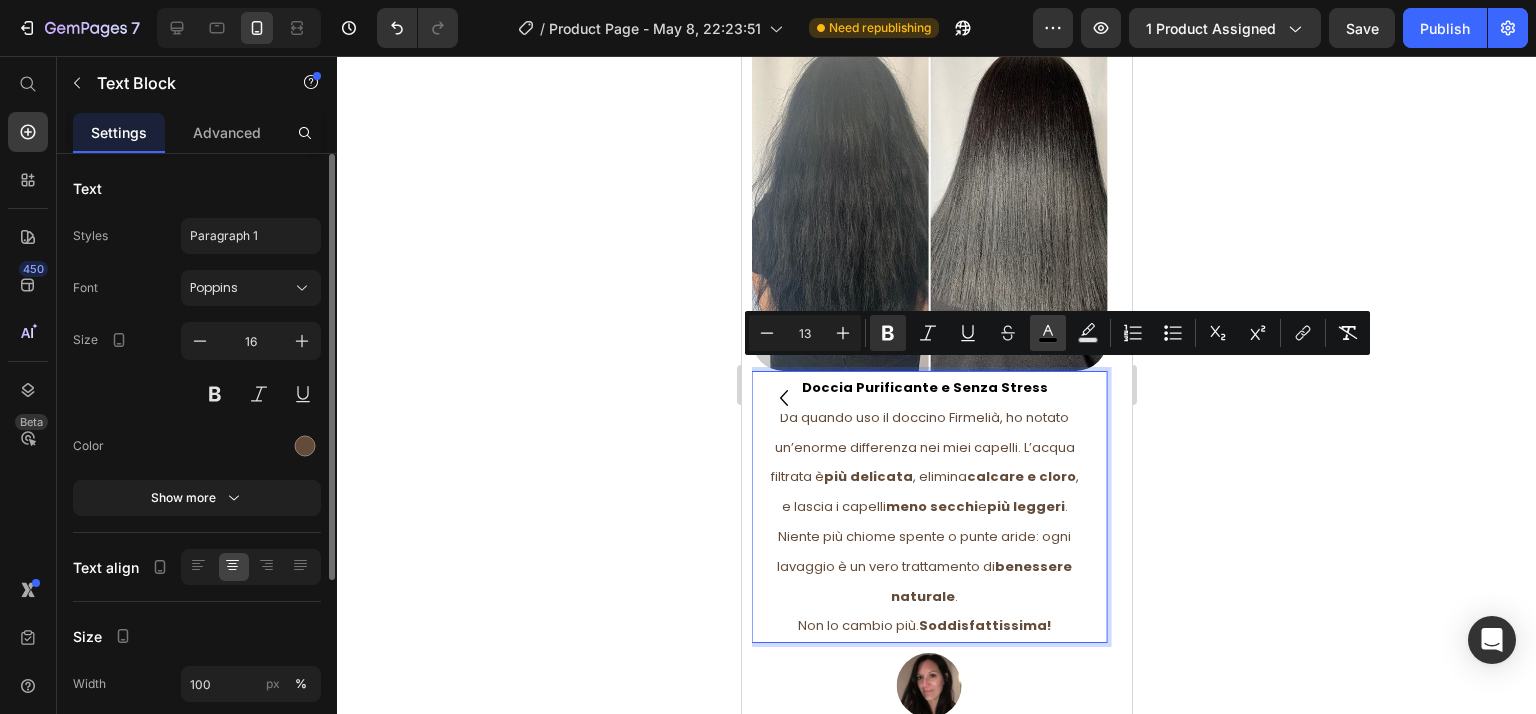 click 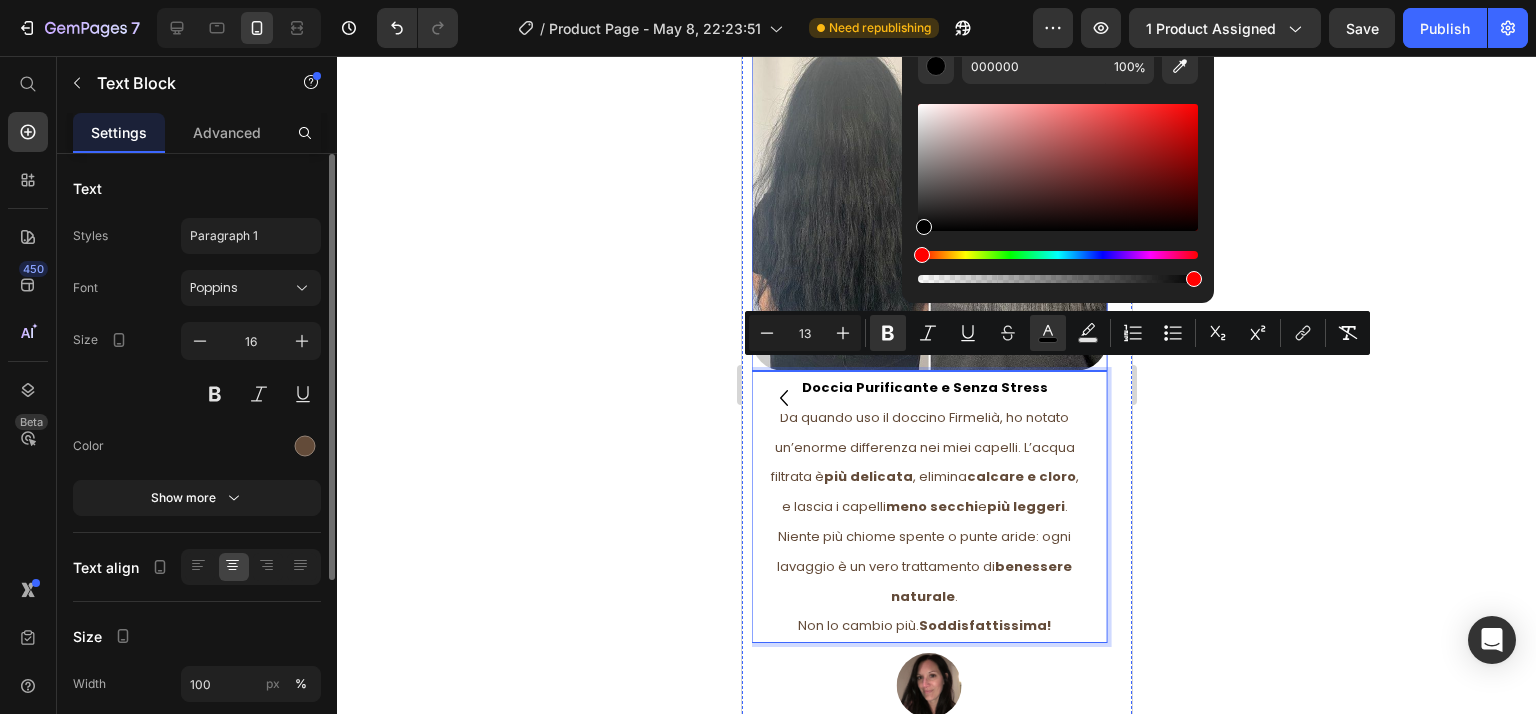 drag, startPoint x: 1704, startPoint y: 275, endPoint x: 837, endPoint y: 259, distance: 867.14764 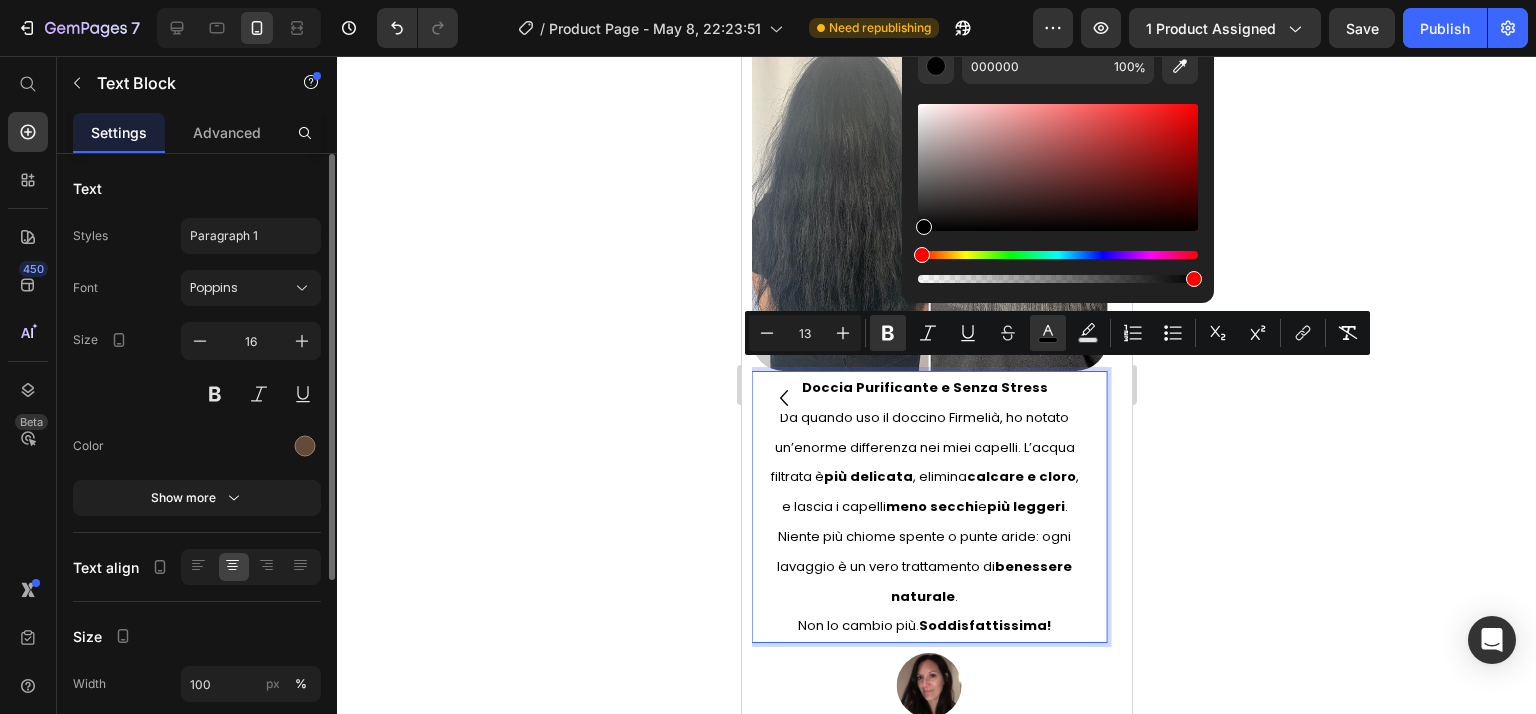click 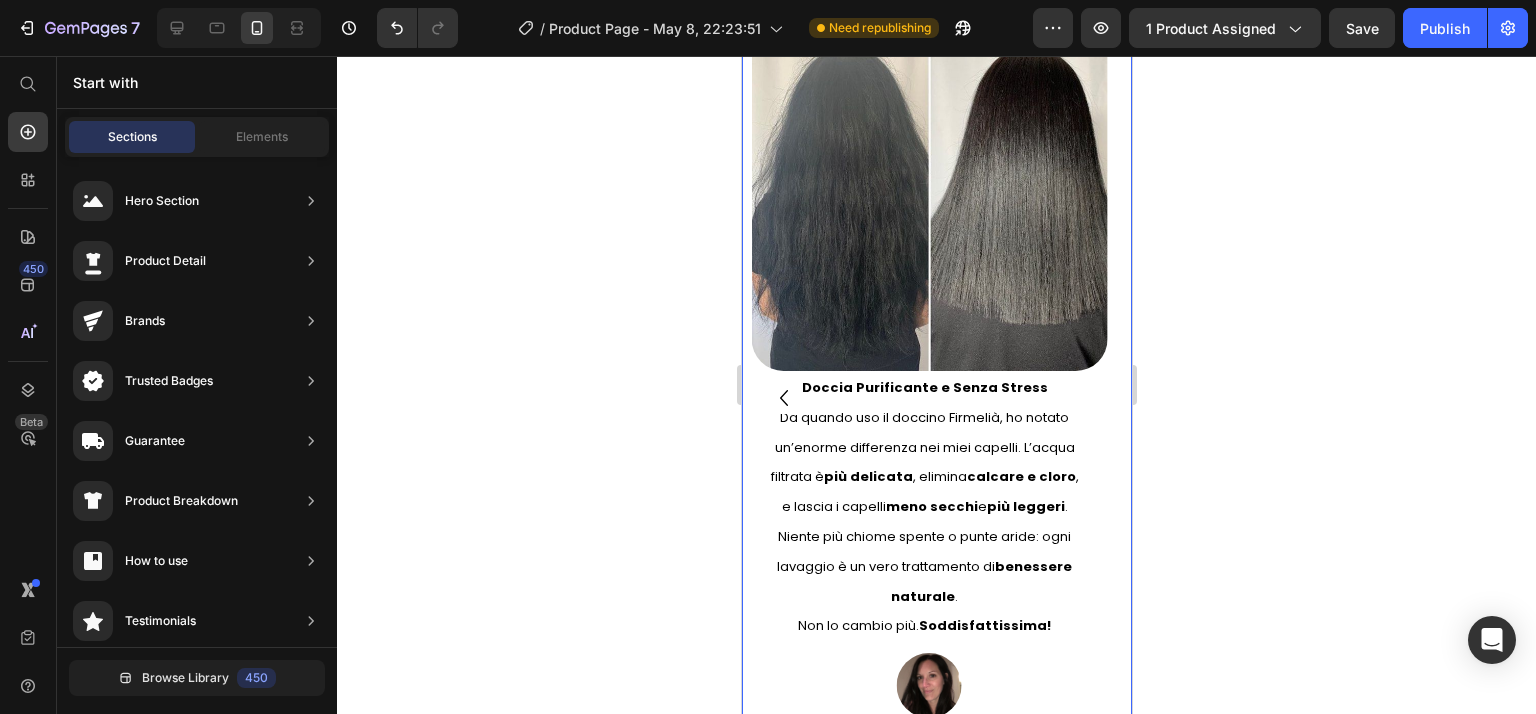 click 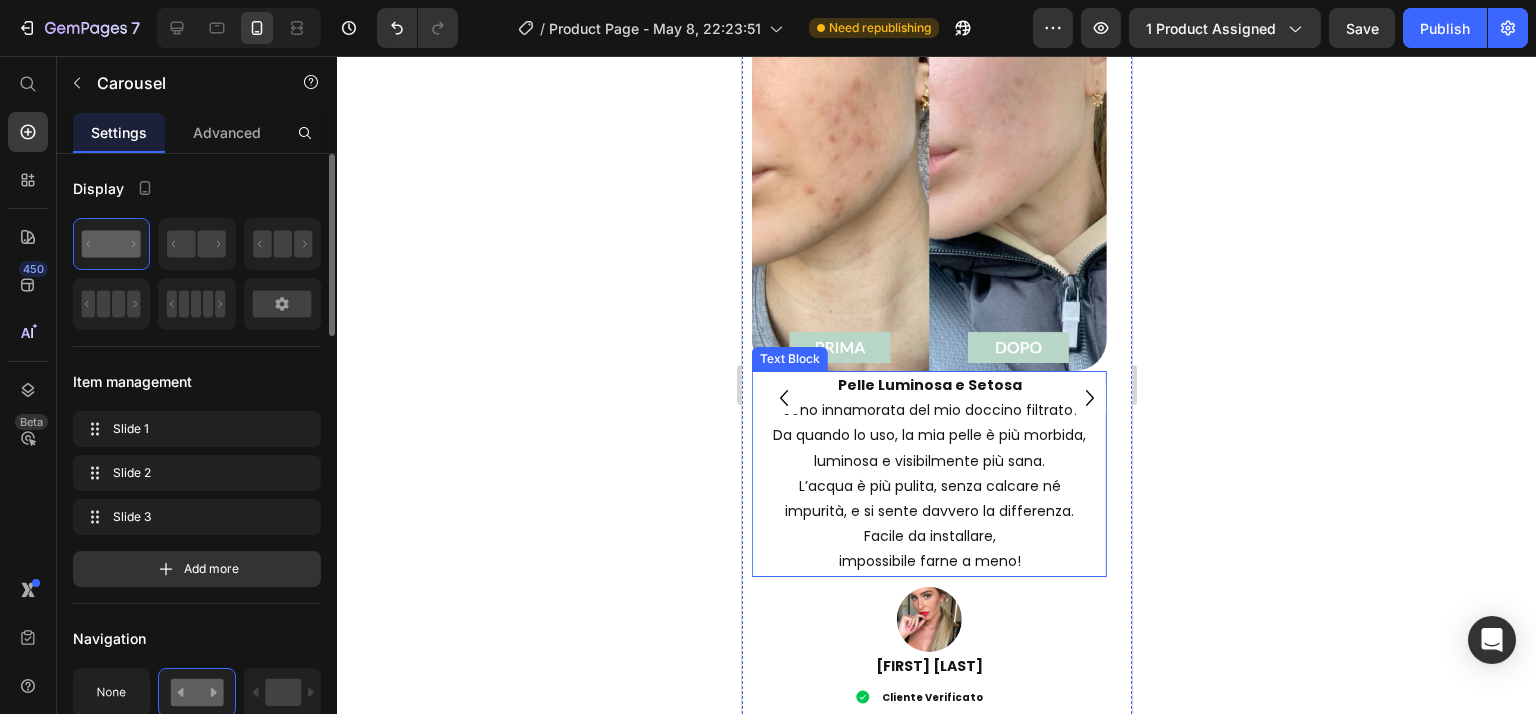 click on "Da quando lo uso, la mia pelle è più morbida, luminosa e visibilmente più sana. L’acqua è più pulita, senza calcare né impurità, e si sente davvero la differenza." at bounding box center (928, 473) 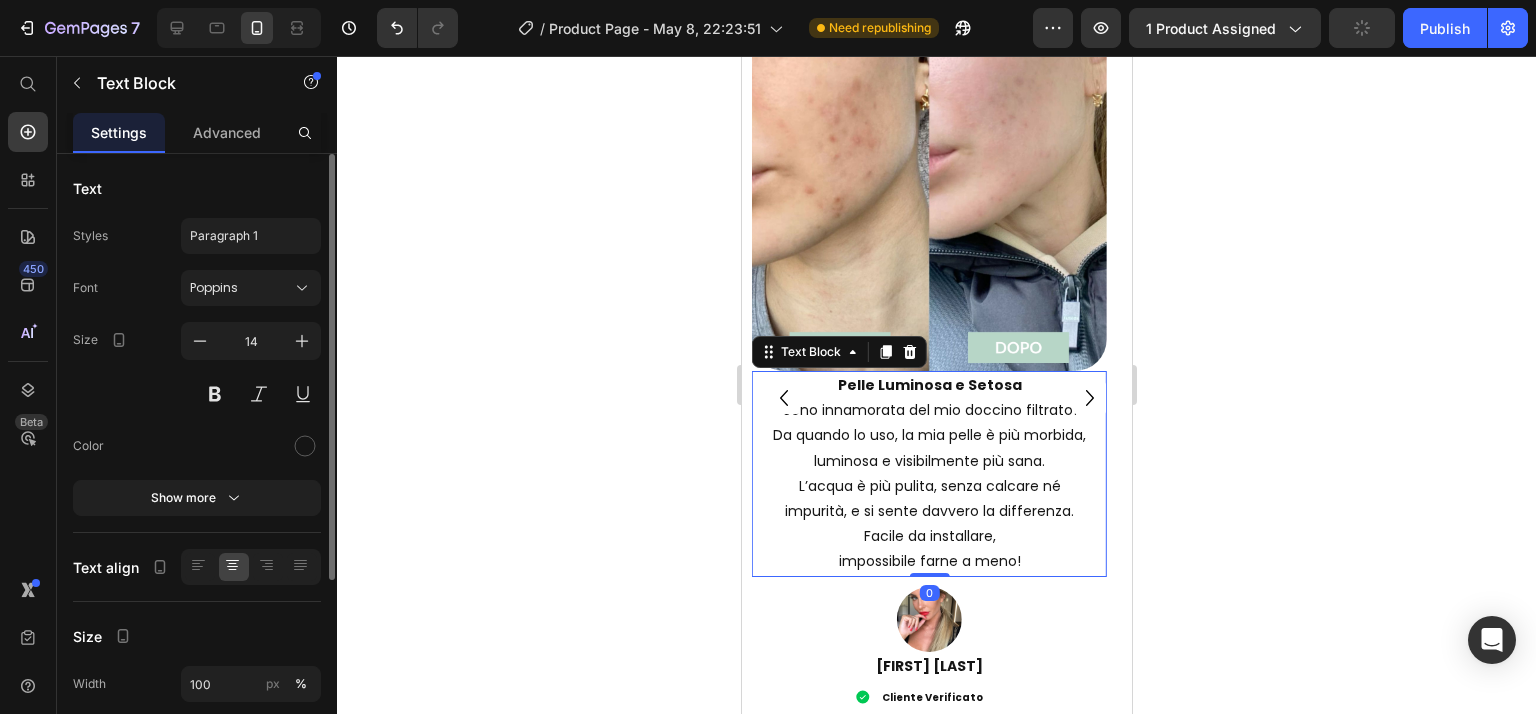 click on "Da quando lo uso, la mia pelle è più morbida, luminosa e visibilmente più sana. L’acqua è più pulita, senza calcare né impurità, e si sente davvero la differenza." at bounding box center (928, 473) 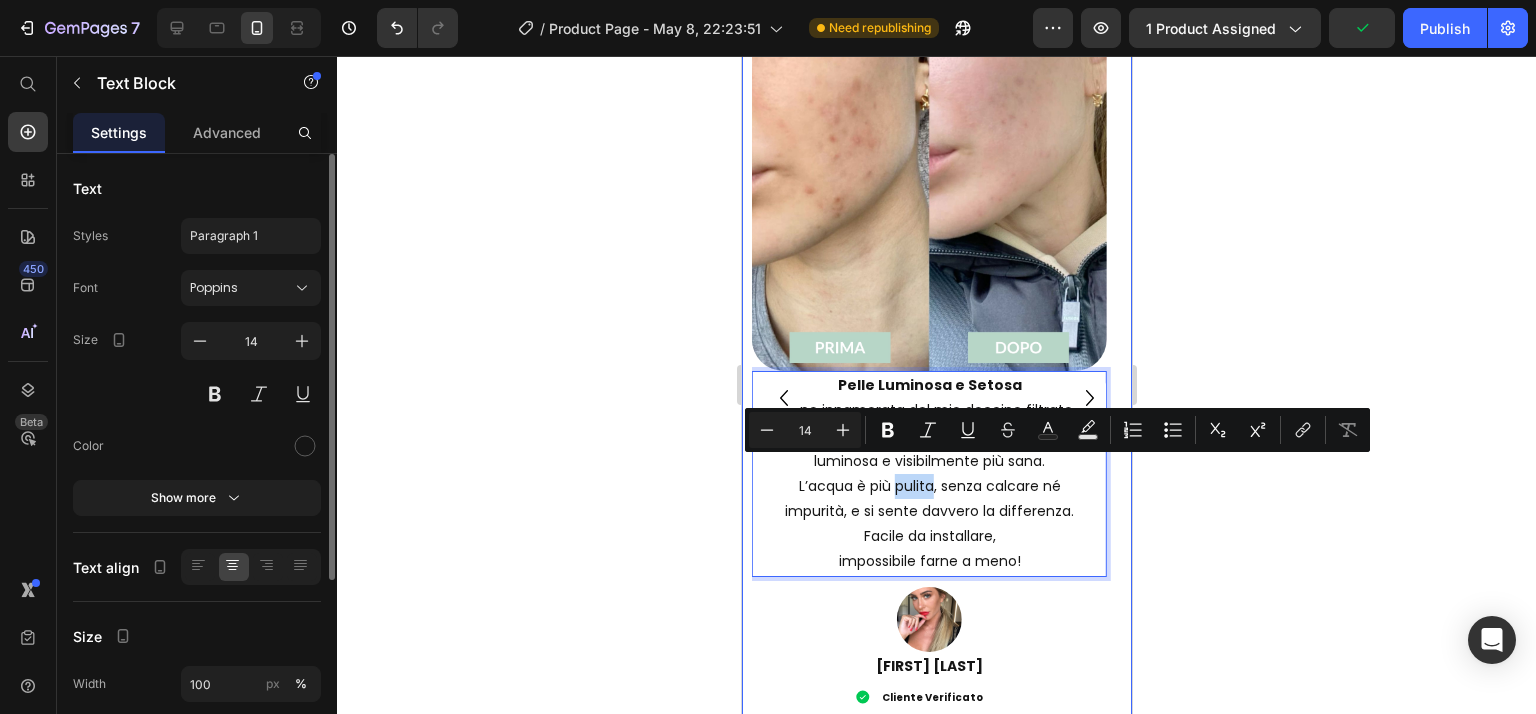 click 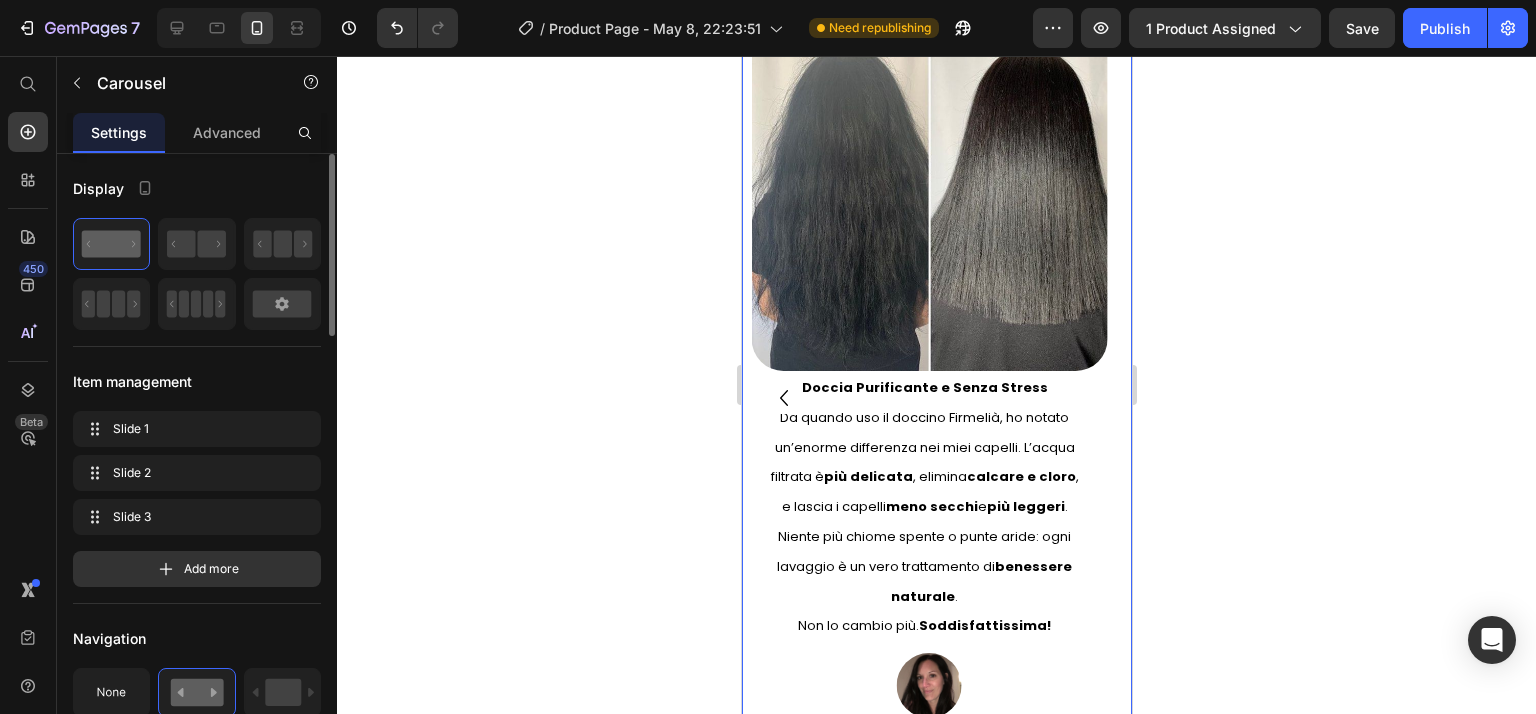 click on "Da quando uso il doccino Firmelià, ho notato un’enorme differenza nei miei capelli. L’acqua filtrata è più delicata, elimina calcare e cloro, e lascia i capelli meno secchi e più leggeri." at bounding box center [924, 462] 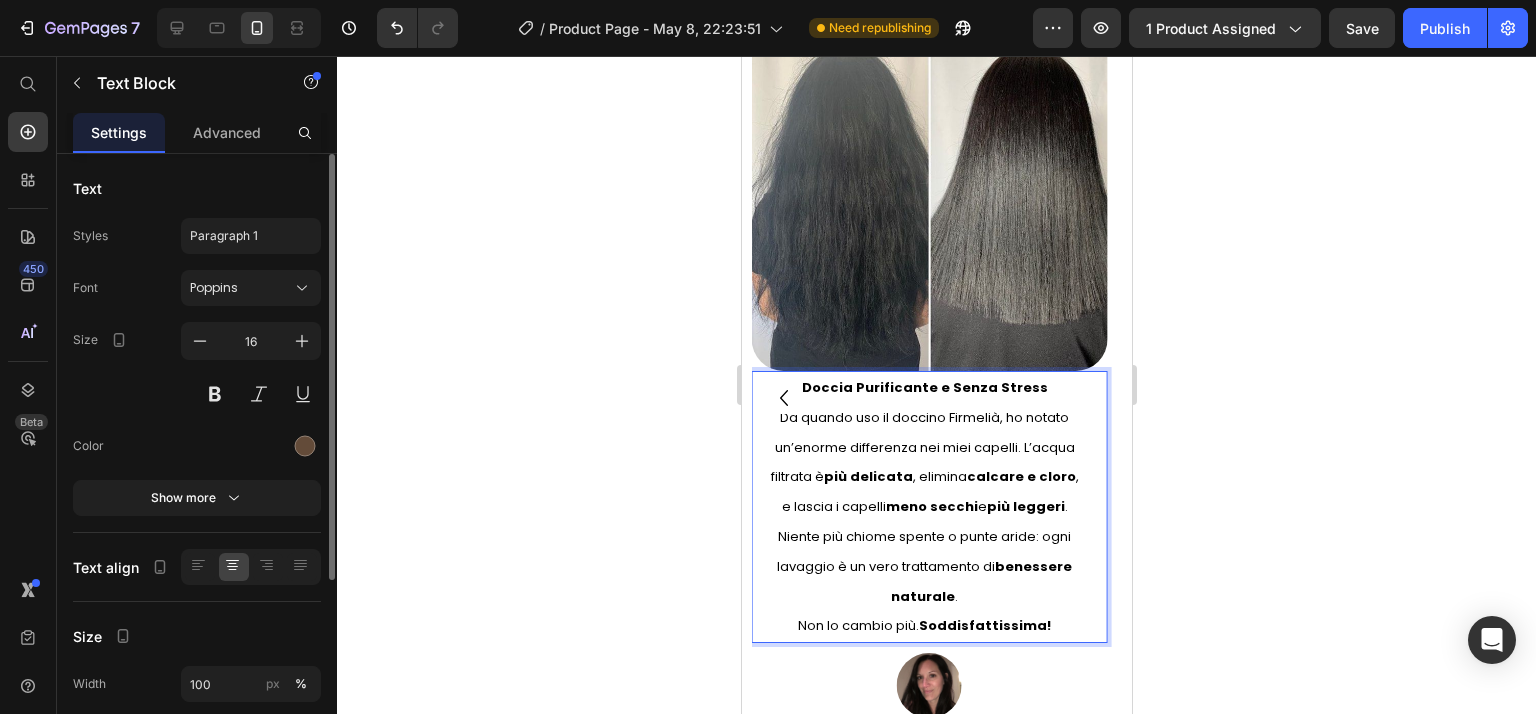 click on "Da quando uso il doccino Firmelià, ho notato un’enorme differenza nei miei capelli. L’acqua filtrata è più delicata, elimina calcare e cloro, e lascia i capelli meno secchi e più leggeri." at bounding box center [924, 462] 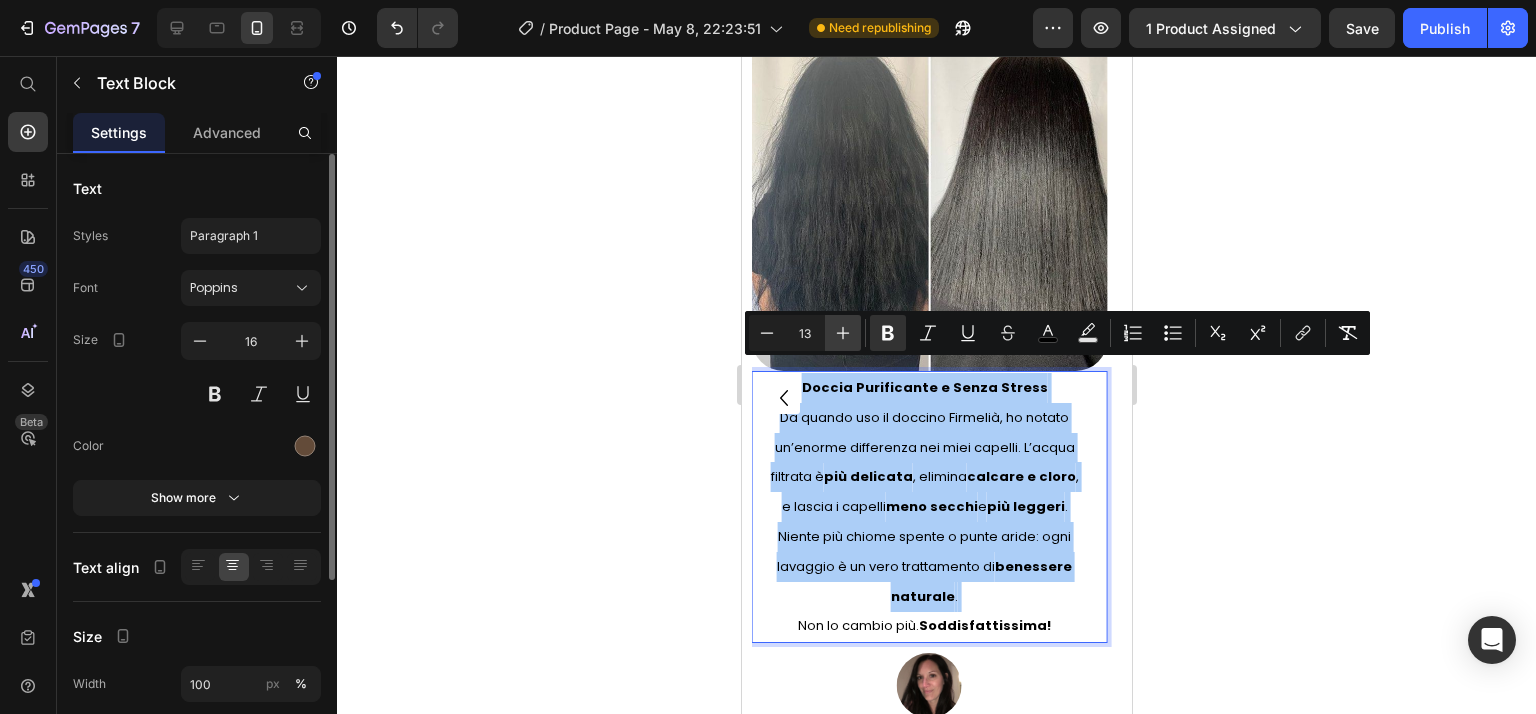 click 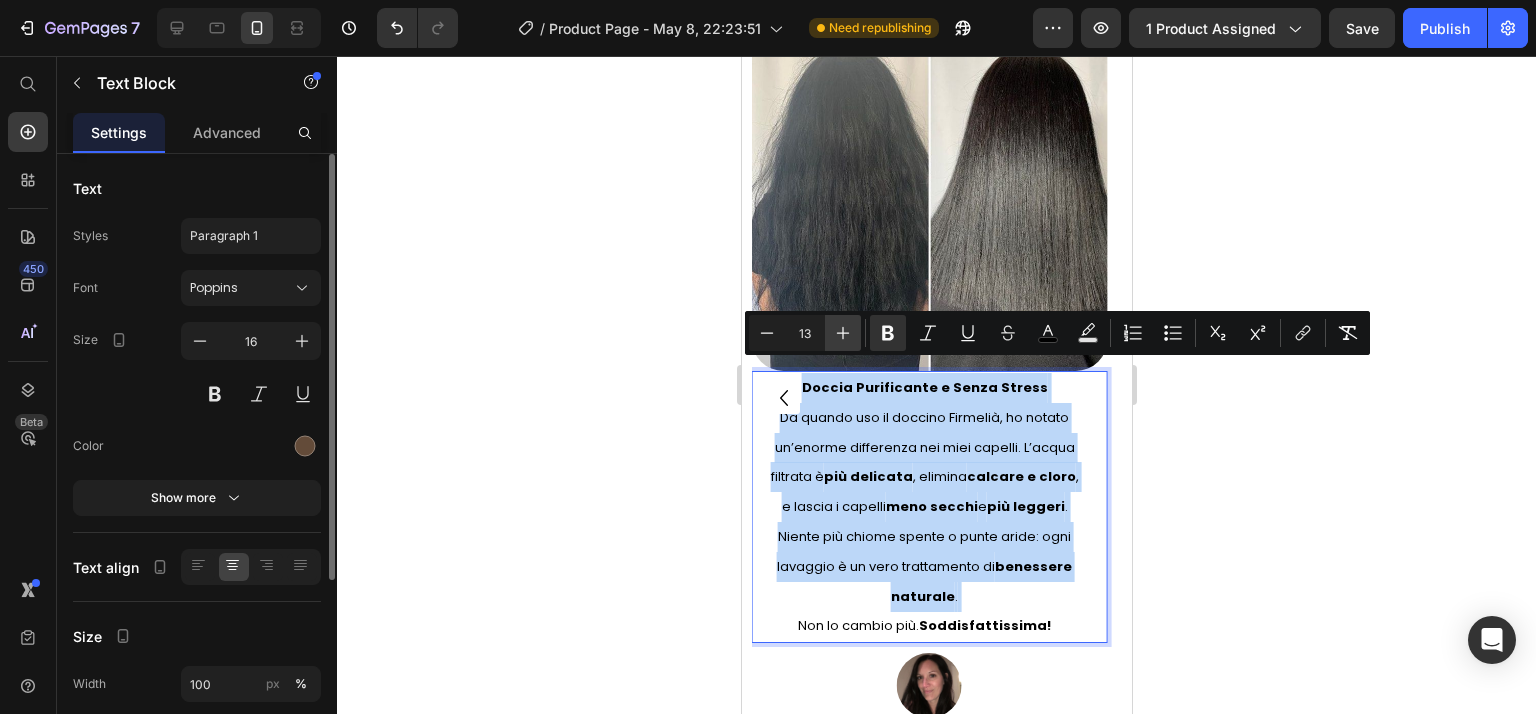 type on "14" 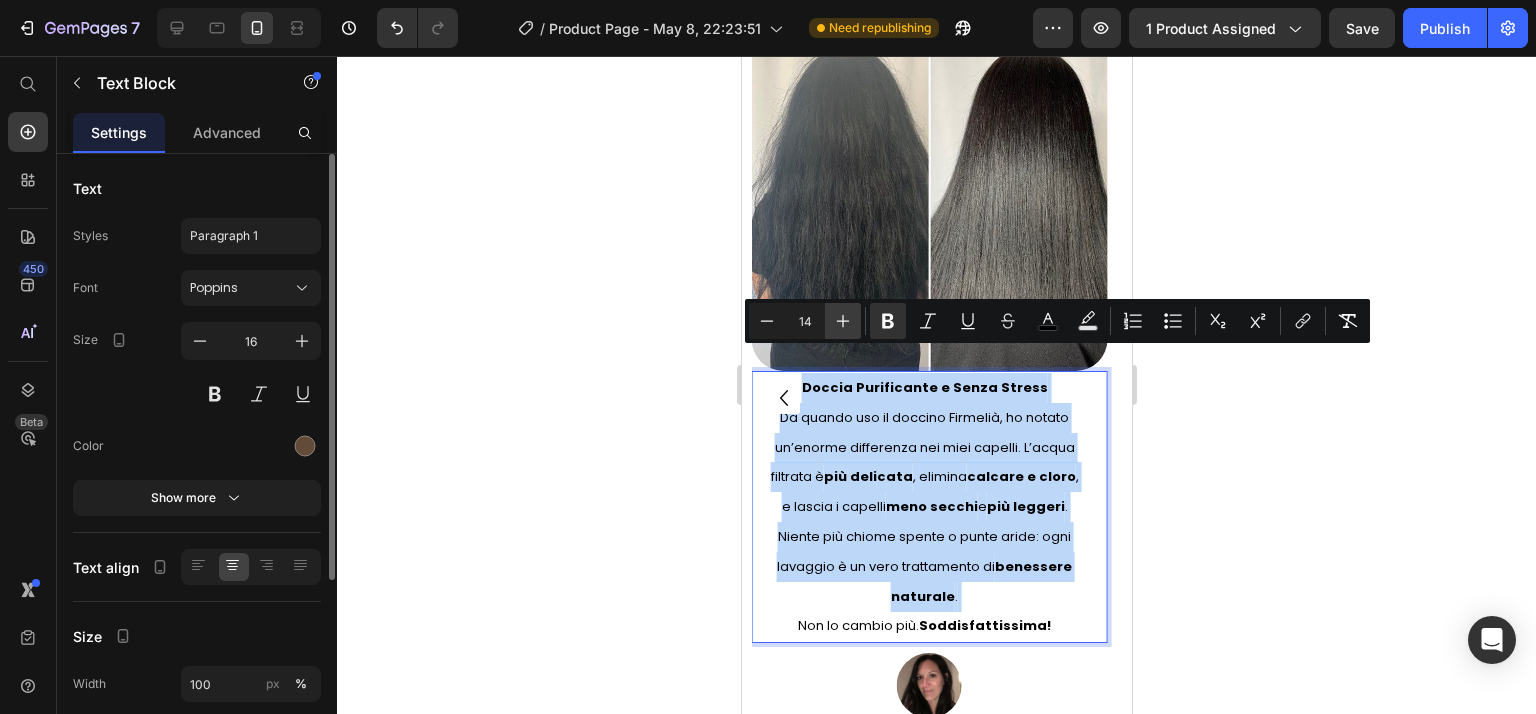 scroll, scrollTop: 3524, scrollLeft: 0, axis: vertical 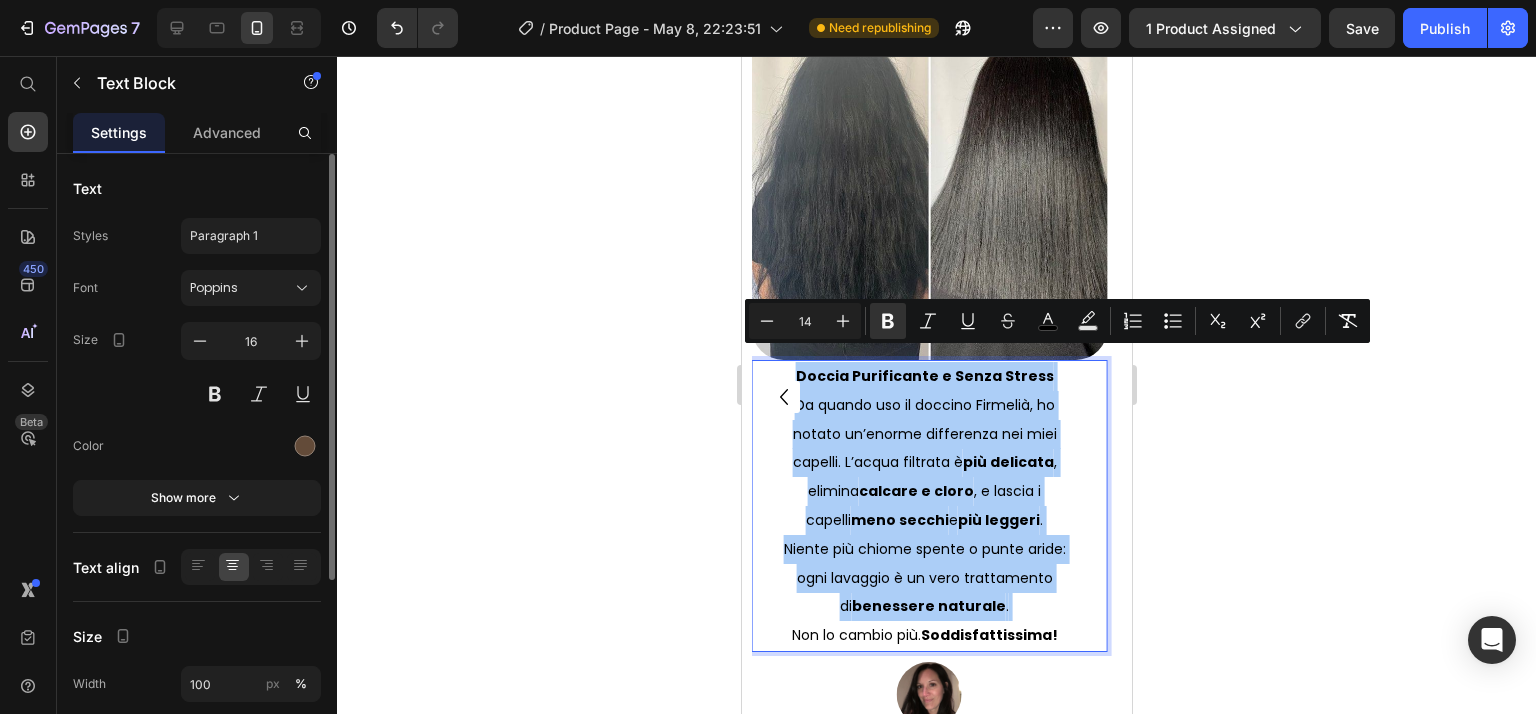 click 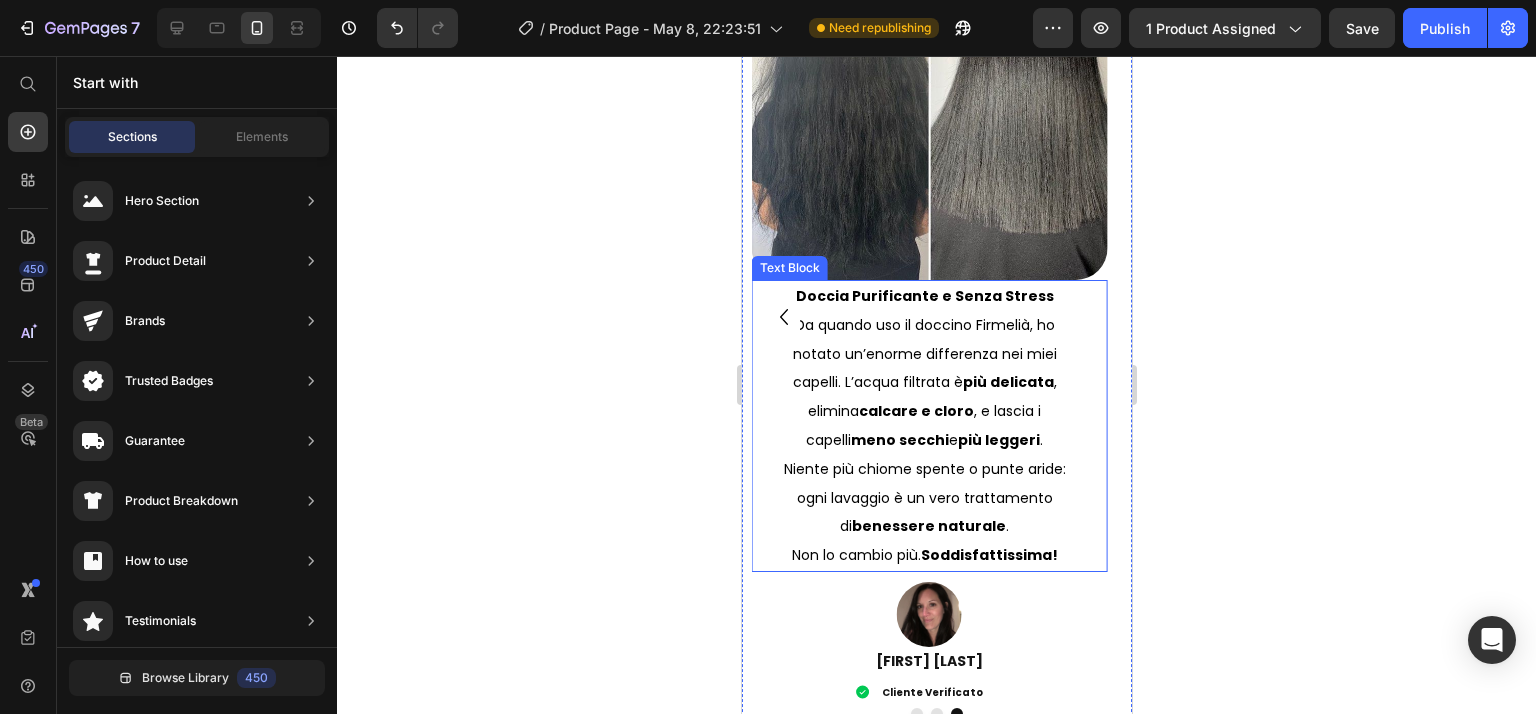 scroll, scrollTop: 3724, scrollLeft: 0, axis: vertical 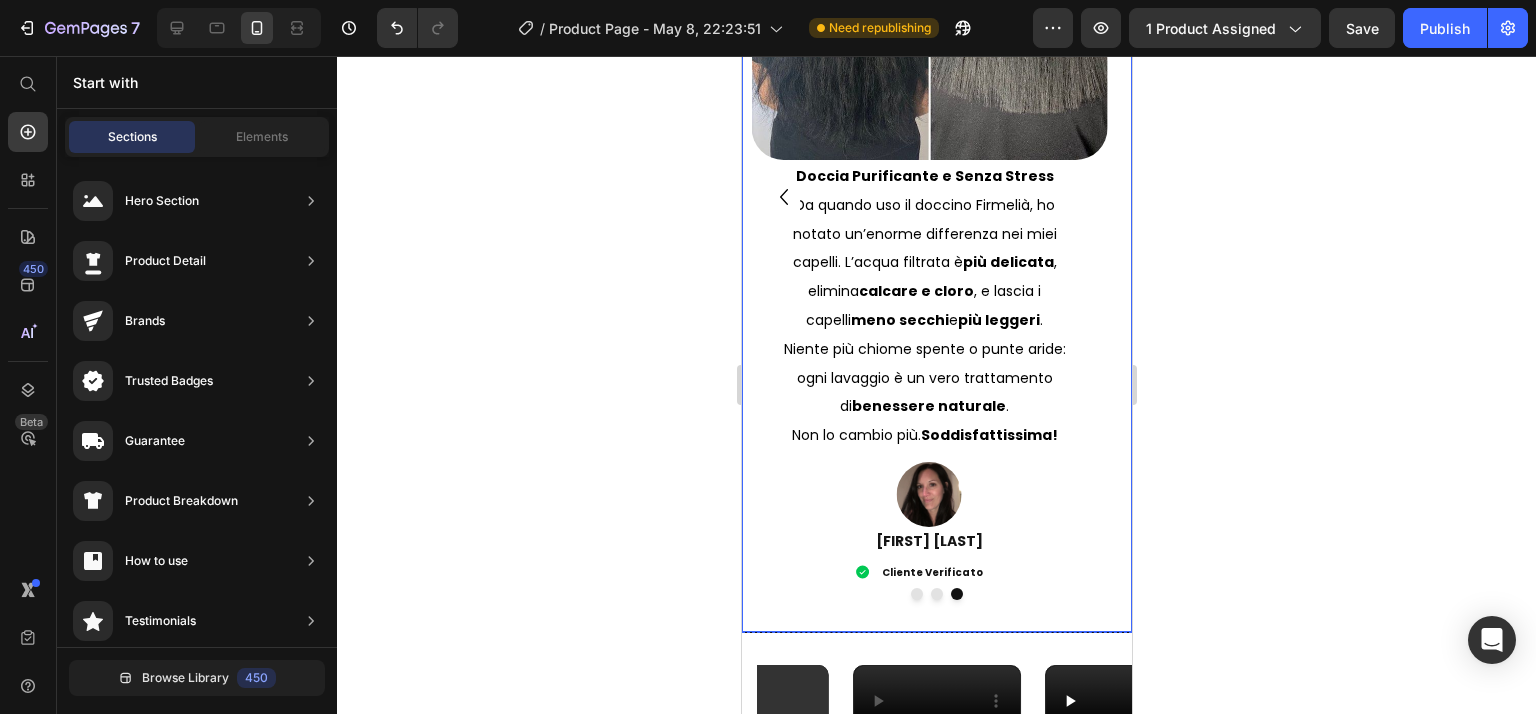 click 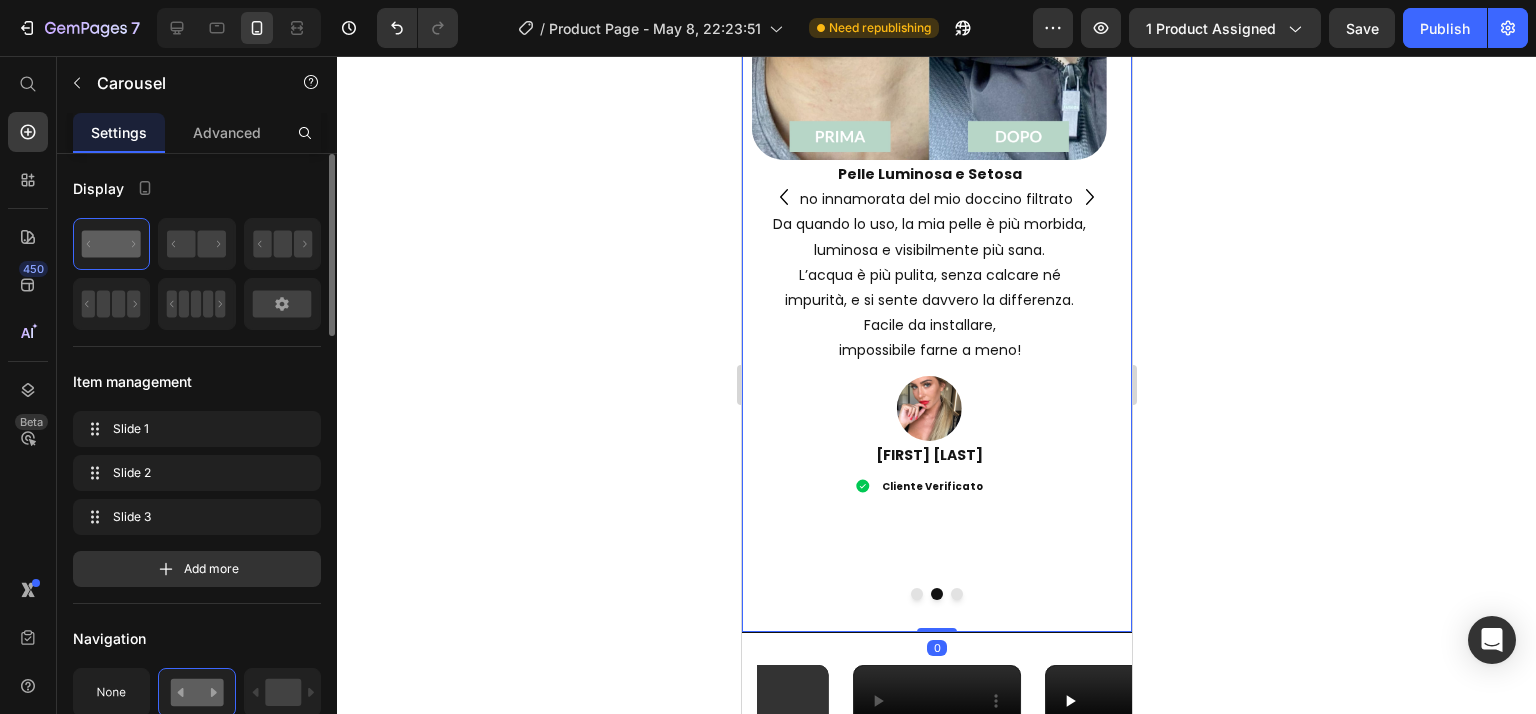 click 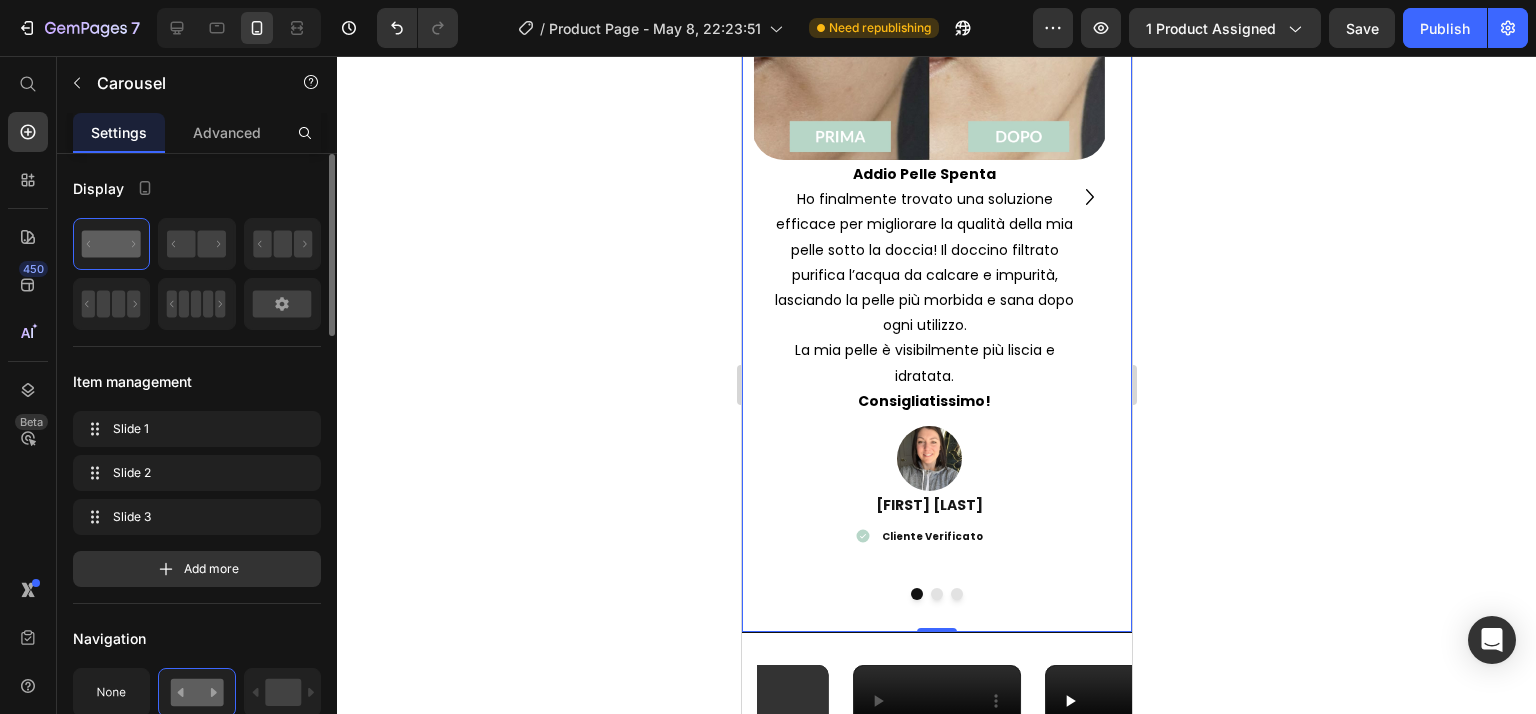 click 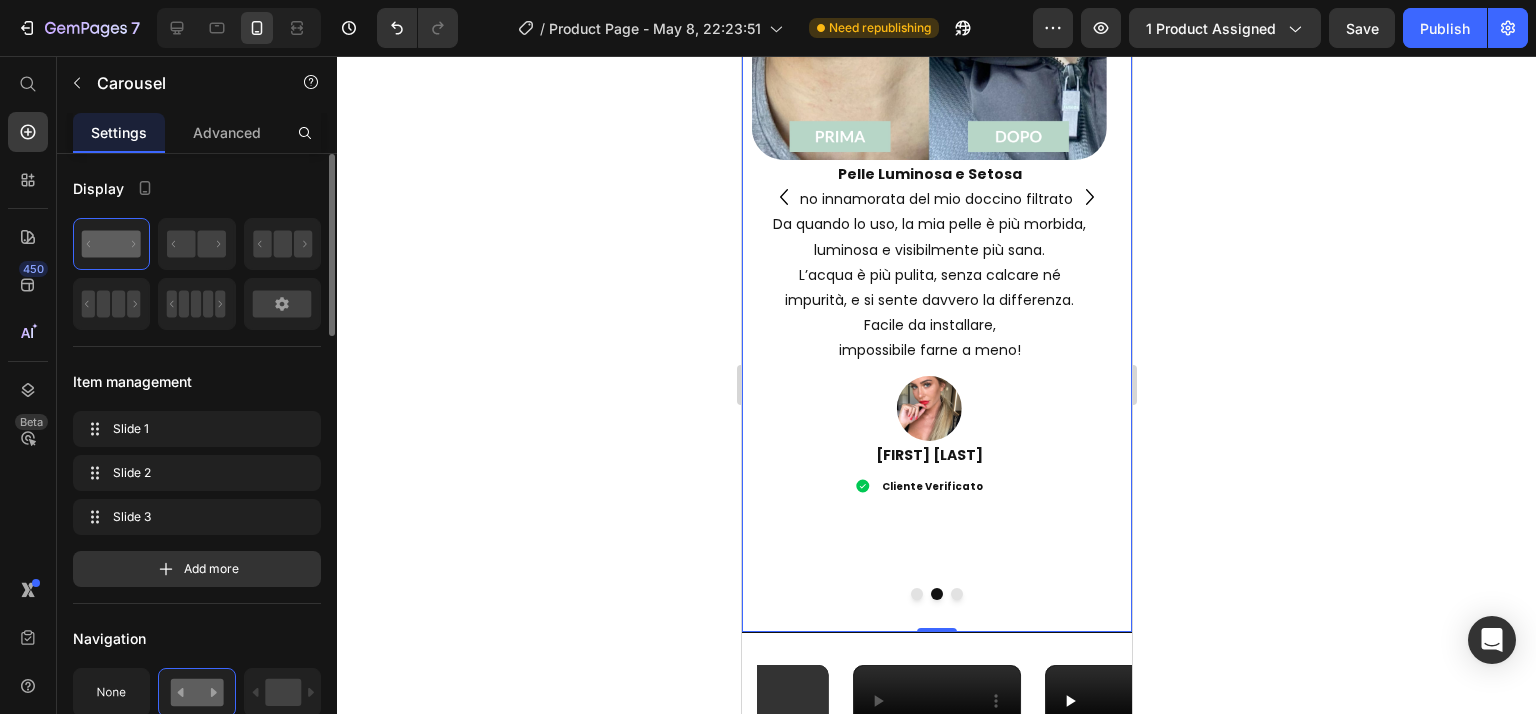 click 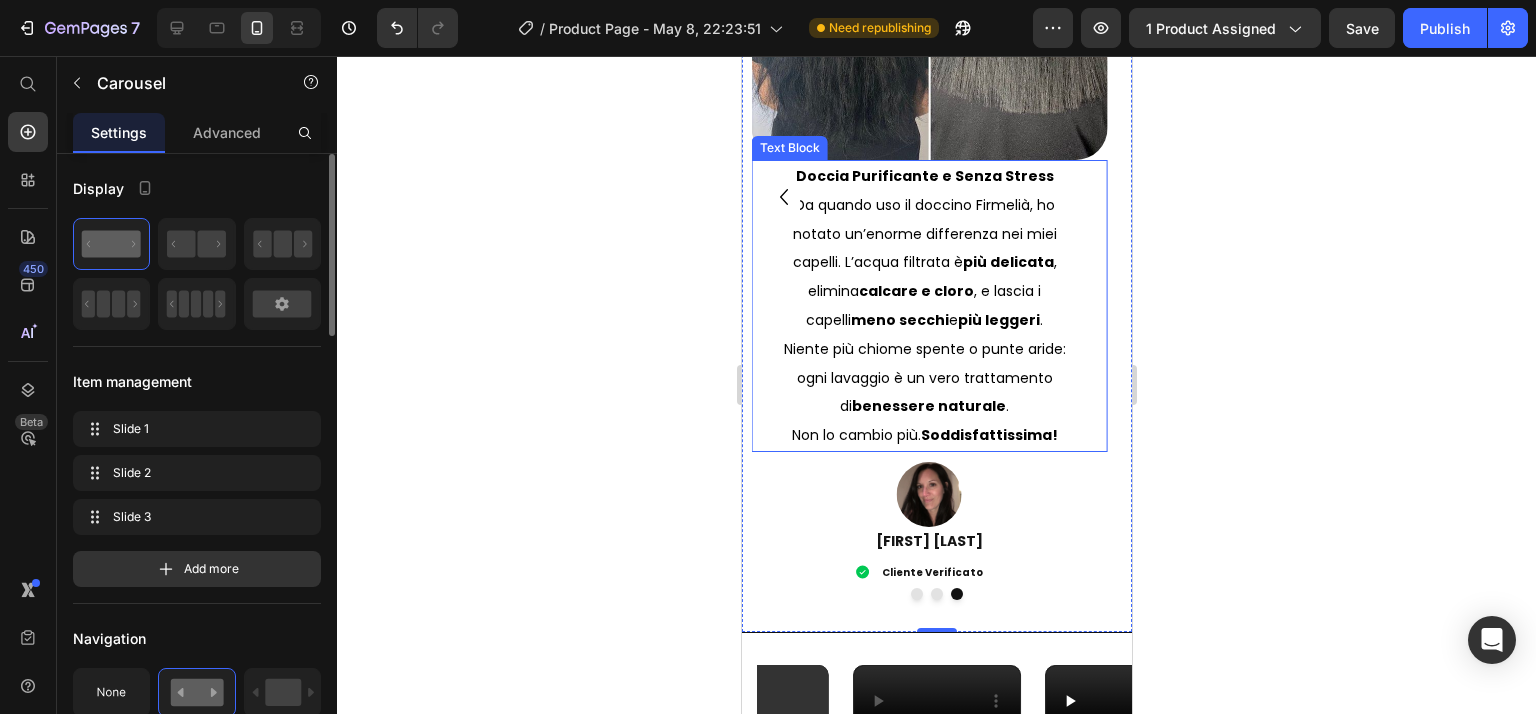click on "Niente più chiome spente o punte aride: ogni lavaggio è un vero trattamento di  benessere naturale . Non lo cambio più.  Soddisfattissima!" at bounding box center (923, 392) 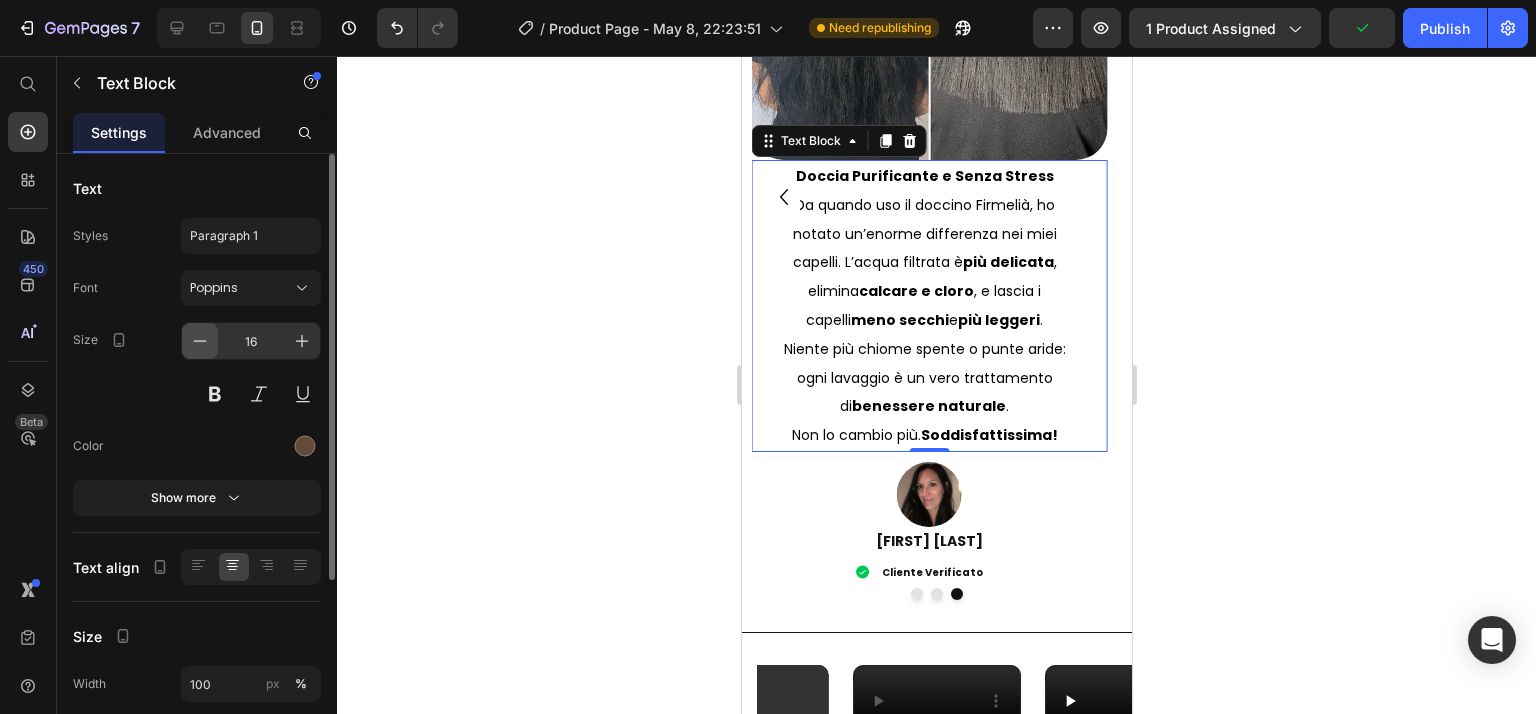 click 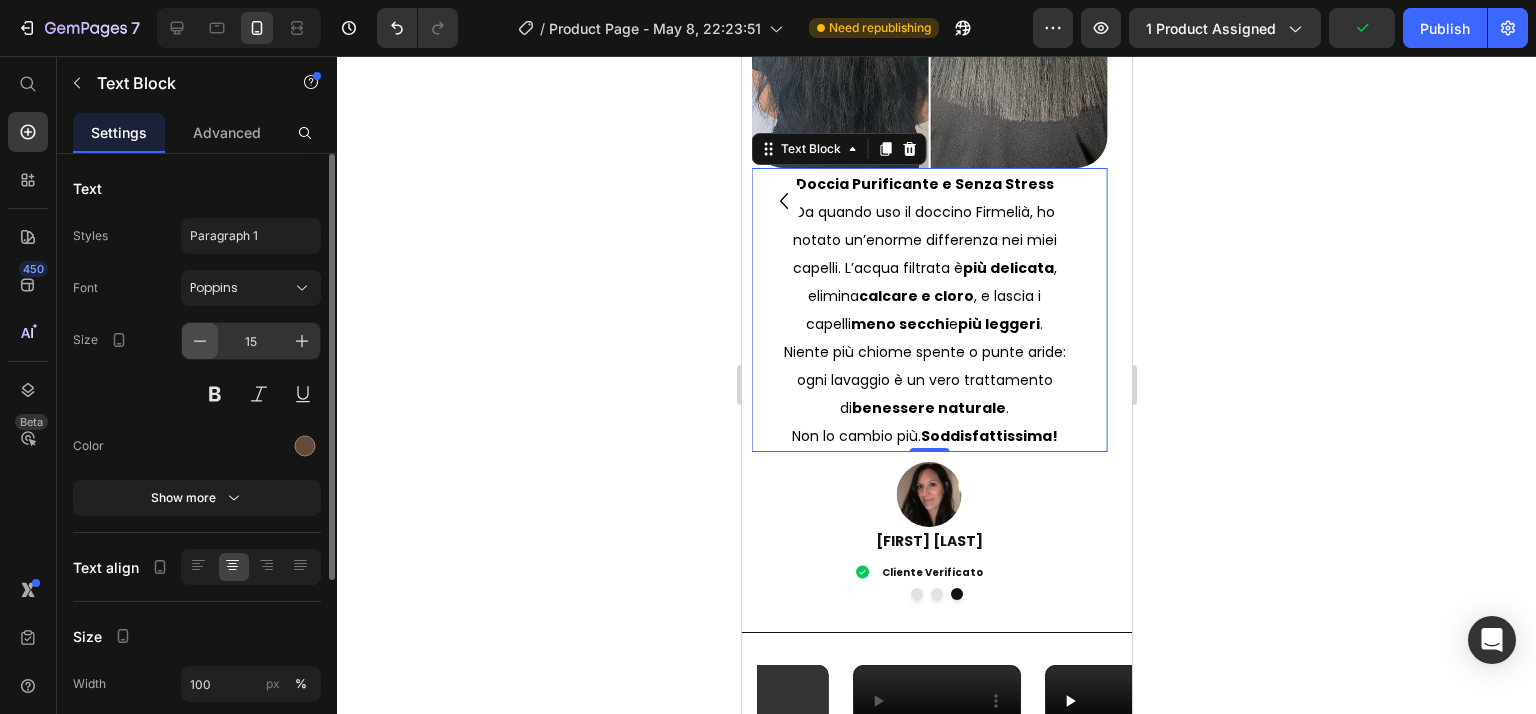 click 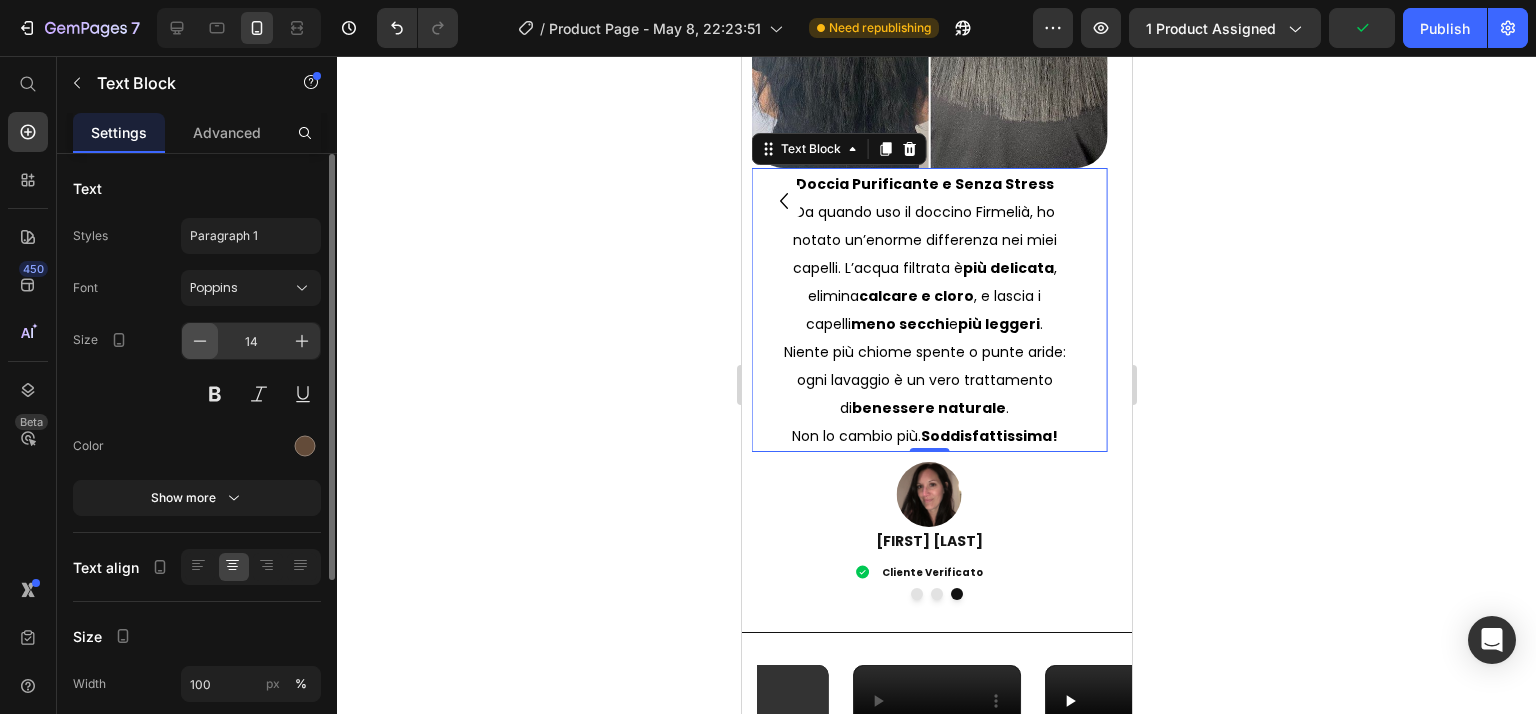 scroll, scrollTop: 3703, scrollLeft: 0, axis: vertical 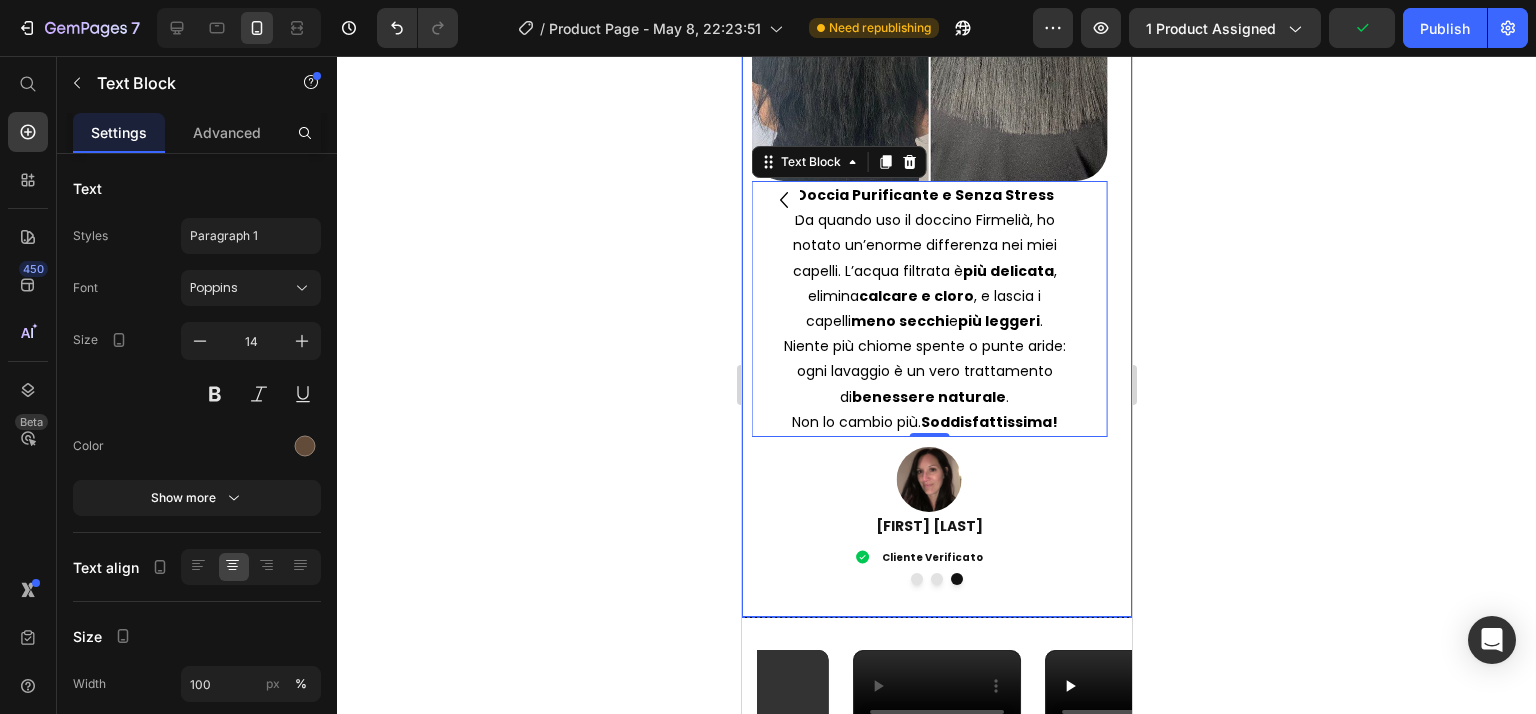 click 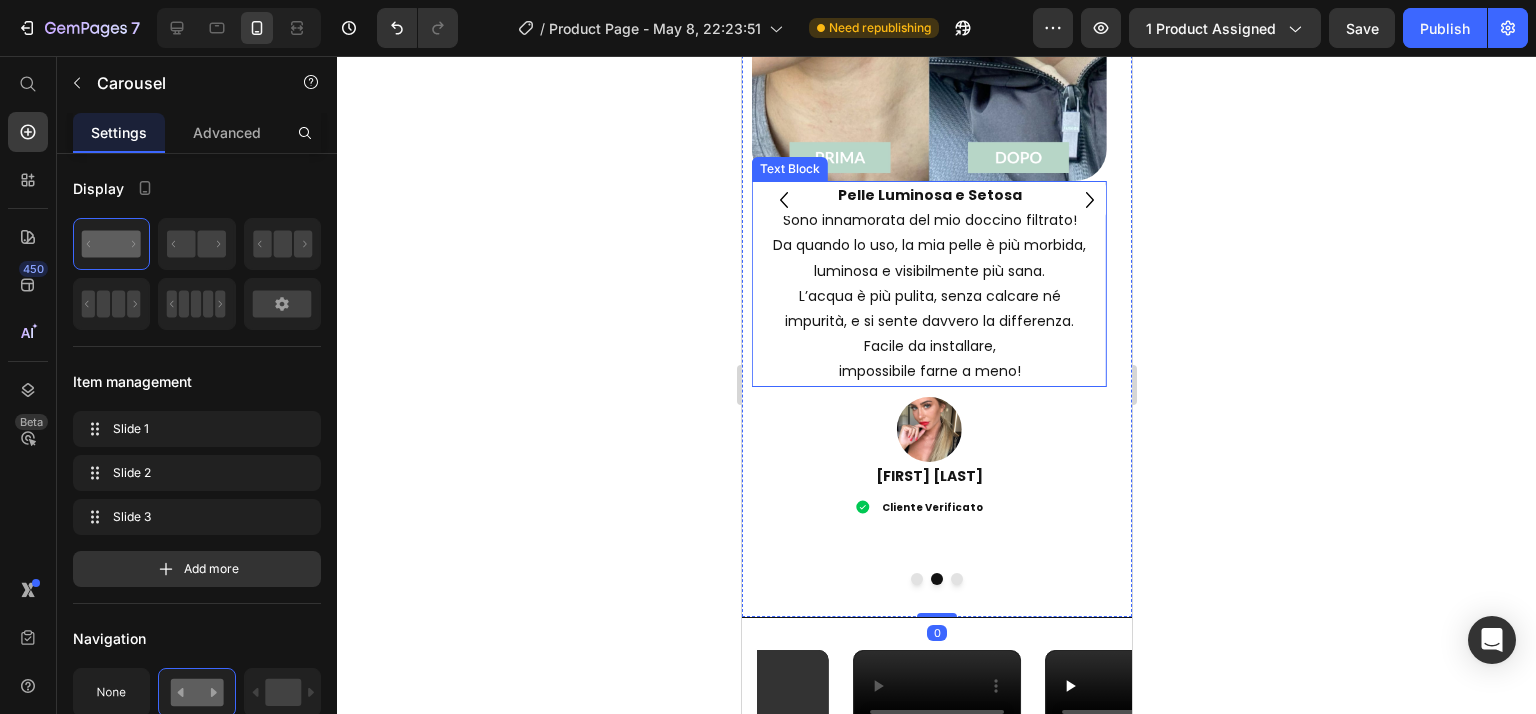 click on "Da quando lo uso, la mia pelle è più morbida, luminosa e visibilmente più sana. L’acqua è più pulita, senza calcare né impurità, e si sente davvero la differenza." at bounding box center [928, 283] 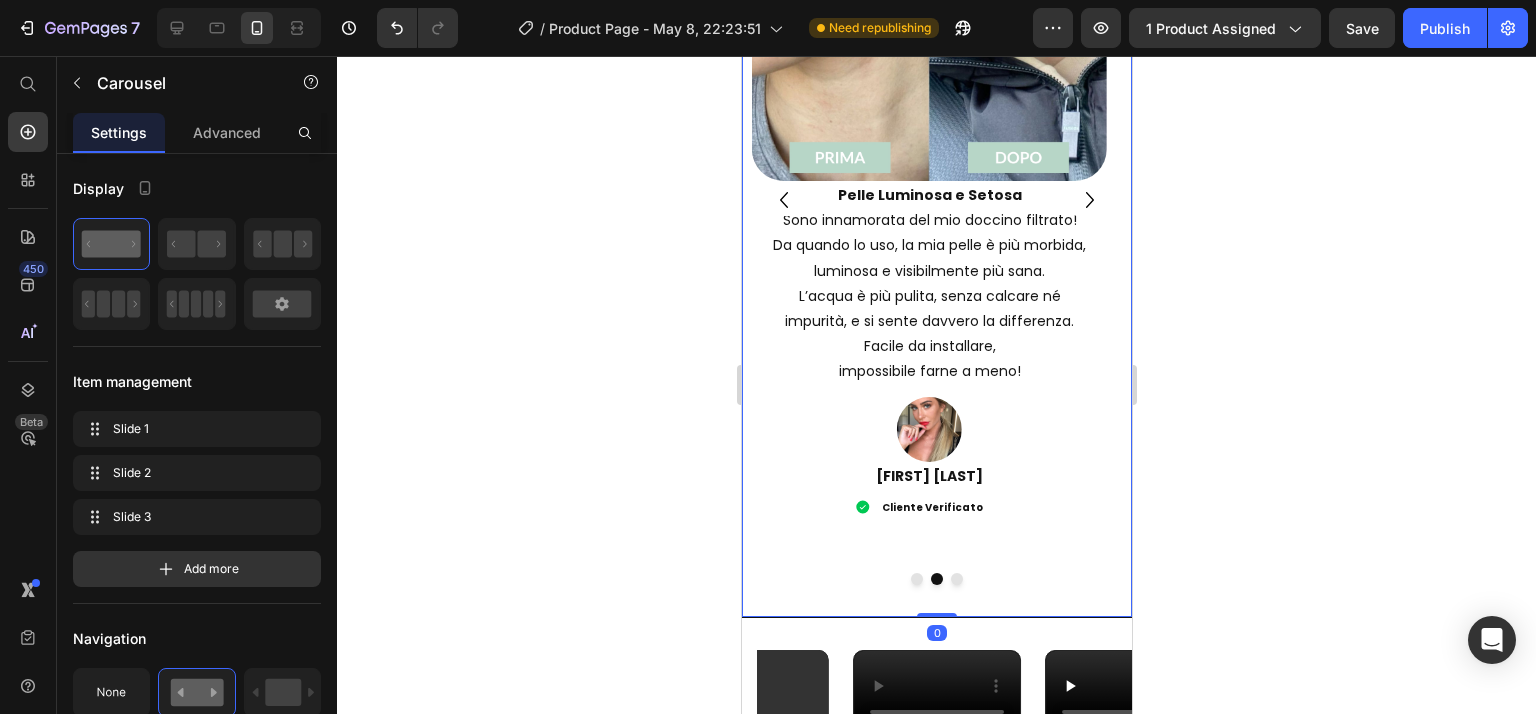 click 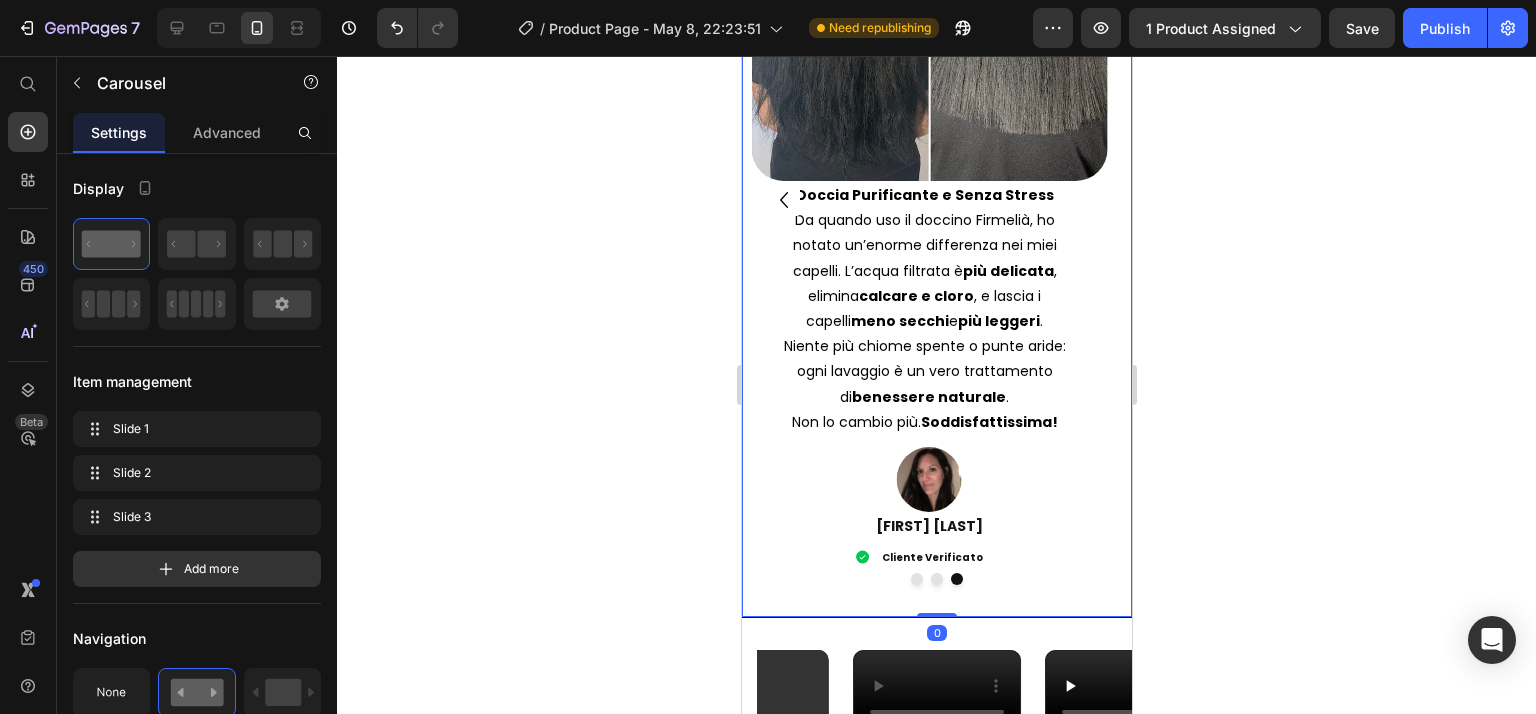 click 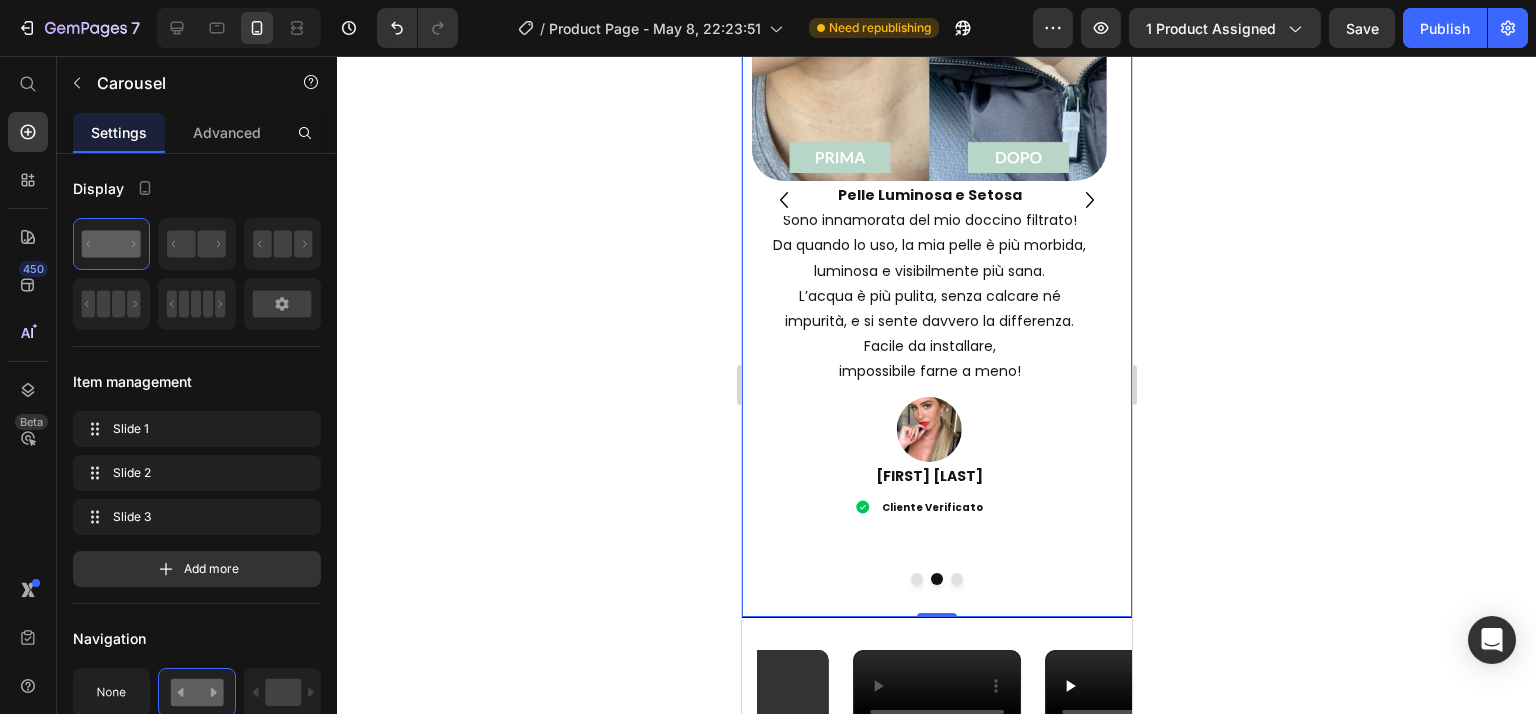 click 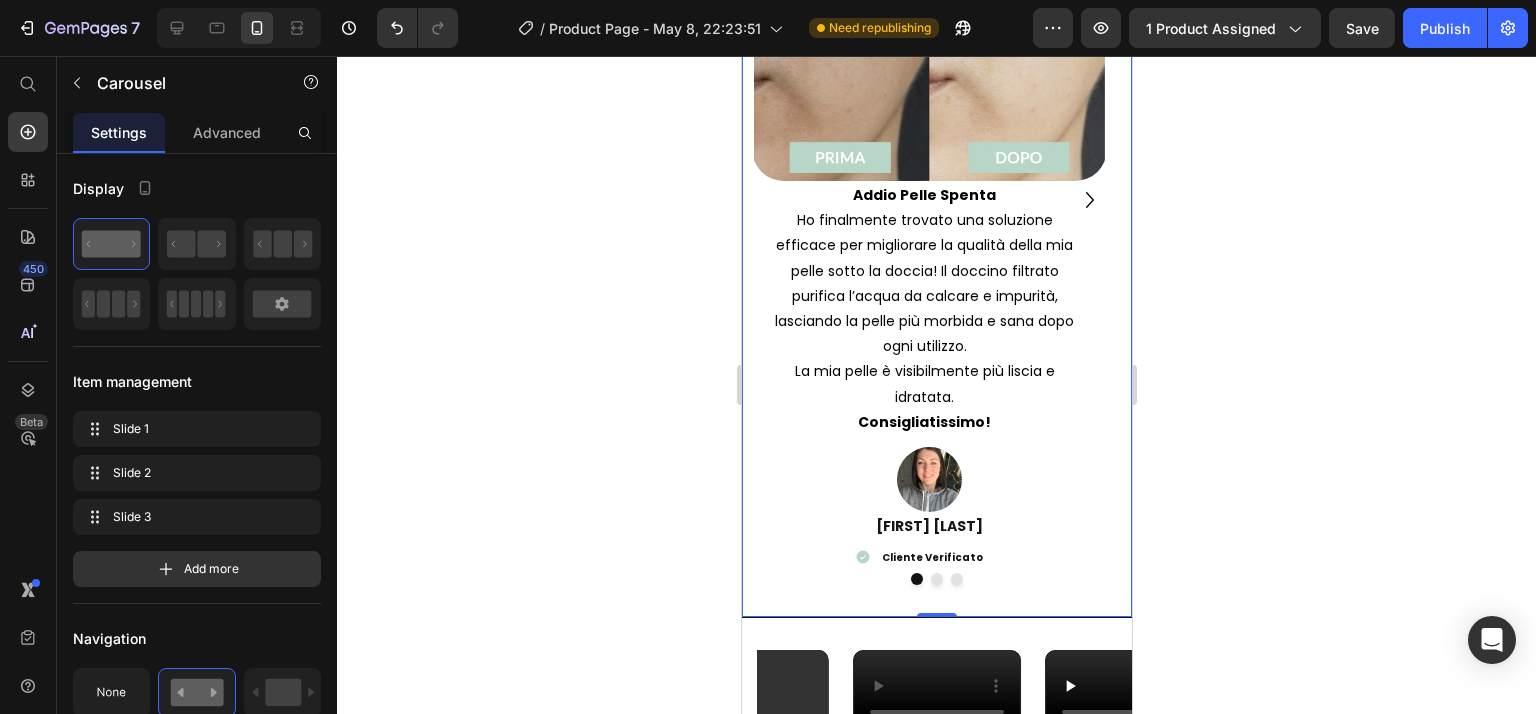 click 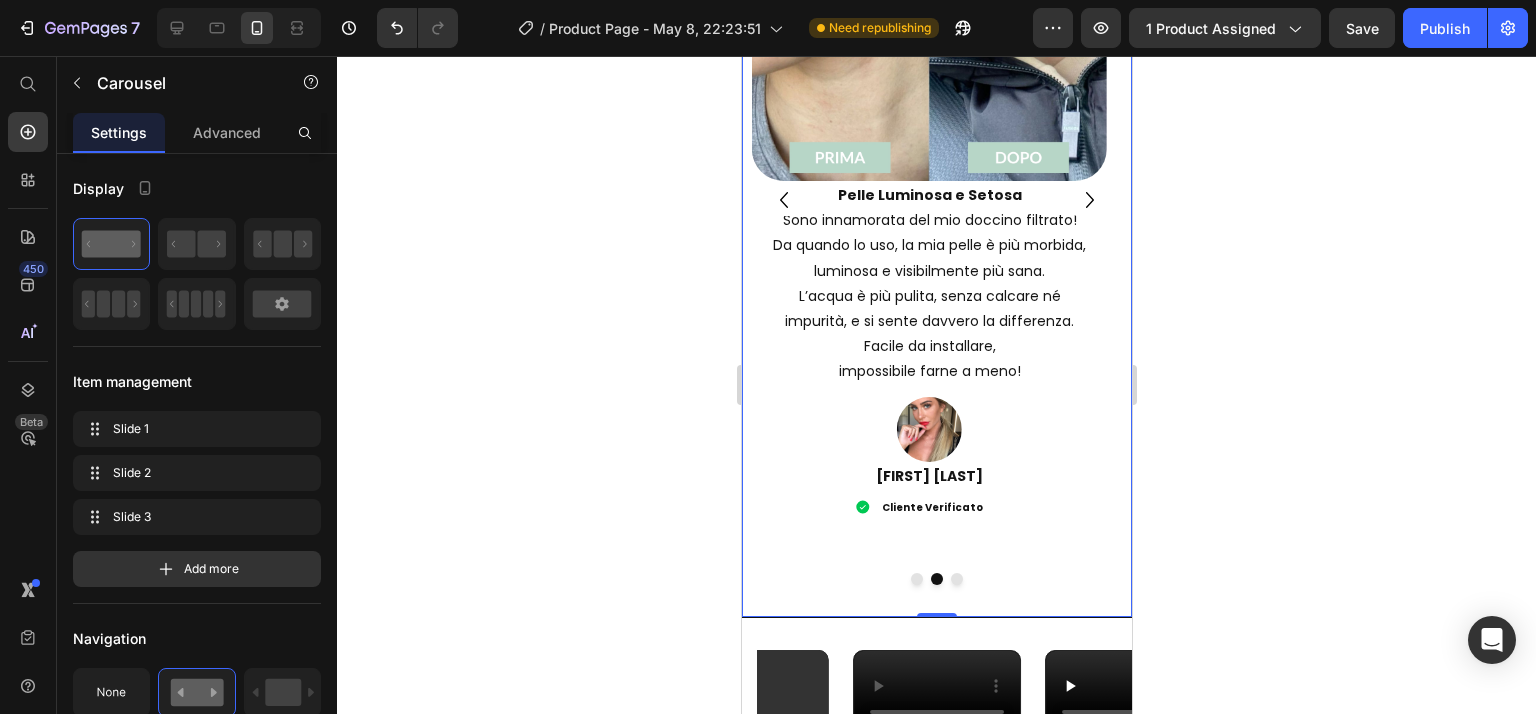 click 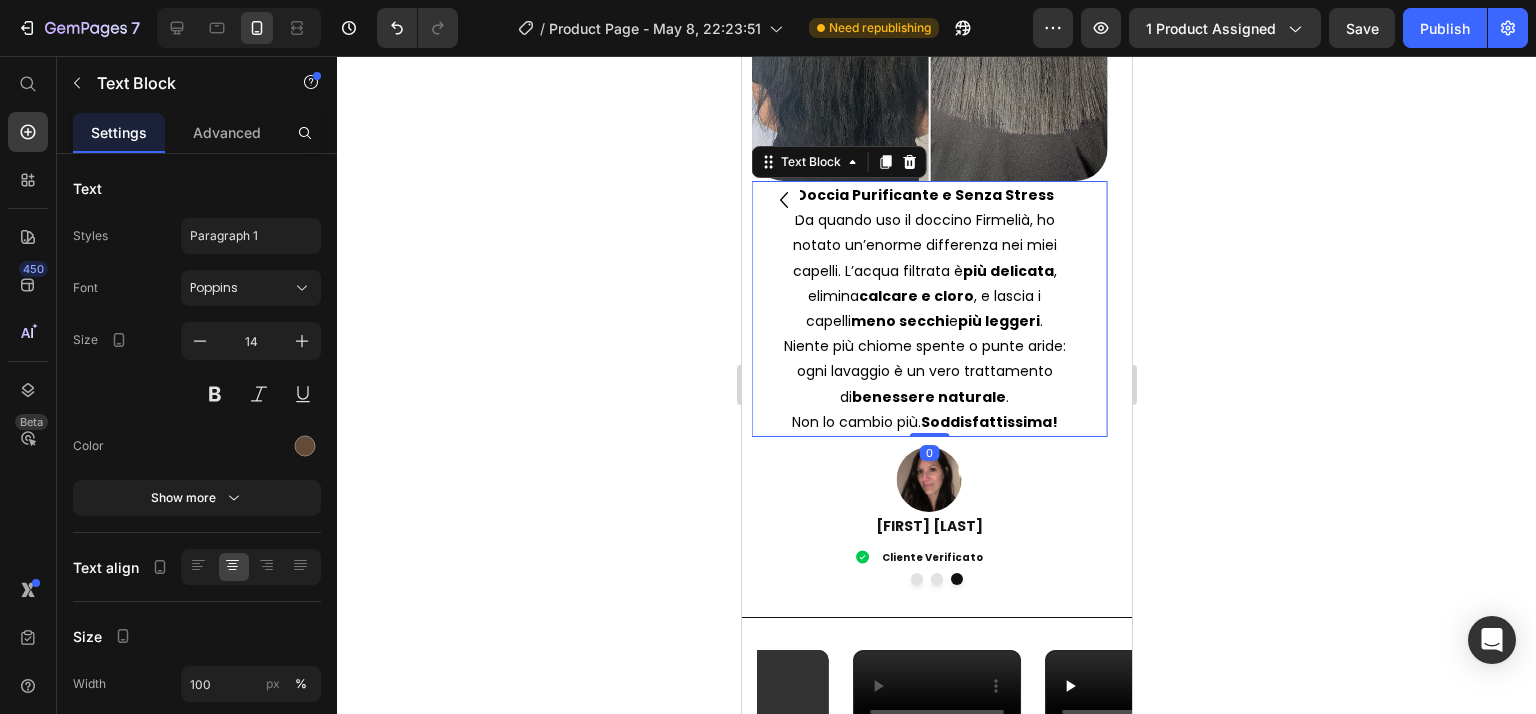 click on "più delicata" at bounding box center [1007, 271] 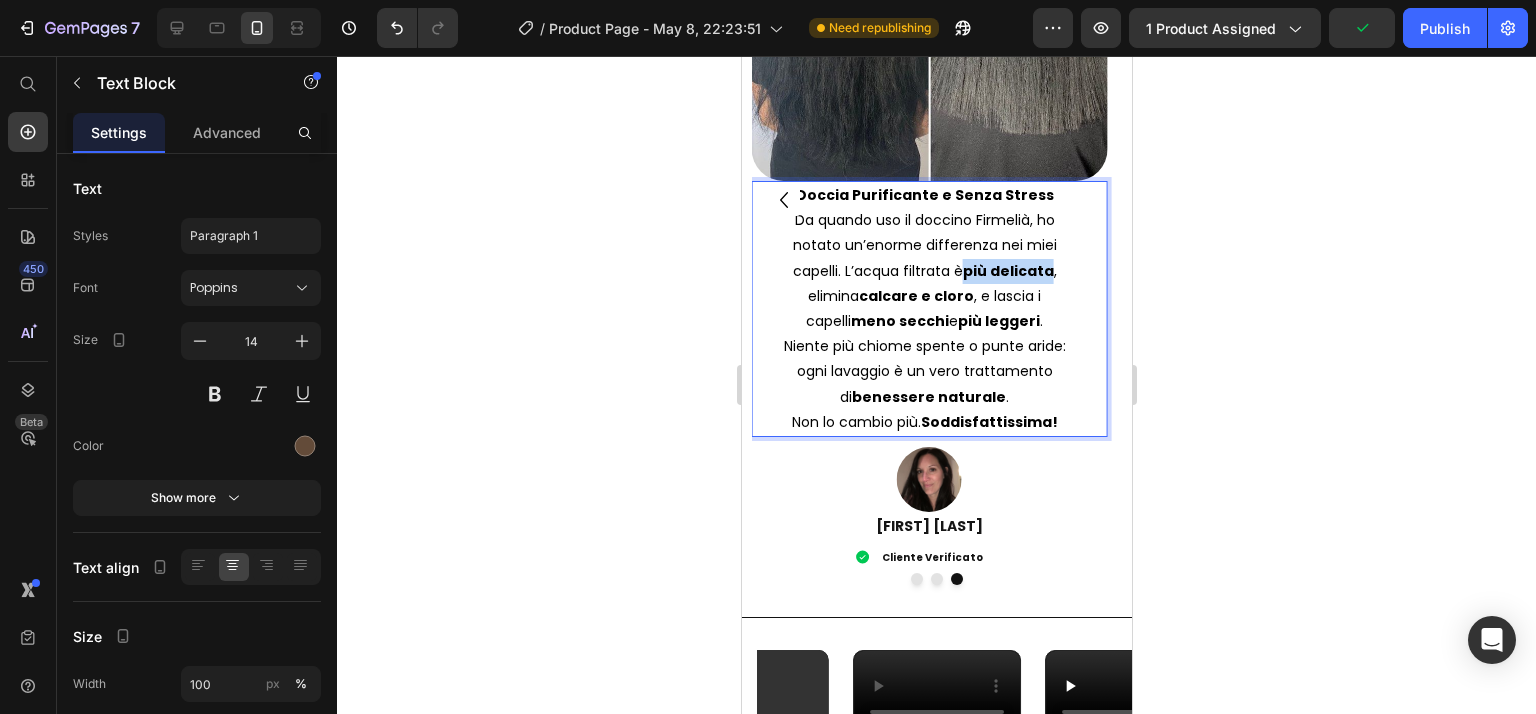 drag, startPoint x: 911, startPoint y: 255, endPoint x: 993, endPoint y: 266, distance: 82.73451 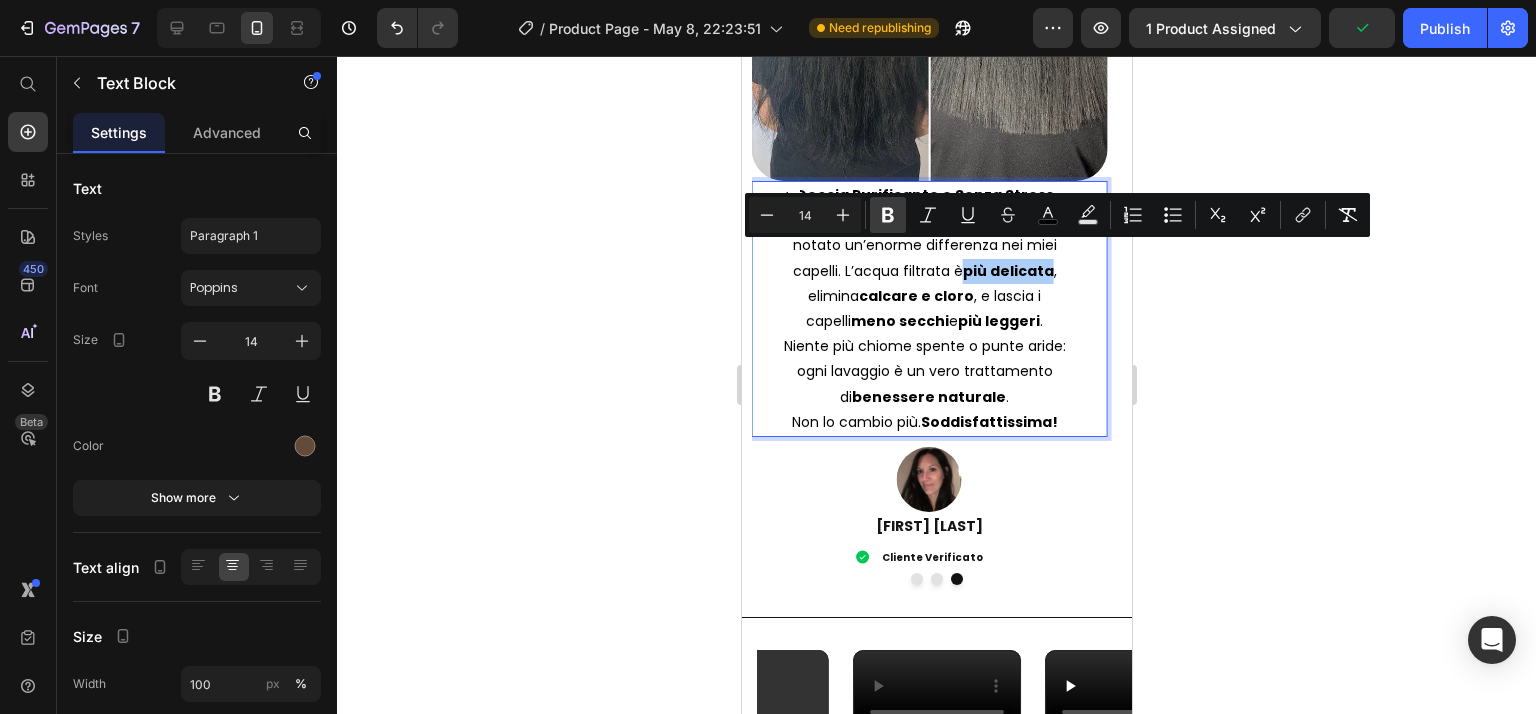 click 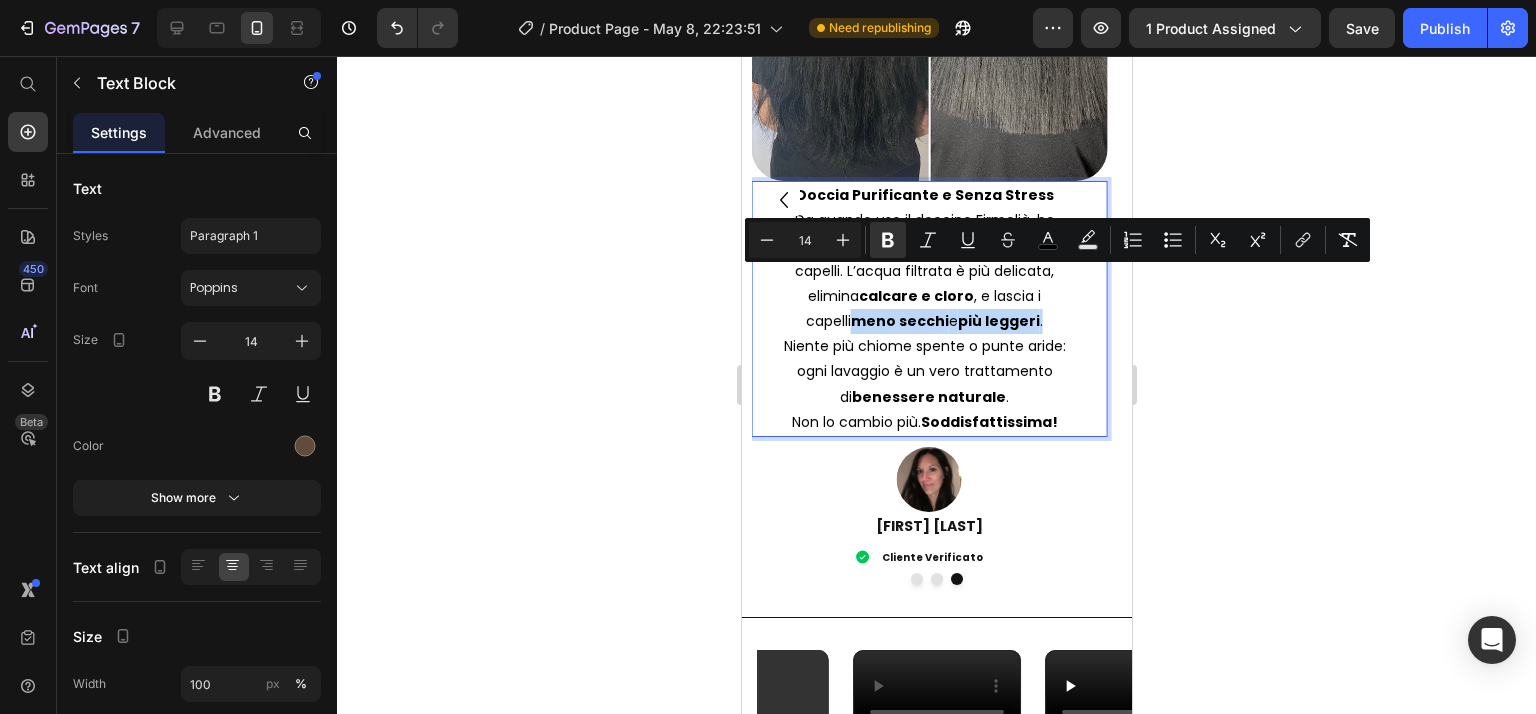 drag, startPoint x: 1014, startPoint y: 277, endPoint x: 1027, endPoint y: 304, distance: 29.966648 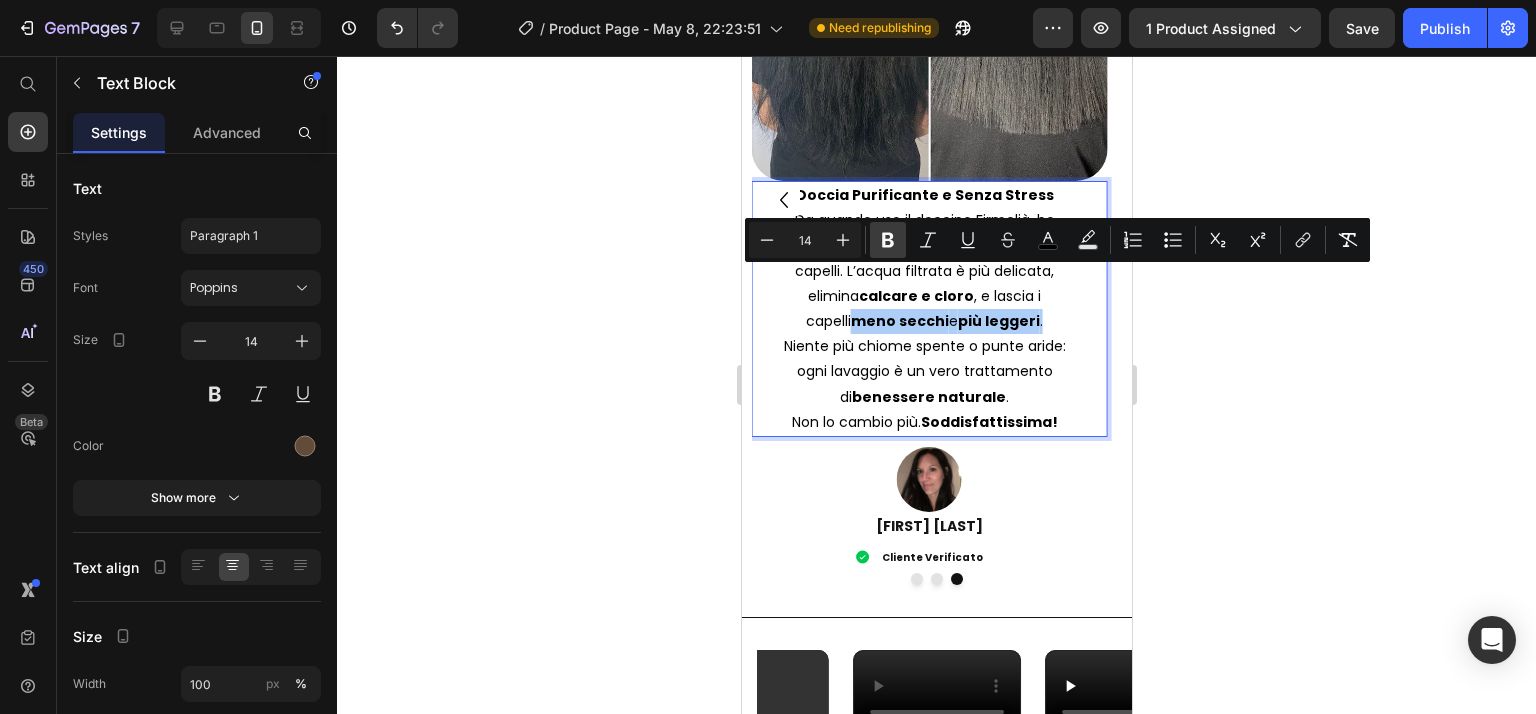 click on "Bold" at bounding box center (888, 240) 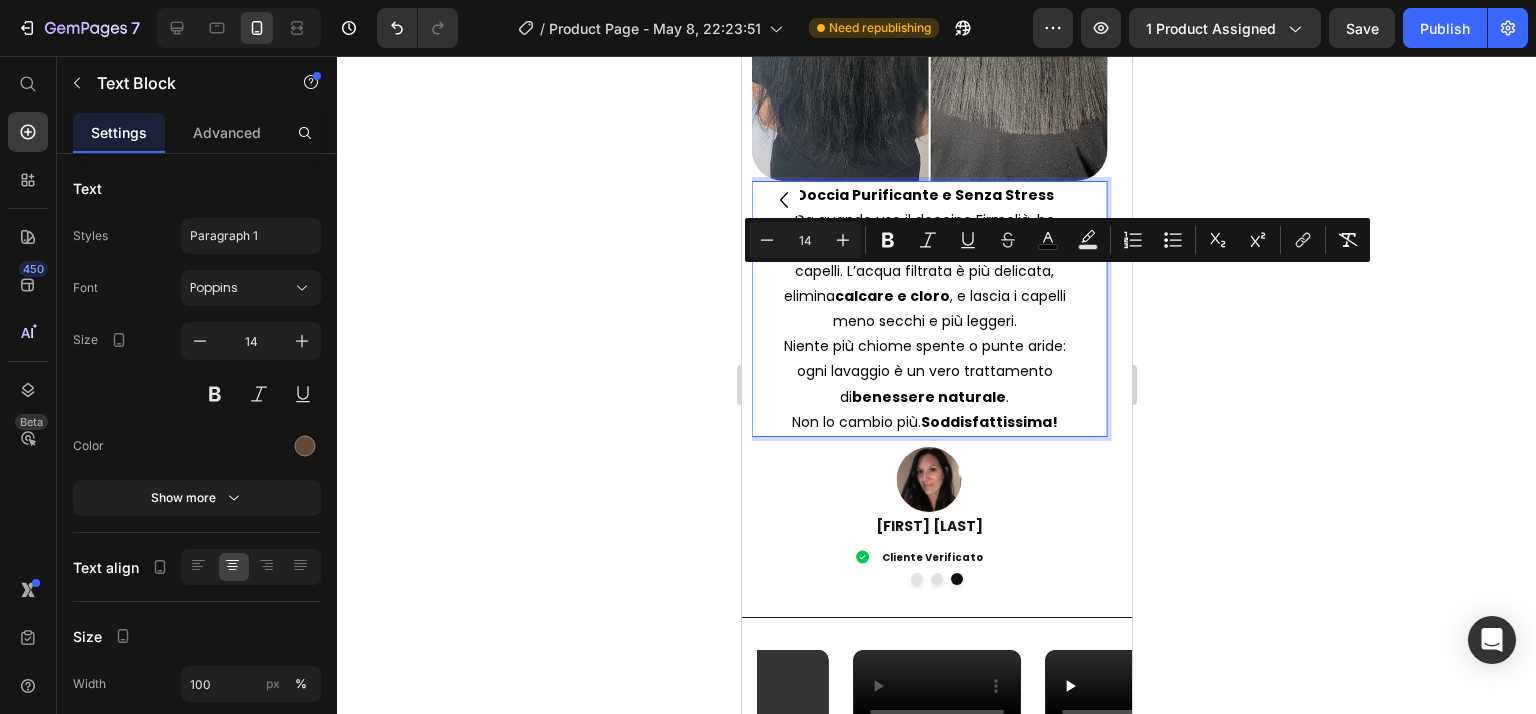 click 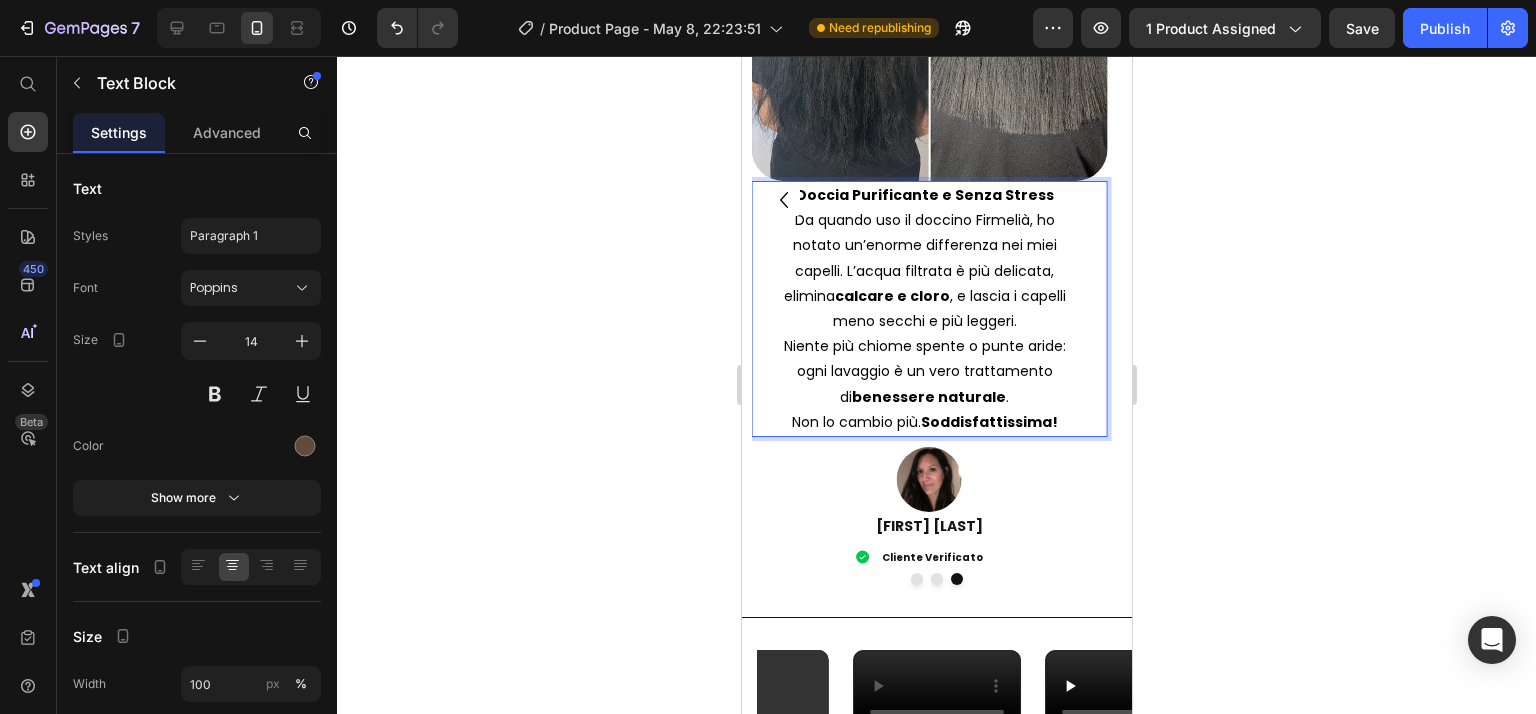 click on "calcare e cloro" at bounding box center (891, 296) 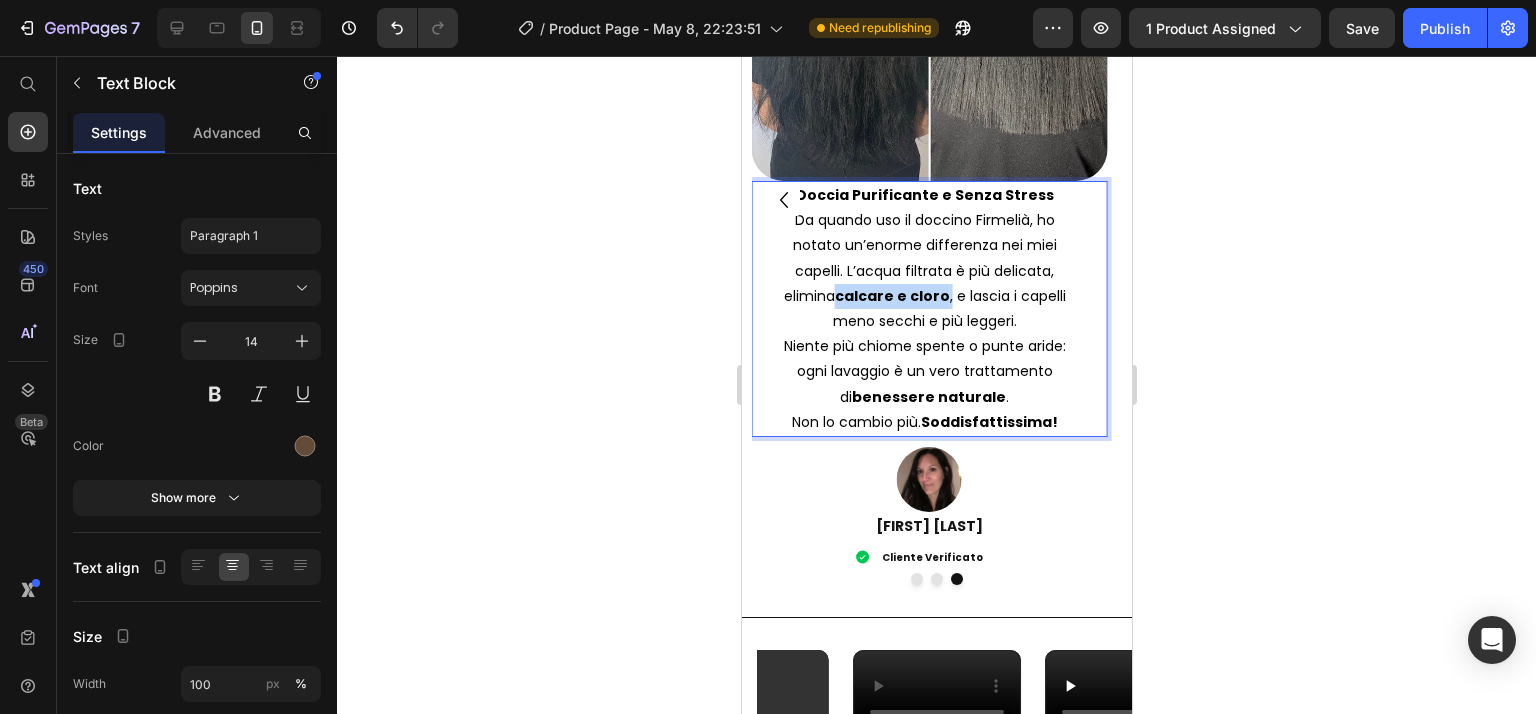 drag, startPoint x: 893, startPoint y: 281, endPoint x: 790, endPoint y: 282, distance: 103.00485 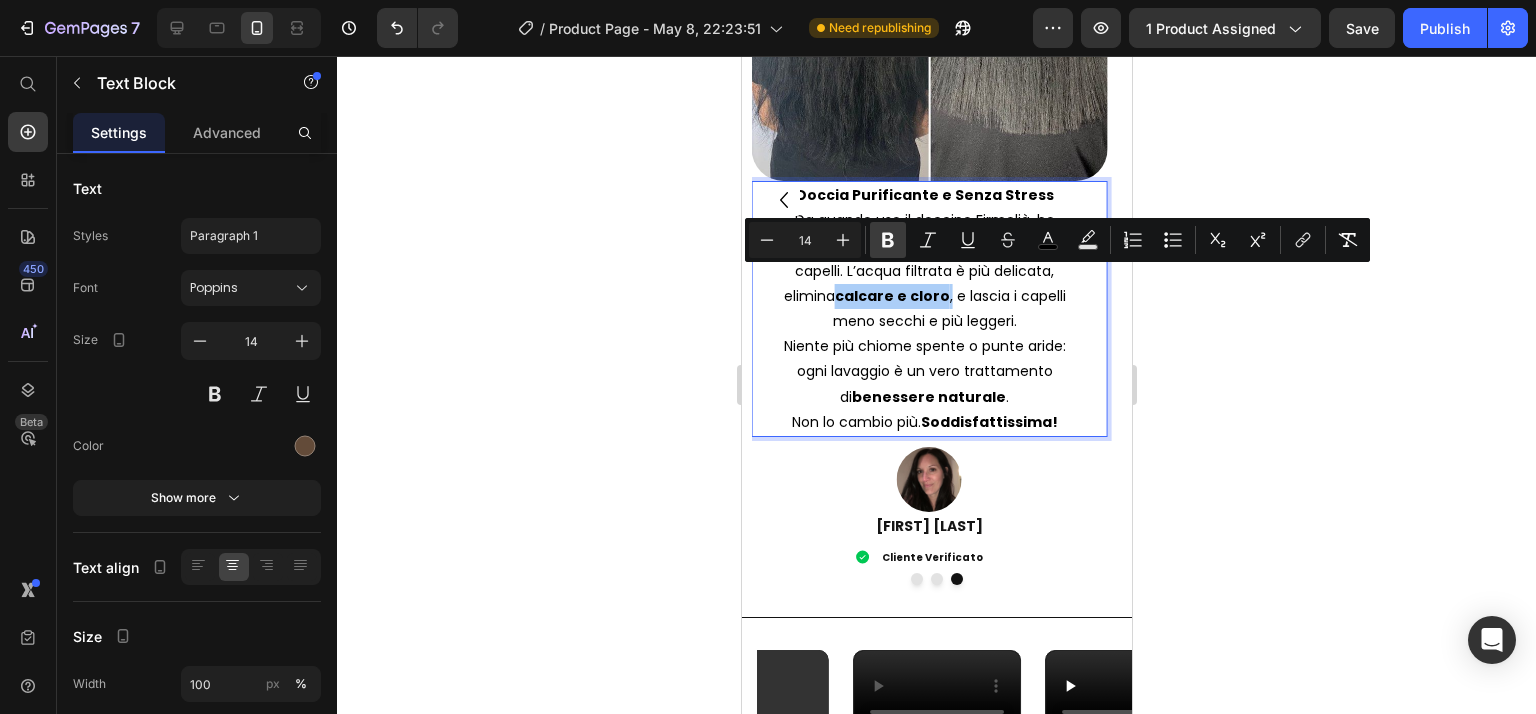 click 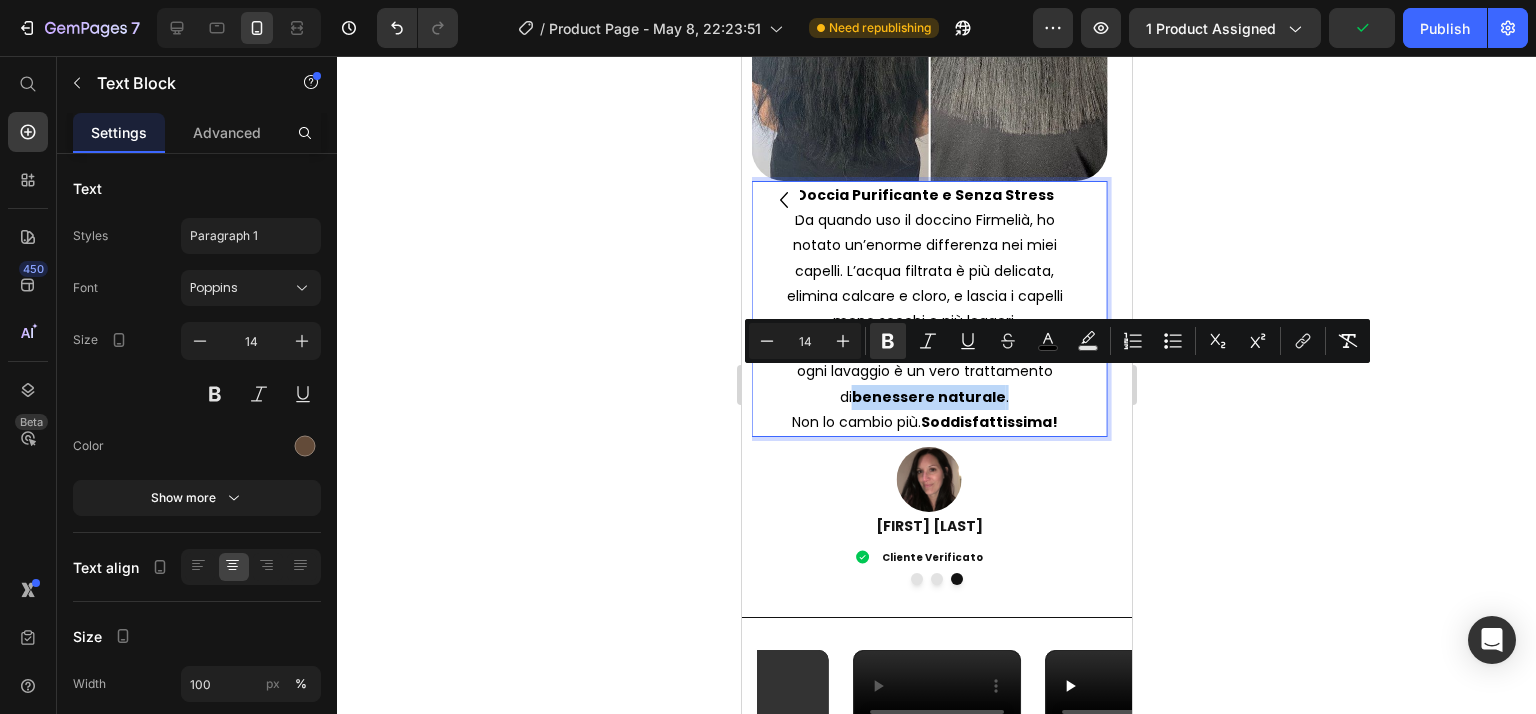 drag, startPoint x: 849, startPoint y: 378, endPoint x: 1010, endPoint y: 375, distance: 161.02795 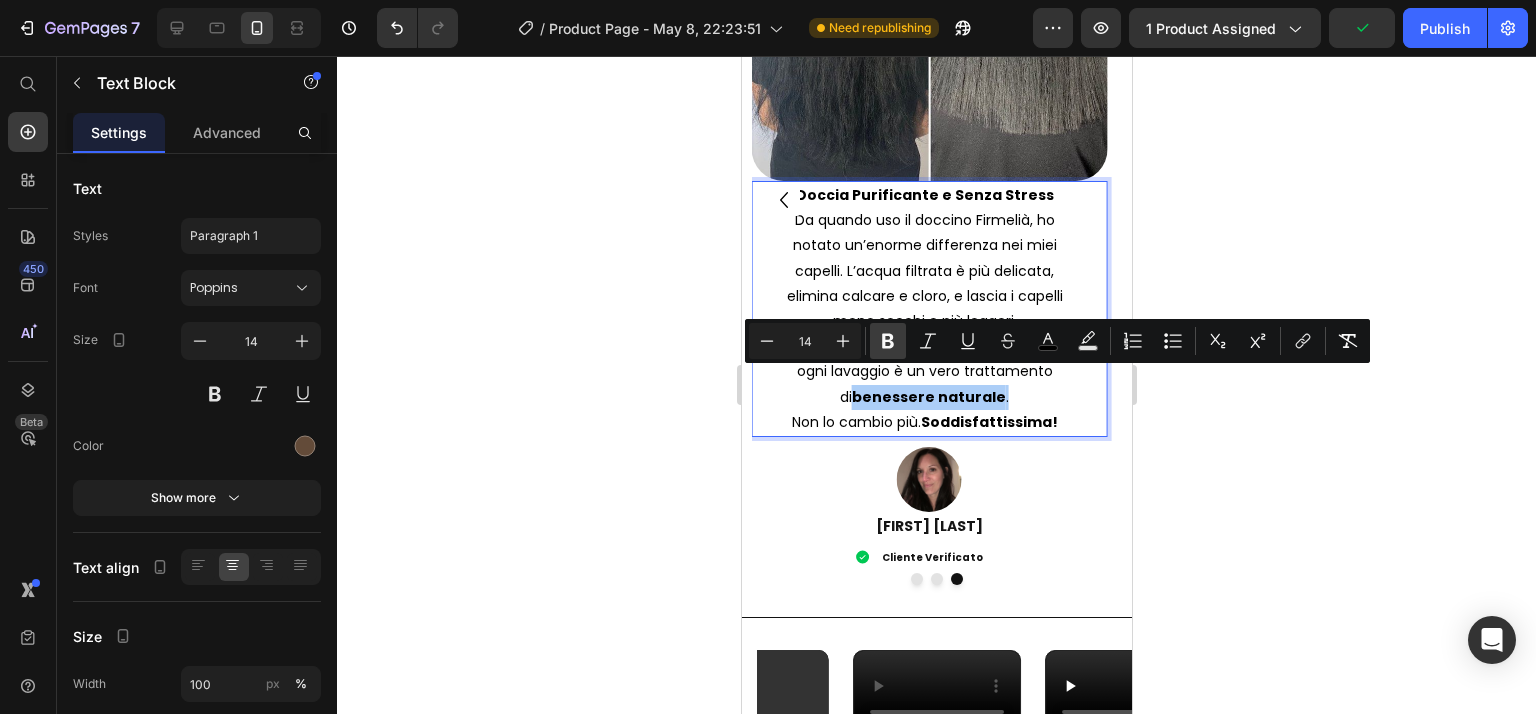 click 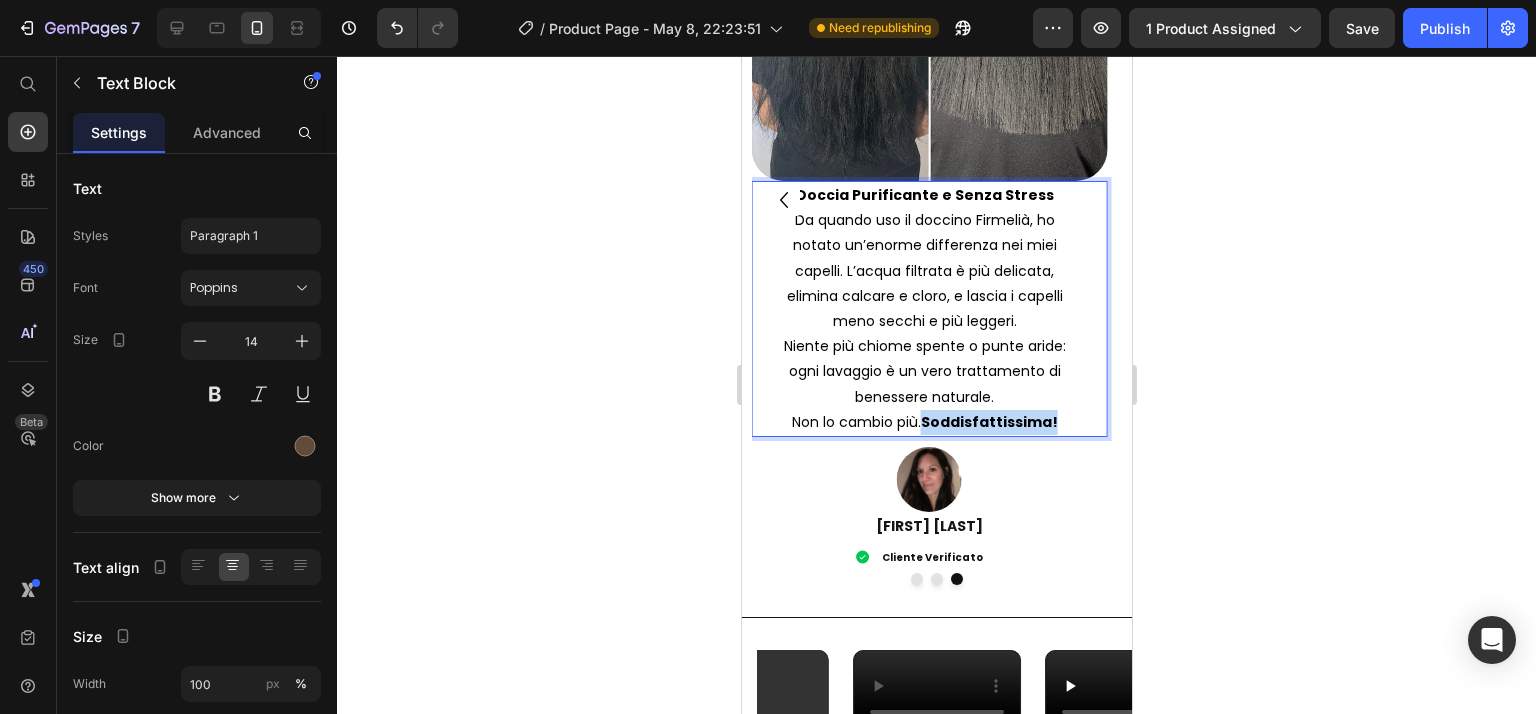 drag, startPoint x: 924, startPoint y: 405, endPoint x: 1037, endPoint y: 395, distance: 113.44161 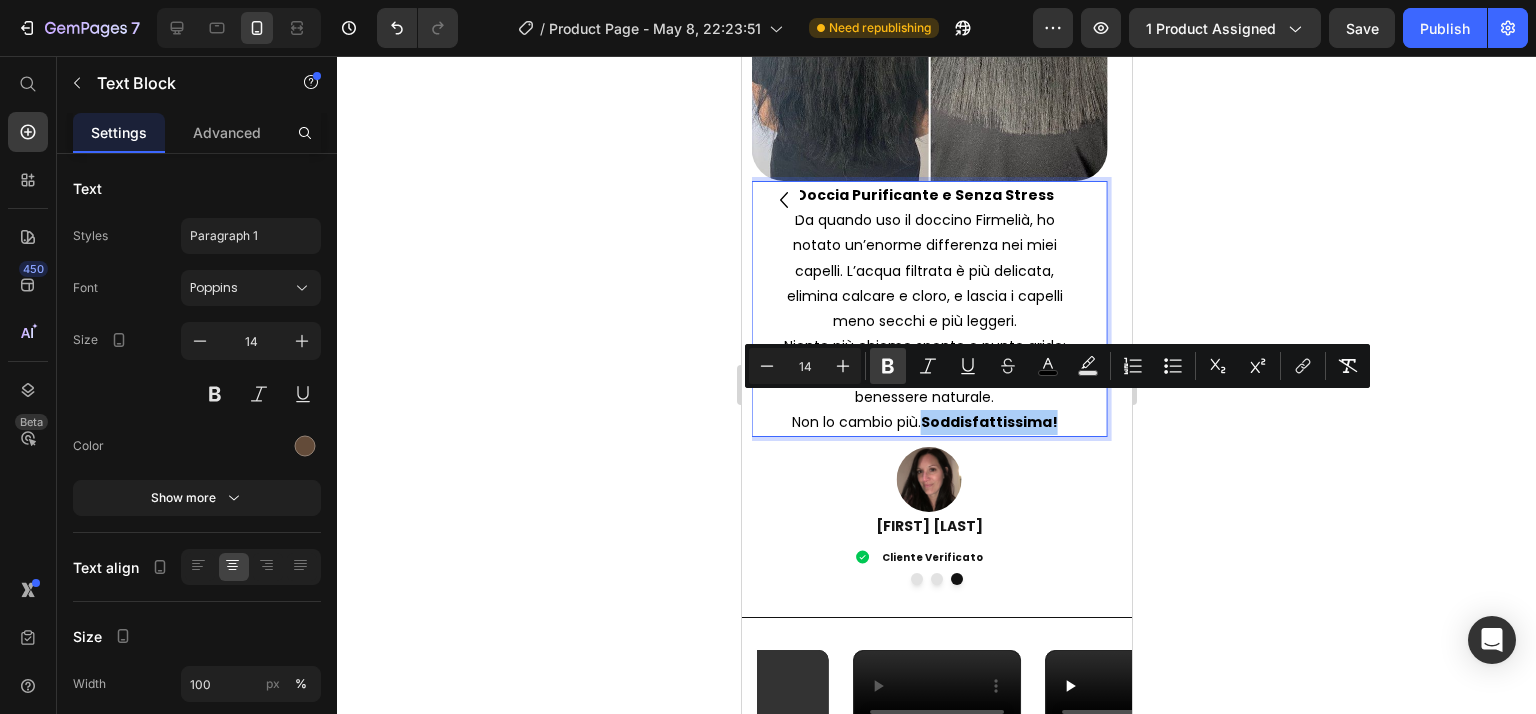 click 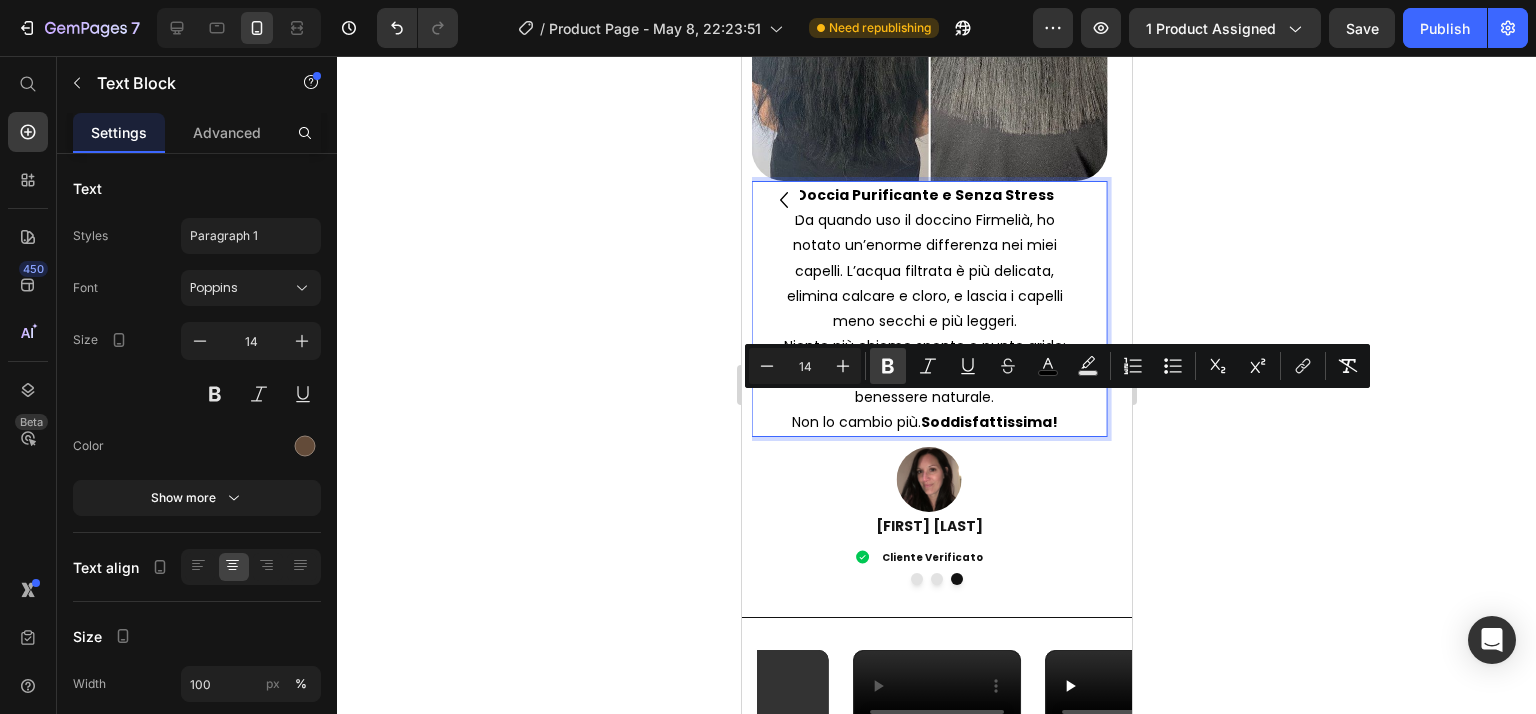 click 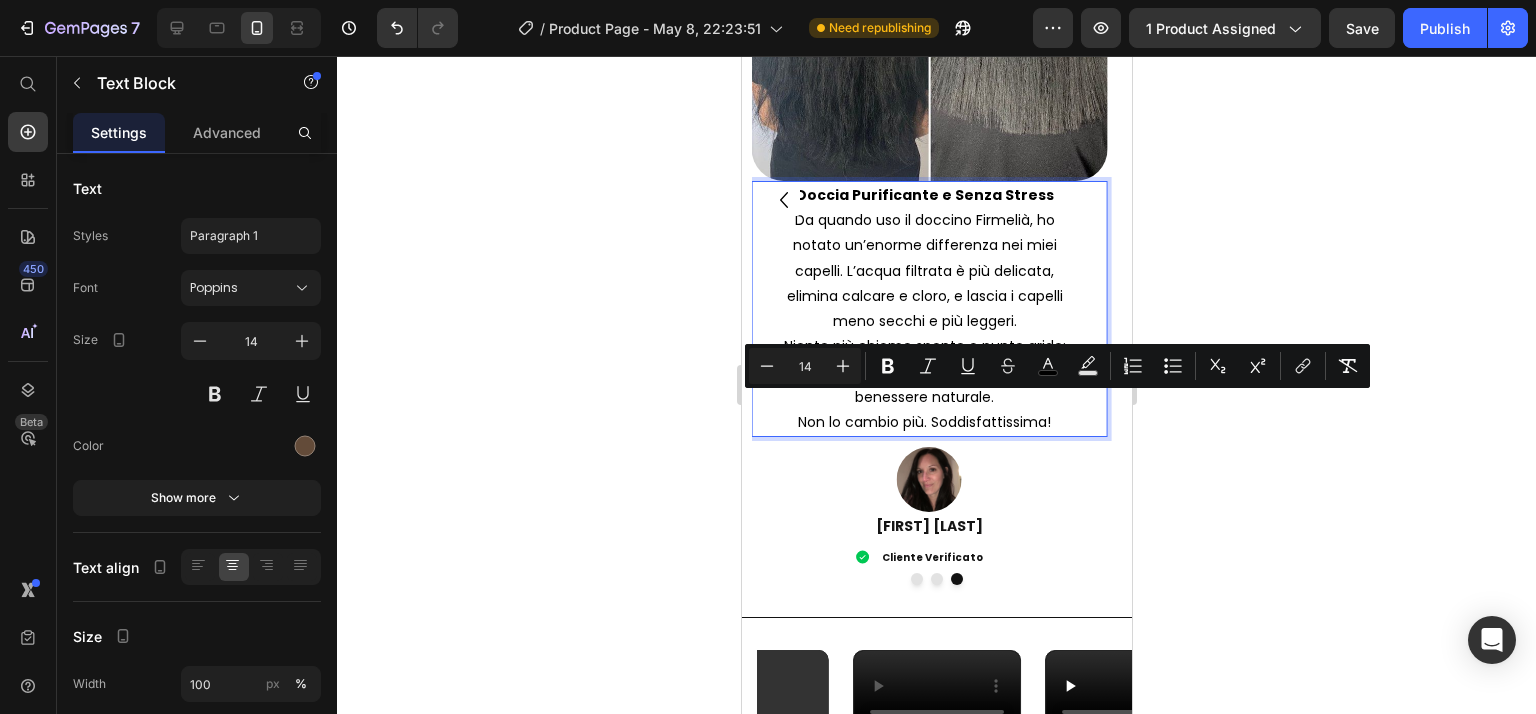 click 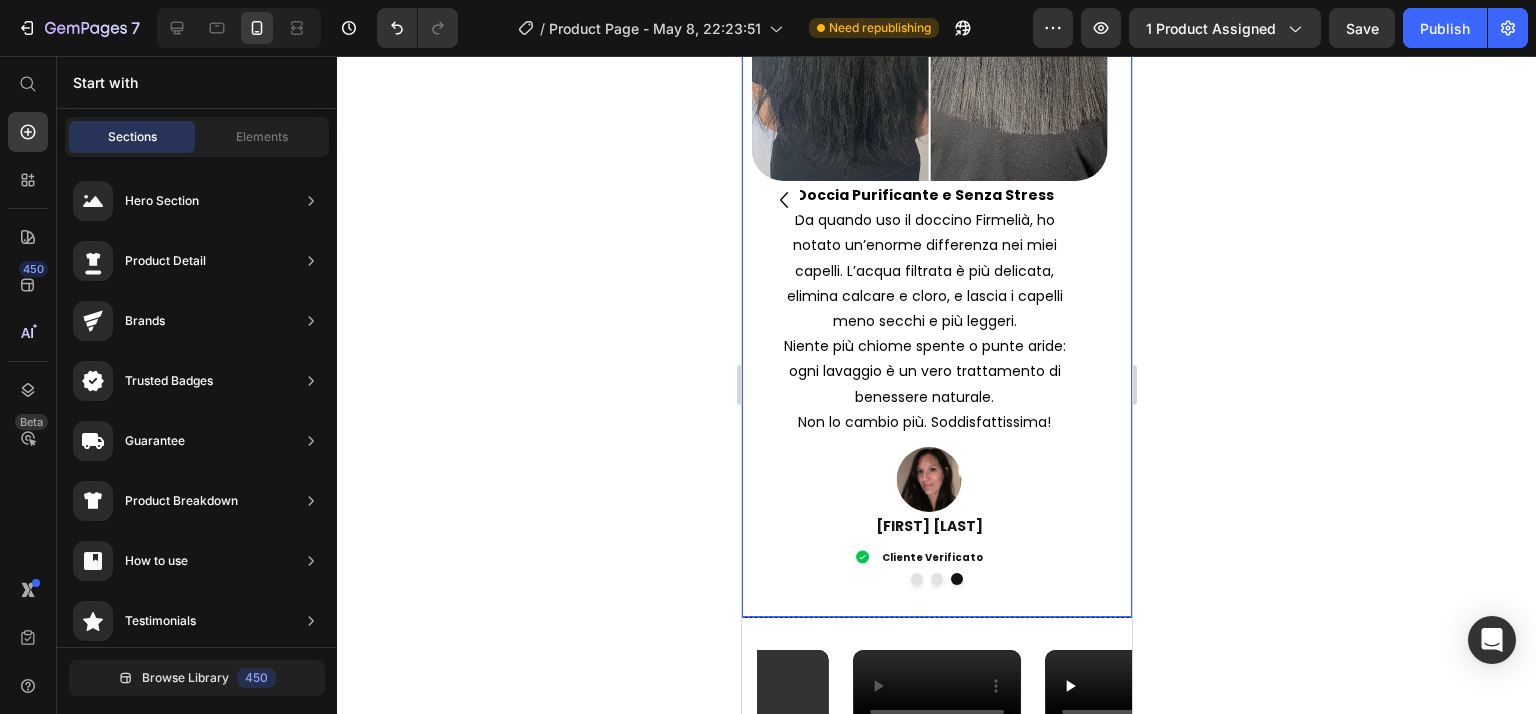 click 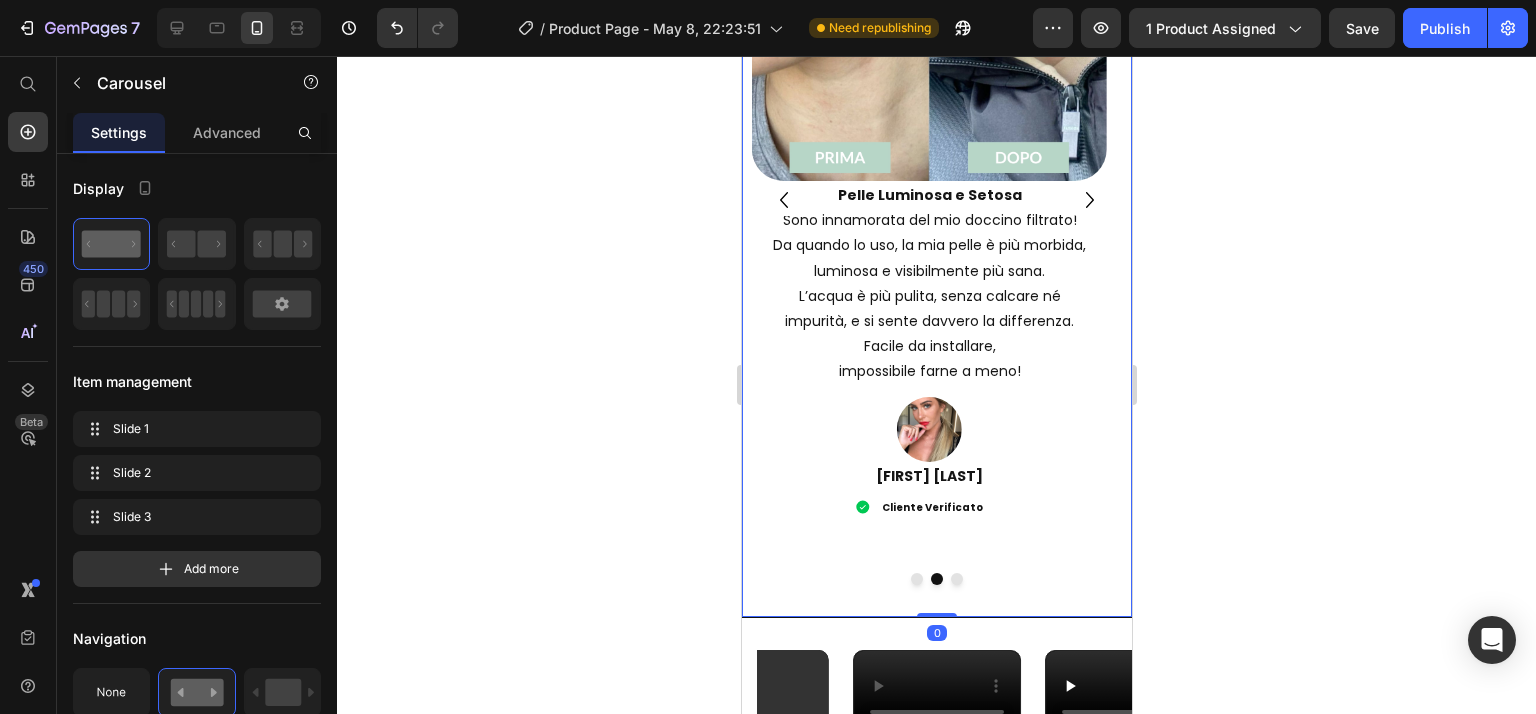 drag, startPoint x: 782, startPoint y: 189, endPoint x: 865, endPoint y: 201, distance: 83.86298 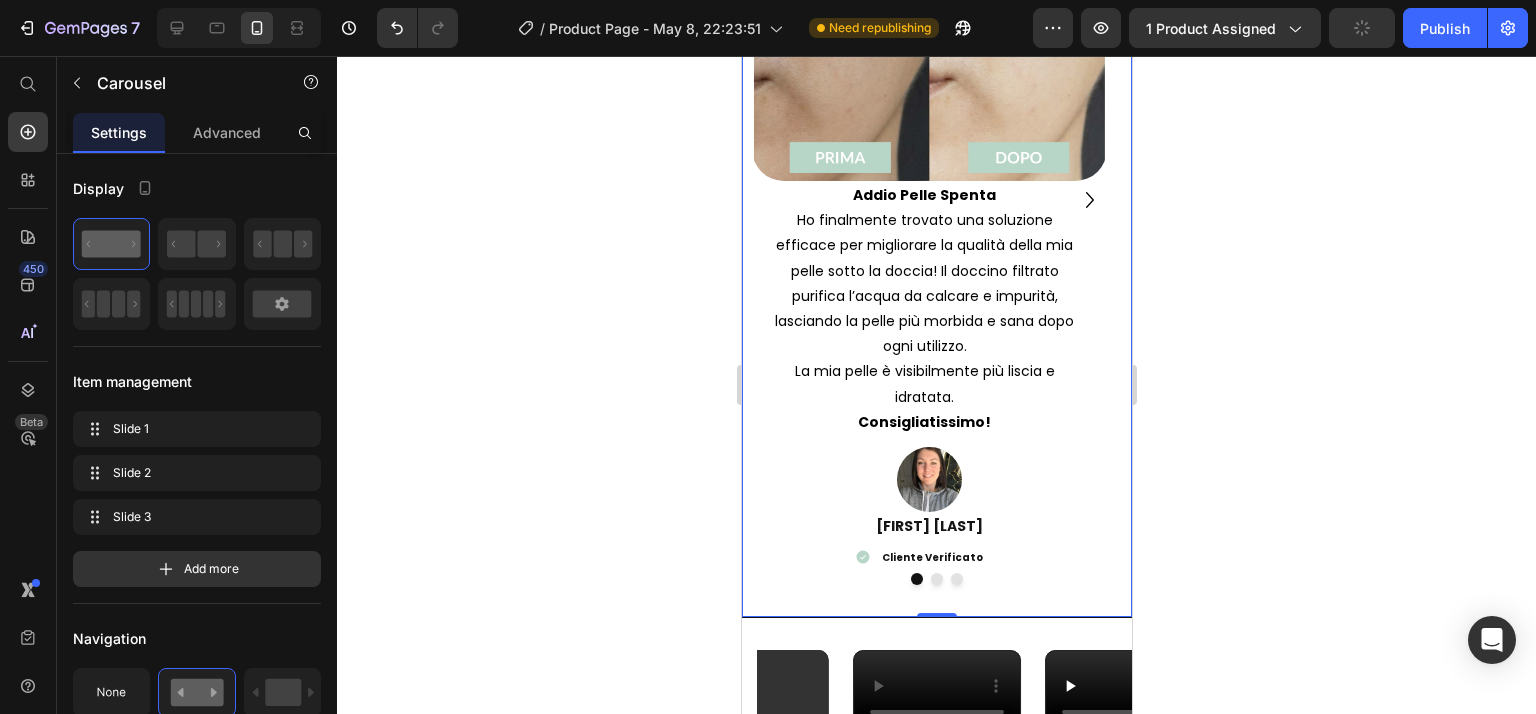 click 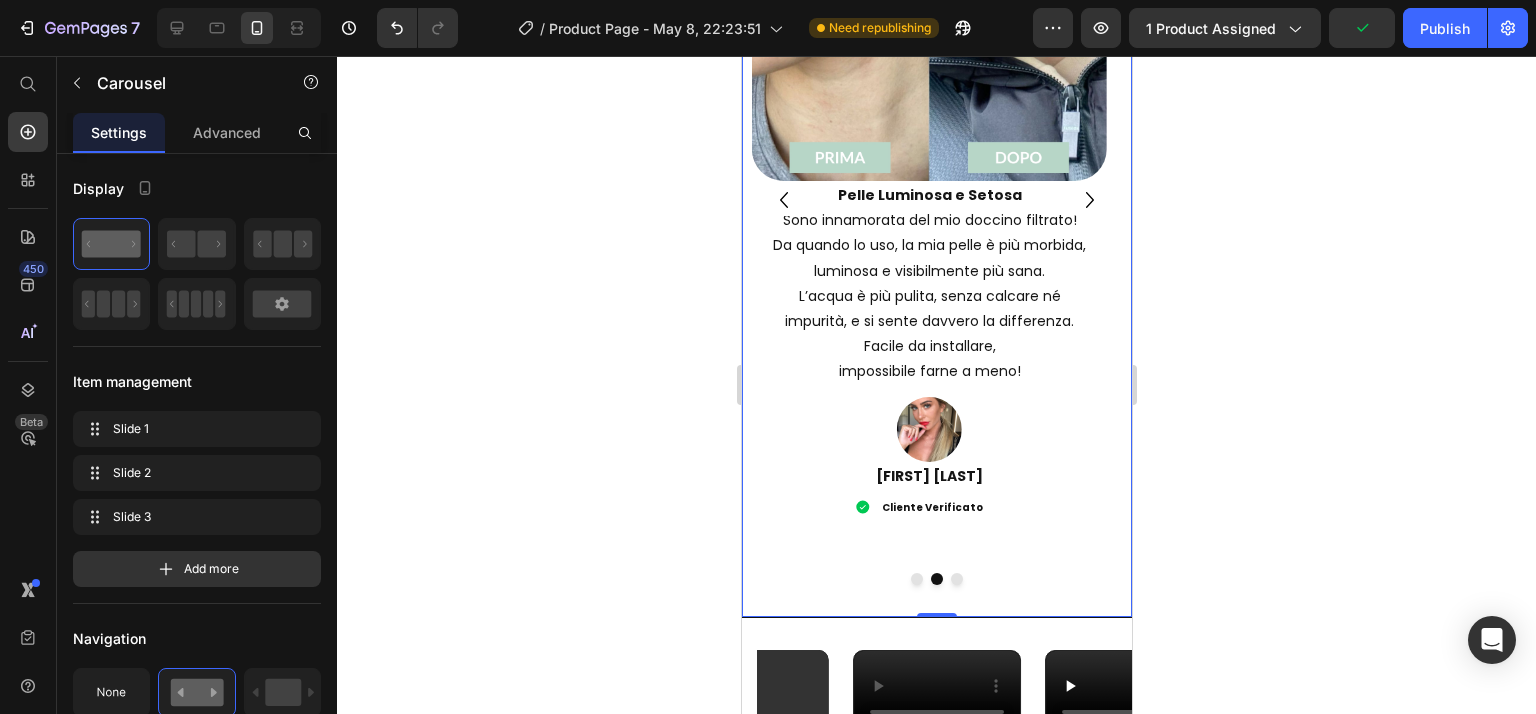 click 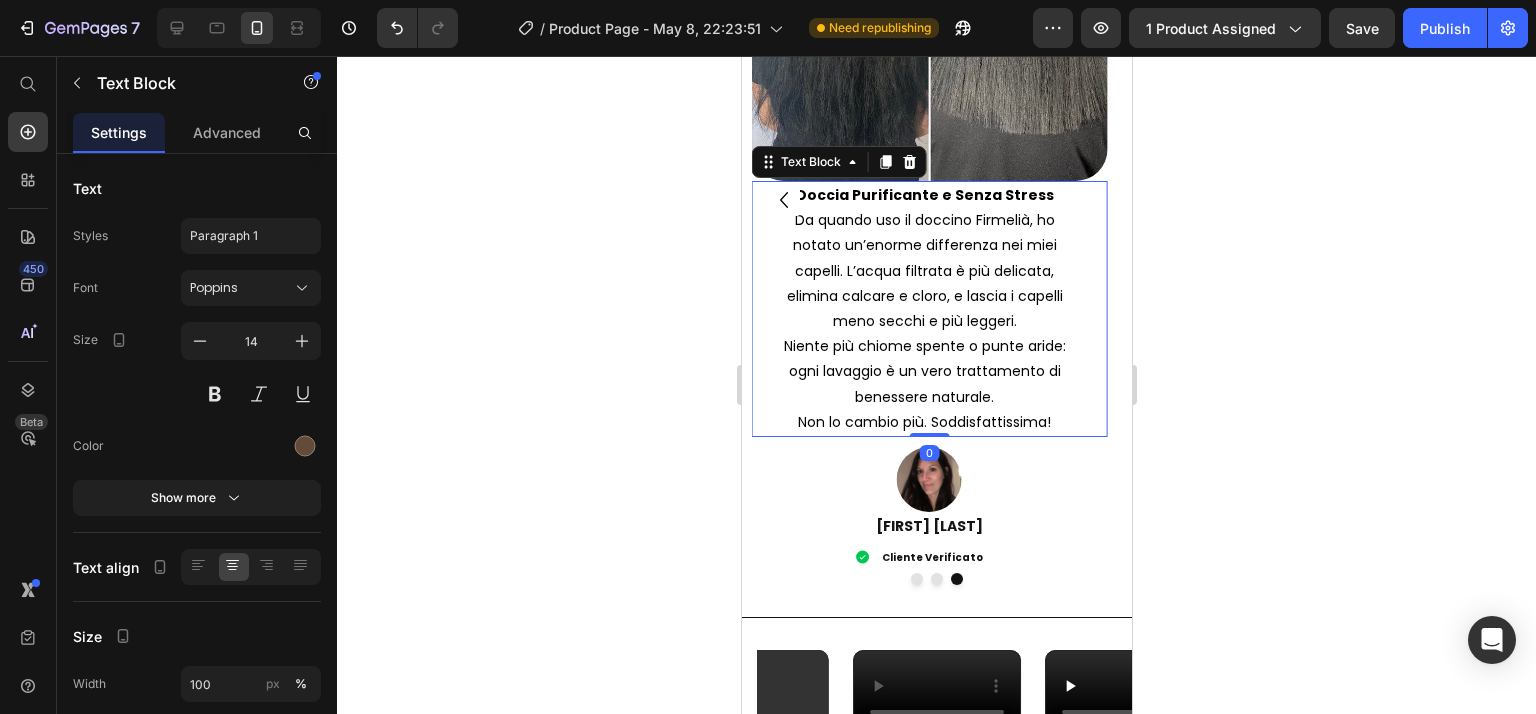 click on "Non lo cambio più. Soddisfattissima!" at bounding box center [923, 422] 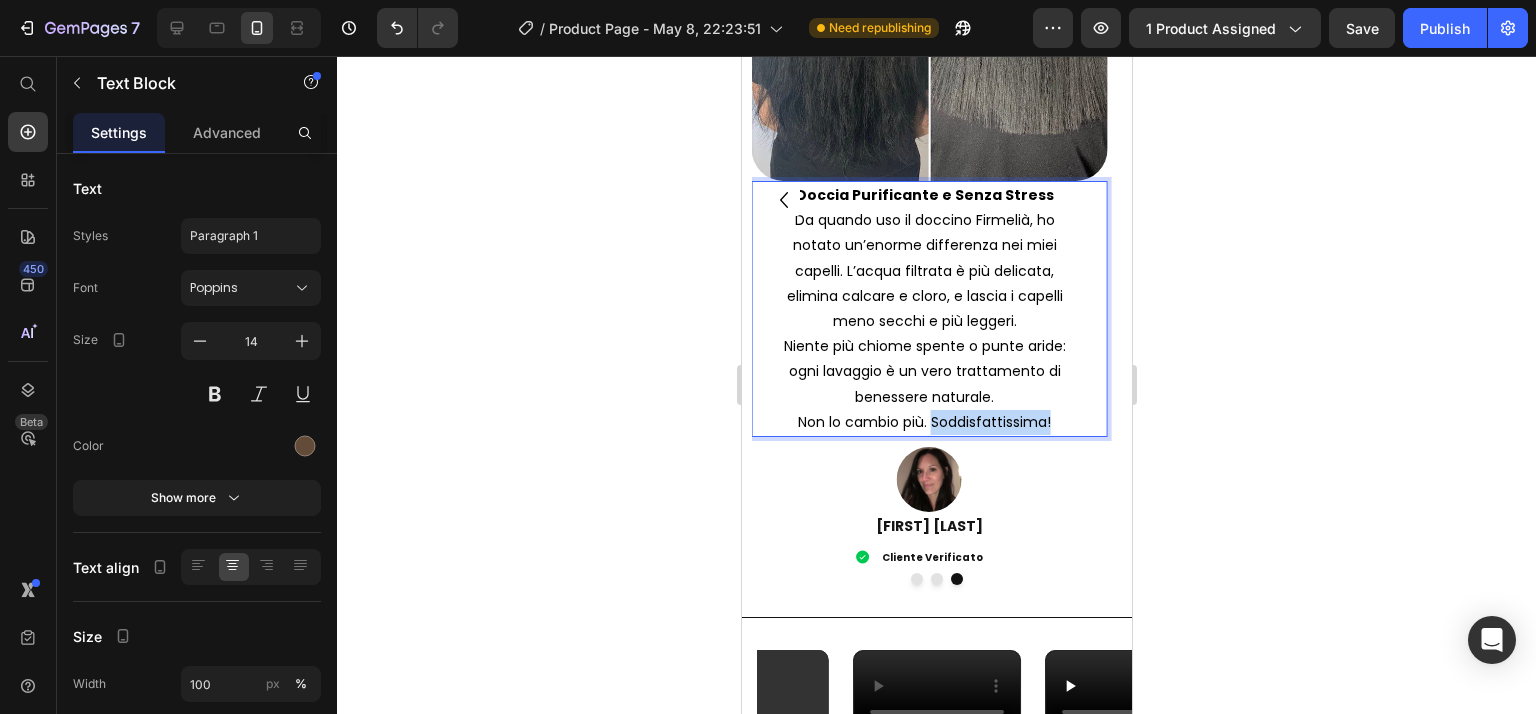 drag, startPoint x: 930, startPoint y: 407, endPoint x: 1093, endPoint y: 396, distance: 163.37074 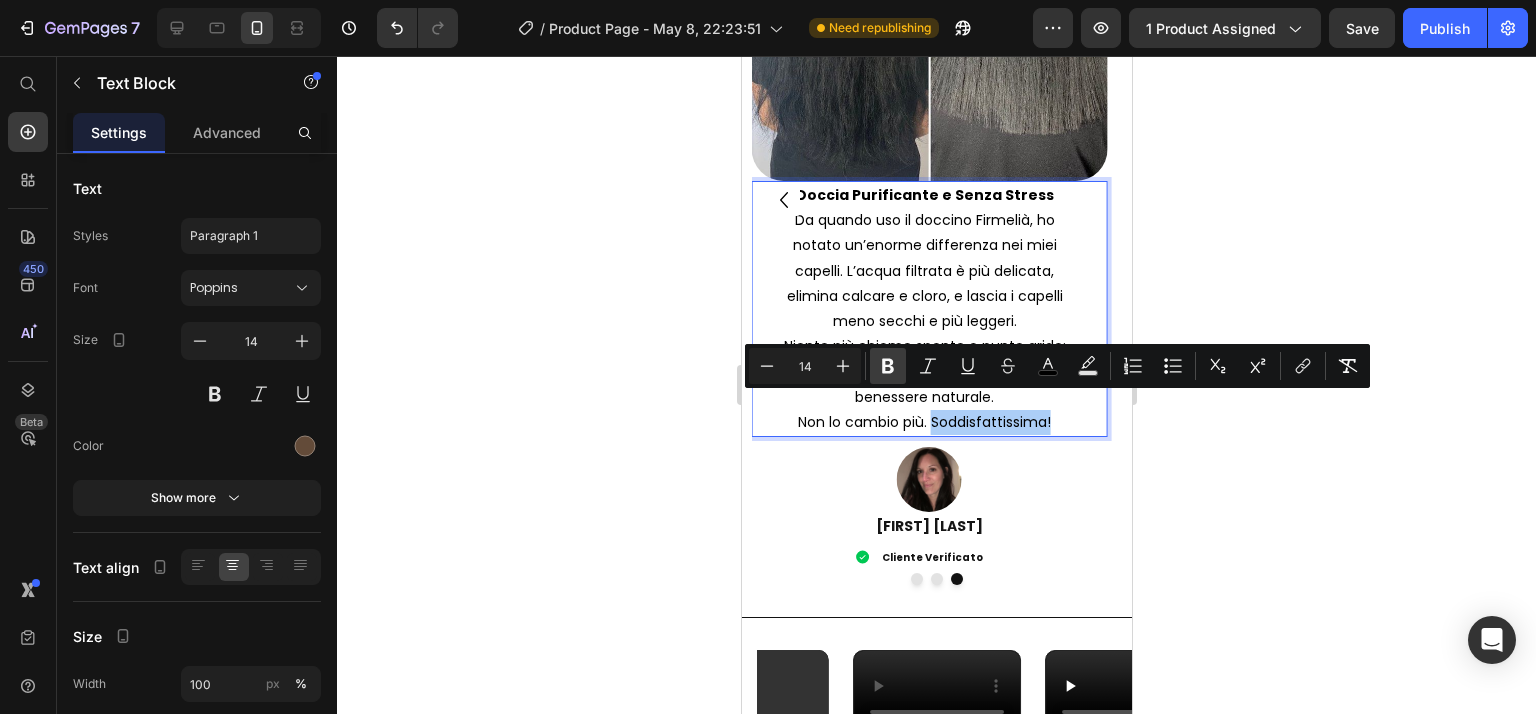 click on "Bold" at bounding box center [888, 366] 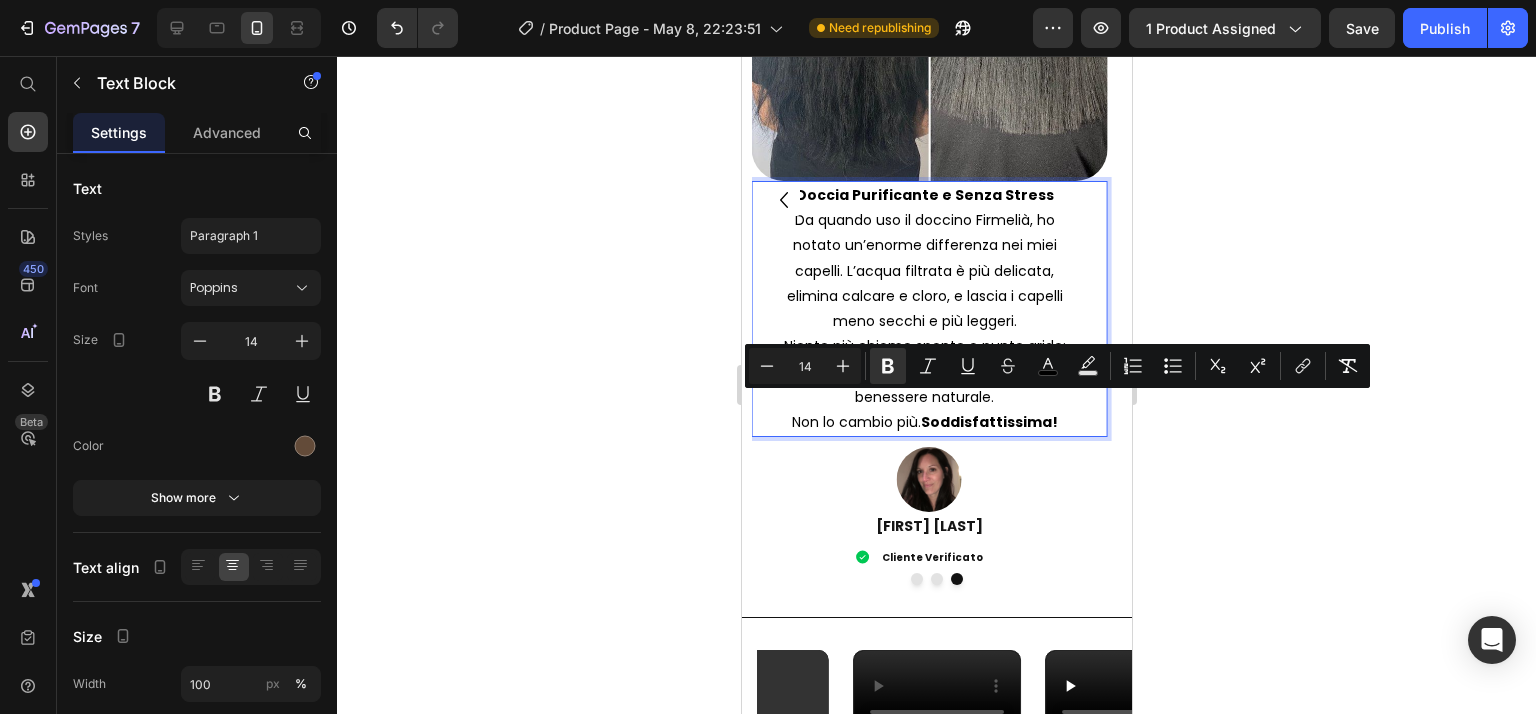 click on "Soddisfattissima!" at bounding box center (988, 422) 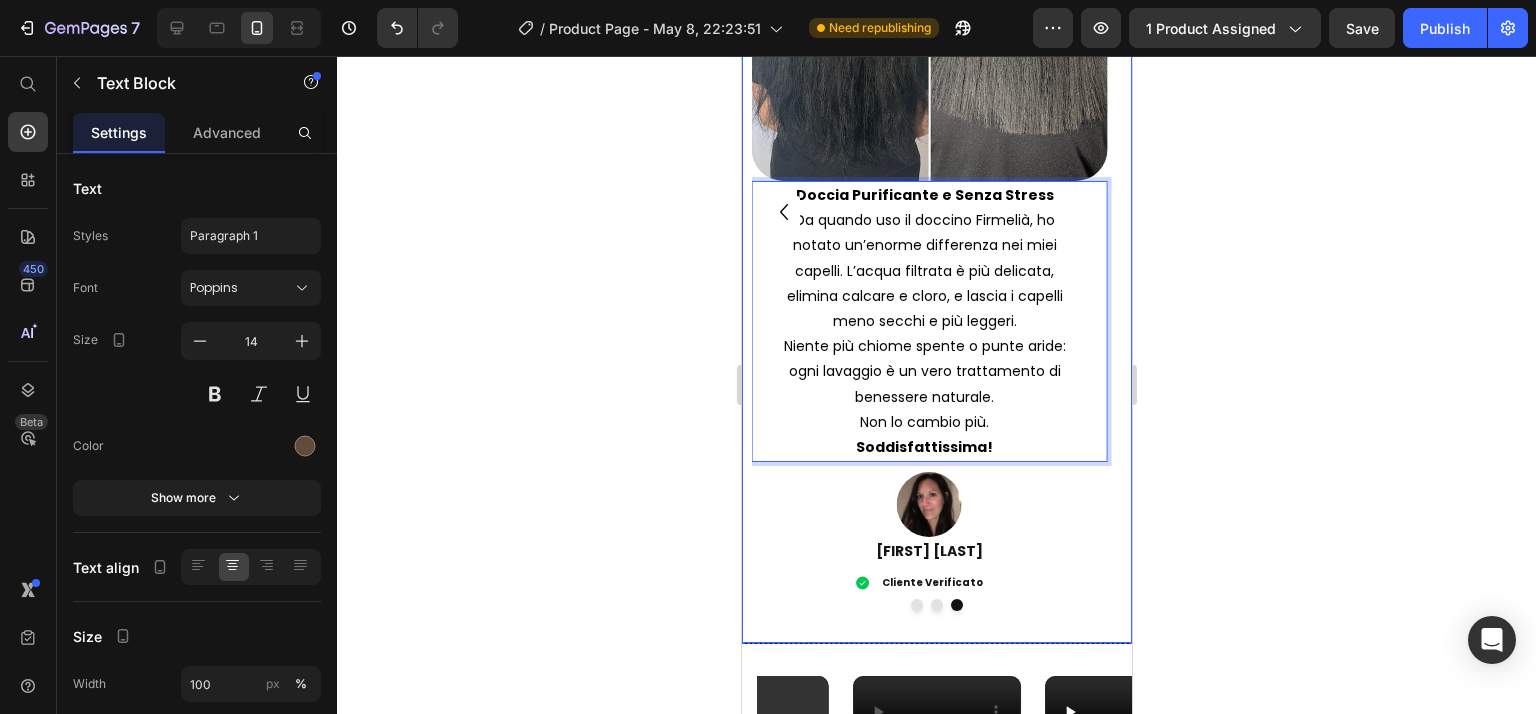 click 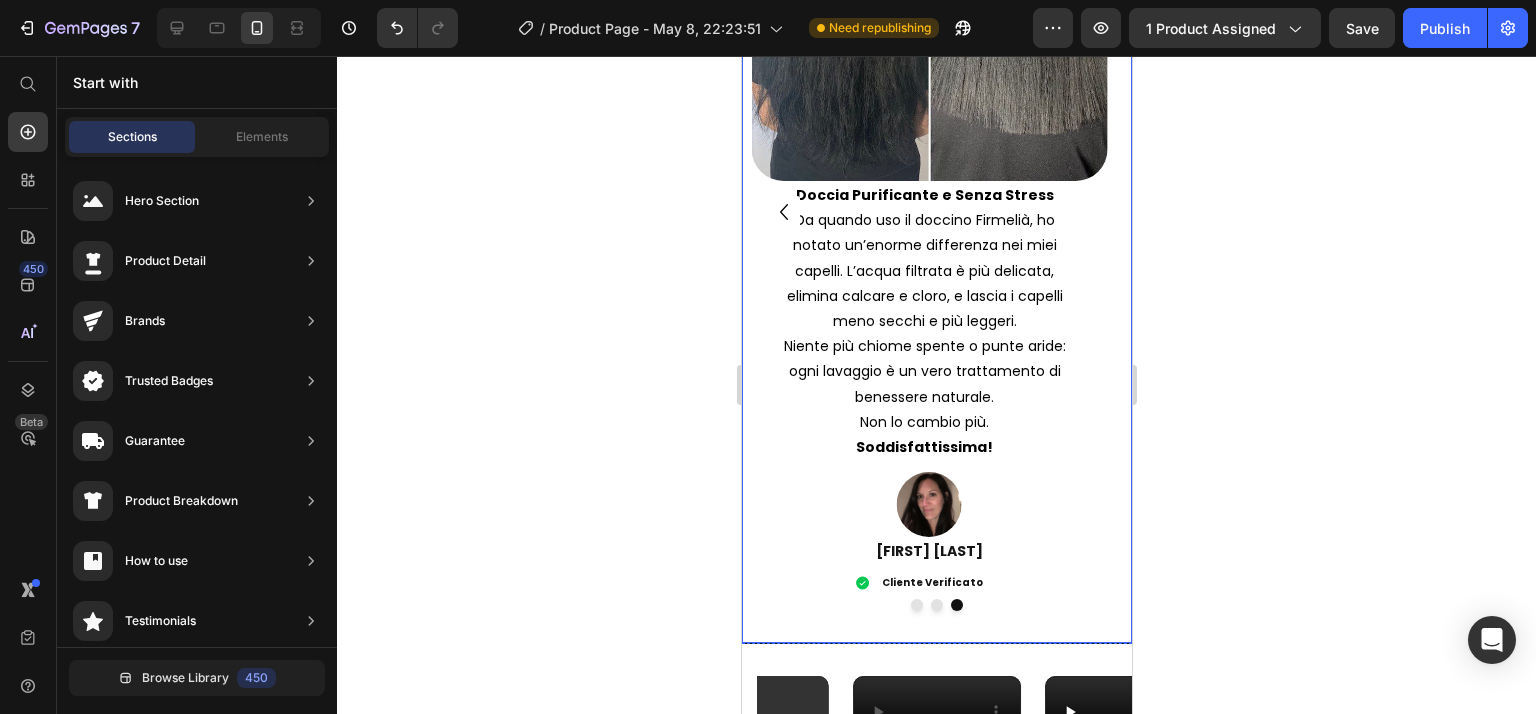 drag, startPoint x: 788, startPoint y: 188, endPoint x: 793, endPoint y: 206, distance: 18.681541 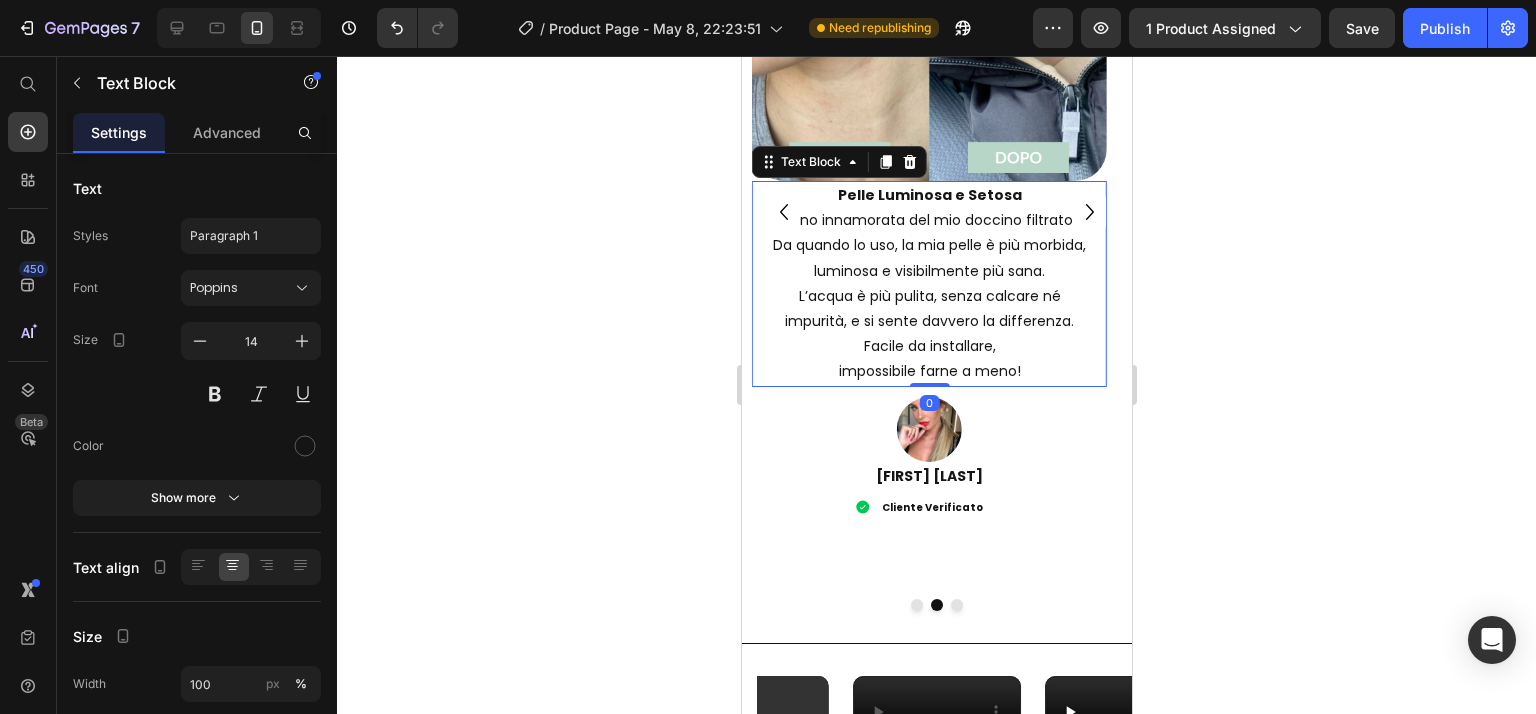 click on "impossibile farne a meno!" at bounding box center [928, 371] 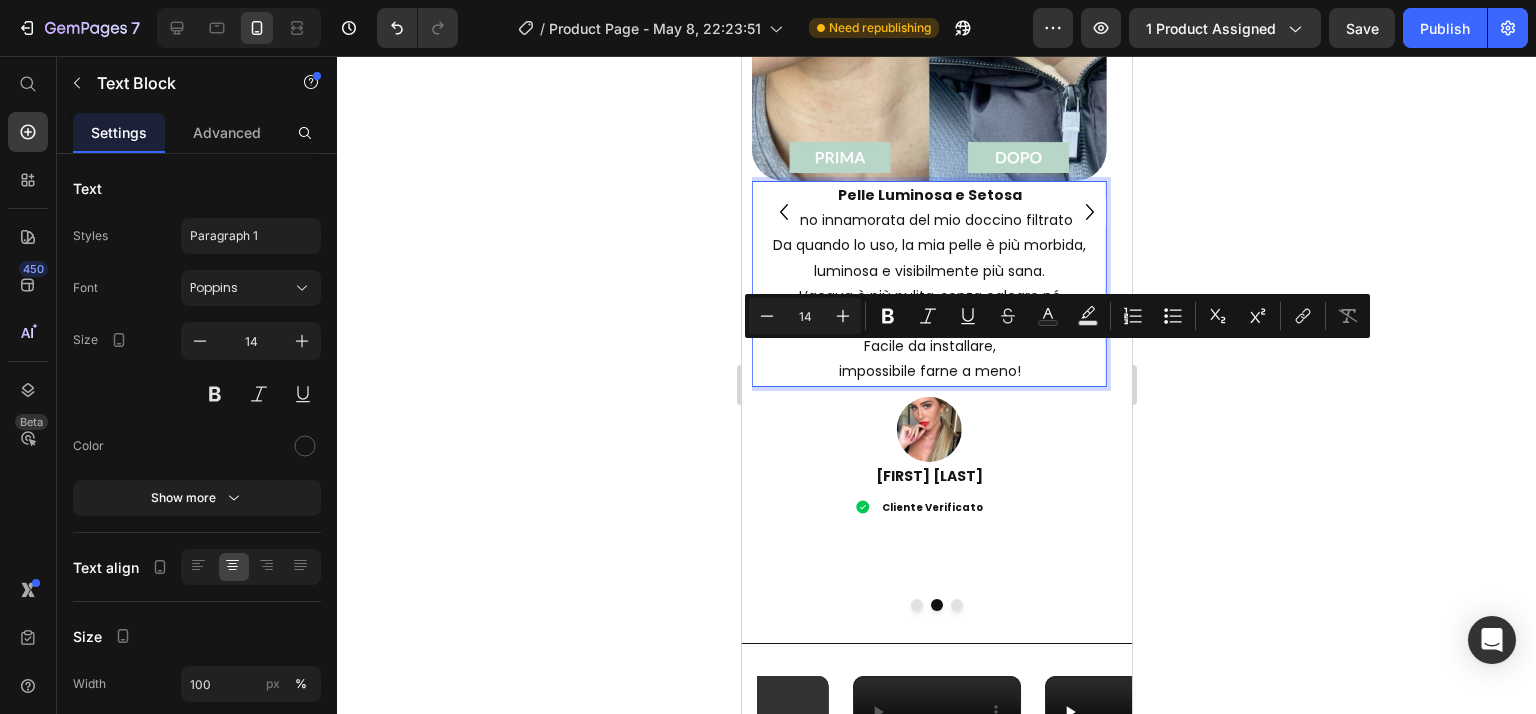 drag, startPoint x: 1027, startPoint y: 359, endPoint x: 832, endPoint y: 370, distance: 195.31001 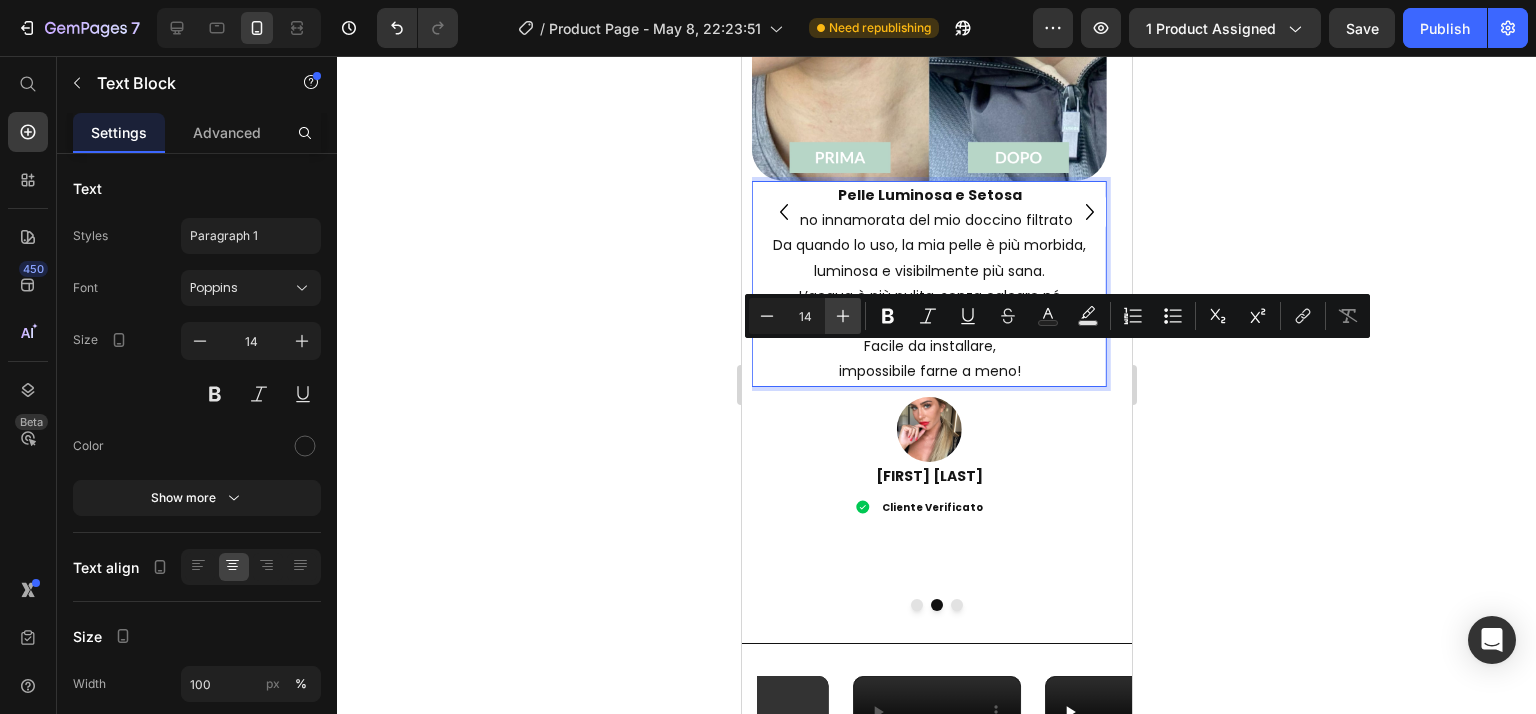 click on "Plus" at bounding box center [843, 316] 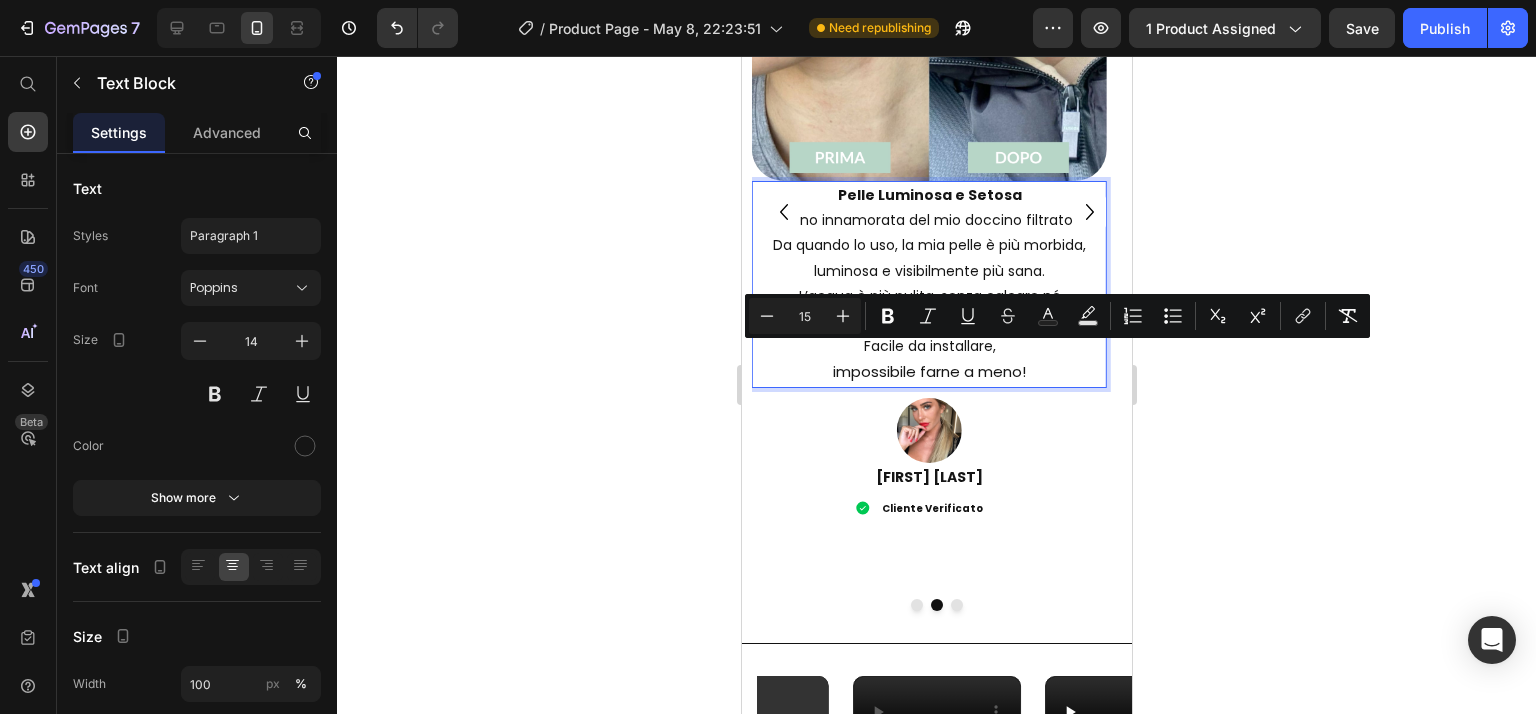 drag, startPoint x: 772, startPoint y: 315, endPoint x: 864, endPoint y: 302, distance: 92.91394 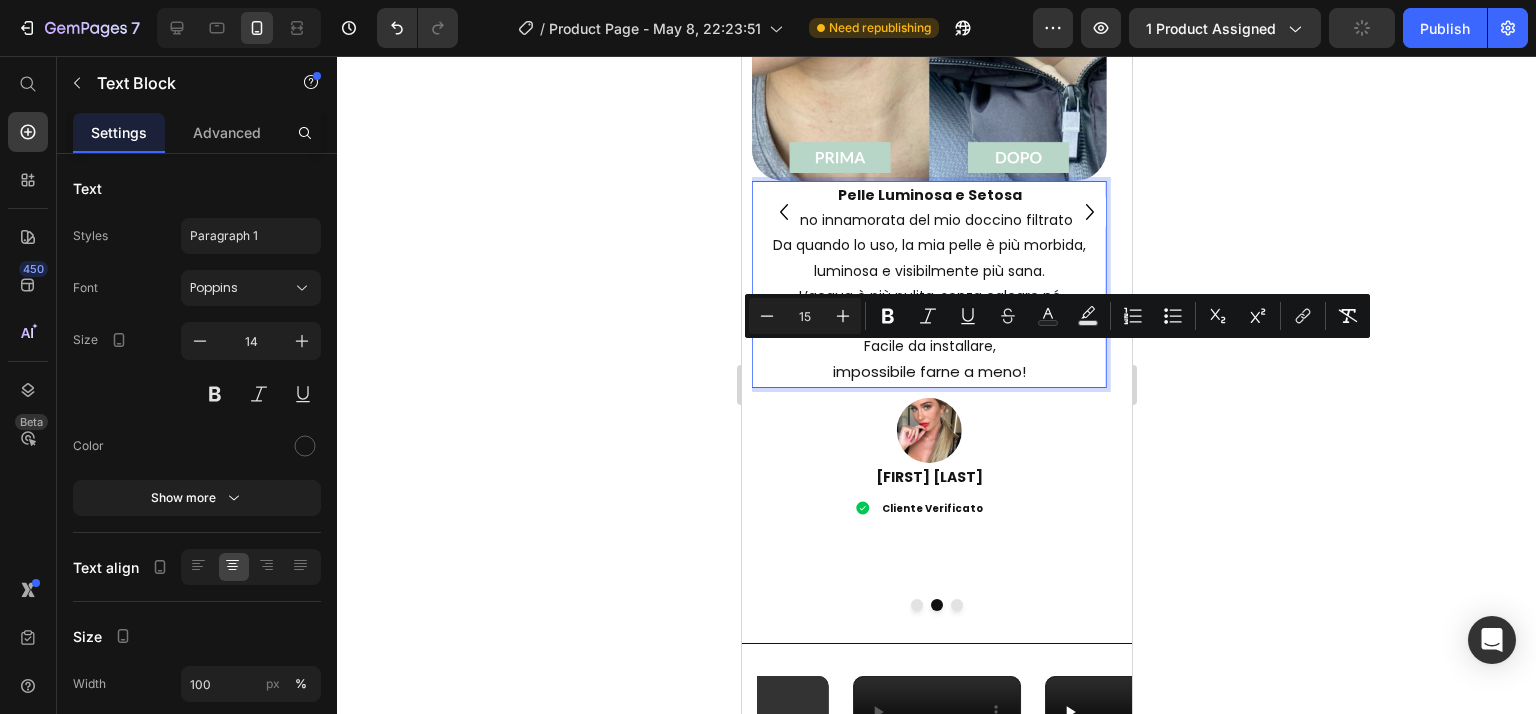 type on "14" 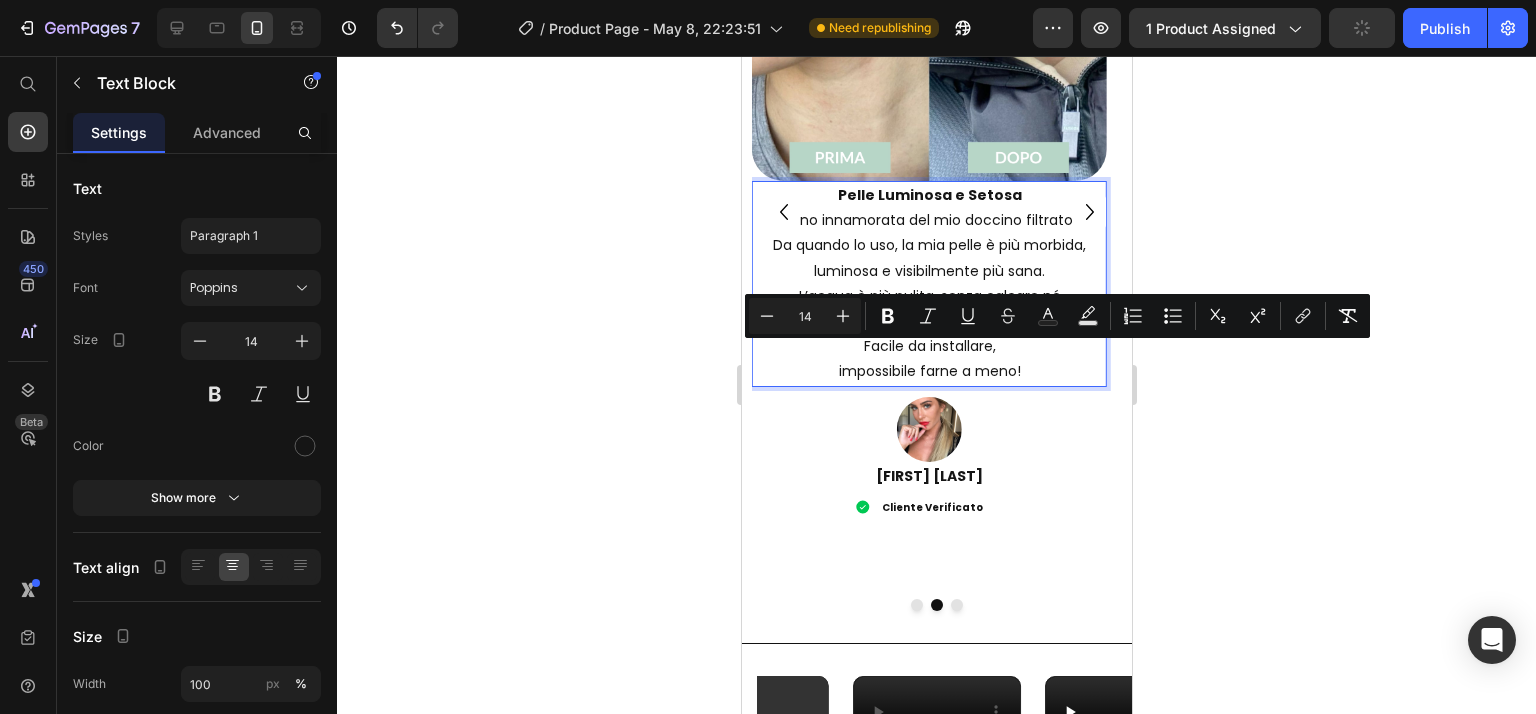 click at bounding box center [865, 316] 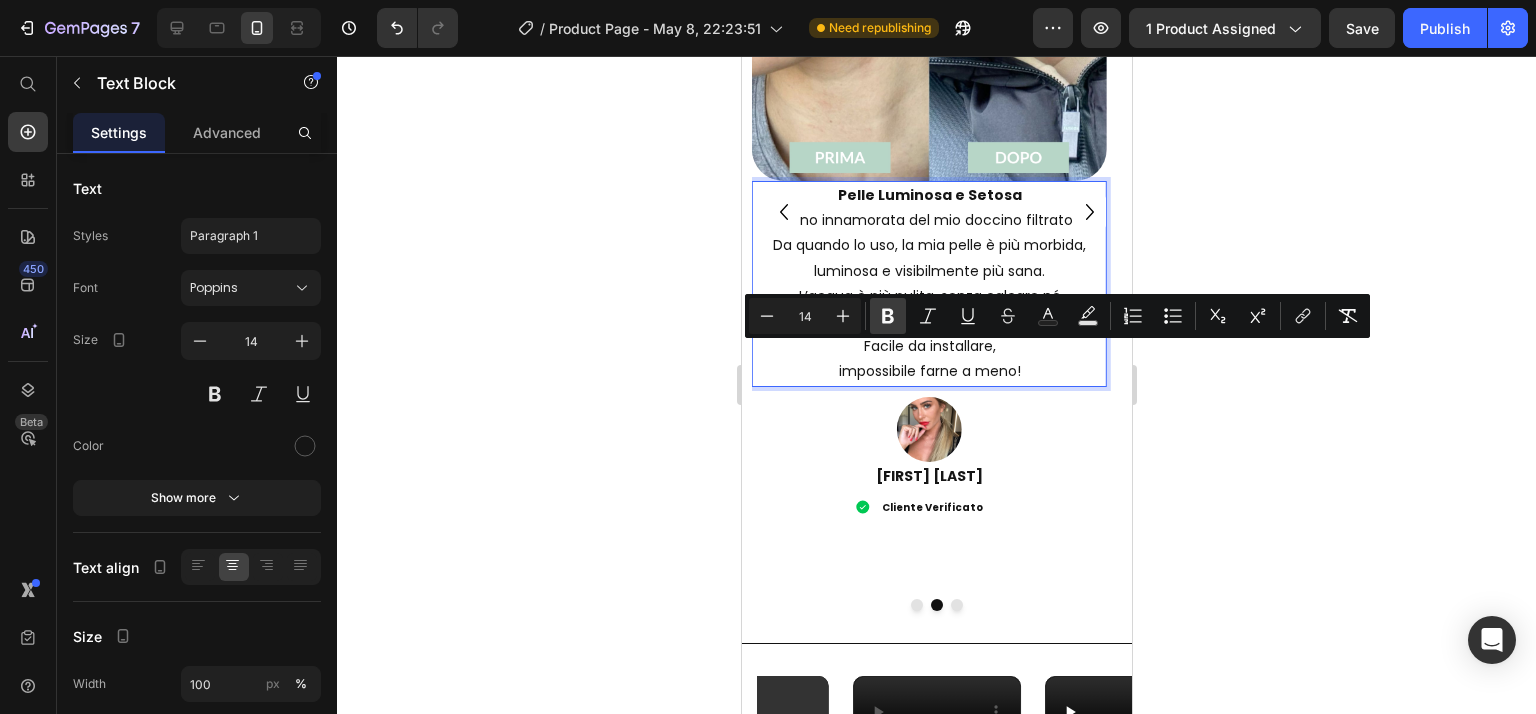 drag, startPoint x: 895, startPoint y: 311, endPoint x: 681, endPoint y: 271, distance: 217.70622 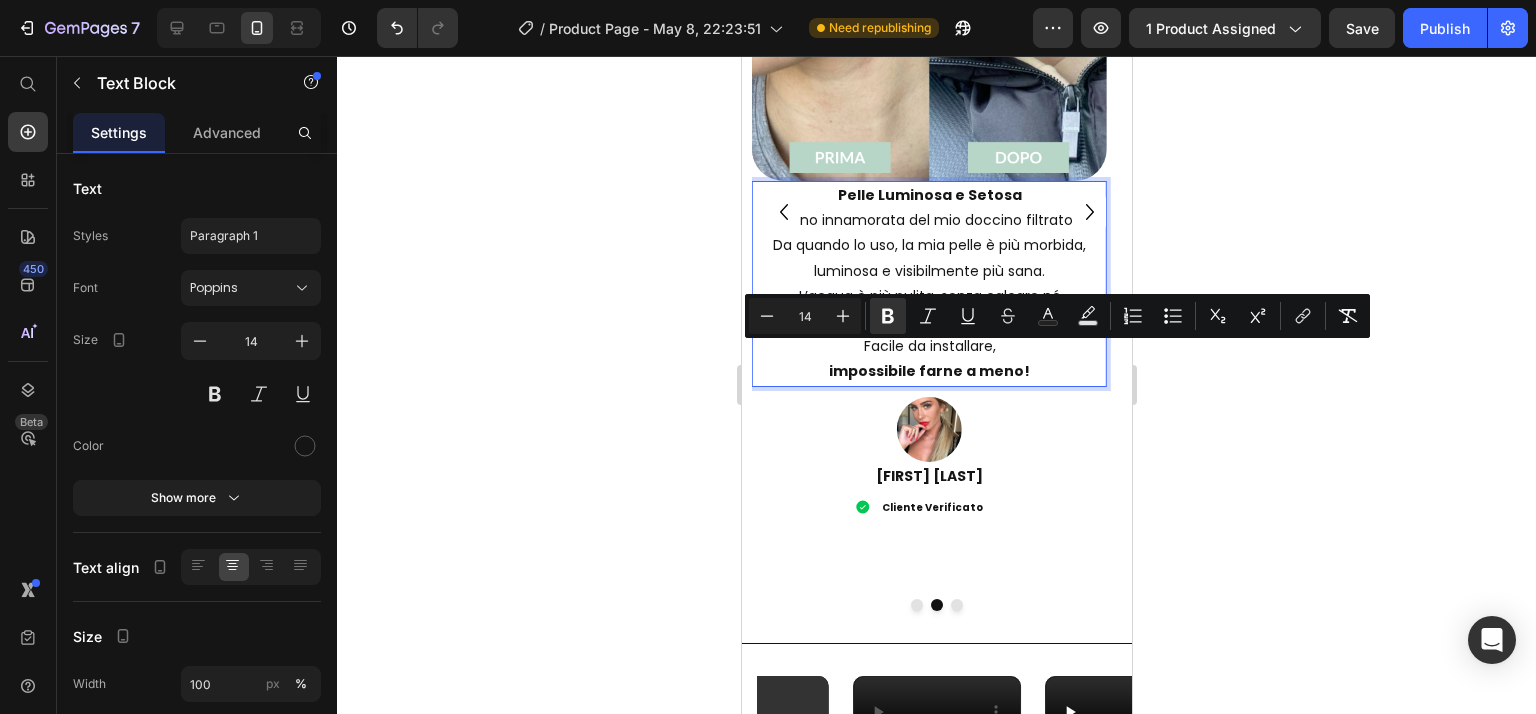click 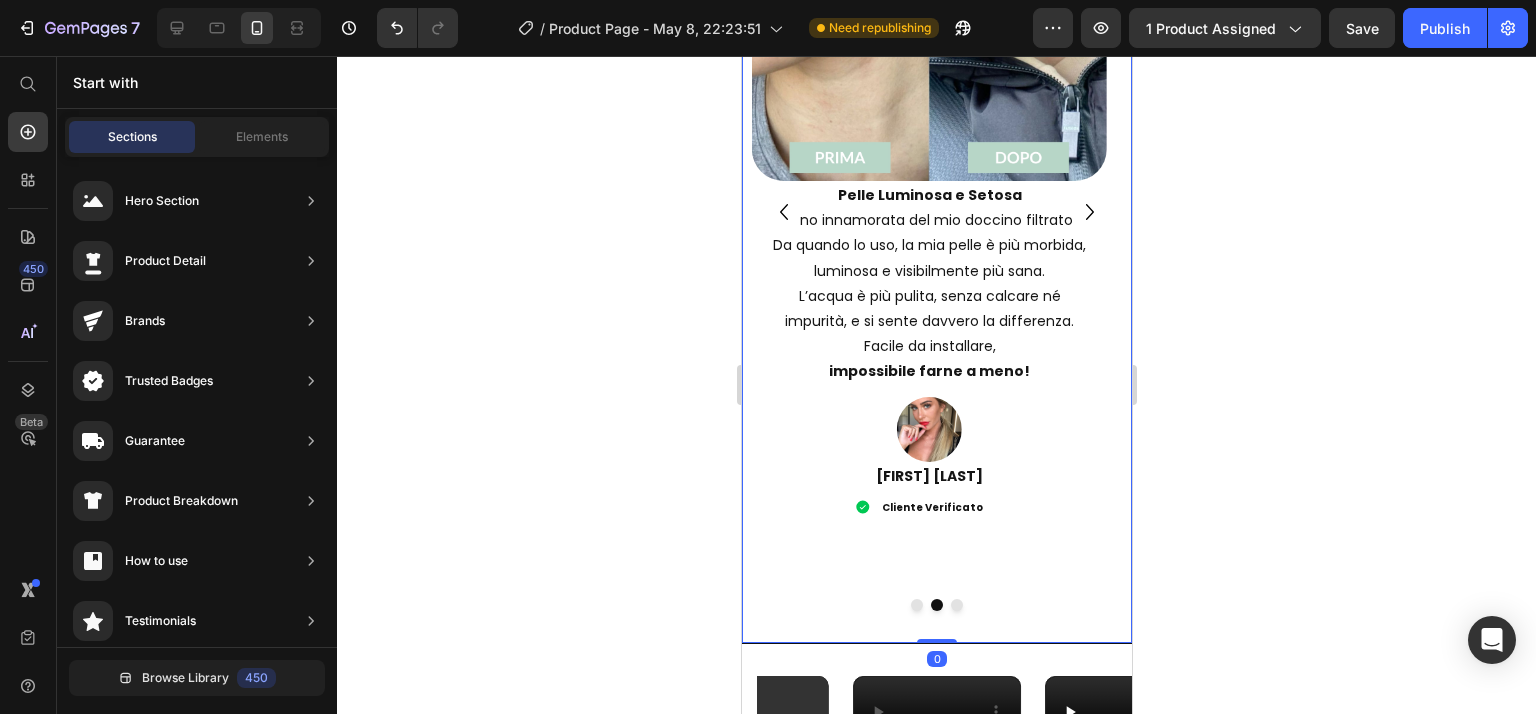 click 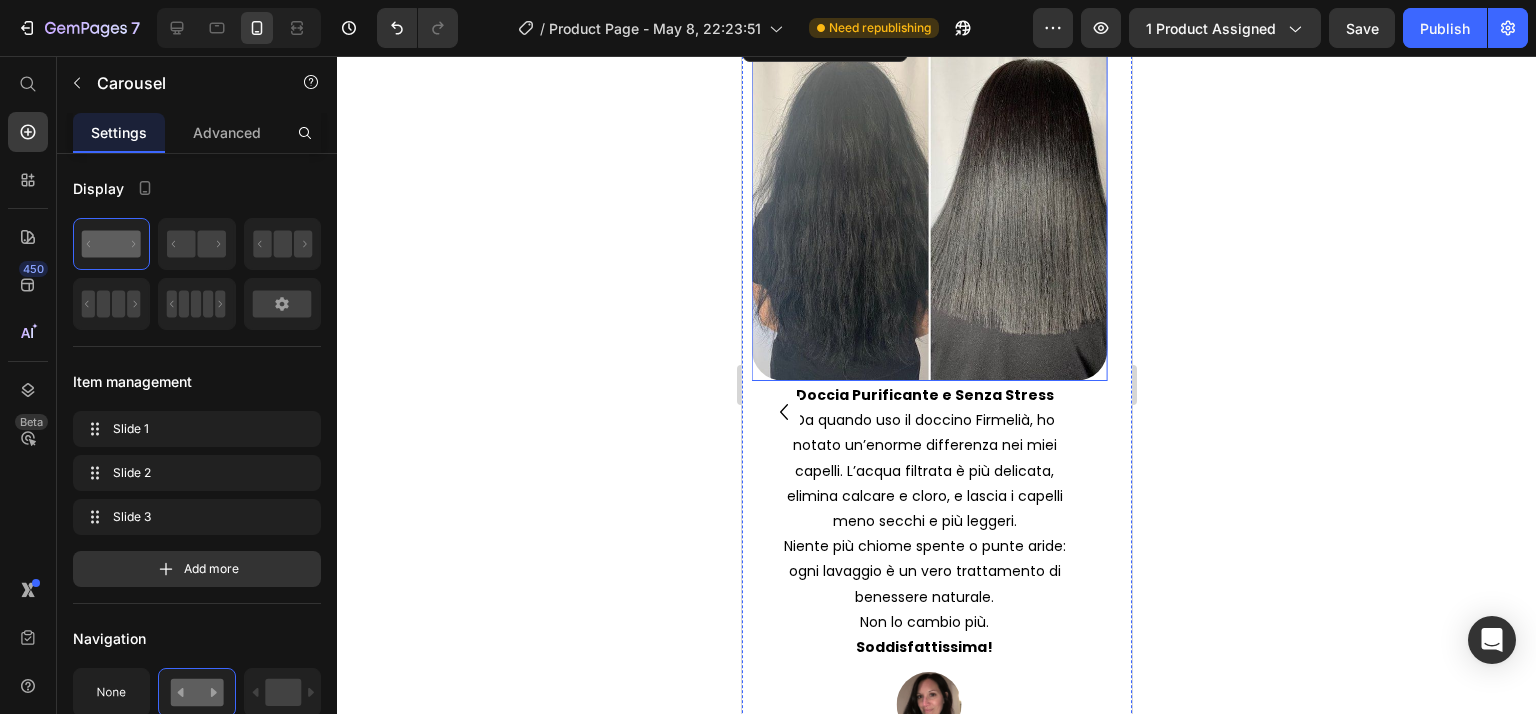 scroll, scrollTop: 3303, scrollLeft: 0, axis: vertical 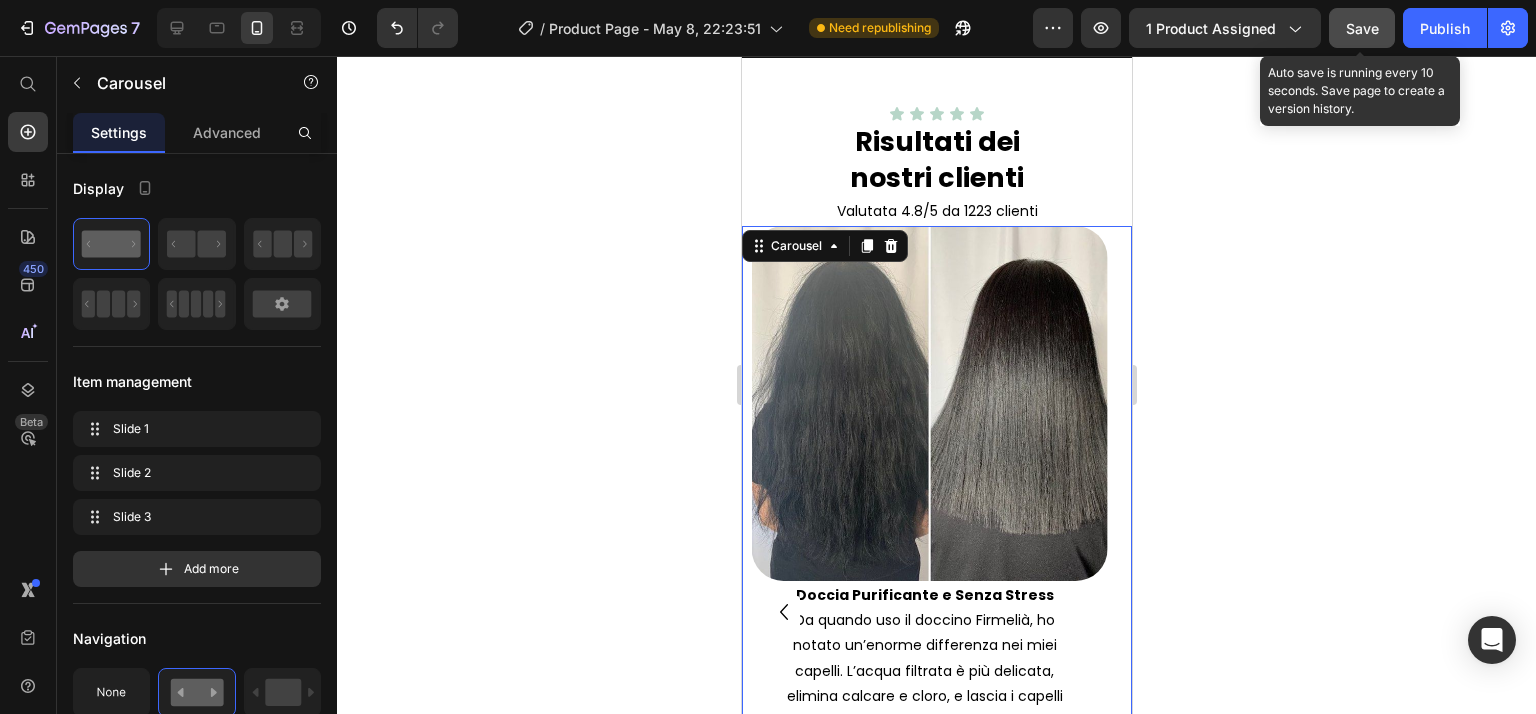 click on "Save" 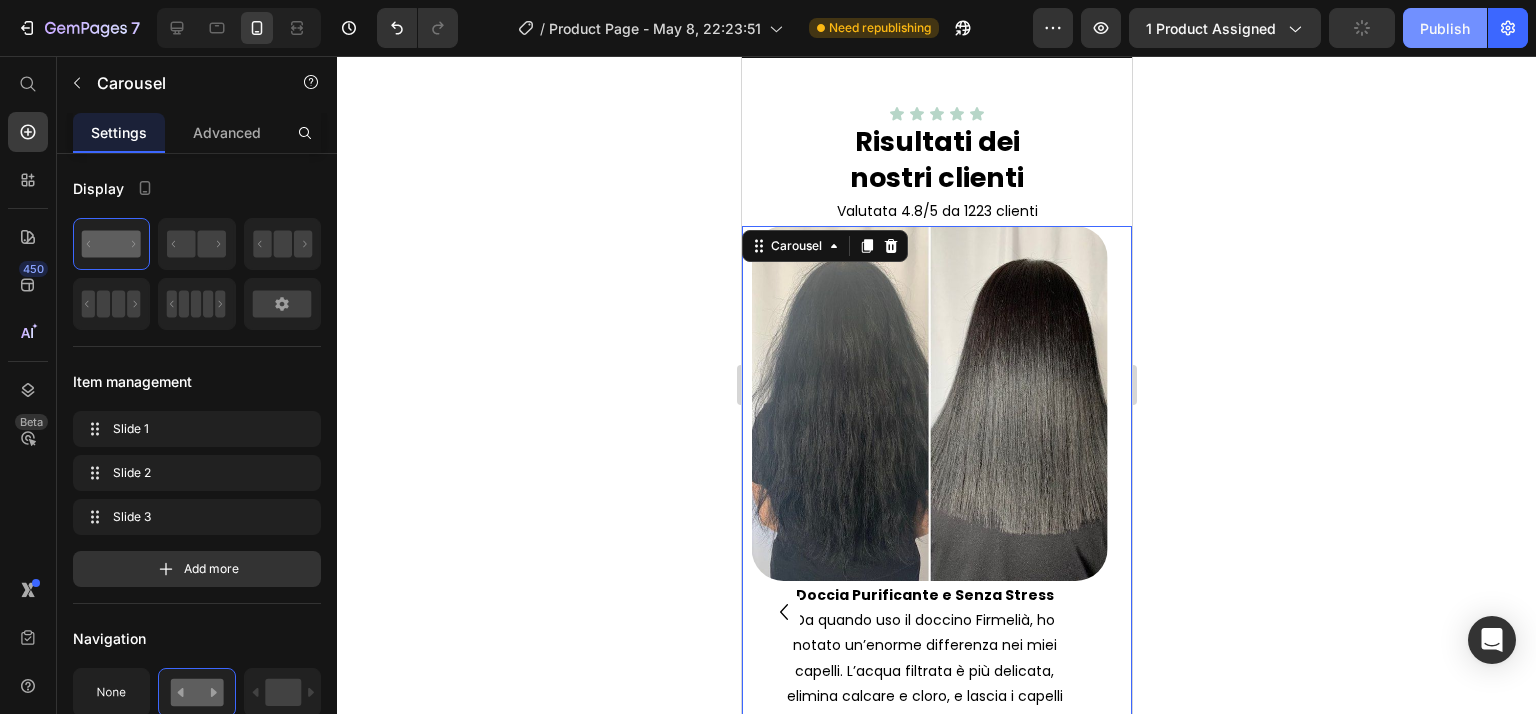 click on "Publish" at bounding box center (1445, 28) 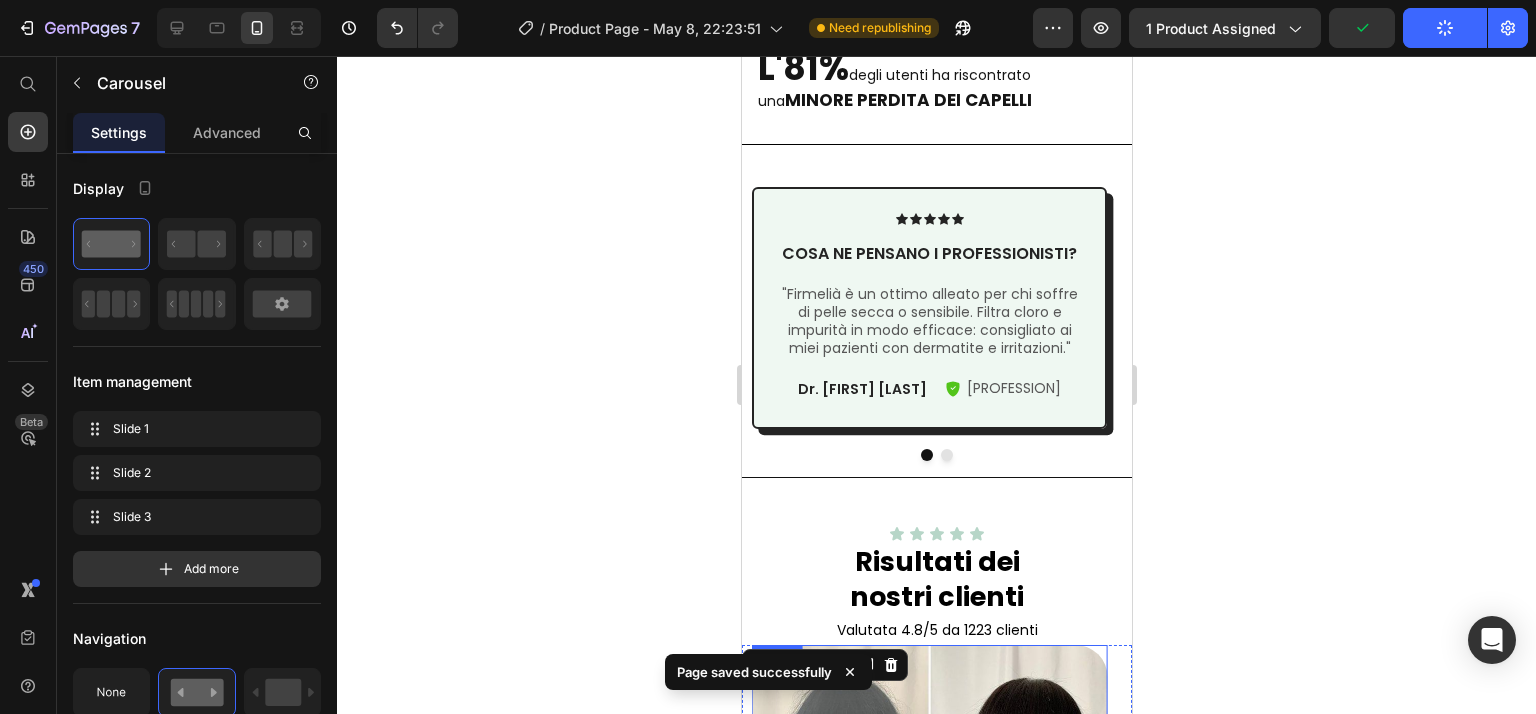 scroll, scrollTop: 2703, scrollLeft: 0, axis: vertical 